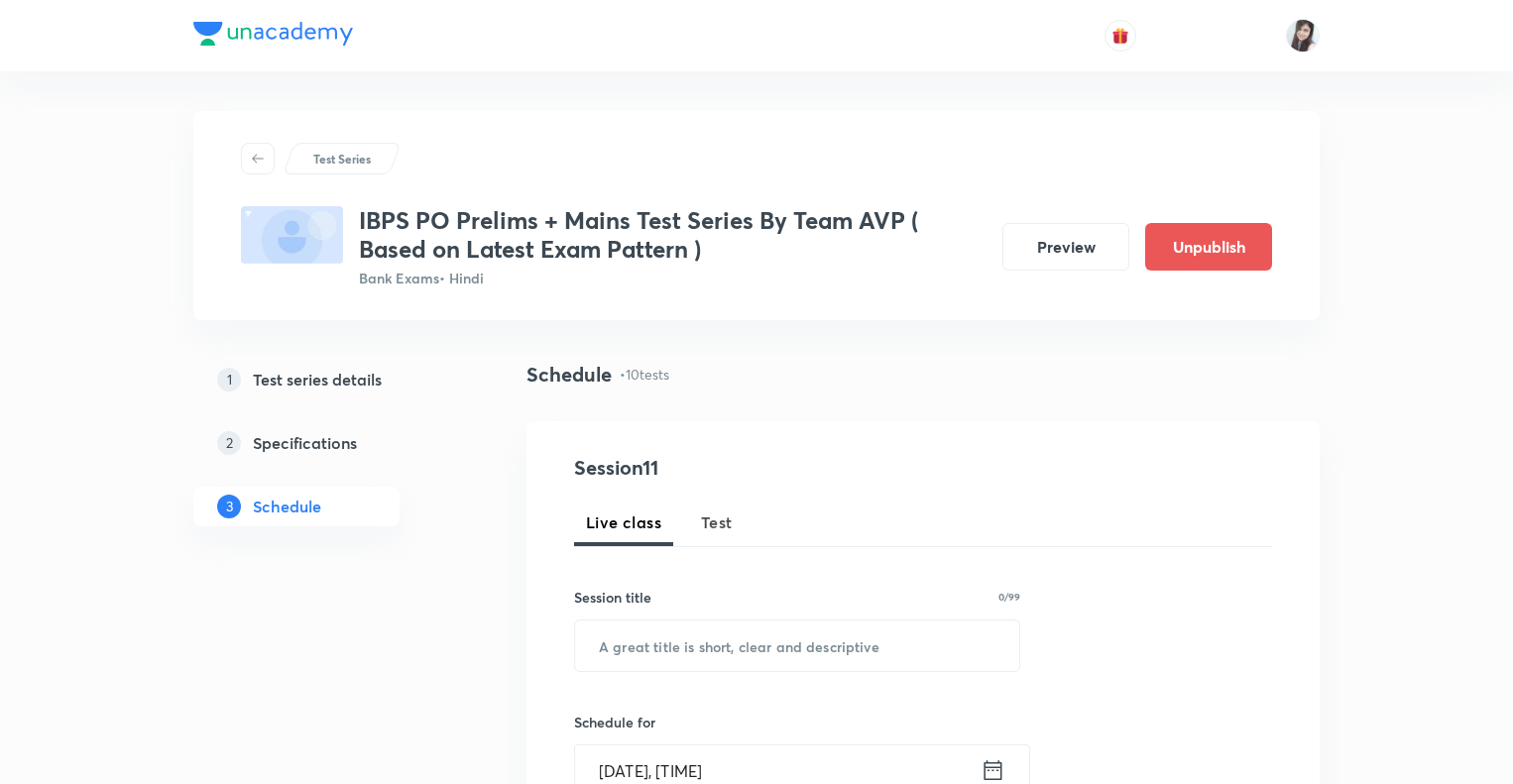 scroll, scrollTop: 3047, scrollLeft: 0, axis: vertical 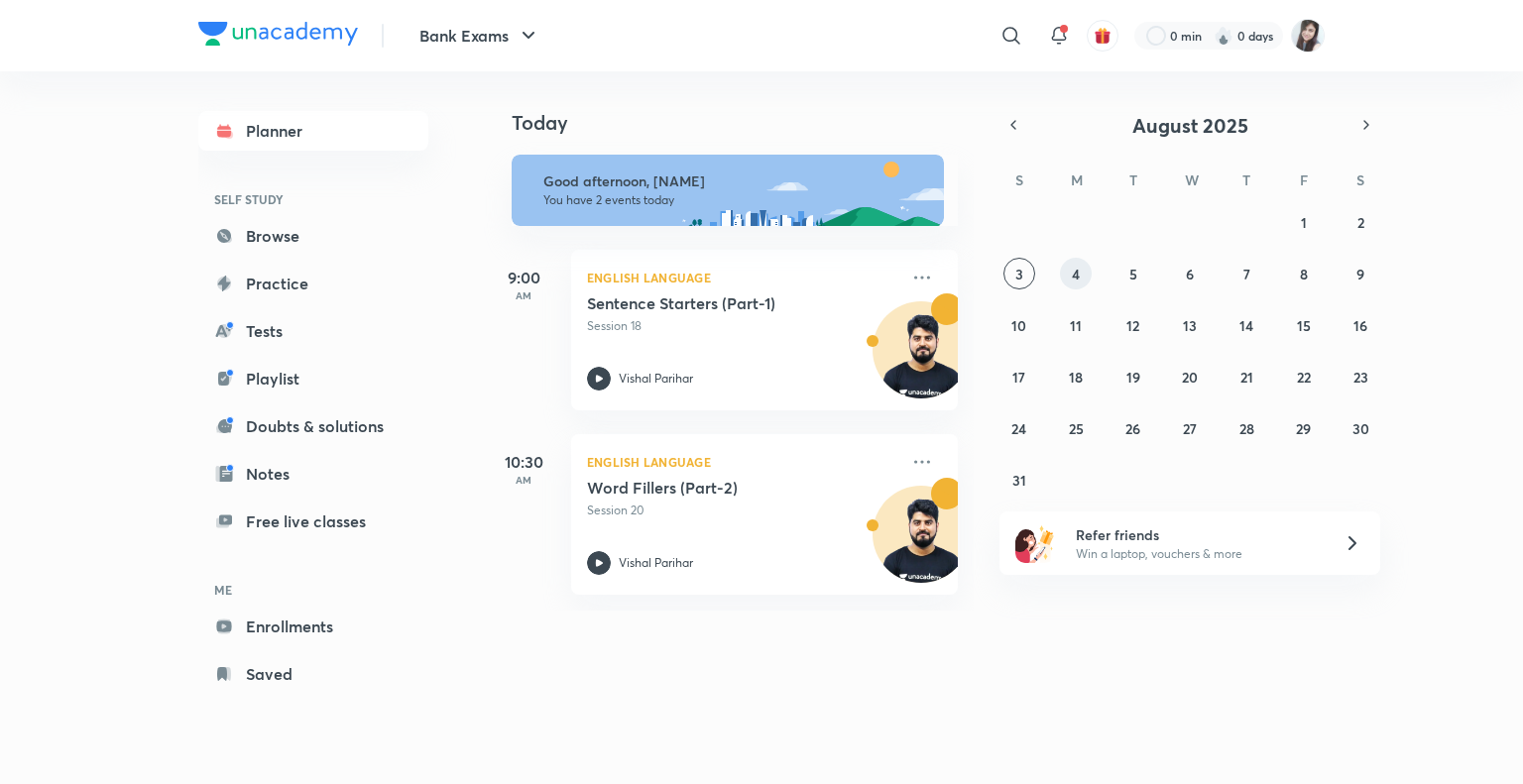 click on "4" at bounding box center (1076, 274) 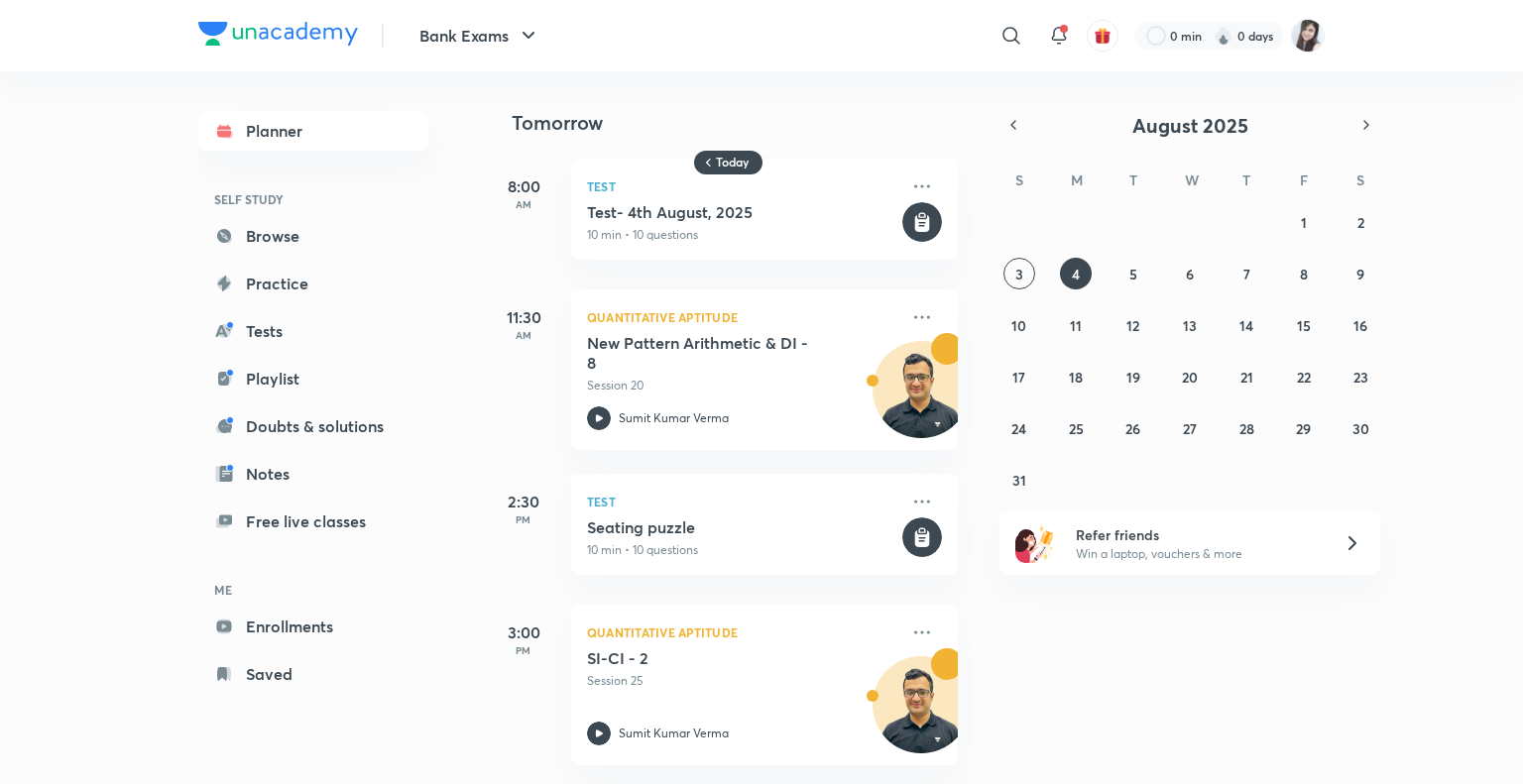 click on "27 28 29 30 31 1 2 3 4 5 6 7 8 9 10 11 12 13 14 15 16 17 18 19 20 21 22 23 24 25 26 27 28 29 30 31 1 2 3 4 5 6" at bounding box center (1190, 351) 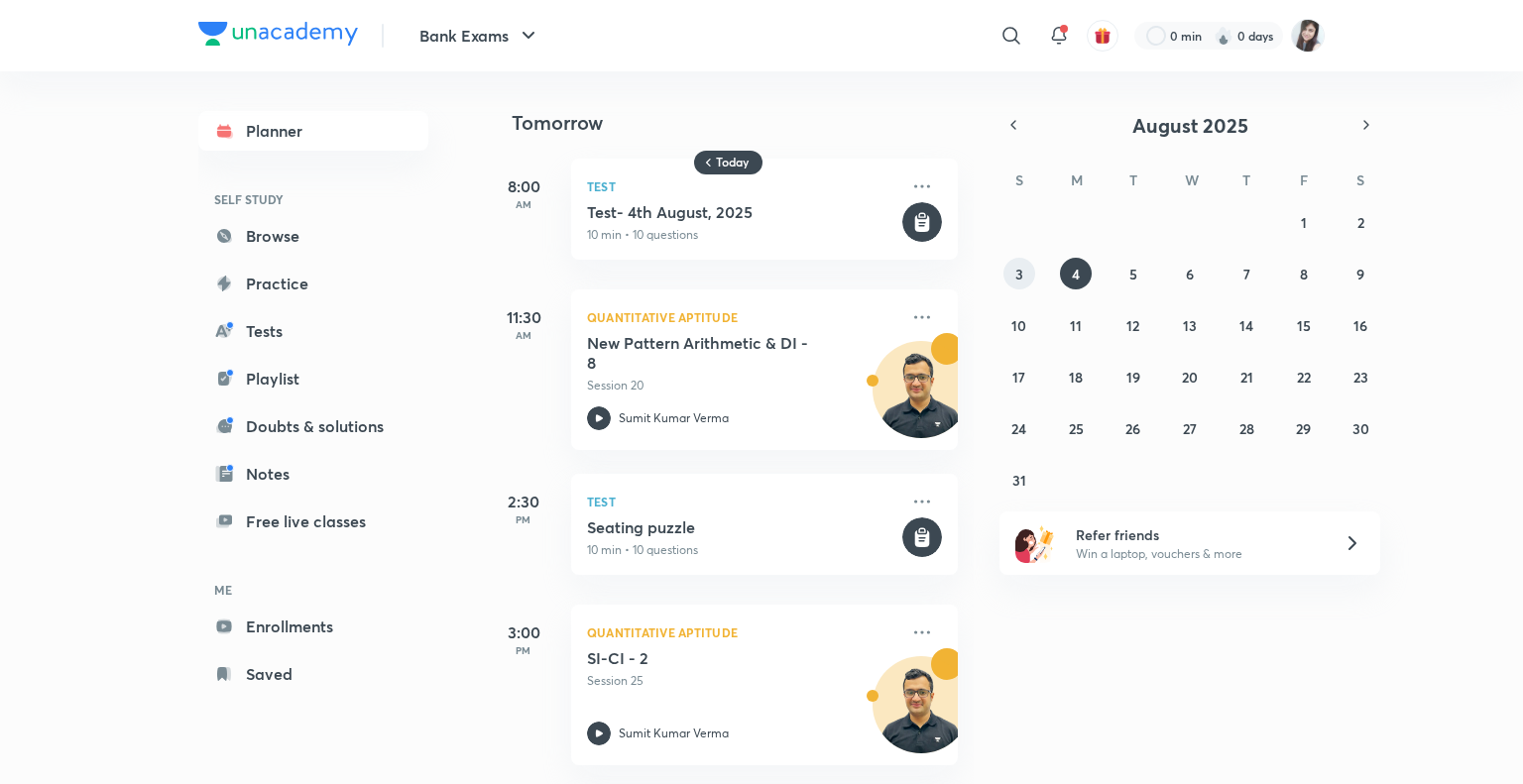 click on "3" at bounding box center (1019, 274) 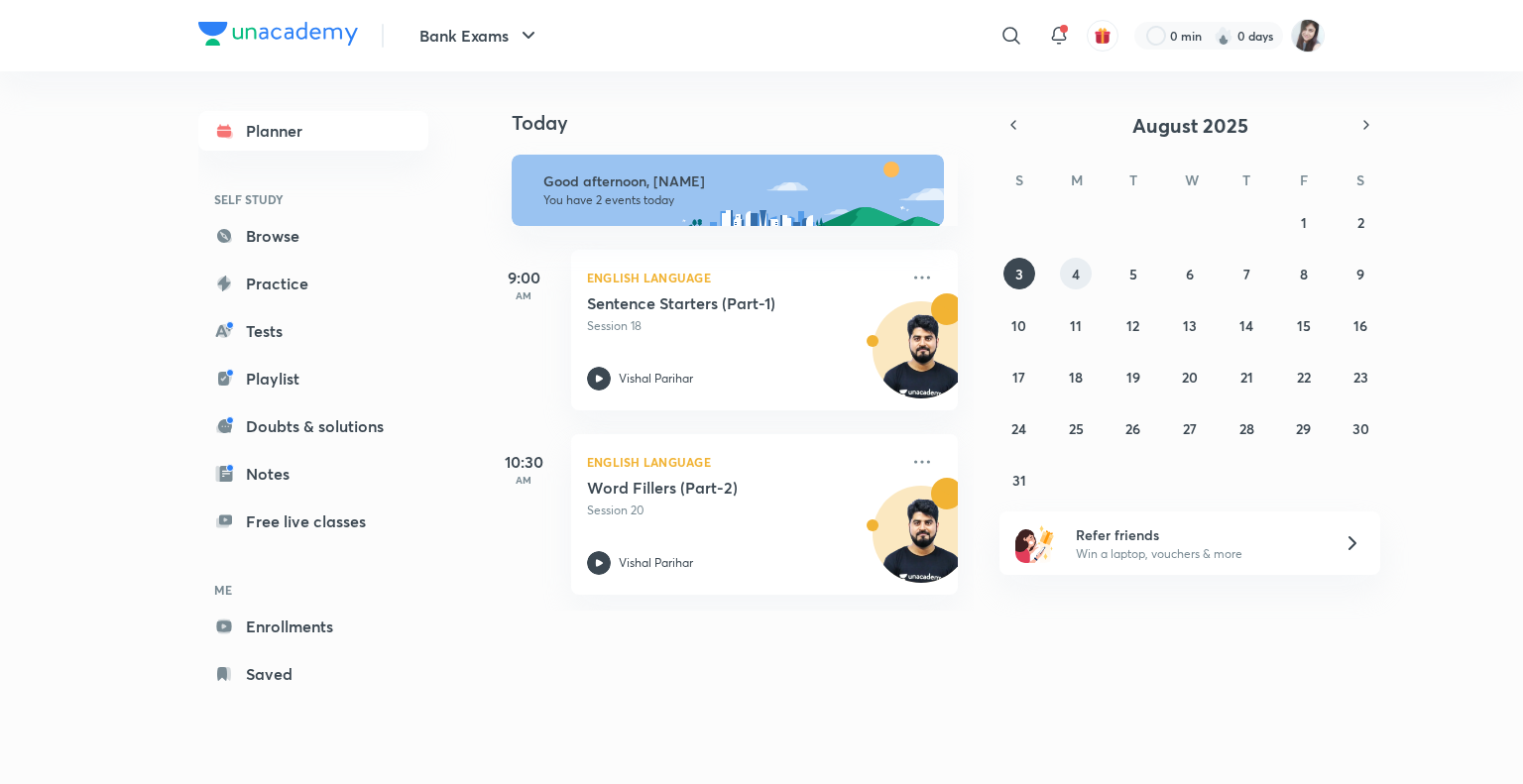 click on "4" at bounding box center [1076, 274] 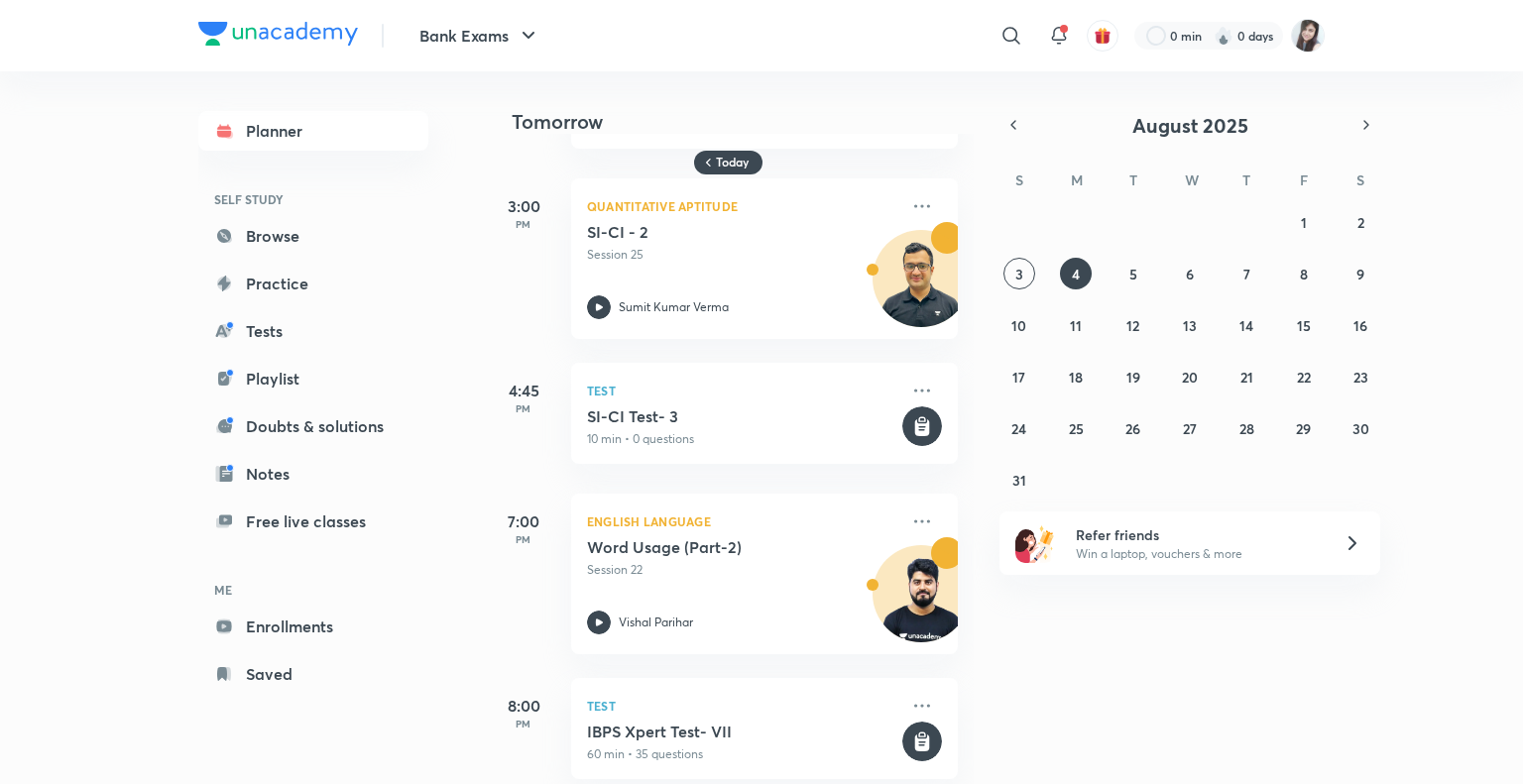 scroll, scrollTop: 452, scrollLeft: 0, axis: vertical 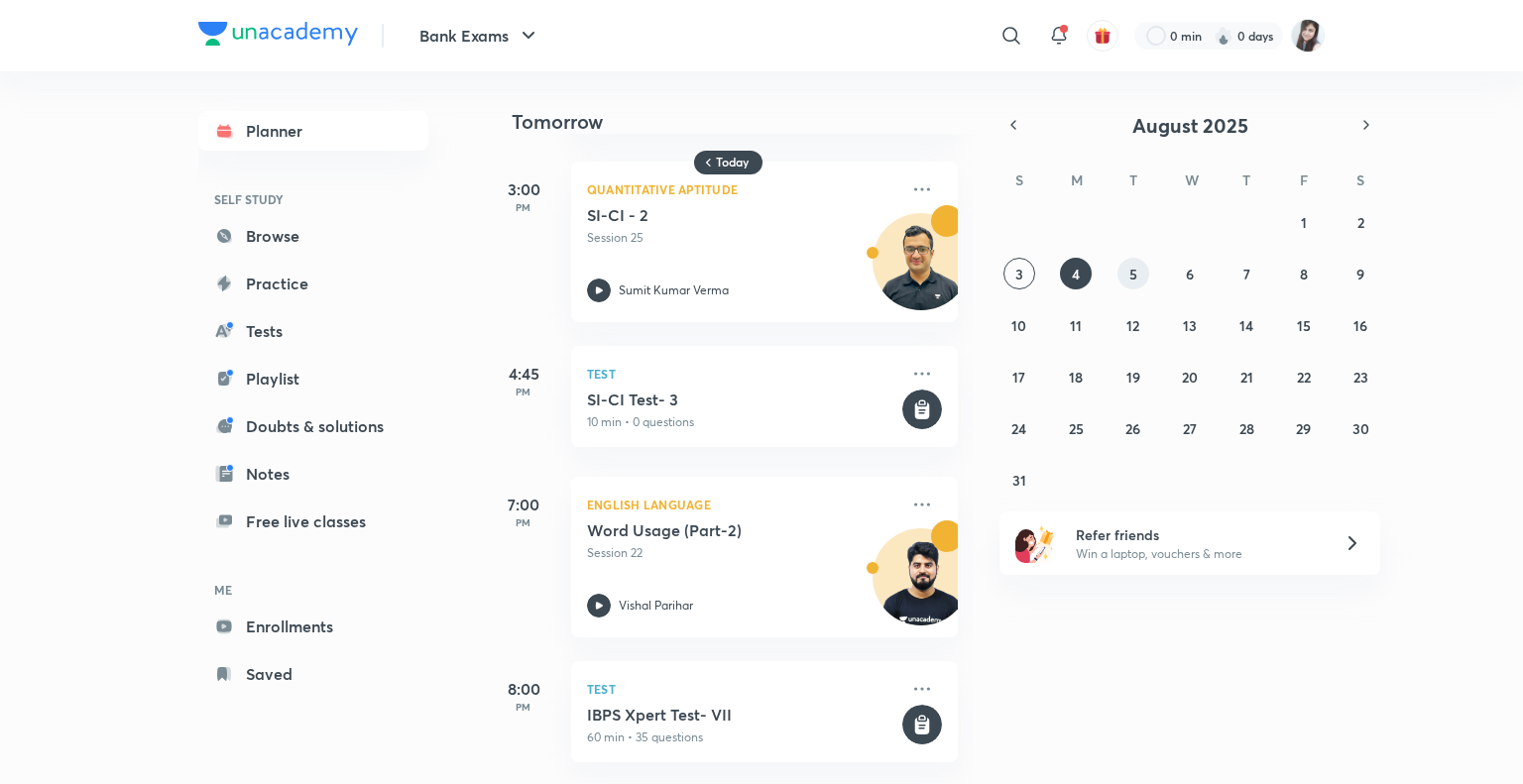 click on "5" at bounding box center [1133, 274] 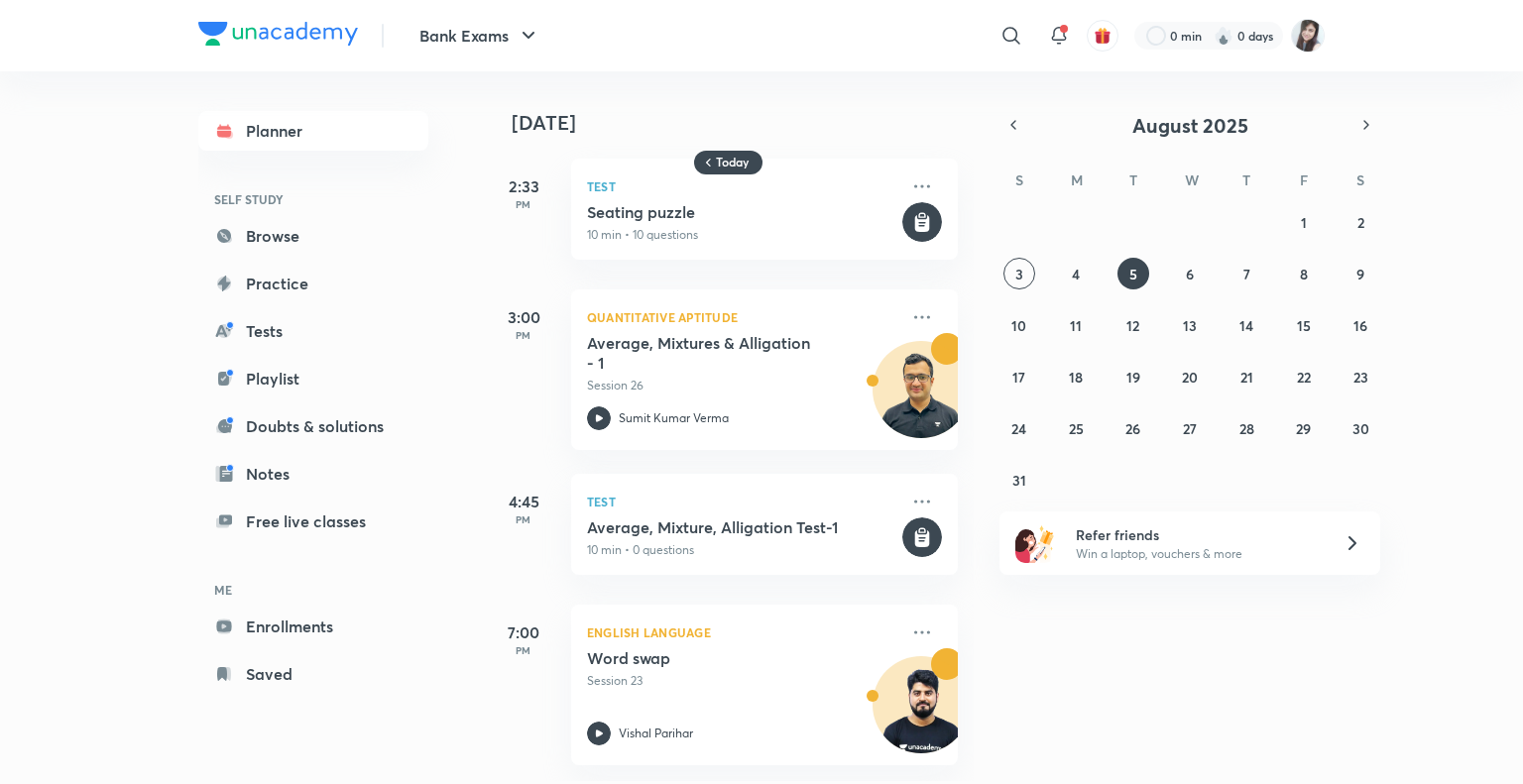 scroll, scrollTop: 12, scrollLeft: 0, axis: vertical 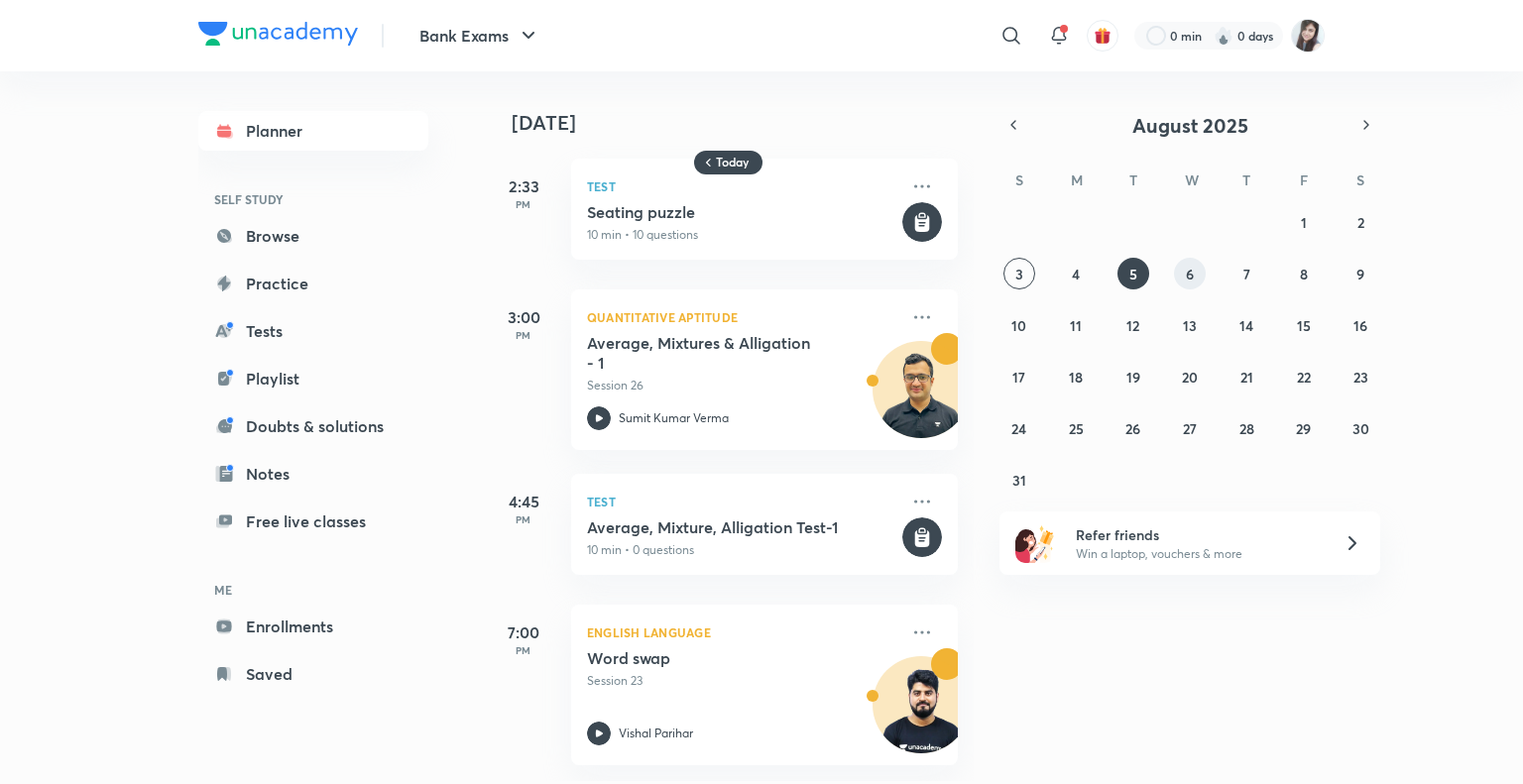 click on "6" at bounding box center (1190, 274) 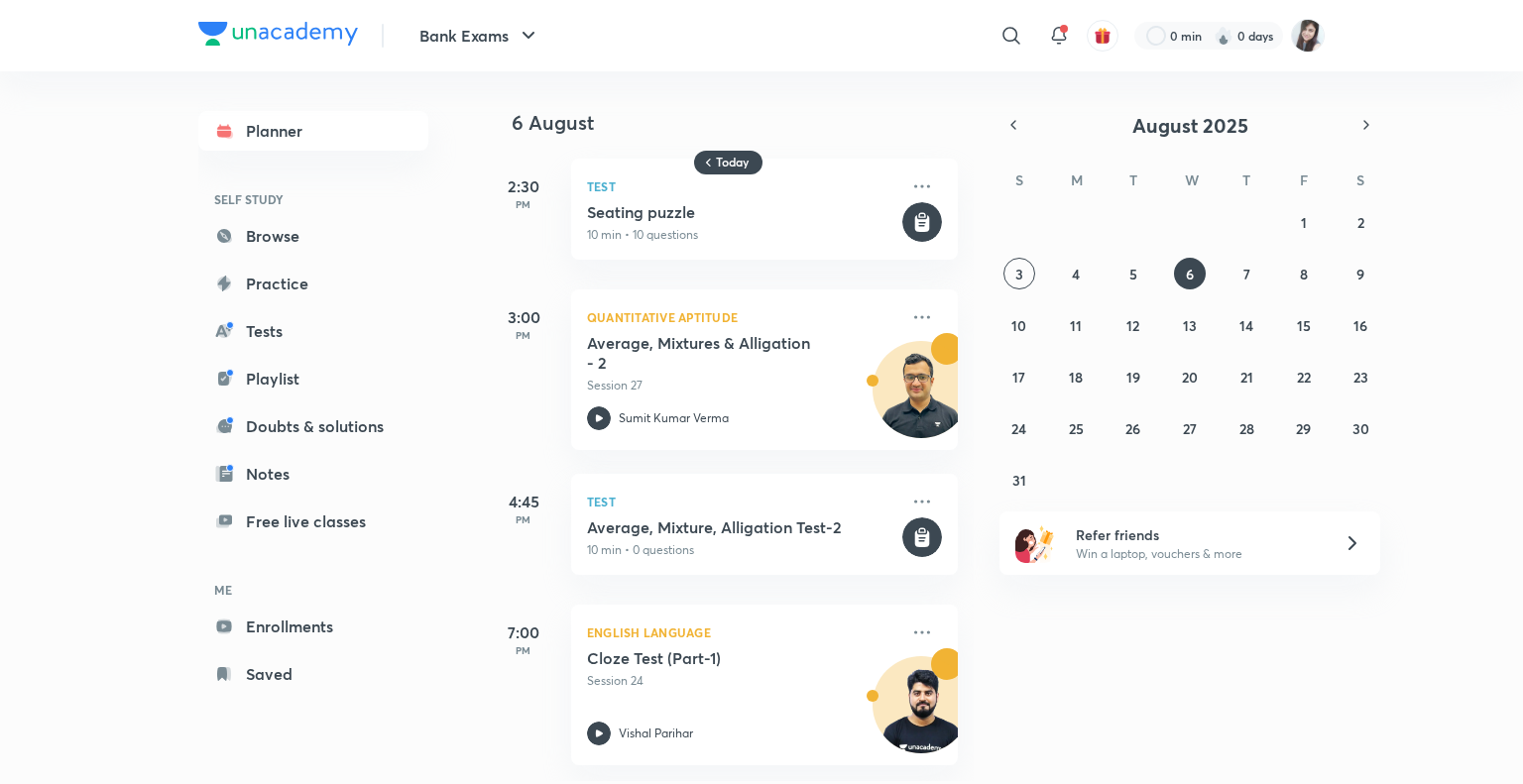 scroll, scrollTop: 0, scrollLeft: 0, axis: both 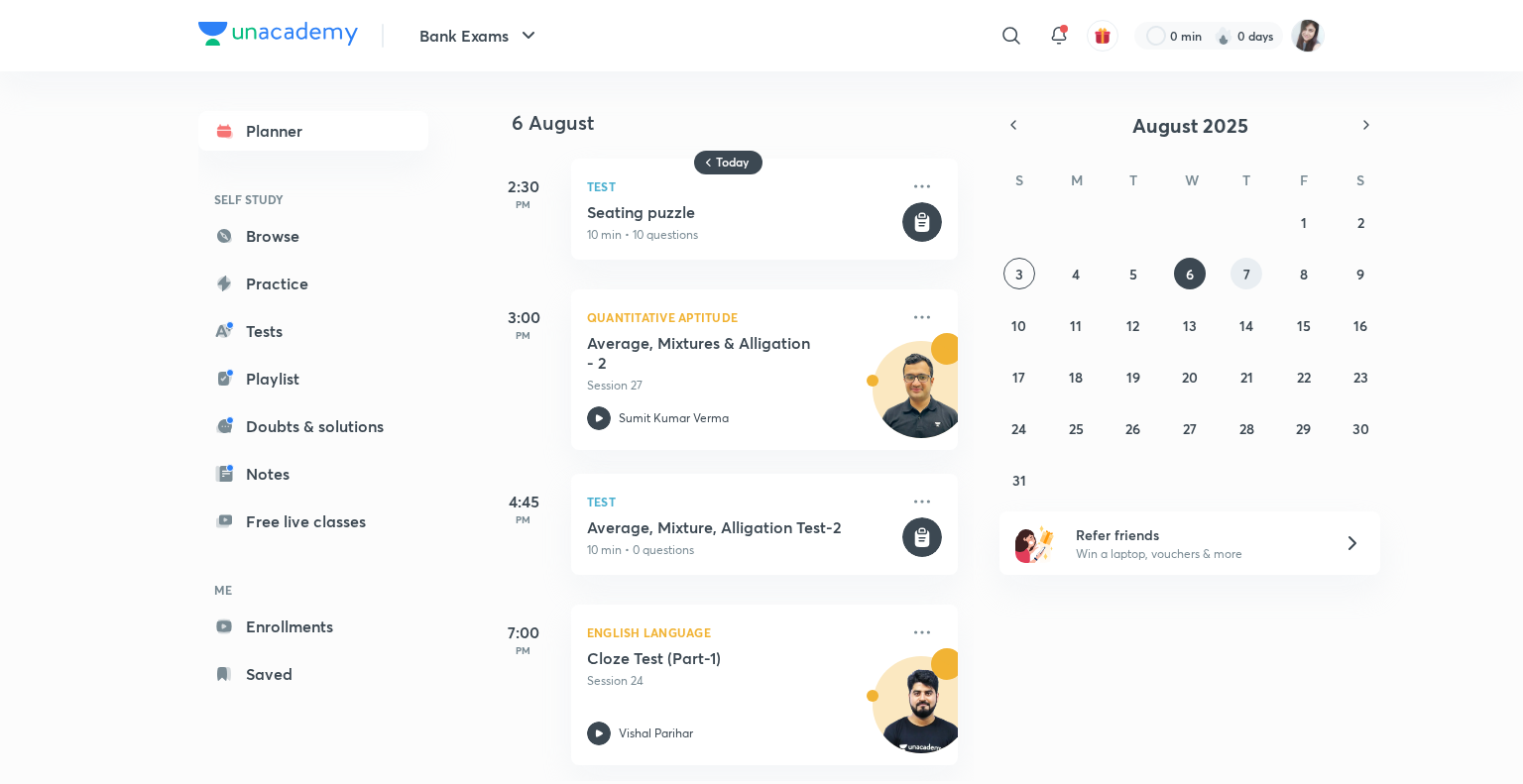 click on "7" at bounding box center [1246, 274] 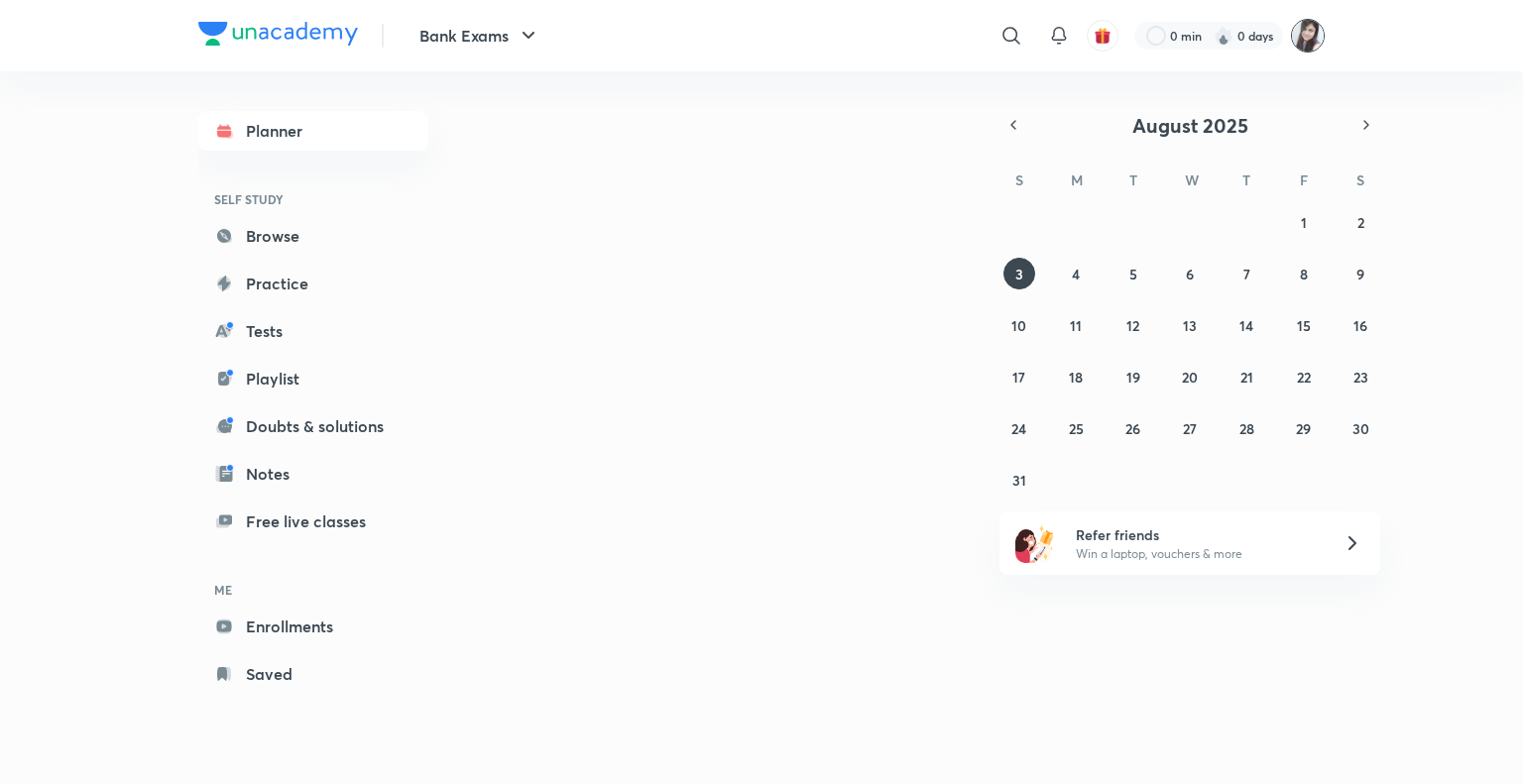 scroll, scrollTop: 0, scrollLeft: 0, axis: both 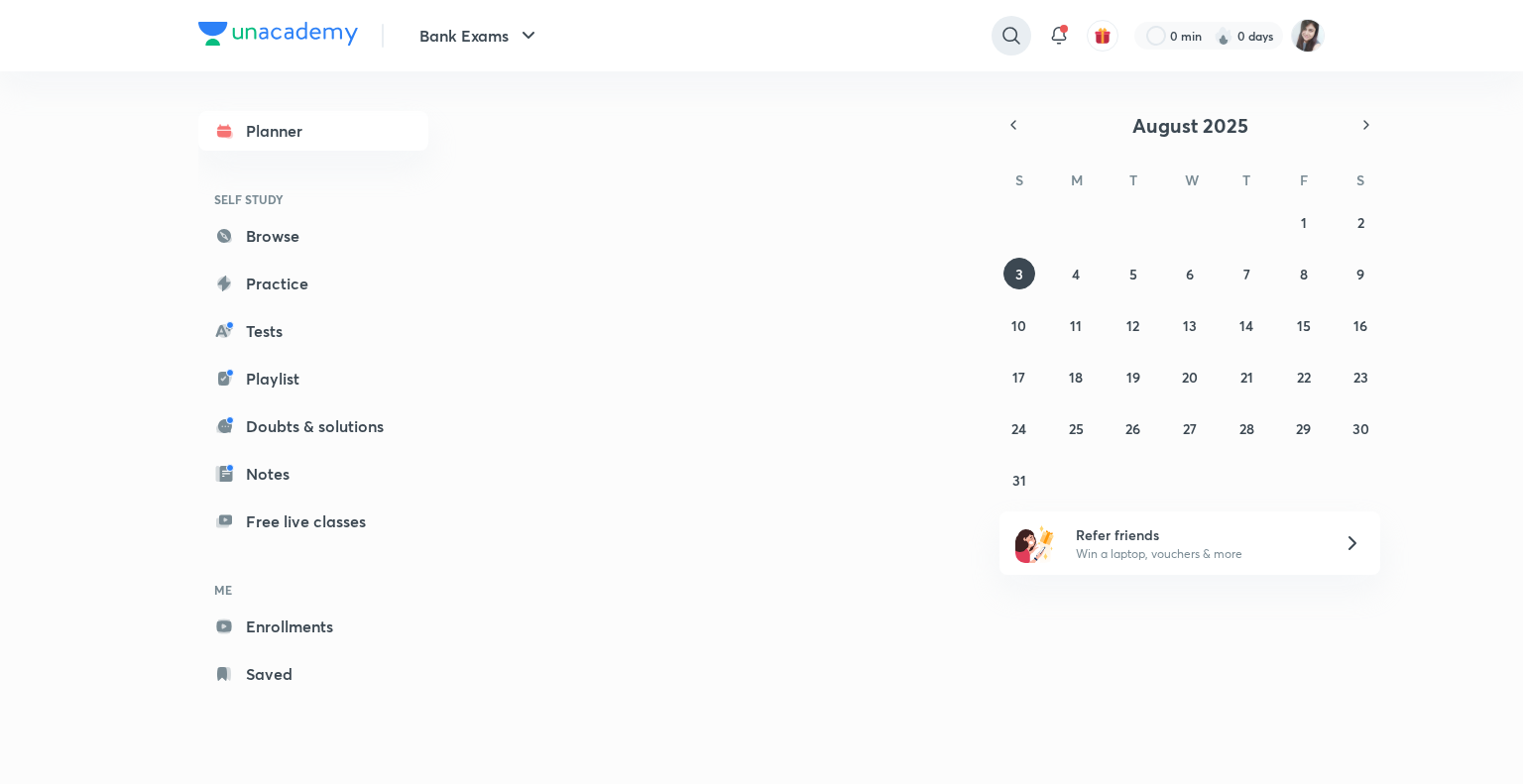 click 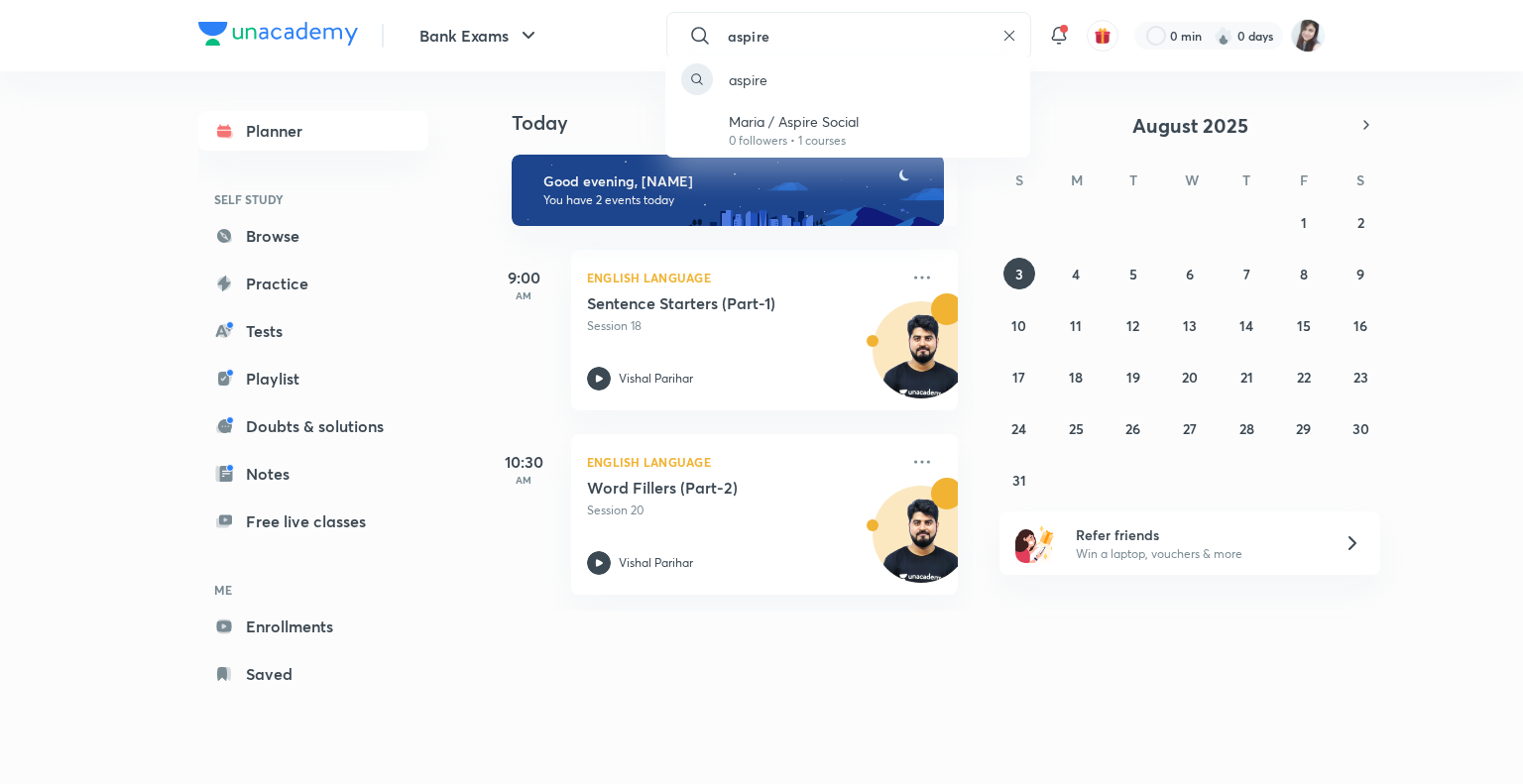 type on "aspire" 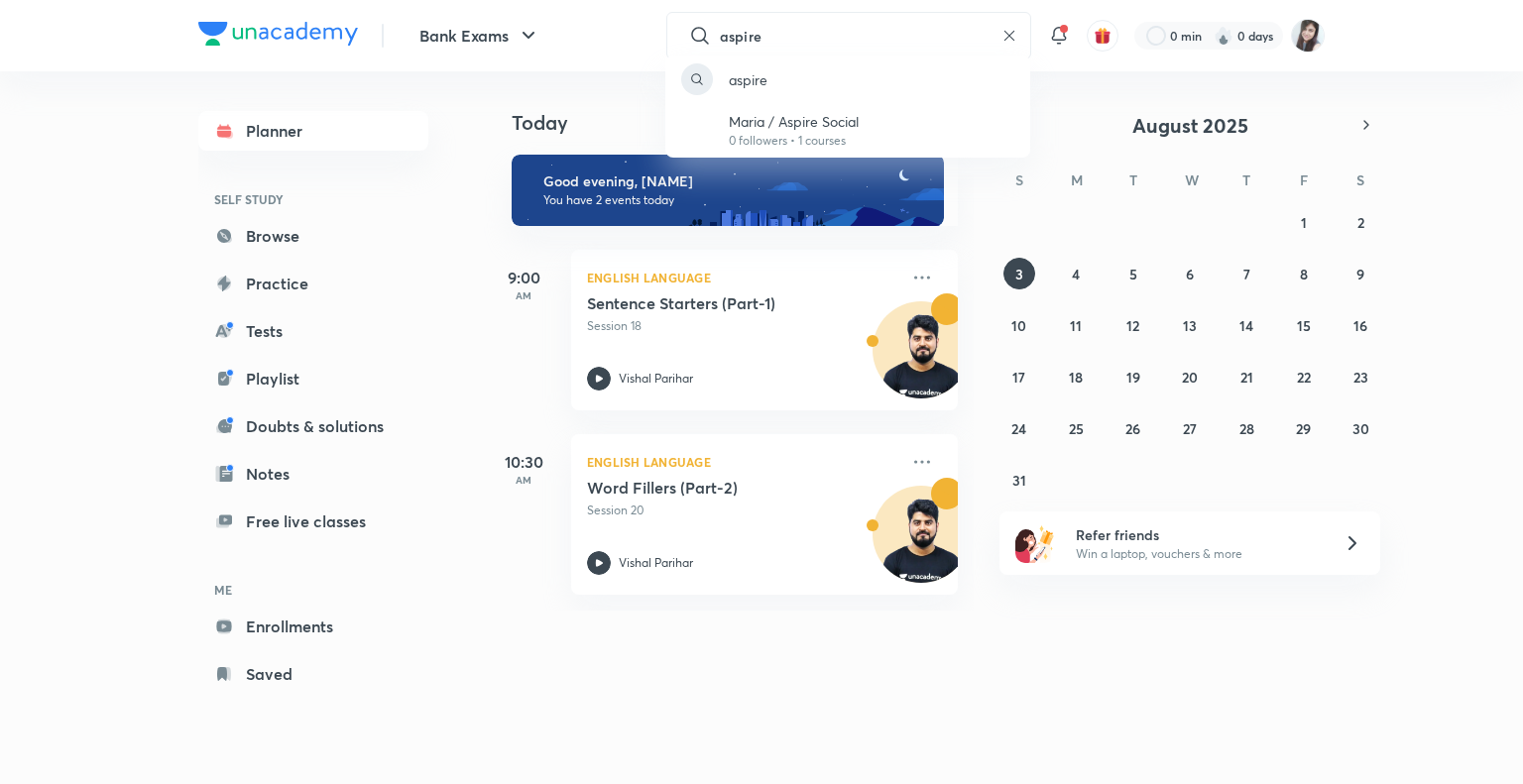 click on "aspire Maria / Aspire Social 0 followers • 1 courses" at bounding box center (762, 392) 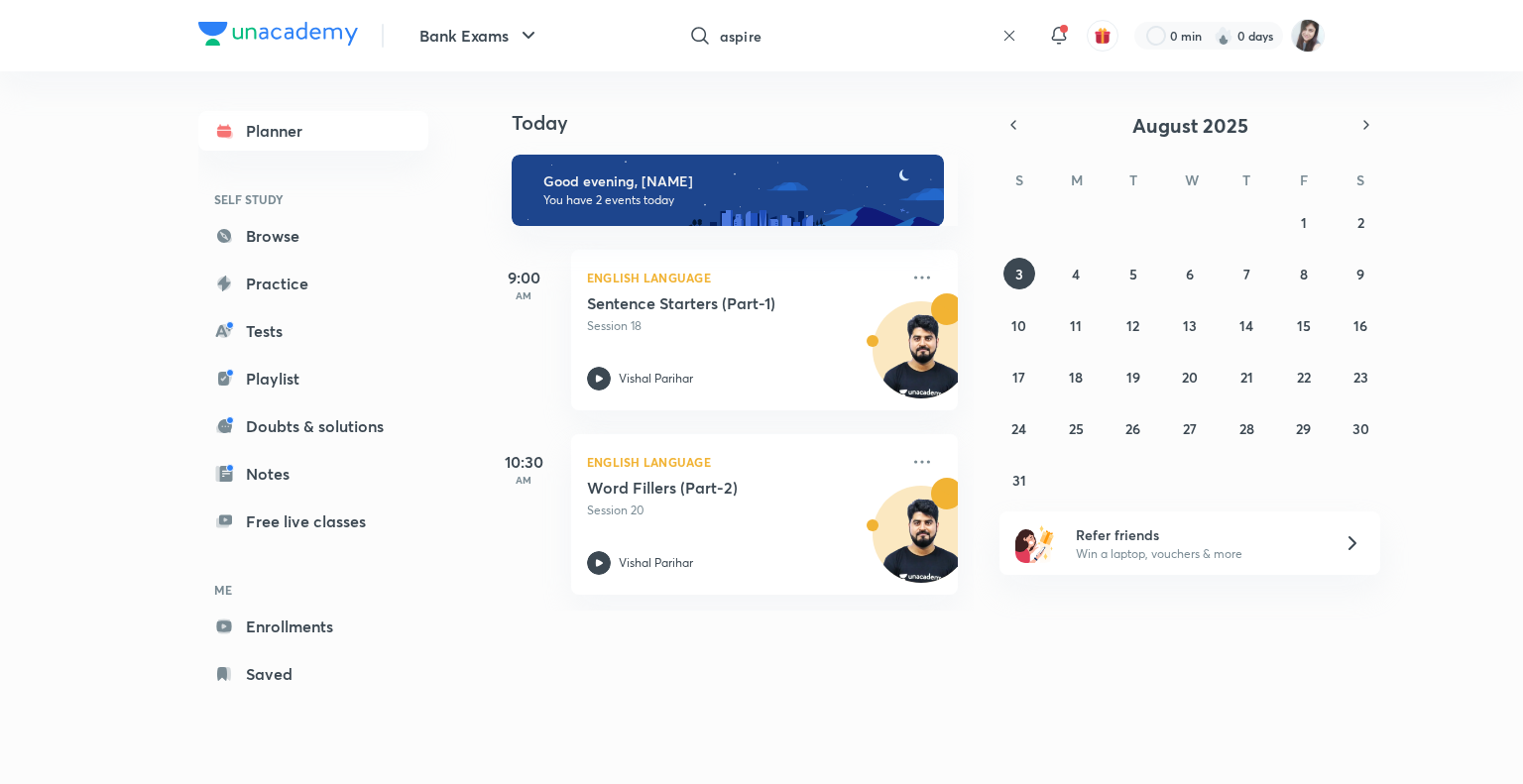 click on "Browse" at bounding box center [313, 236] 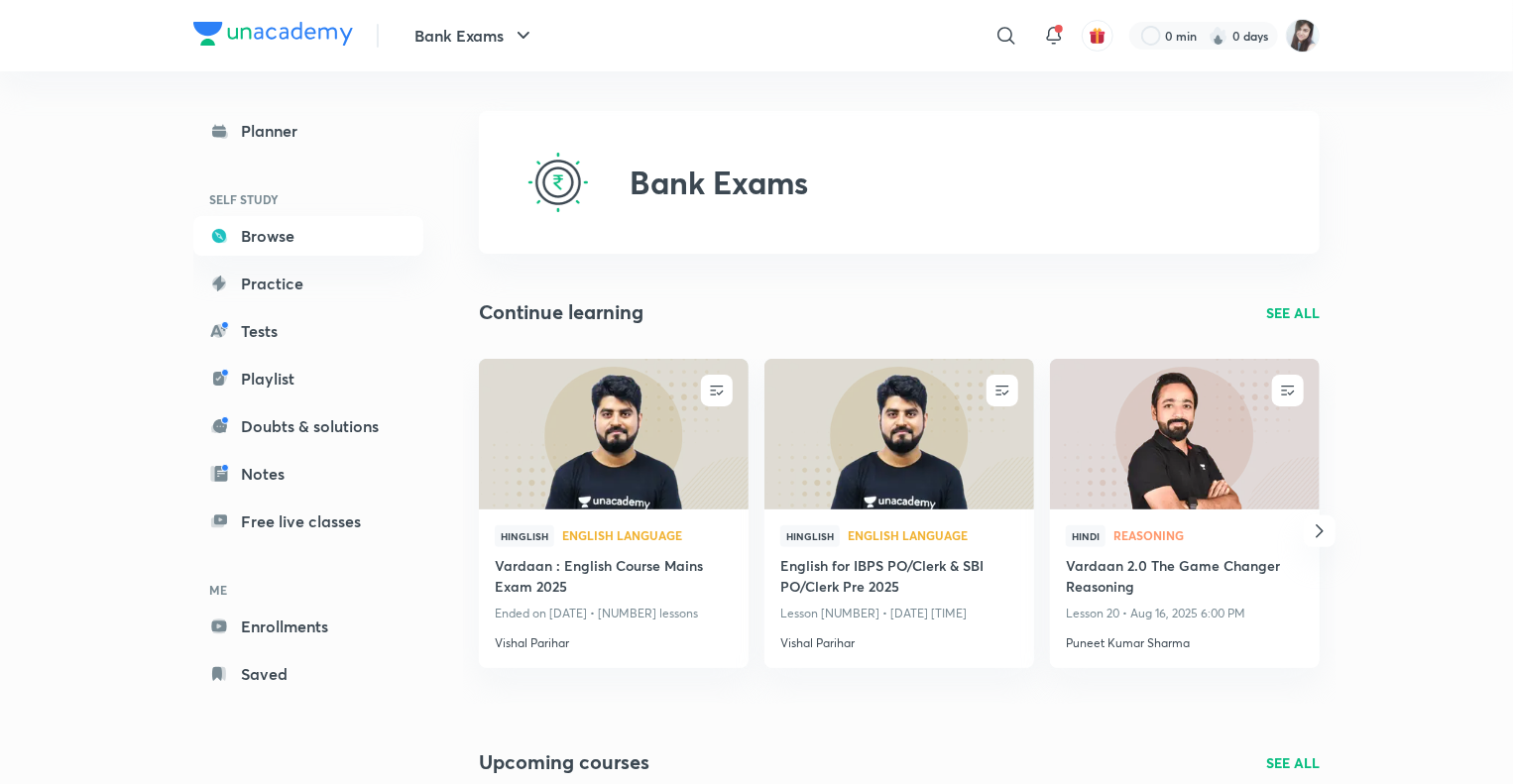 click on "SEE ALL" at bounding box center [1293, 312] 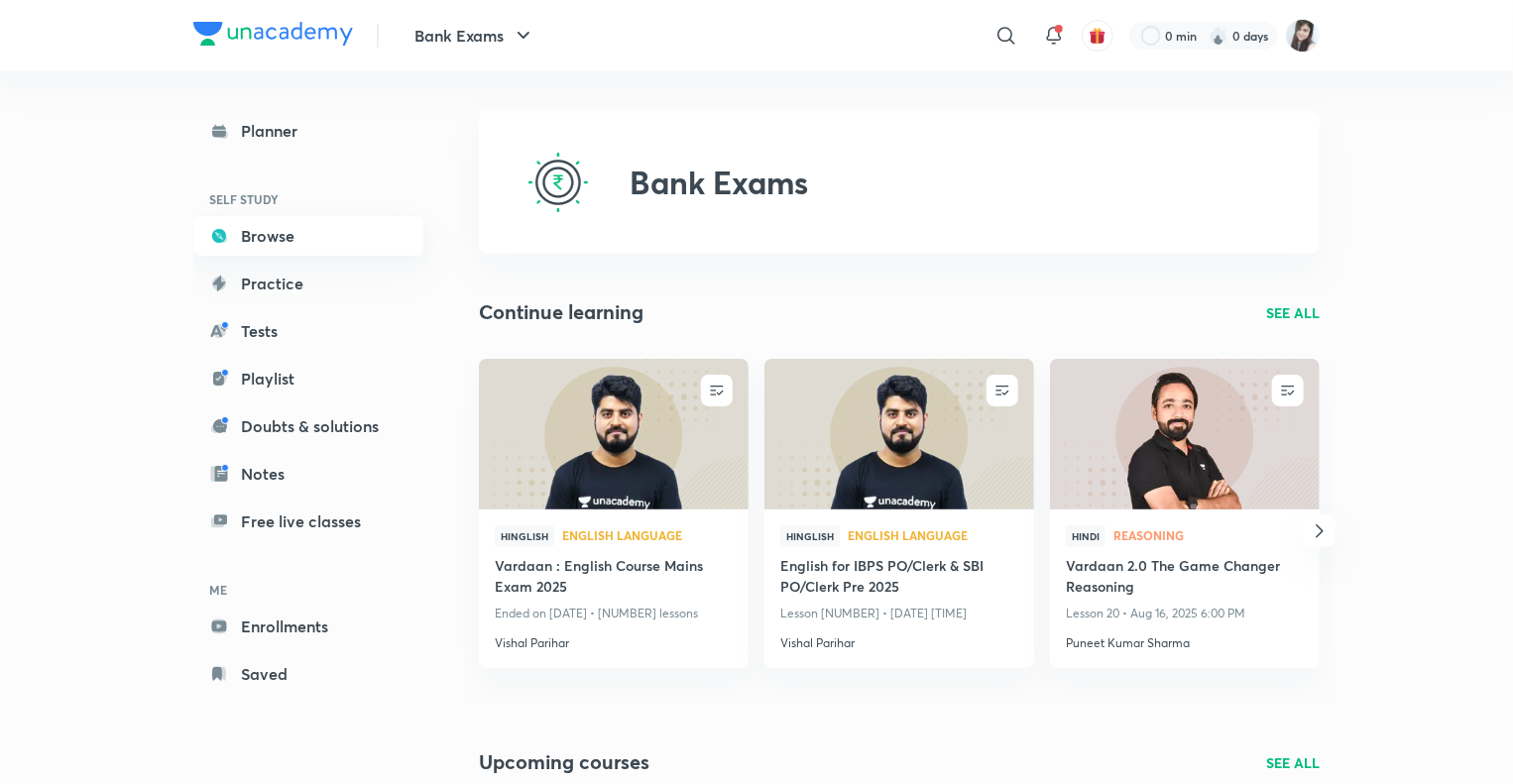 click on "Browse" at bounding box center (308, 236) 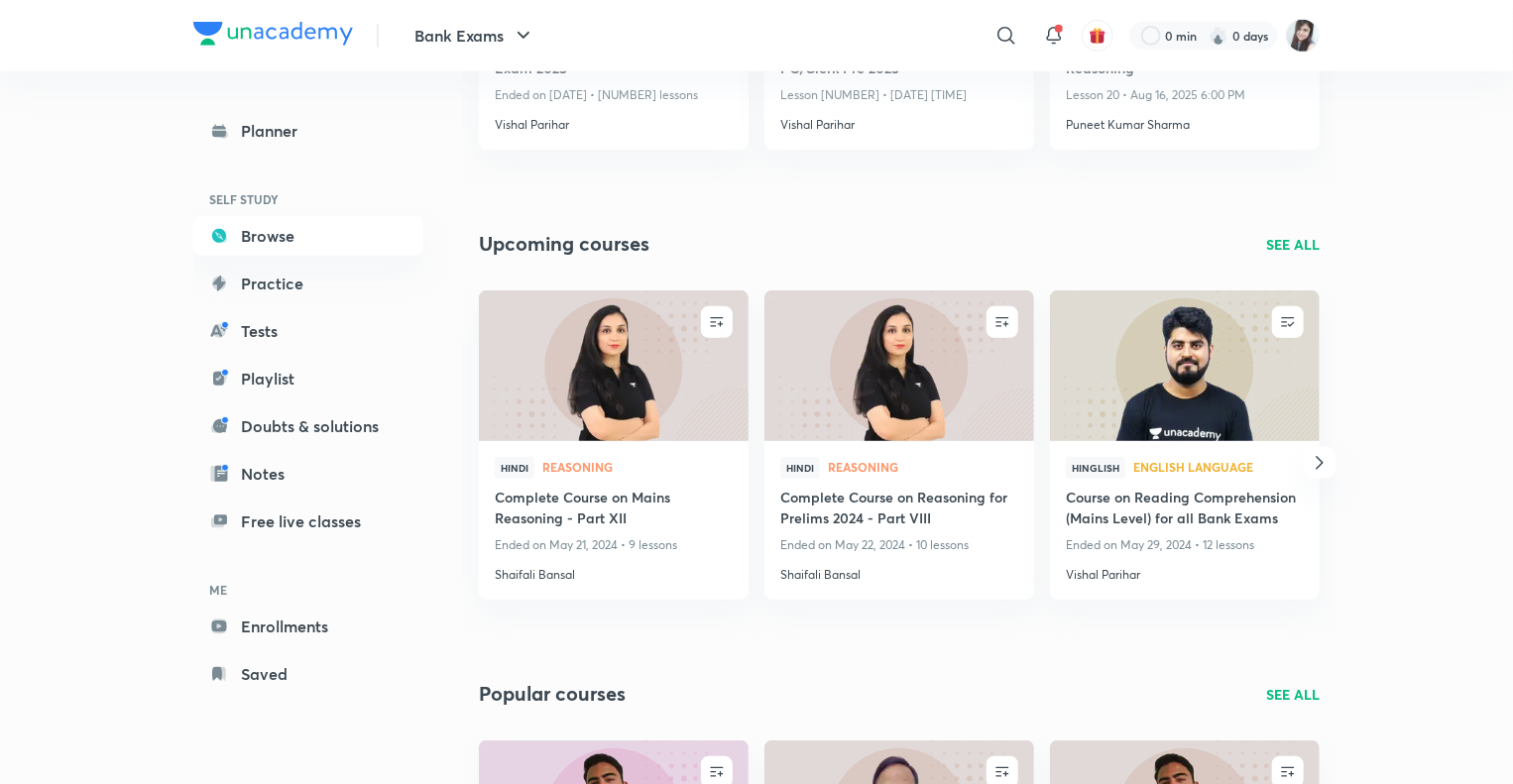 scroll, scrollTop: 520, scrollLeft: 0, axis: vertical 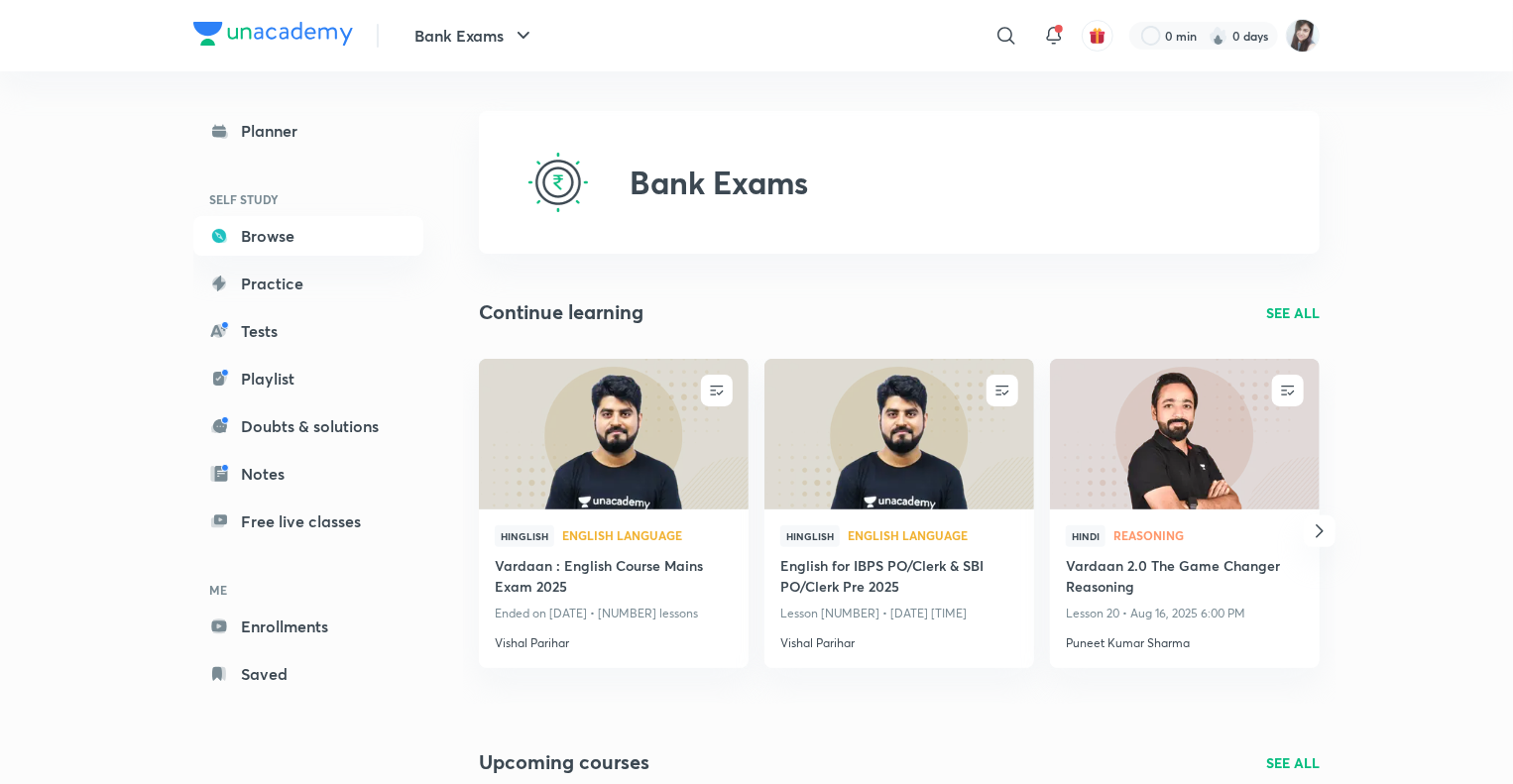click on "Continue learning SEE ALL" at bounding box center (899, 312) 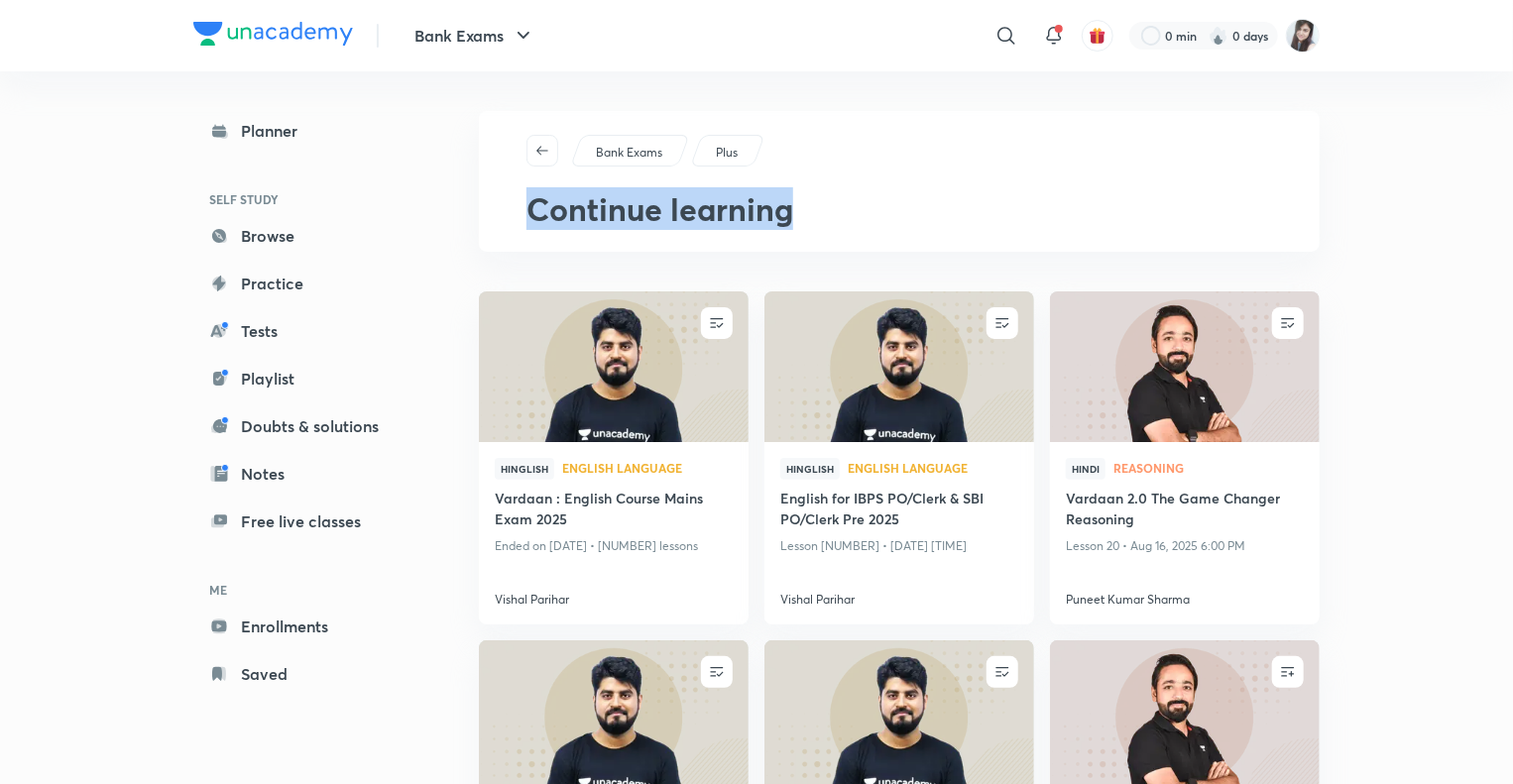 drag, startPoint x: 1507, startPoint y: 162, endPoint x: 1520, endPoint y: 189, distance: 29.966648 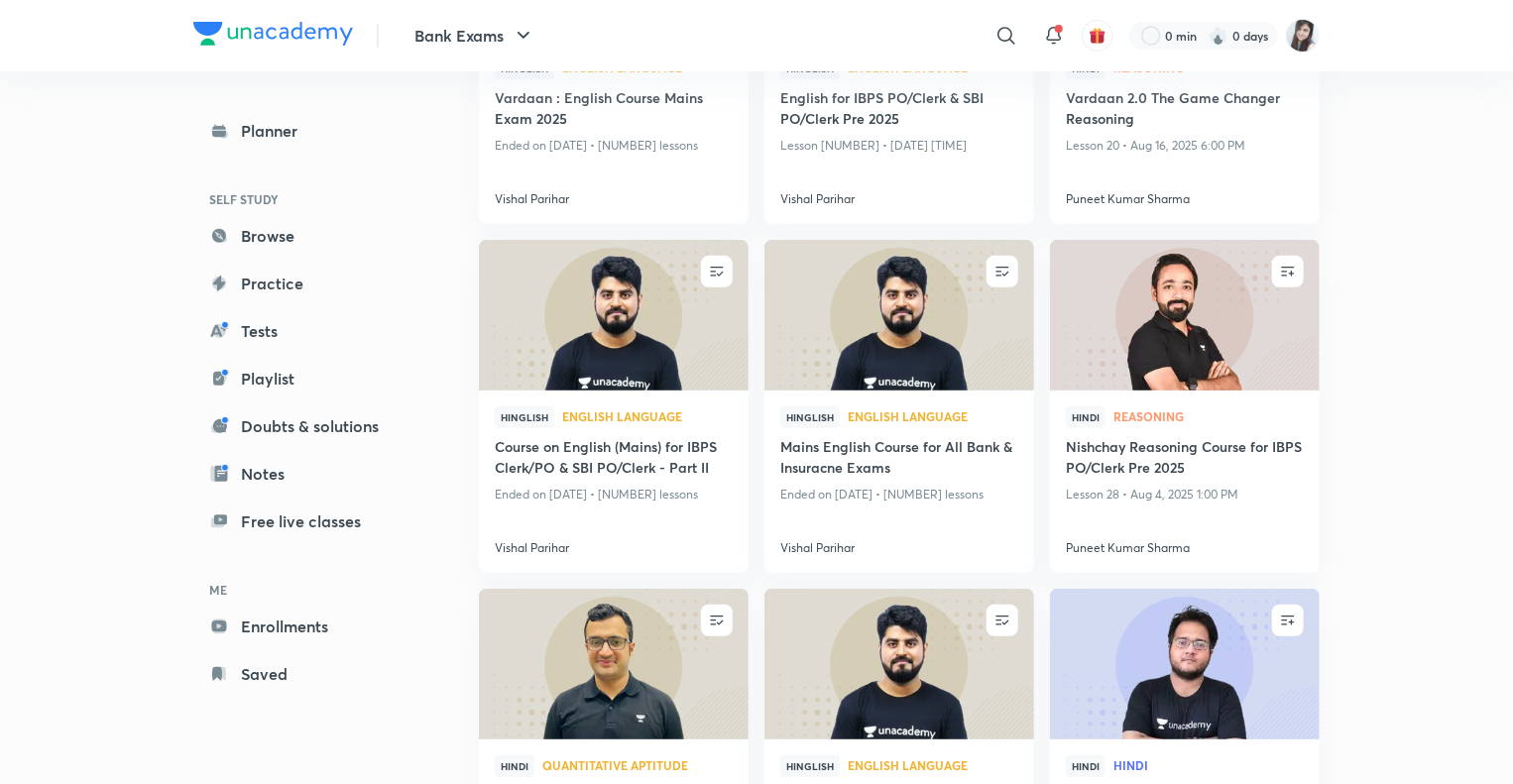scroll, scrollTop: 407, scrollLeft: 0, axis: vertical 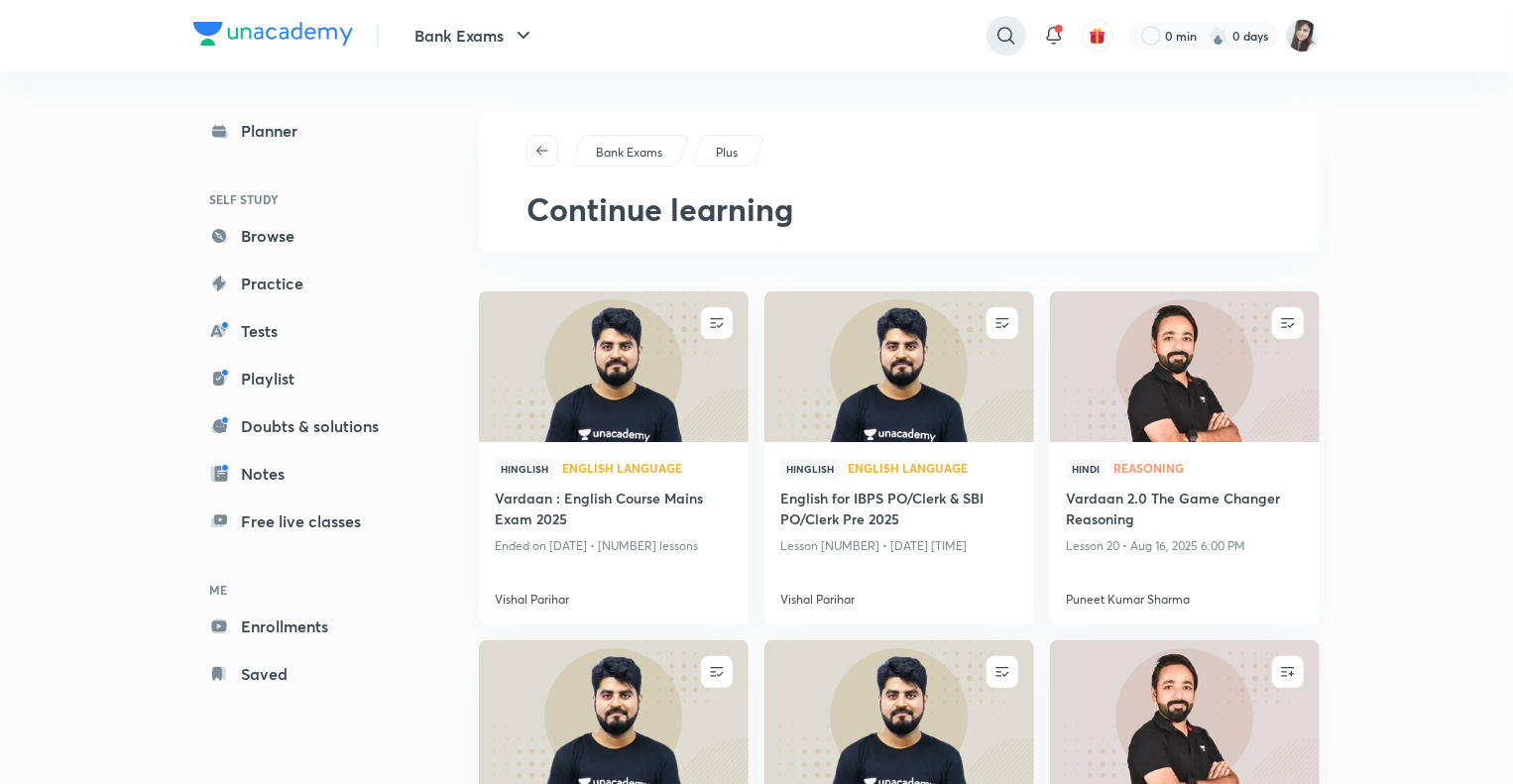click 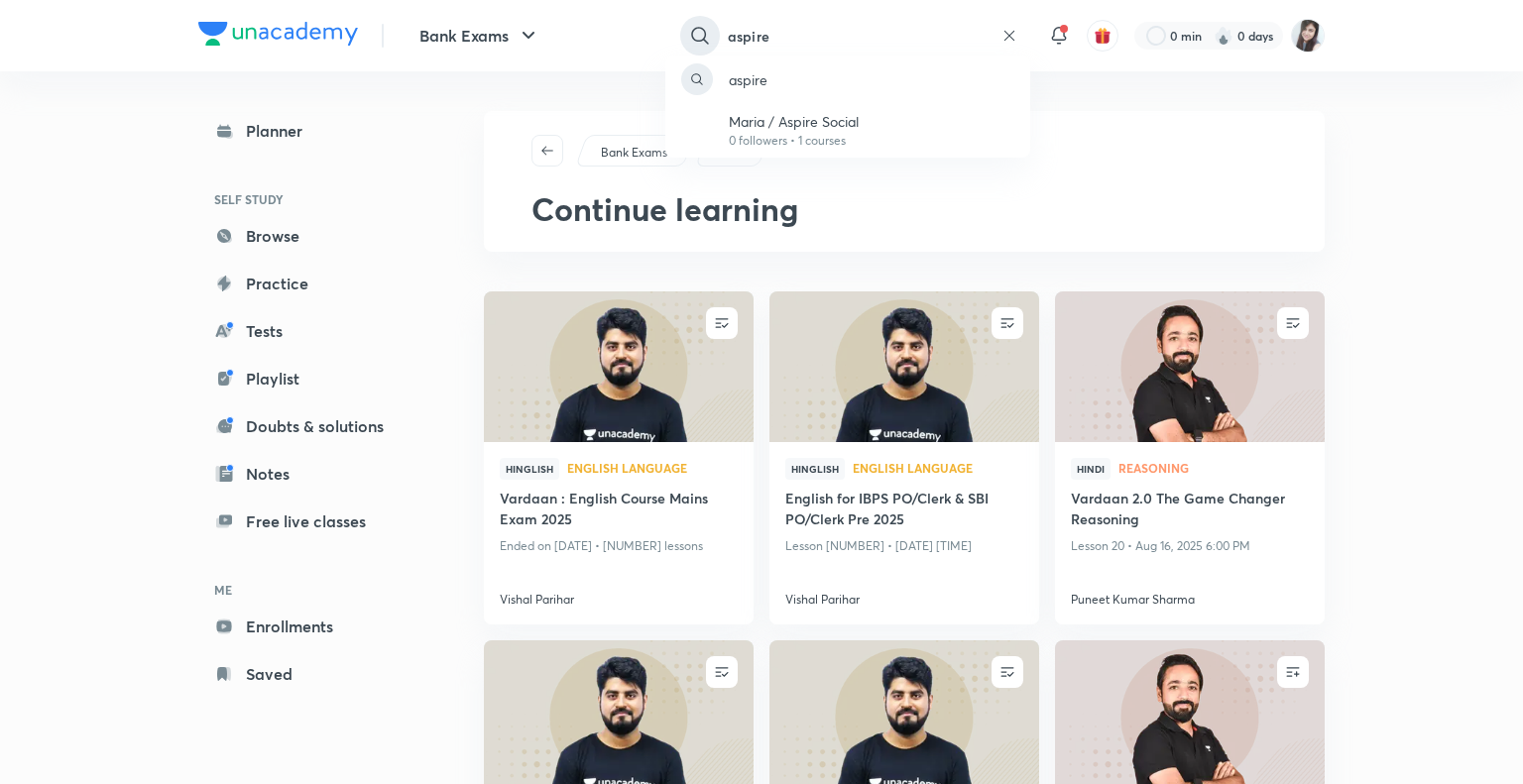 type on "aspire" 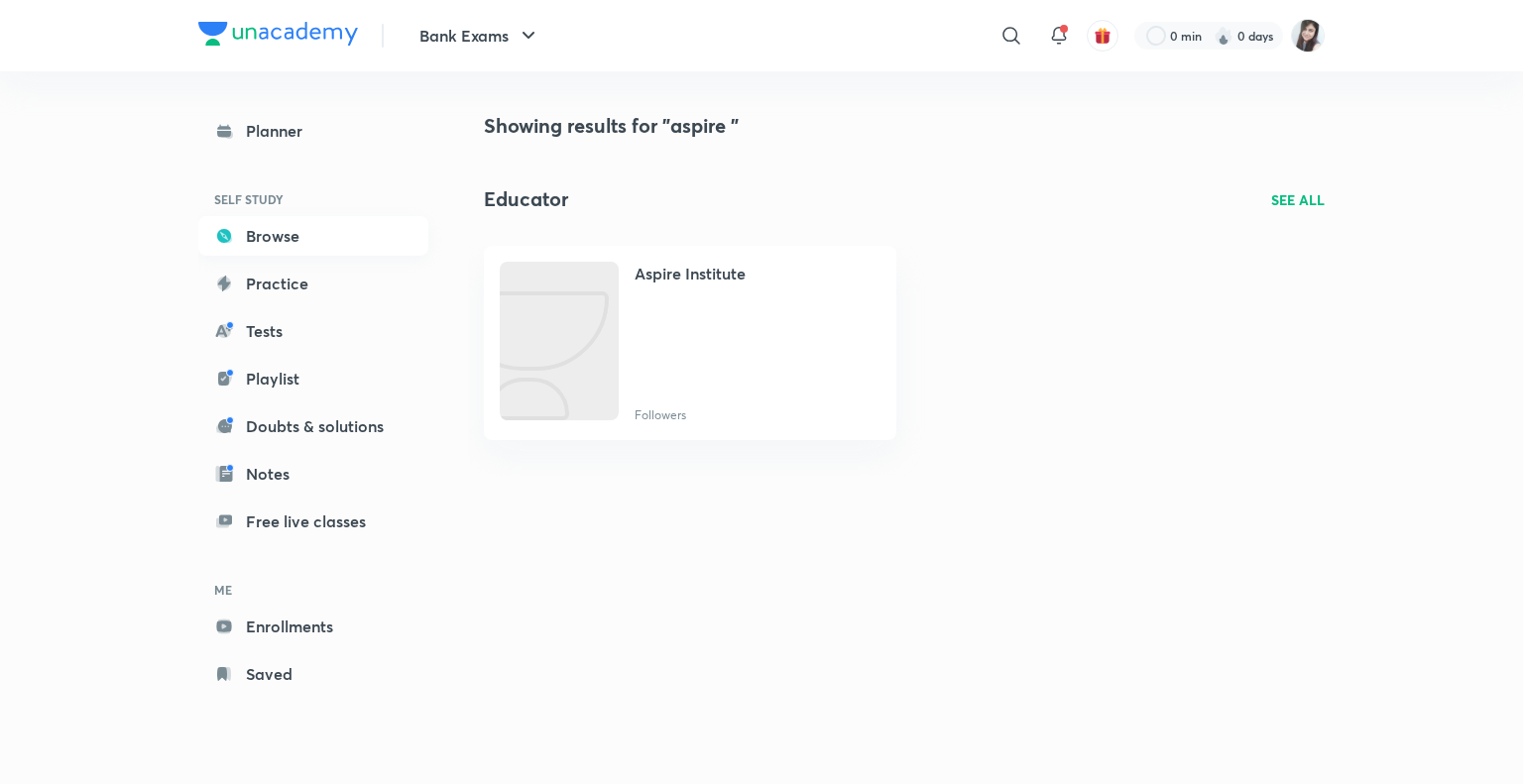 click on "Browse" at bounding box center (313, 236) 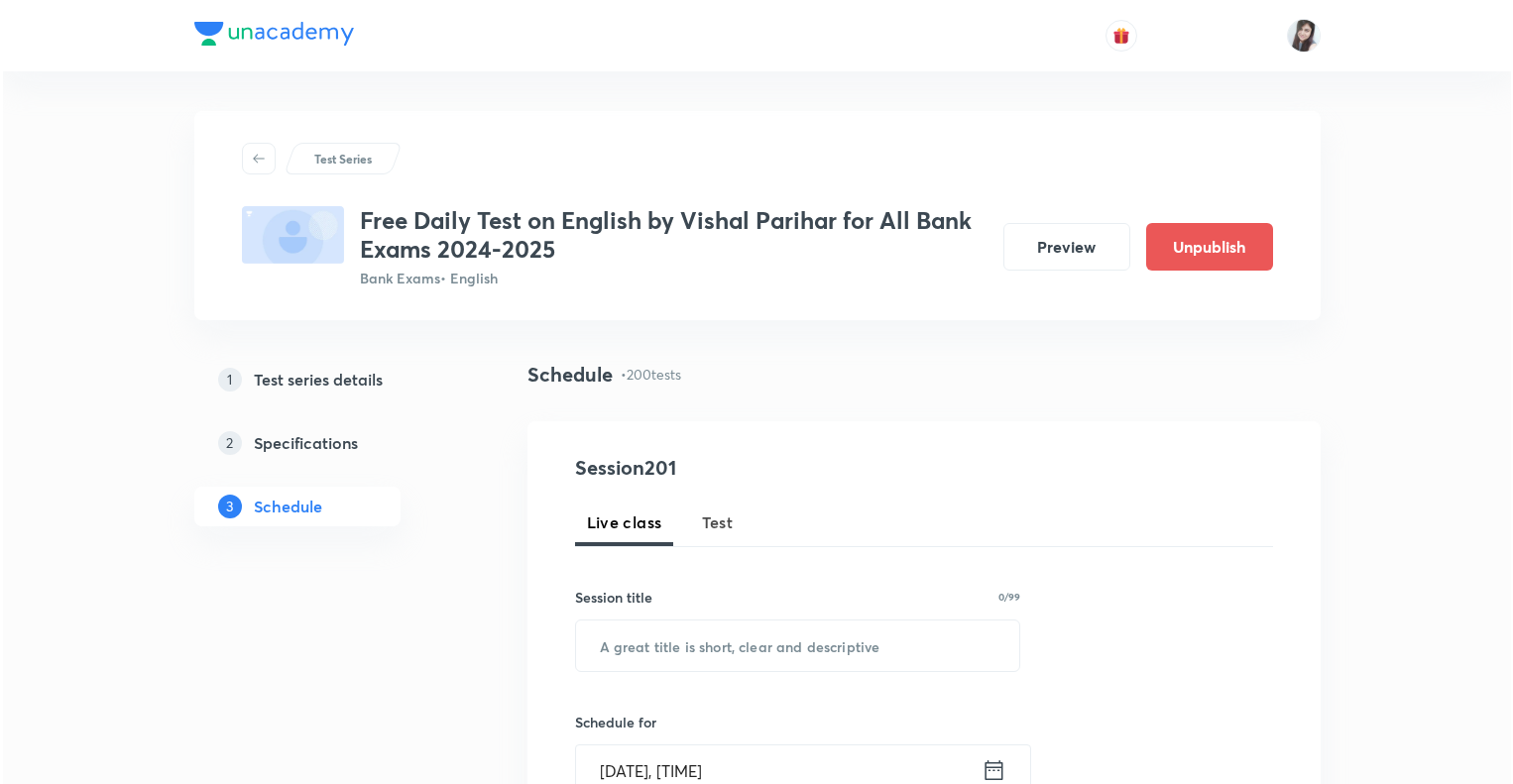 scroll, scrollTop: 0, scrollLeft: 0, axis: both 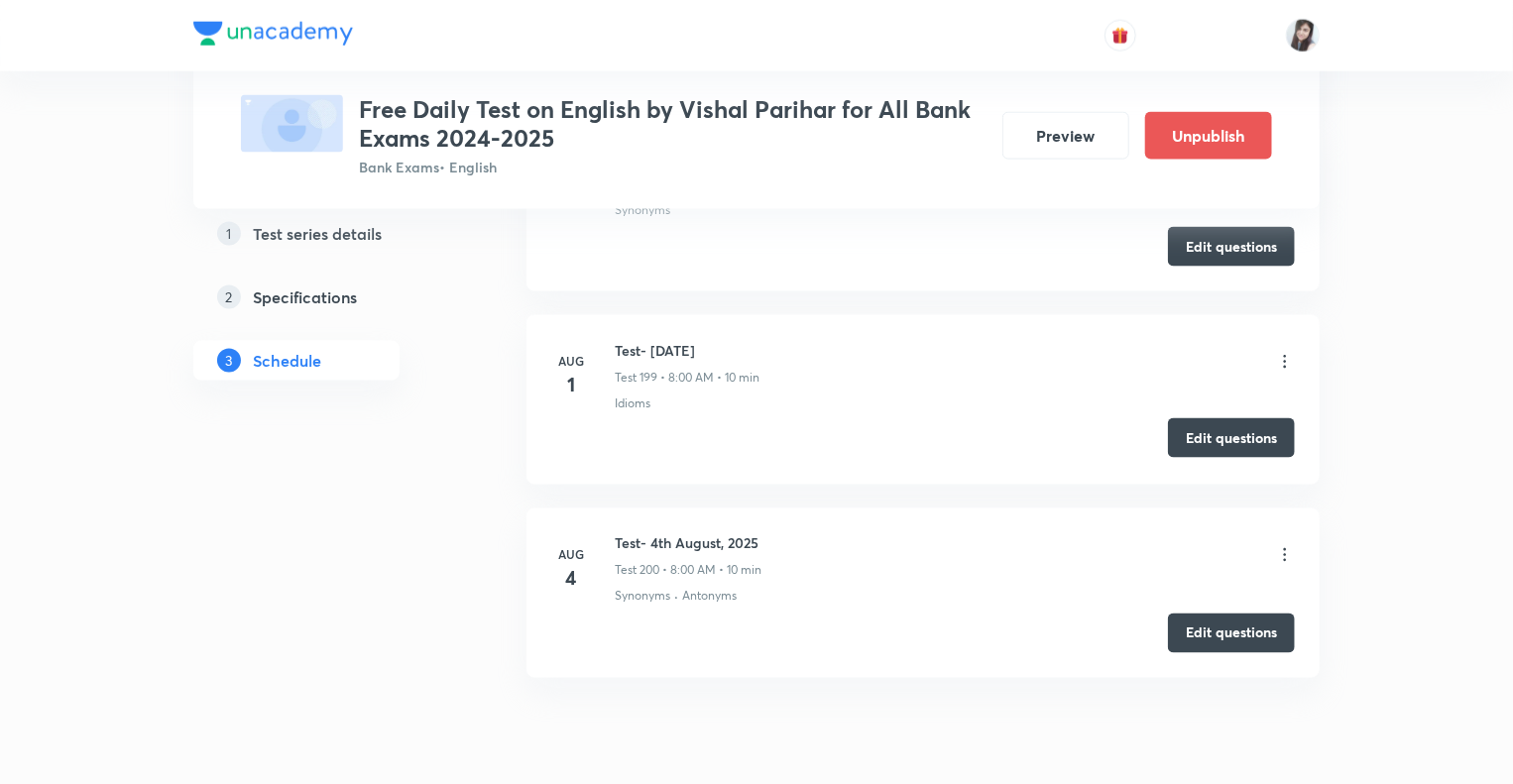 click on "Edit questions" at bounding box center (1231, 438) 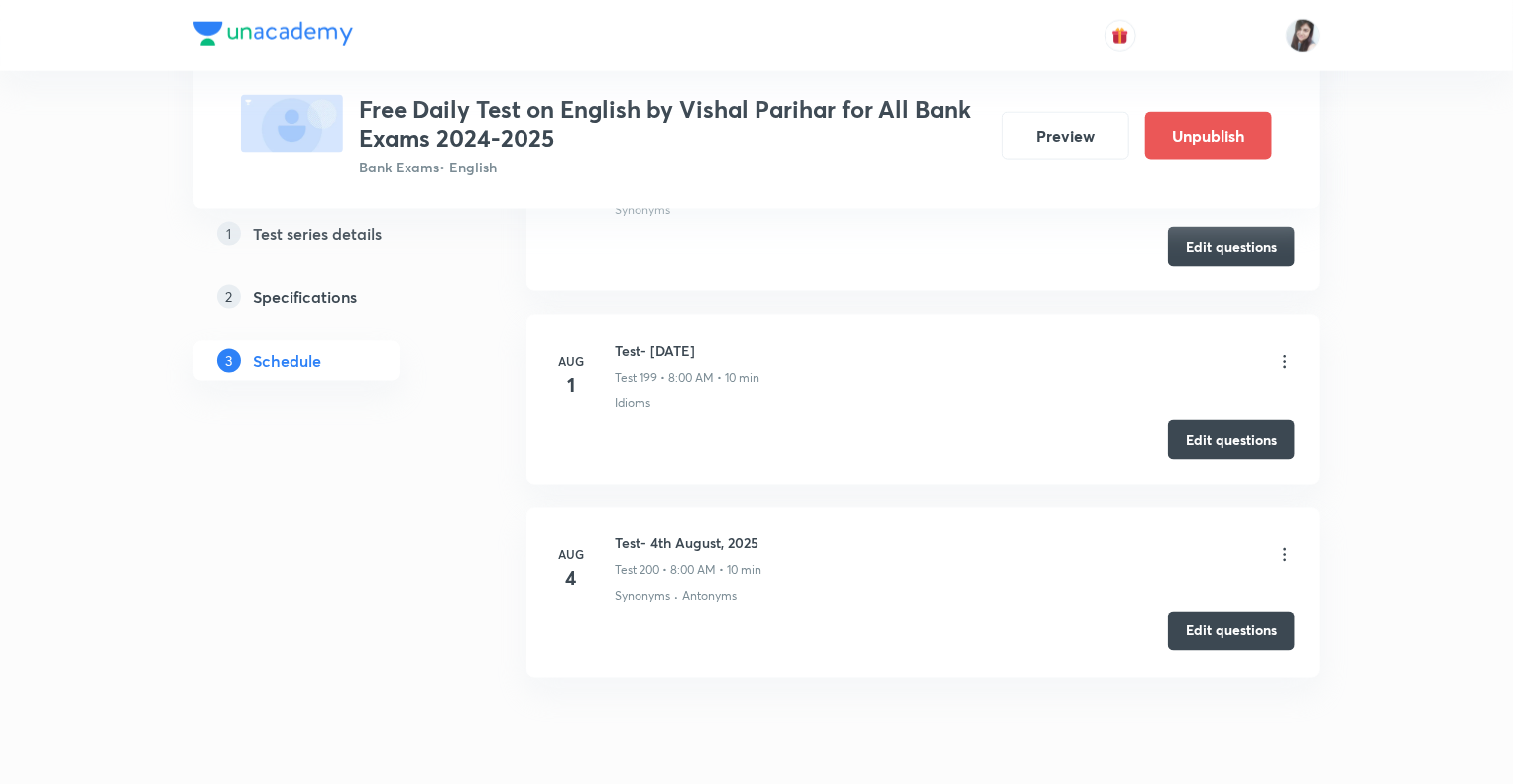 click on "Edit questions" at bounding box center (1231, 631) 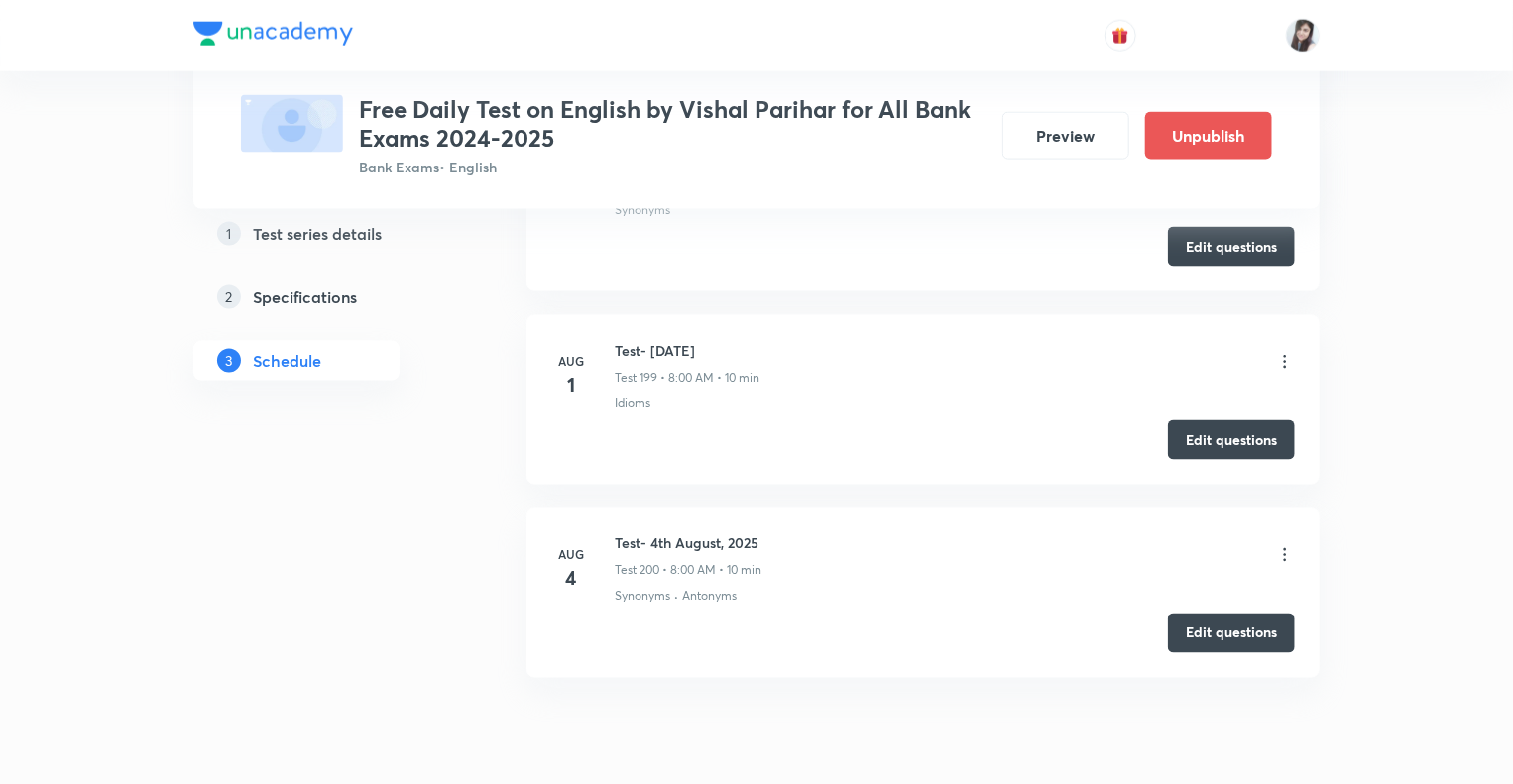 click 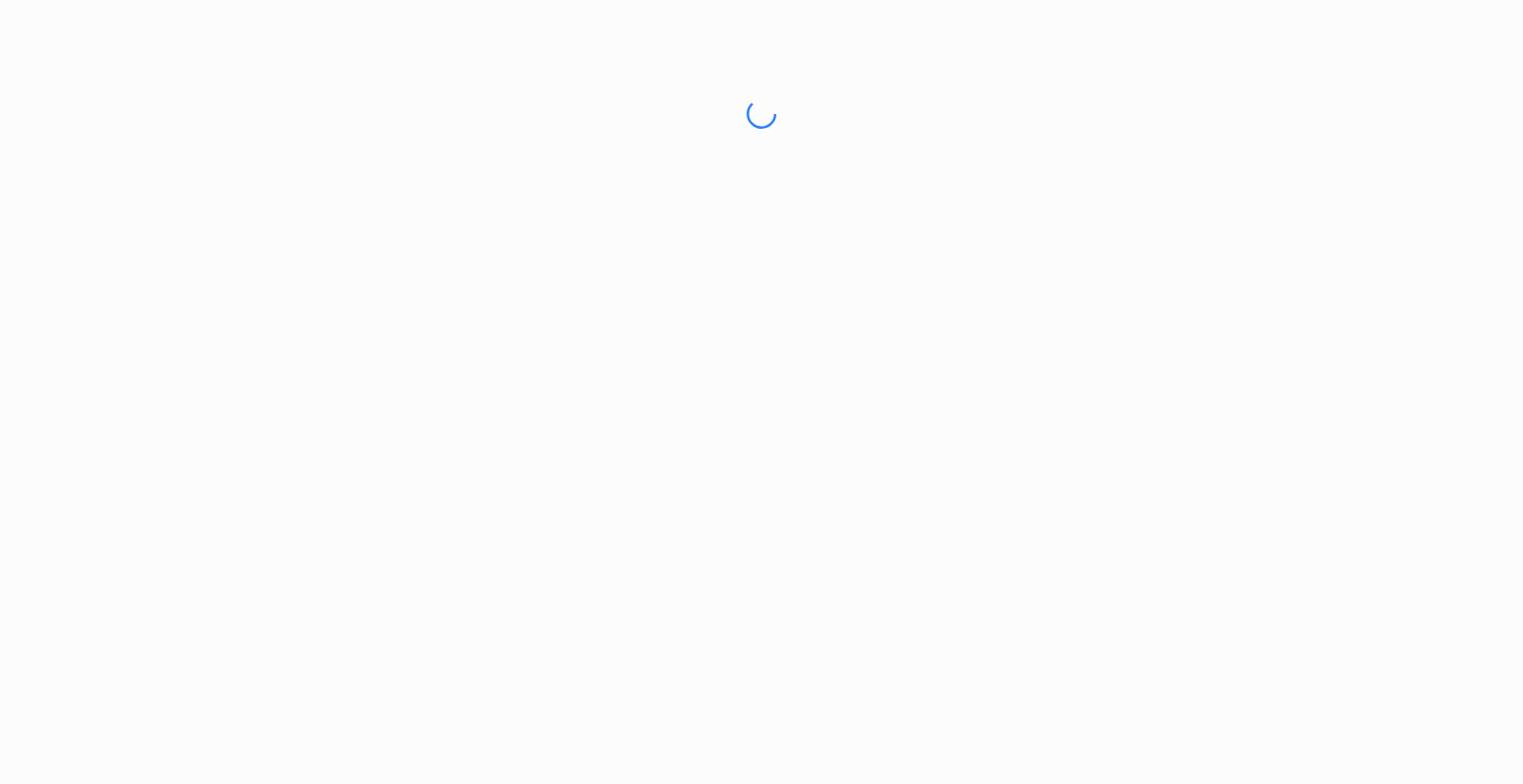 scroll, scrollTop: 0, scrollLeft: 0, axis: both 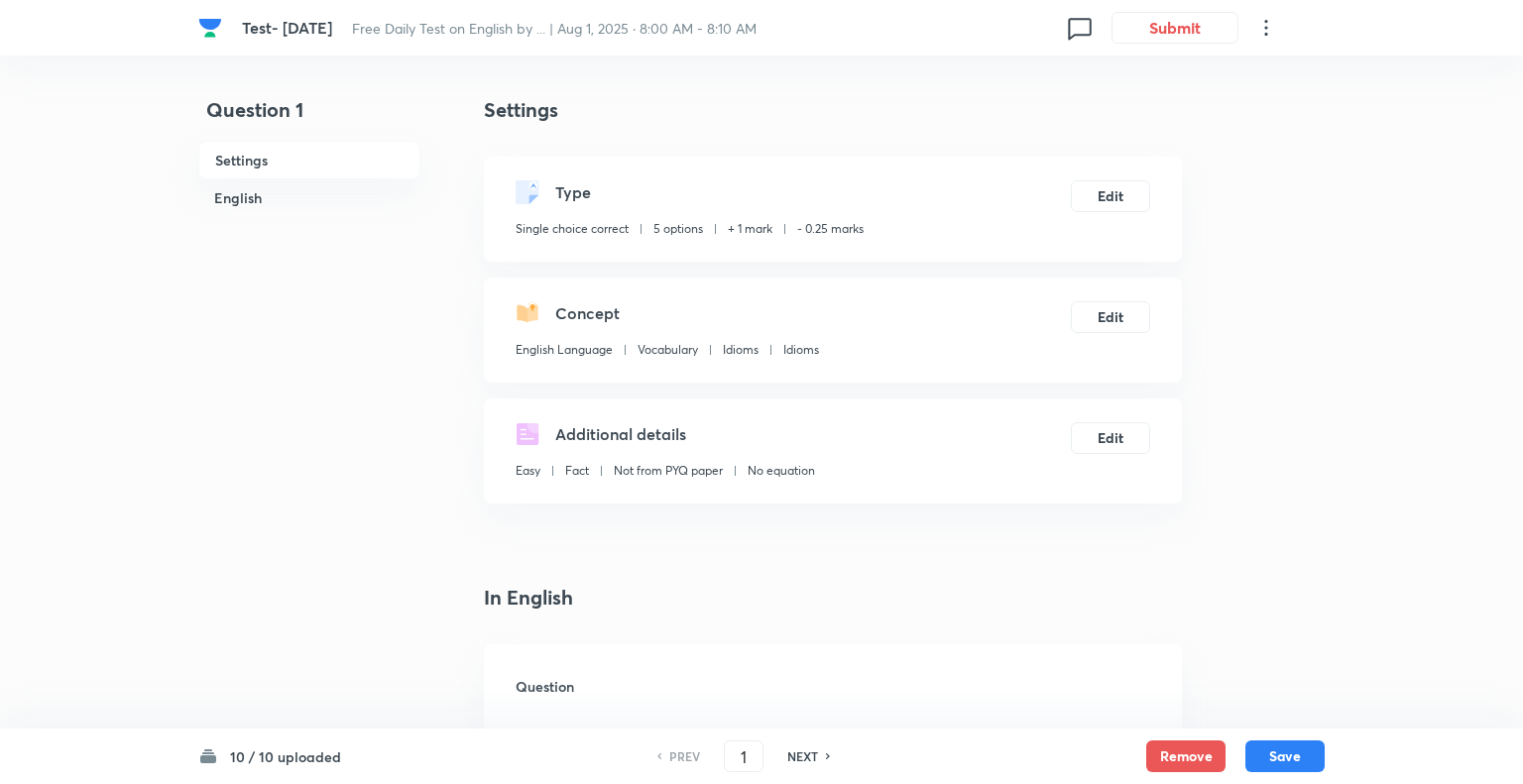 checkbox on "true" 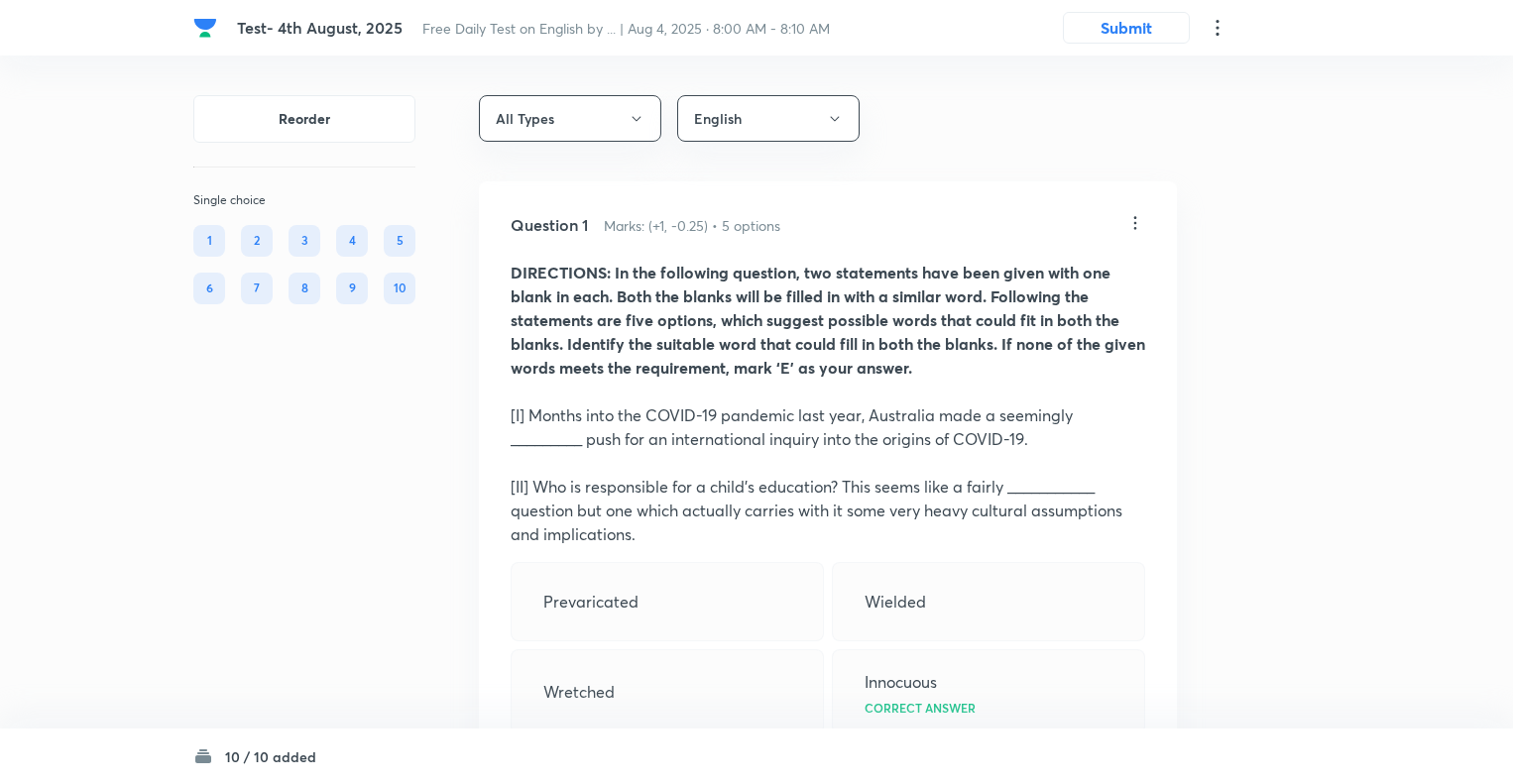 scroll, scrollTop: 0, scrollLeft: 0, axis: both 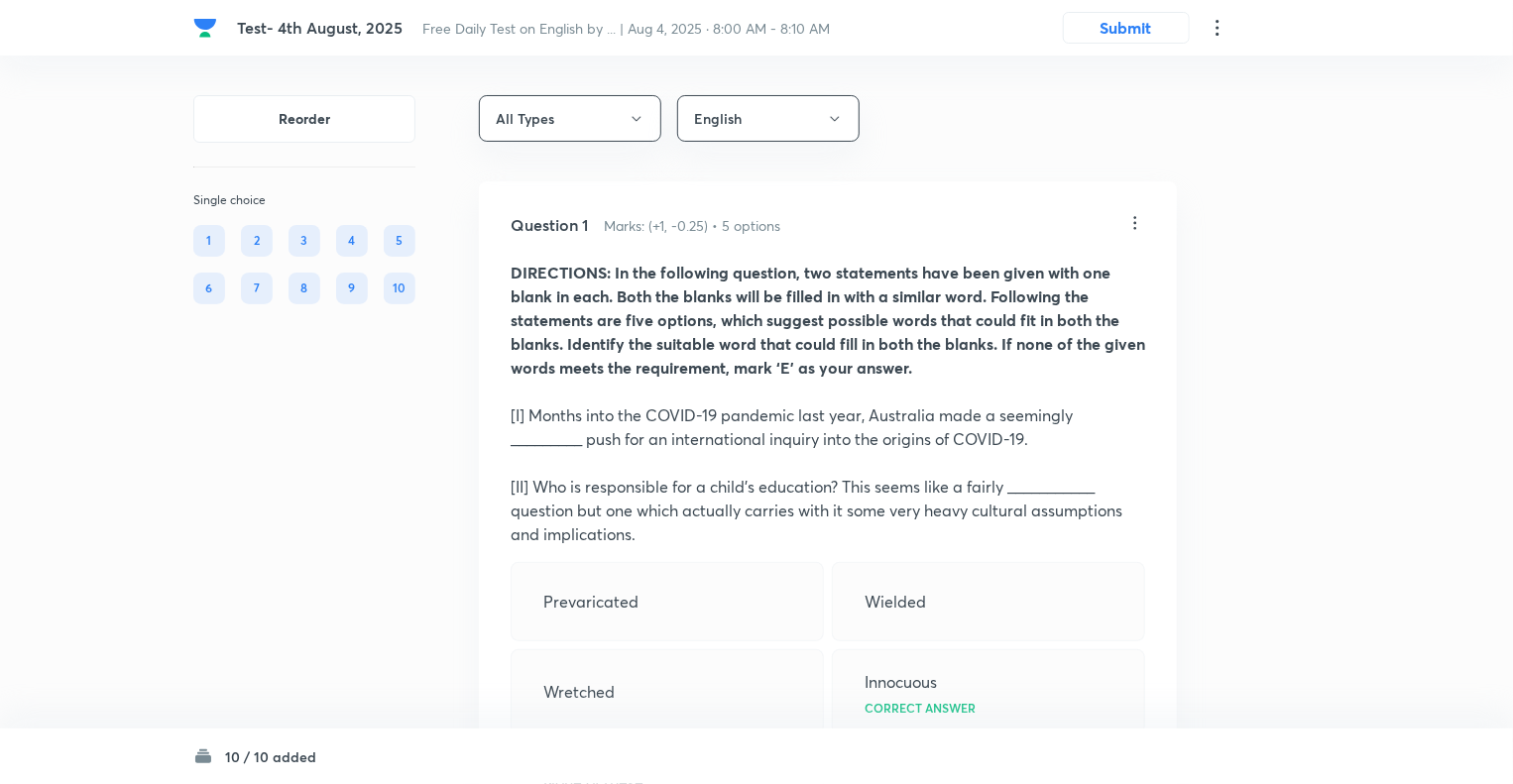 click 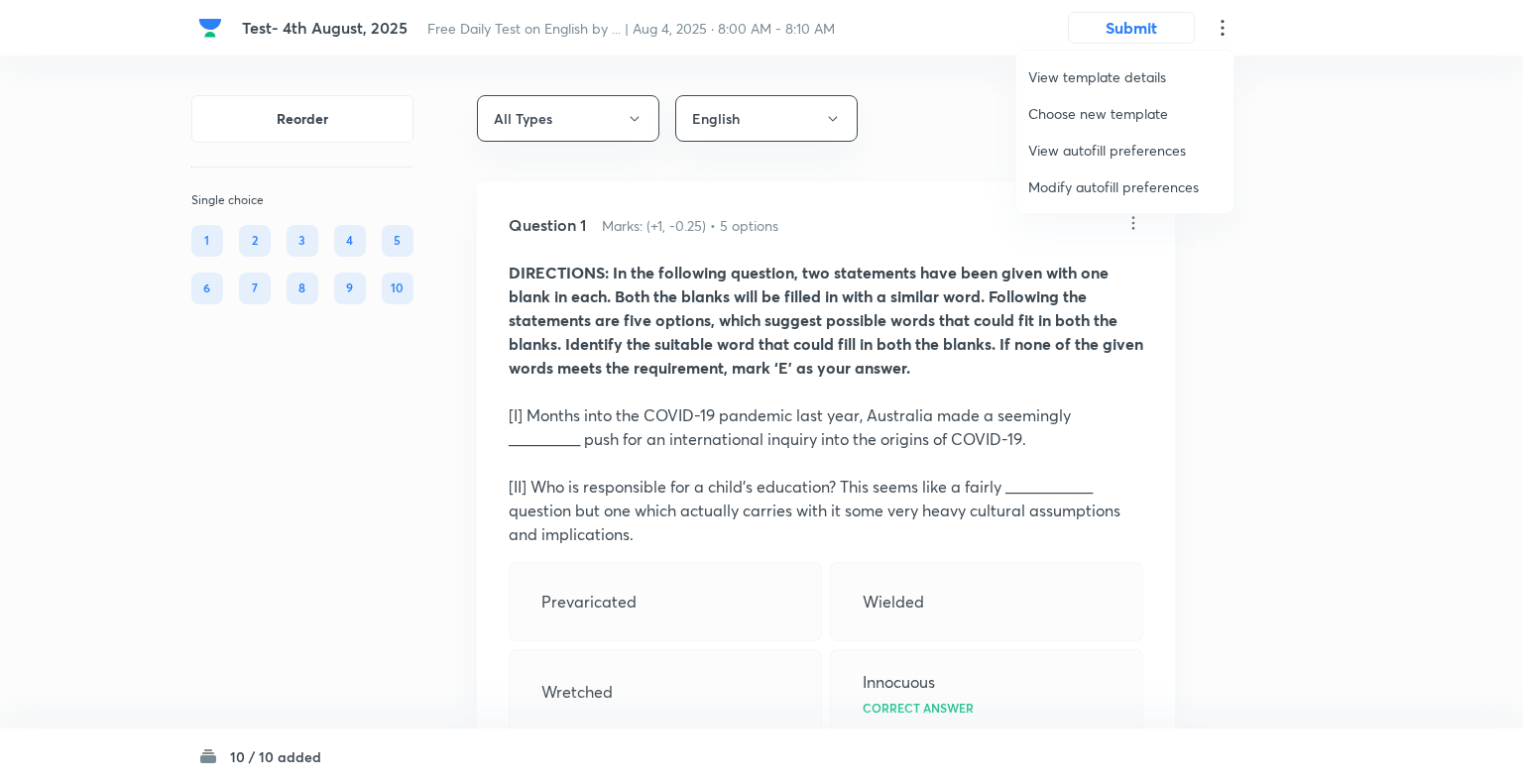 click on "Choose new template" at bounding box center (1124, 113) 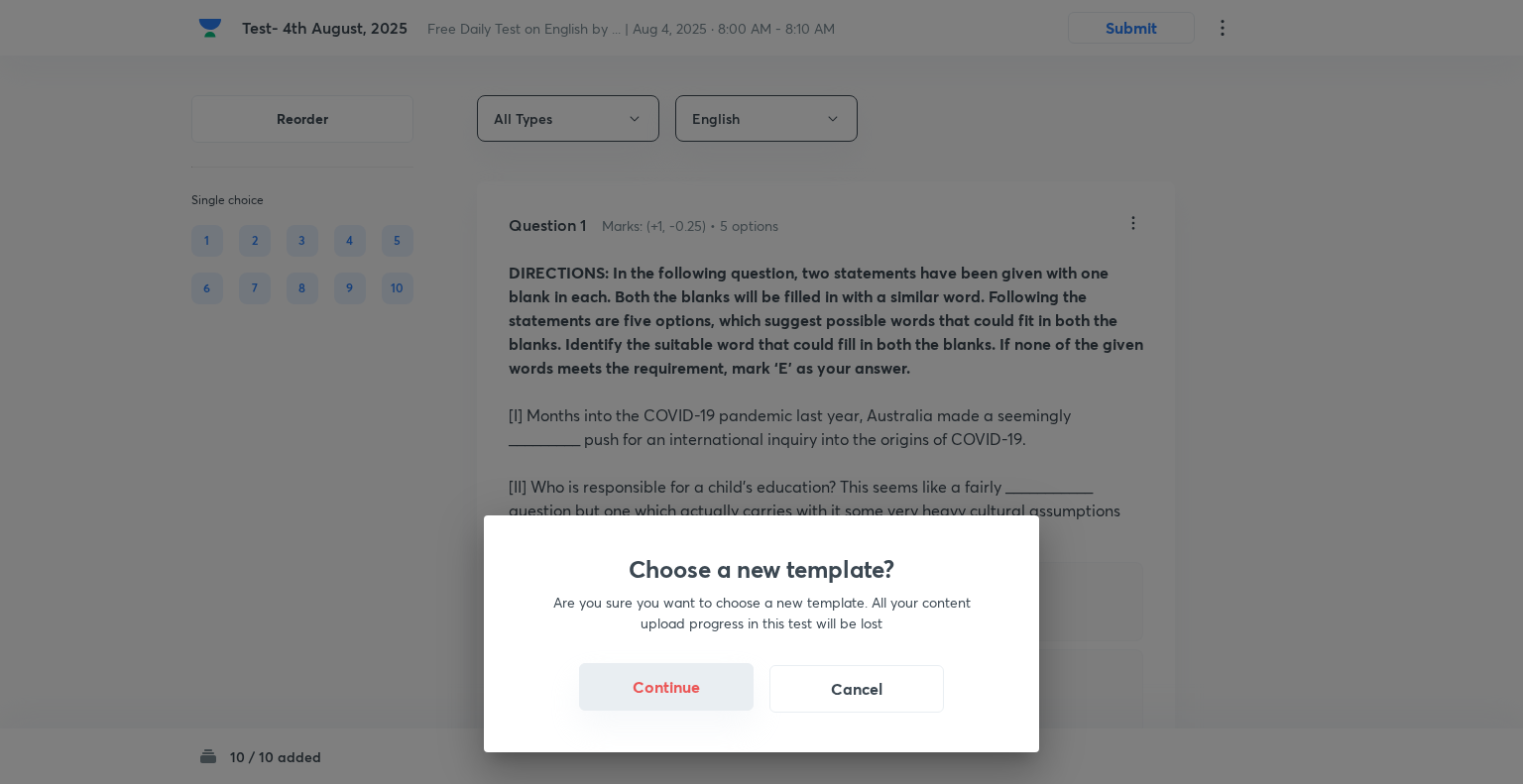 click on "Continue" at bounding box center [666, 687] 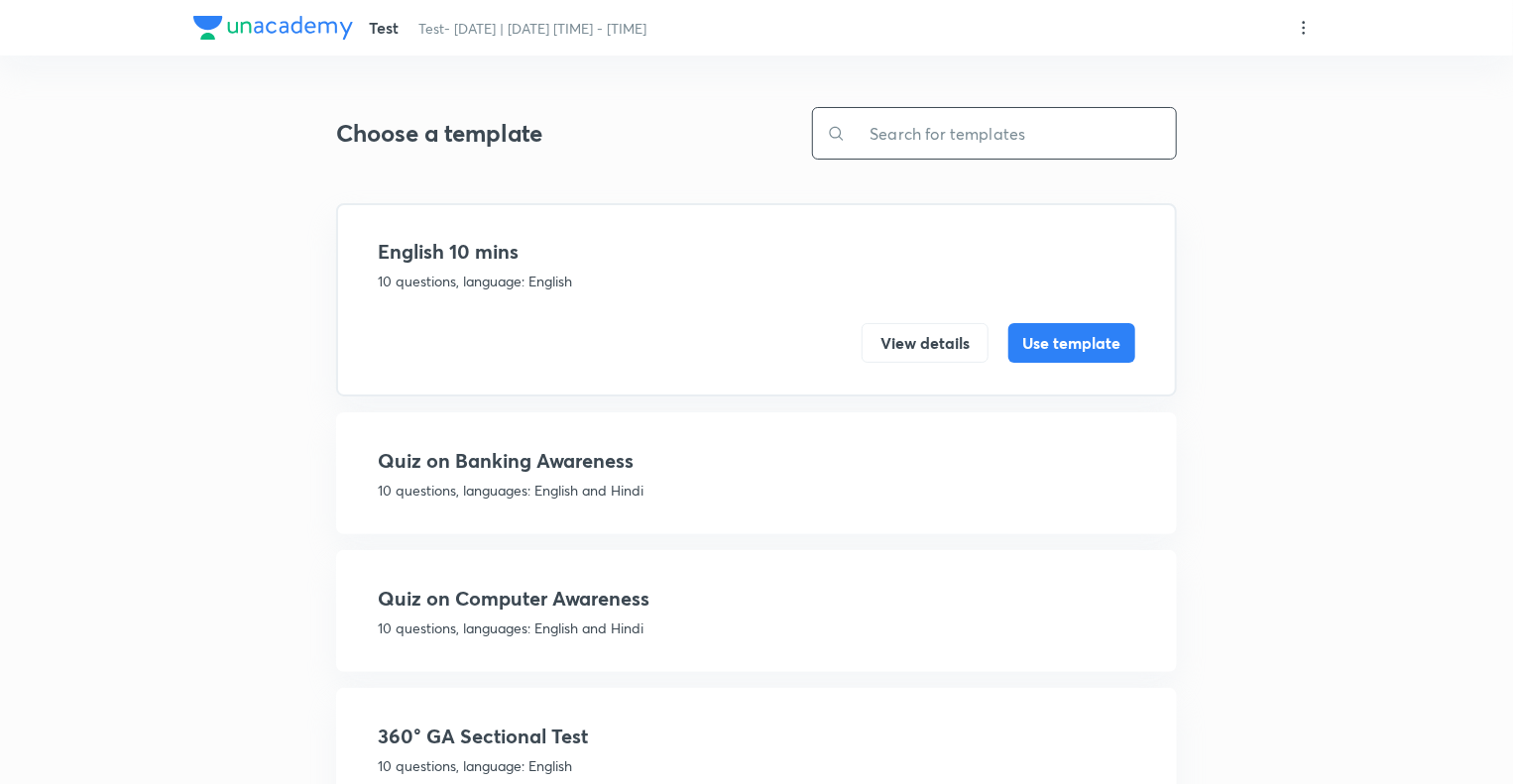 click at bounding box center [1010, 133] 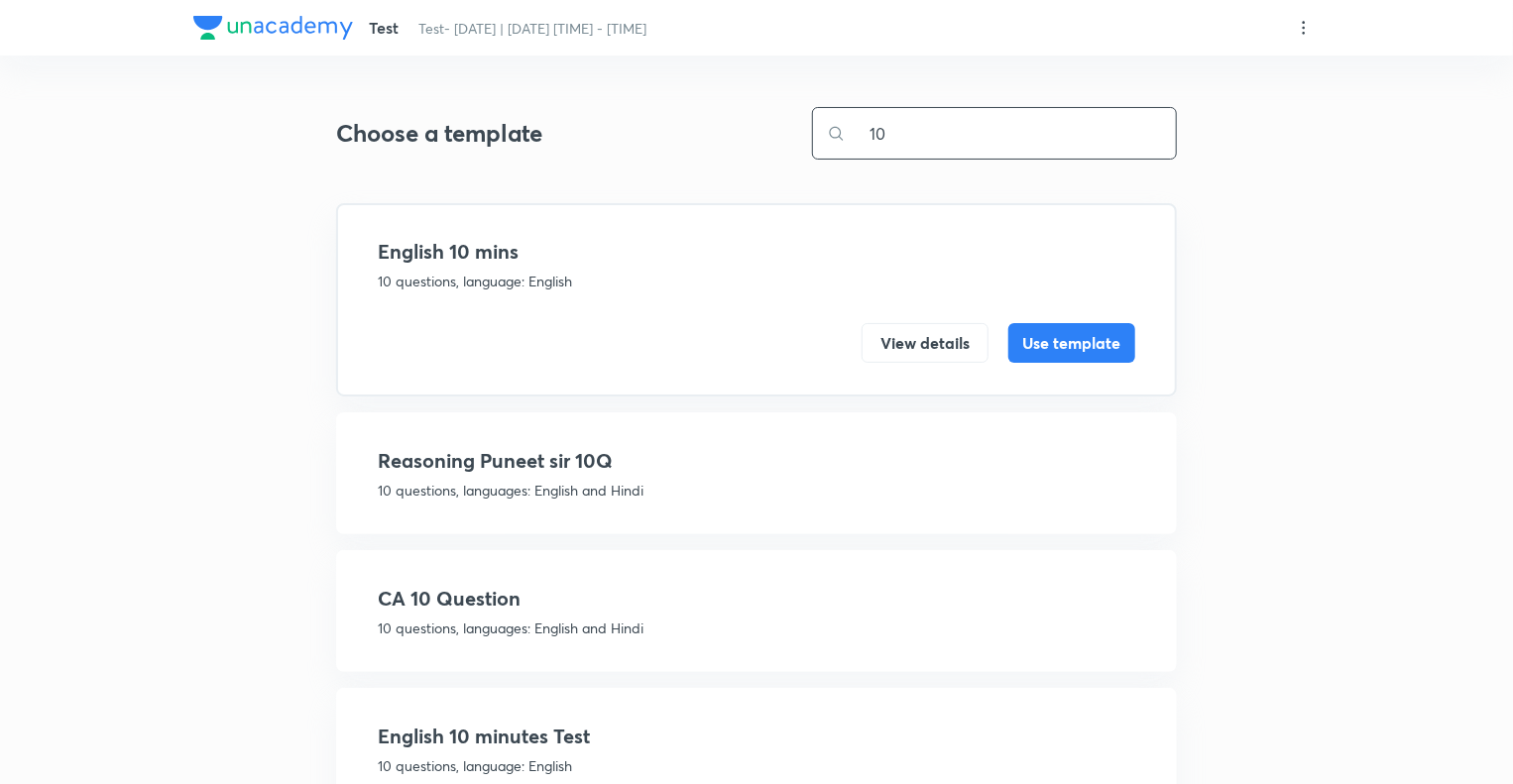 type on "10" 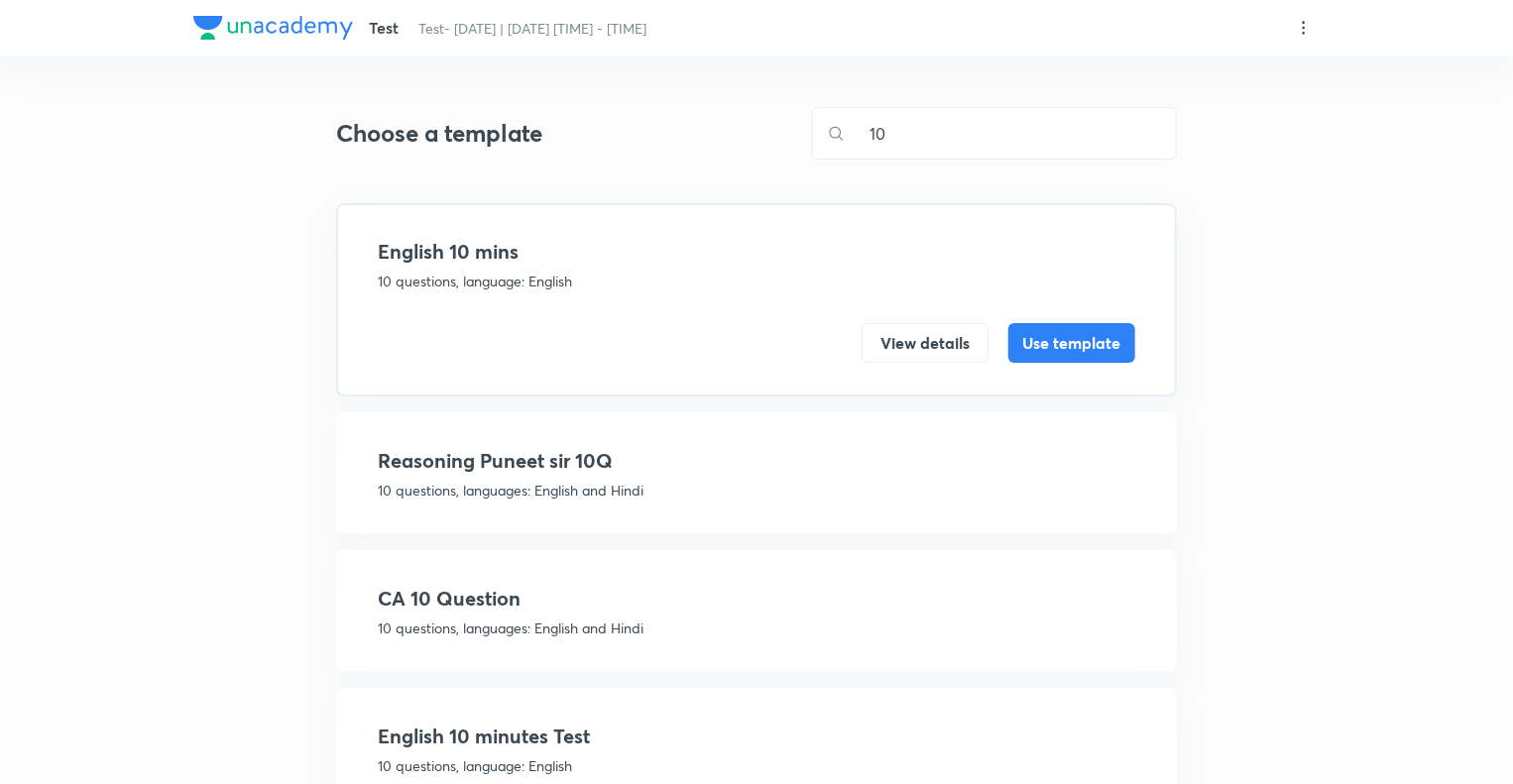 click on "English 10 minutes Test" at bounding box center (756, 736) 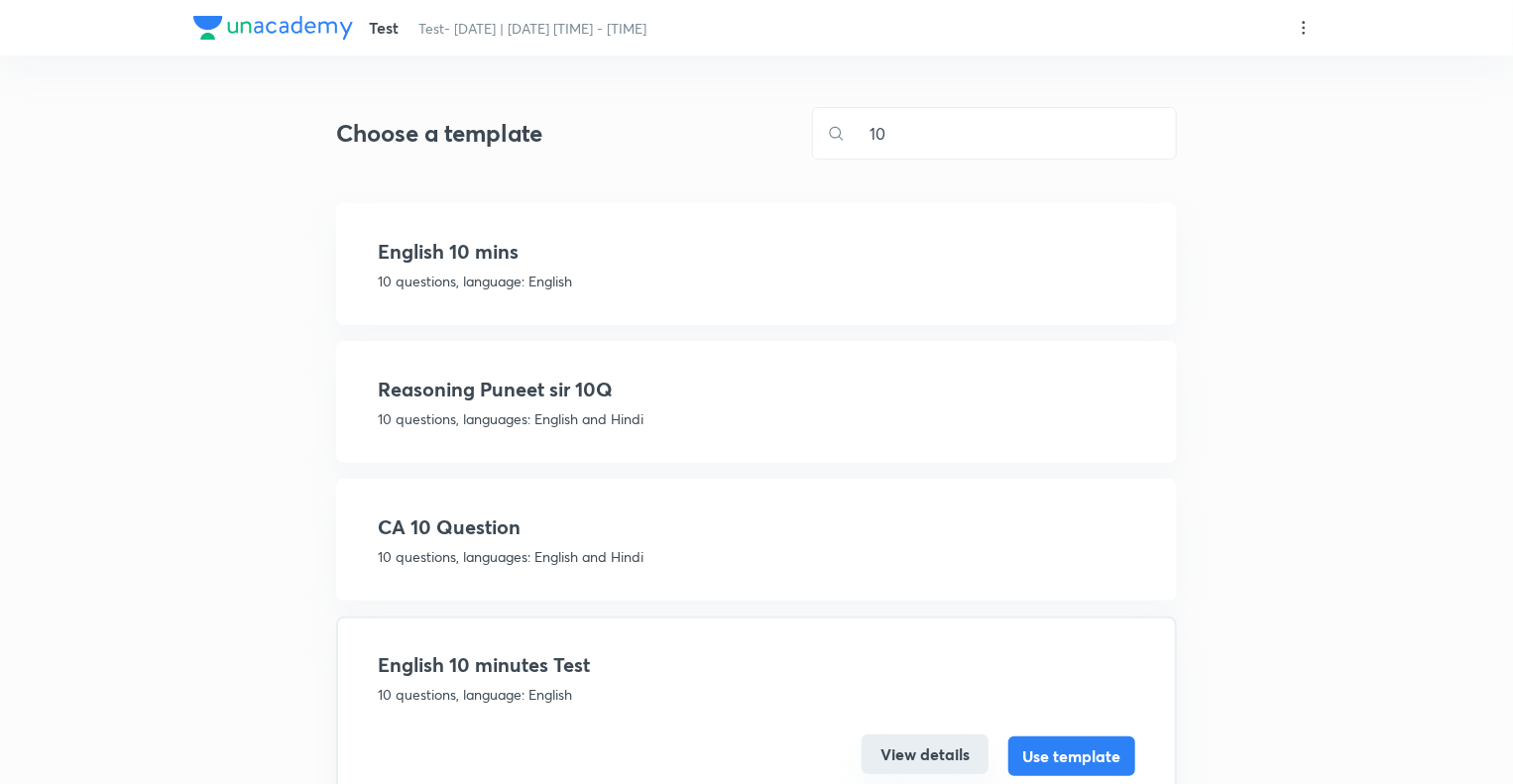 click on "View details" at bounding box center [925, 754] 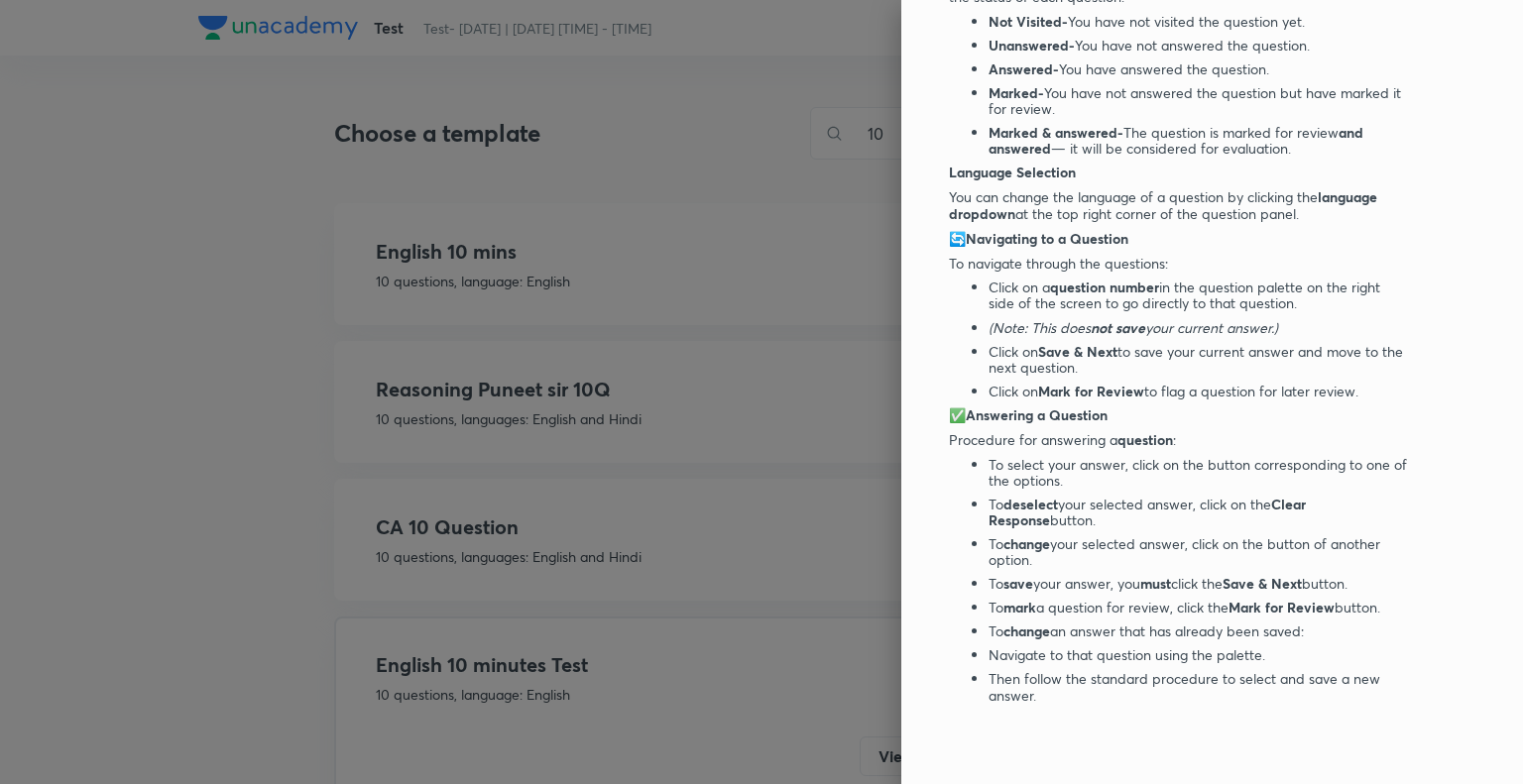 scroll, scrollTop: 1225, scrollLeft: 0, axis: vertical 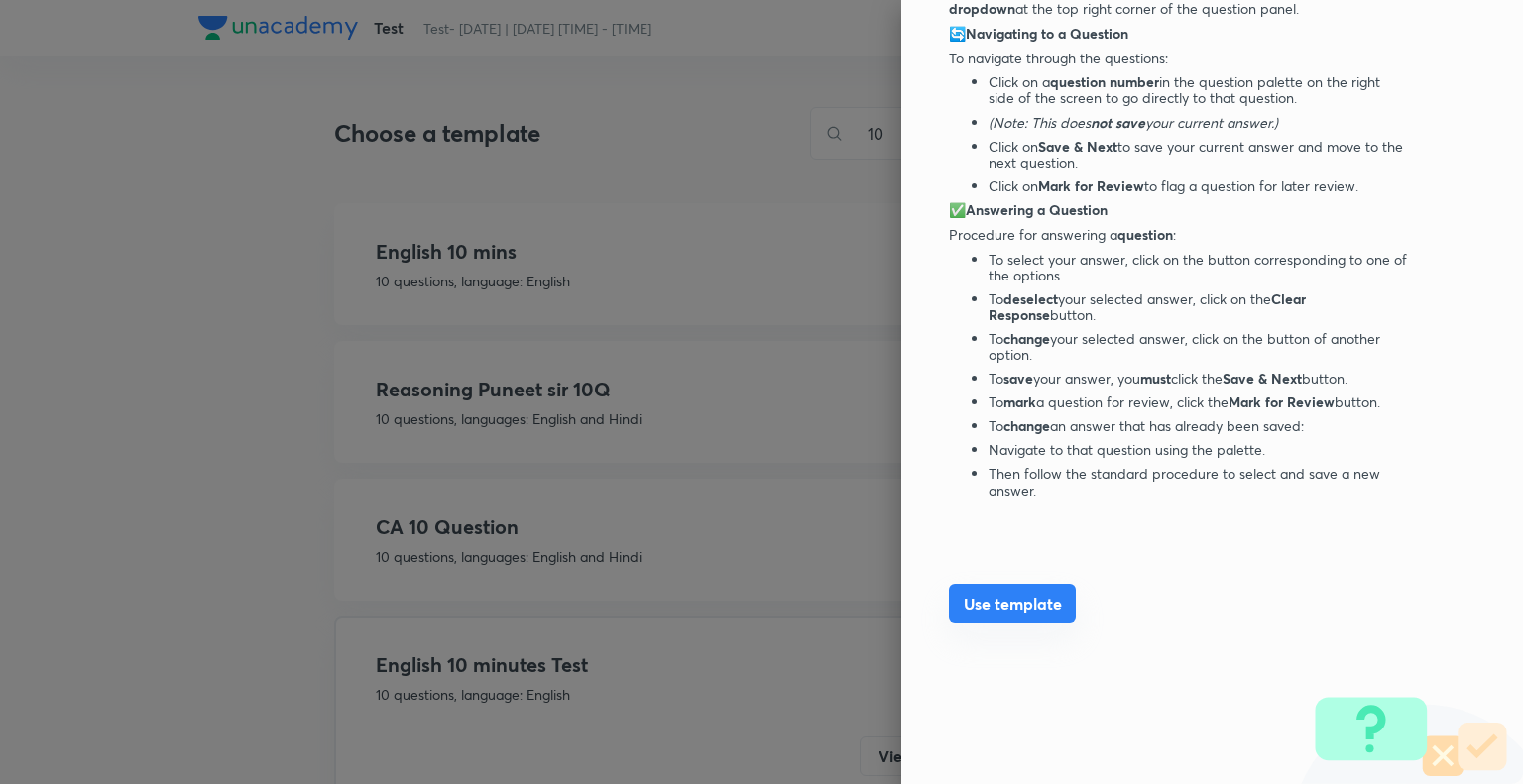 click on "Use template" at bounding box center (1012, 604) 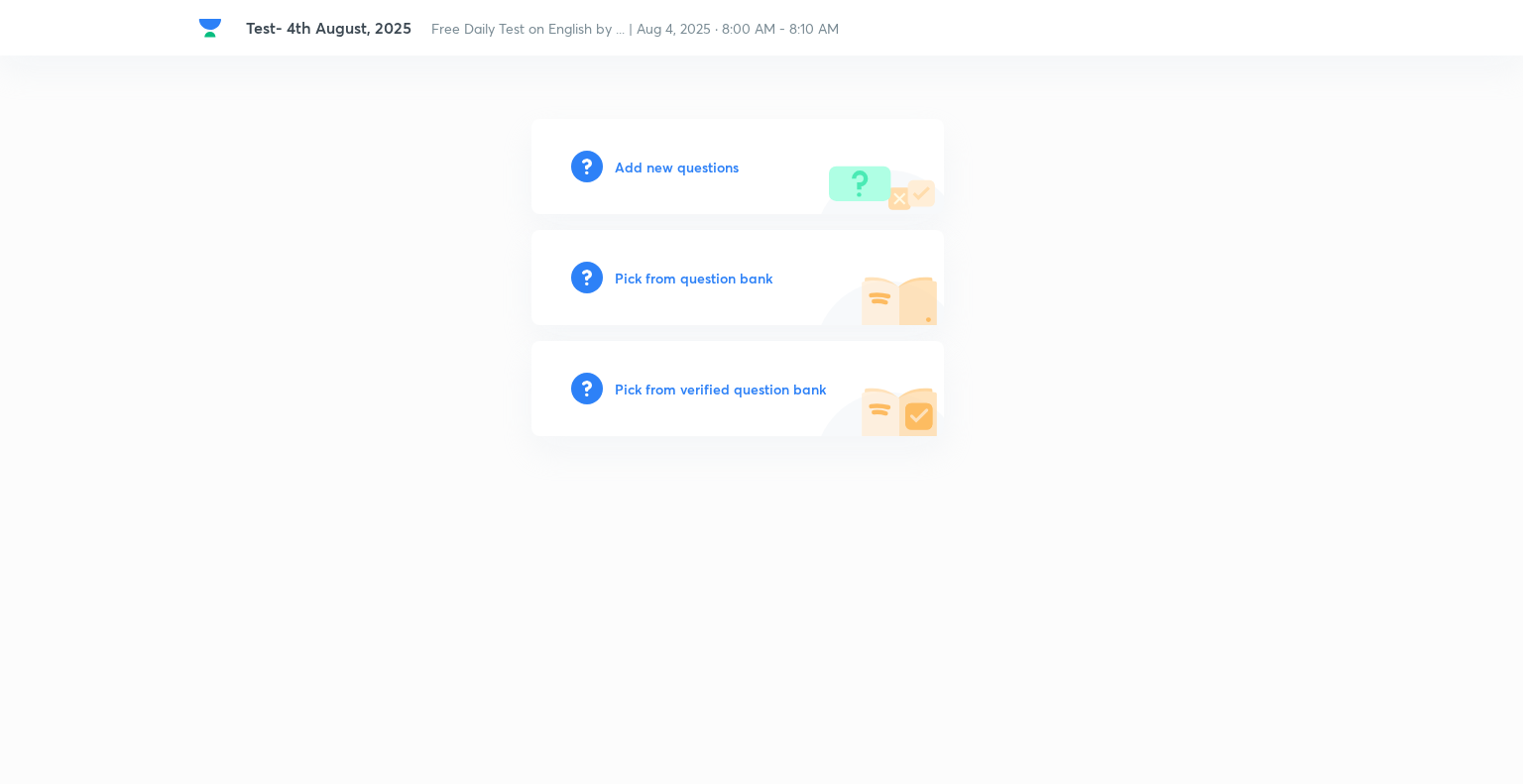click on "Pick from question bank" at bounding box center (693, 278) 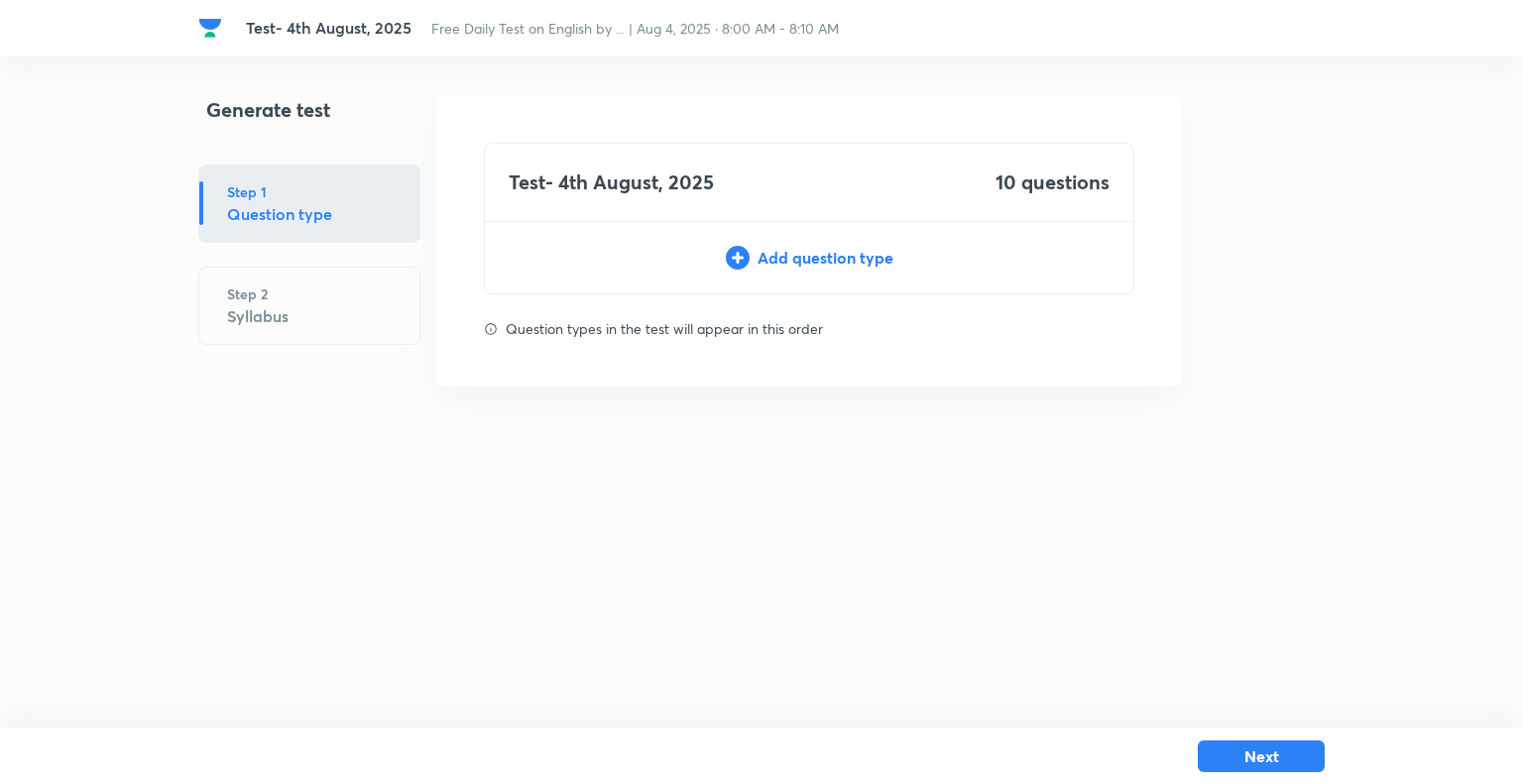 click on "Add question type" at bounding box center (809, 258) 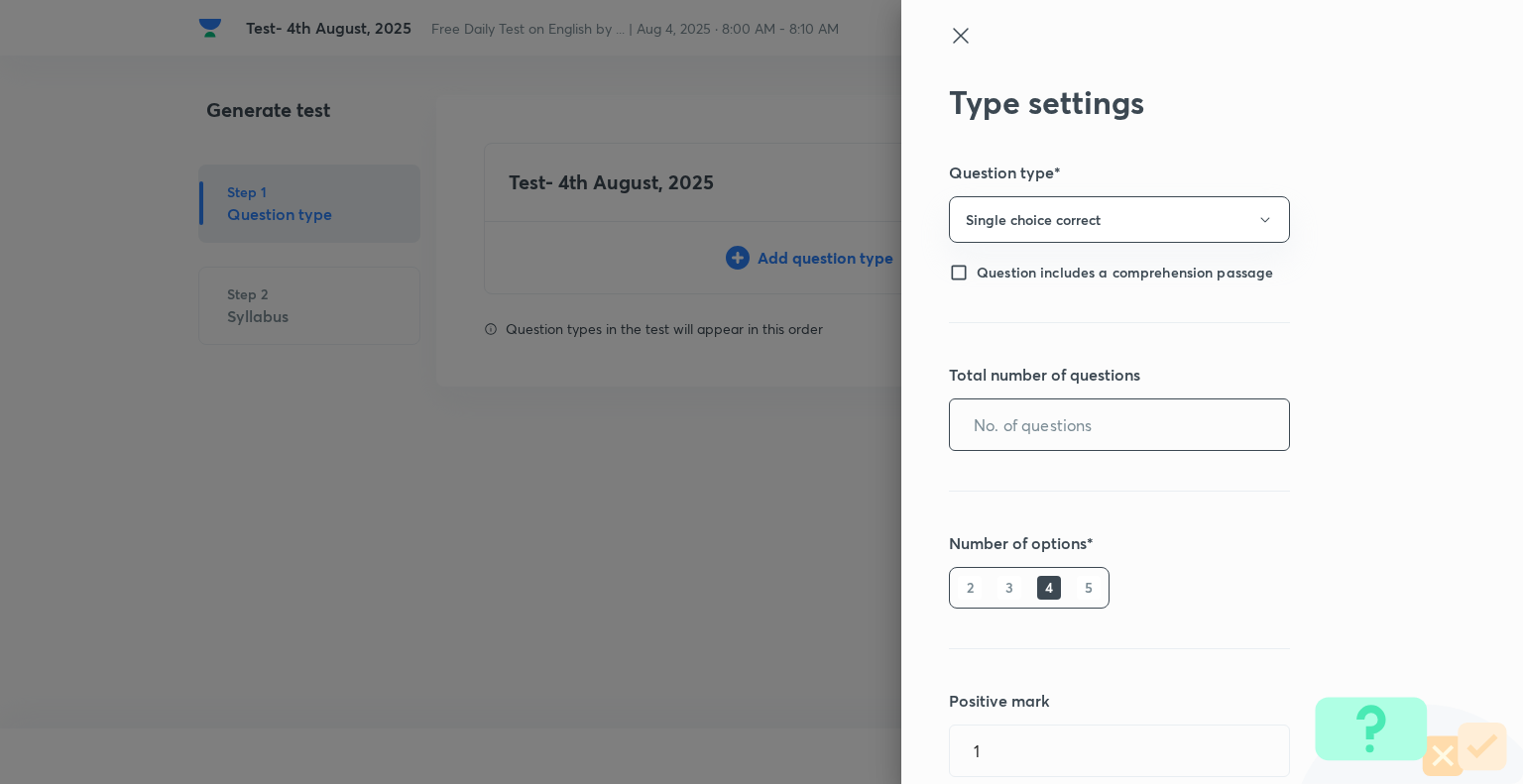 click at bounding box center (1119, 424) 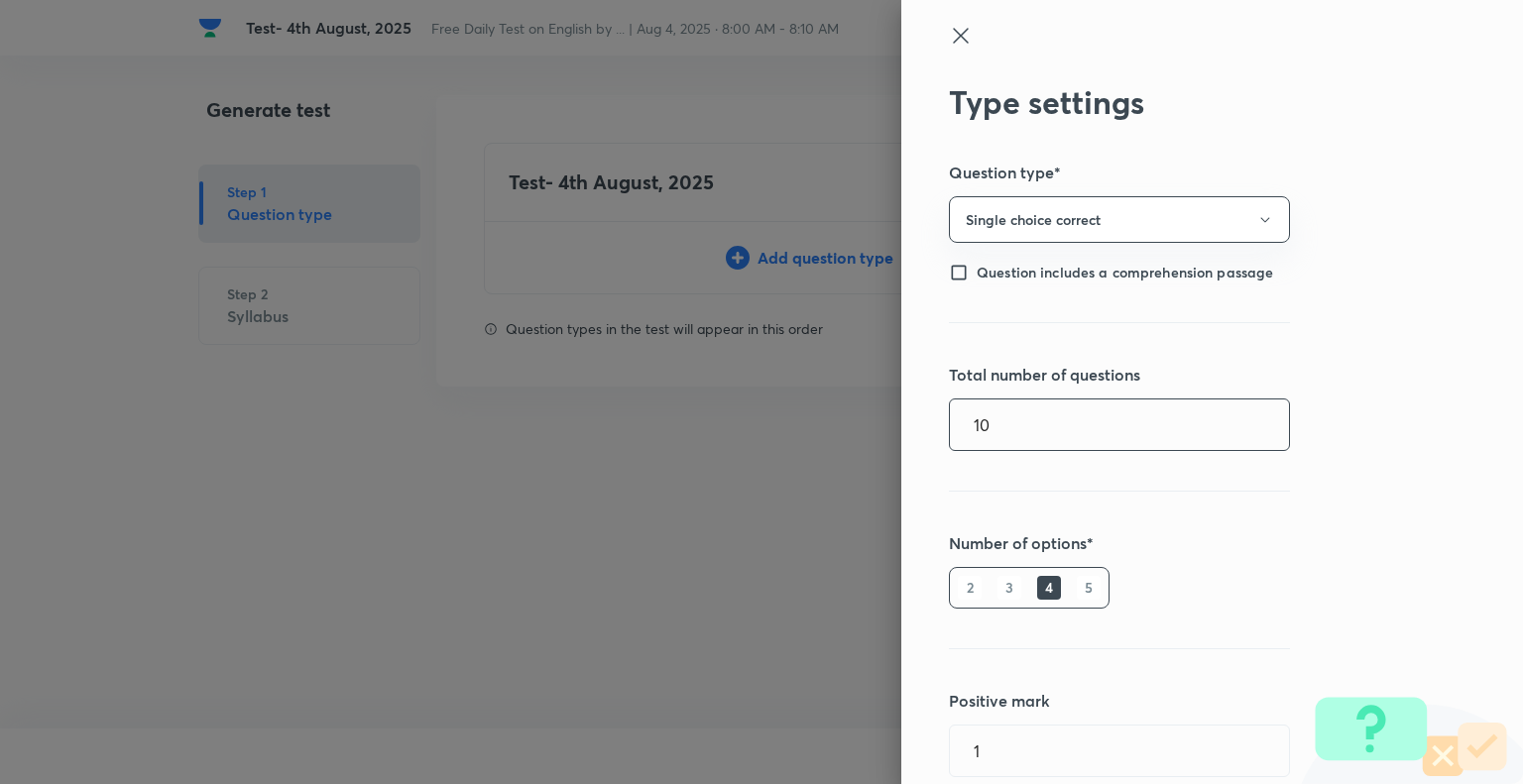 type on "10" 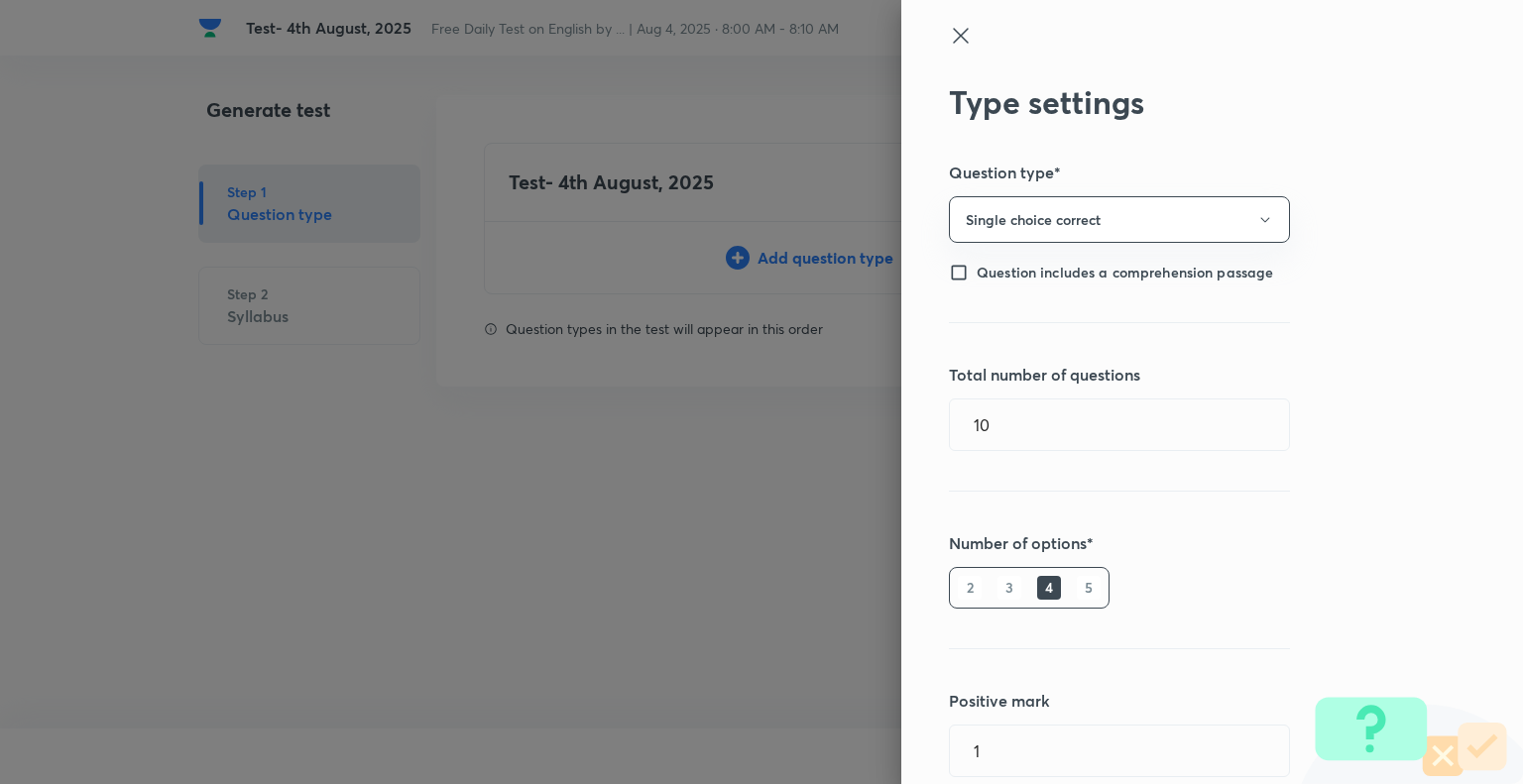 click on "5" at bounding box center (1089, 588) 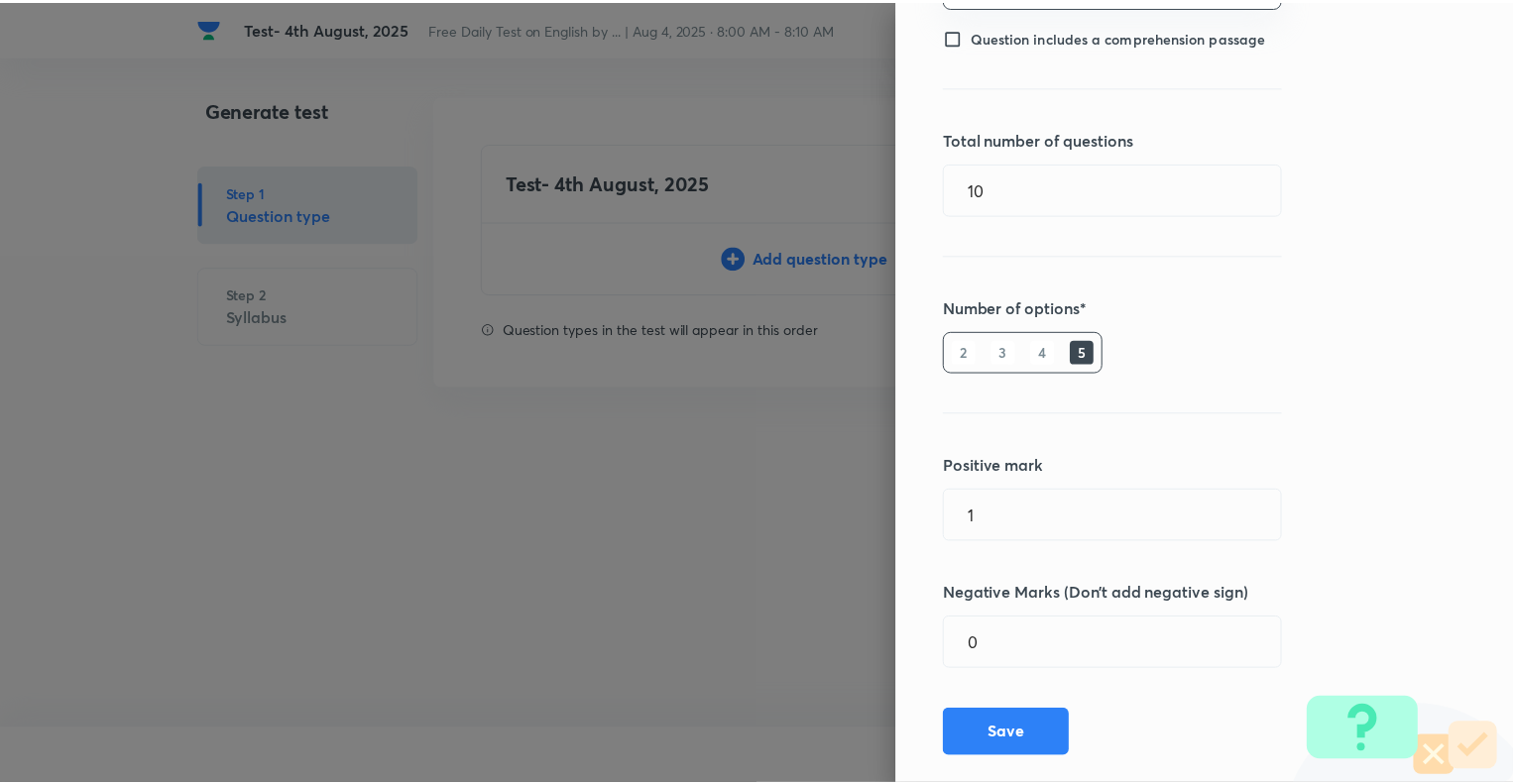 scroll, scrollTop: 270, scrollLeft: 0, axis: vertical 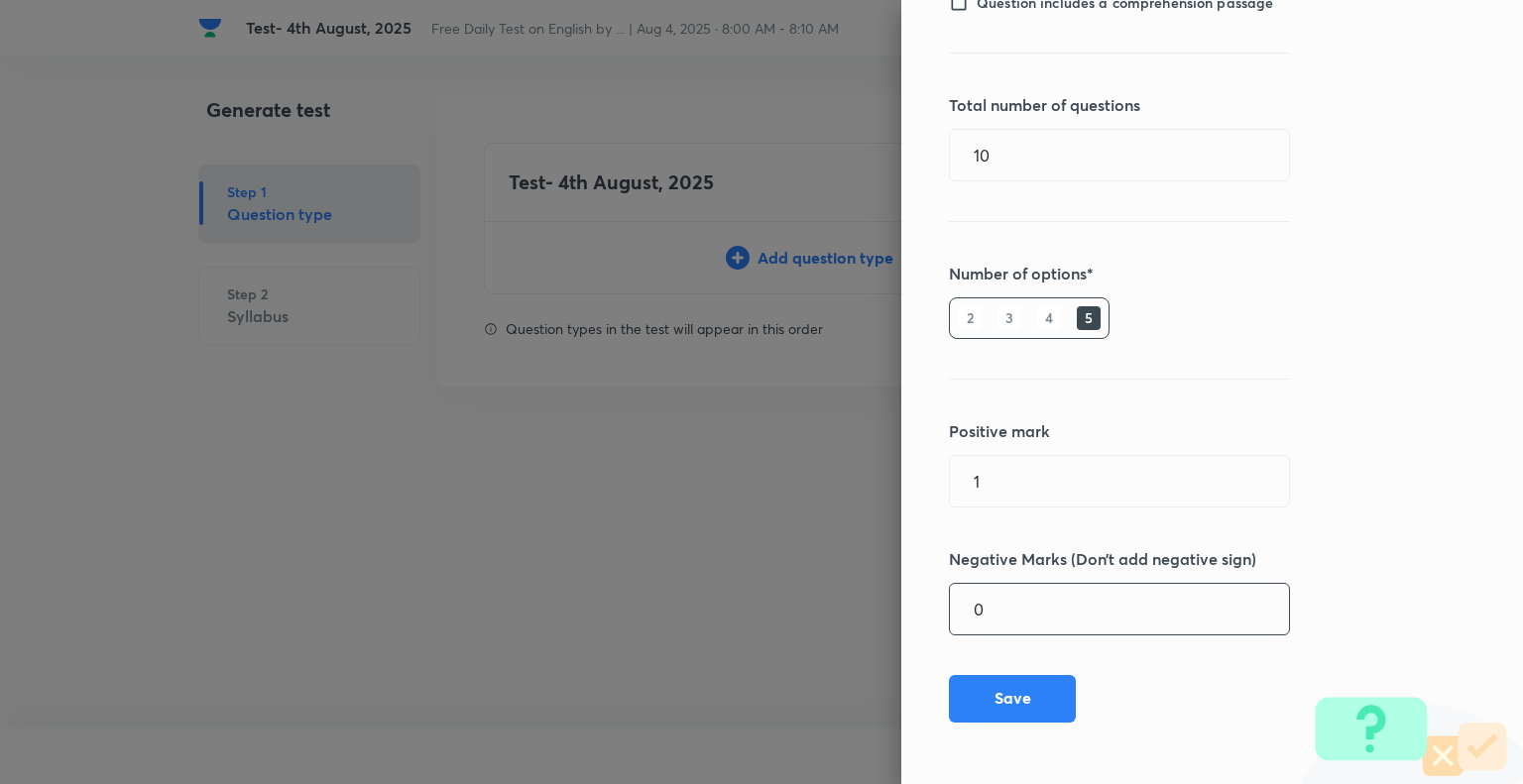 click on "0" at bounding box center [1119, 609] 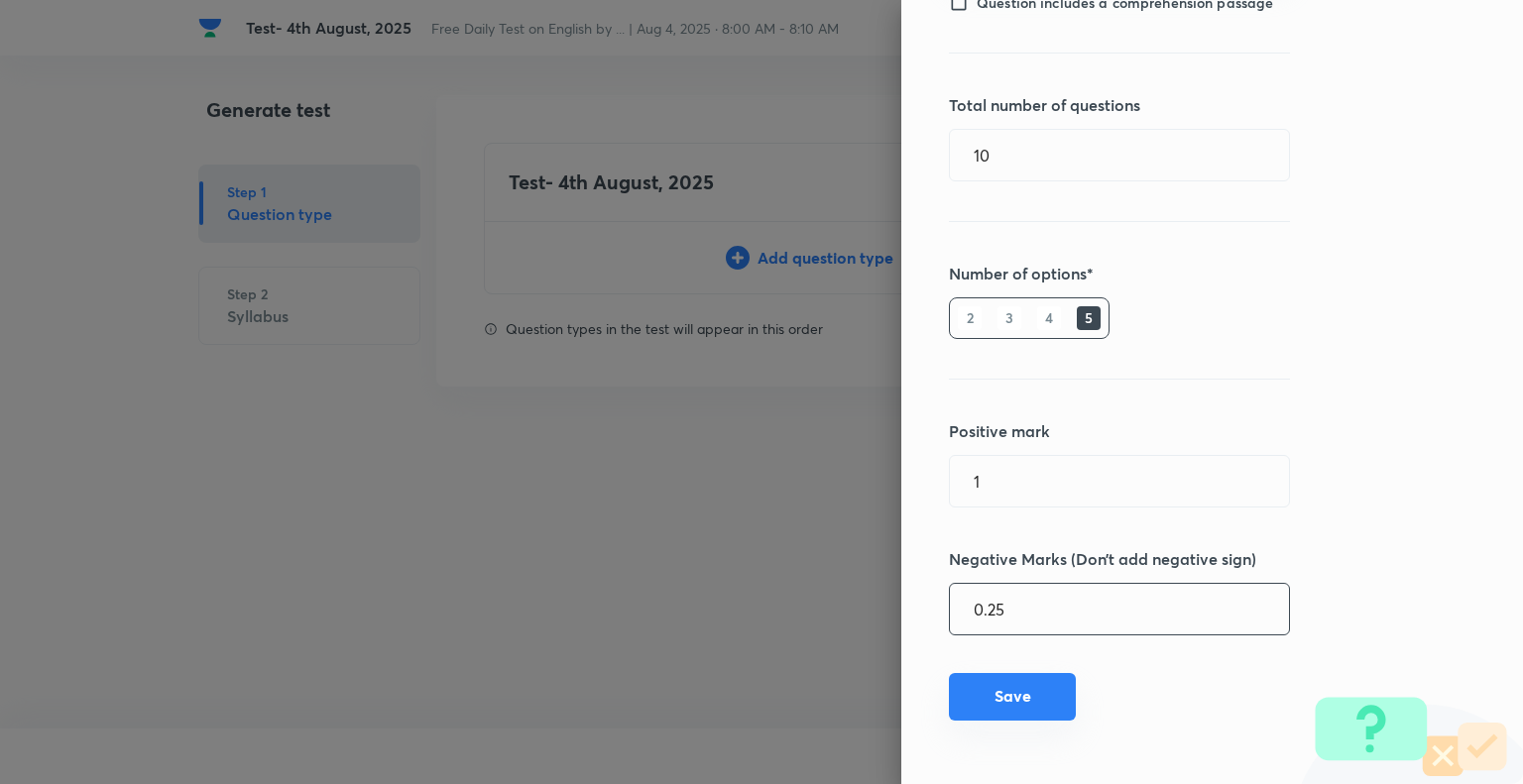 type on "0.25" 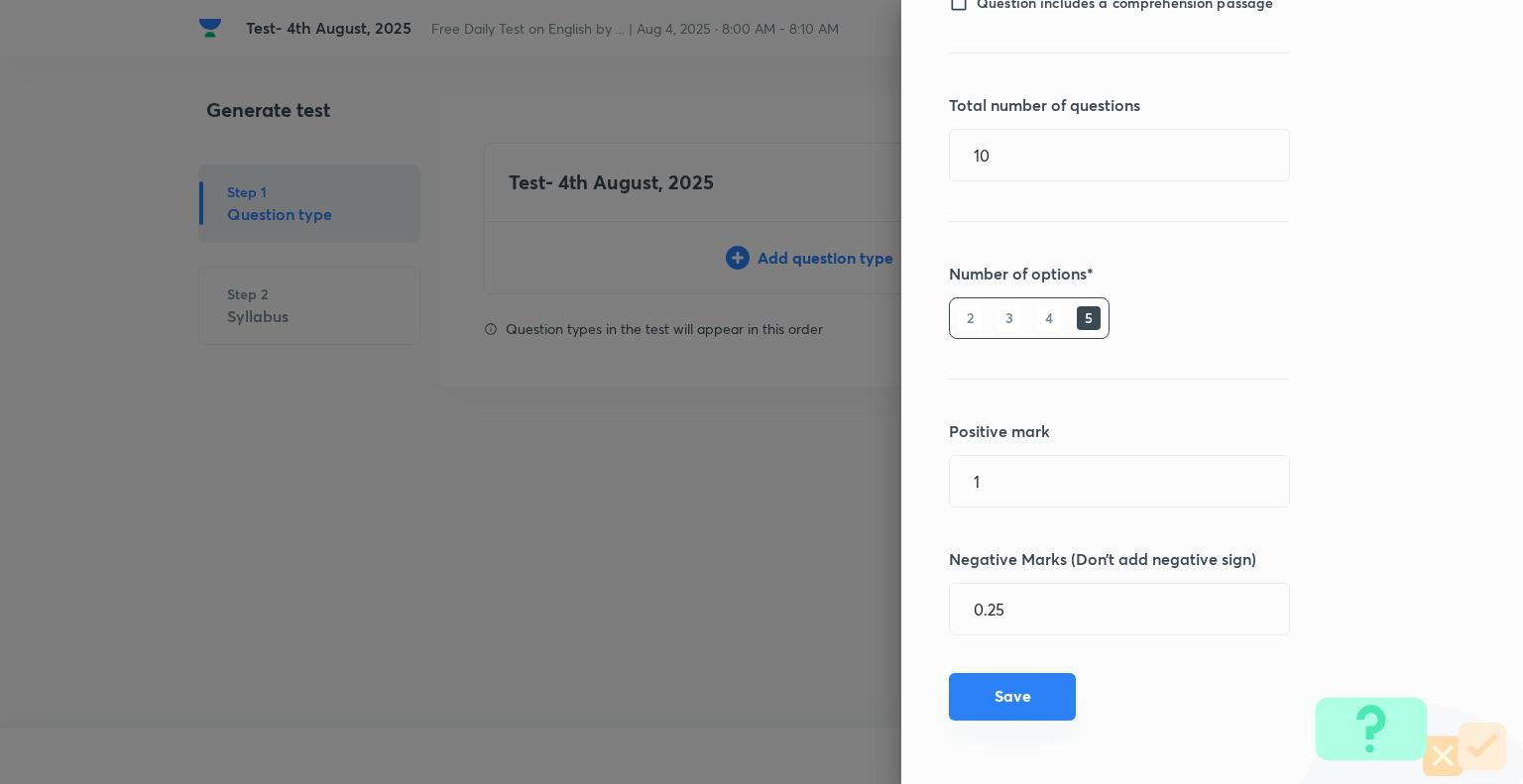 click on "Save" at bounding box center [1012, 697] 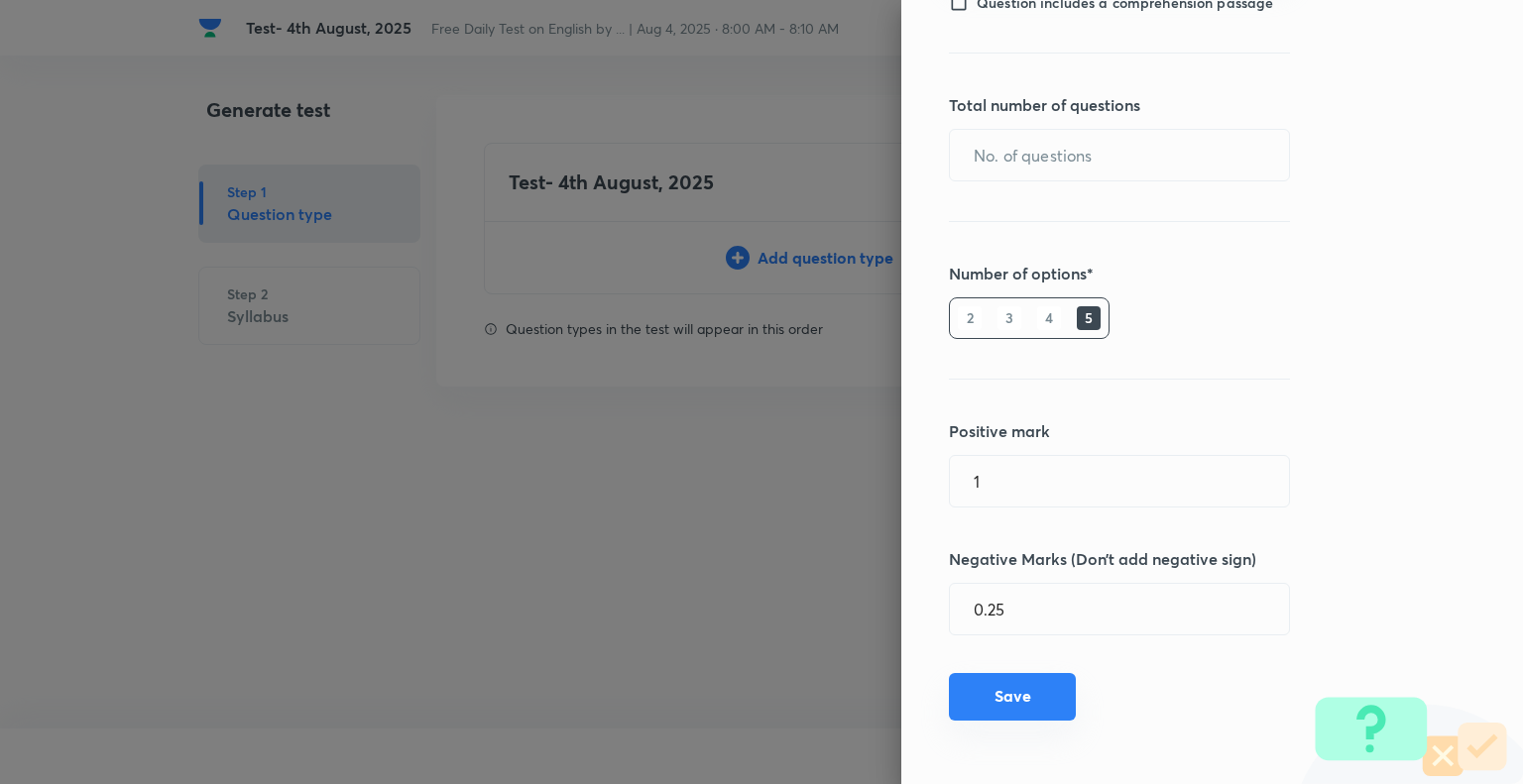 type on "0" 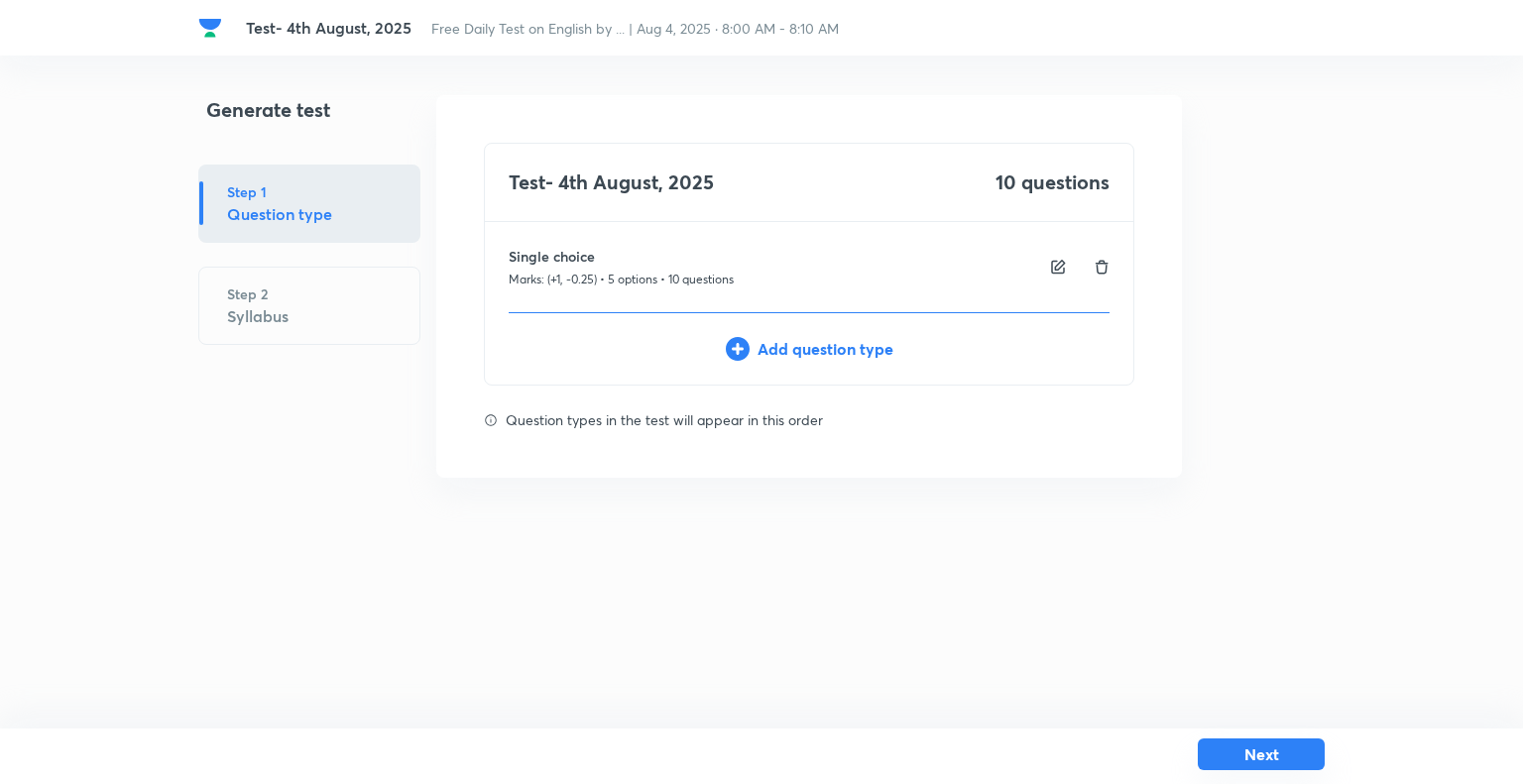 click on "Next" at bounding box center (1261, 754) 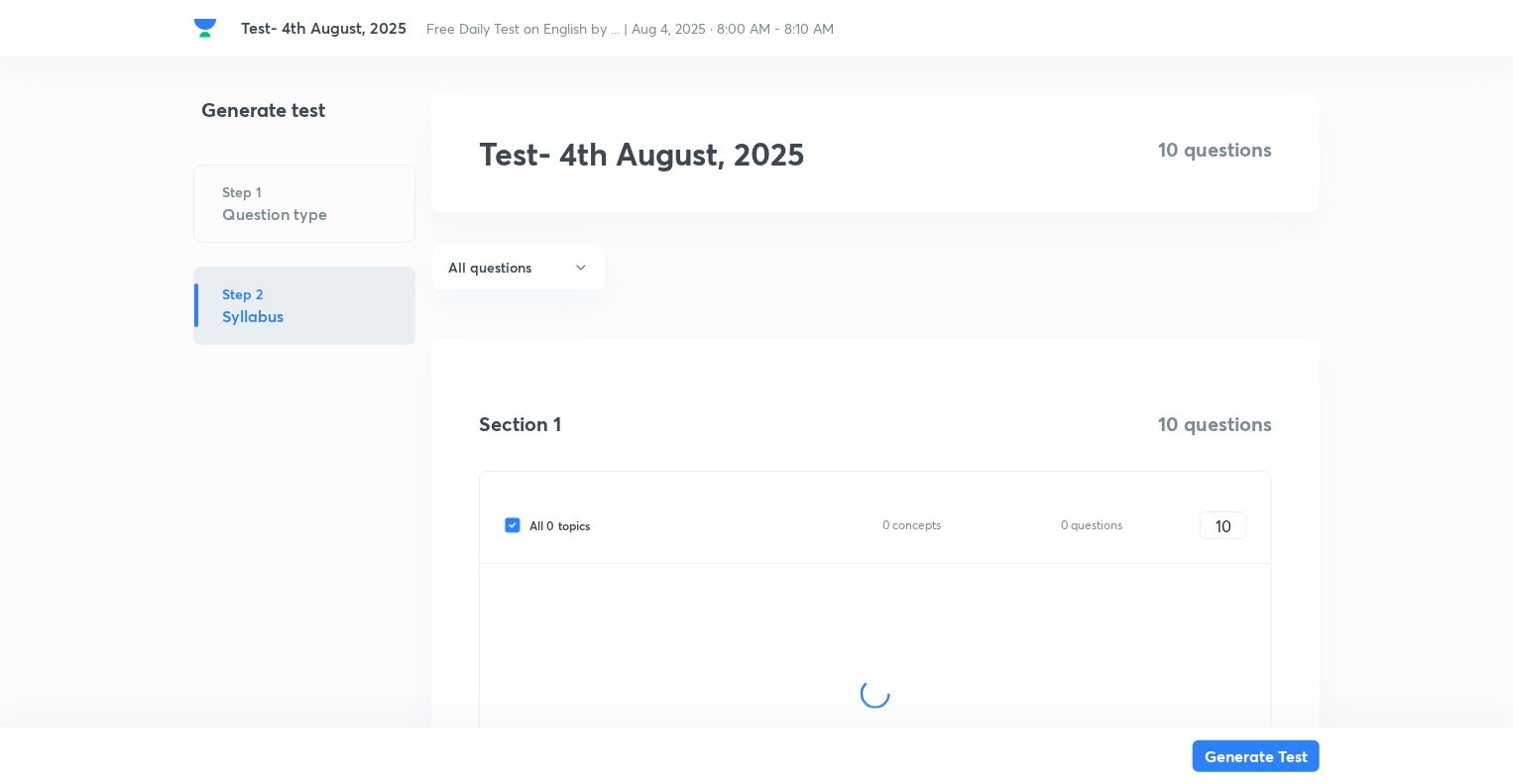 click on "Generate test Step 1 Question type Step 2 Syllabus" at bounding box center (304, 507) 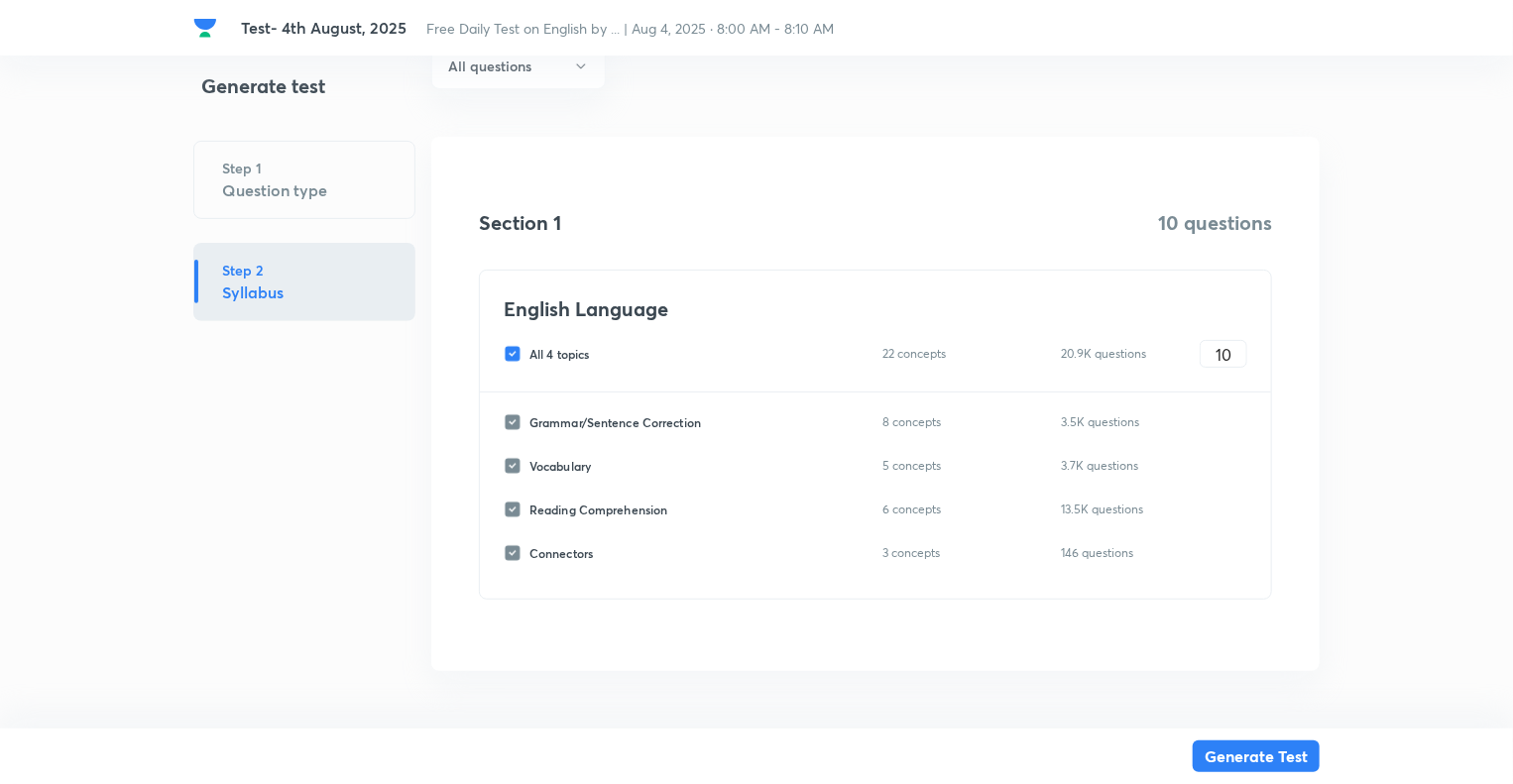 scroll, scrollTop: 206, scrollLeft: 0, axis: vertical 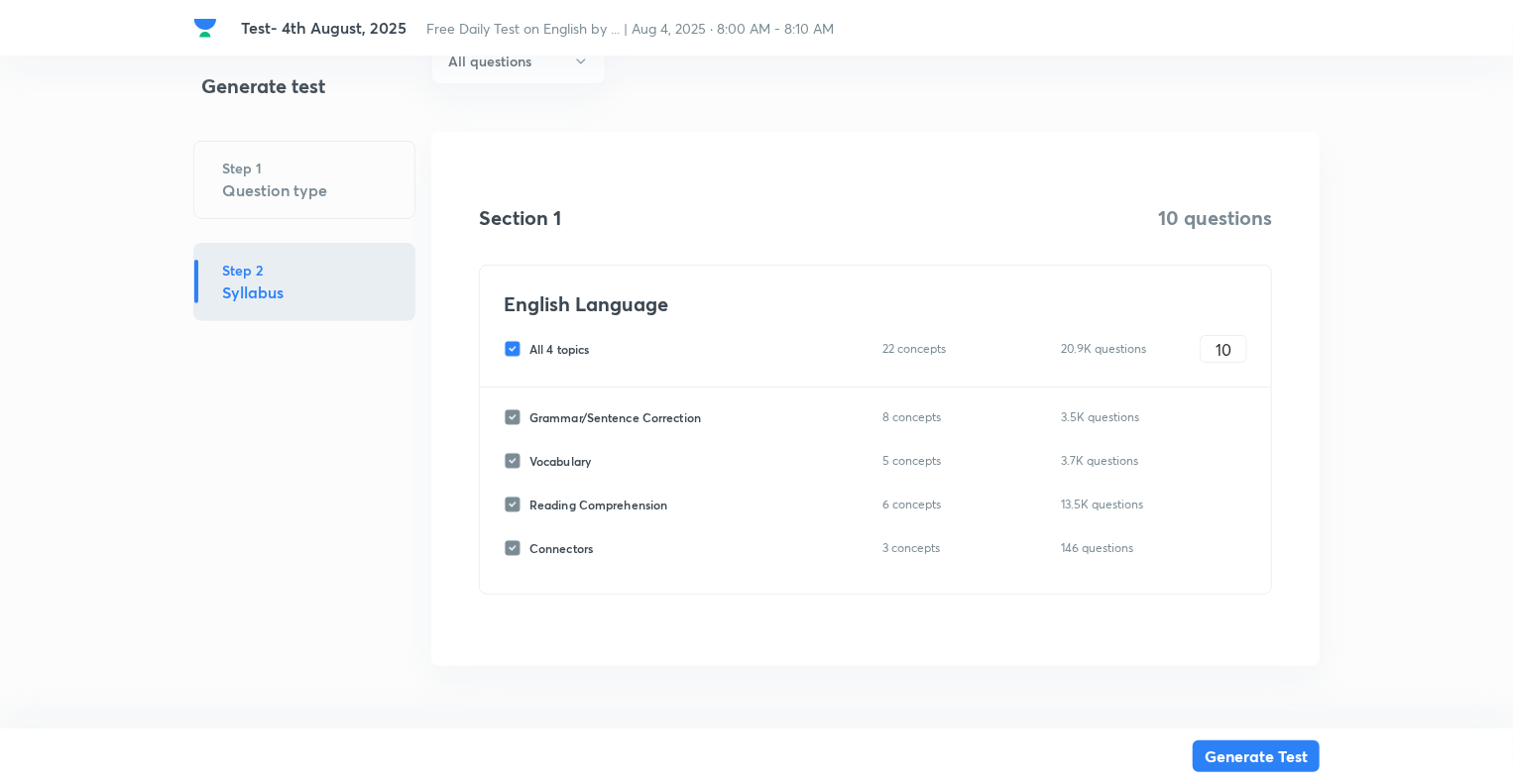 click on "All 4 topics" at bounding box center (517, 349) 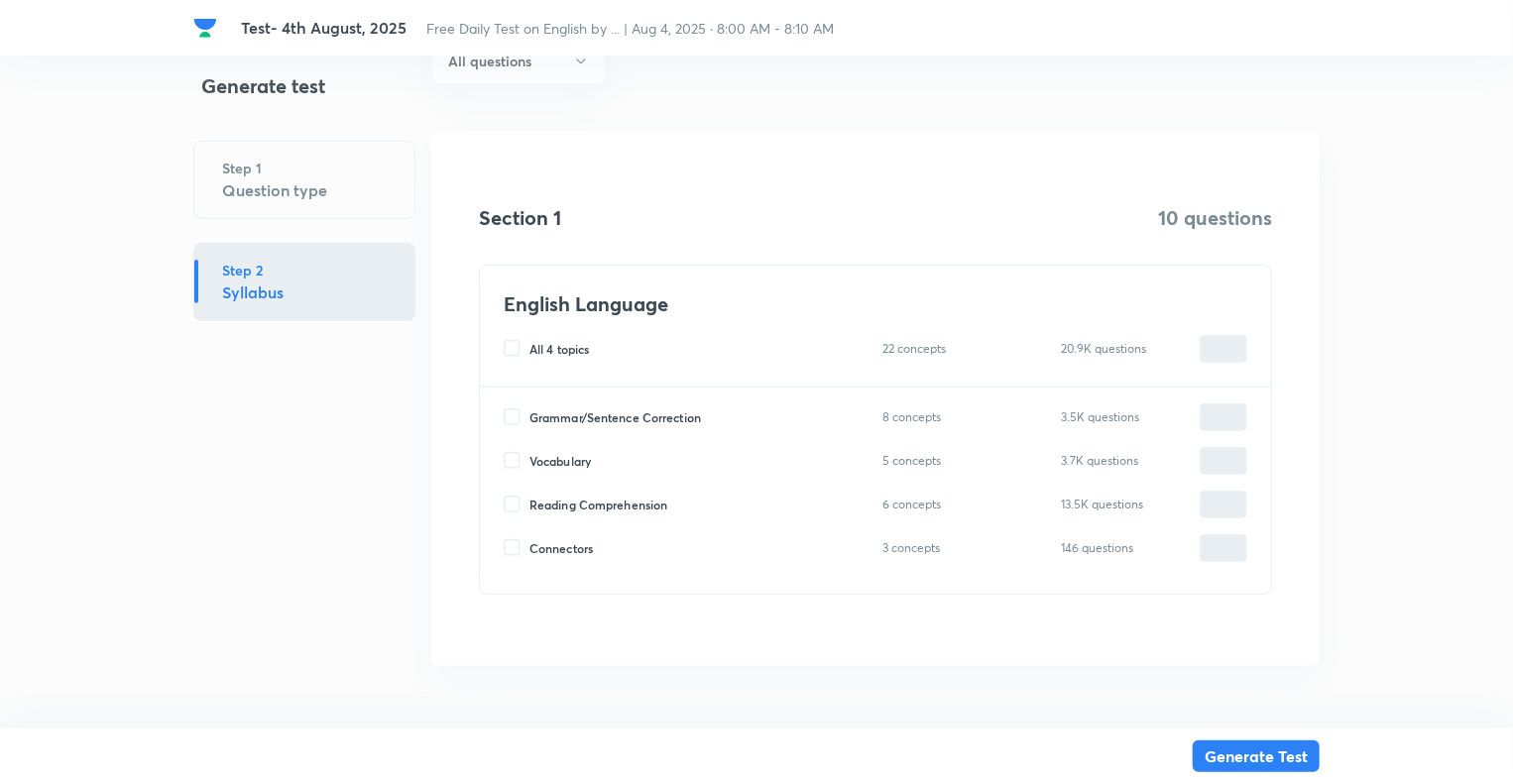click on "Vocabulary" at bounding box center [517, 461] 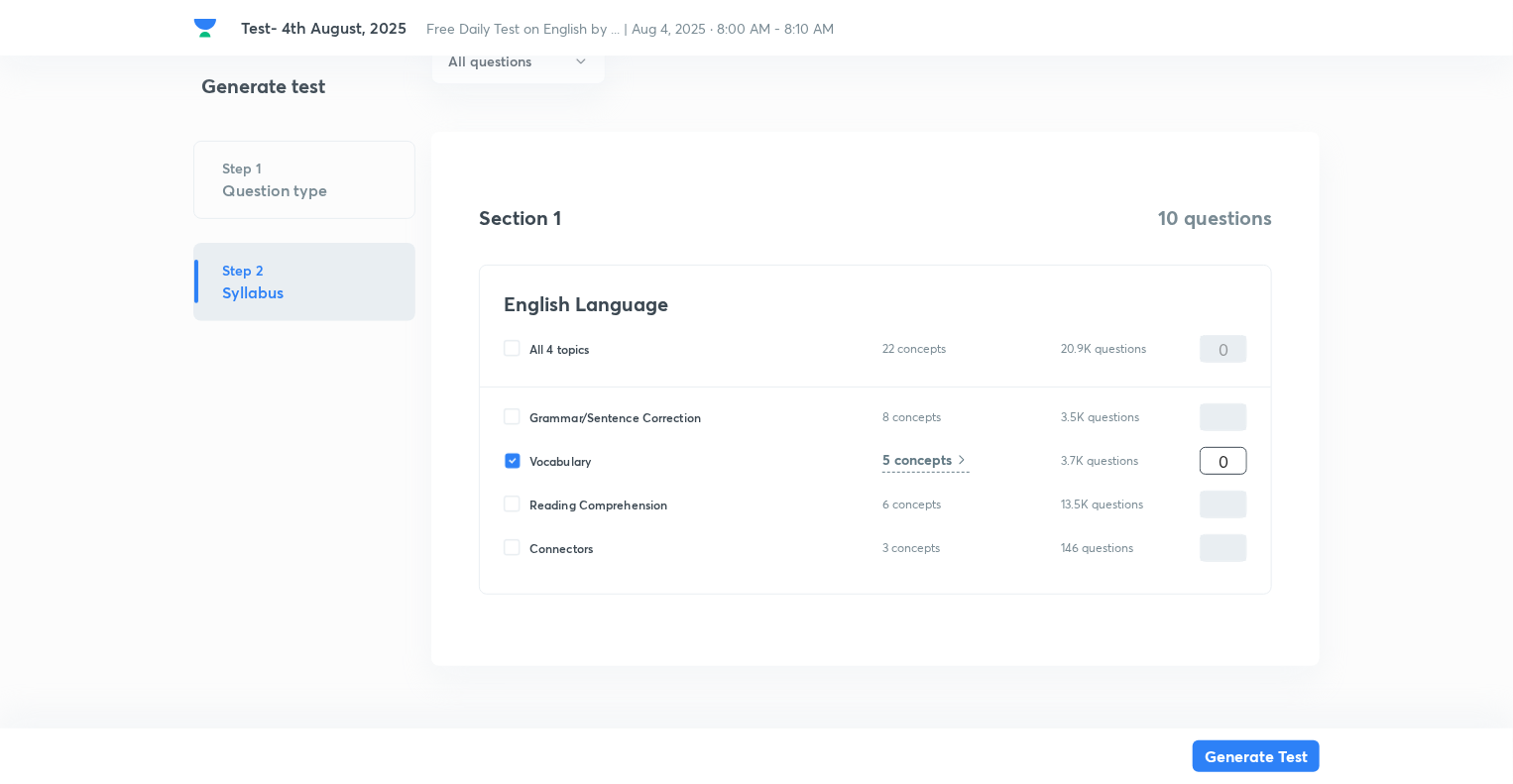 click on "0" at bounding box center [1223, 461] 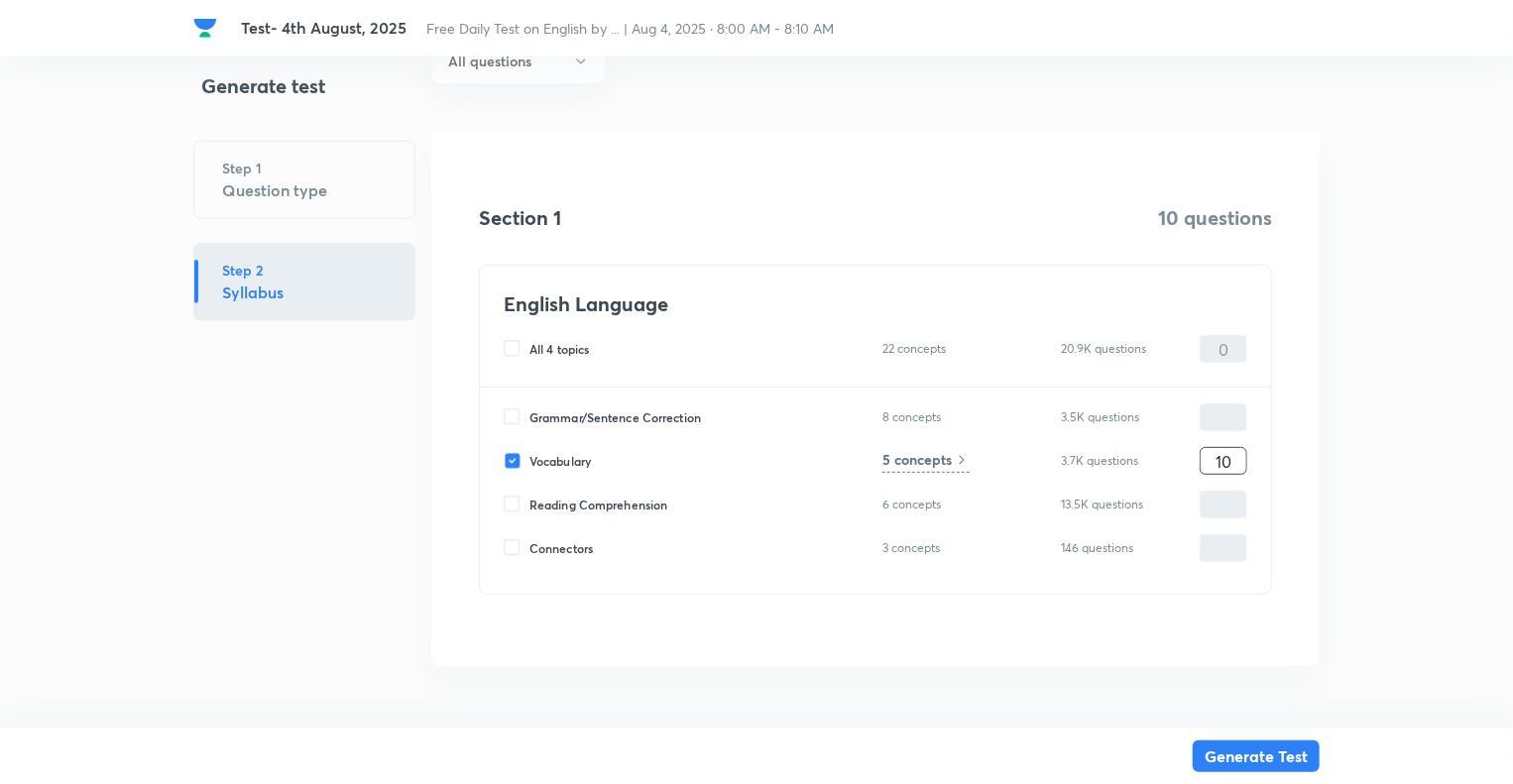 type on "10" 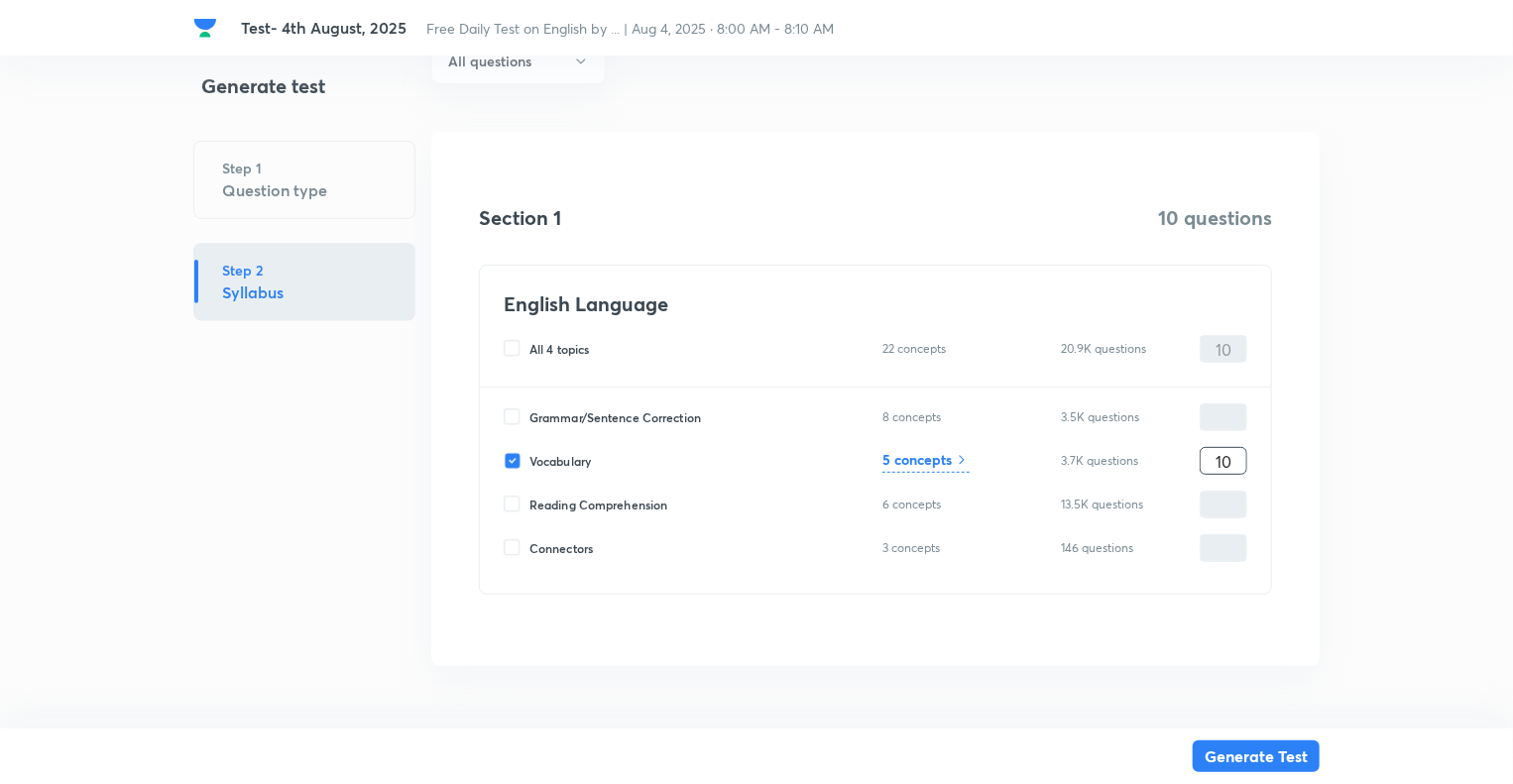 type on "10" 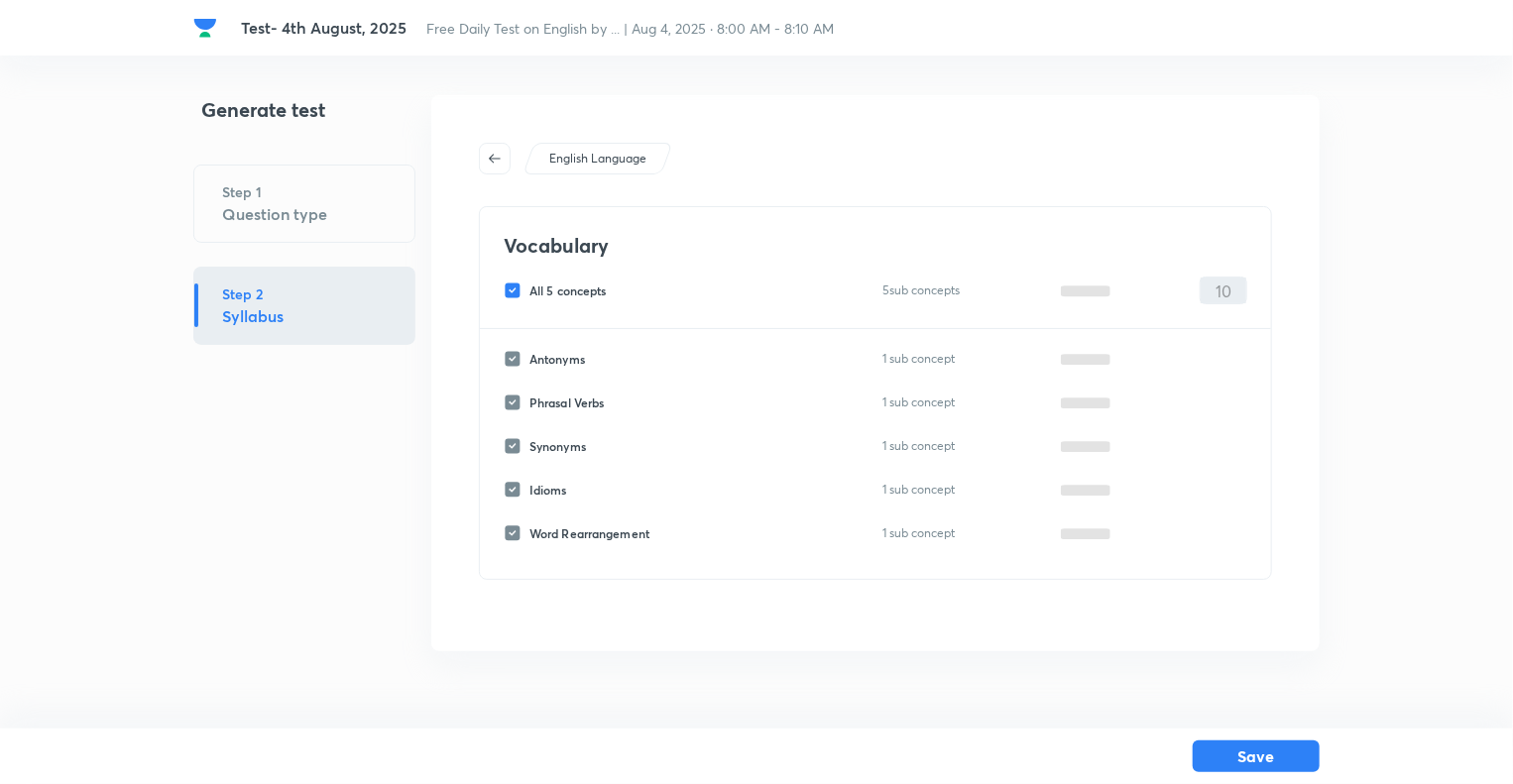scroll, scrollTop: 0, scrollLeft: 0, axis: both 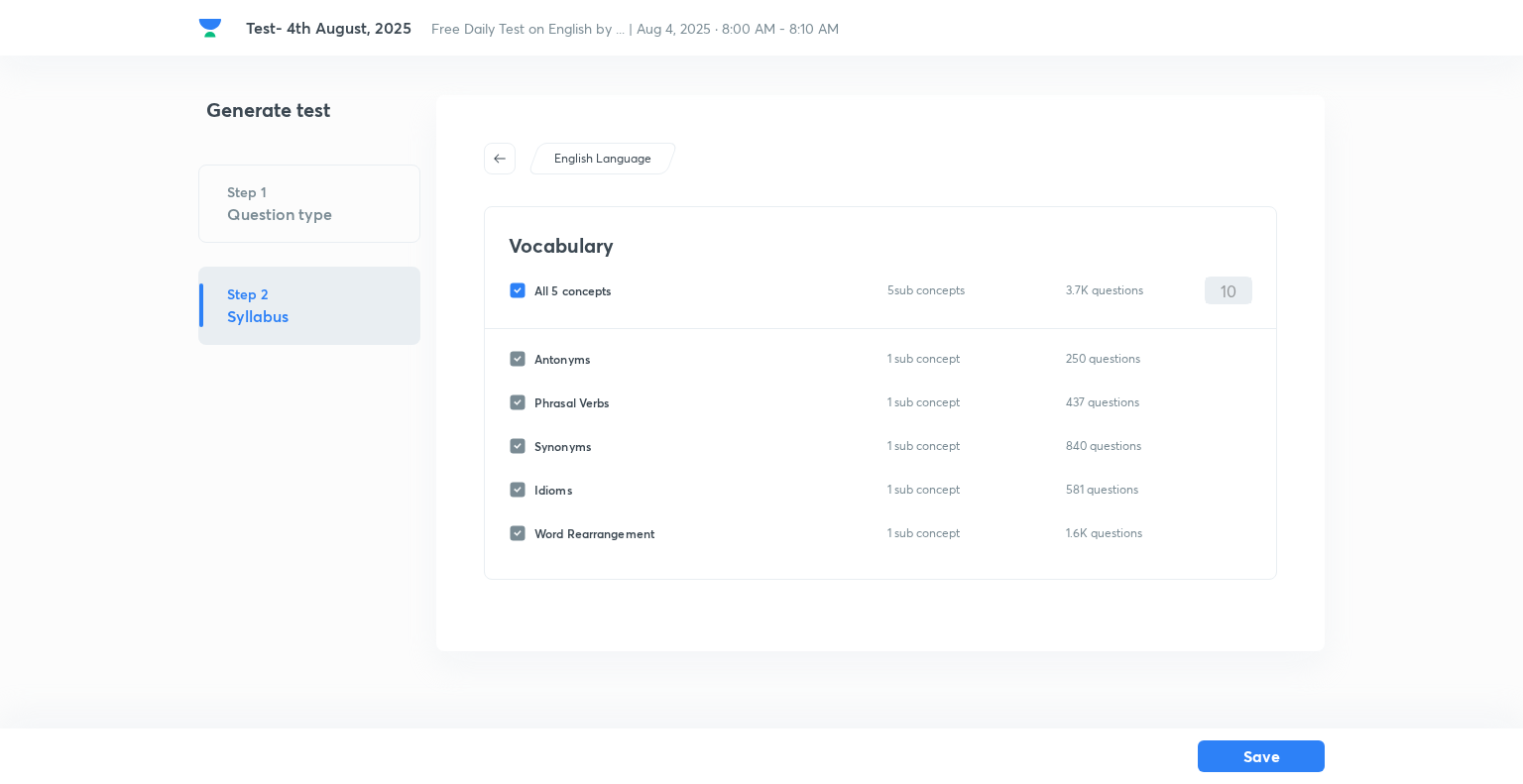 click on "All 5 concepts" at bounding box center (522, 290) 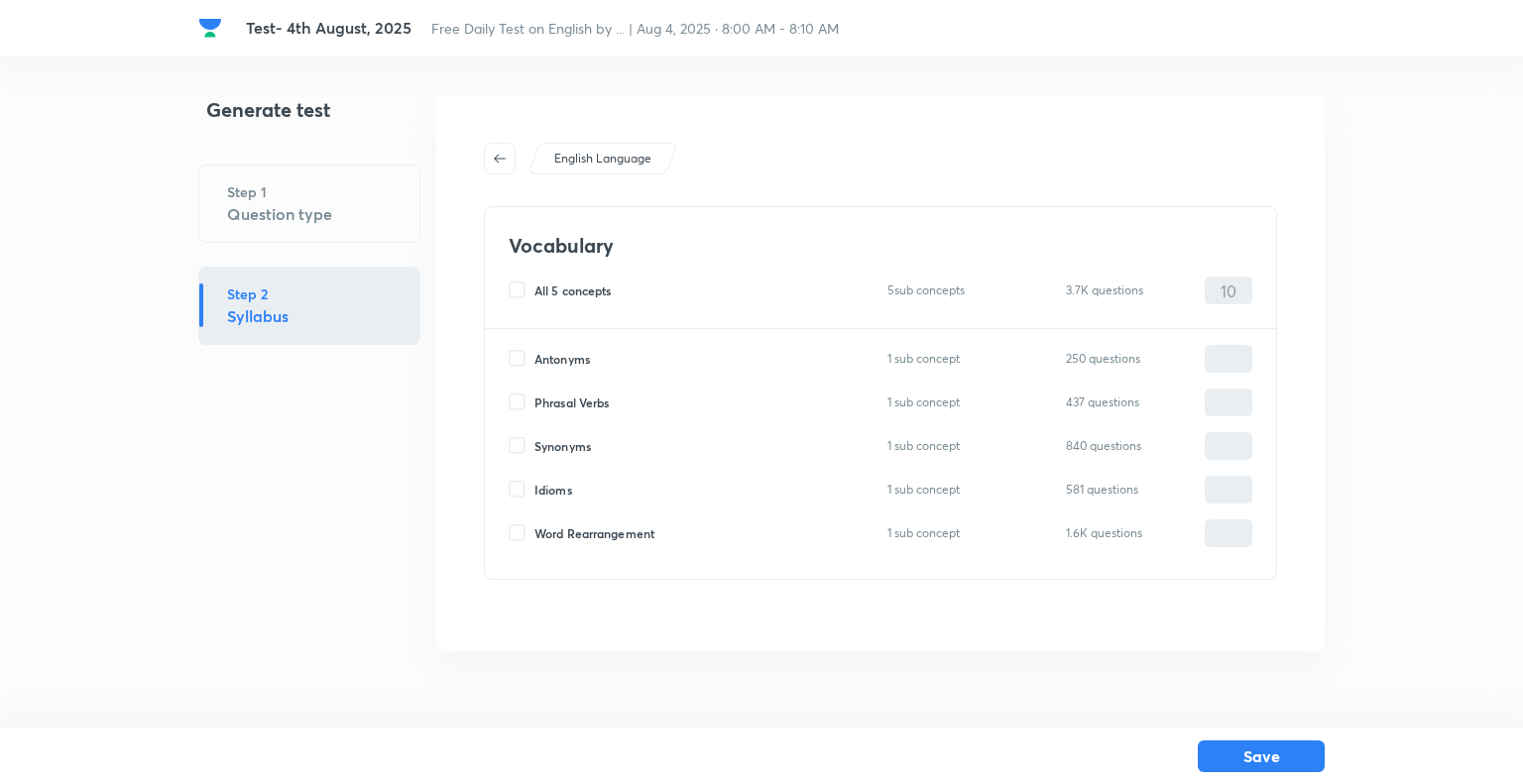 click on "Antonyms" at bounding box center [522, 359] 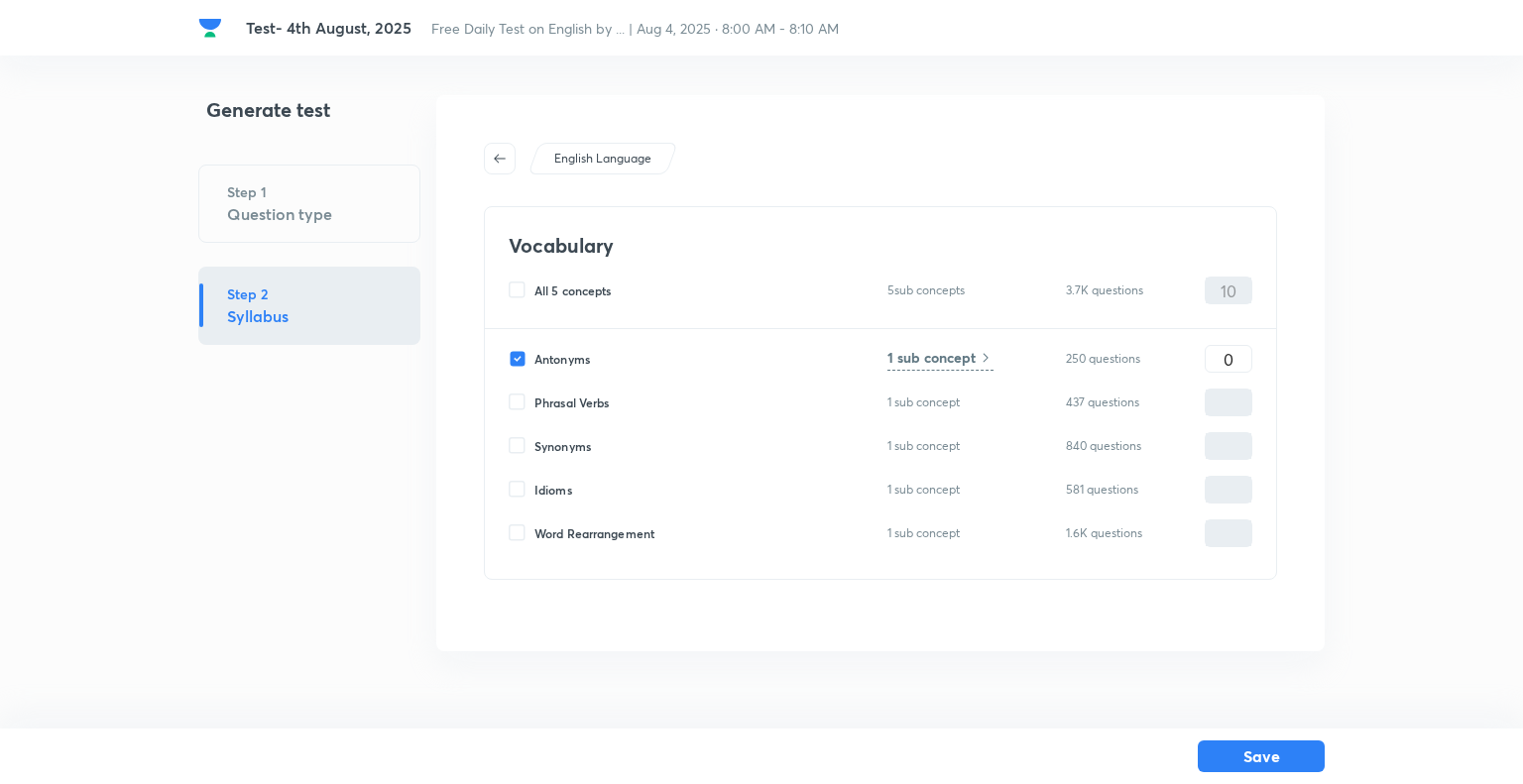 click on "Synonyms" at bounding box center [522, 446] 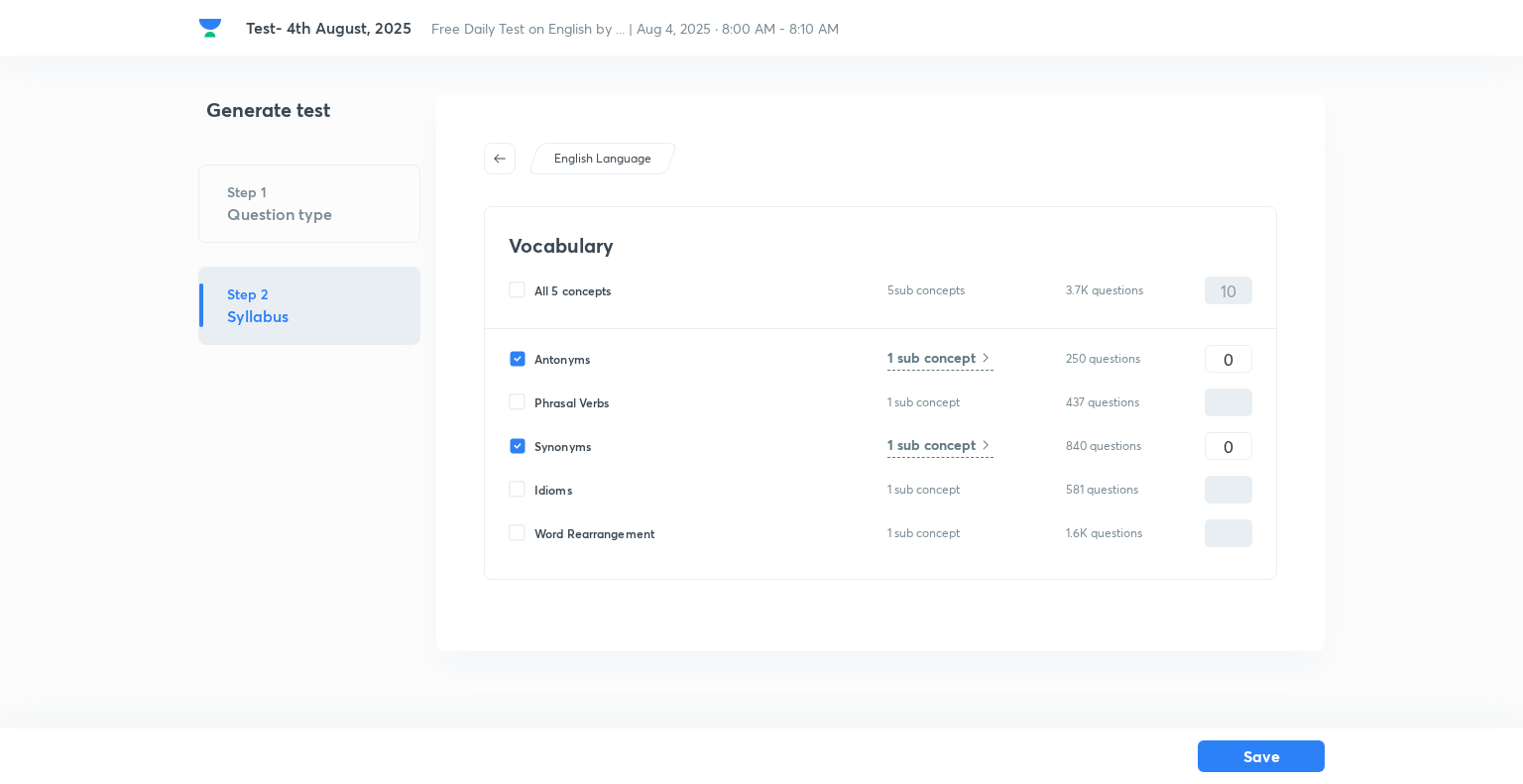 click on "Idioms" at bounding box center (522, 490) 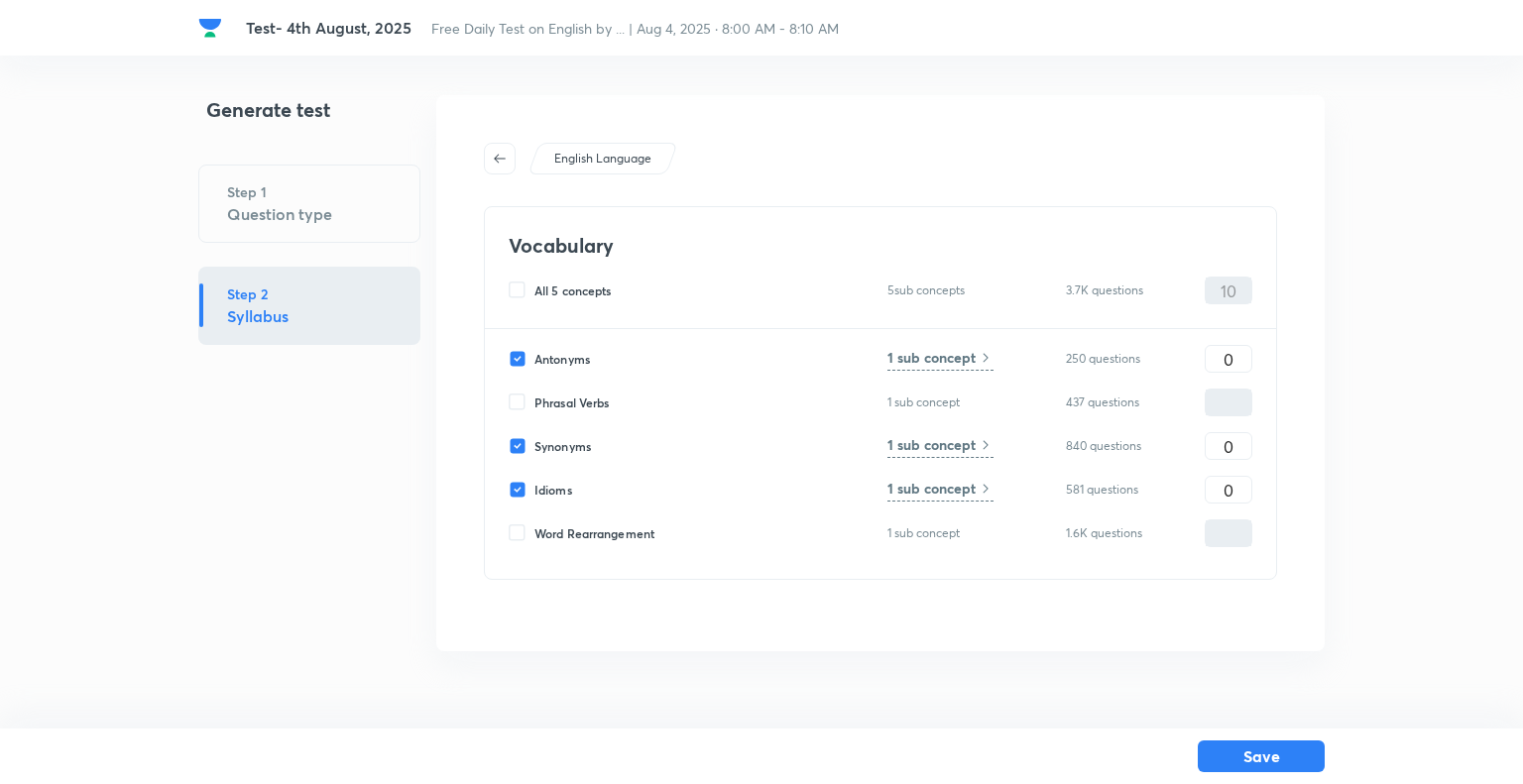 click on "Antonyms 1 sub concept 250 questions 0 ​ Phrasal Verbs 1 sub concept 437 questions ​ Synonyms 1 sub concept 840 questions 0 ​ Idioms 1 sub concept 581 questions 0 ​ Word Rearrangement 1 sub concept 1.6K questions ​" at bounding box center [880, 454] 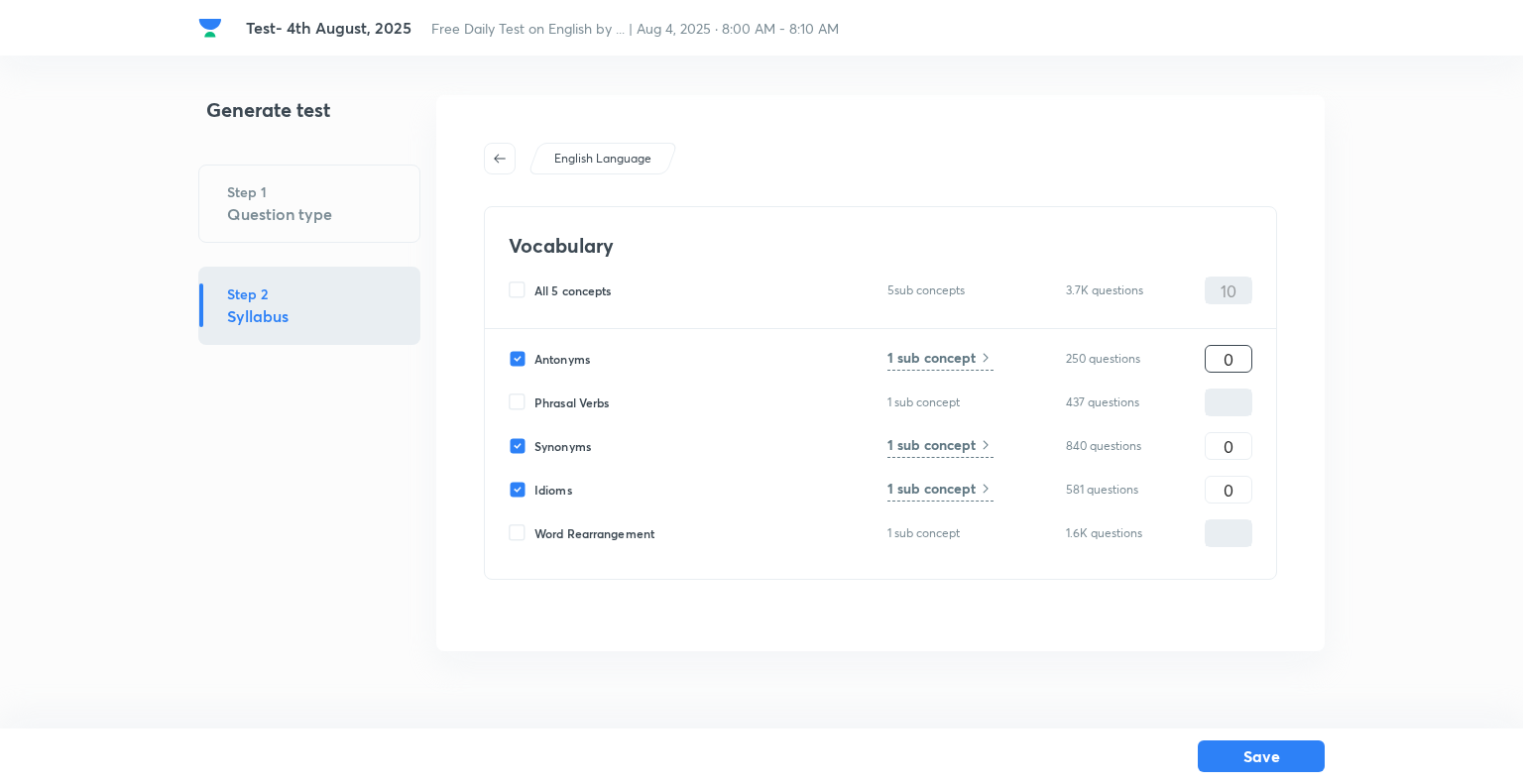 click on "0" at bounding box center [1229, 359] 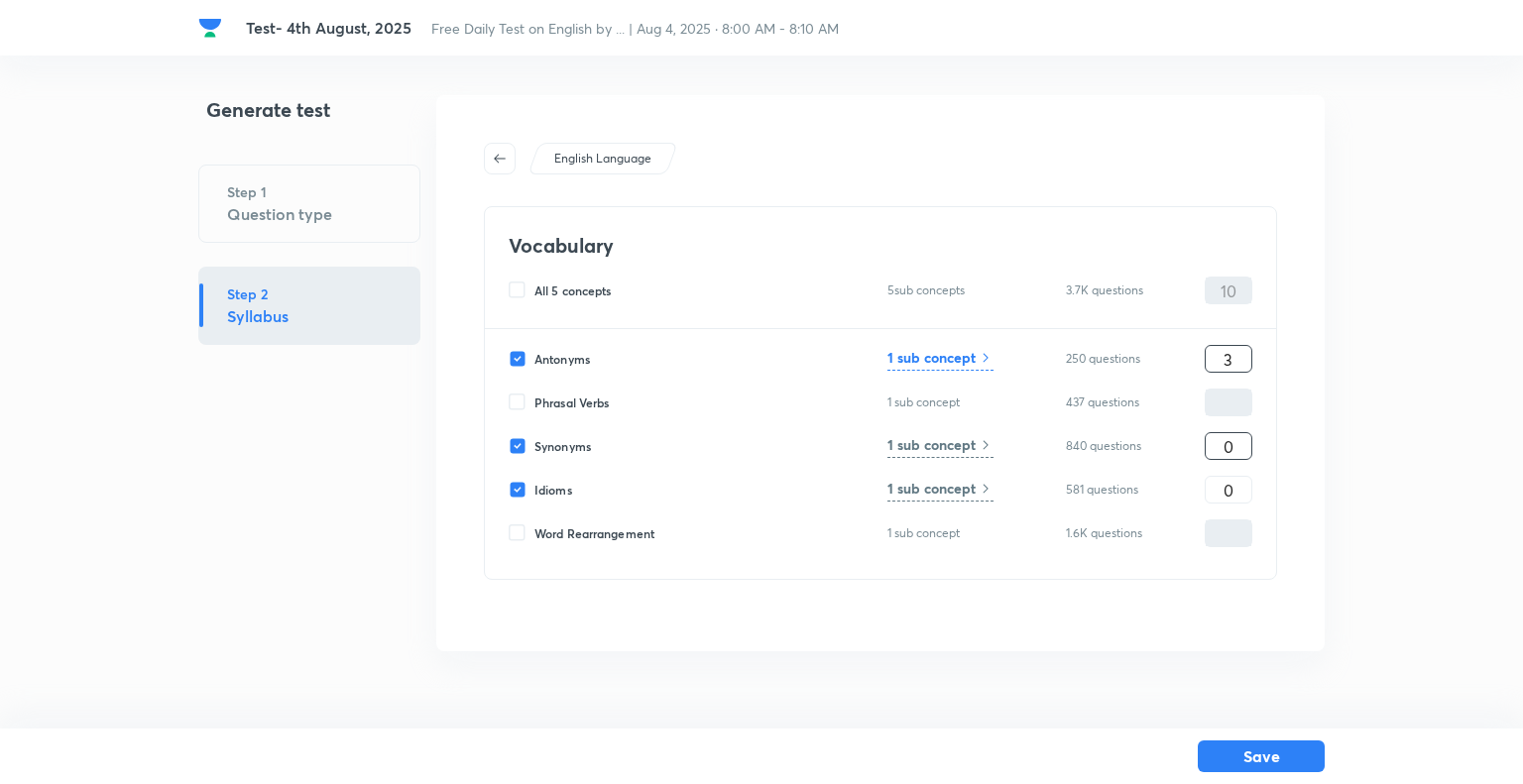 type on "3" 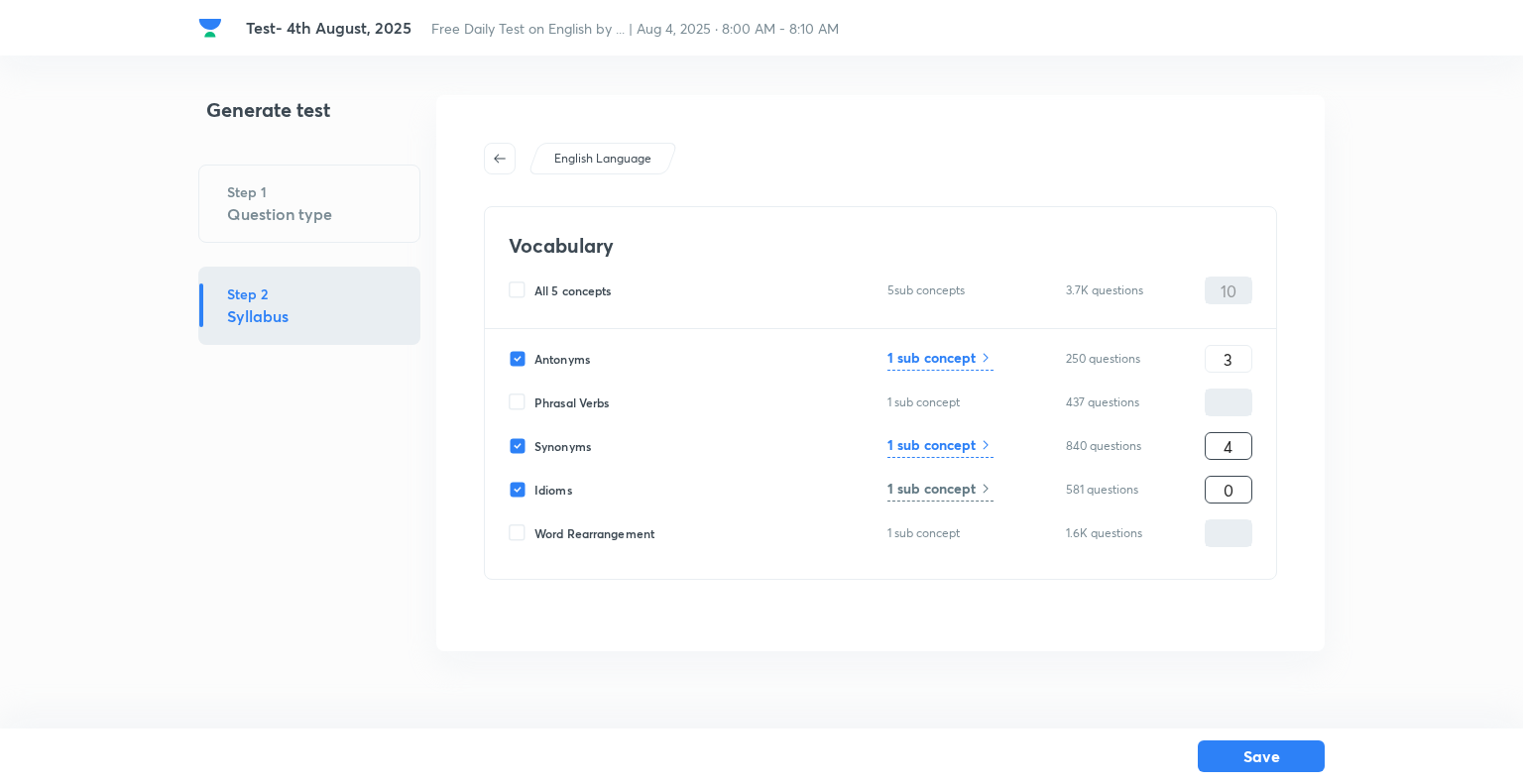 type on "4" 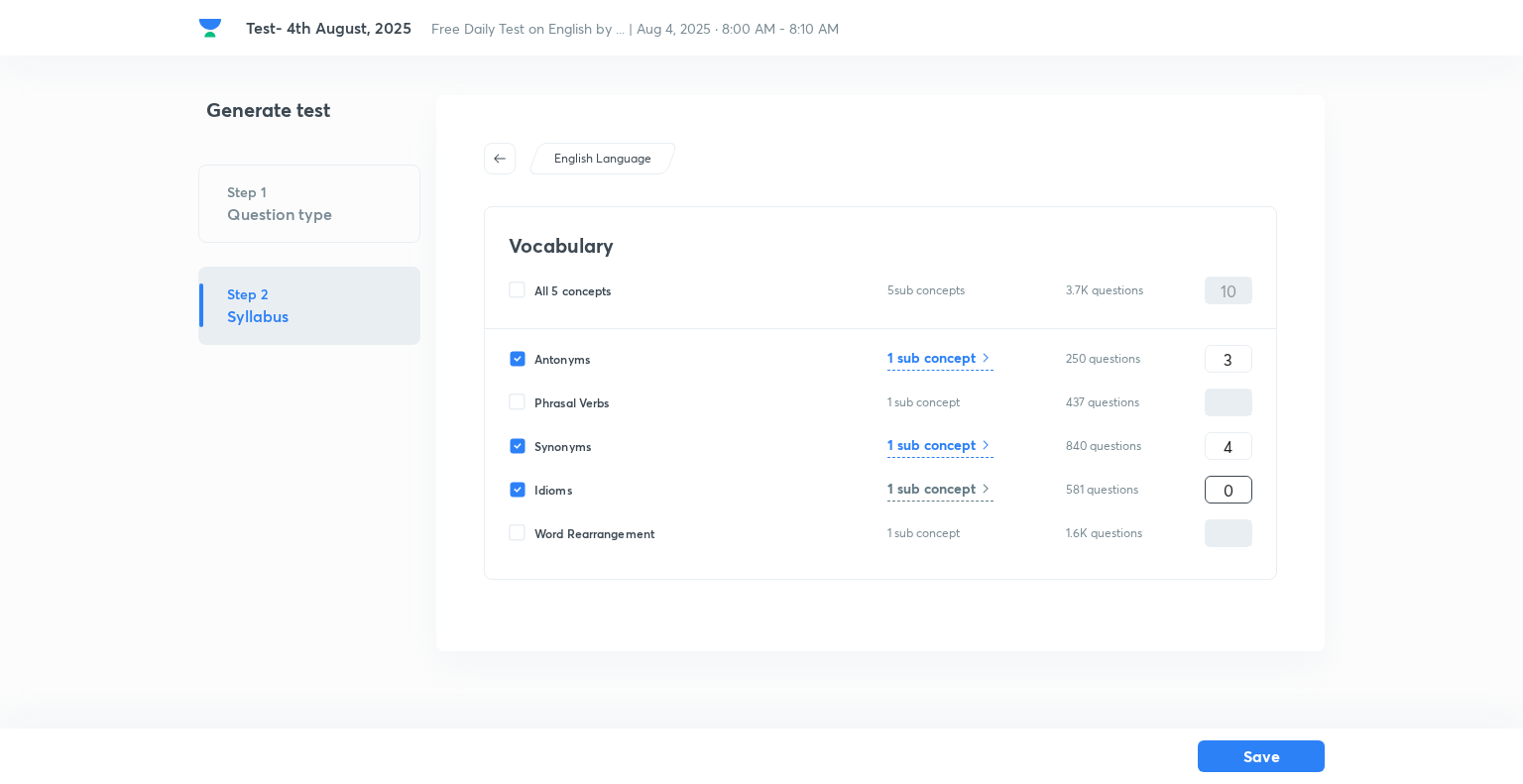 click on "0" at bounding box center [1229, 490] 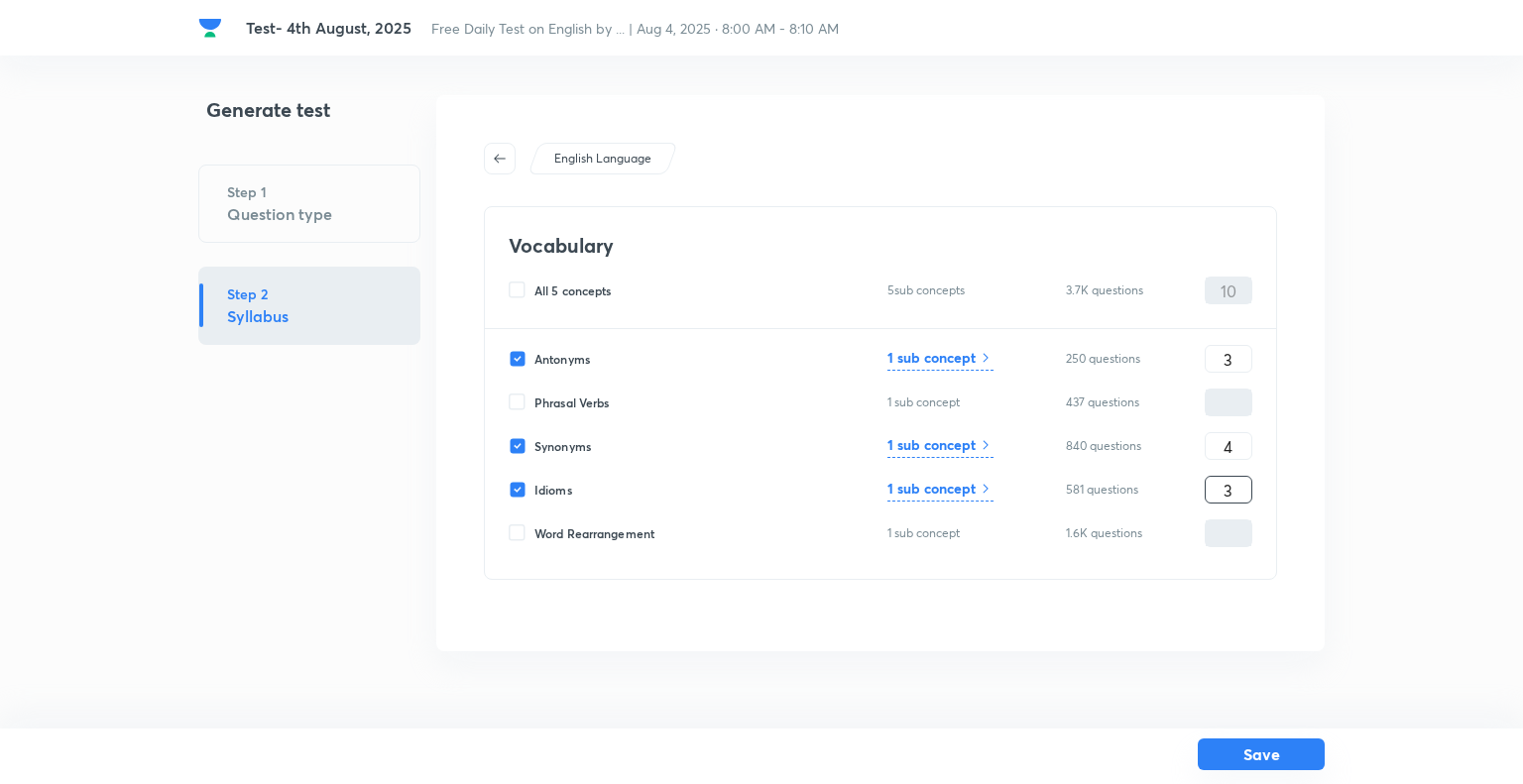 type on "3" 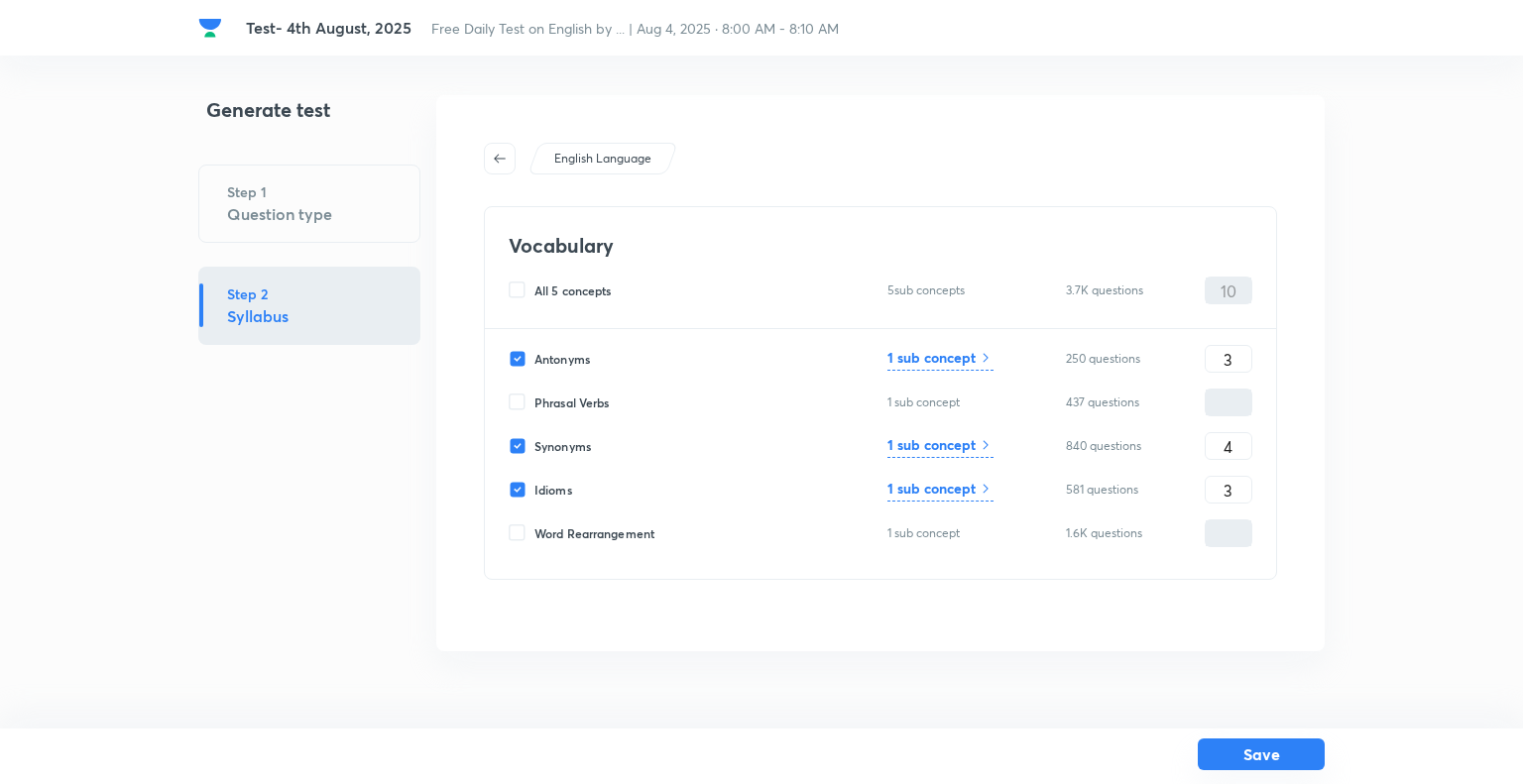 click on "Save" at bounding box center (1261, 754) 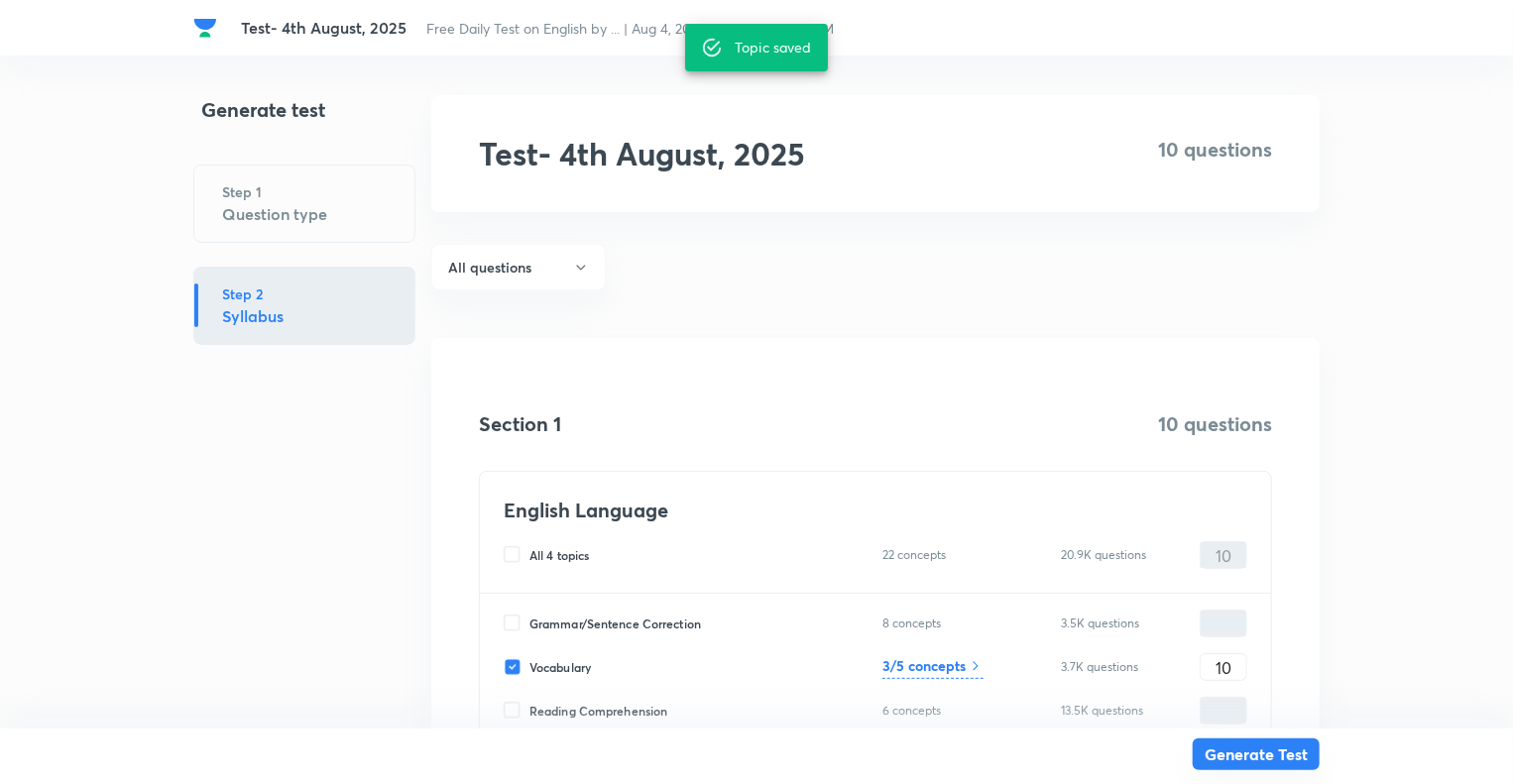 click on "Generate Test" at bounding box center (1256, 754) 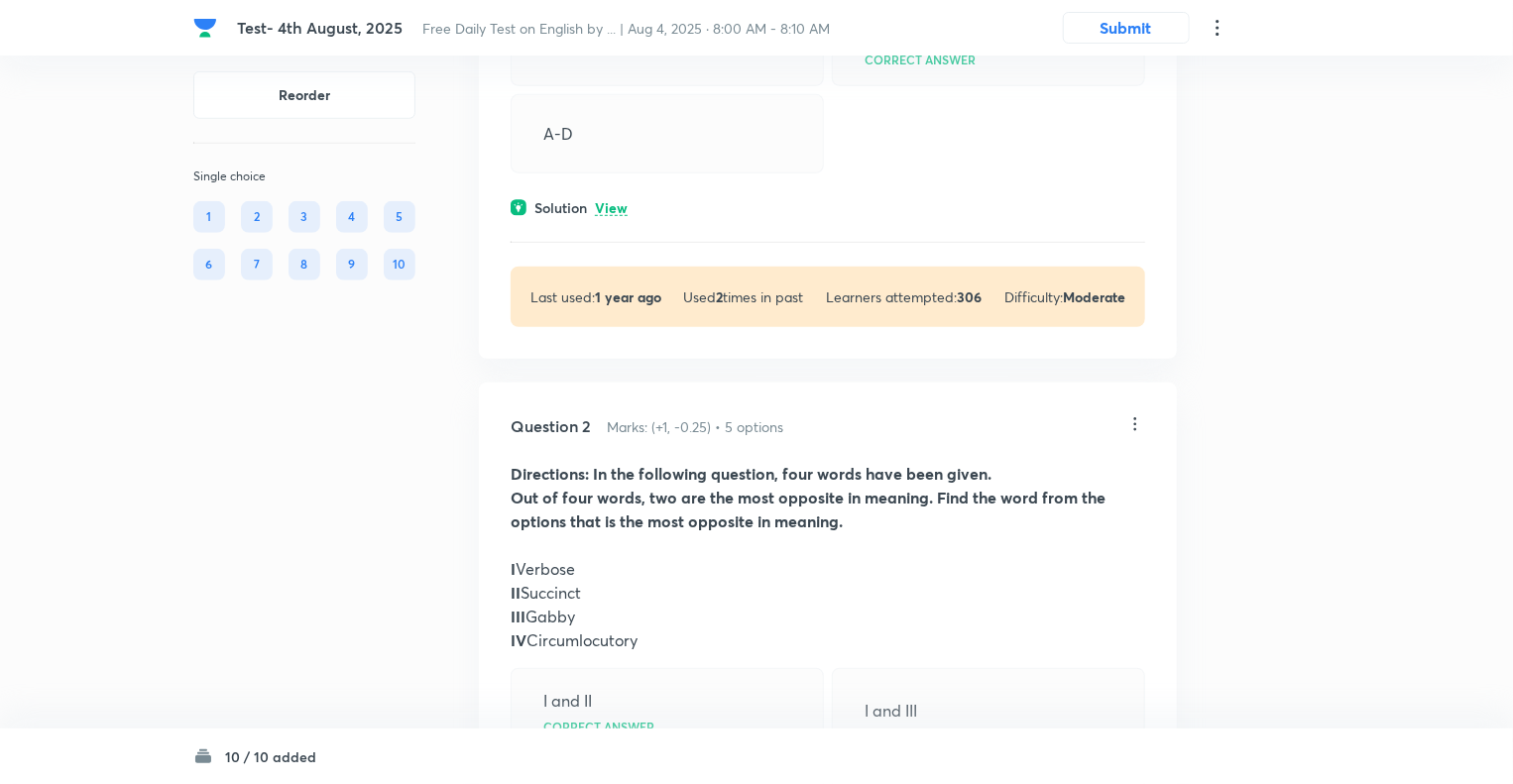 scroll, scrollTop: 633, scrollLeft: 0, axis: vertical 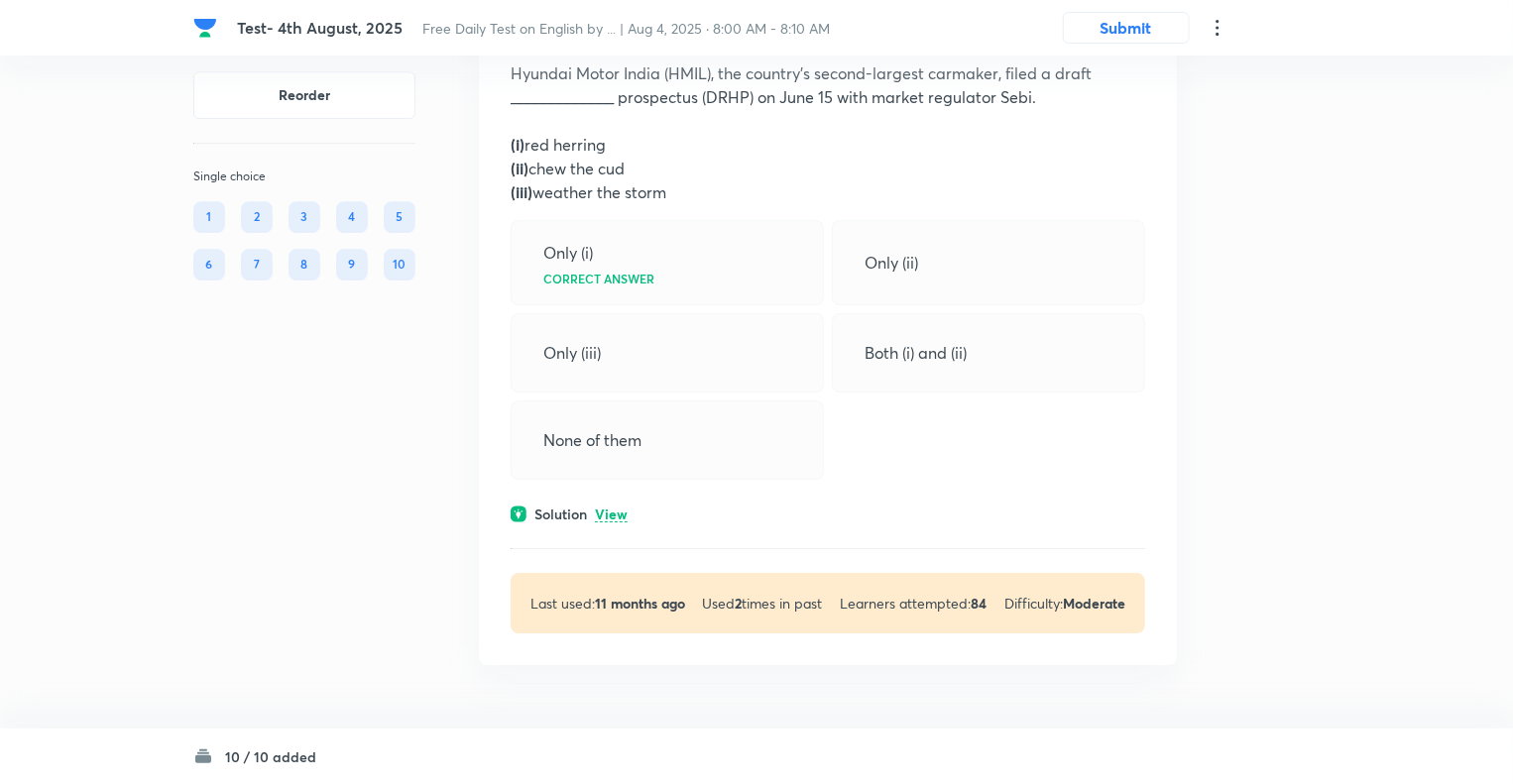 click on "Reorder Single choice 1 2 3 4 5 6 7 8 9 10" at bounding box center (304, -3036) 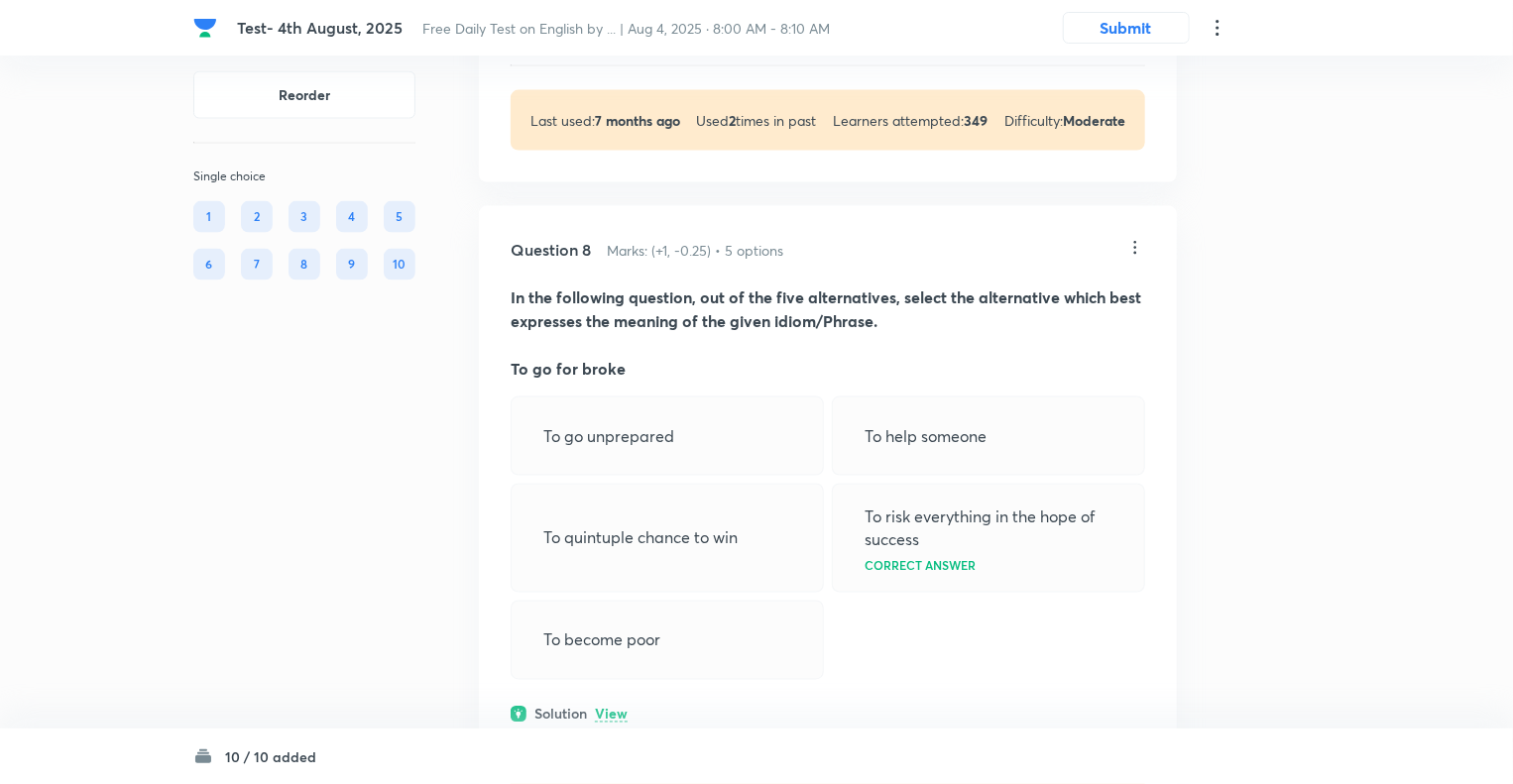 scroll, scrollTop: 4991, scrollLeft: 0, axis: vertical 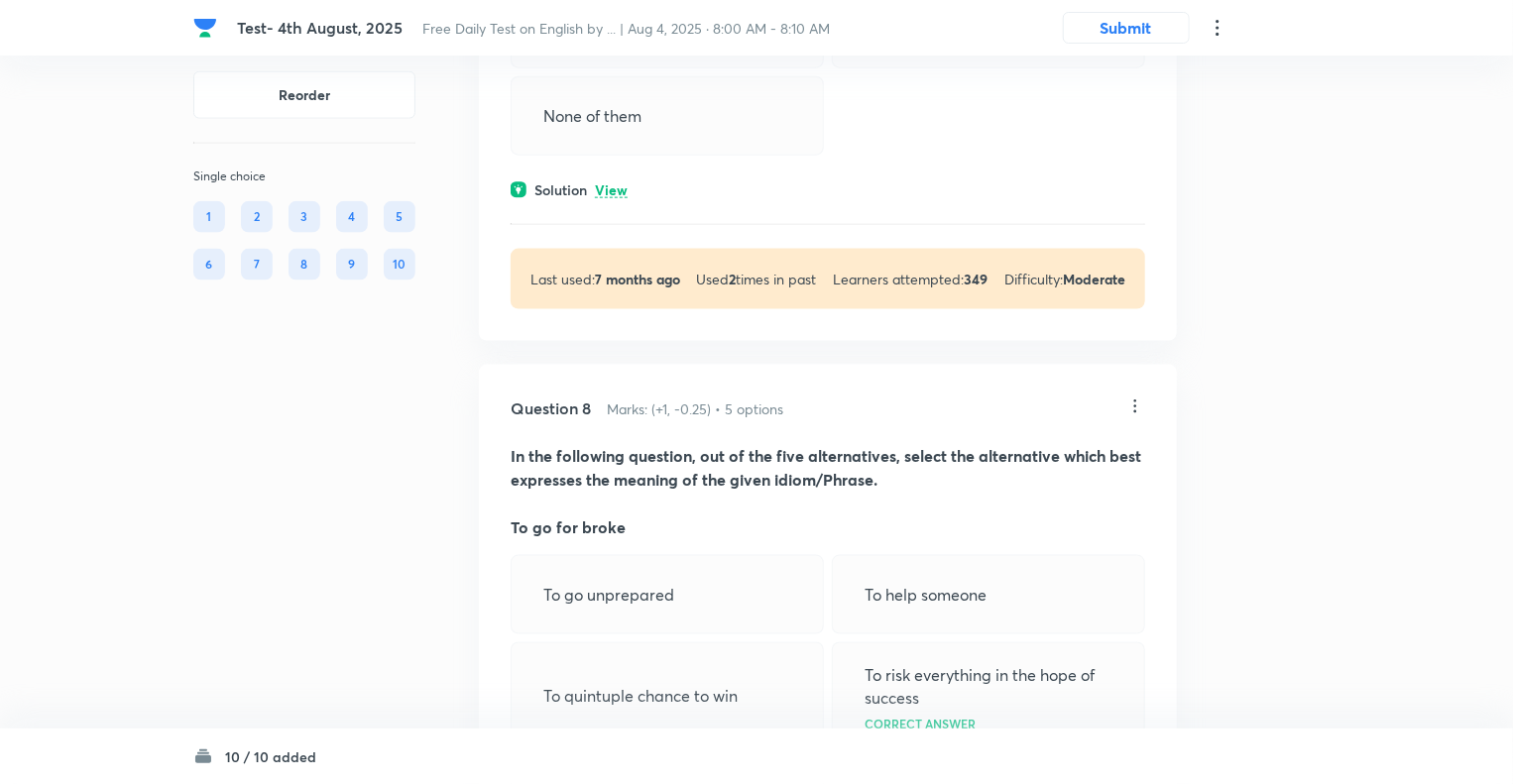 click on "Reorder Single choice 1 2 3 4 5 6 7 8 9 10 All Types English Question 1 Marks: (+1, -0.25) • 5 options Directions: In the given question, four words are given, of which two are most likely the same or opposite in meaning. Find the two words that are most nearly the same or opposite in meaning, and find the correct letter combination.  (A) Pervert (B) Phlegmatic (C) Petulant (D) Pernicious A-B B-D C-D B-C Correct answer A-D Solution View Last used:  1 year ago Used  2  times in past Learners attempted:  306 Difficulty: Moderate Question 2 Marks: (+1, -0.25) • 5 options Directions: In the following question, four words have been given. Out of four words, two are the most opposite in meaning. Find the word from the options that is the most opposite in meaning. I   Verbose II  Succinct III  Gabby IV  Circumlocutory I and II Correct answer I and III III and IV I and IV None of the above Solution View Last used:  1 year ago Used  3  times in past Learners attempted:  320 Difficulty: Moderate Question 3 A-B B-D" at bounding box center (756, -1173) 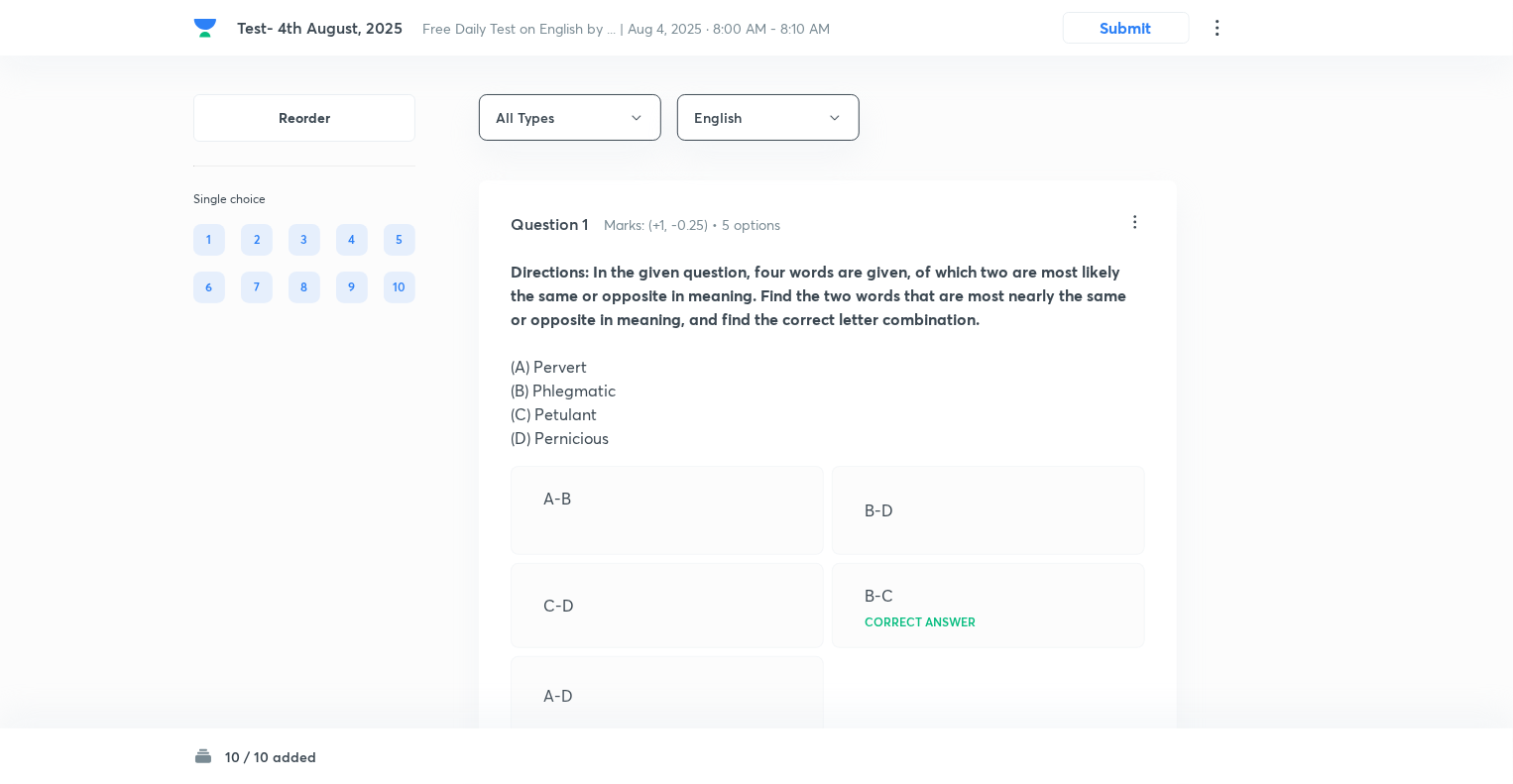 scroll, scrollTop: 0, scrollLeft: 0, axis: both 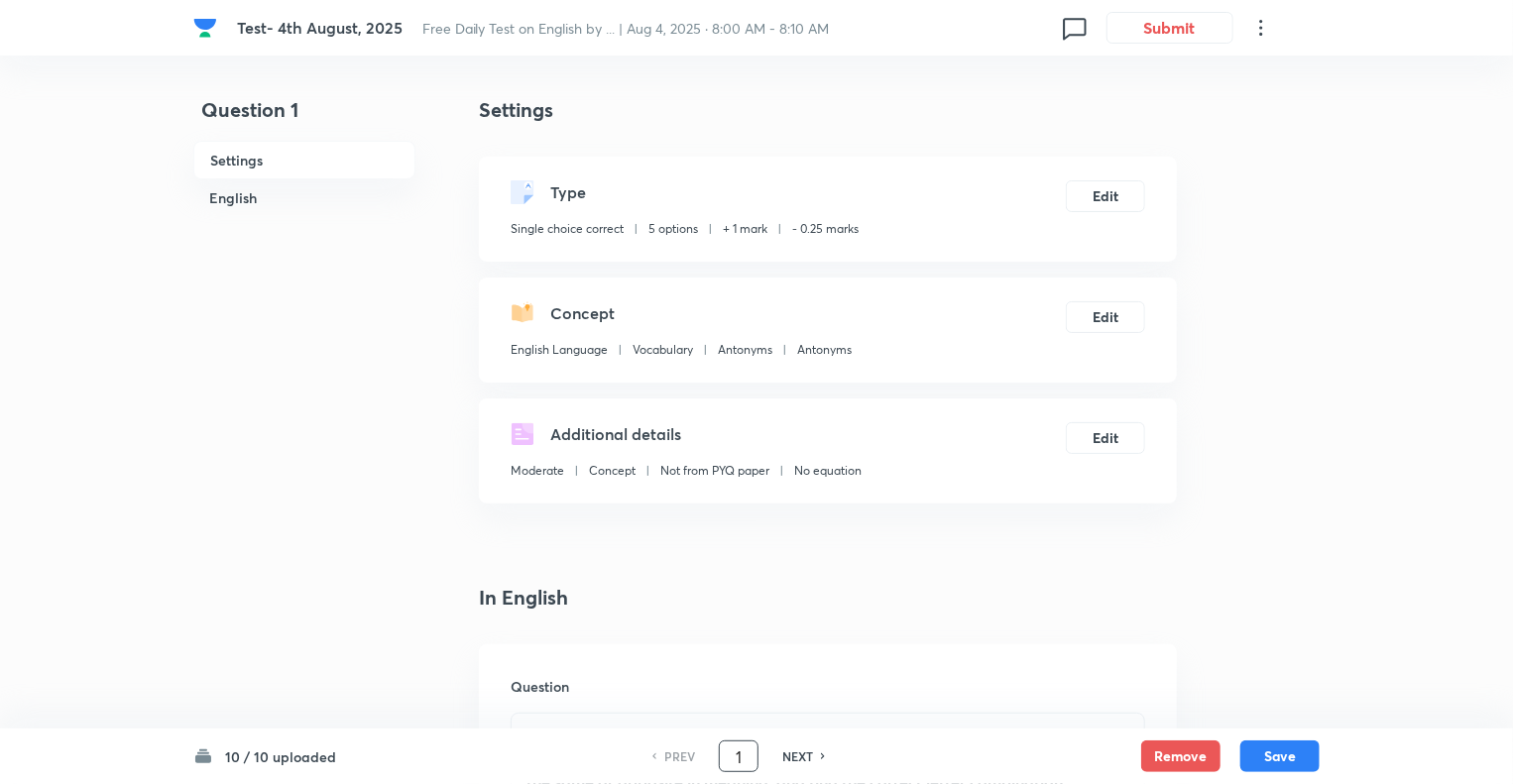 click on "1" at bounding box center (739, 756) 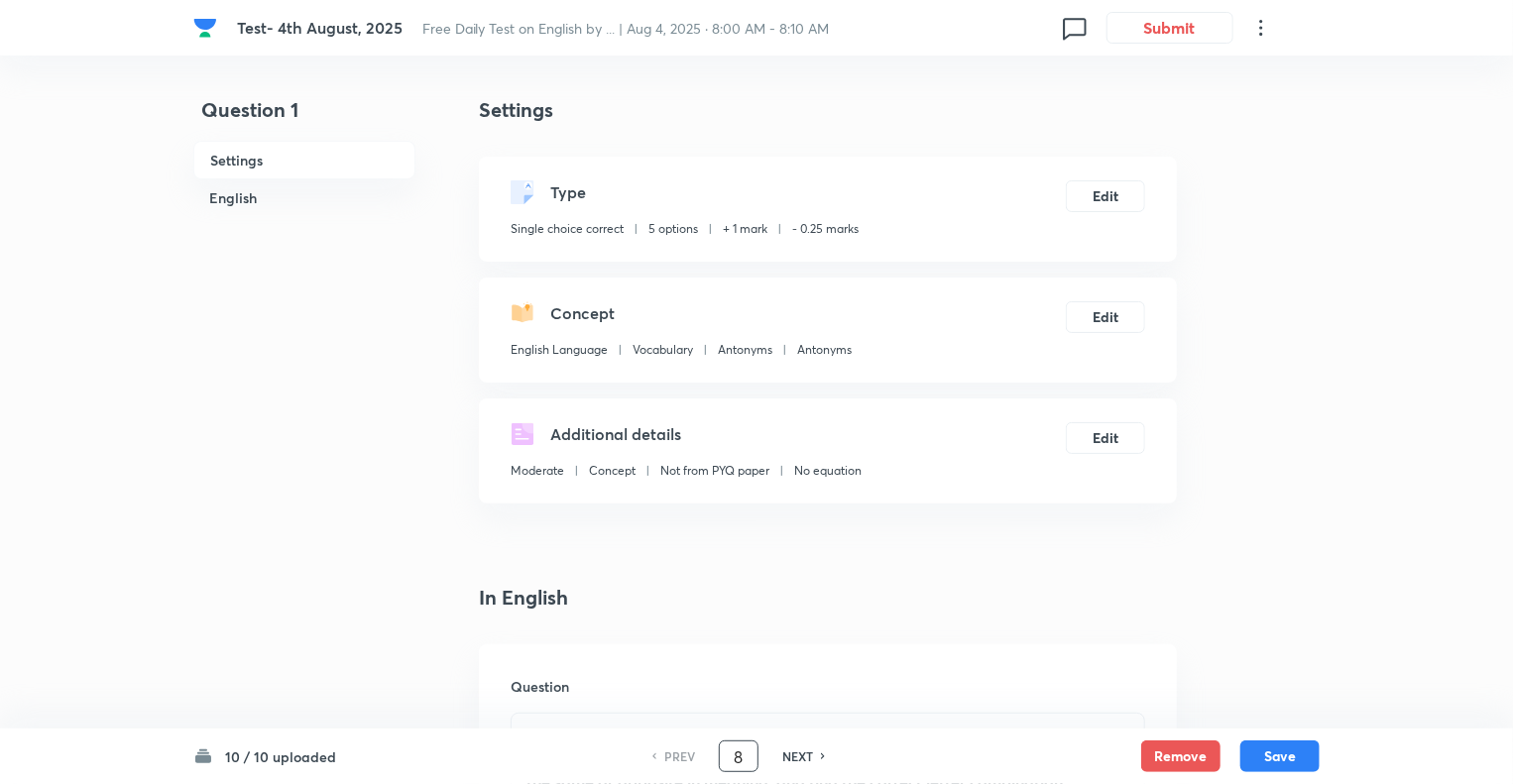 type on "8" 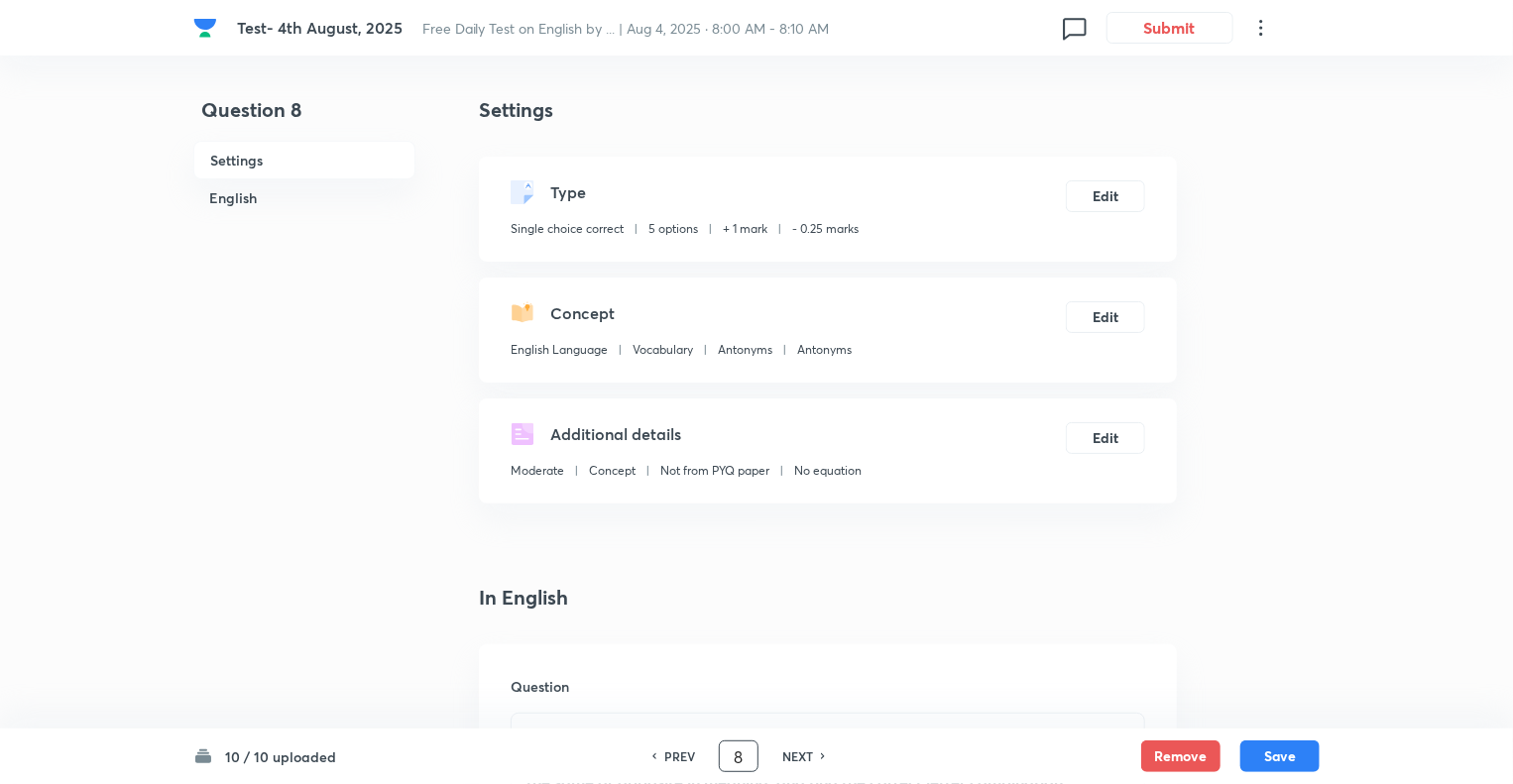 checkbox on "true" 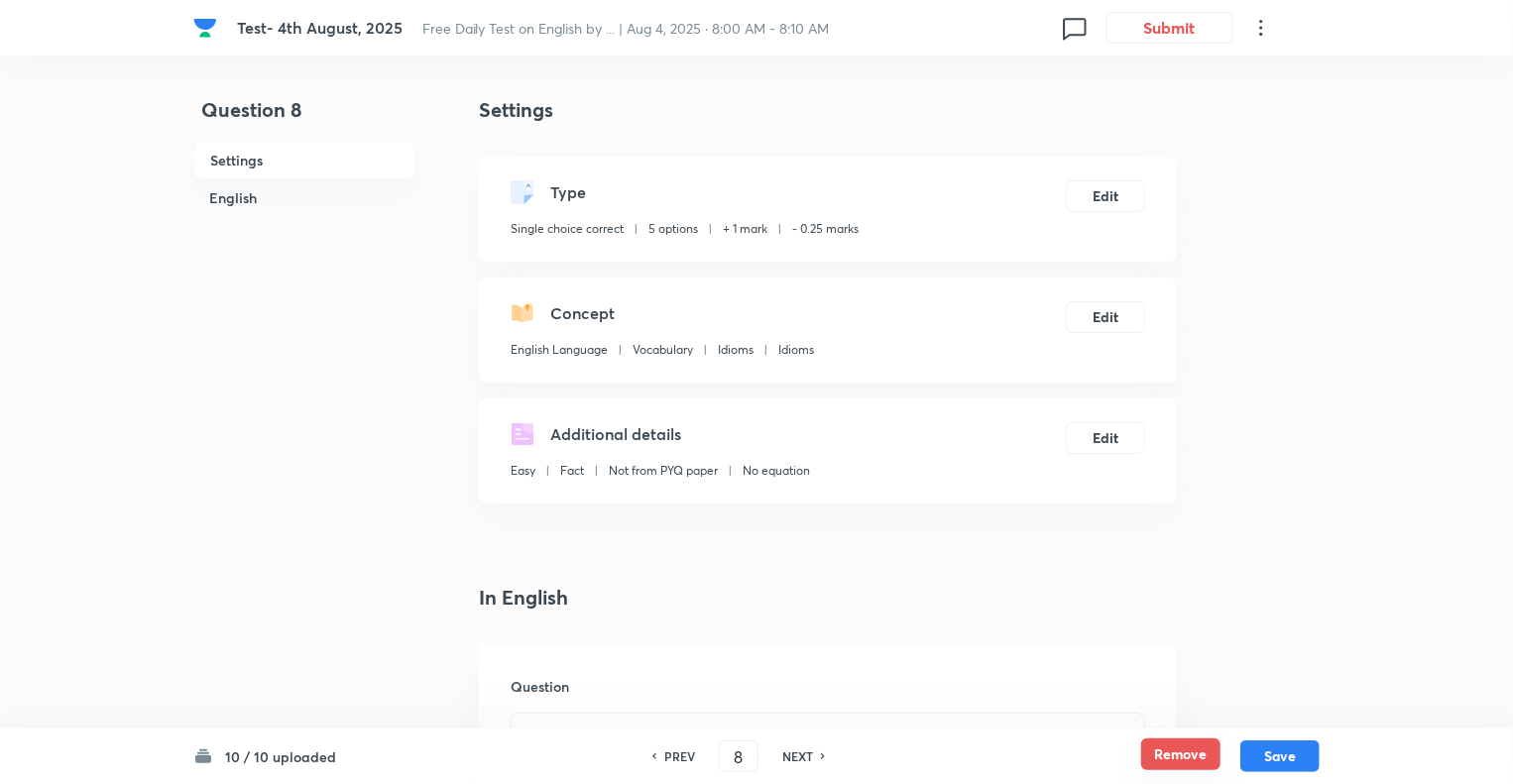 click on "Remove" at bounding box center [1181, 754] 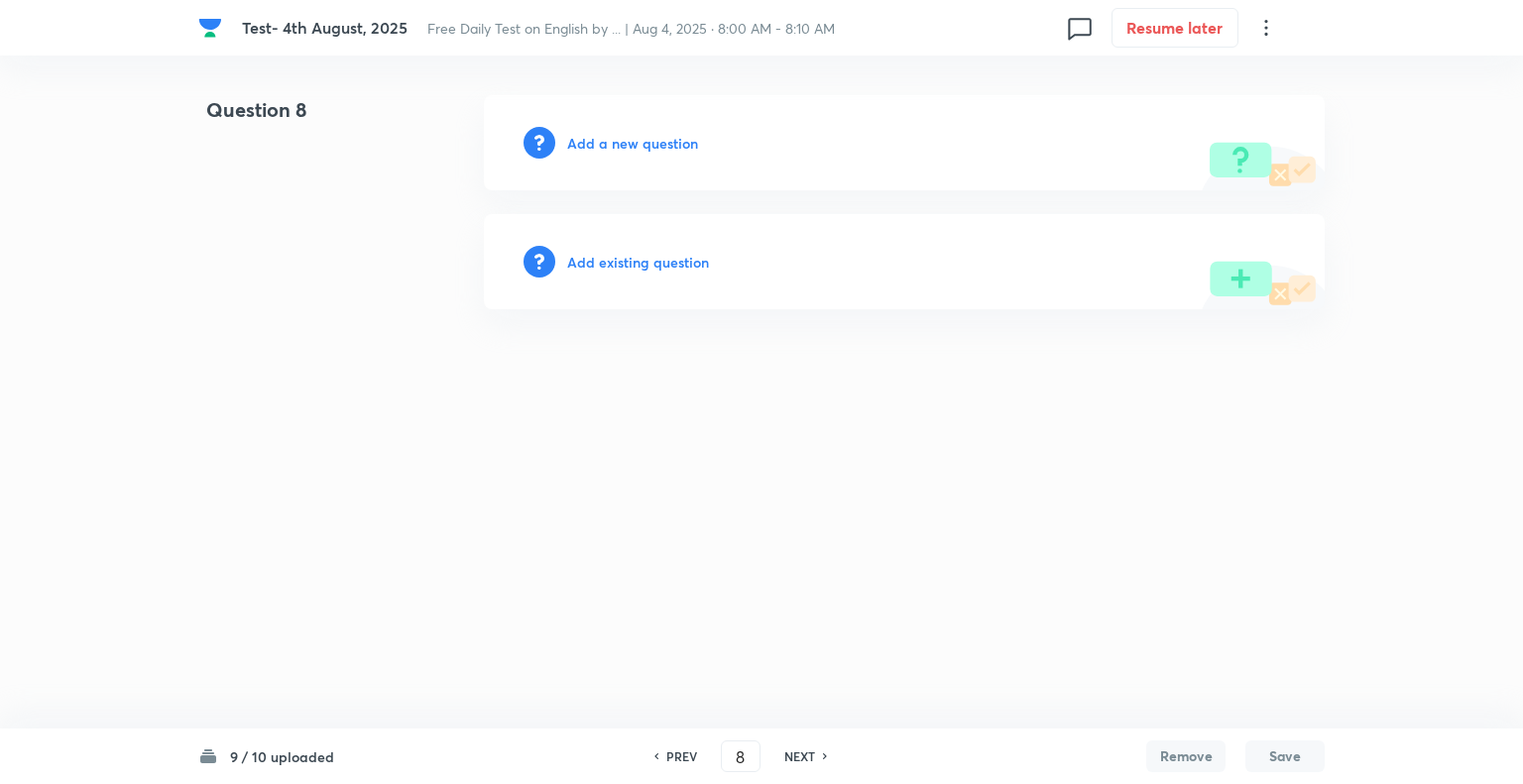 click on "NEXT" at bounding box center (799, 756) 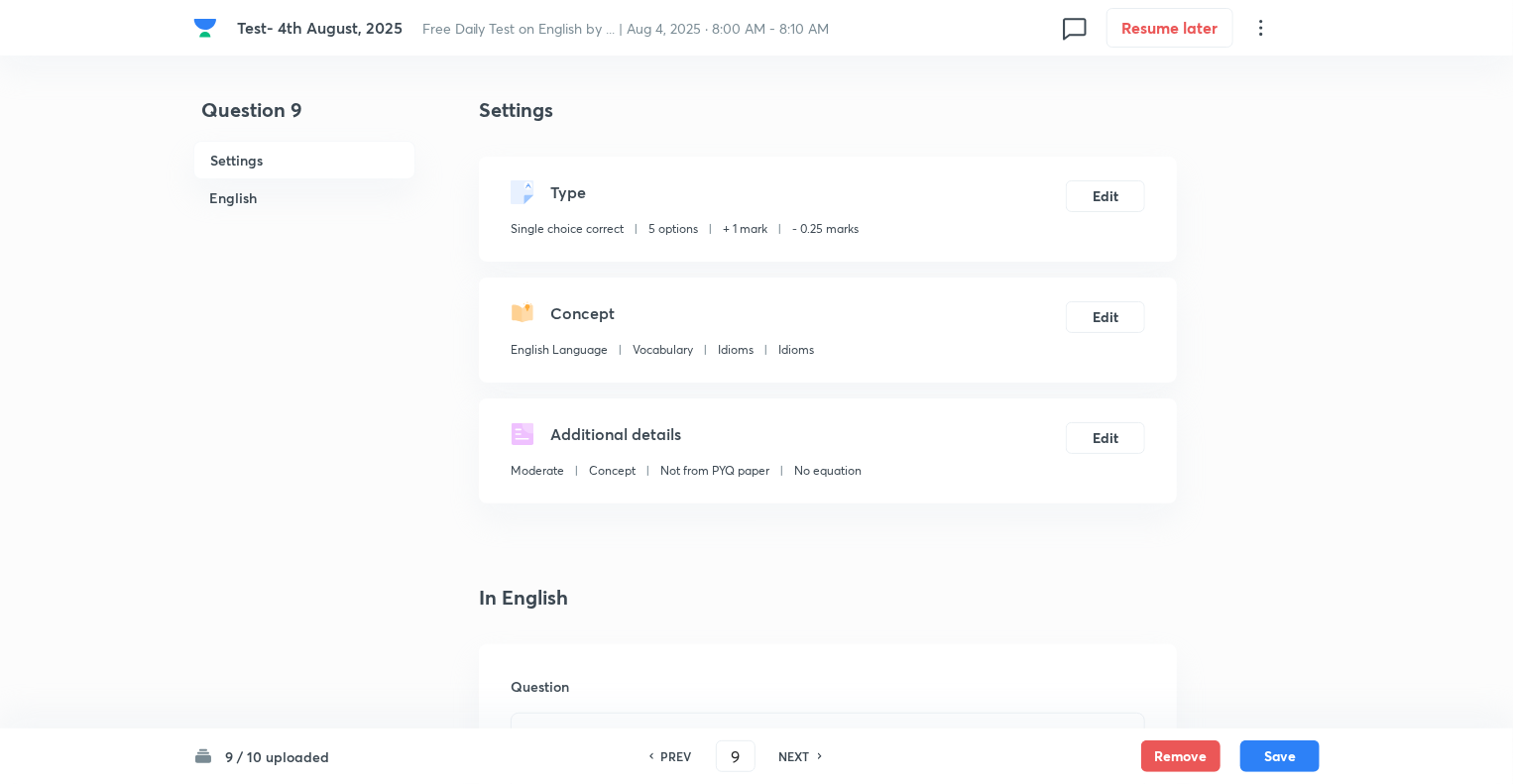 checkbox on "true" 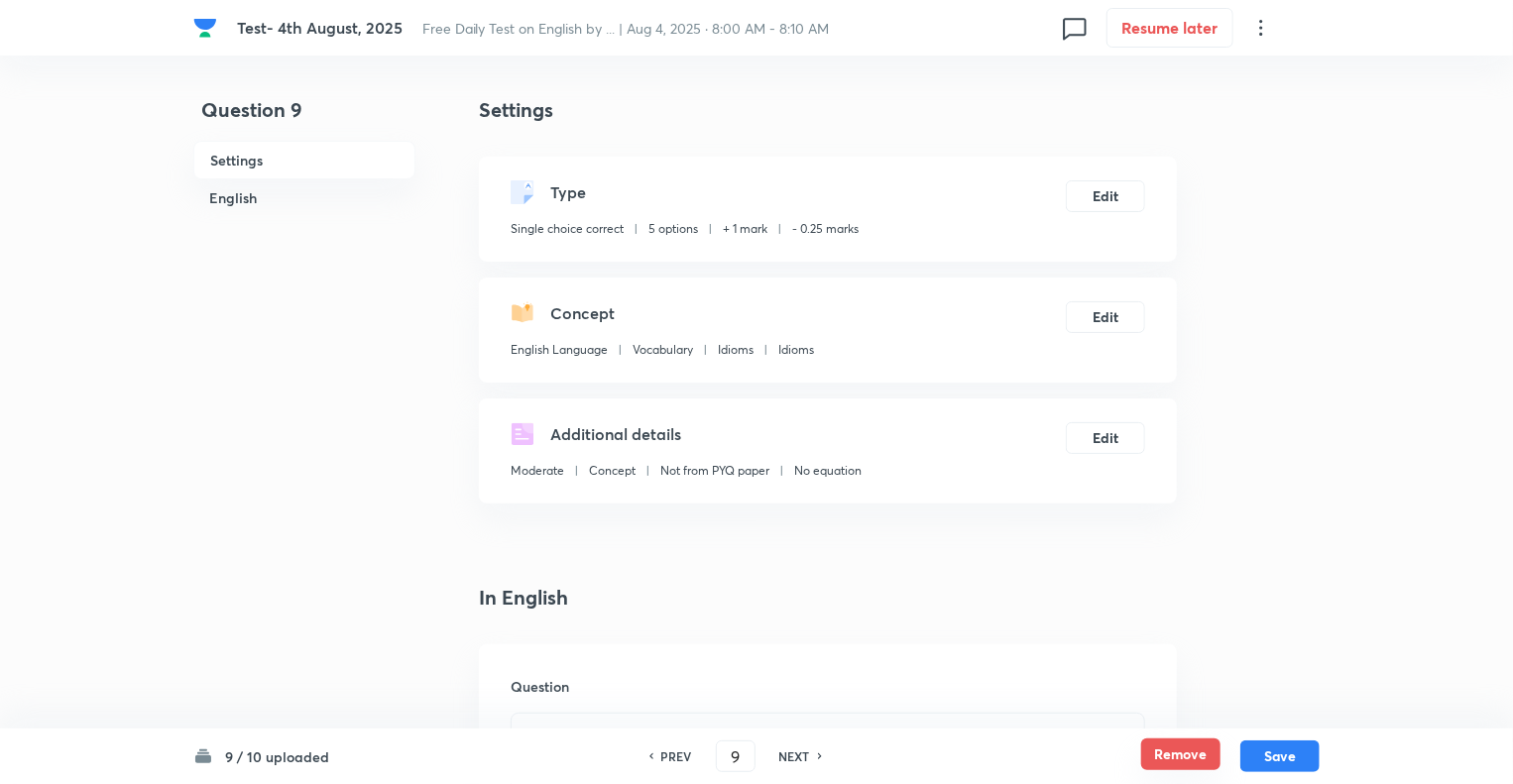 click on "Remove" at bounding box center [1181, 754] 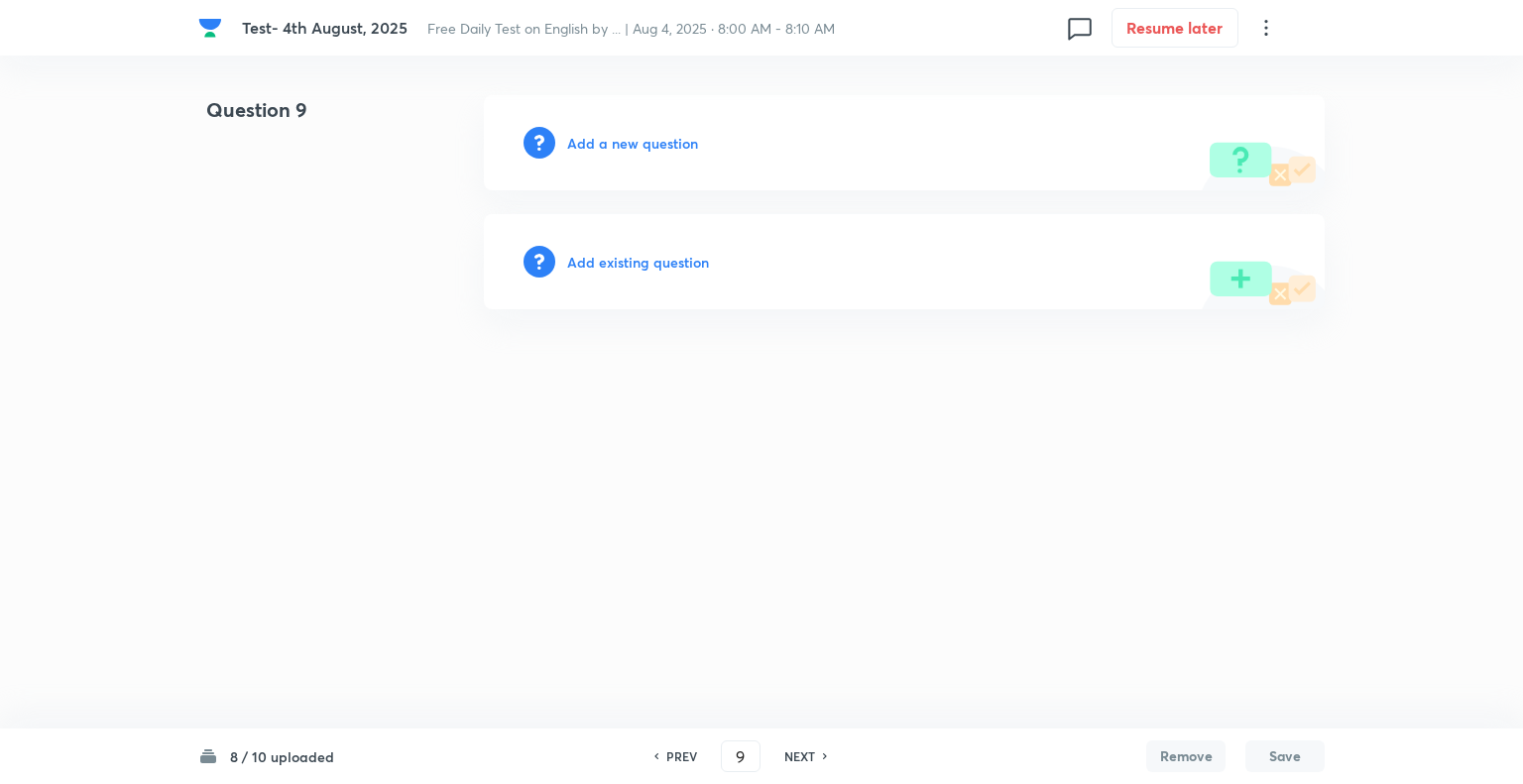 click on "PREV" at bounding box center (681, 756) 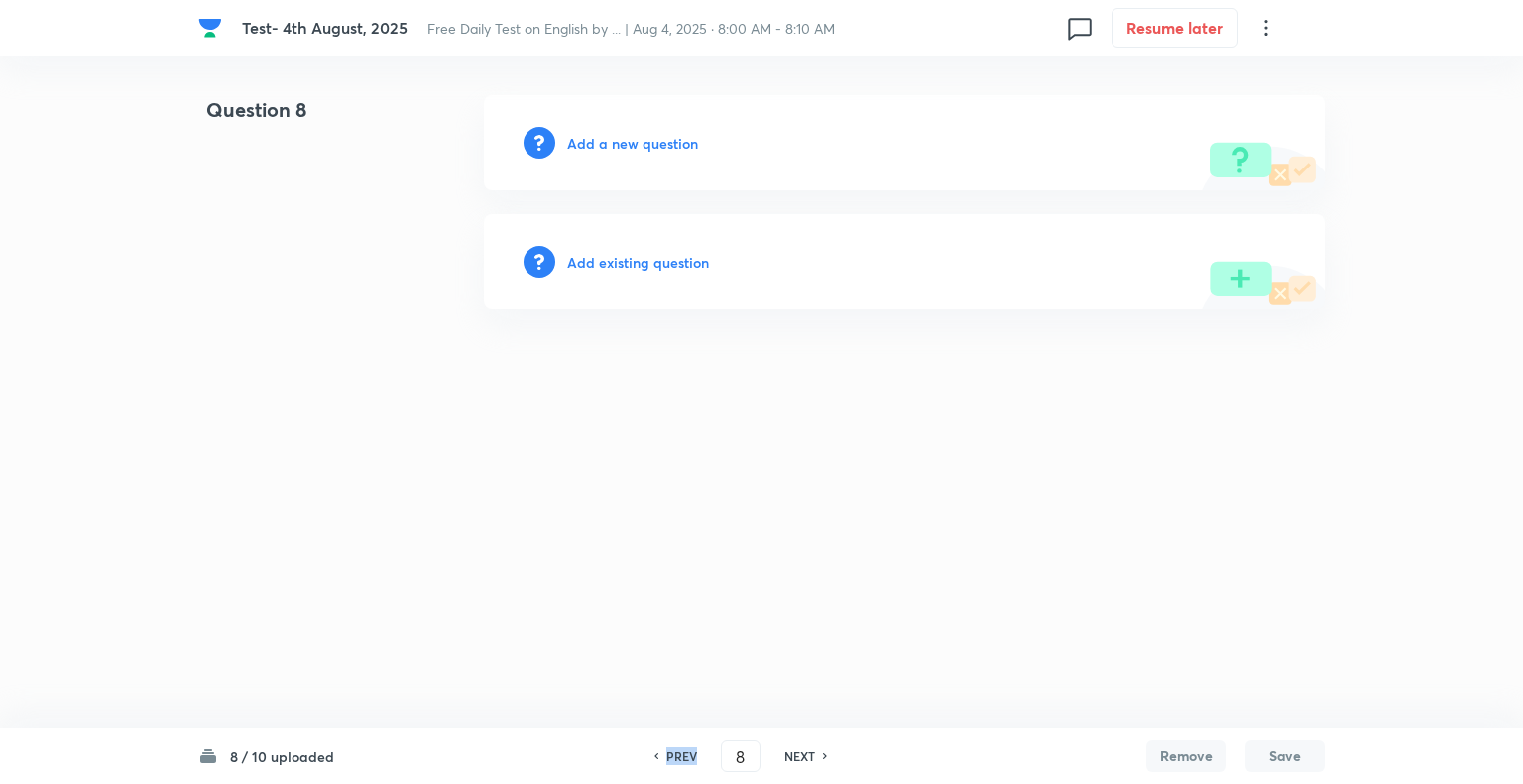 click on "PREV" at bounding box center (681, 756) 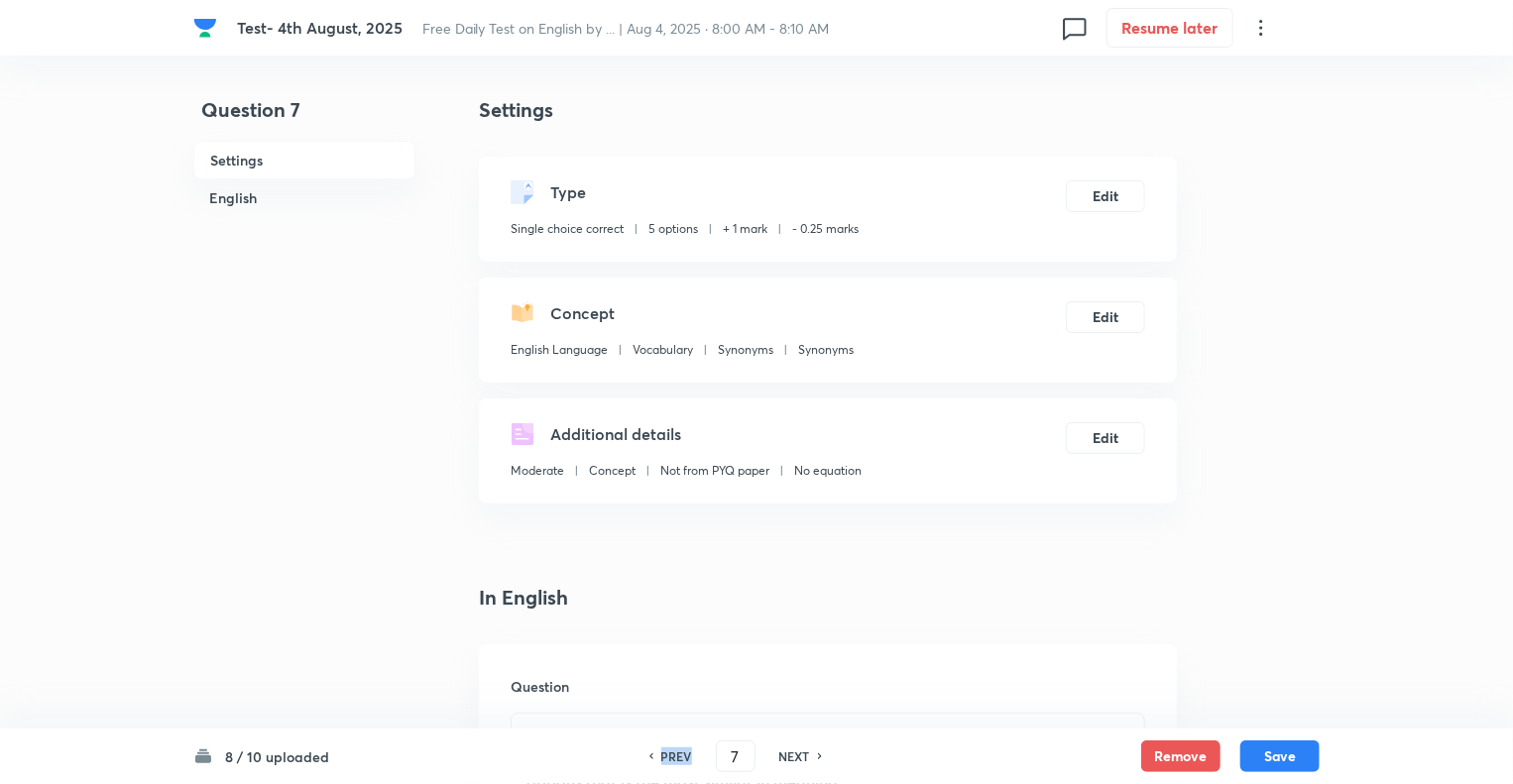 click on "PREV" at bounding box center [676, 756] 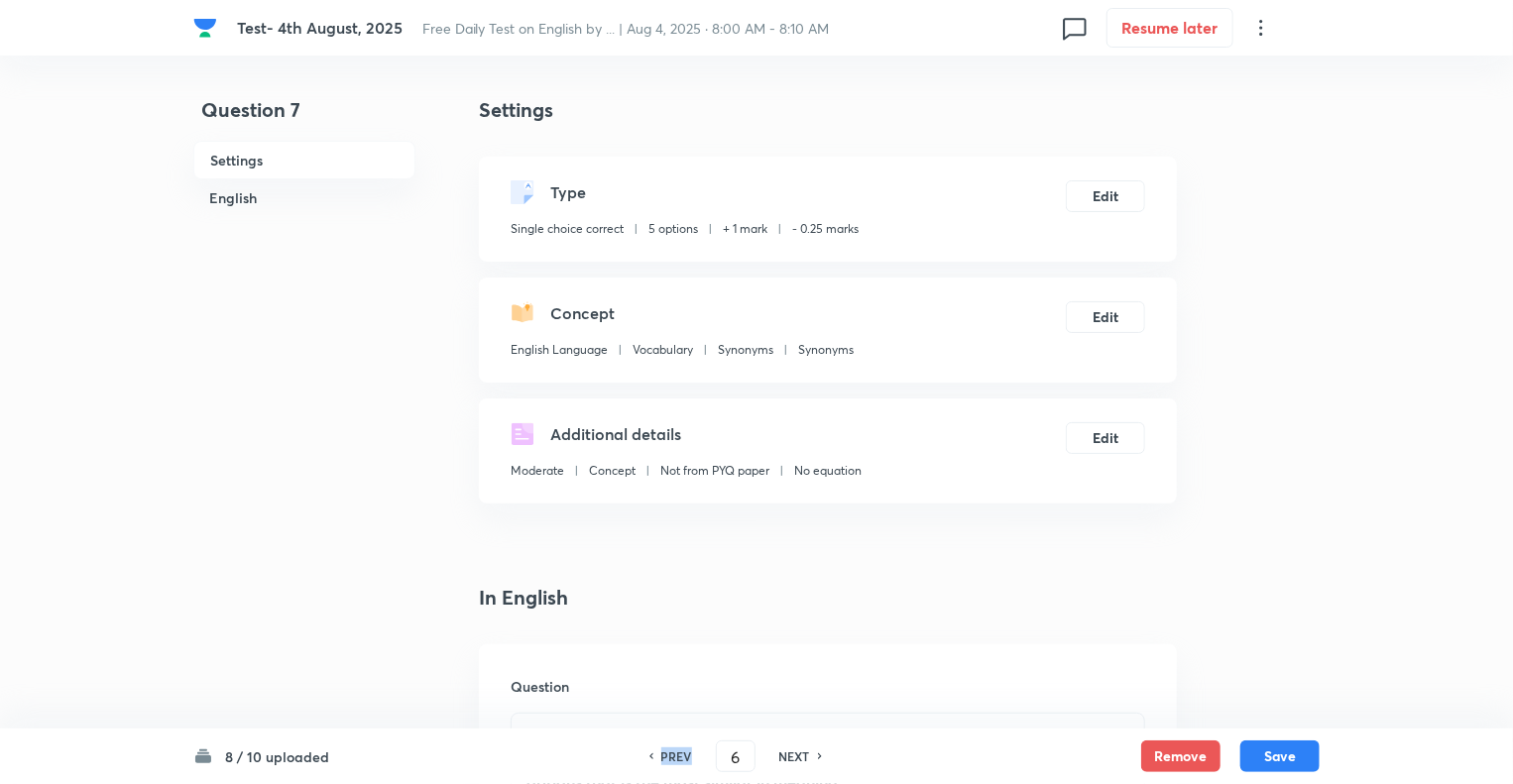 checkbox on "false" 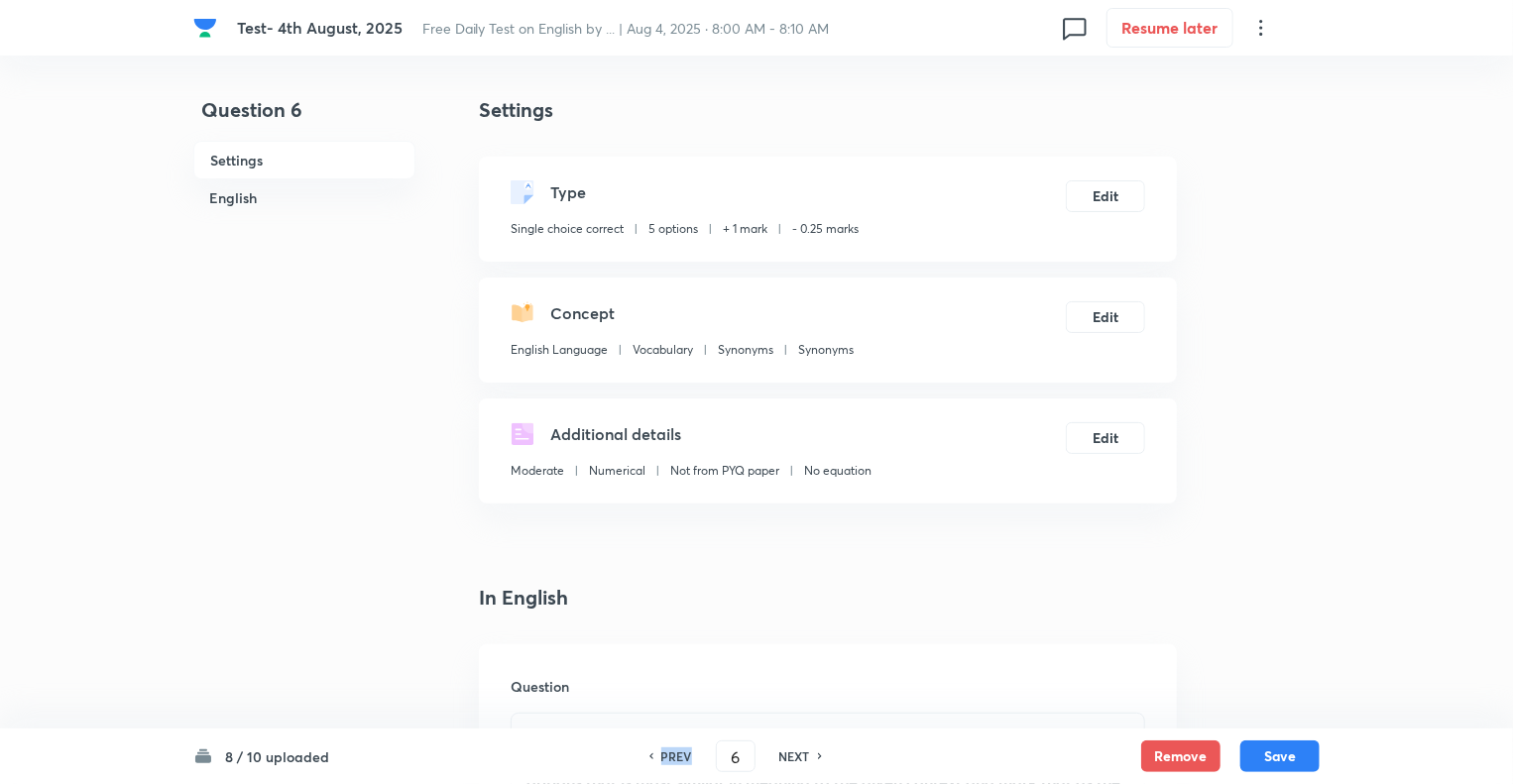 click on "PREV" at bounding box center (676, 756) 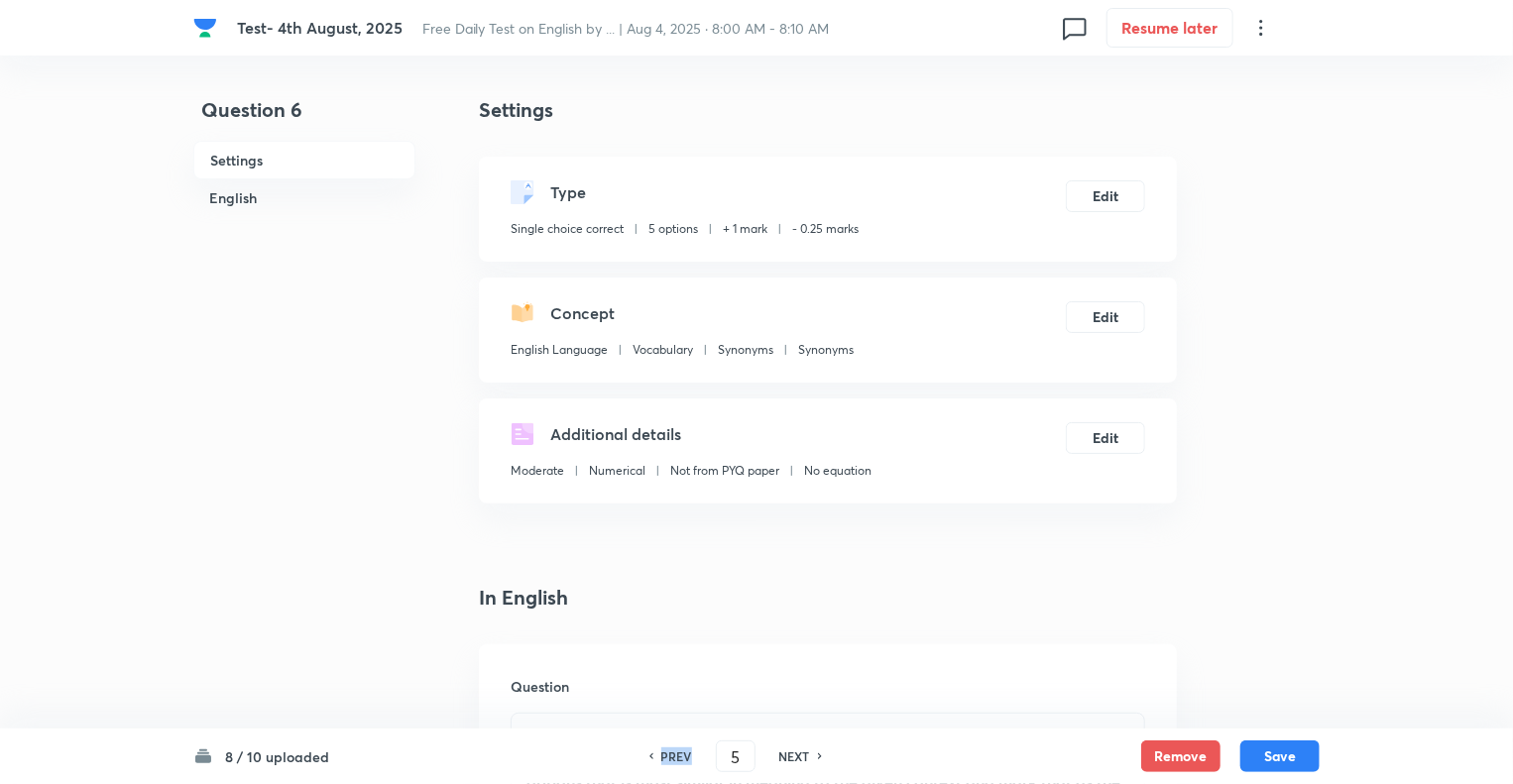 checkbox on "true" 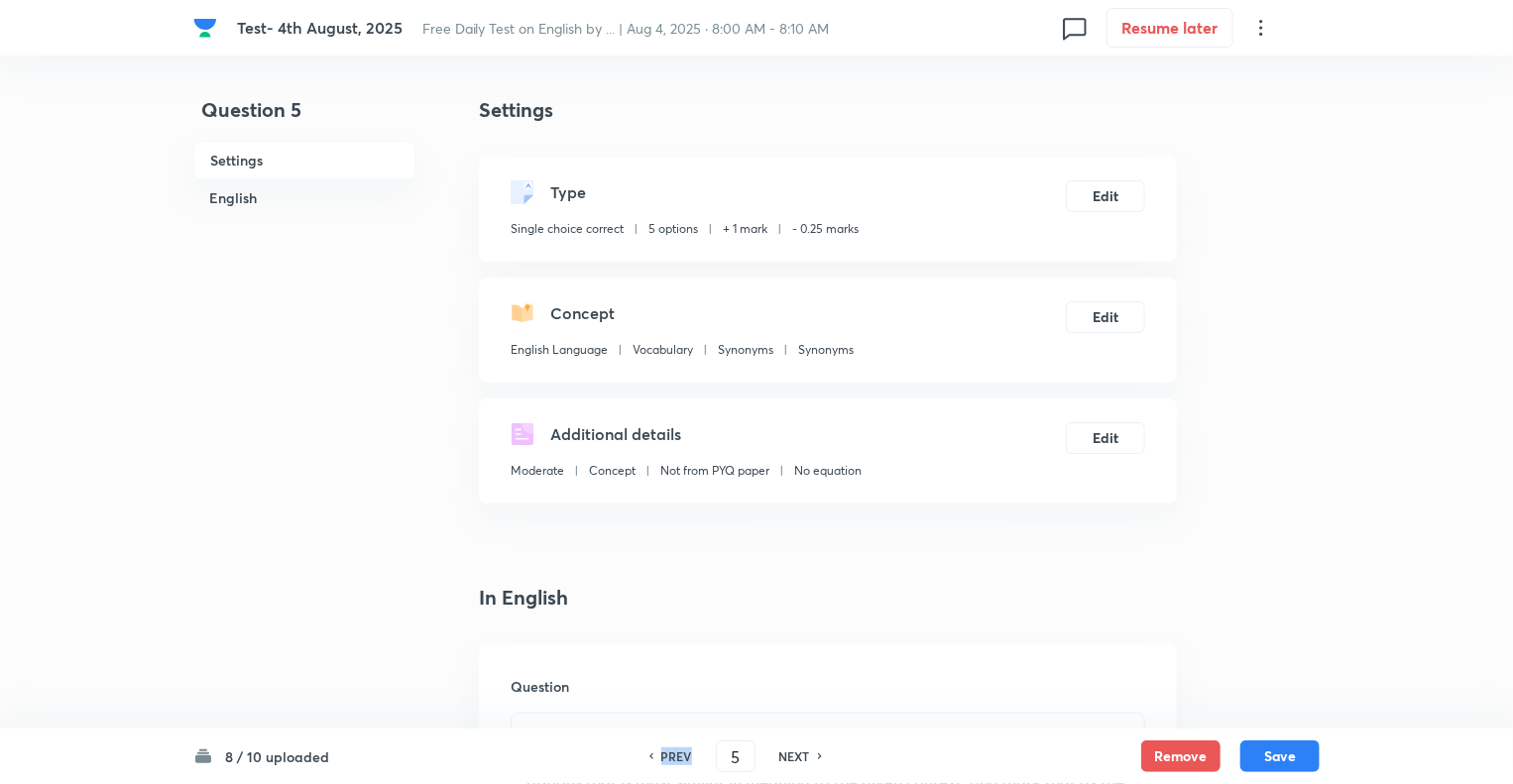 click on "PREV" at bounding box center (676, 756) 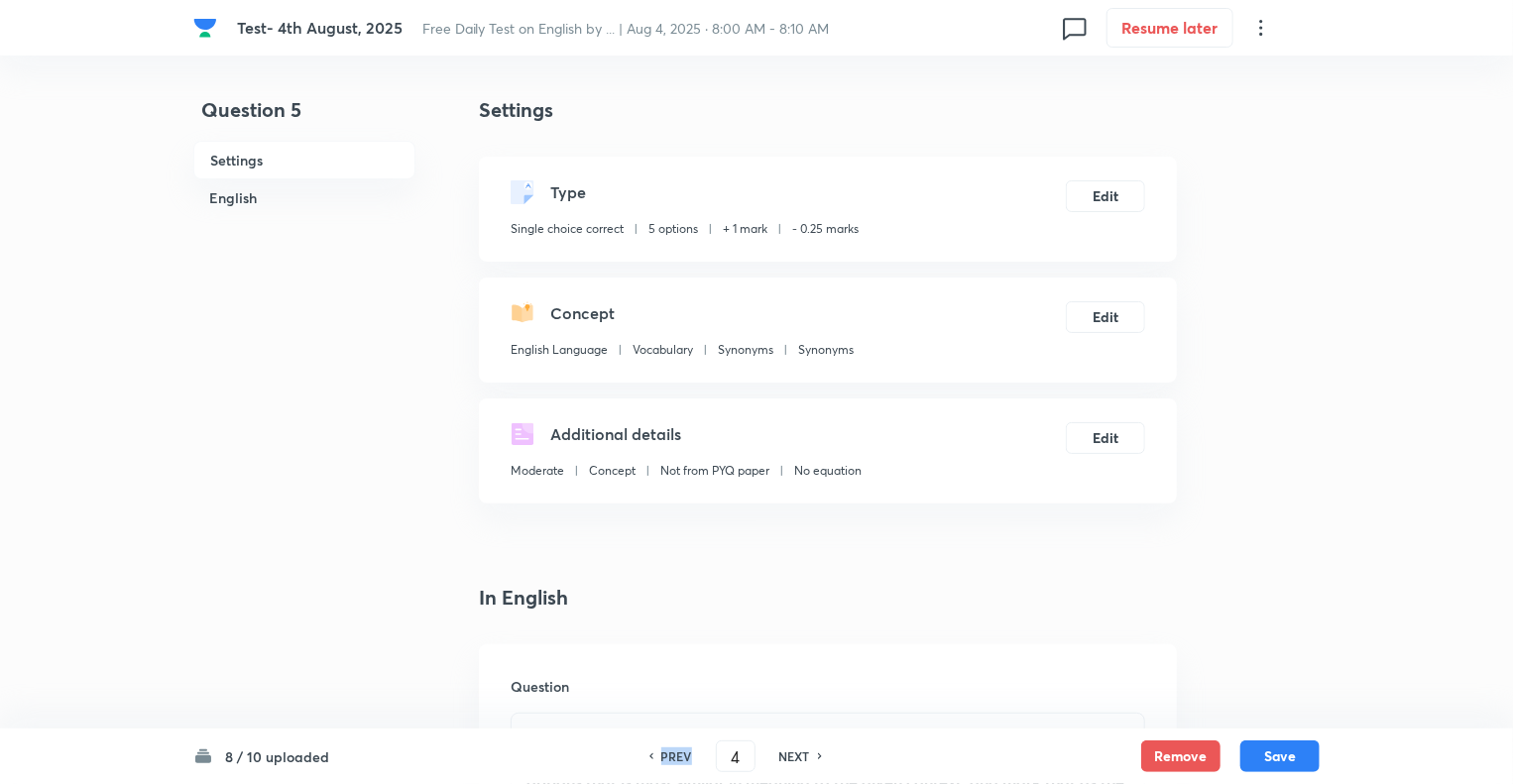 checkbox on "true" 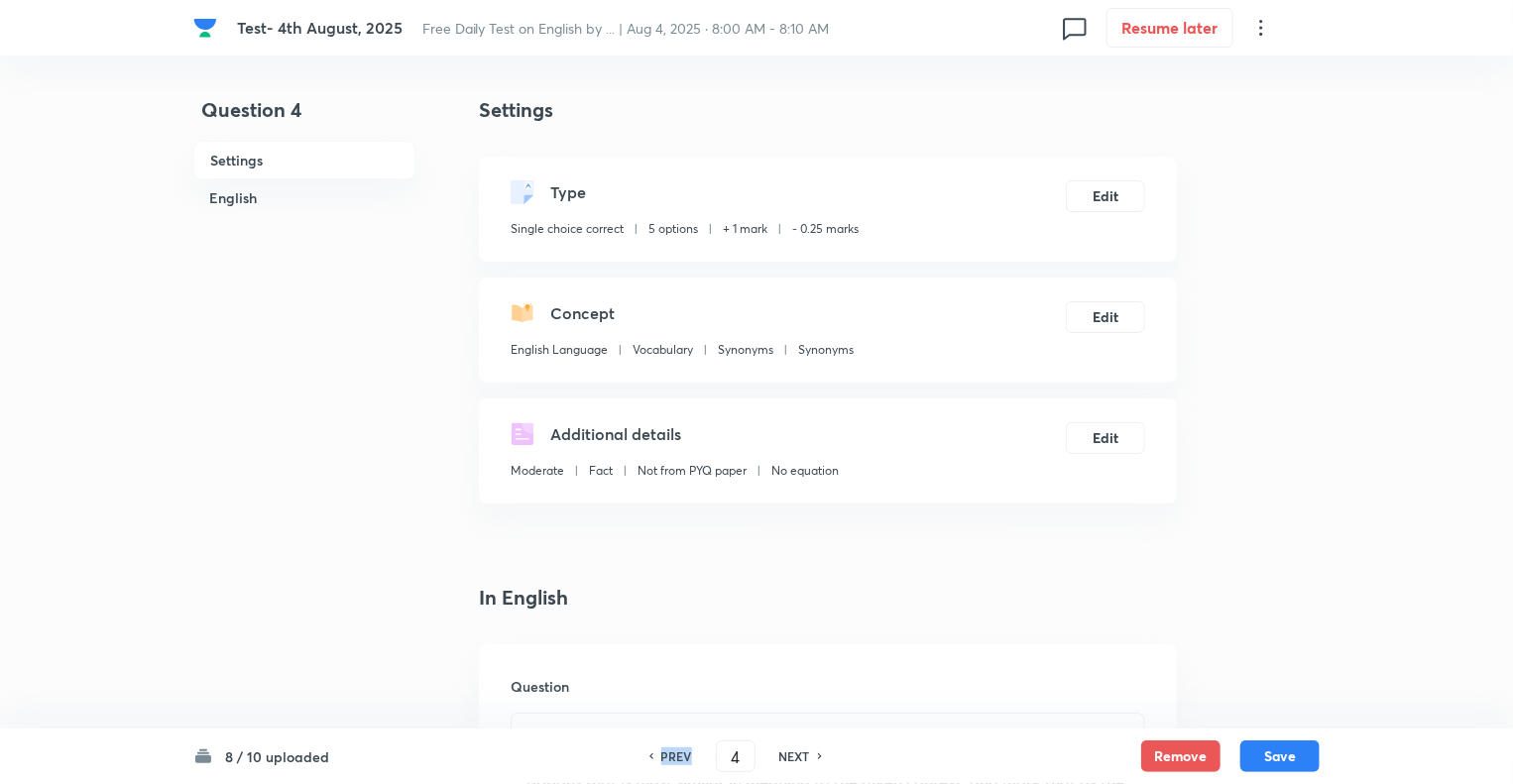 click on "PREV" at bounding box center [676, 756] 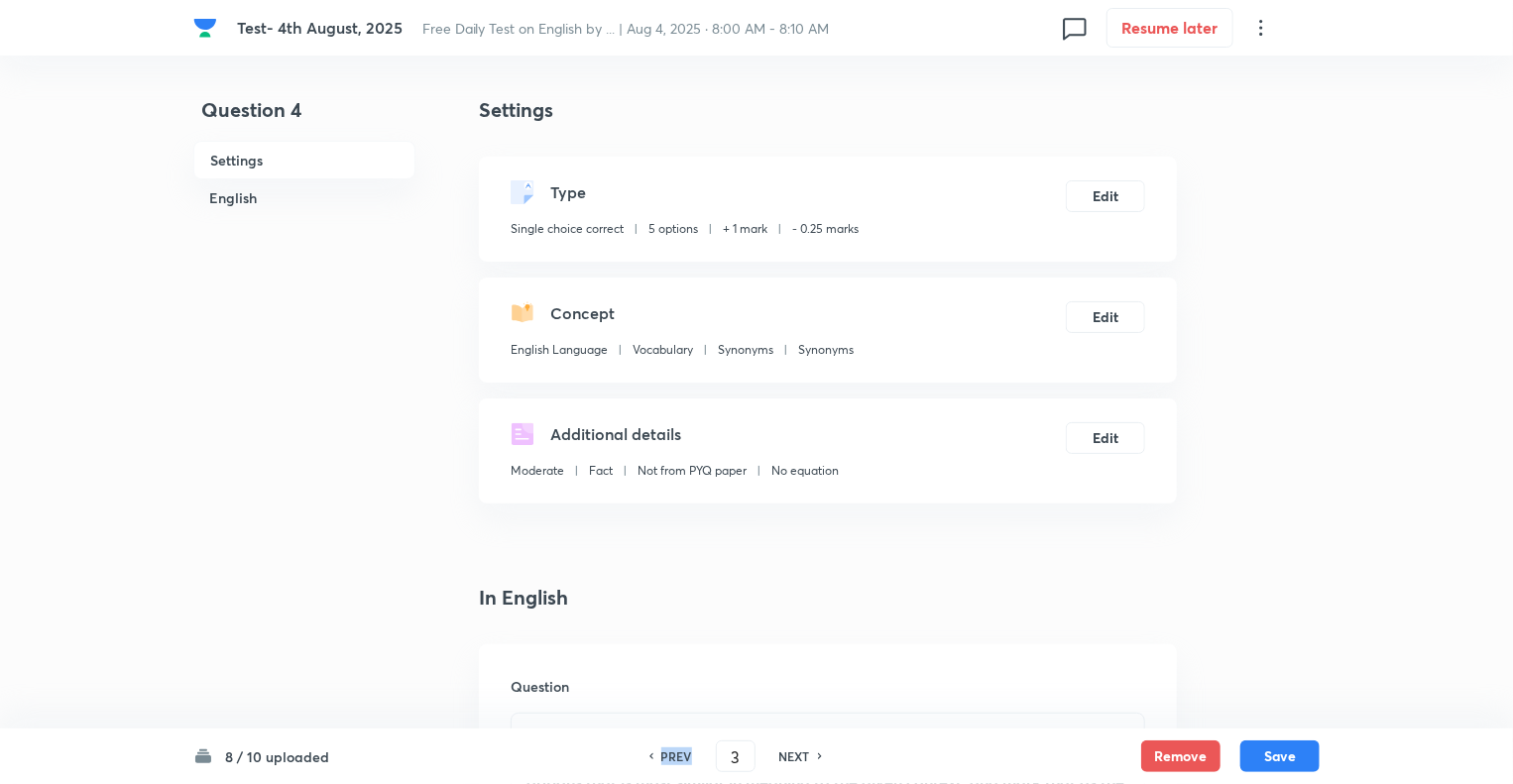 checkbox on "true" 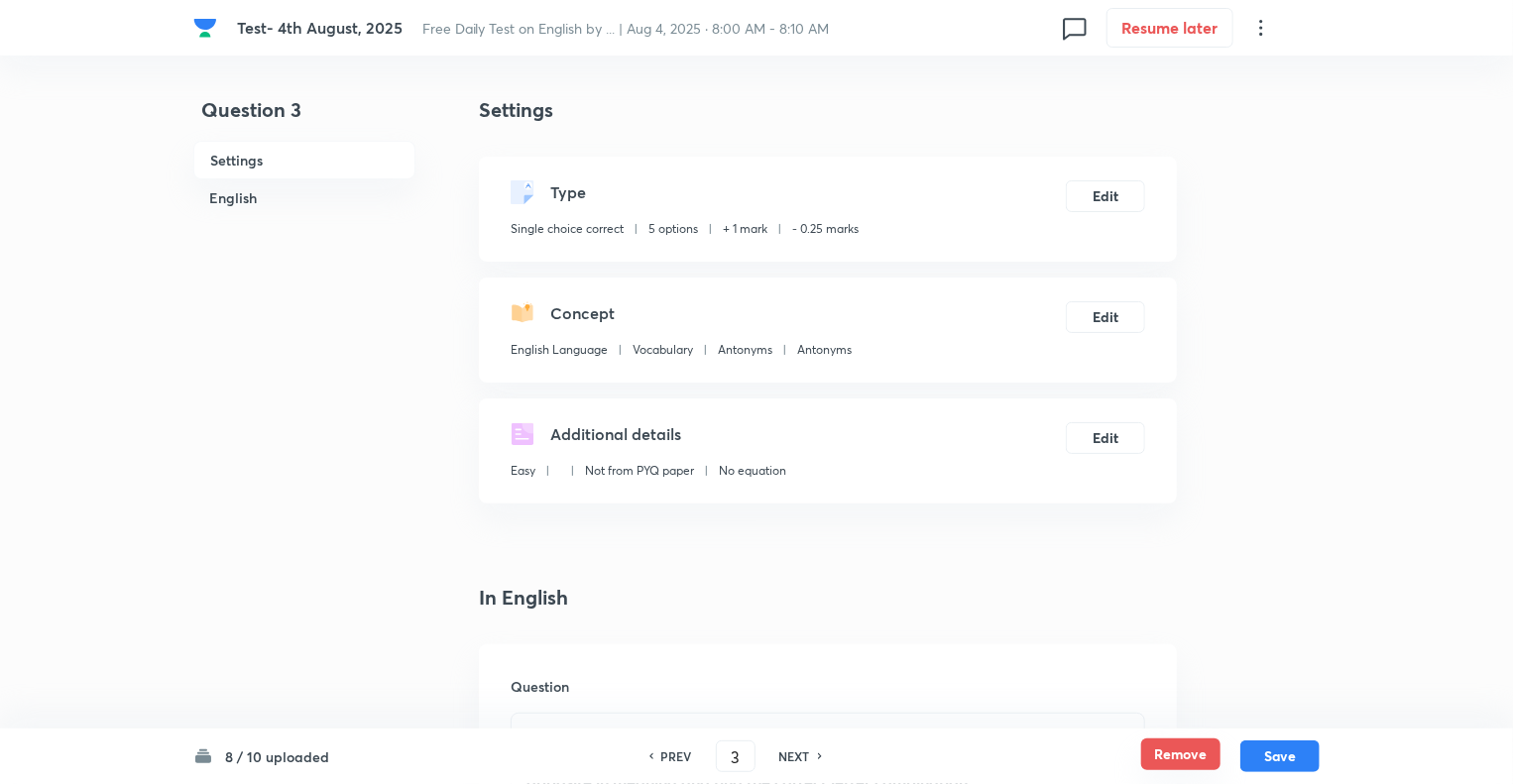 click on "Remove" at bounding box center (1181, 754) 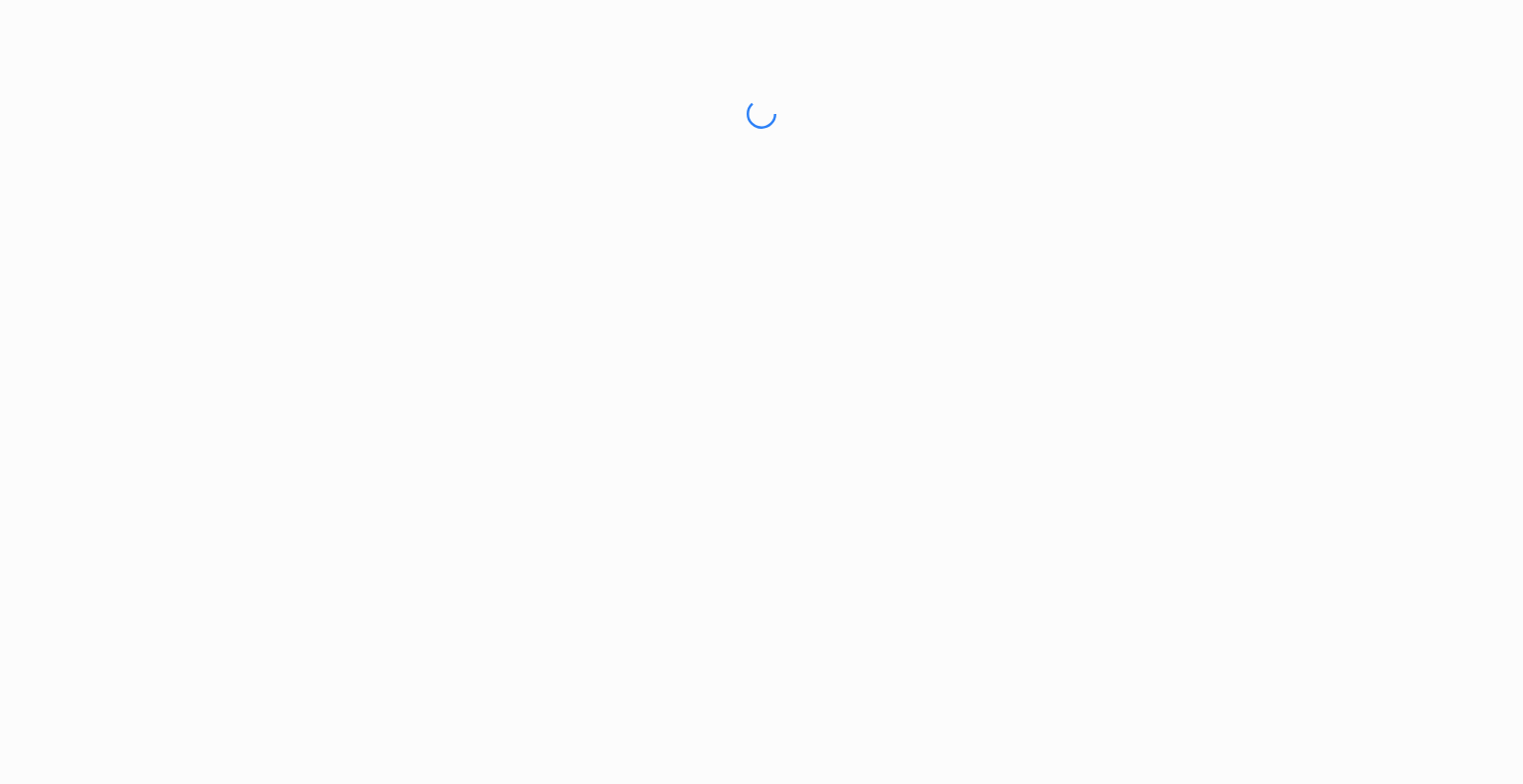 scroll, scrollTop: 0, scrollLeft: 0, axis: both 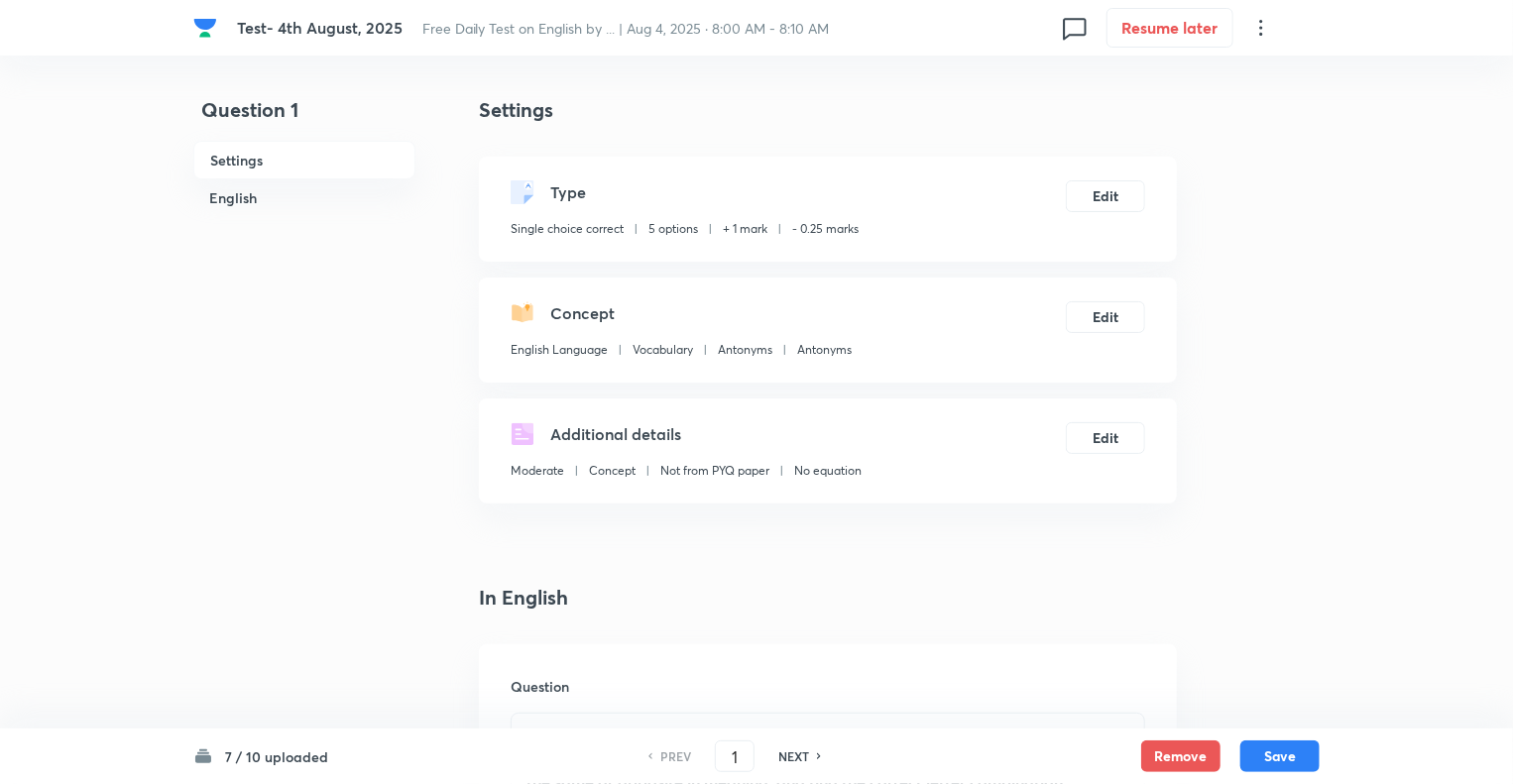 click on "NEXT" at bounding box center [793, 756] 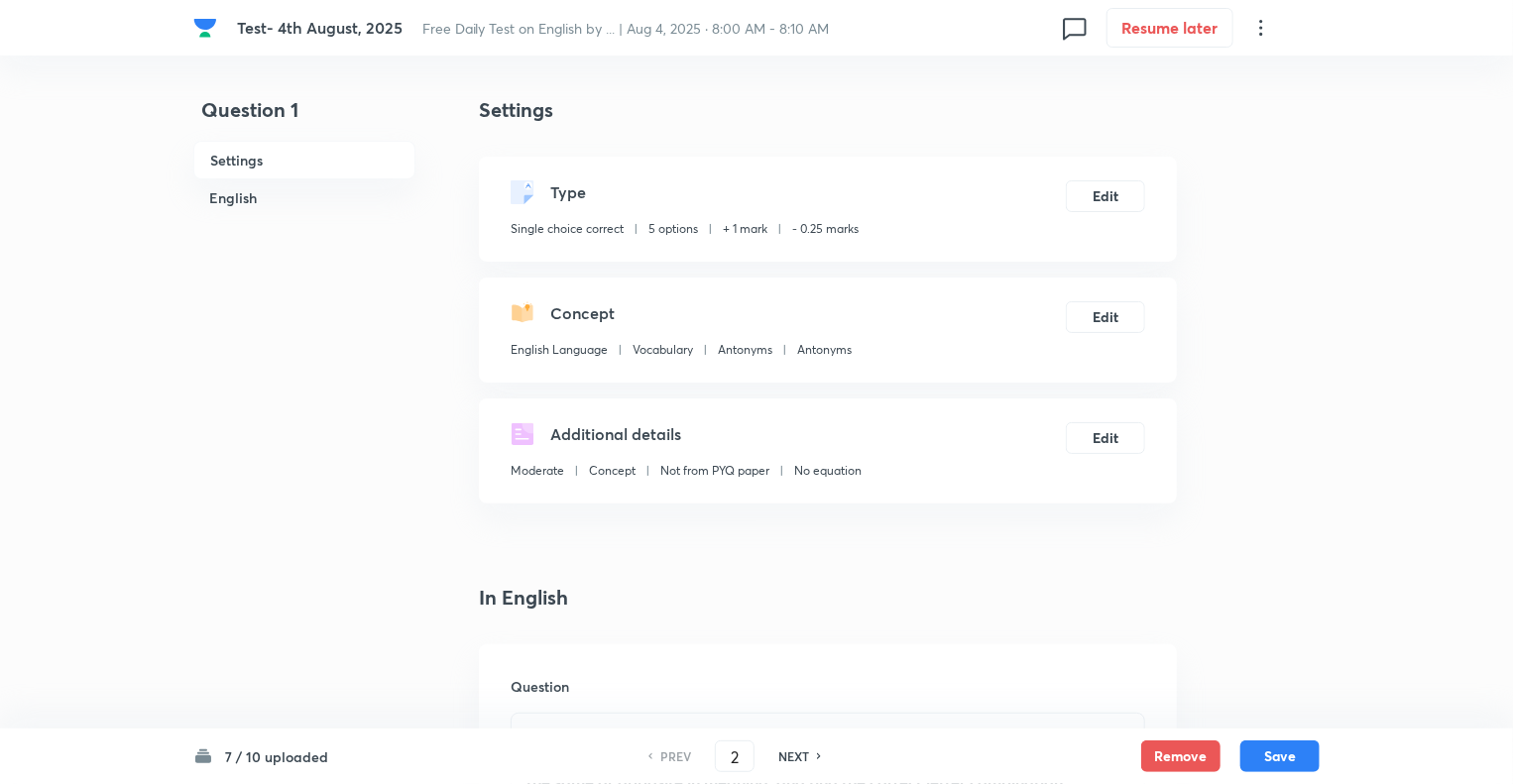 checkbox on "true" 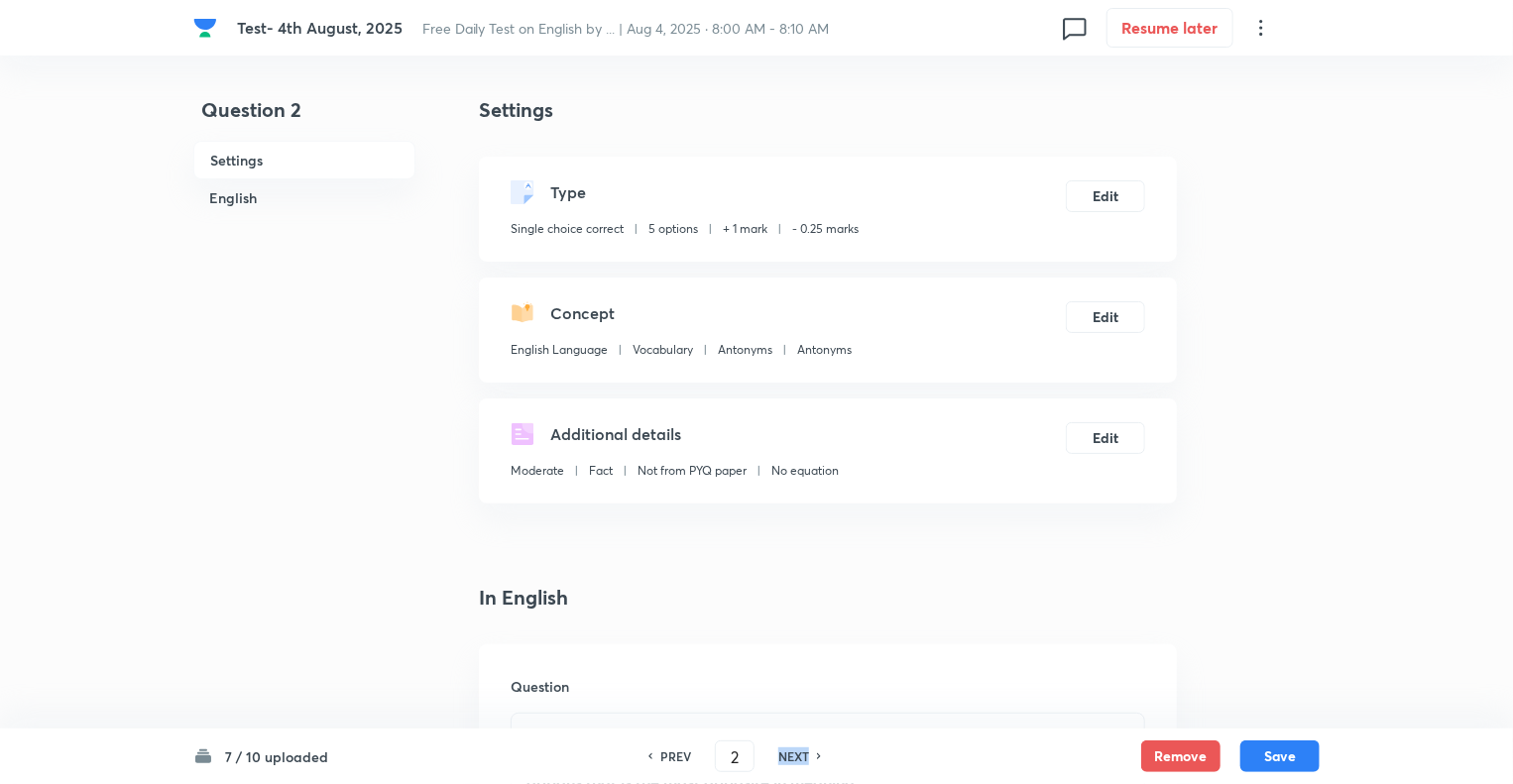 click on "NEXT" at bounding box center [793, 756] 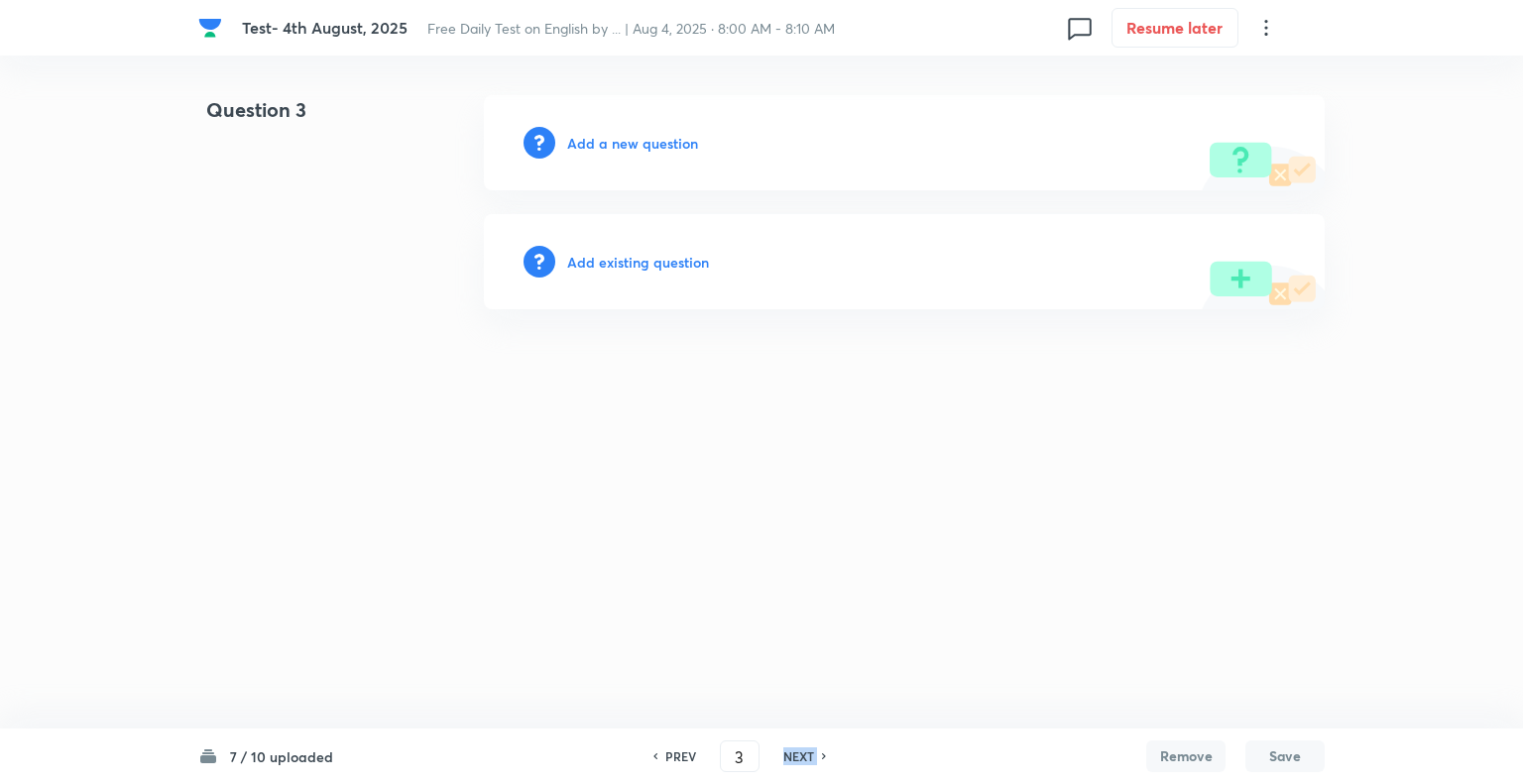 click on "NEXT" at bounding box center [798, 756] 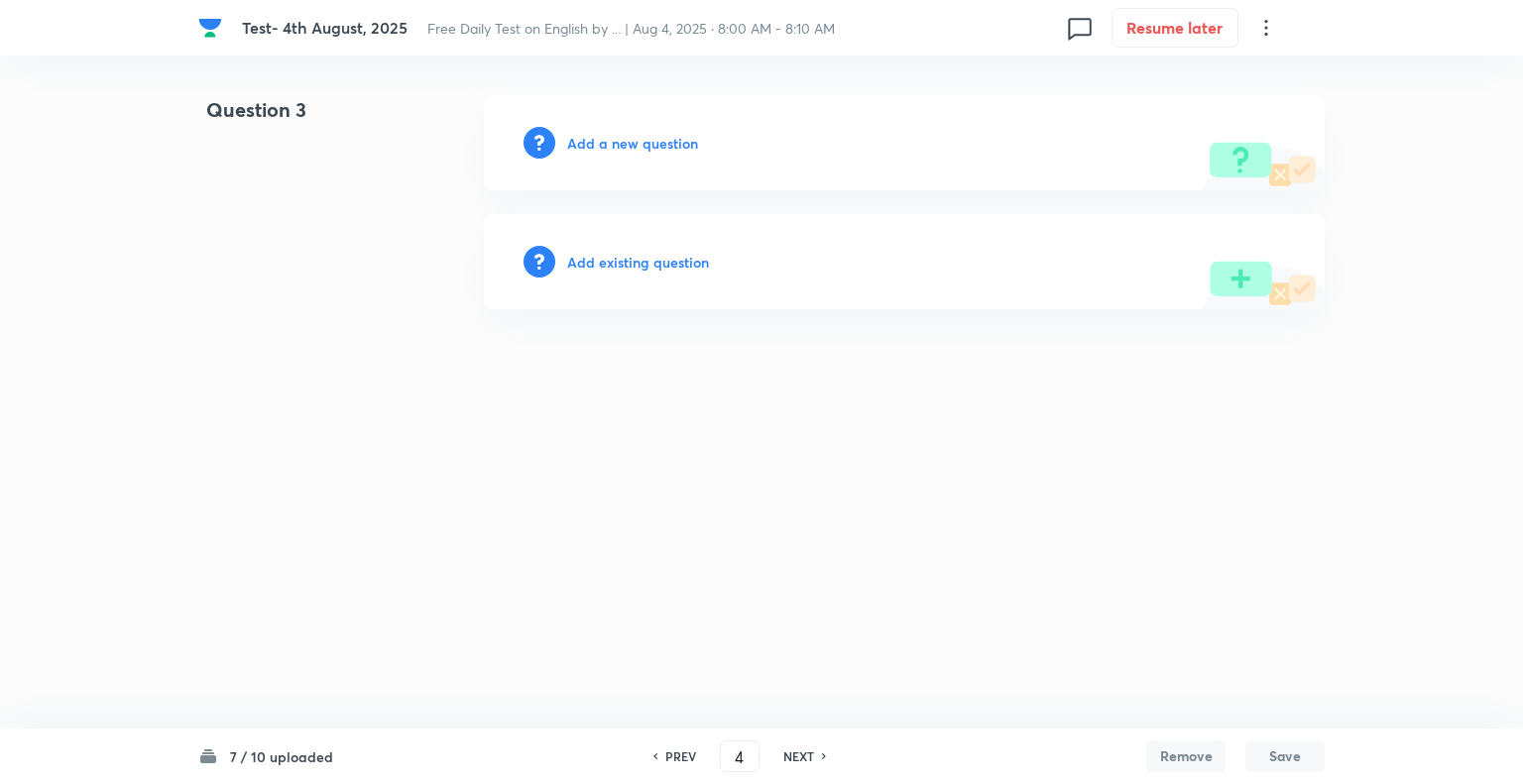 click on "NEXT" at bounding box center [798, 756] 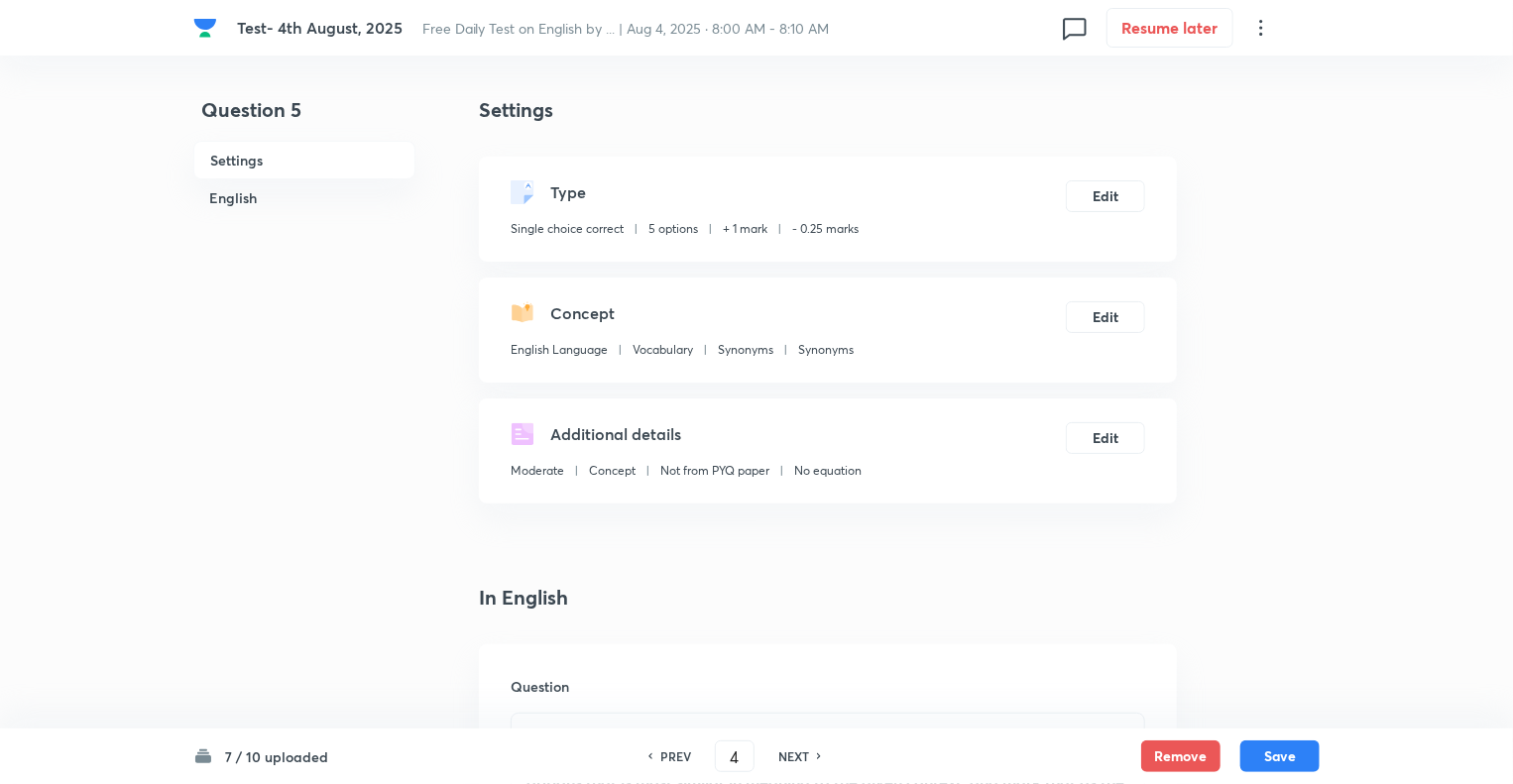 type on "5" 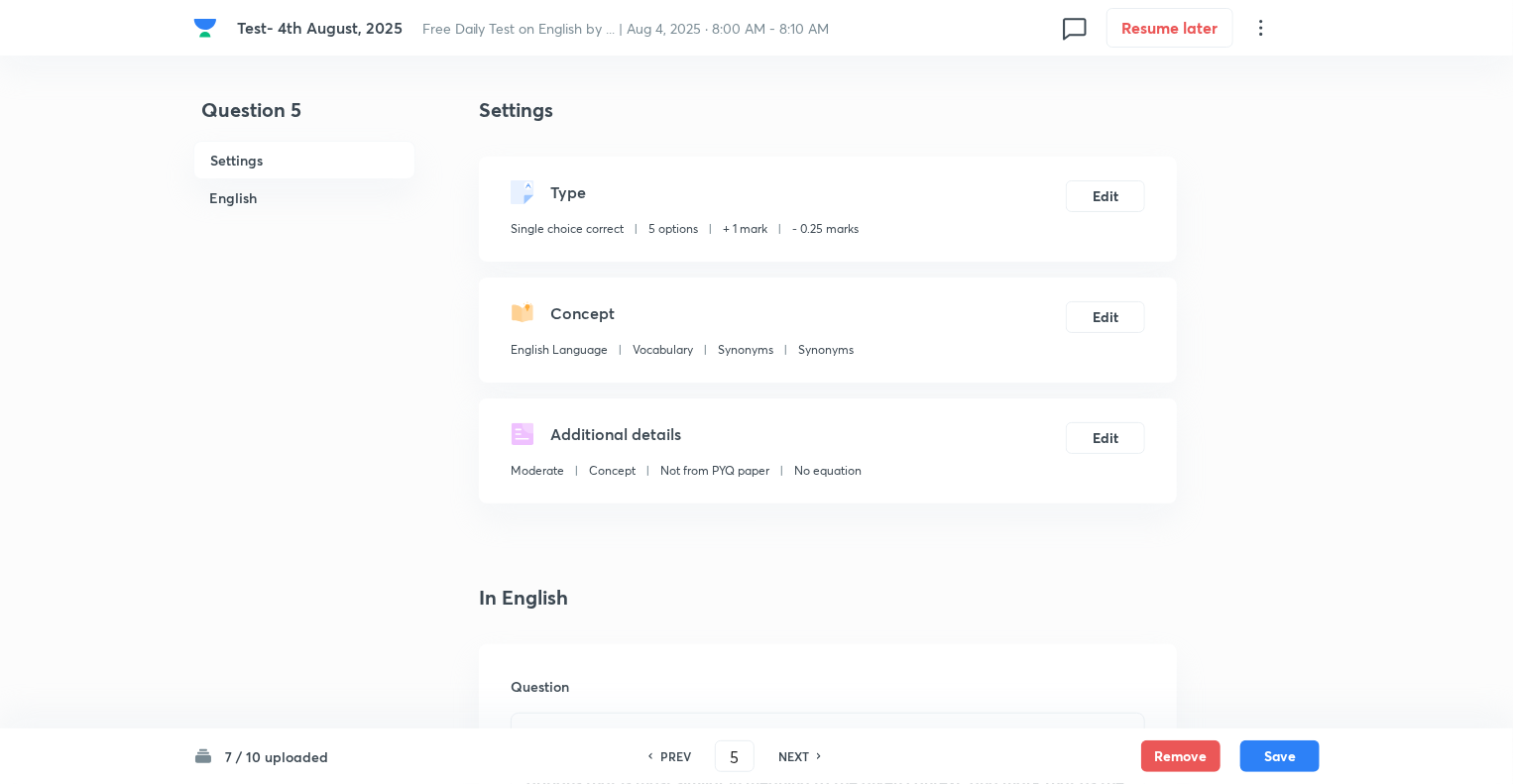 checkbox on "true" 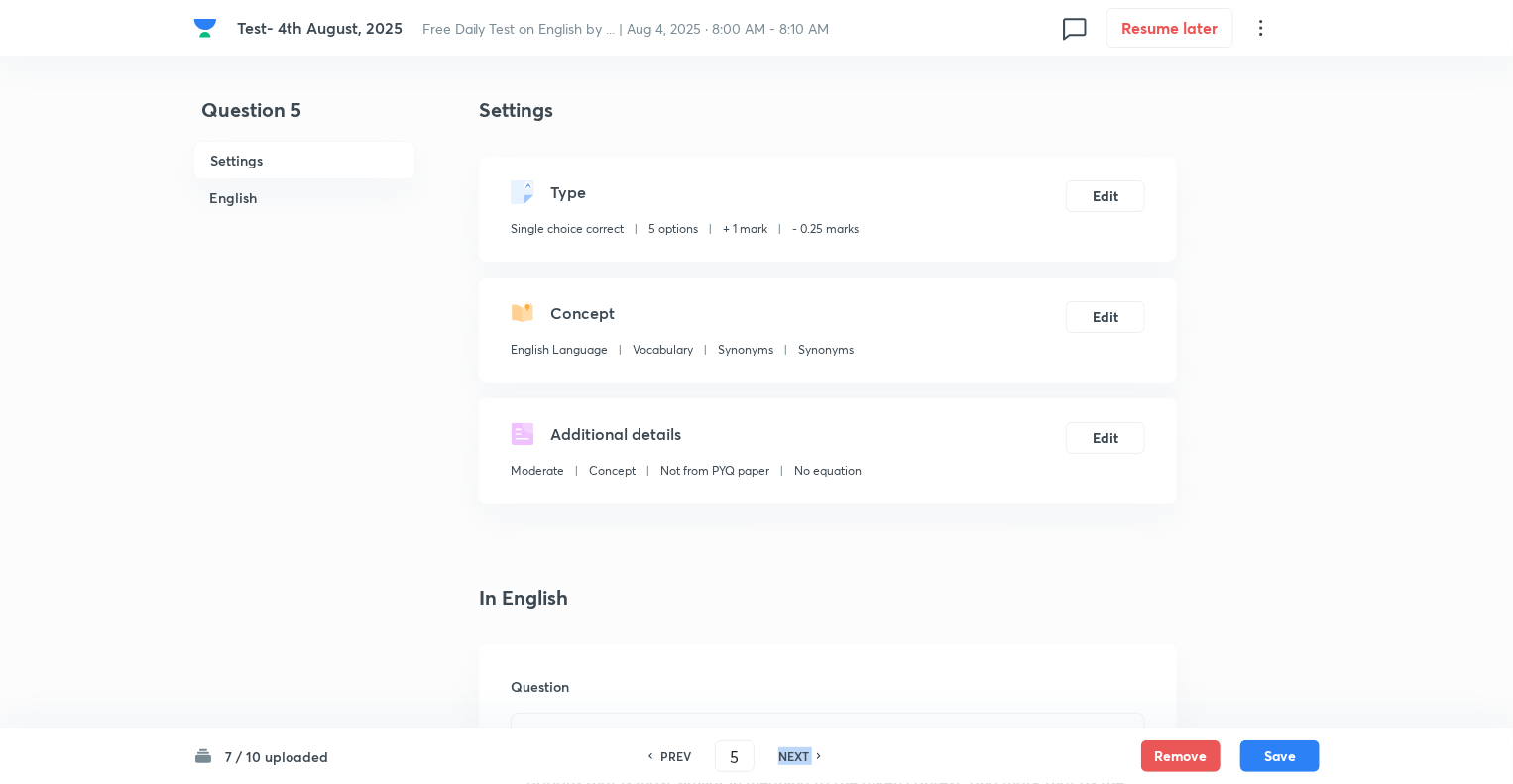 click on "NEXT" at bounding box center [793, 756] 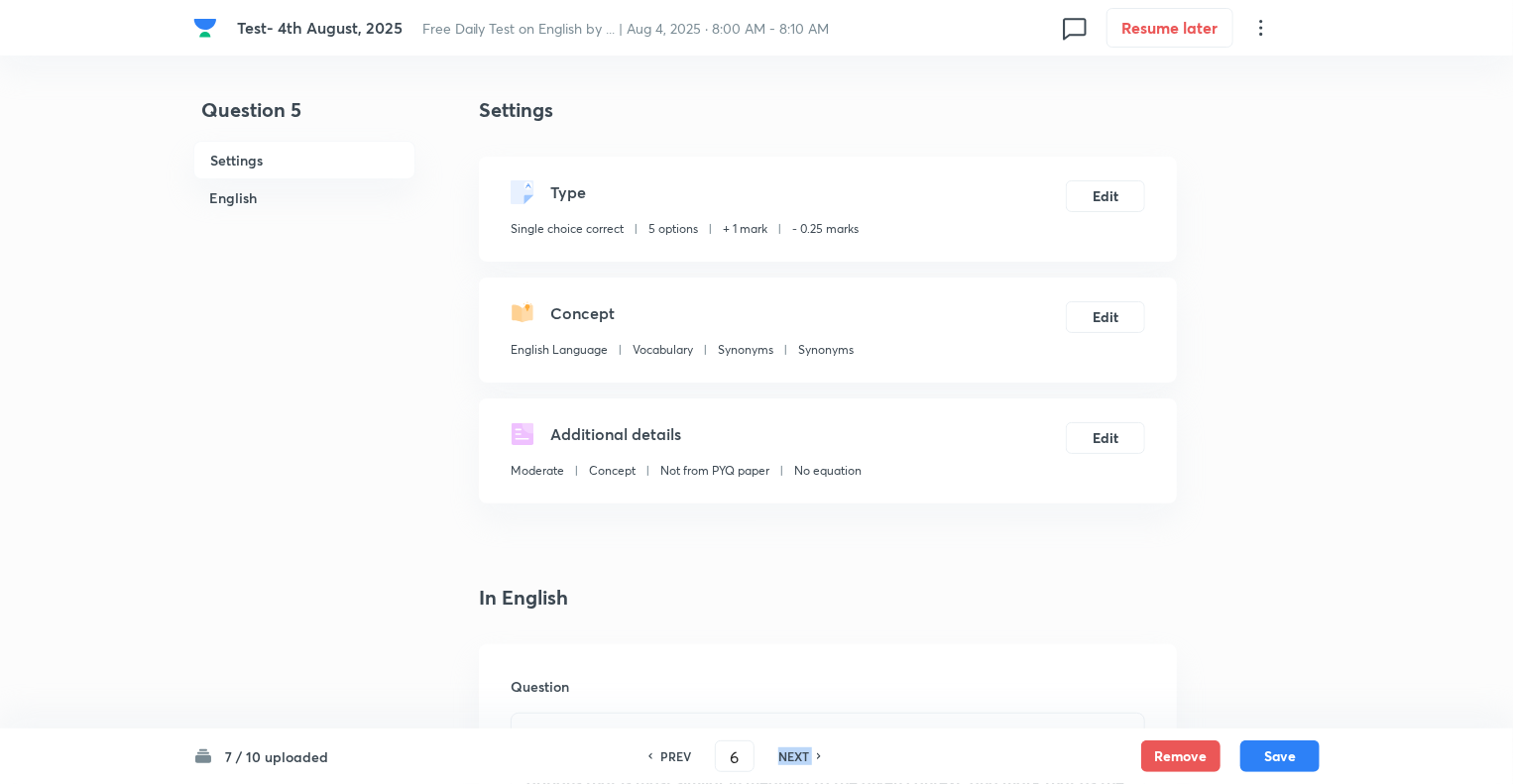 checkbox on "true" 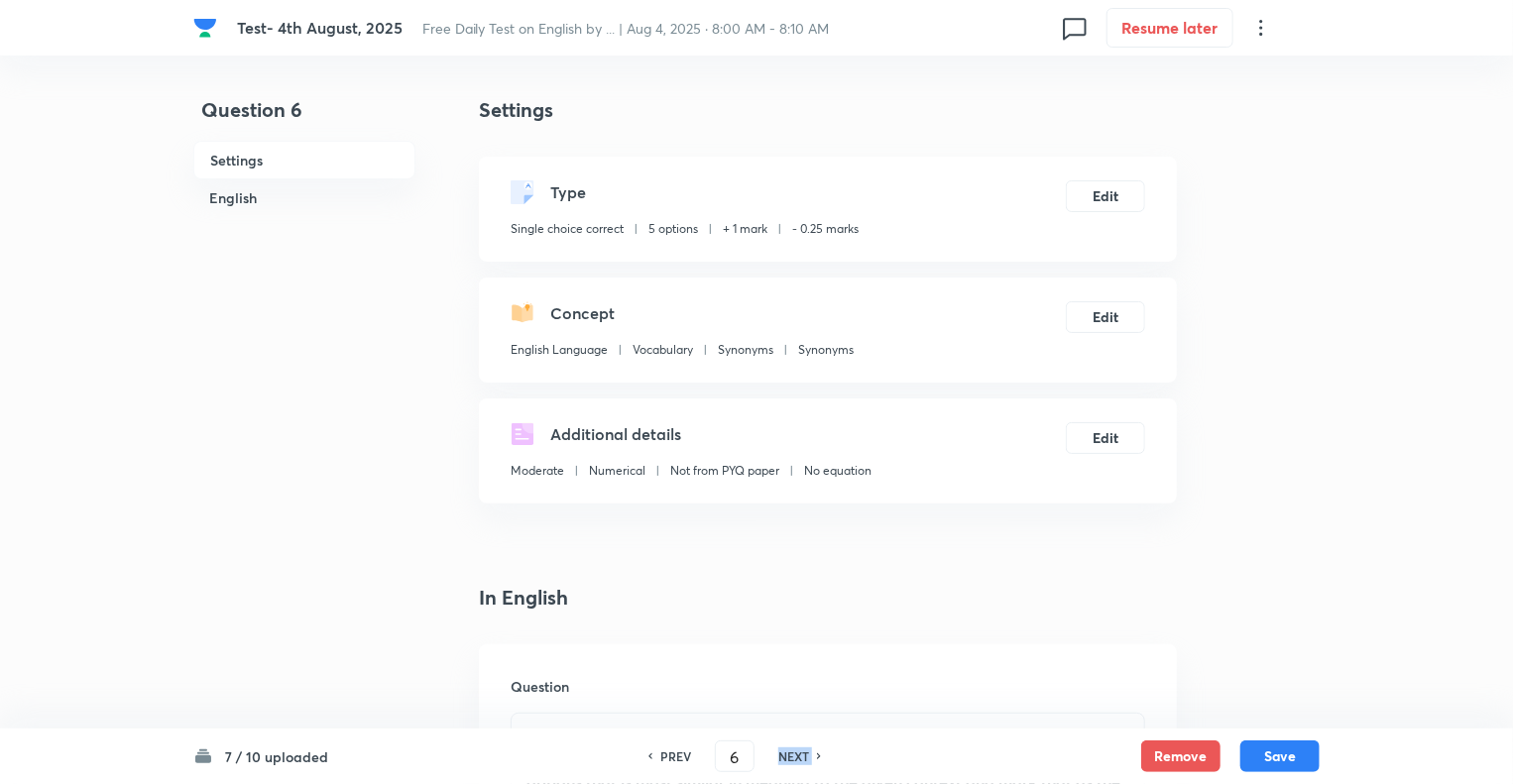 click on "NEXT" at bounding box center [793, 756] 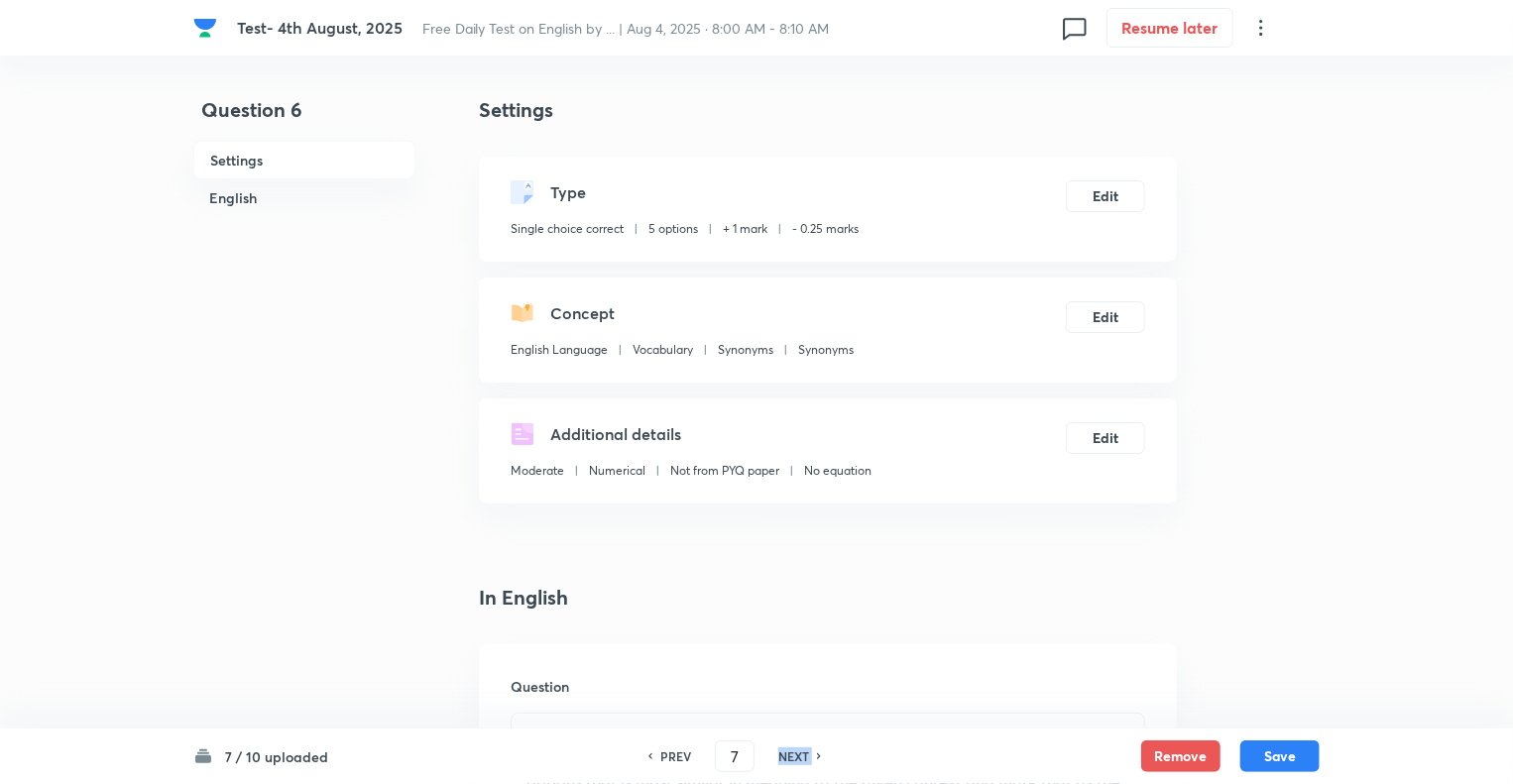 checkbox on "true" 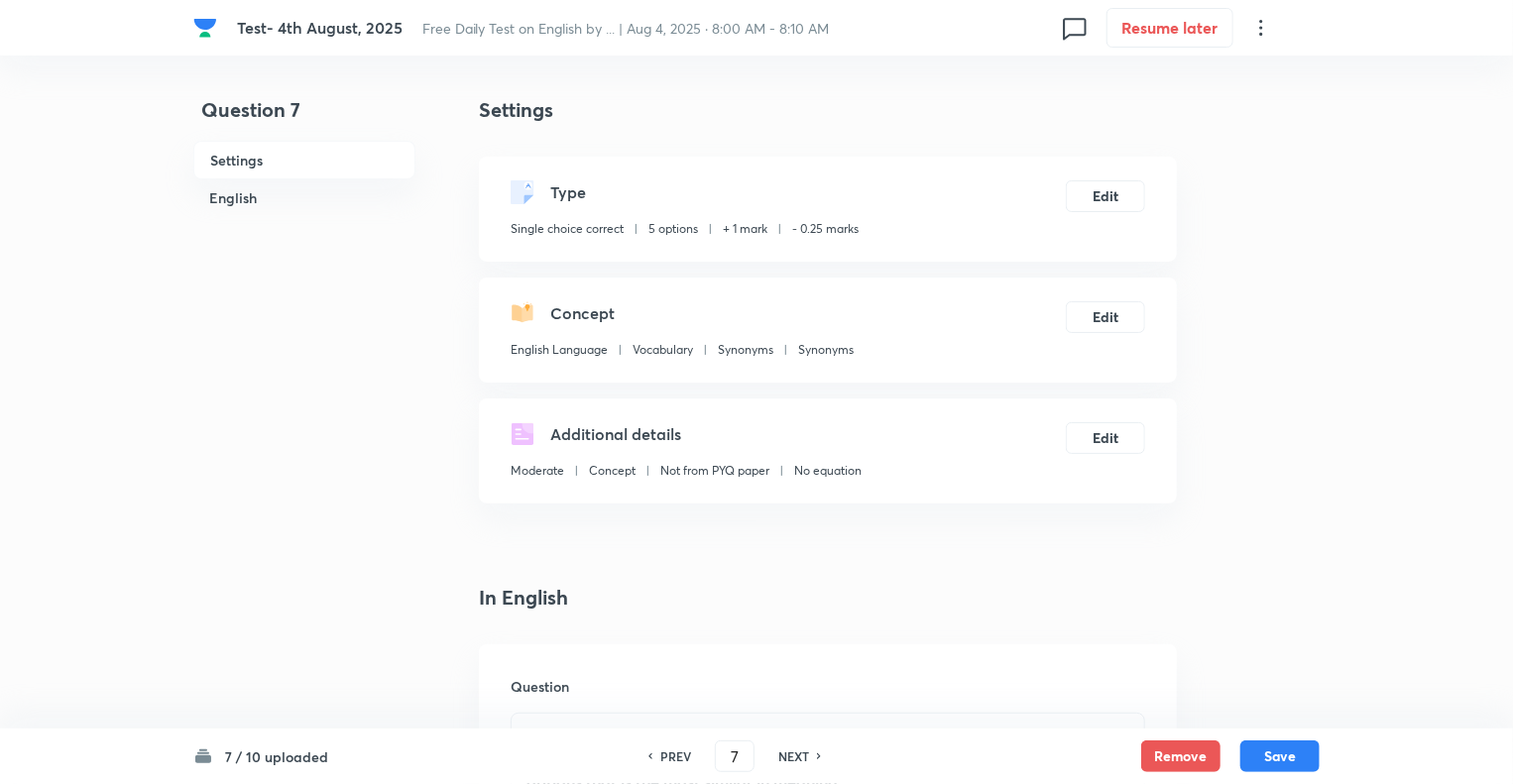 click on "NEXT" at bounding box center (793, 756) 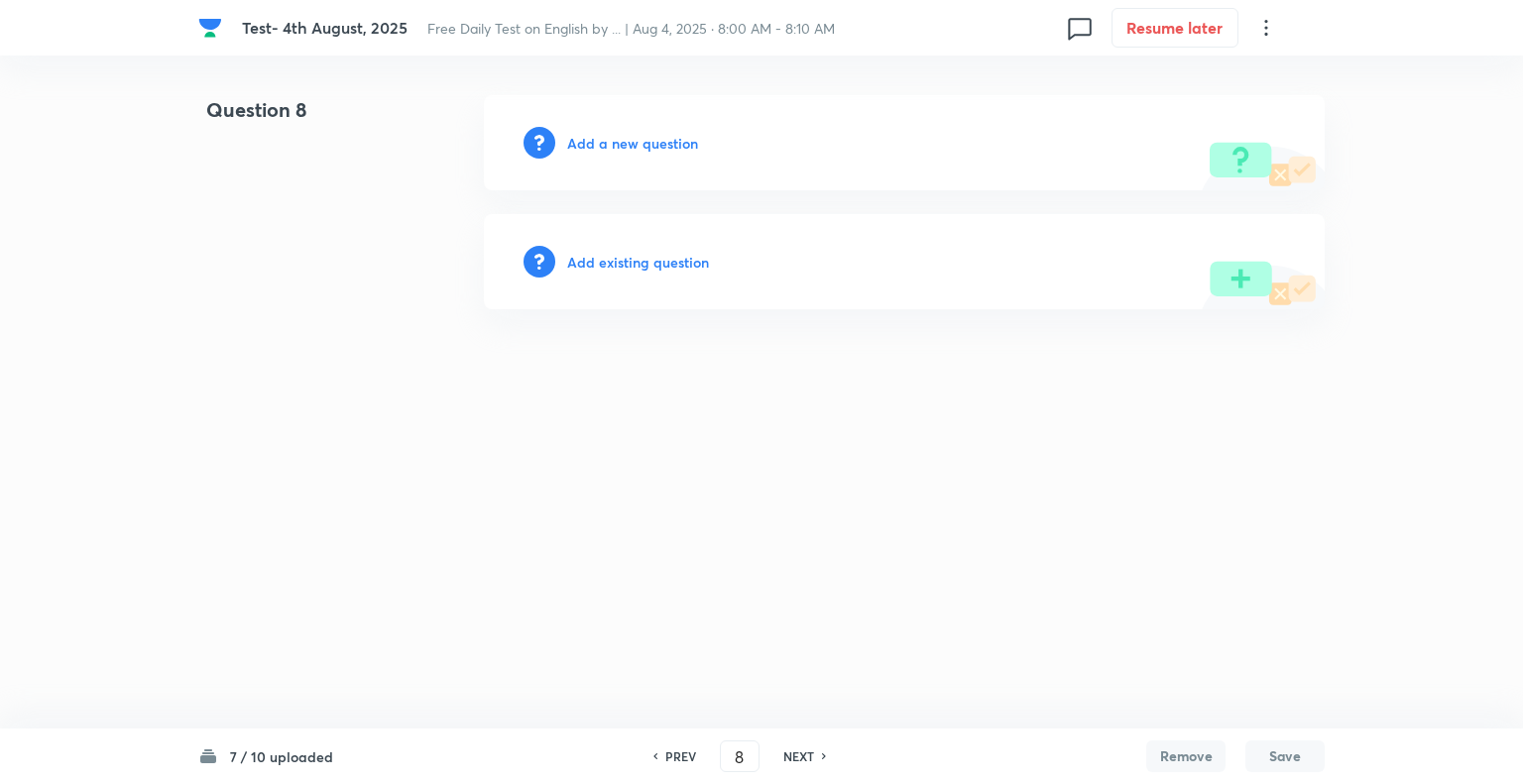 click on "Add a new question" at bounding box center [633, 143] 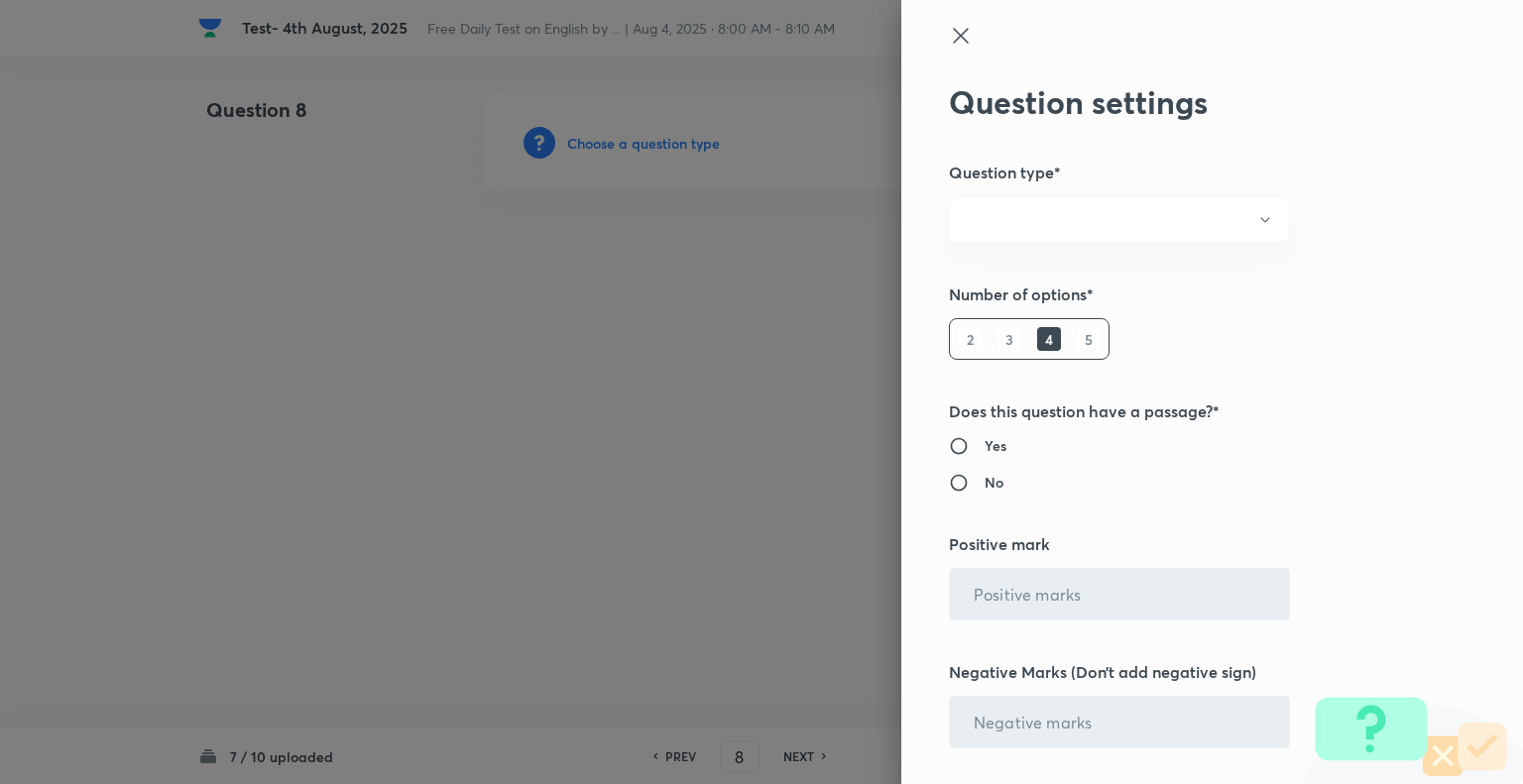 radio on "true" 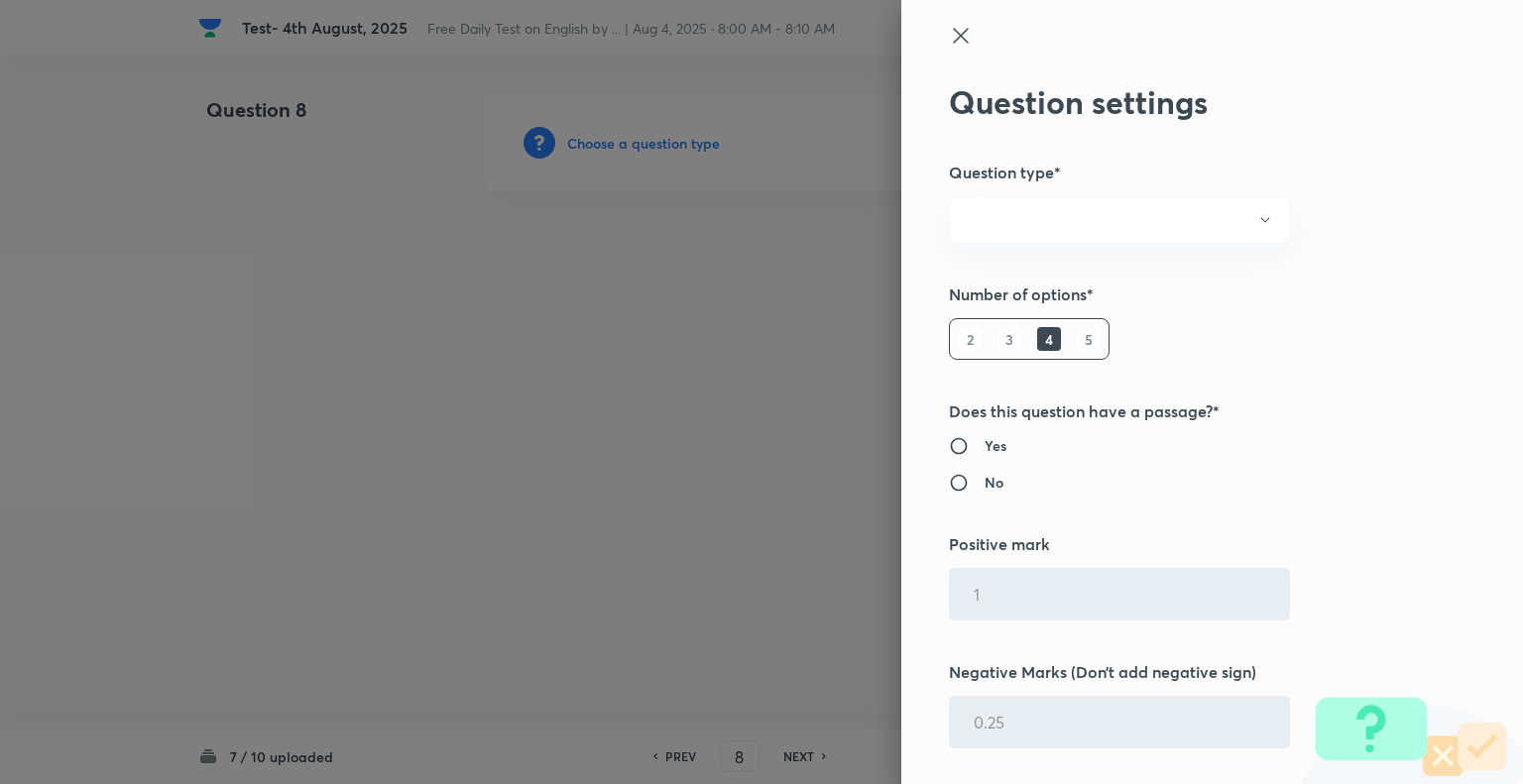 click at bounding box center (762, 392) 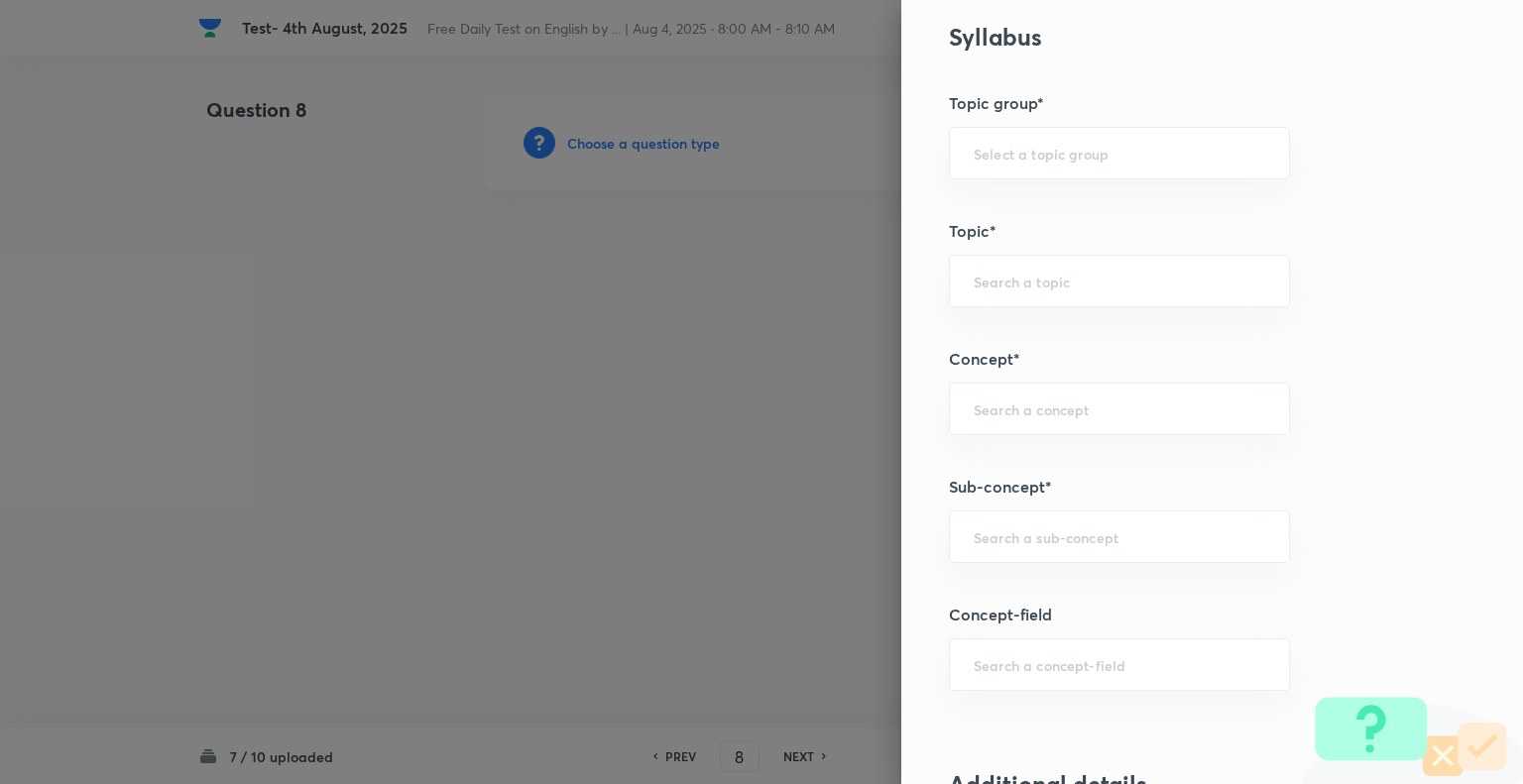 scroll, scrollTop: 819, scrollLeft: 0, axis: vertical 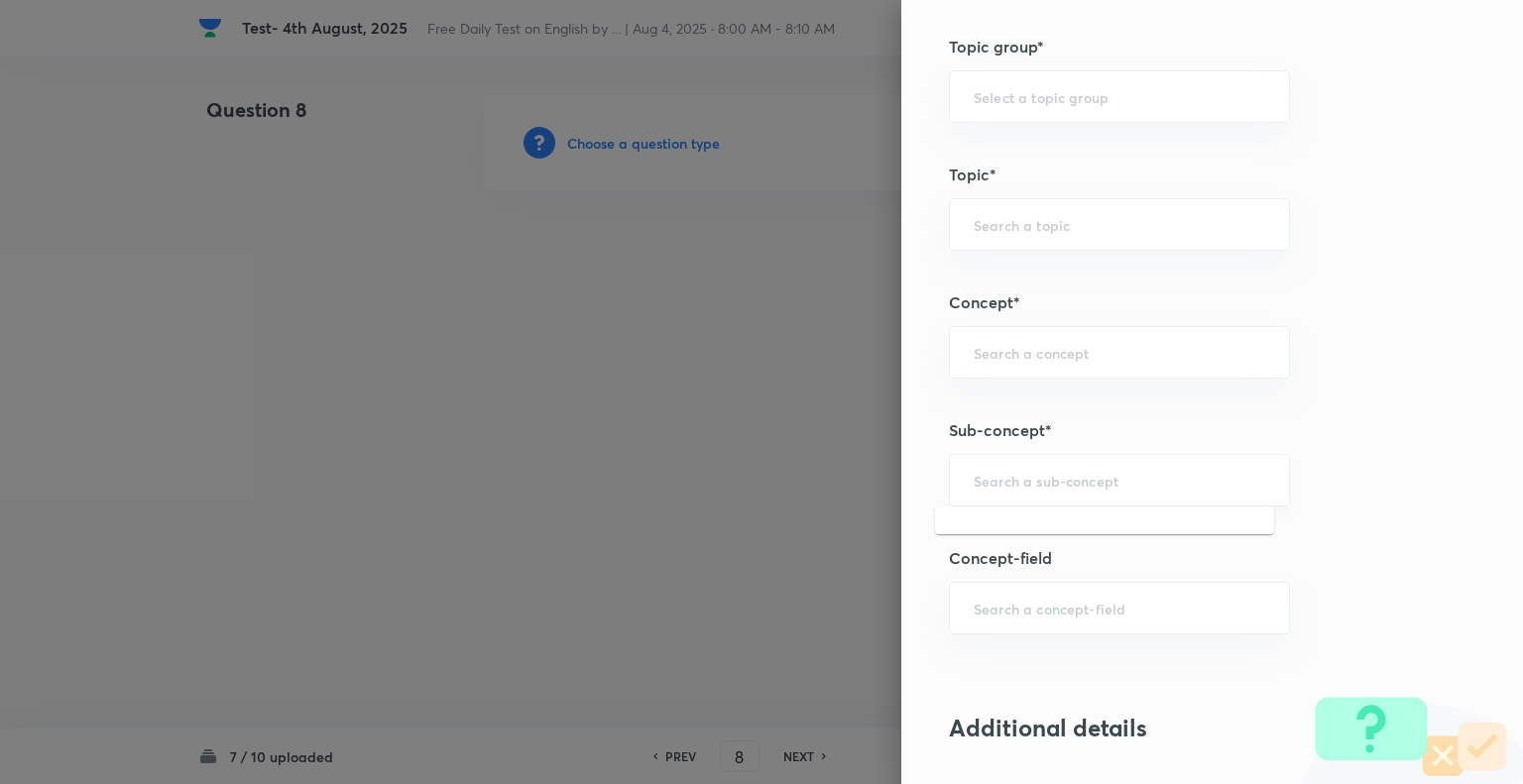 click at bounding box center (1119, 480) 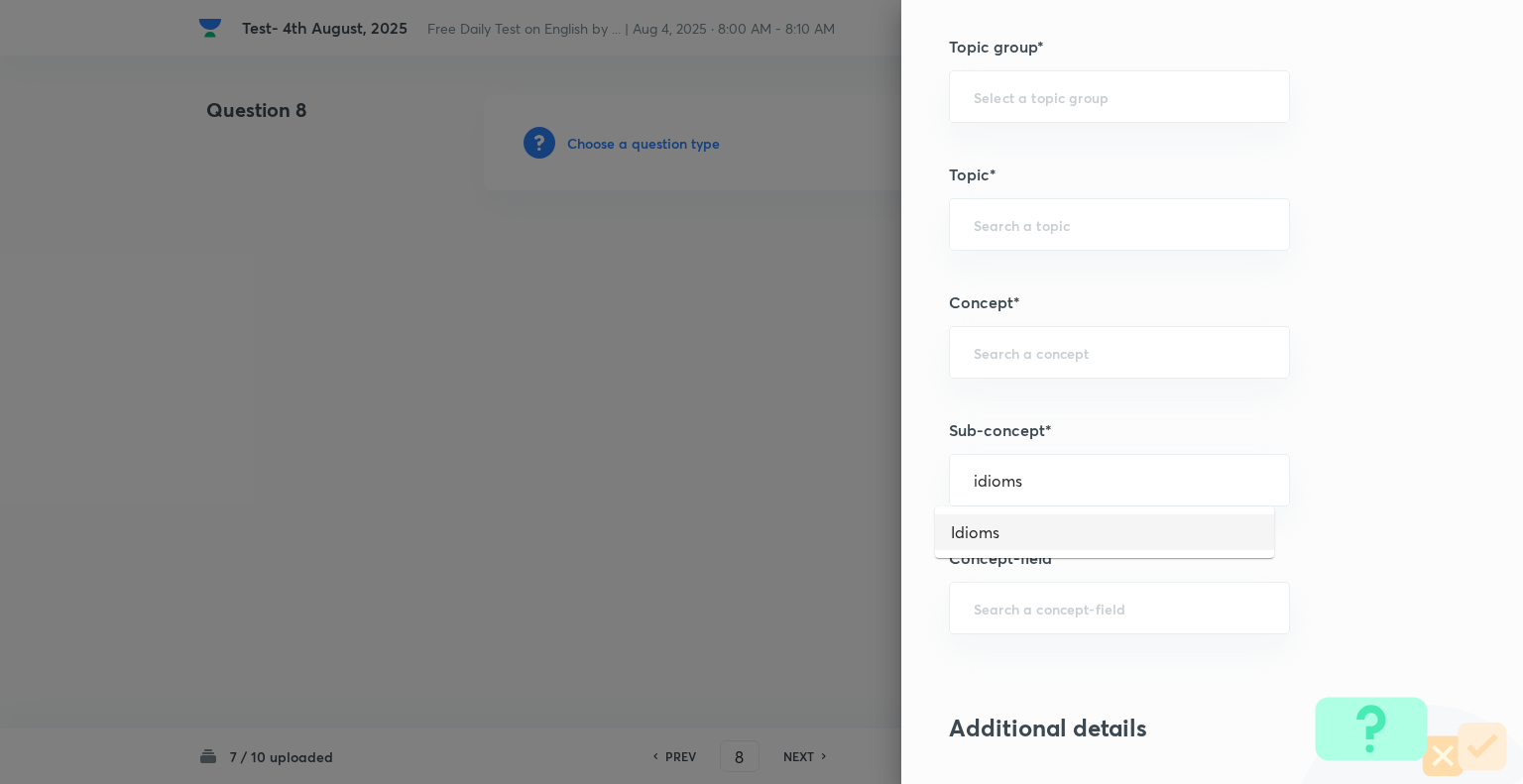 click on "Idioms" at bounding box center [1105, 532] 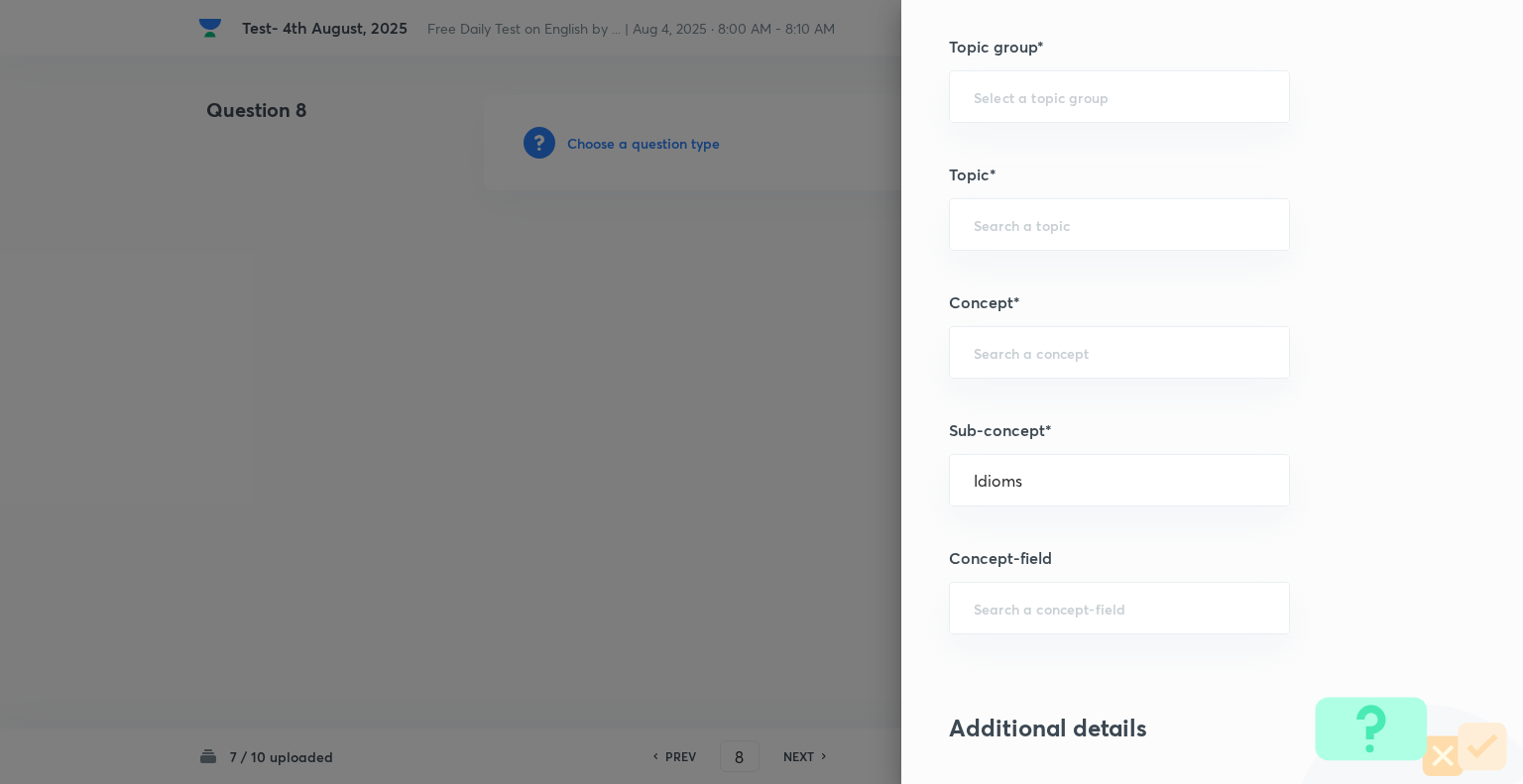 type on "English Language" 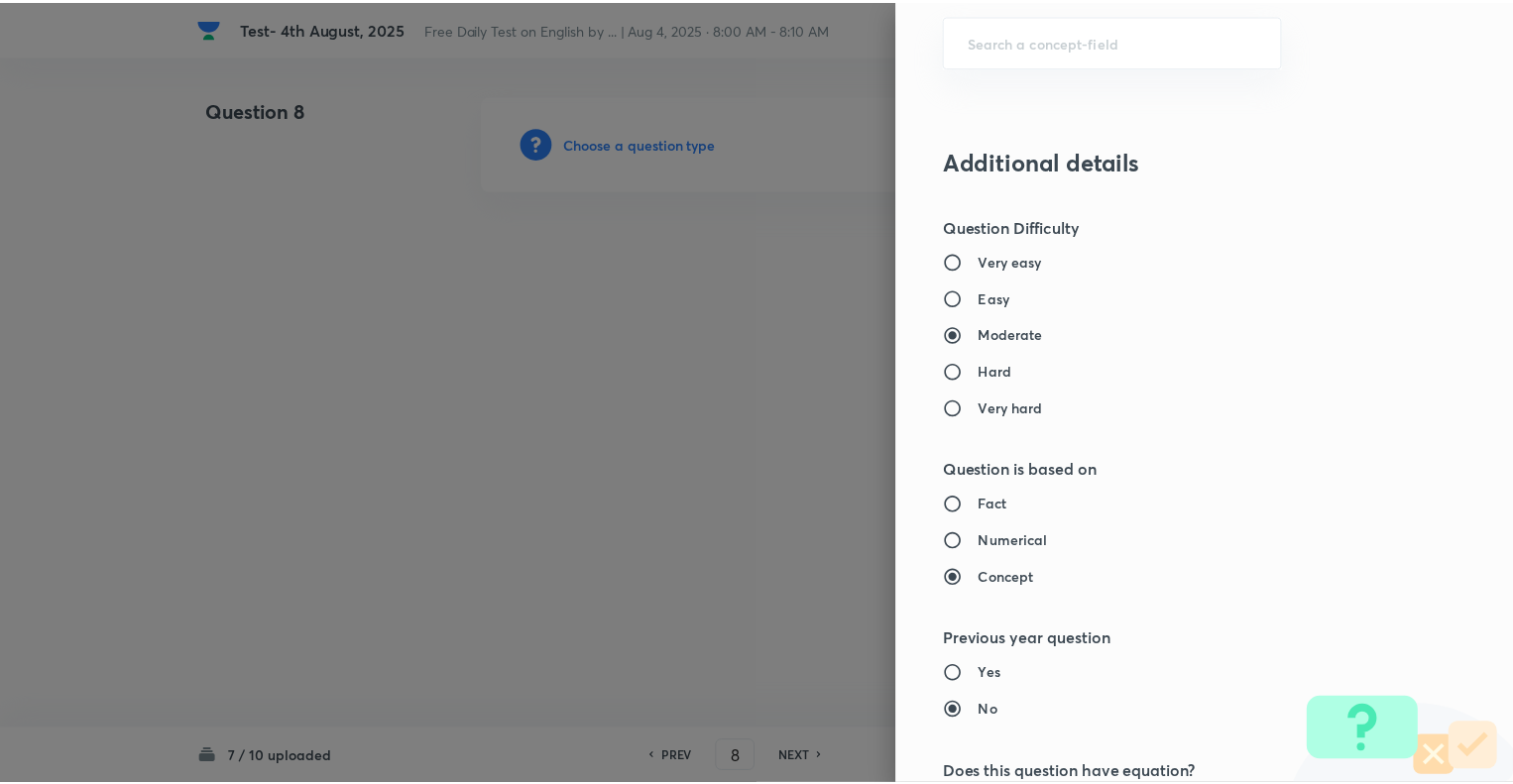 scroll, scrollTop: 1914, scrollLeft: 0, axis: vertical 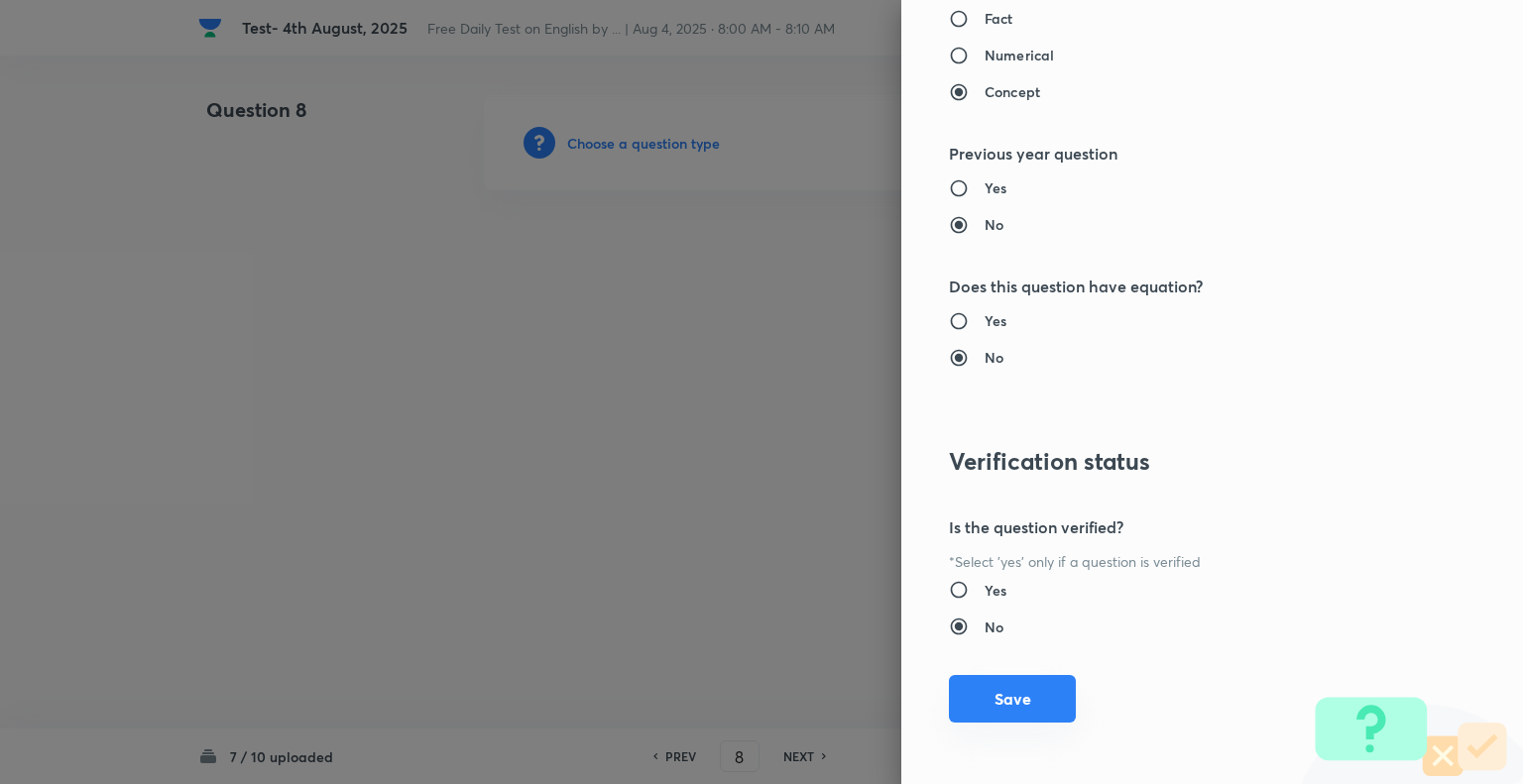 click on "Save" at bounding box center [1012, 699] 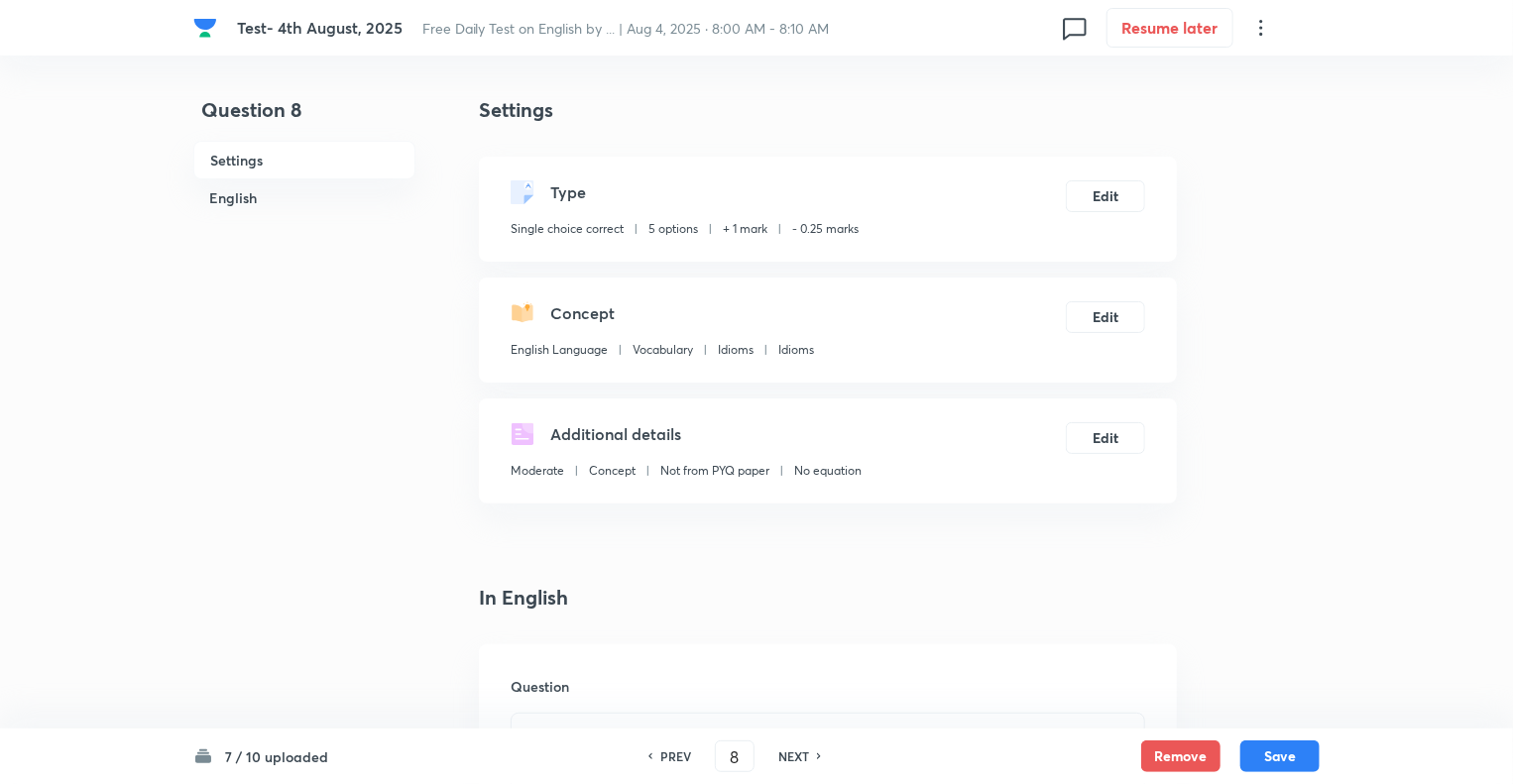 click on "Question 8 Settings English" at bounding box center [304, 1493] 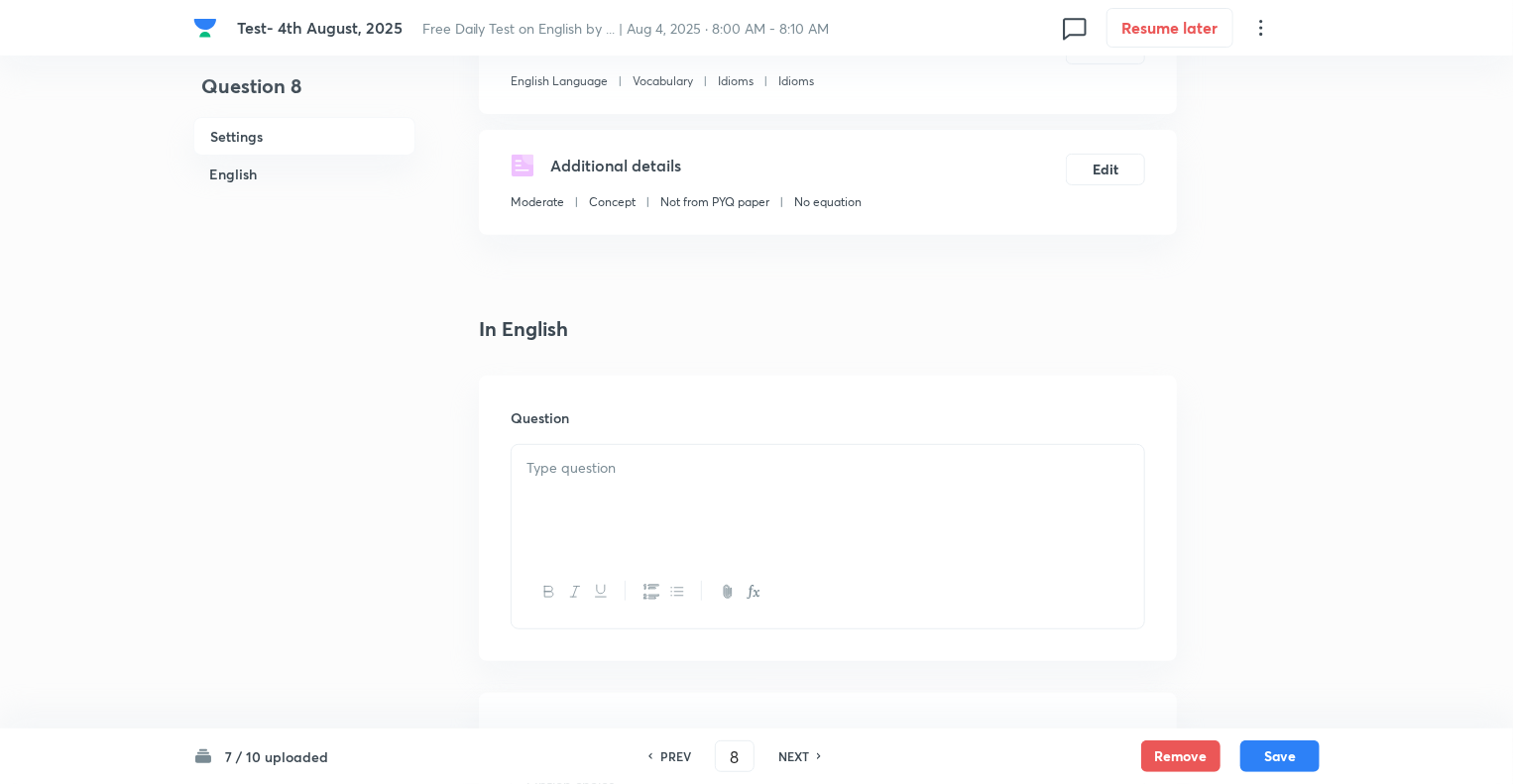 scroll, scrollTop: 476, scrollLeft: 0, axis: vertical 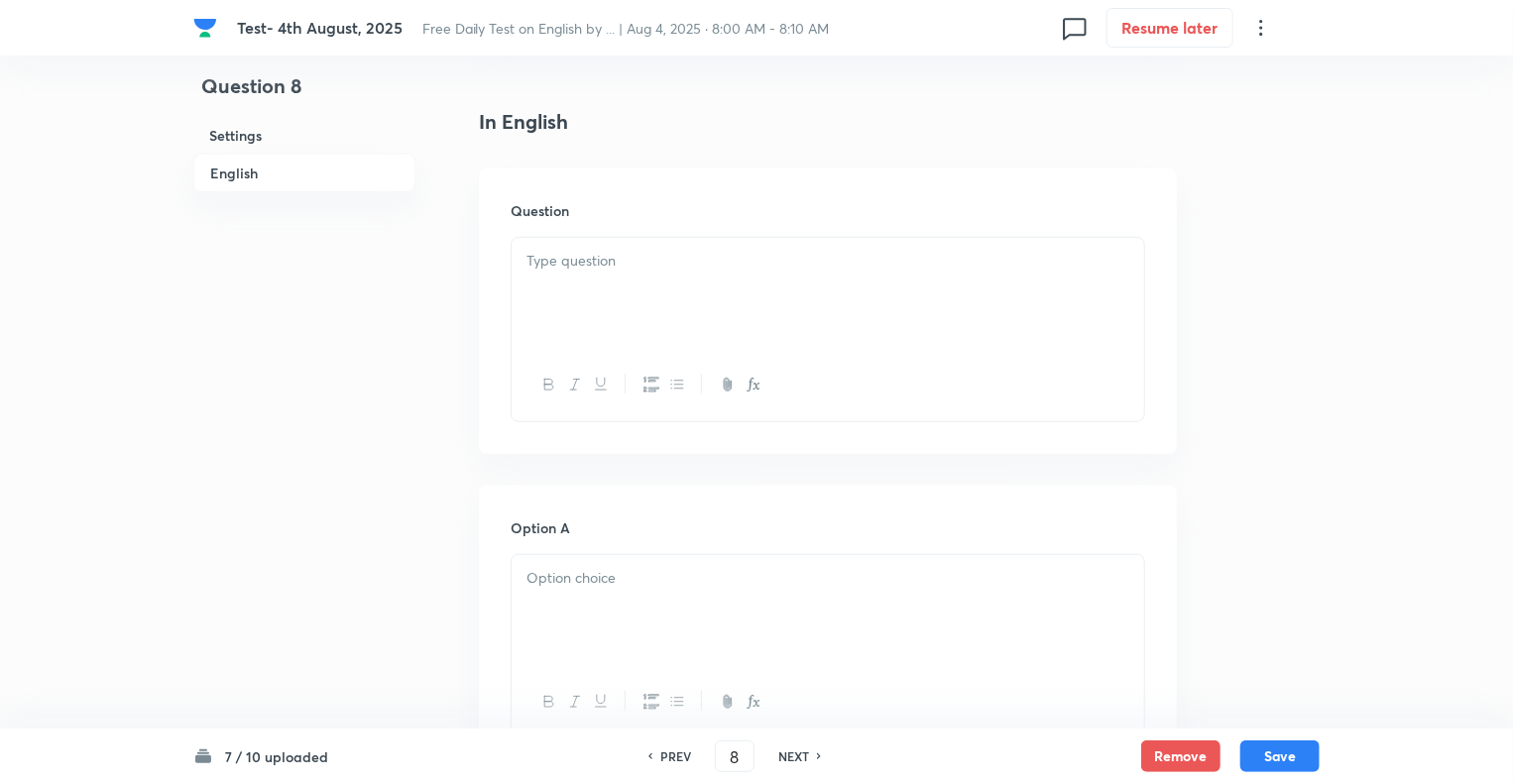 click at bounding box center [828, 293] 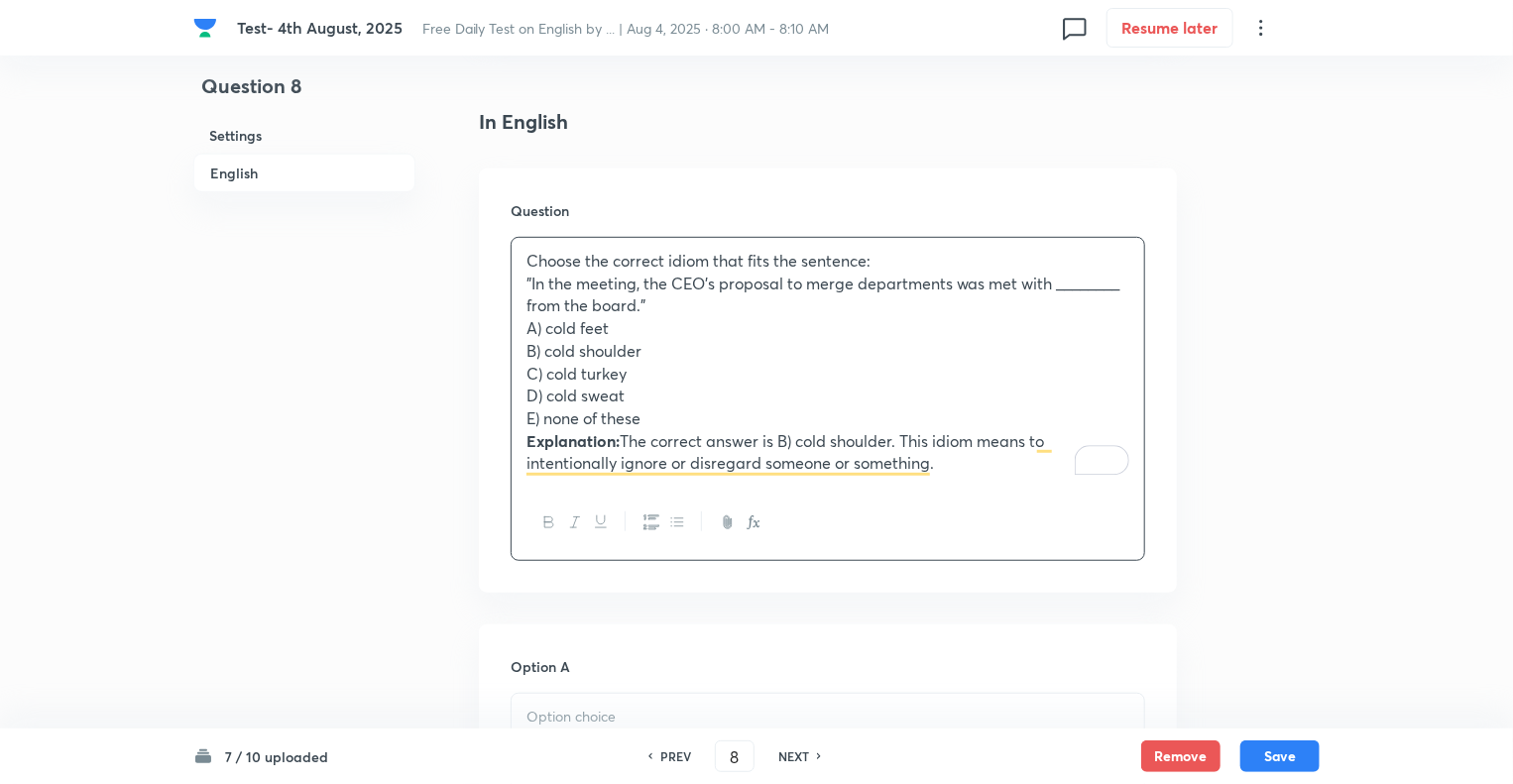click on "A) cold feet" at bounding box center [828, 328] 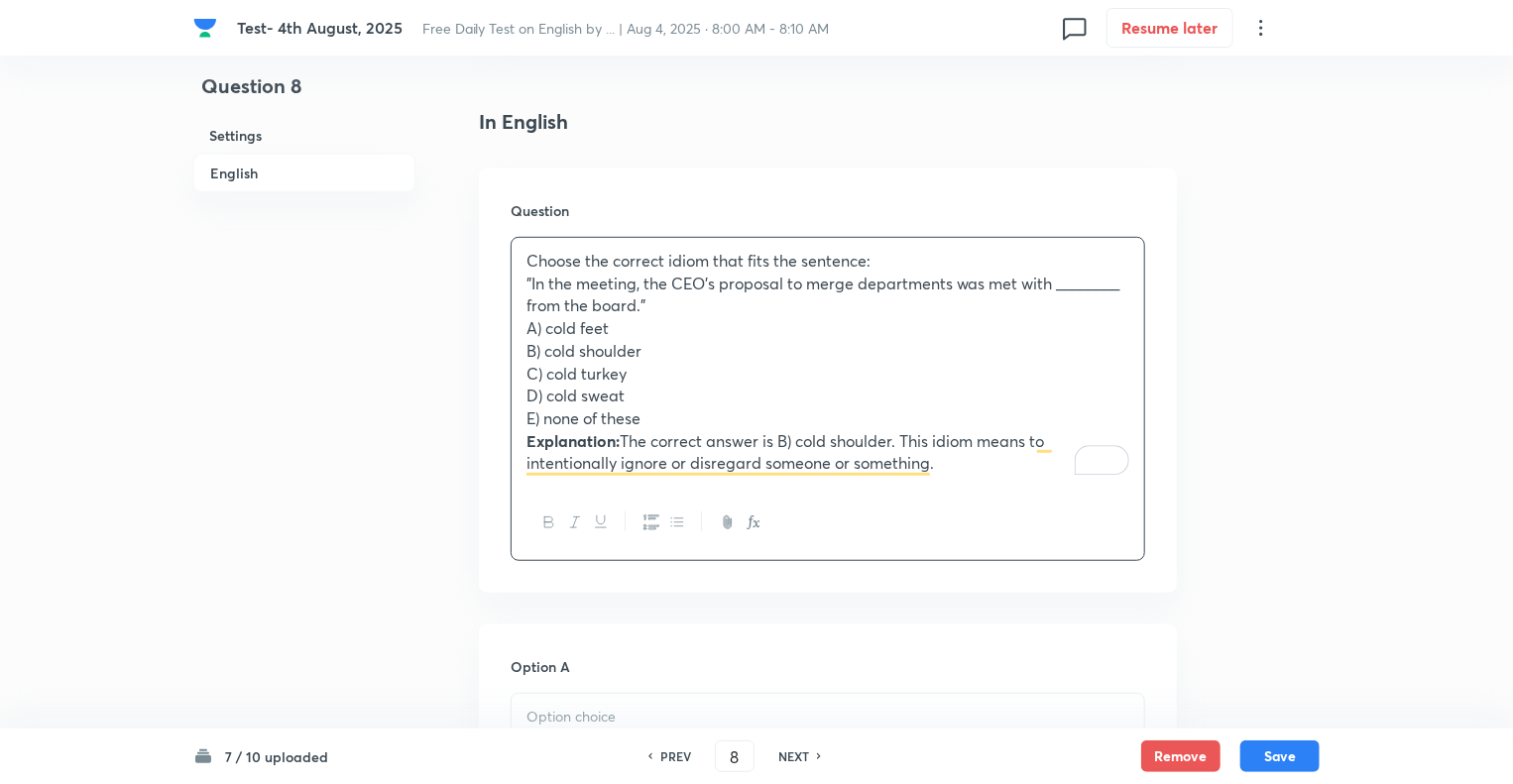 type 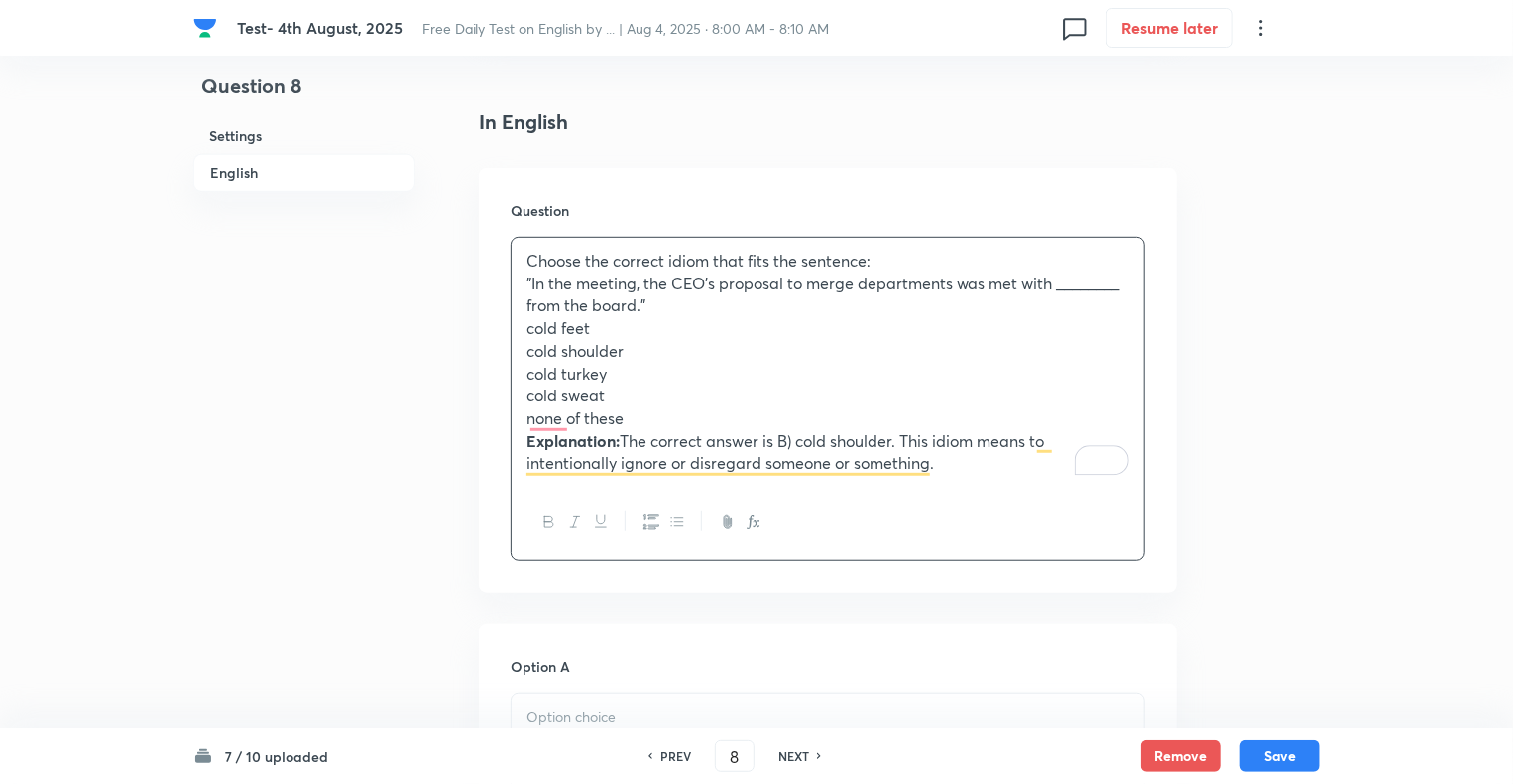 click on "Explanation:  The correct answer is B) cold shoulder. This idiom means to intentionally ignore or disregard someone or something." at bounding box center (828, 452) 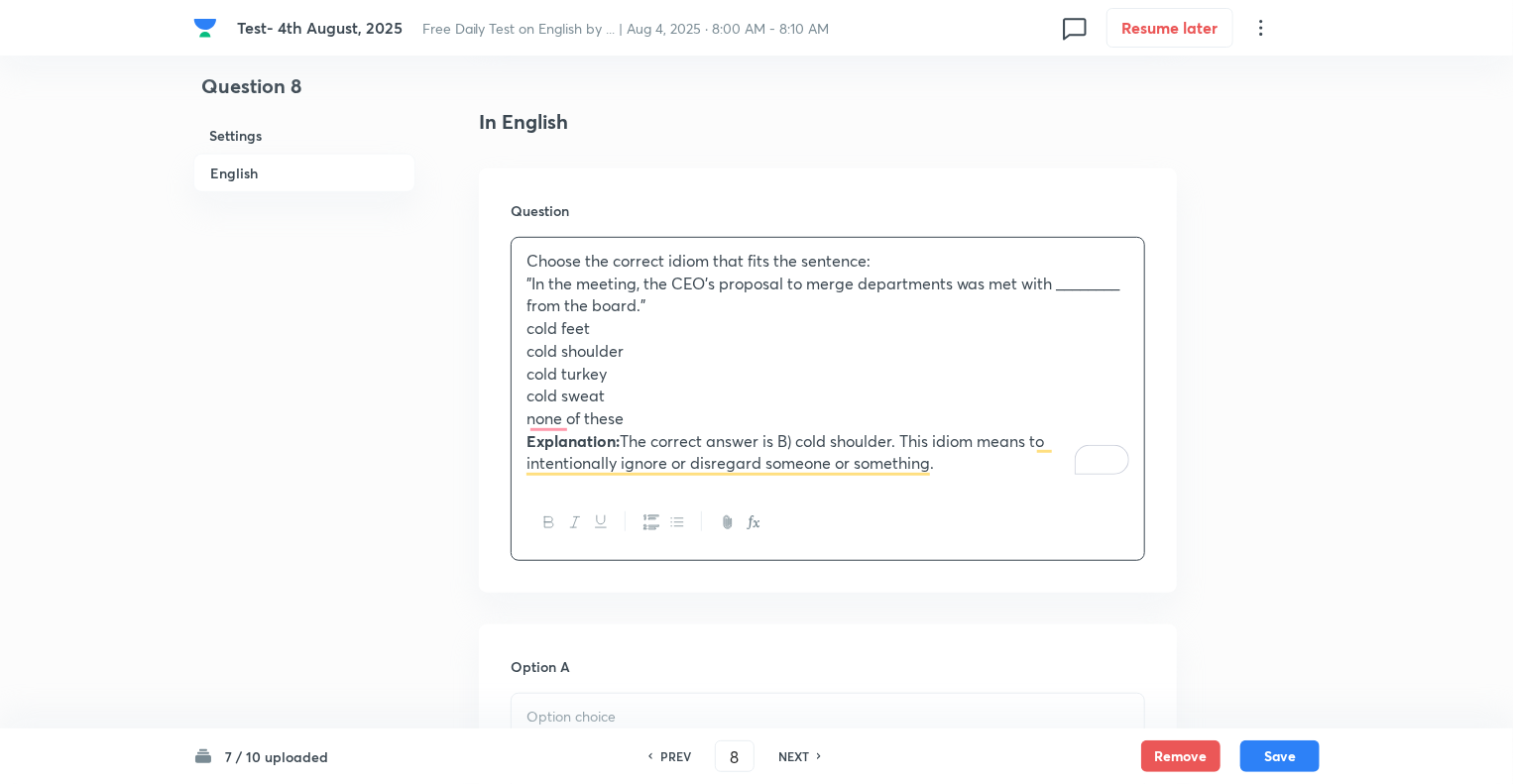 click on "Explanation:  The correct answer is B) cold shoulder. This idiom means to intentionally ignore or disregard someone or something." at bounding box center [828, 452] 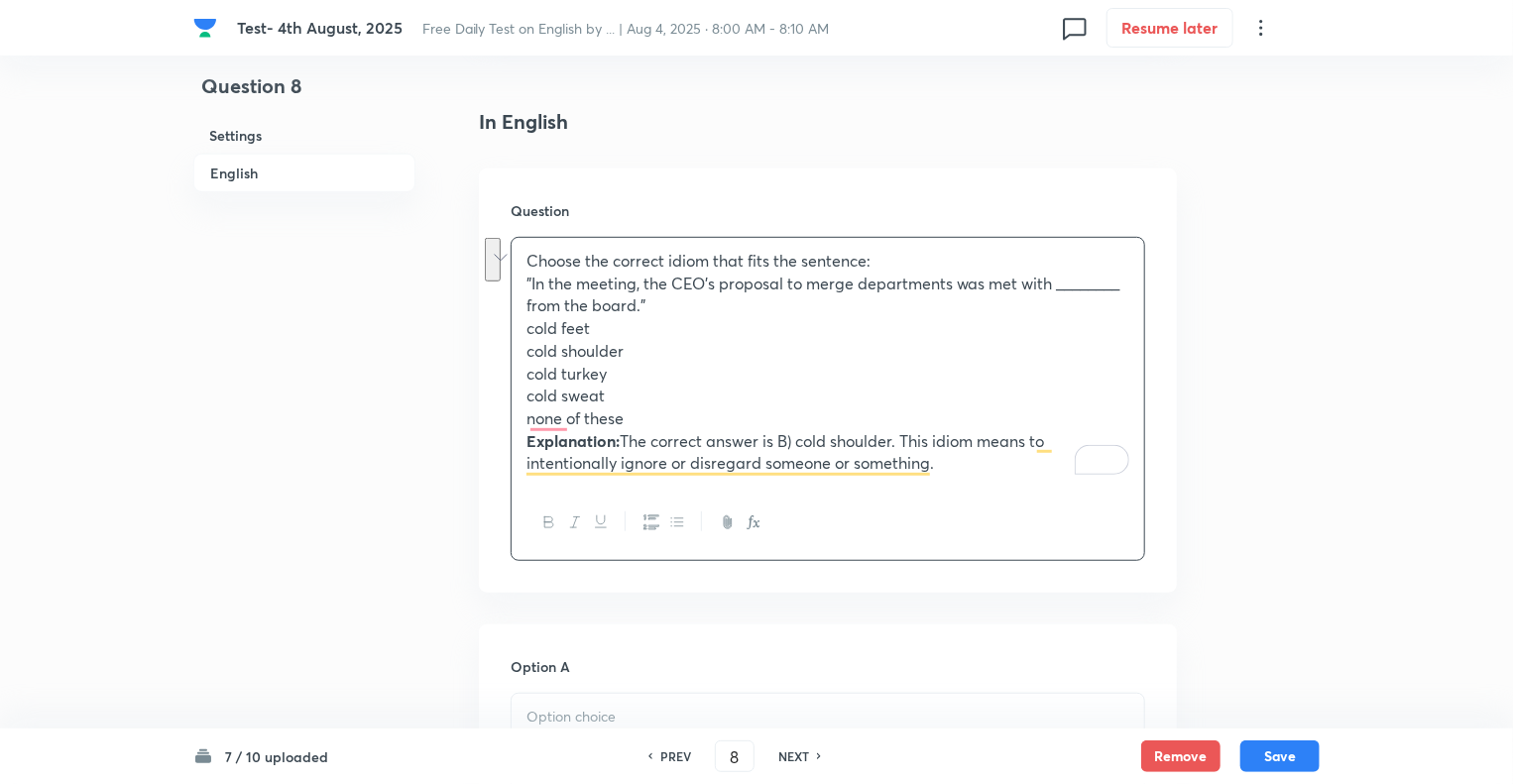 drag, startPoint x: 948, startPoint y: 465, endPoint x: 516, endPoint y: 447, distance: 432.3748 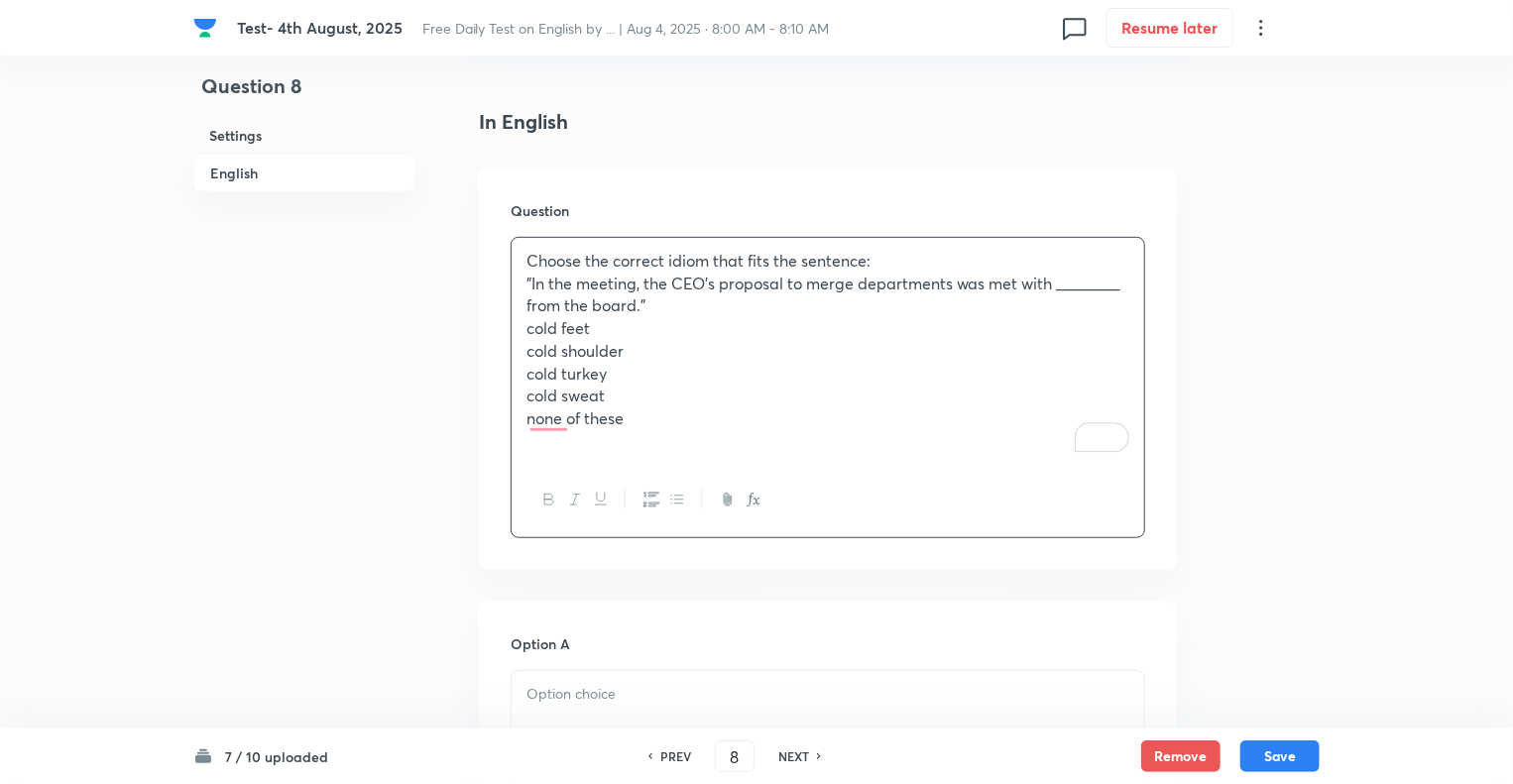 click on "Question 8 Settings English" at bounding box center (304, 1074) 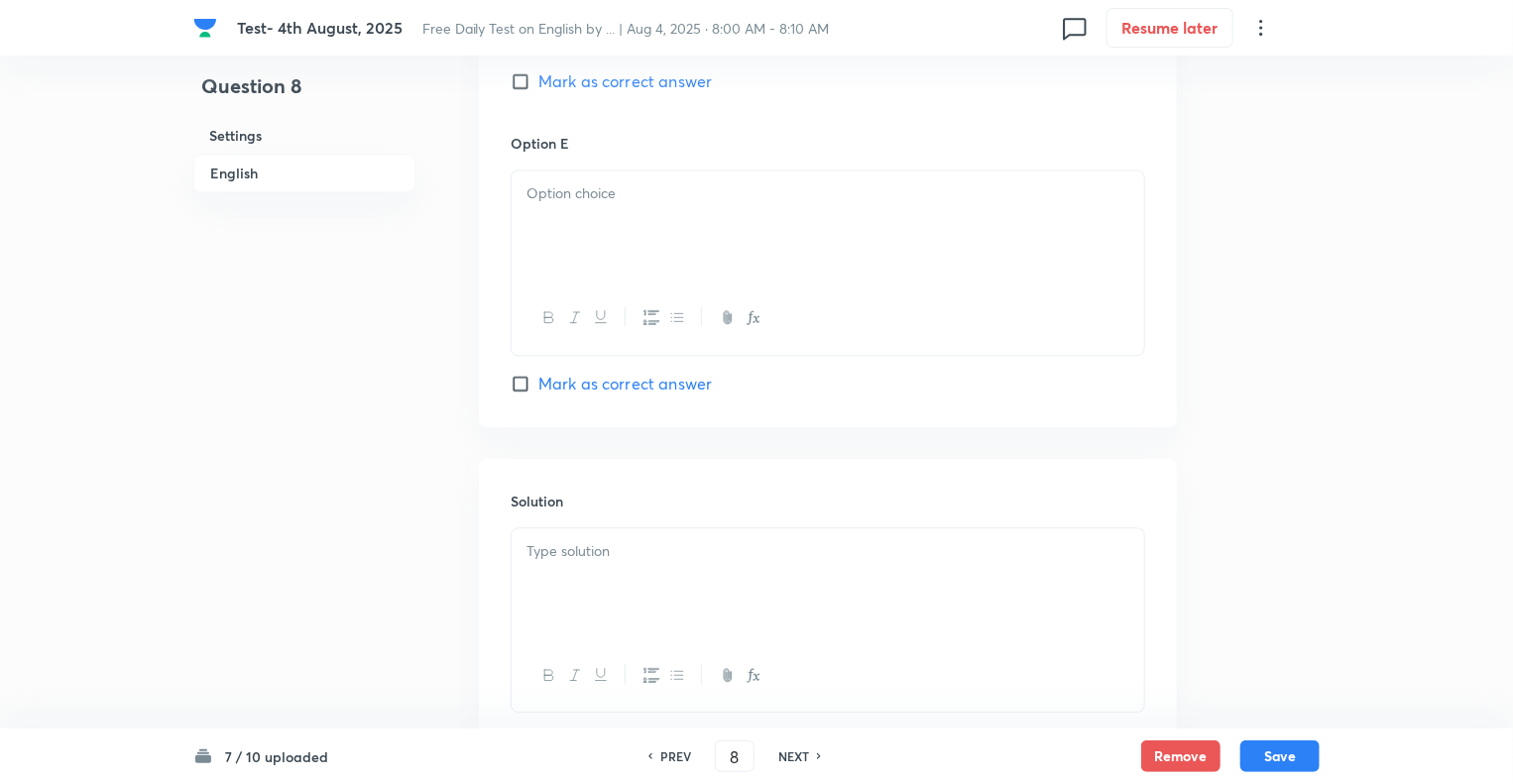 scroll, scrollTop: 2220, scrollLeft: 0, axis: vertical 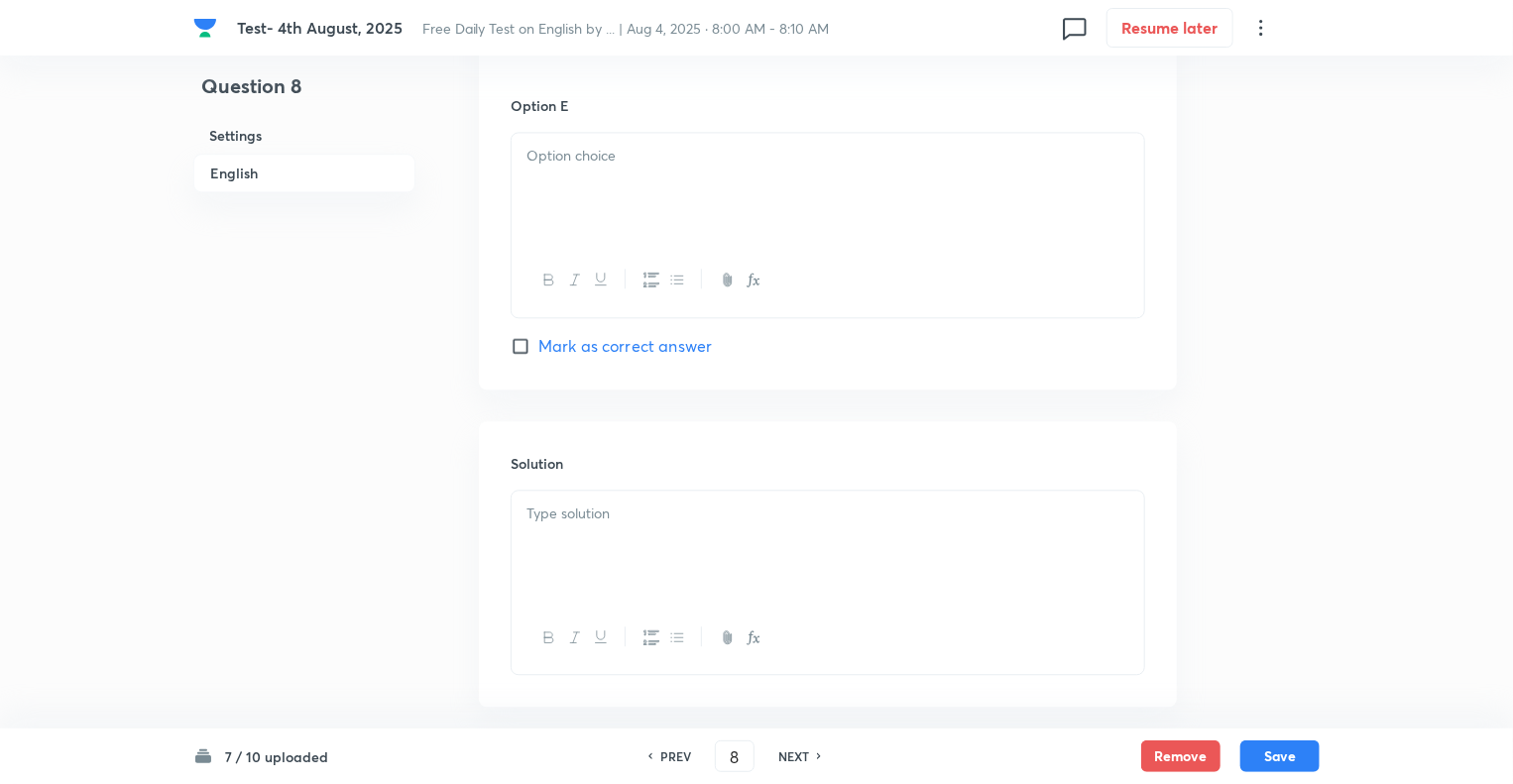 click on "Solution" at bounding box center (828, 463) 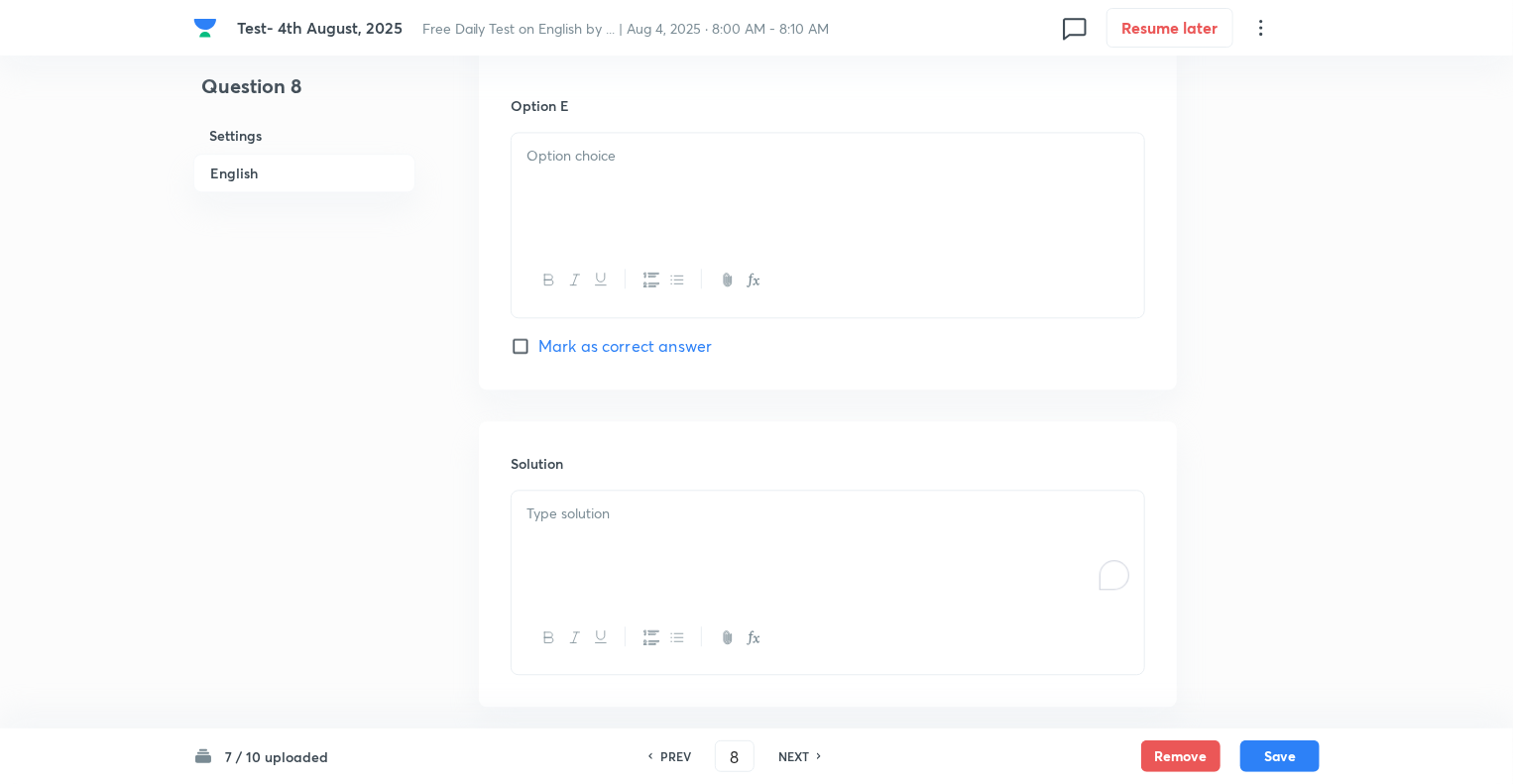 click at bounding box center [828, 546] 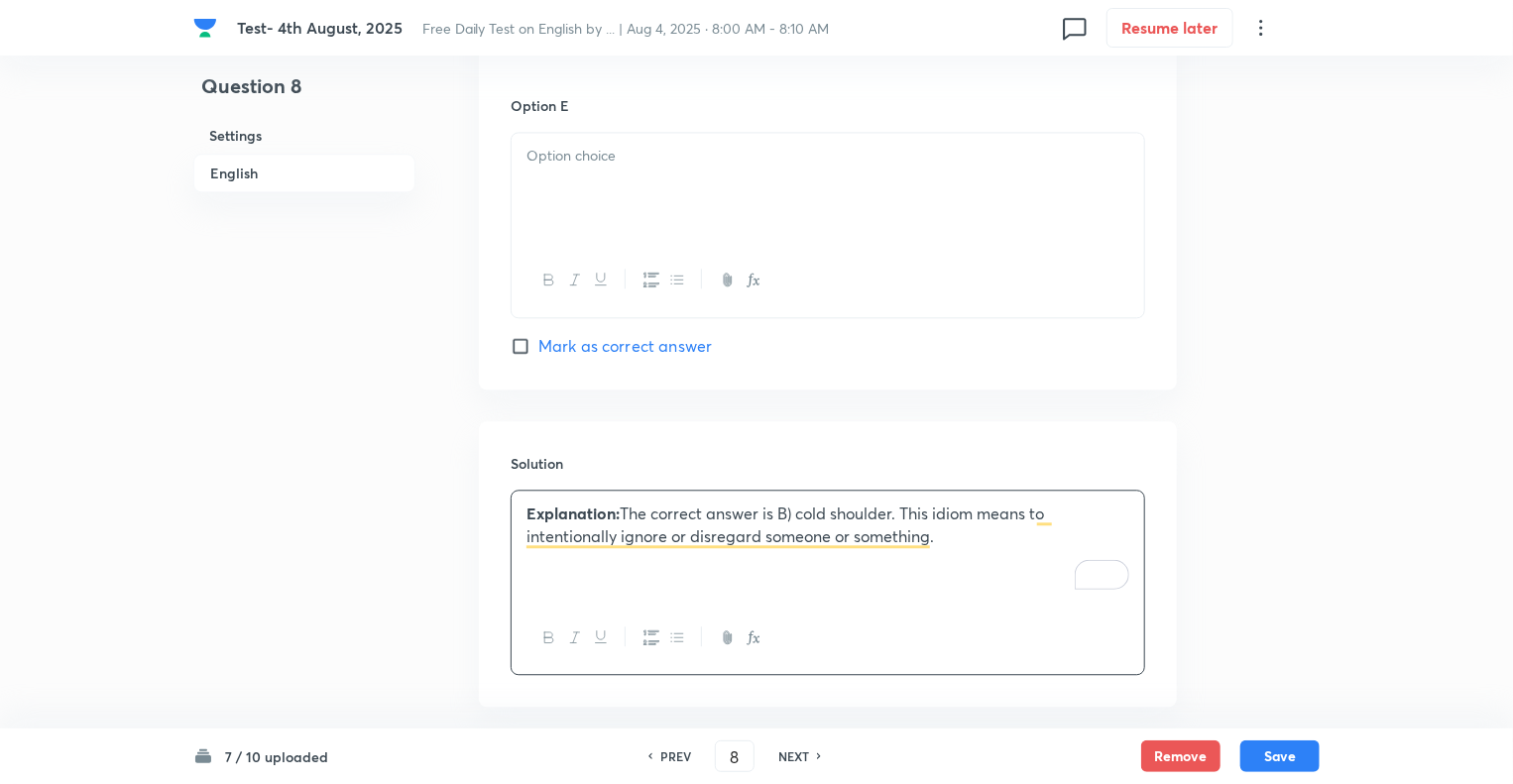 click on "Question 8 Settings English" at bounding box center (304, -670) 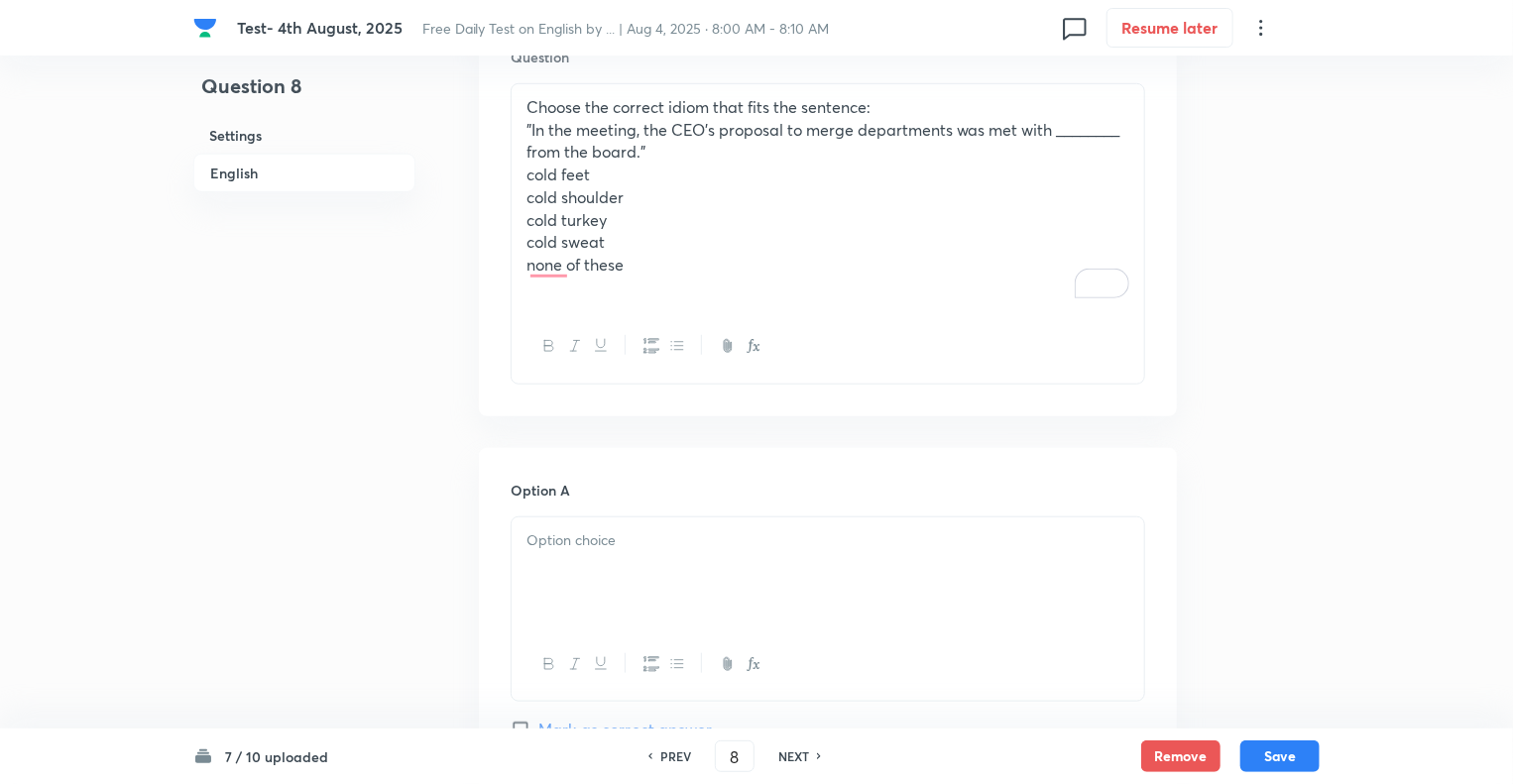 scroll, scrollTop: 515, scrollLeft: 0, axis: vertical 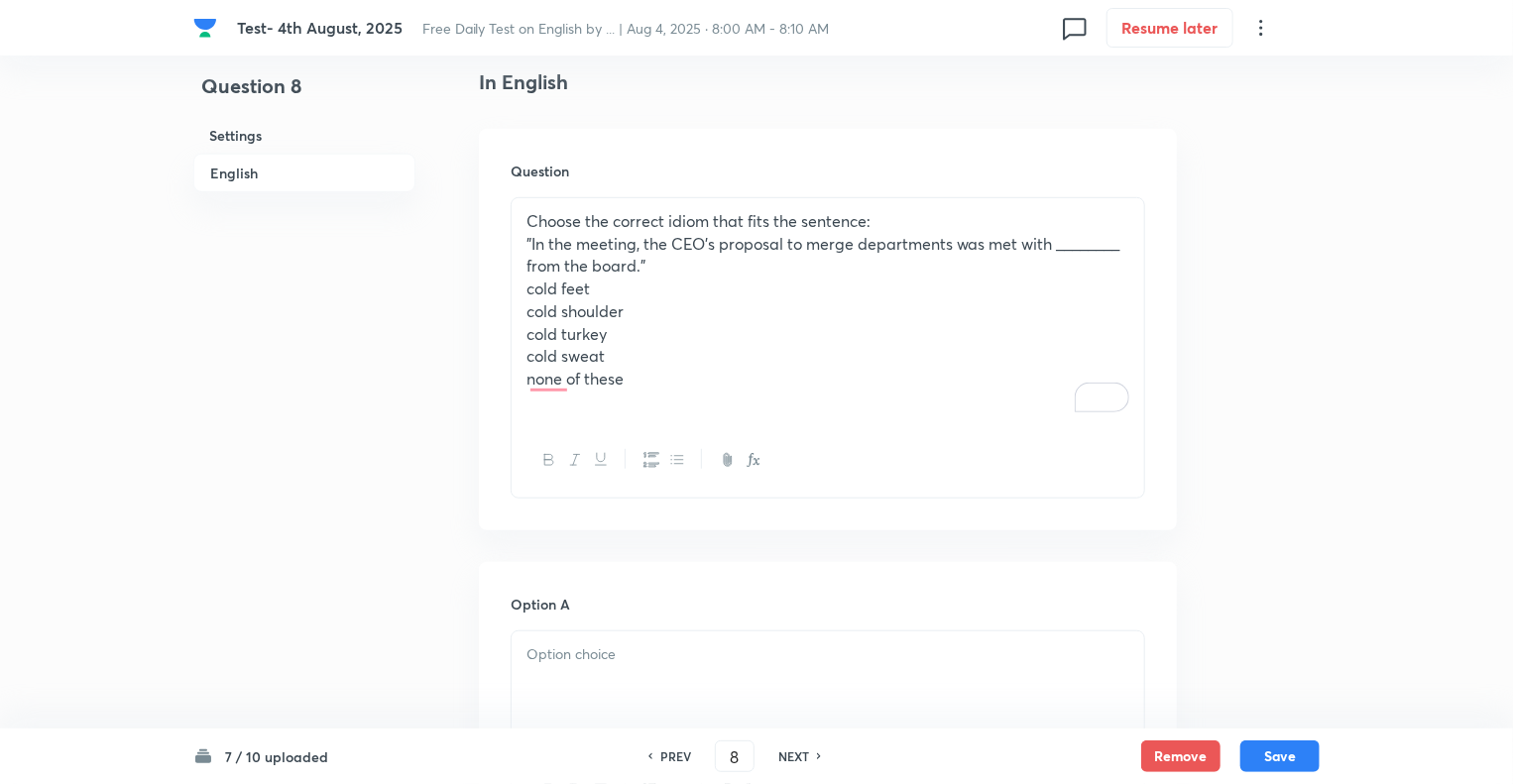 click on "none of these" at bounding box center (828, 379) 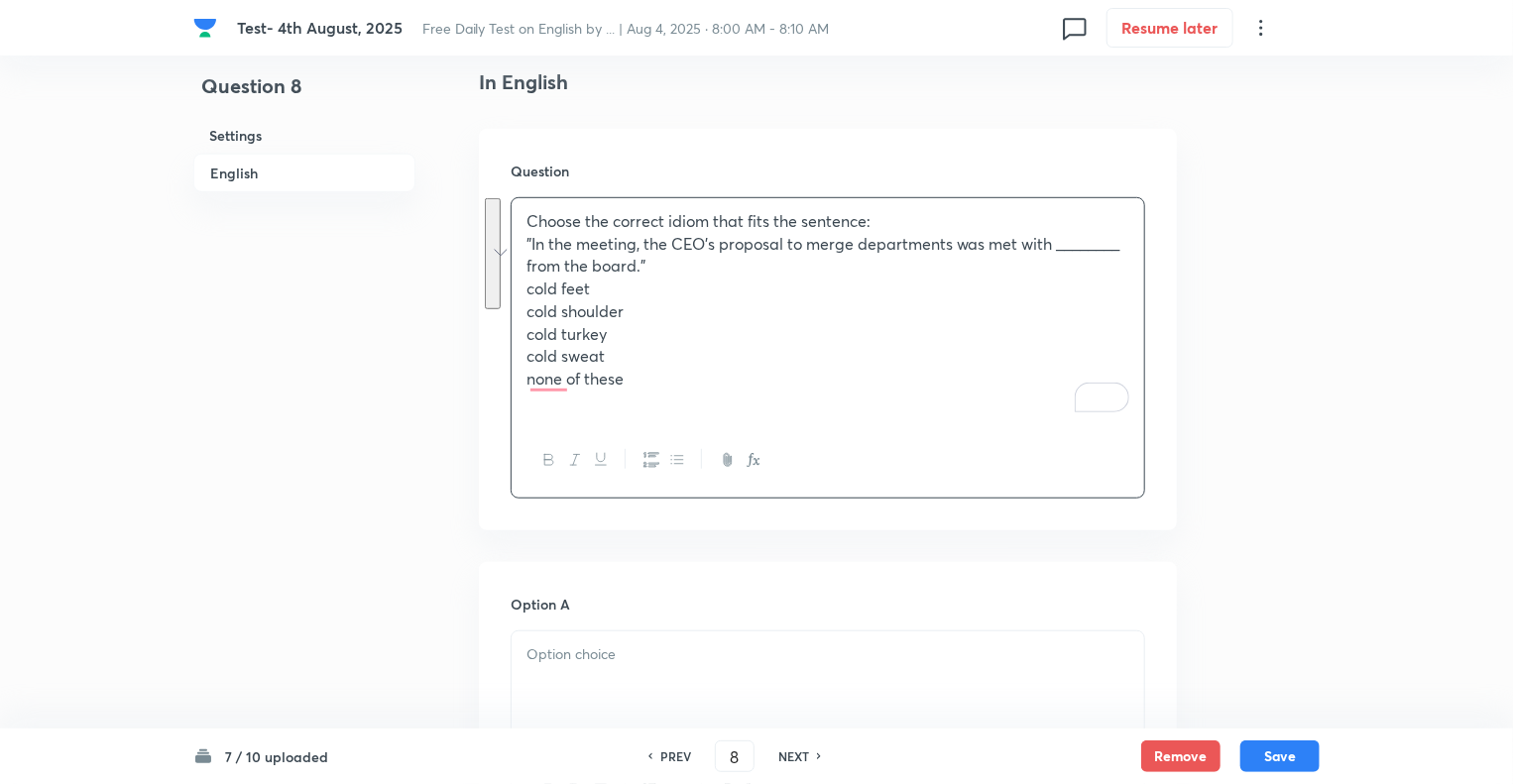 drag, startPoint x: 638, startPoint y: 378, endPoint x: 529, endPoint y: 289, distance: 140.71958 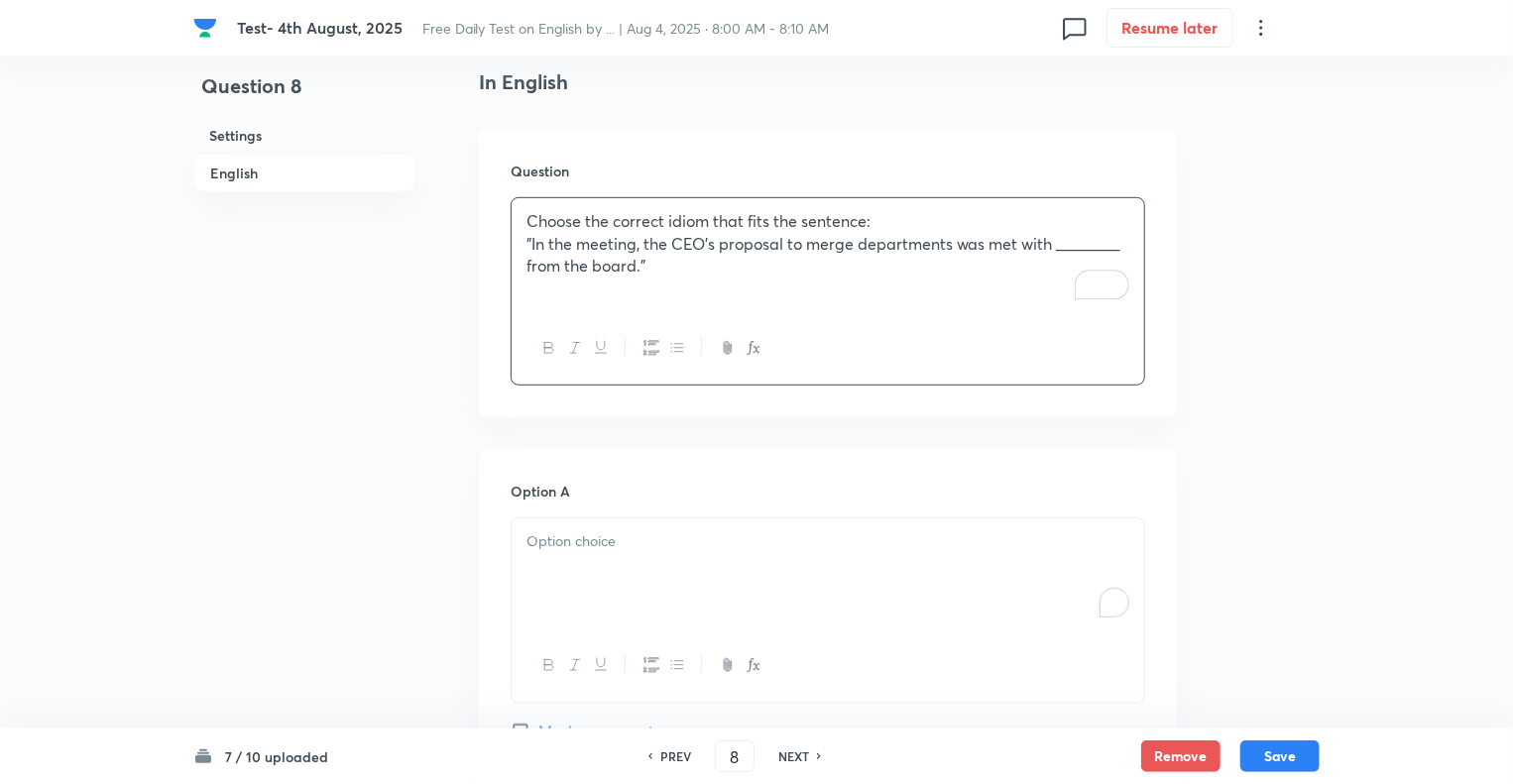 click at bounding box center [828, 574] 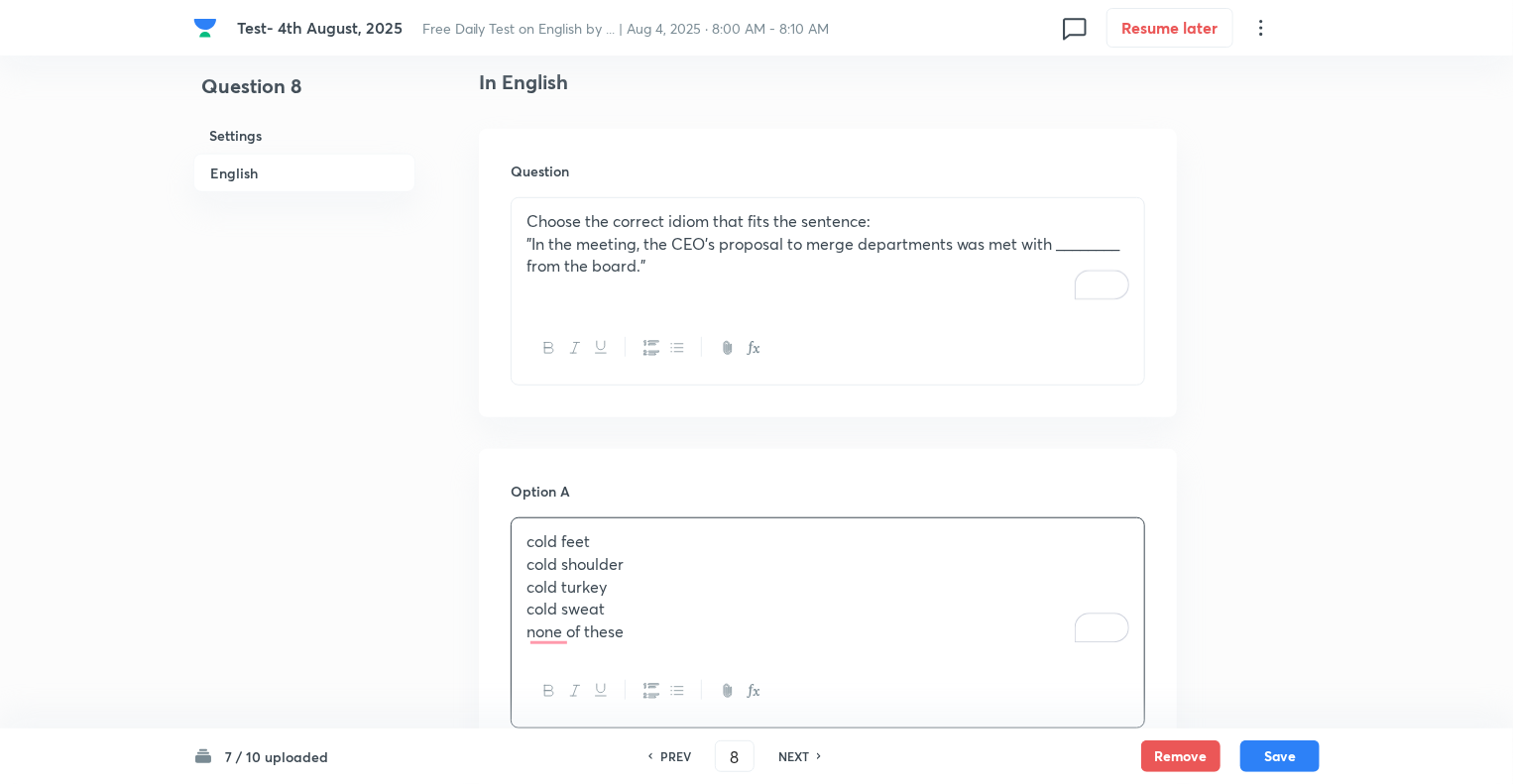 drag, startPoint x: 635, startPoint y: 630, endPoint x: 524, endPoint y: 568, distance: 127.14165 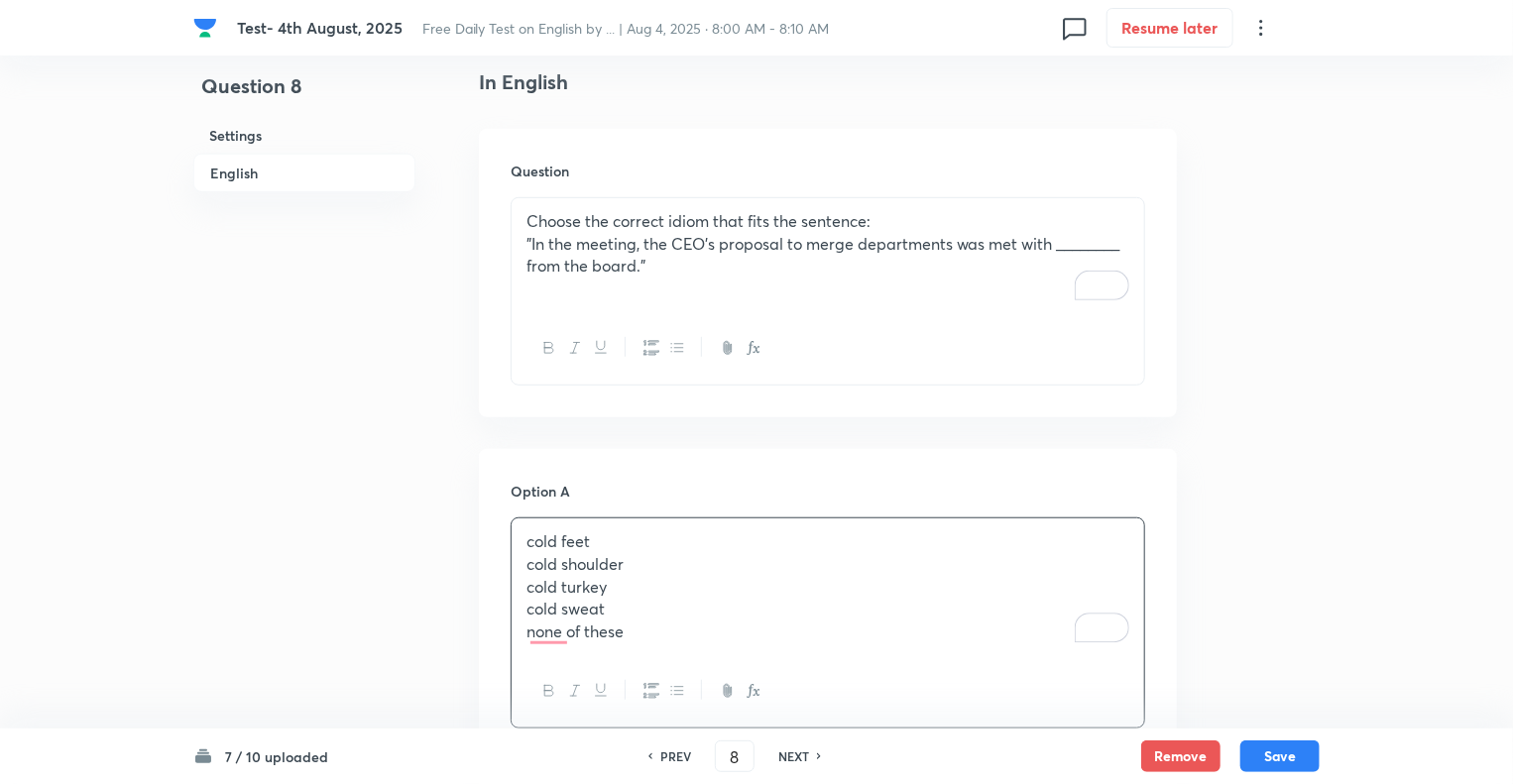 click on "cold feet  cold shoulder  cold turkey  cold sweat  none of these" at bounding box center (828, 587) 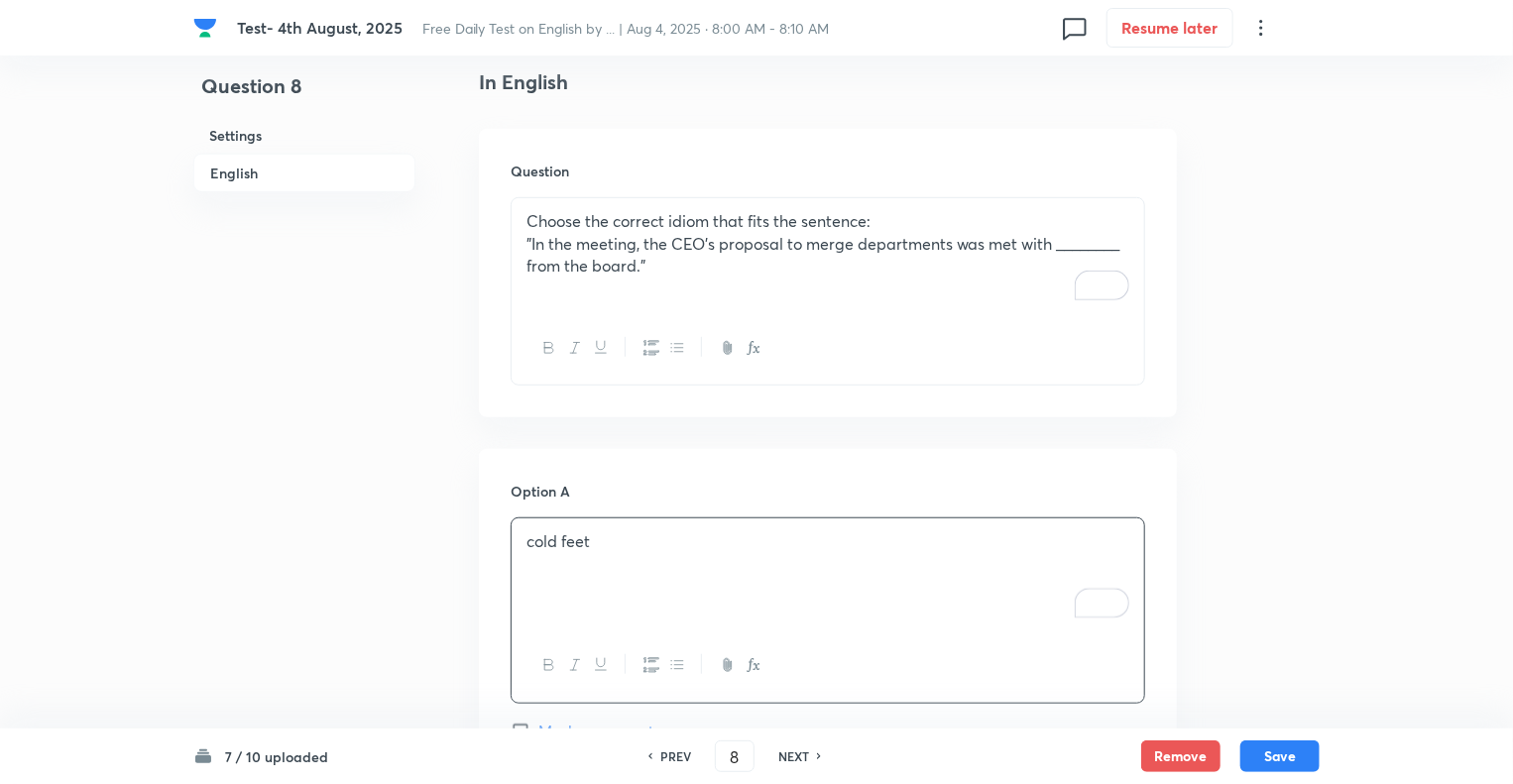 click on "Question 8 Settings English Settings Type Single choice correct 5 options + 1 mark - 0.25 marks Edit Concept English Language Vocabulary Idioms Idioms Edit Additional details Moderate Concept Not from PYQ paper No equation Edit In English Question Choose the correct idiom that fits the sentence:  "In the meeting, the CEO's proposal to merge departments was met with ________ from the board." Option A cold feet Mark as correct answer Option B Mark as correct answer Option C Mark as correct answer Option D Mark as correct answer Option E Mark as correct answer Solution Explanation:  The correct answer is B) cold shoulder. This idiom means to intentionally ignore or disregard someone or something." at bounding box center (756, 979) 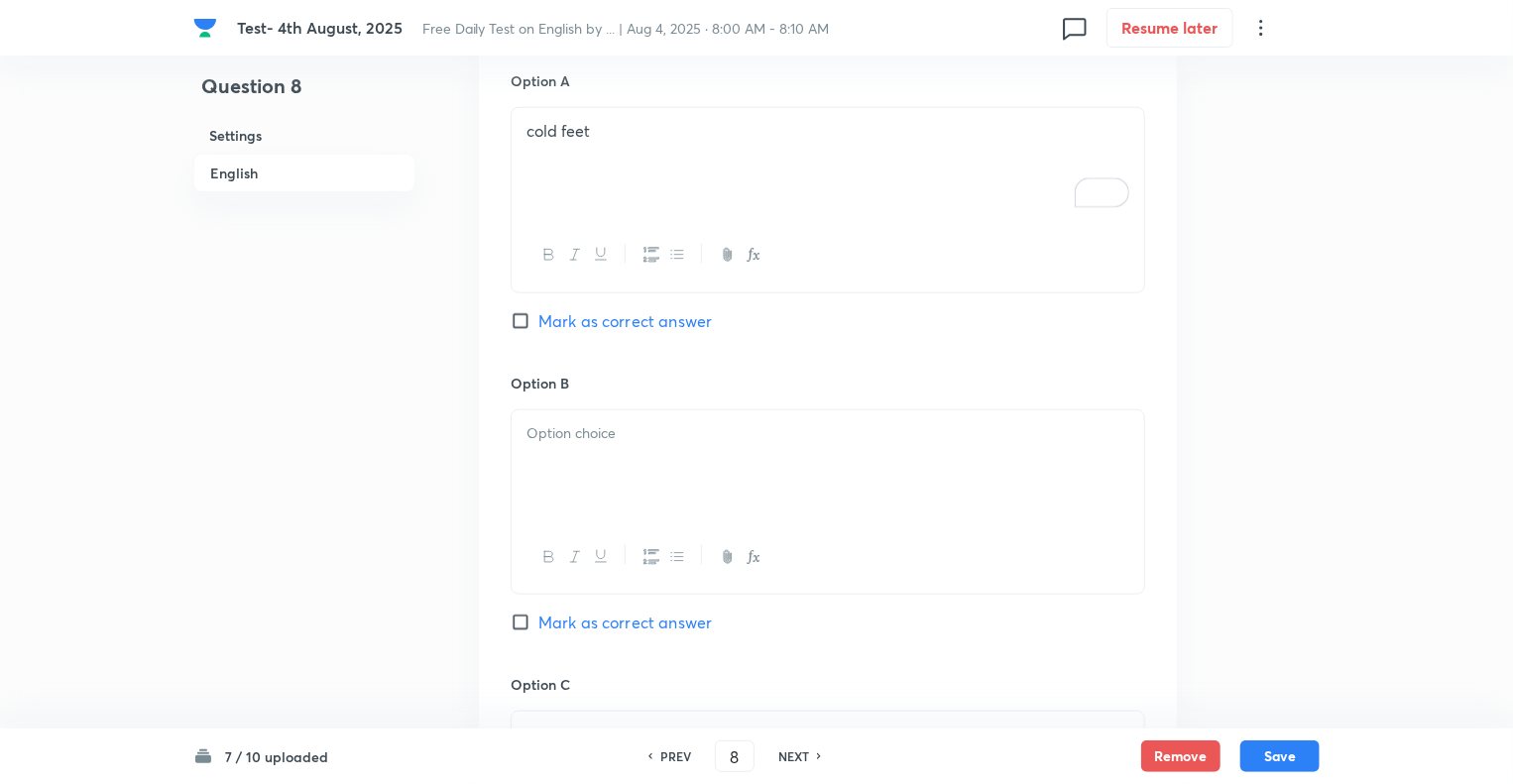 scroll, scrollTop: 952, scrollLeft: 0, axis: vertical 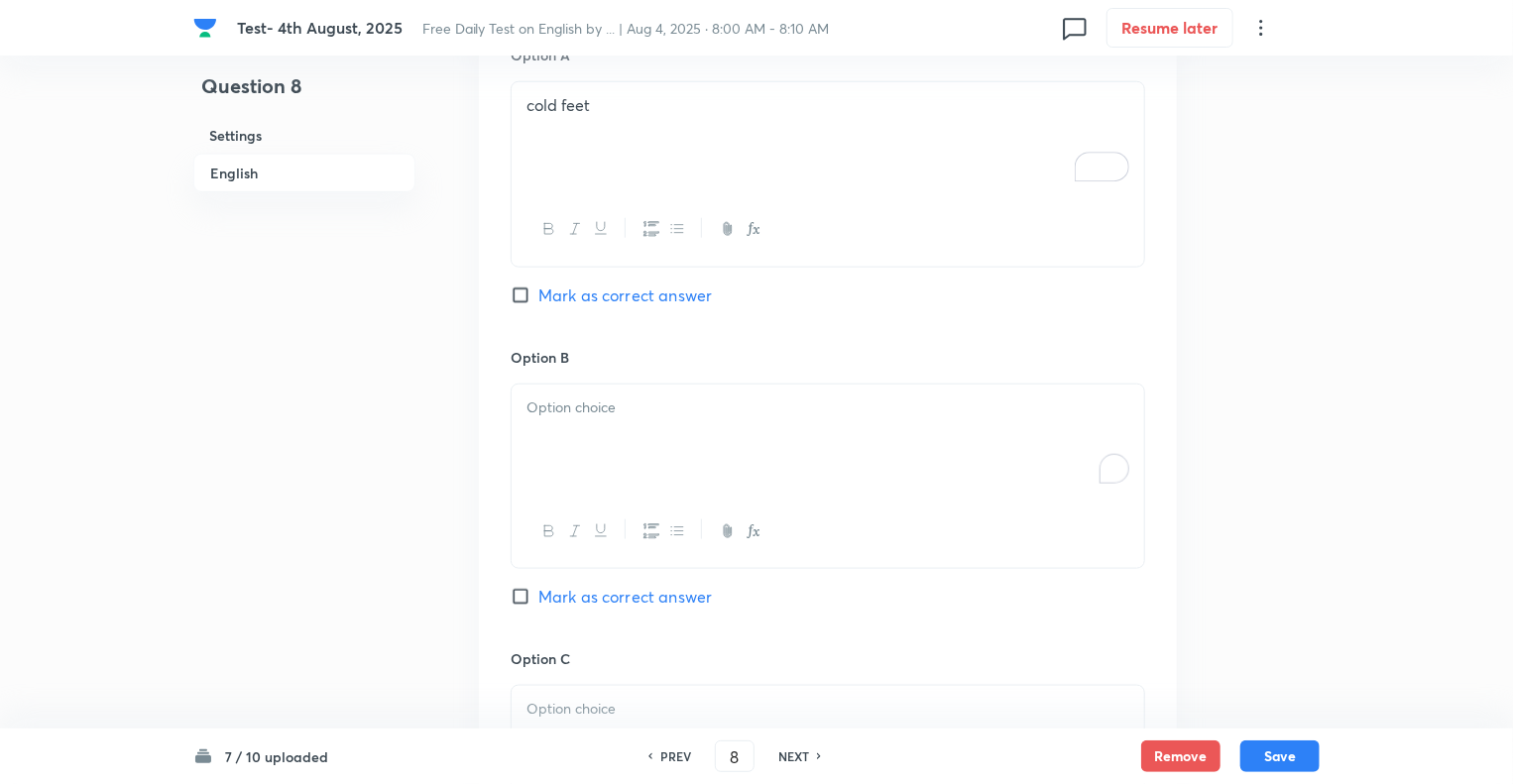 click at bounding box center (828, 440) 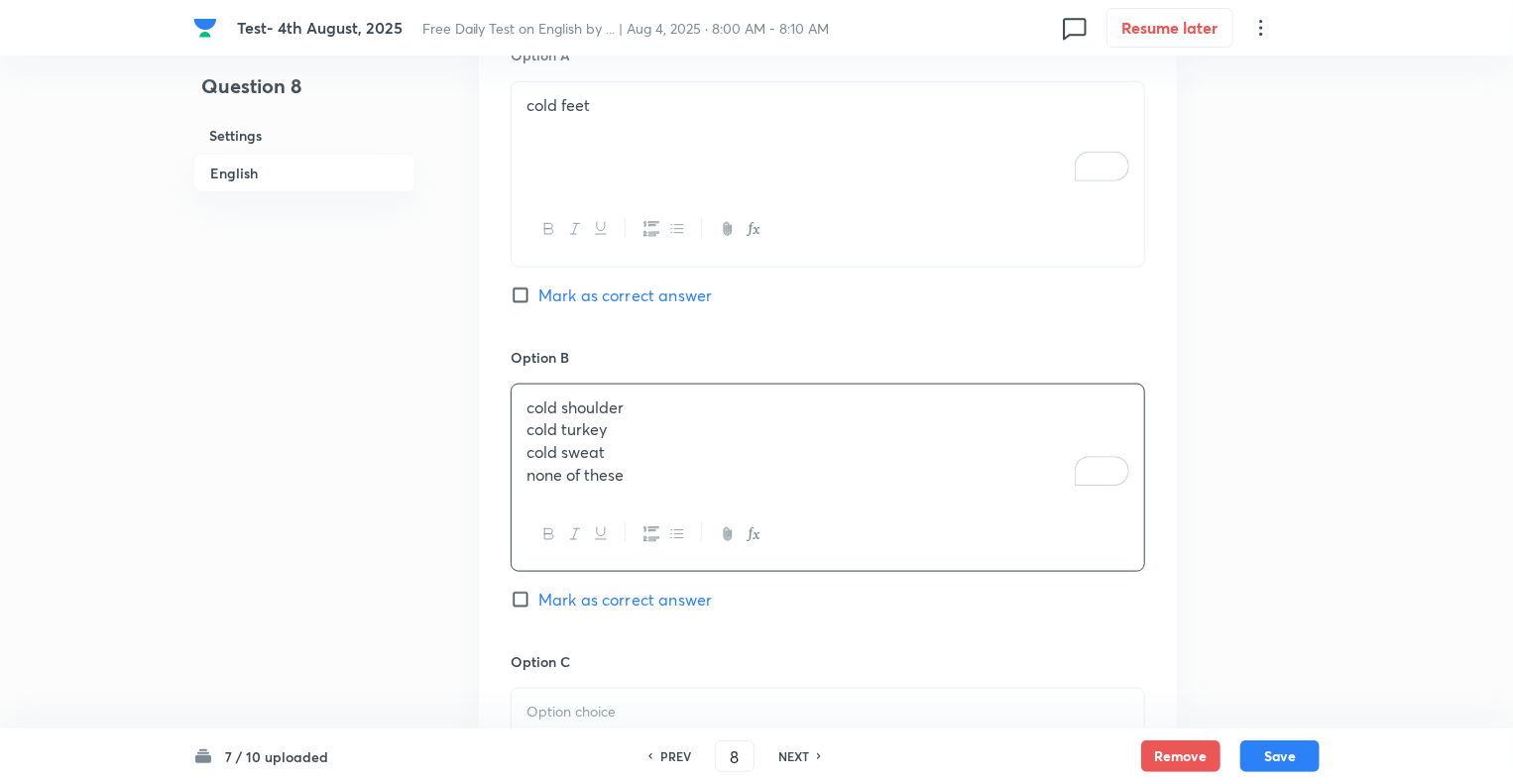 click on "cold turkey" at bounding box center [828, 429] 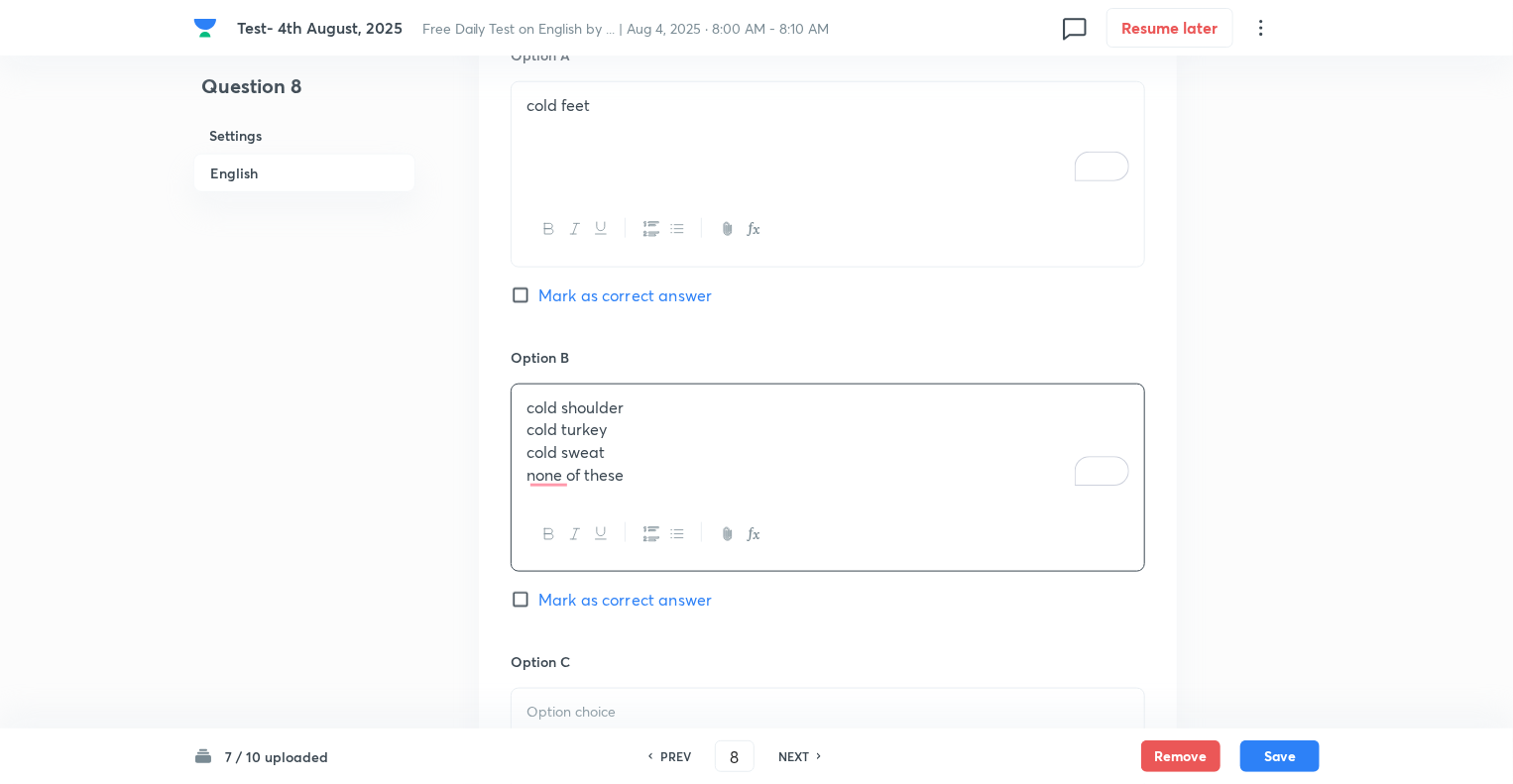 click on "cold turkey" at bounding box center (828, 429) 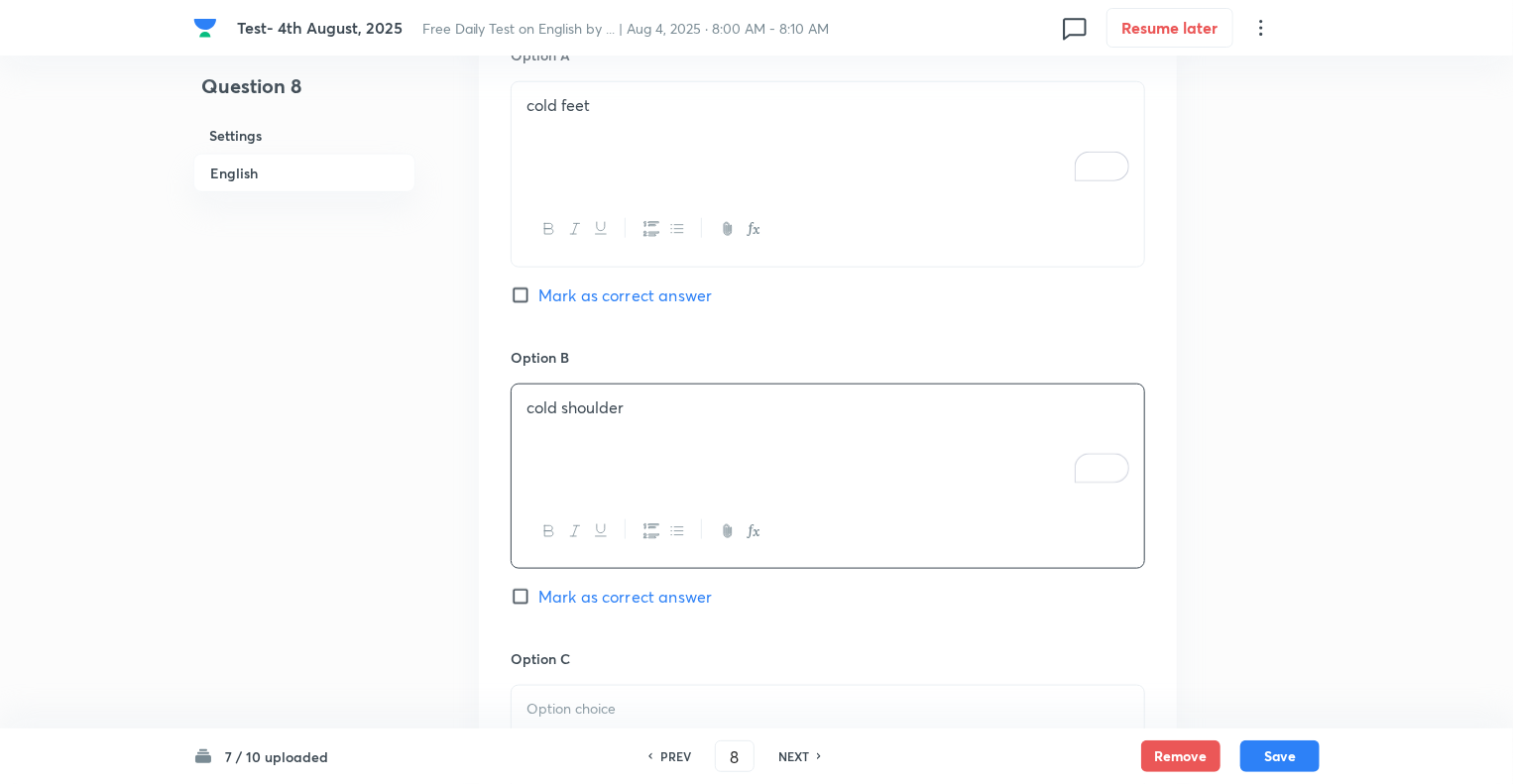 click on "Question 8 Settings English" at bounding box center (304, 543) 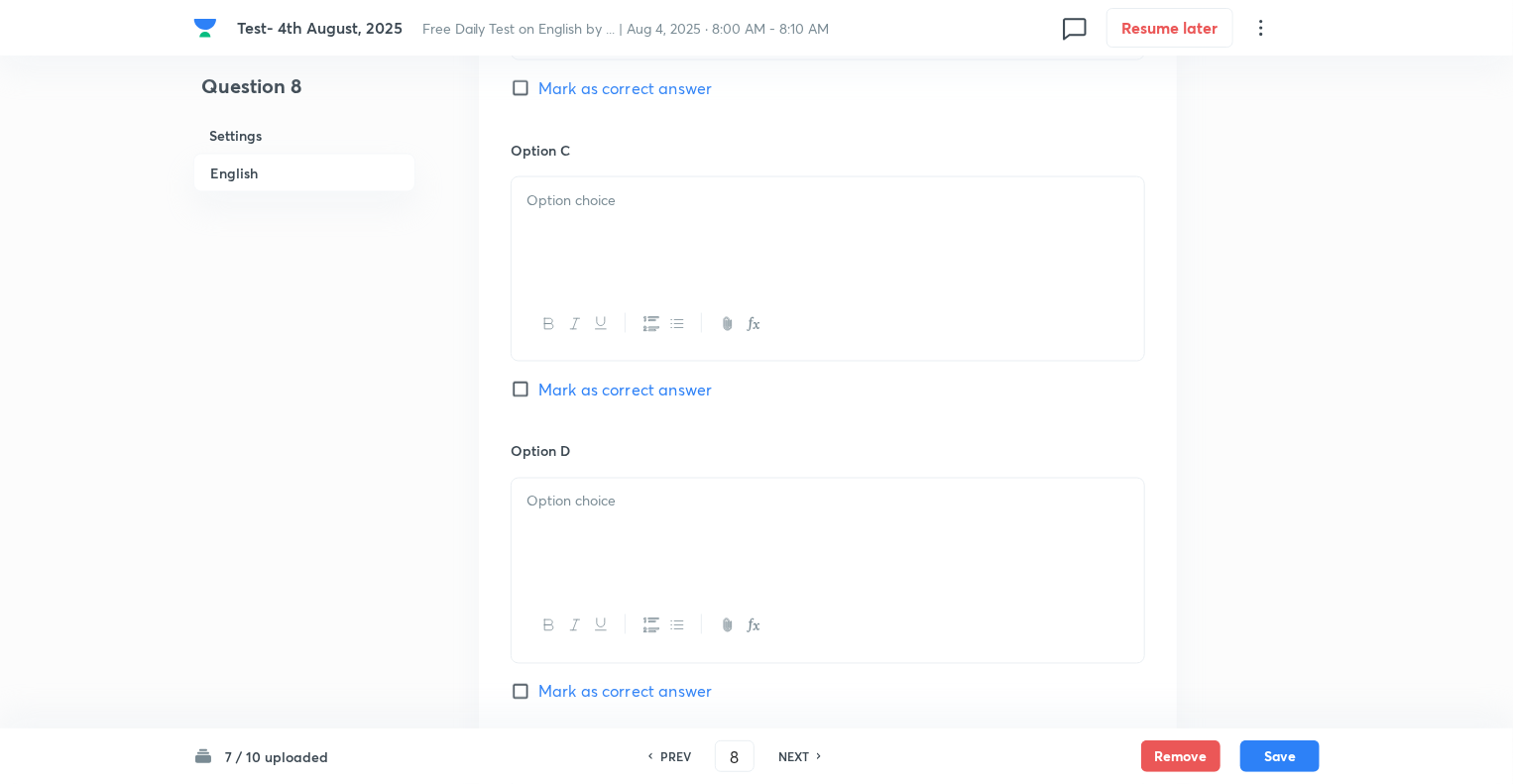 scroll, scrollTop: 1467, scrollLeft: 0, axis: vertical 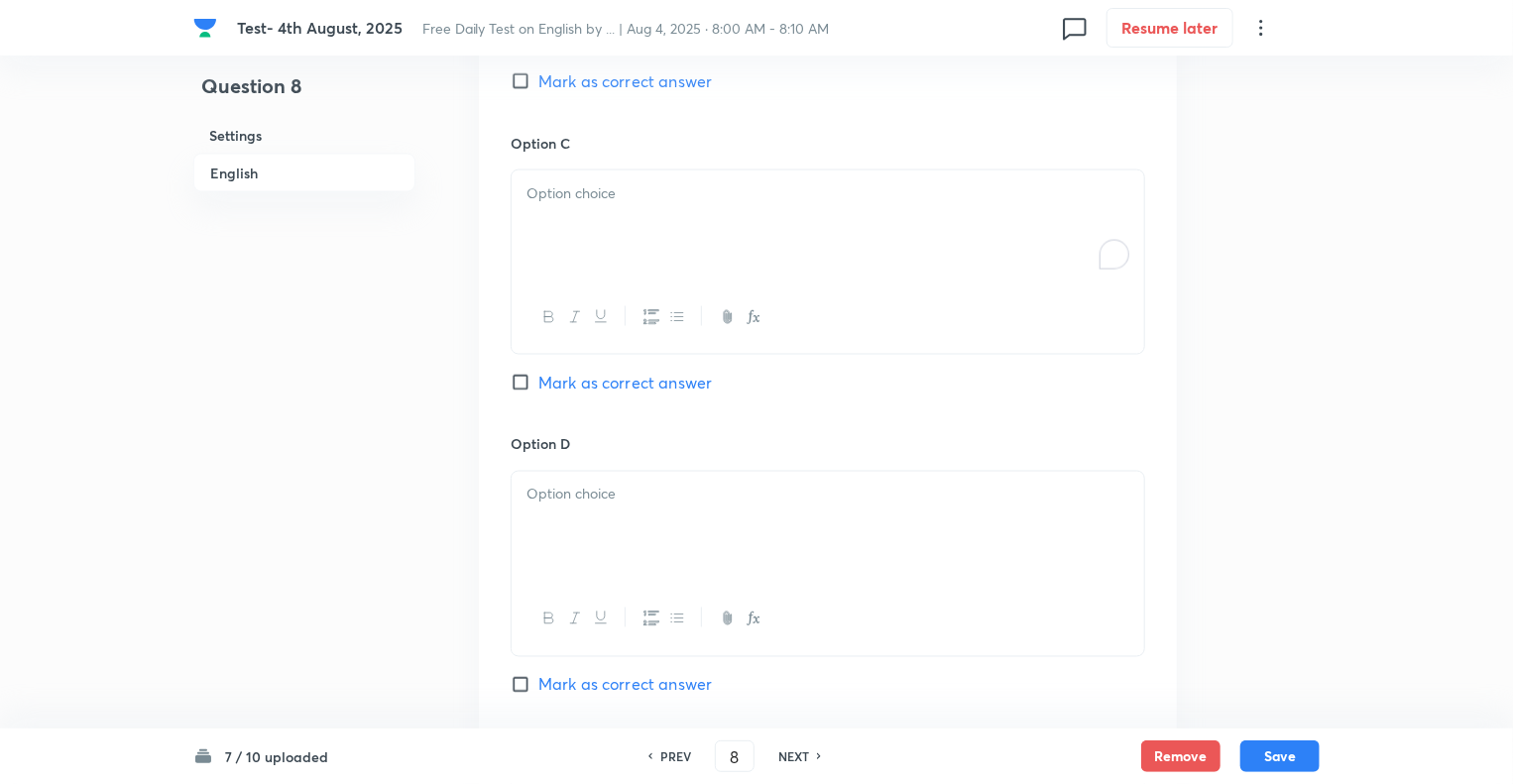 click at bounding box center (828, 226) 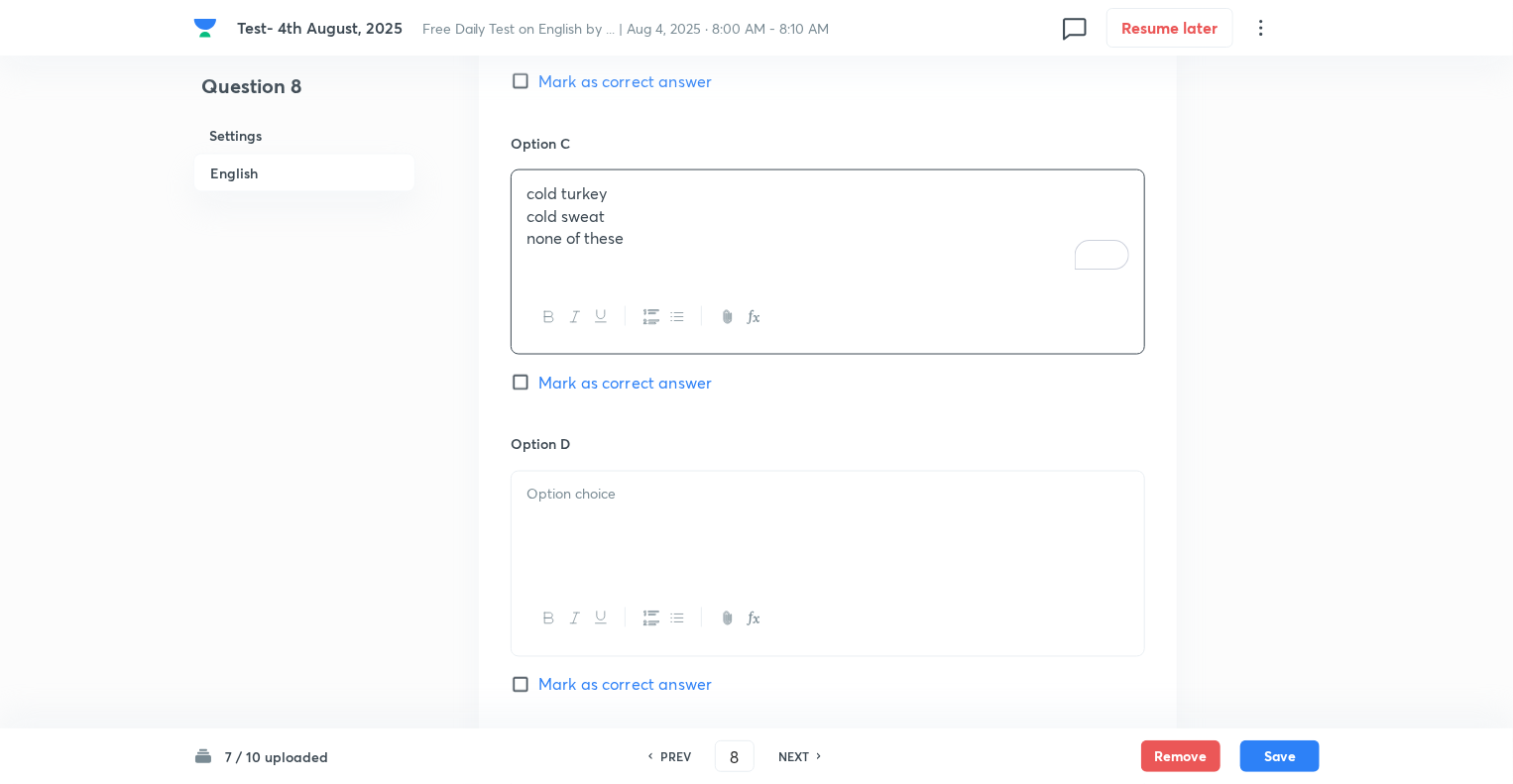 drag, startPoint x: 615, startPoint y: 216, endPoint x: 481, endPoint y: 218, distance: 134.01492 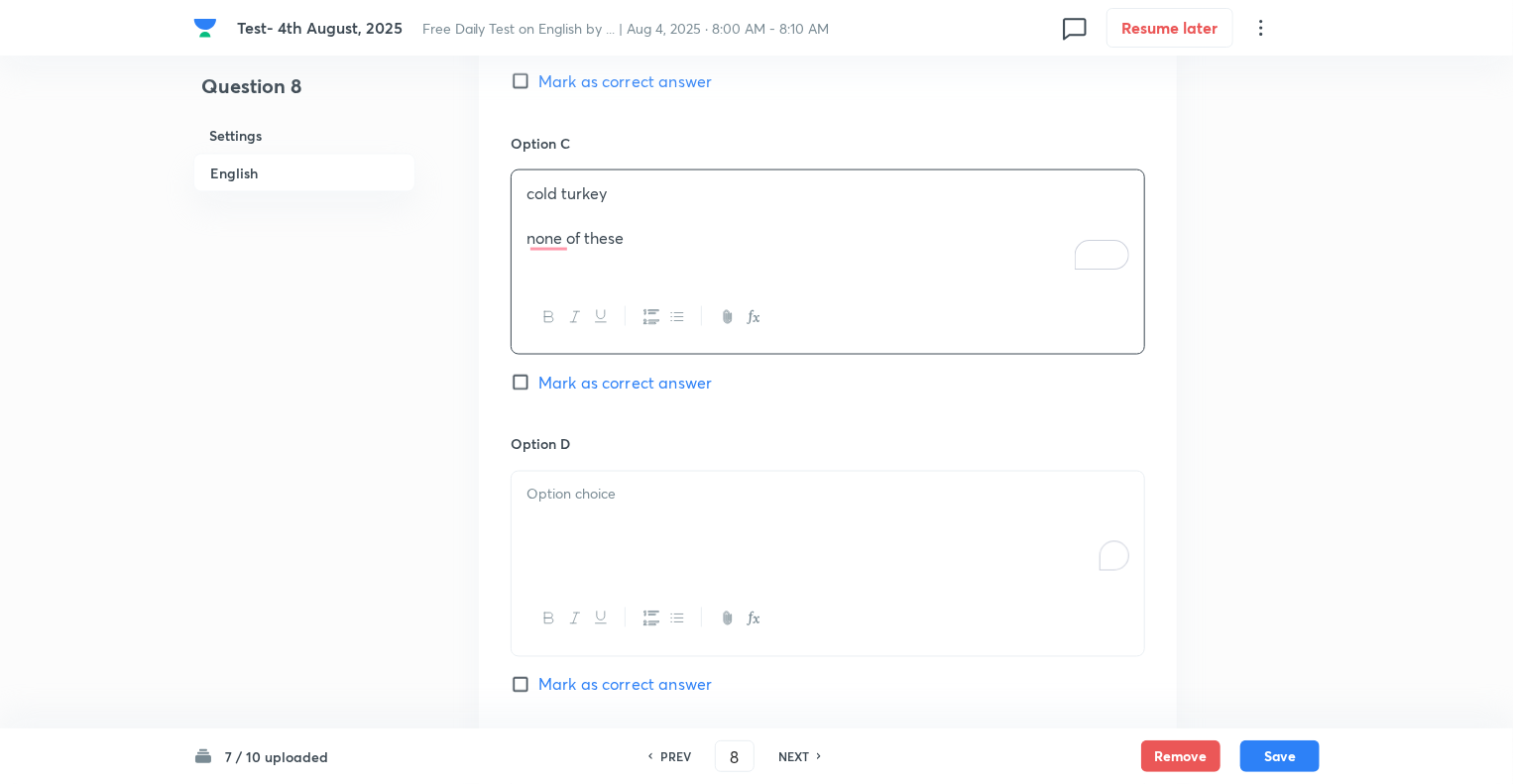 click at bounding box center (828, 527) 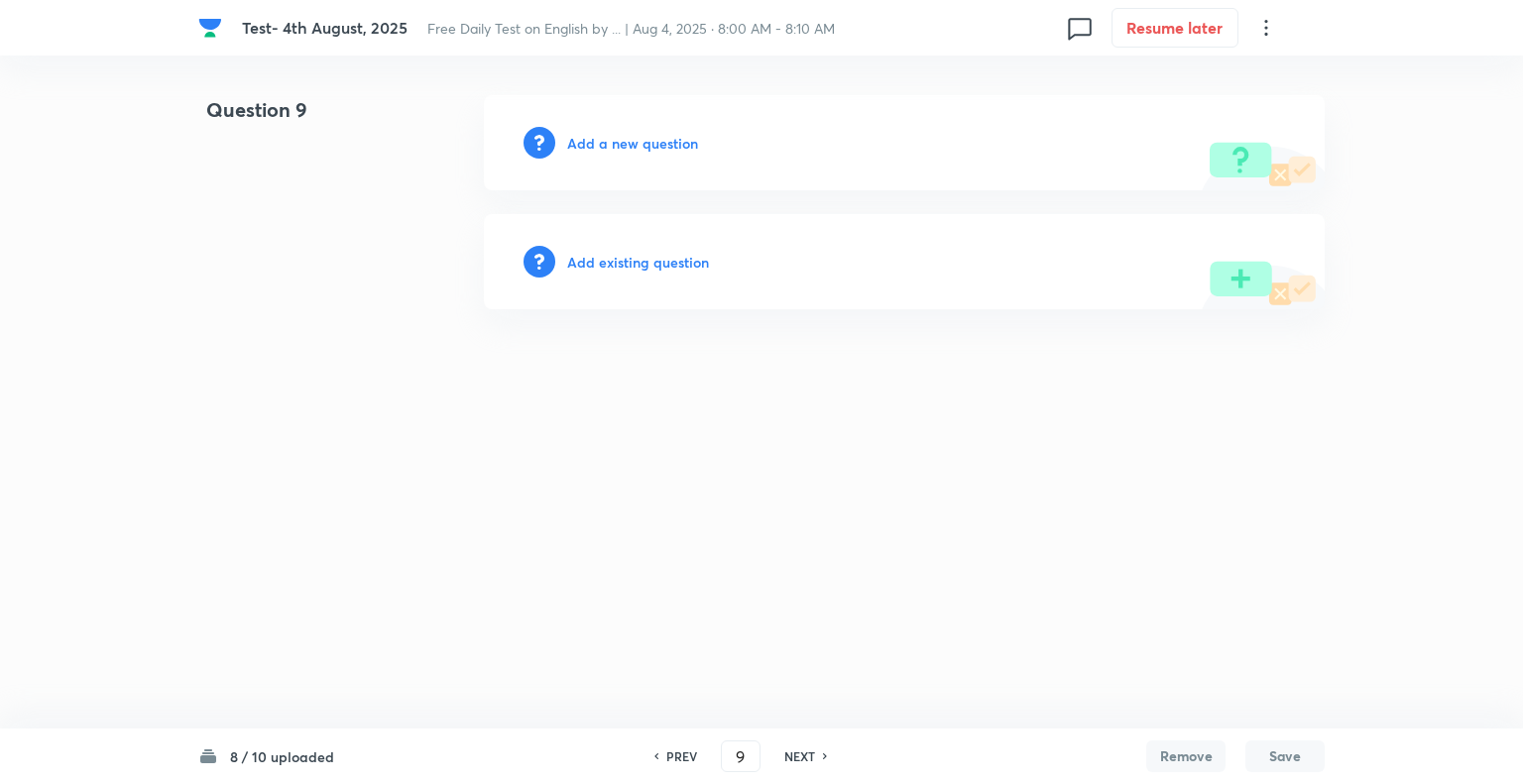 scroll, scrollTop: 0, scrollLeft: 0, axis: both 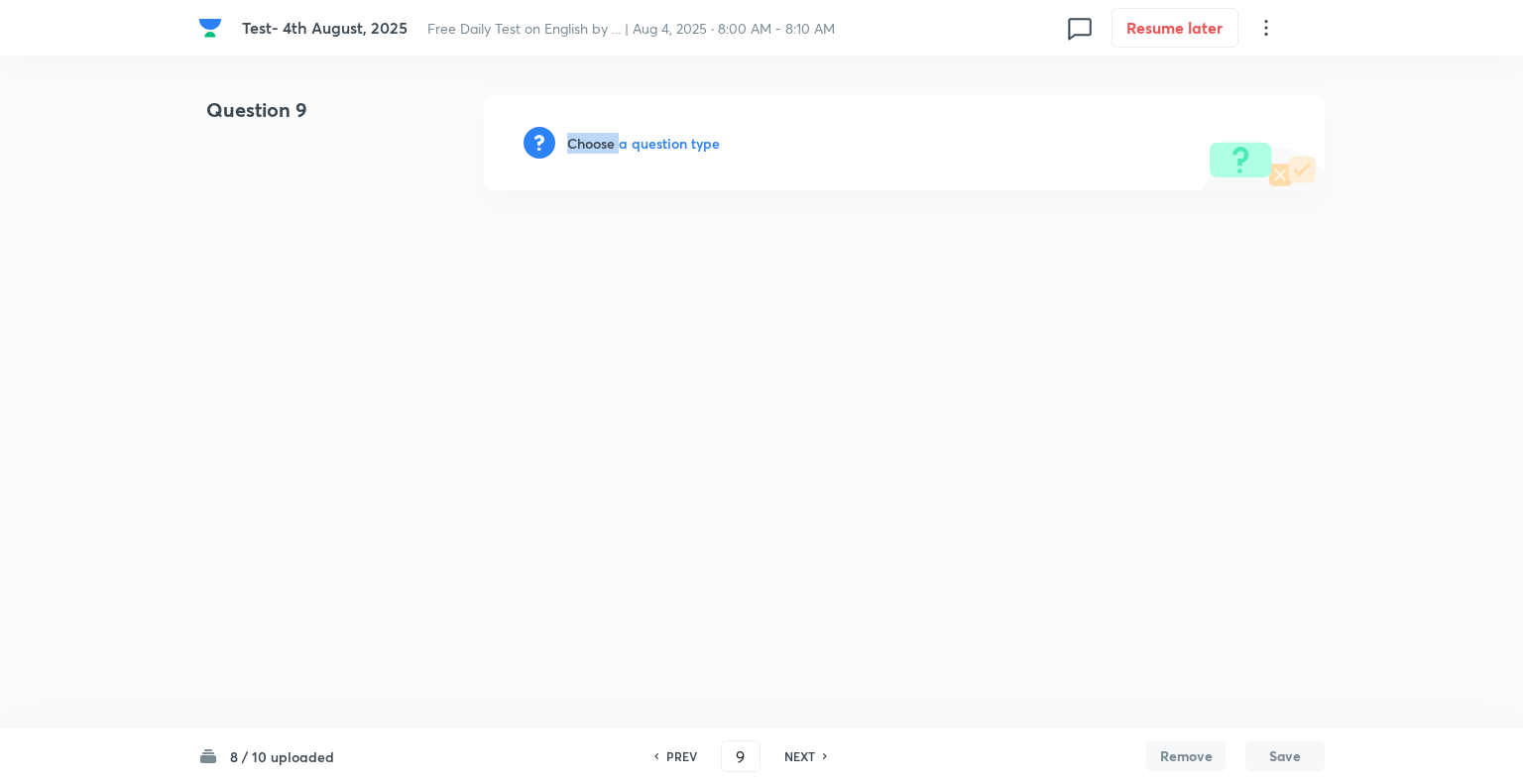 click on "Choose a question type" at bounding box center (644, 143) 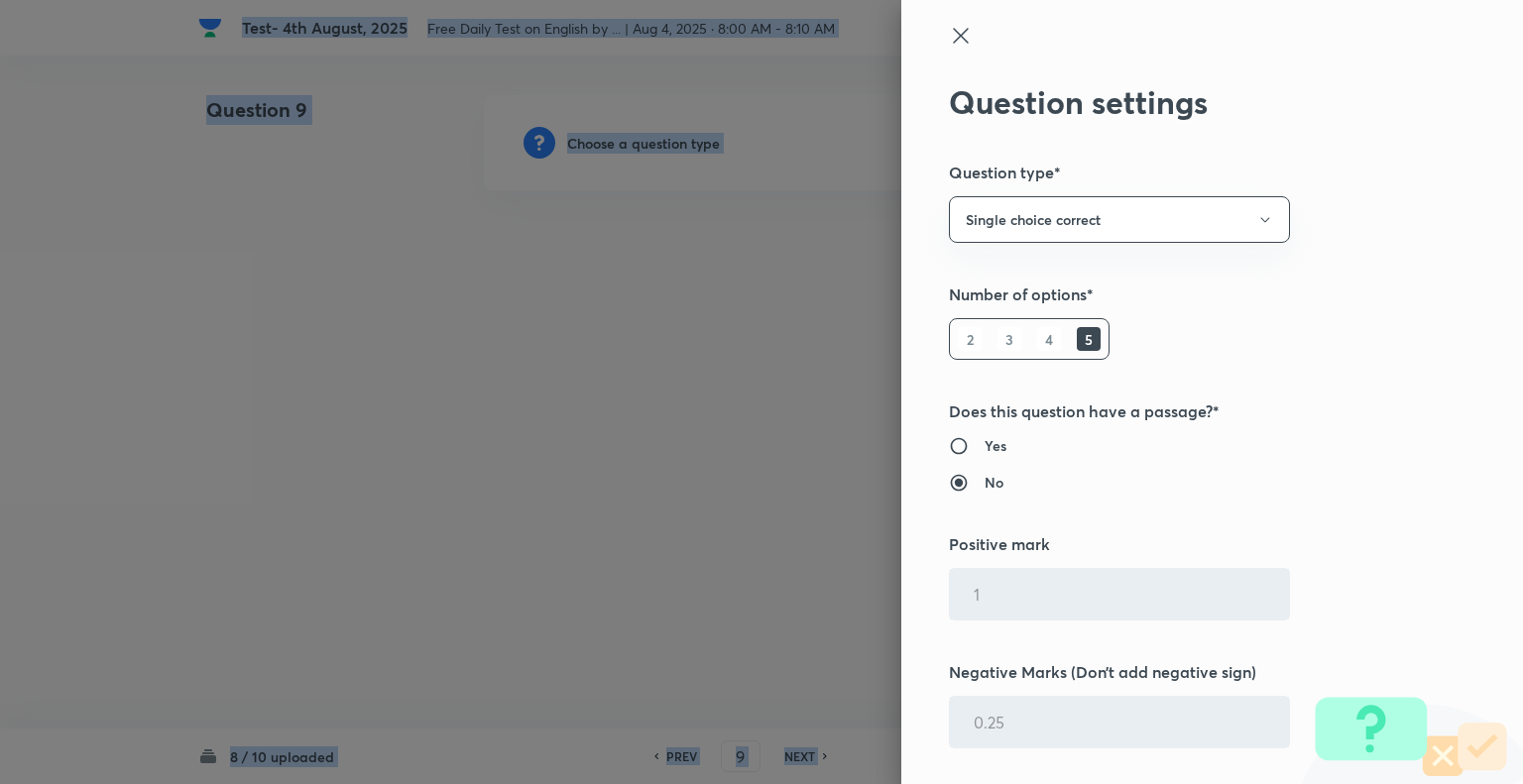 click at bounding box center [762, 392] 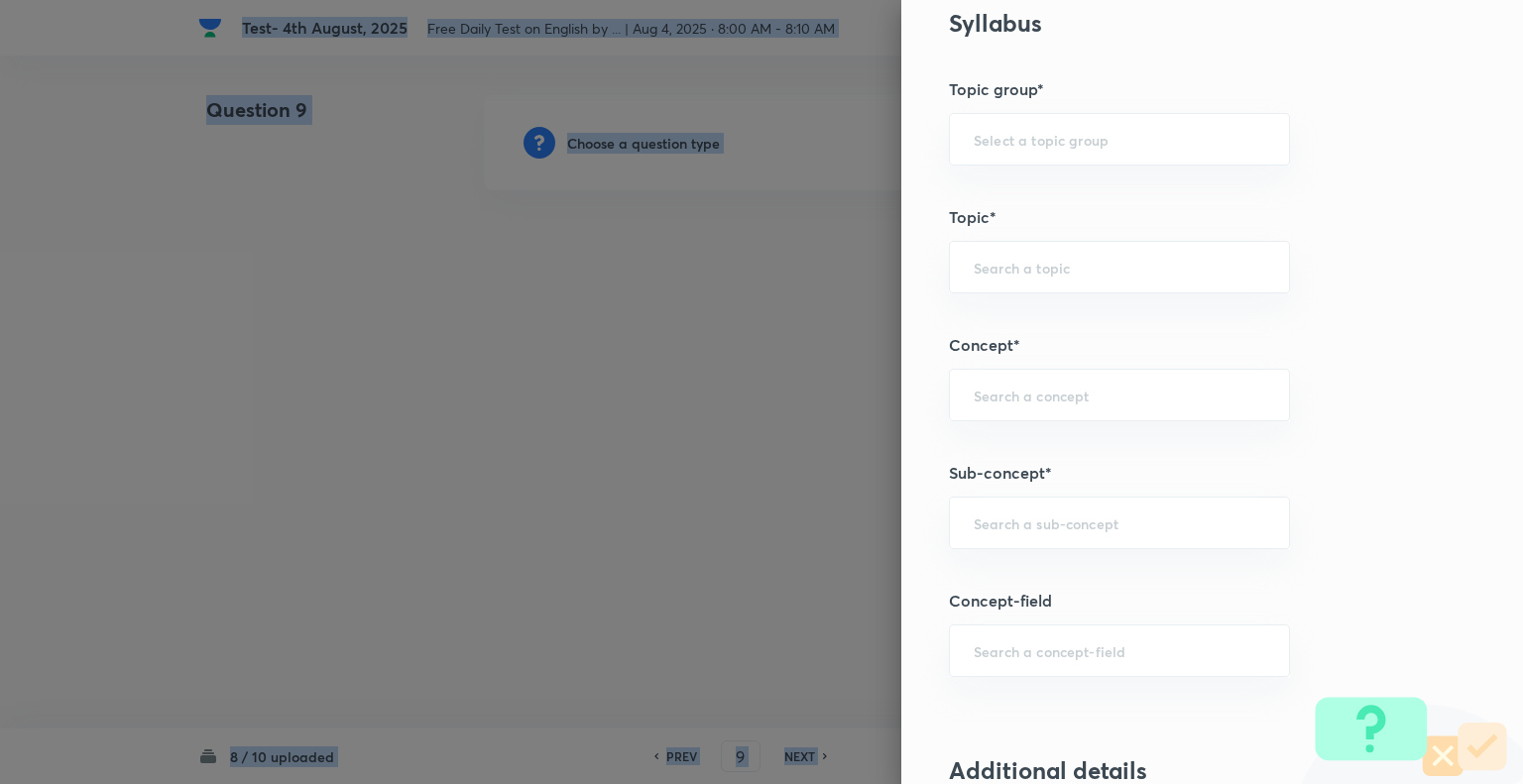 scroll, scrollTop: 837, scrollLeft: 0, axis: vertical 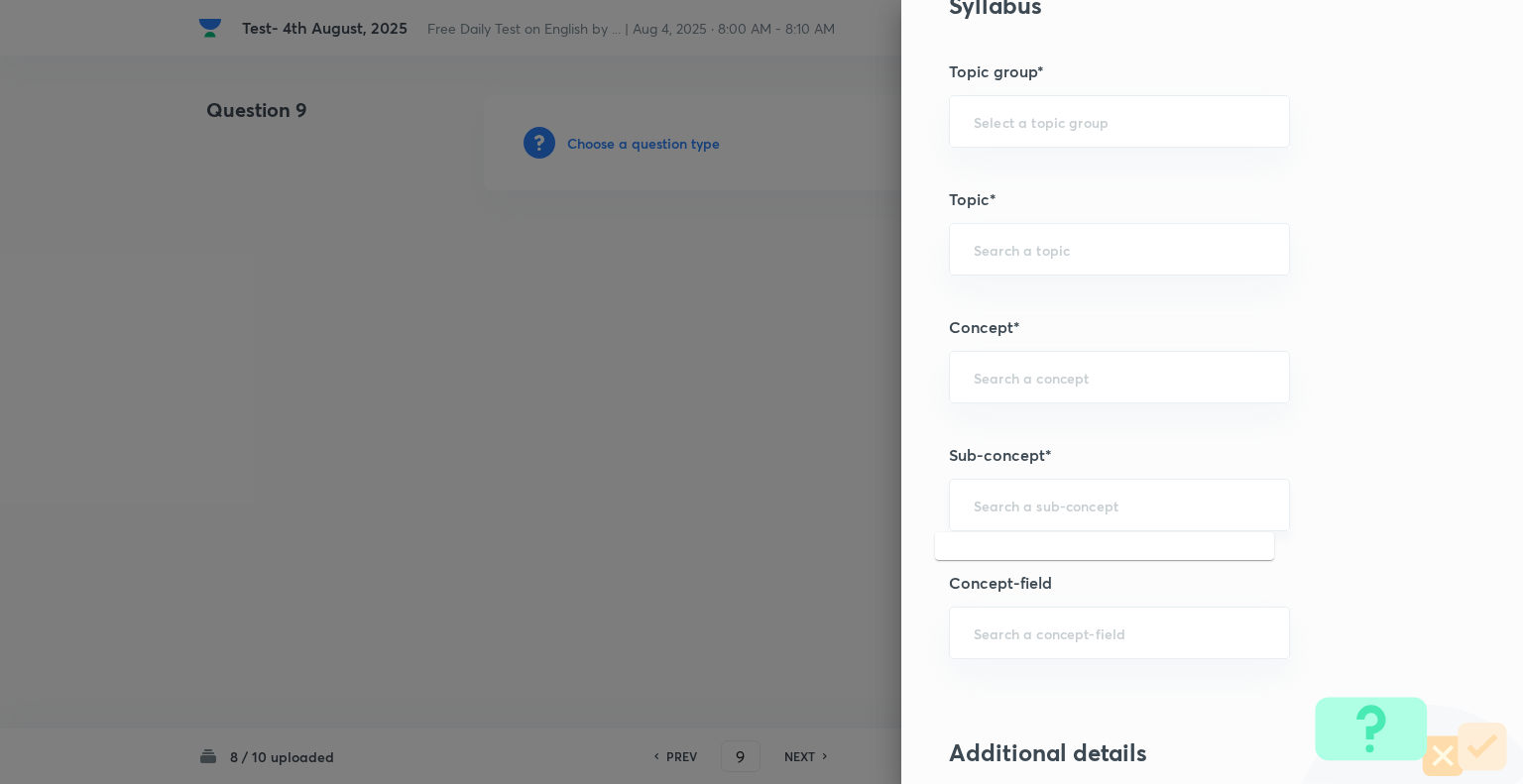click at bounding box center (1119, 504) 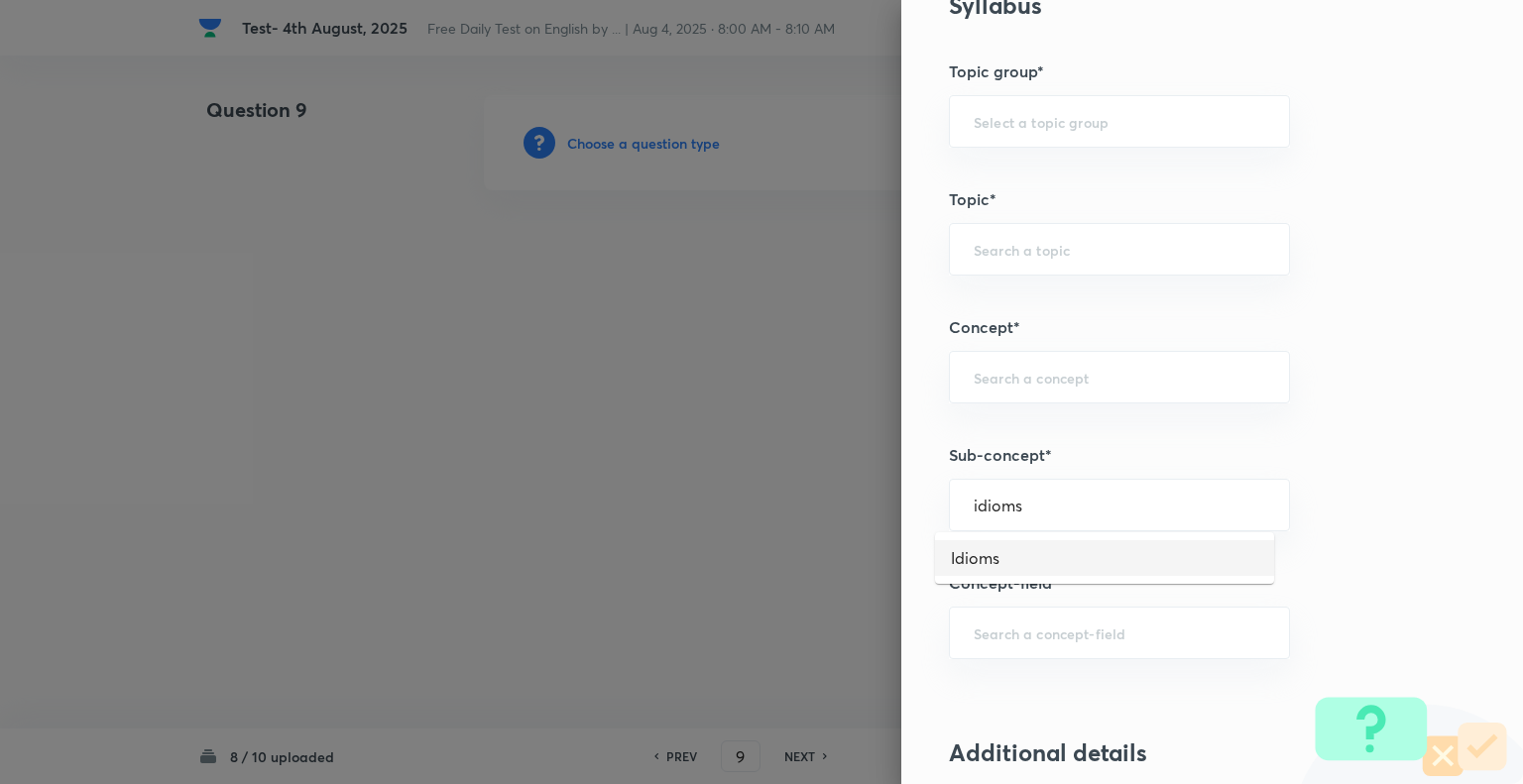 click on "Idioms" at bounding box center [1105, 558] 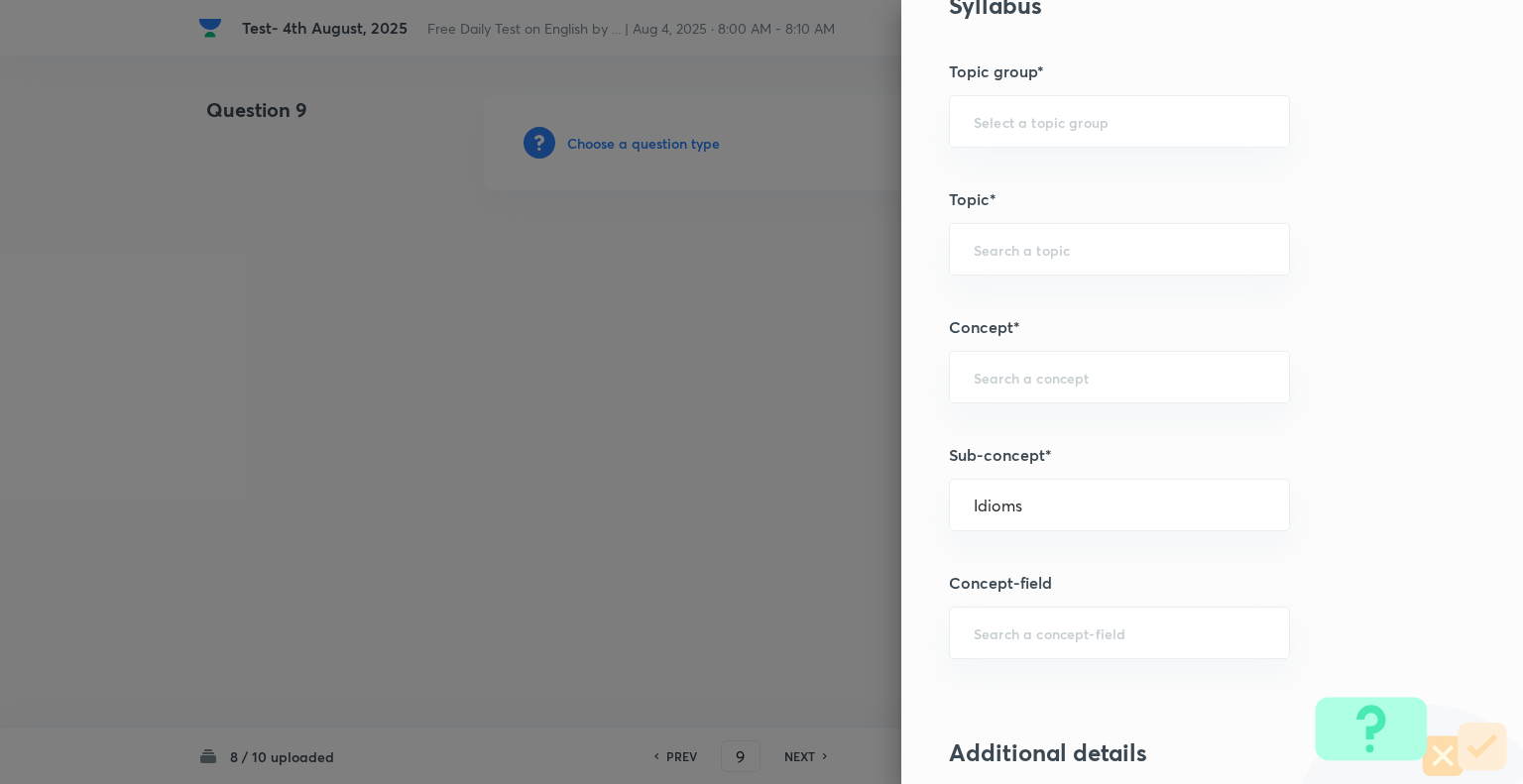 type on "English Language" 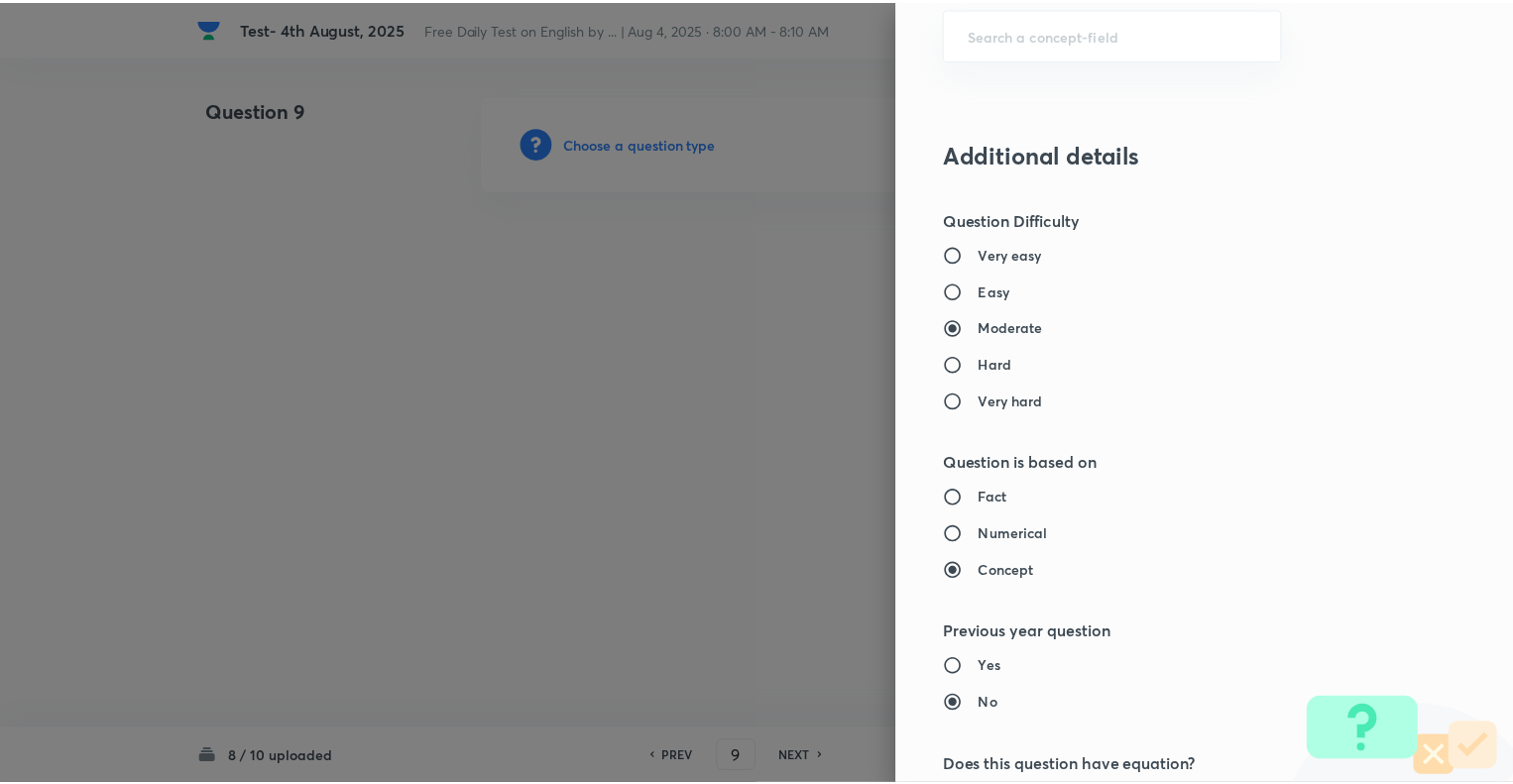 scroll, scrollTop: 1914, scrollLeft: 0, axis: vertical 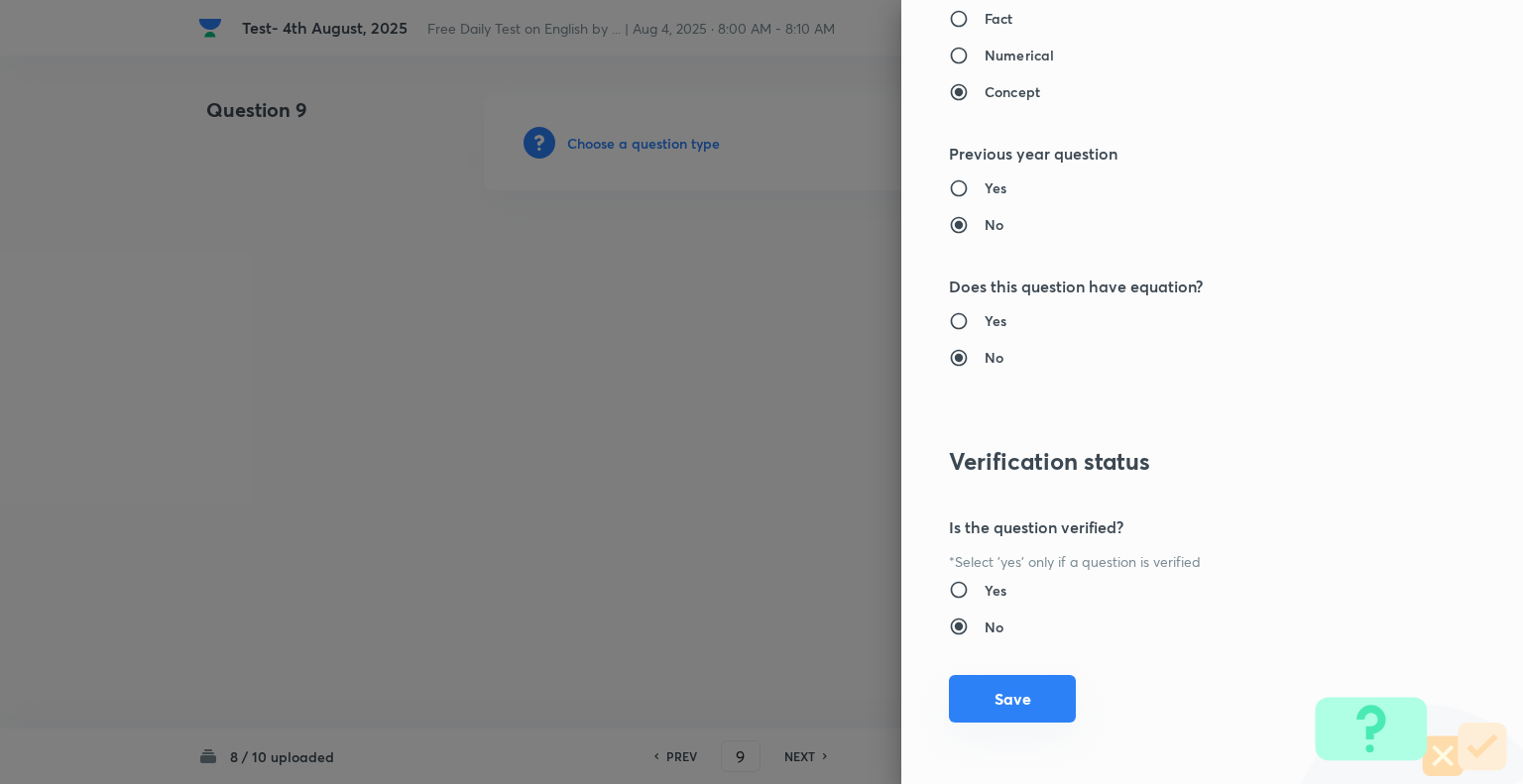 click on "Save" at bounding box center [1012, 699] 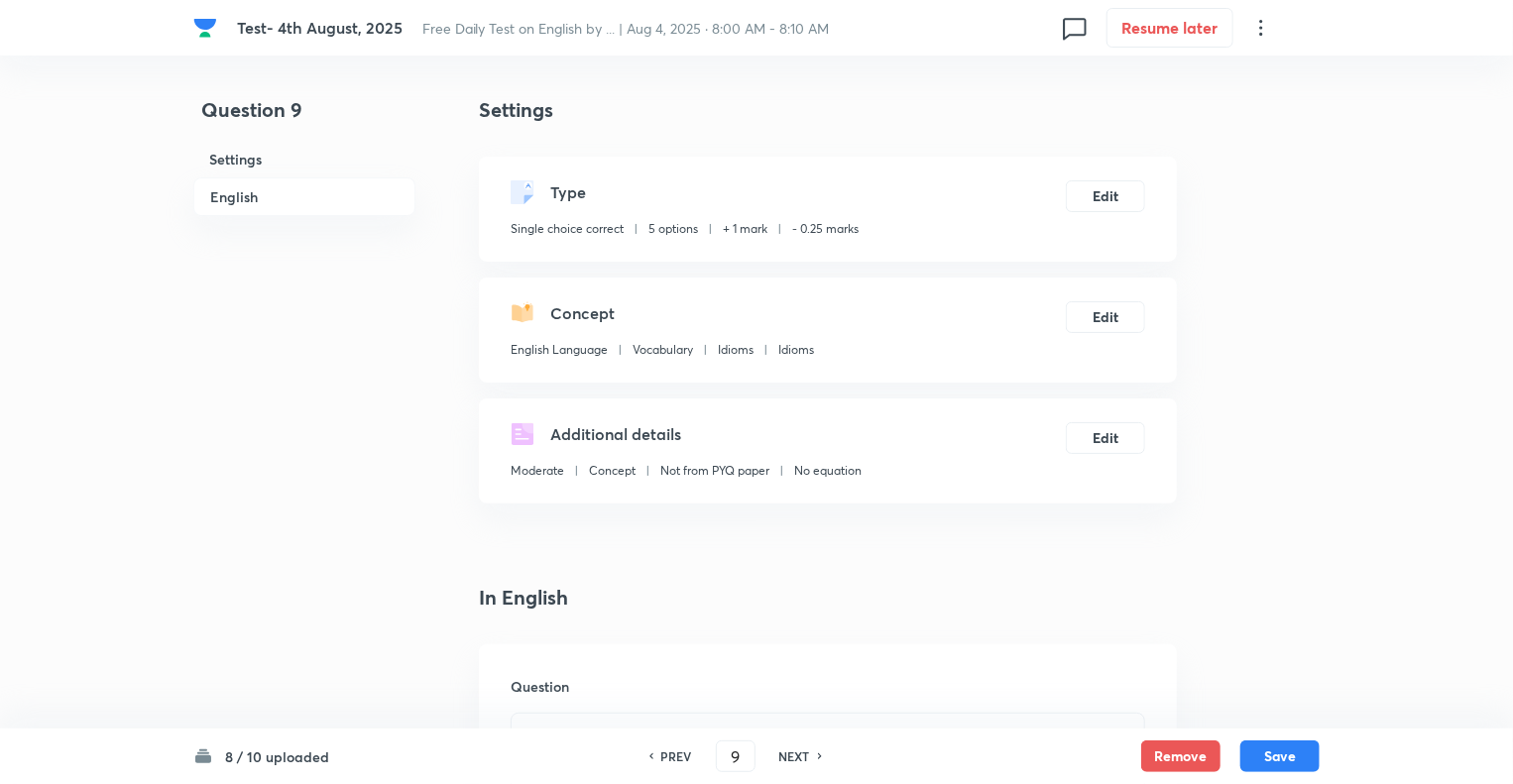 click on "In English" at bounding box center [828, 598] 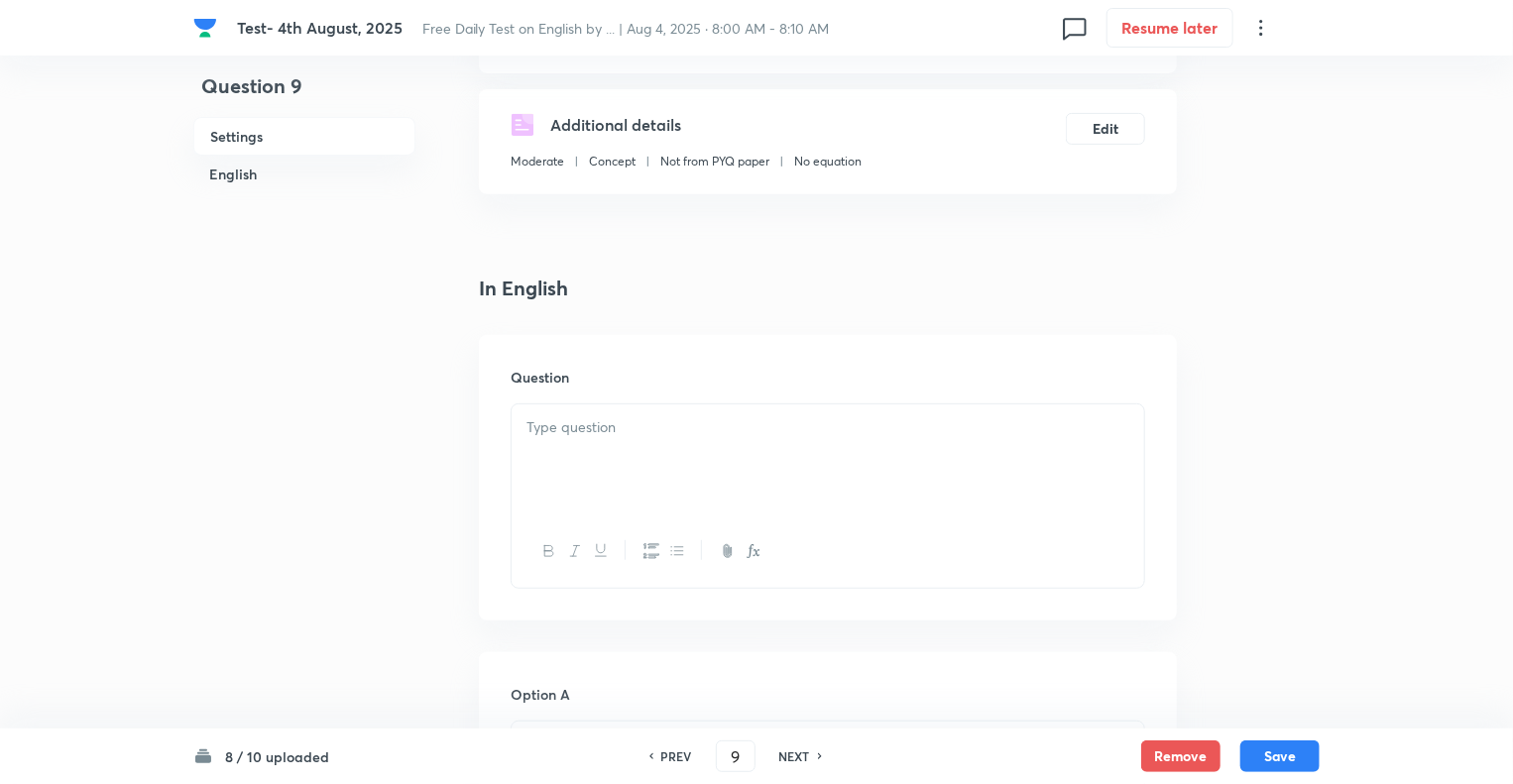 scroll, scrollTop: 317, scrollLeft: 0, axis: vertical 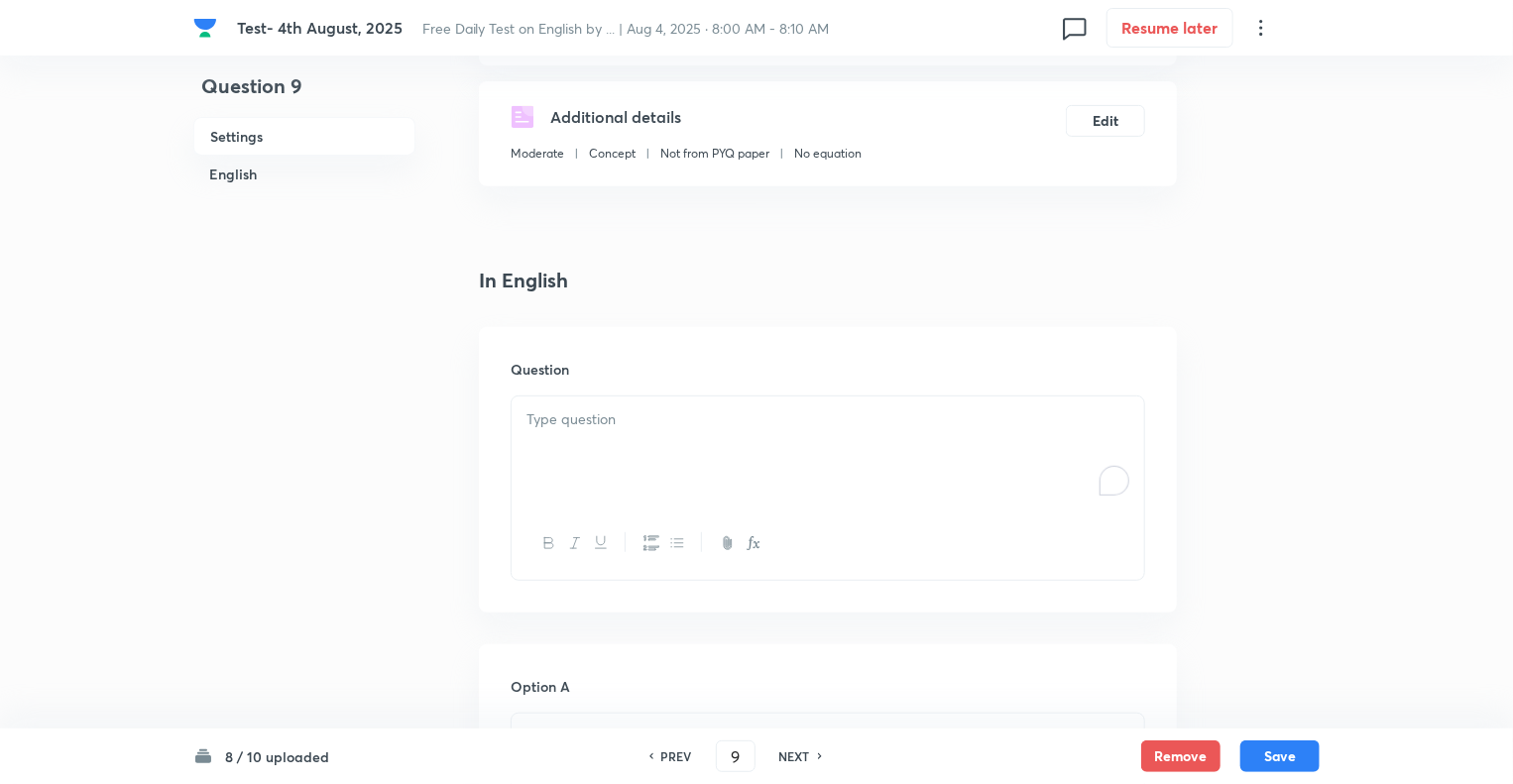 click at bounding box center [828, 452] 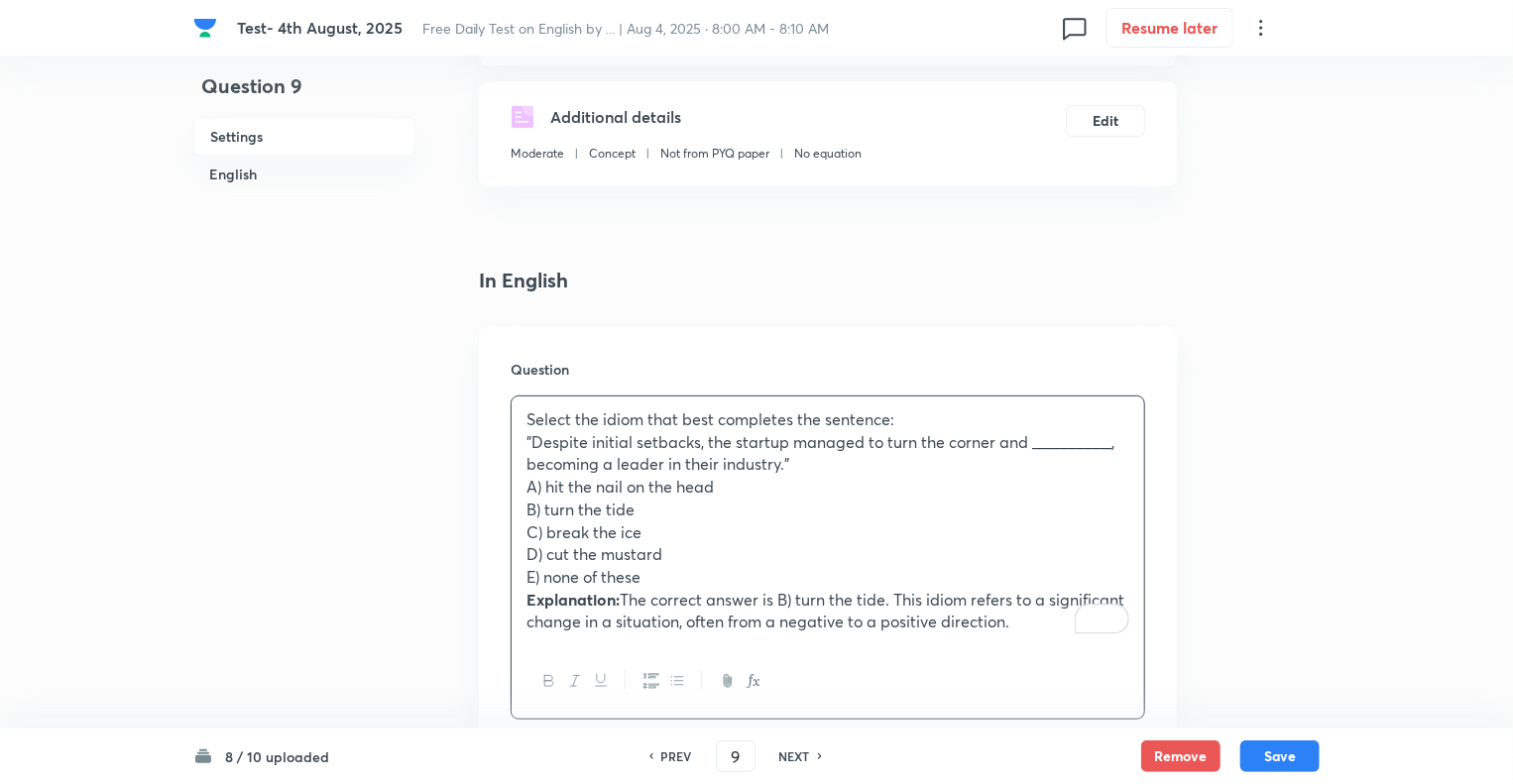 click on "A) hit the nail on the head" at bounding box center [828, 487] 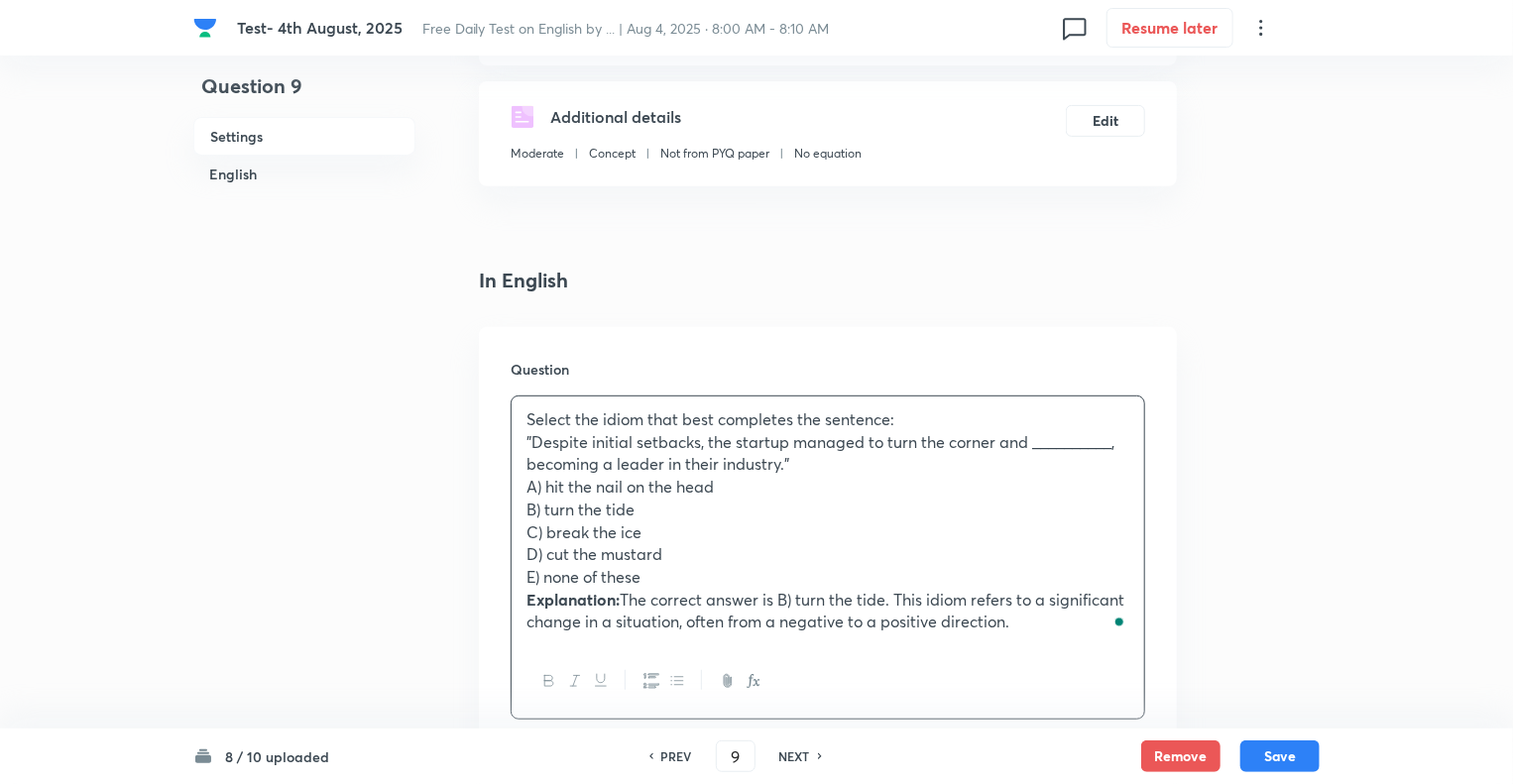 type 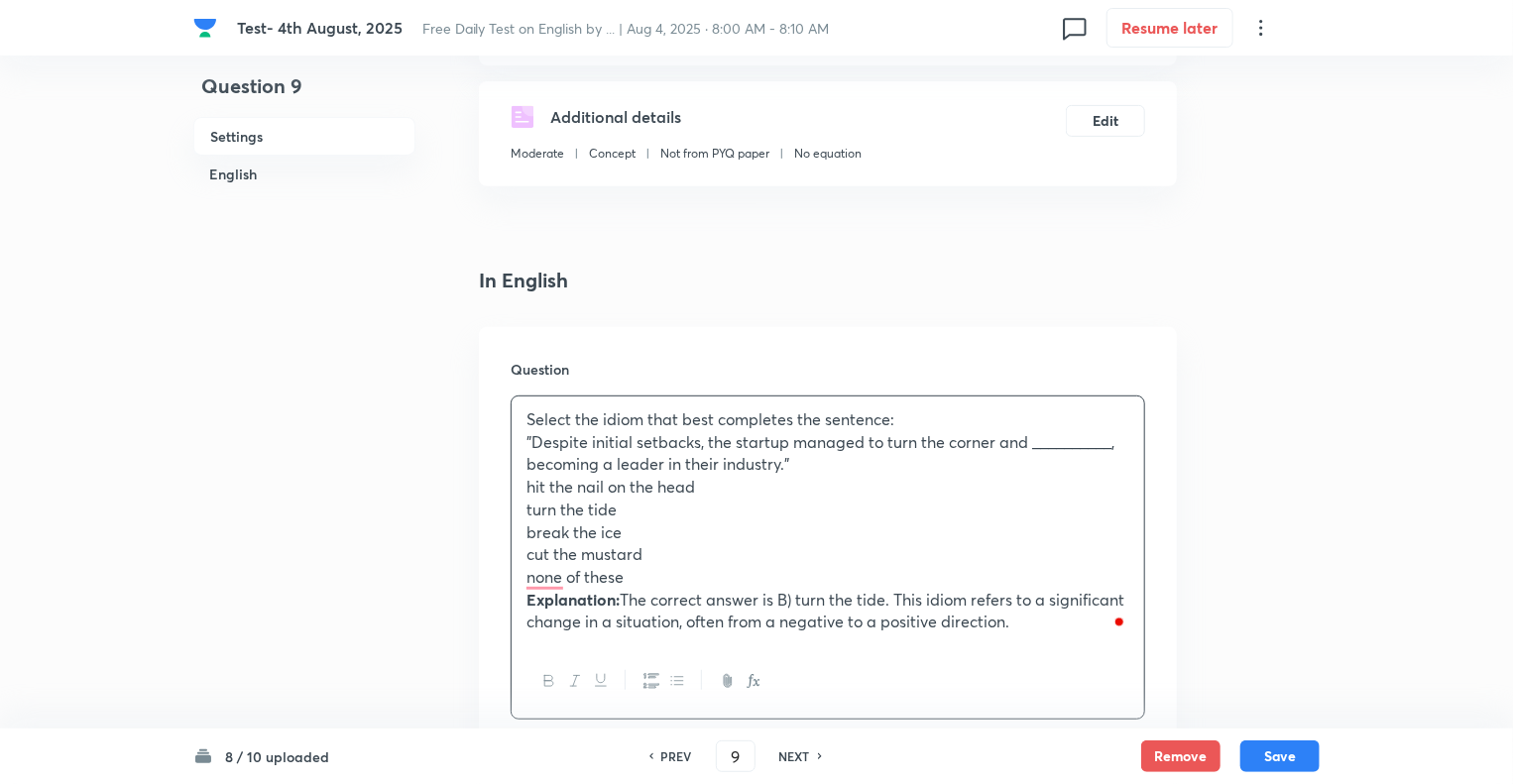click on "none of these" at bounding box center [828, 577] 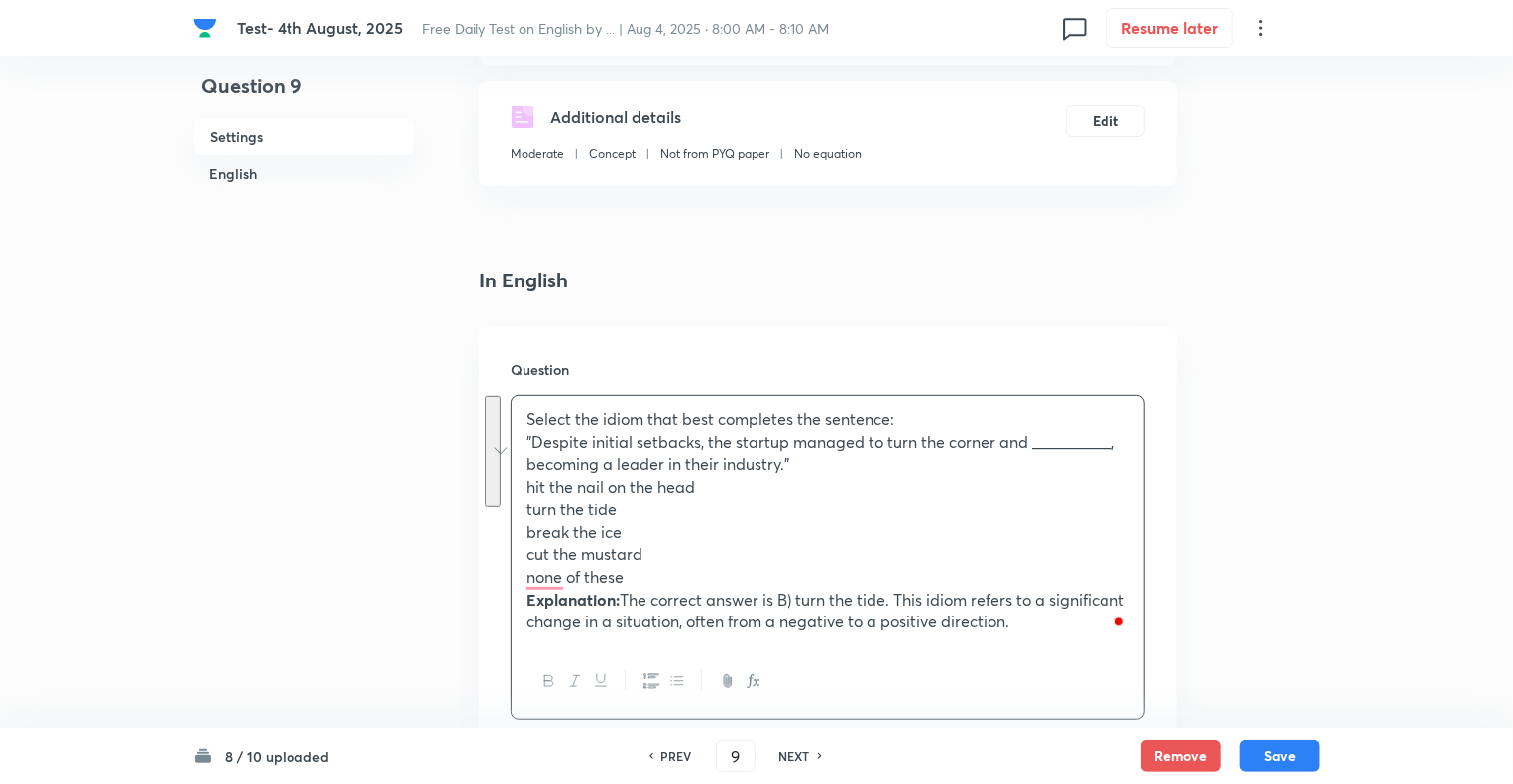 drag, startPoint x: 630, startPoint y: 579, endPoint x: 532, endPoint y: 491, distance: 131.71181 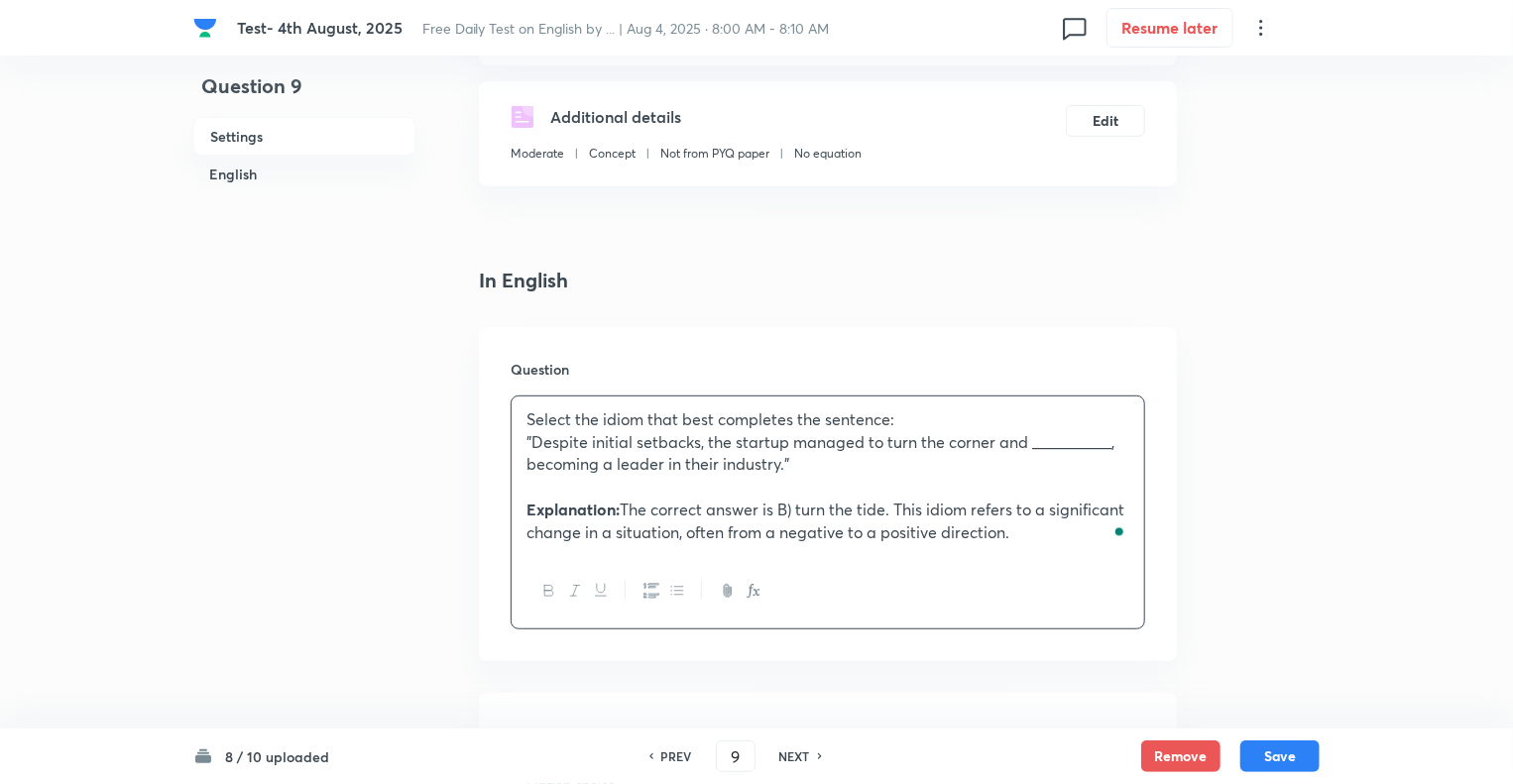 click on "Question 9 Settings English" at bounding box center (304, 1199) 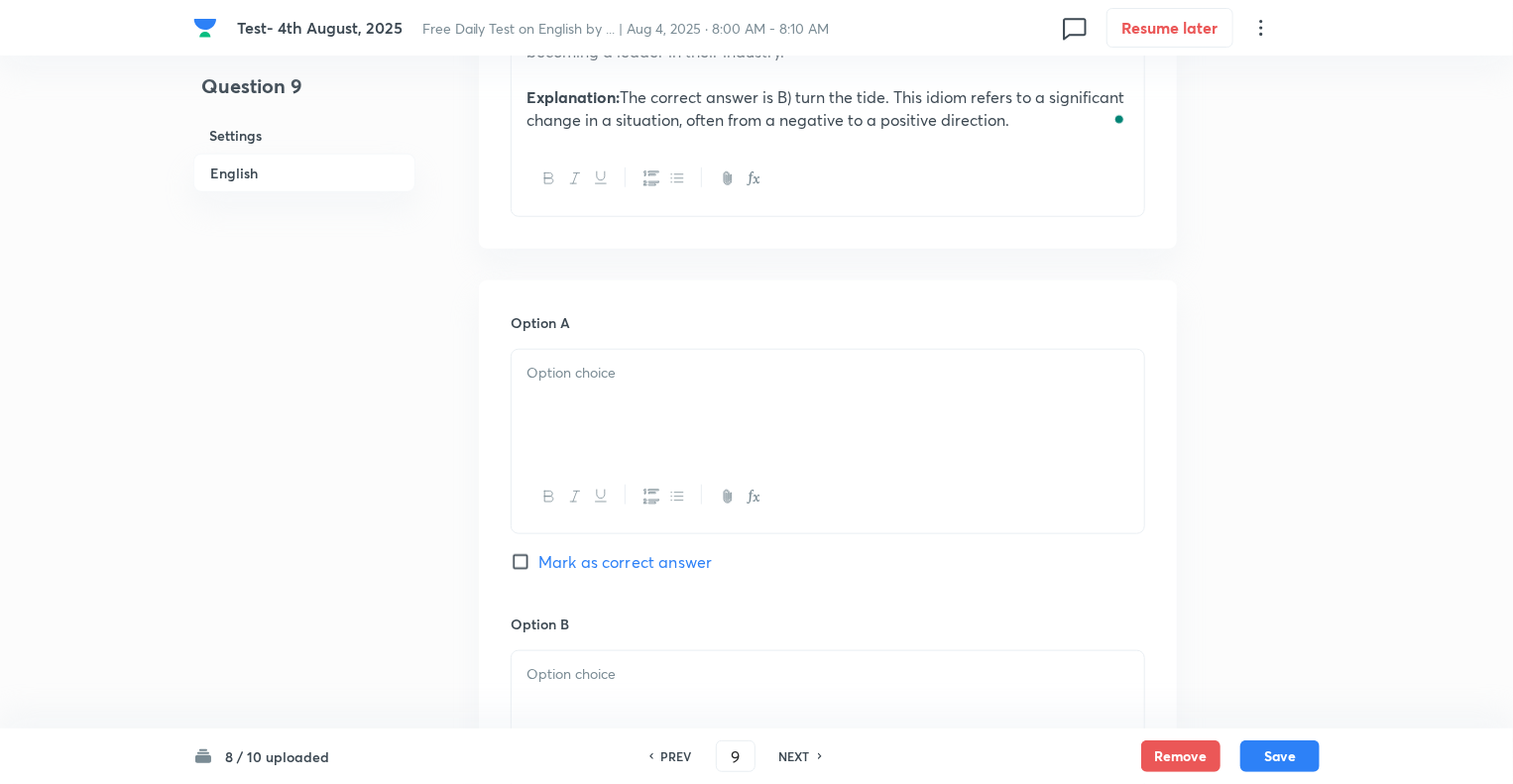 scroll, scrollTop: 793, scrollLeft: 0, axis: vertical 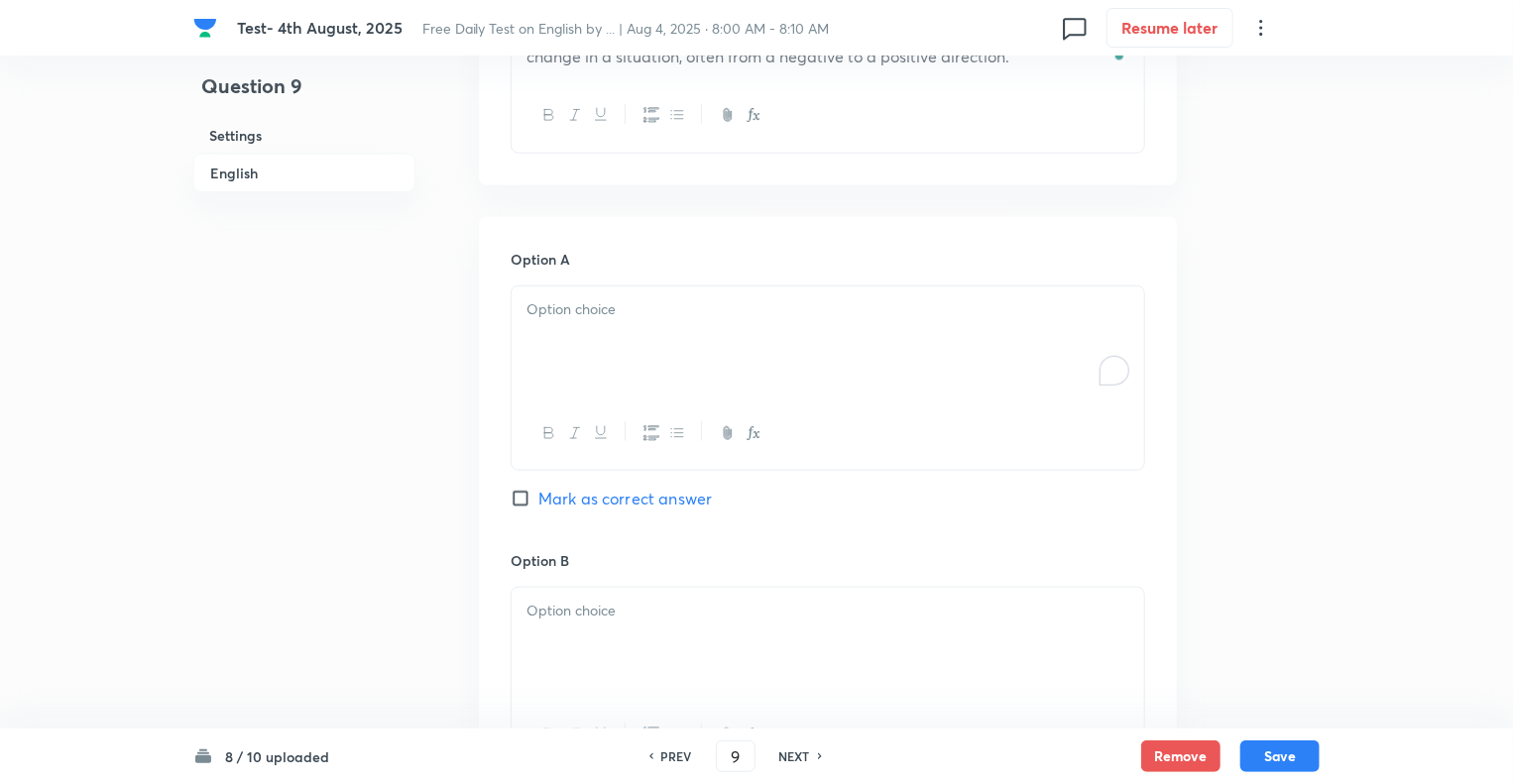 click at bounding box center (828, 342) 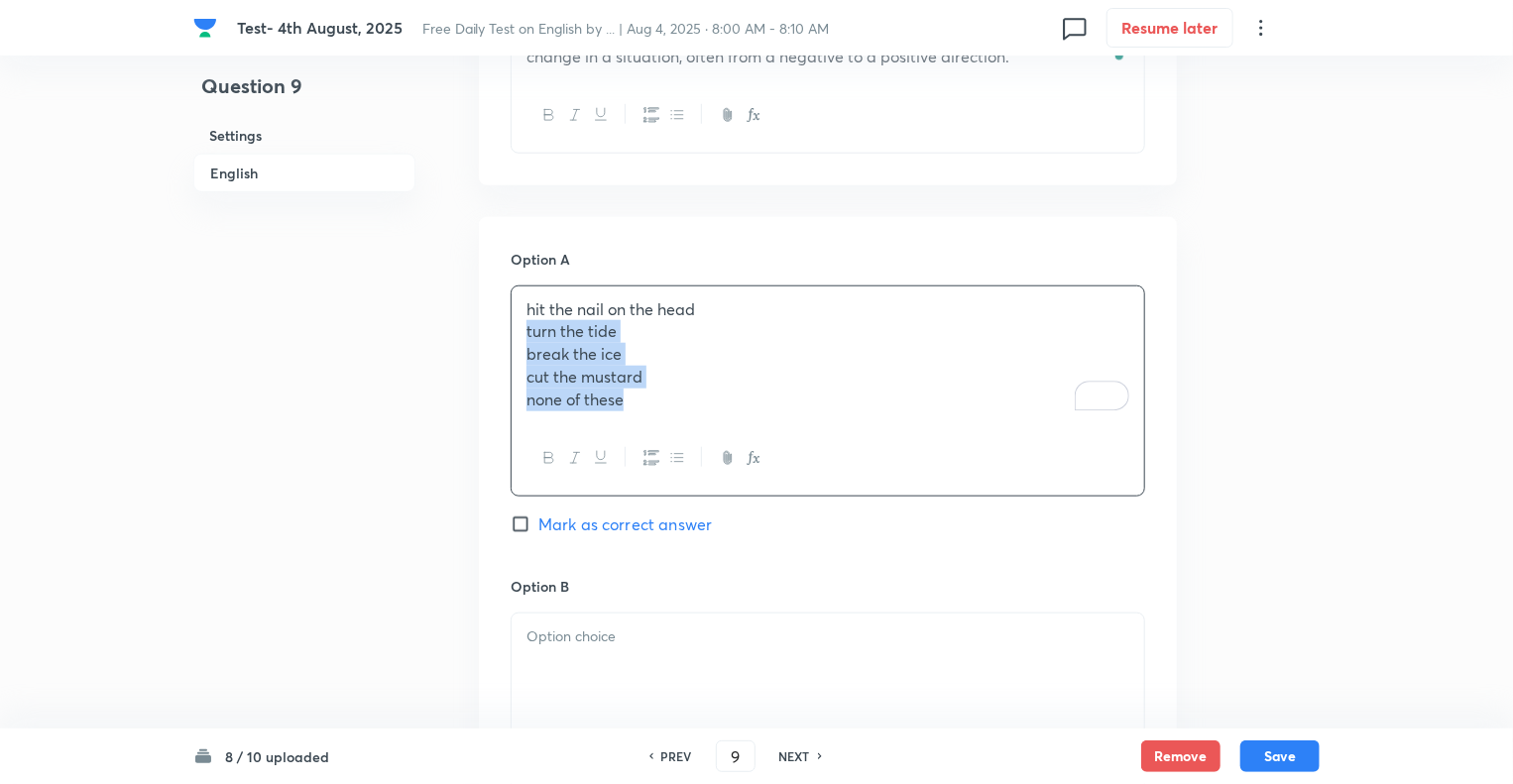 drag, startPoint x: 635, startPoint y: 399, endPoint x: 516, endPoint y: 337, distance: 134.18271 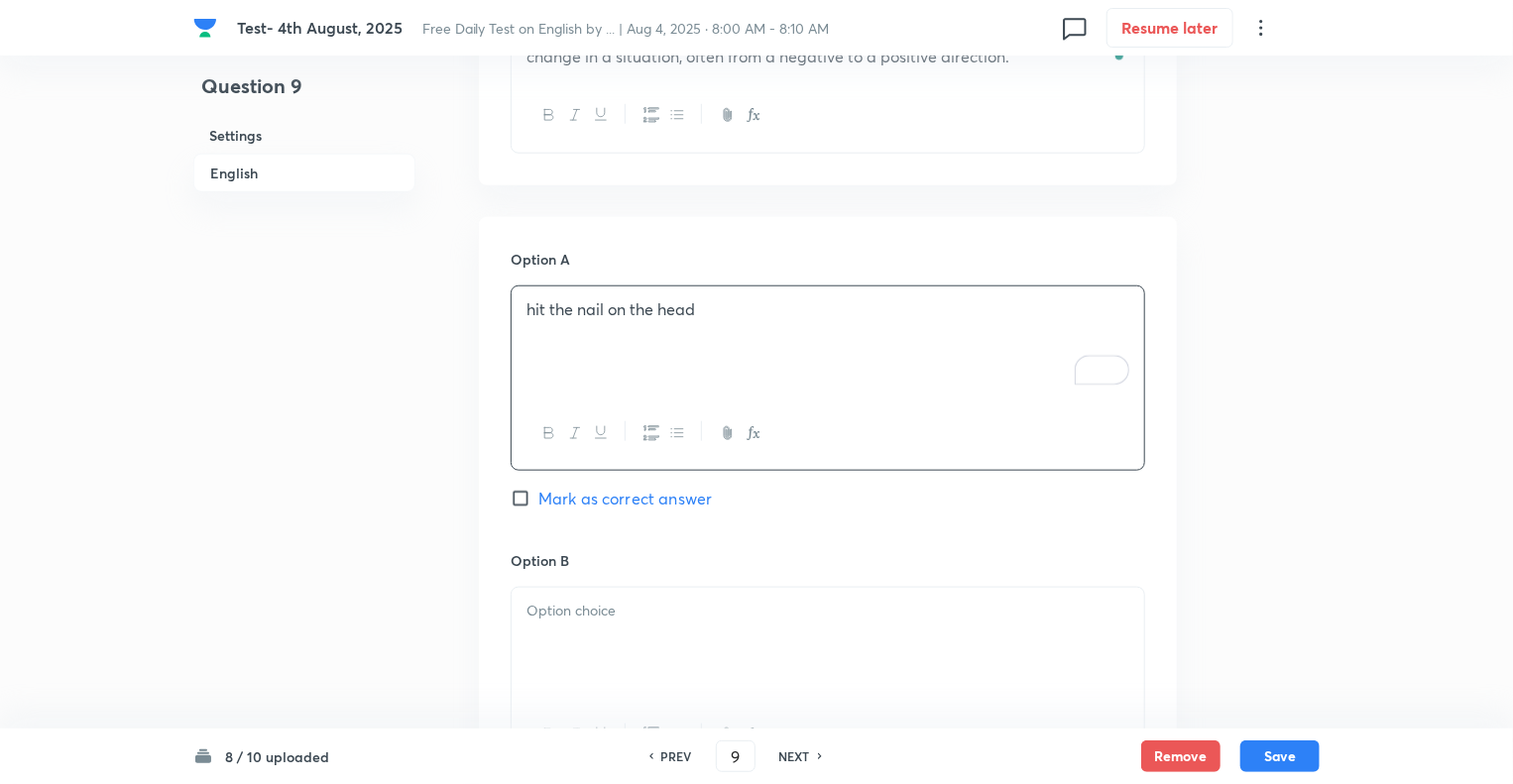 click on "Question 9 Settings English" at bounding box center (304, 724) 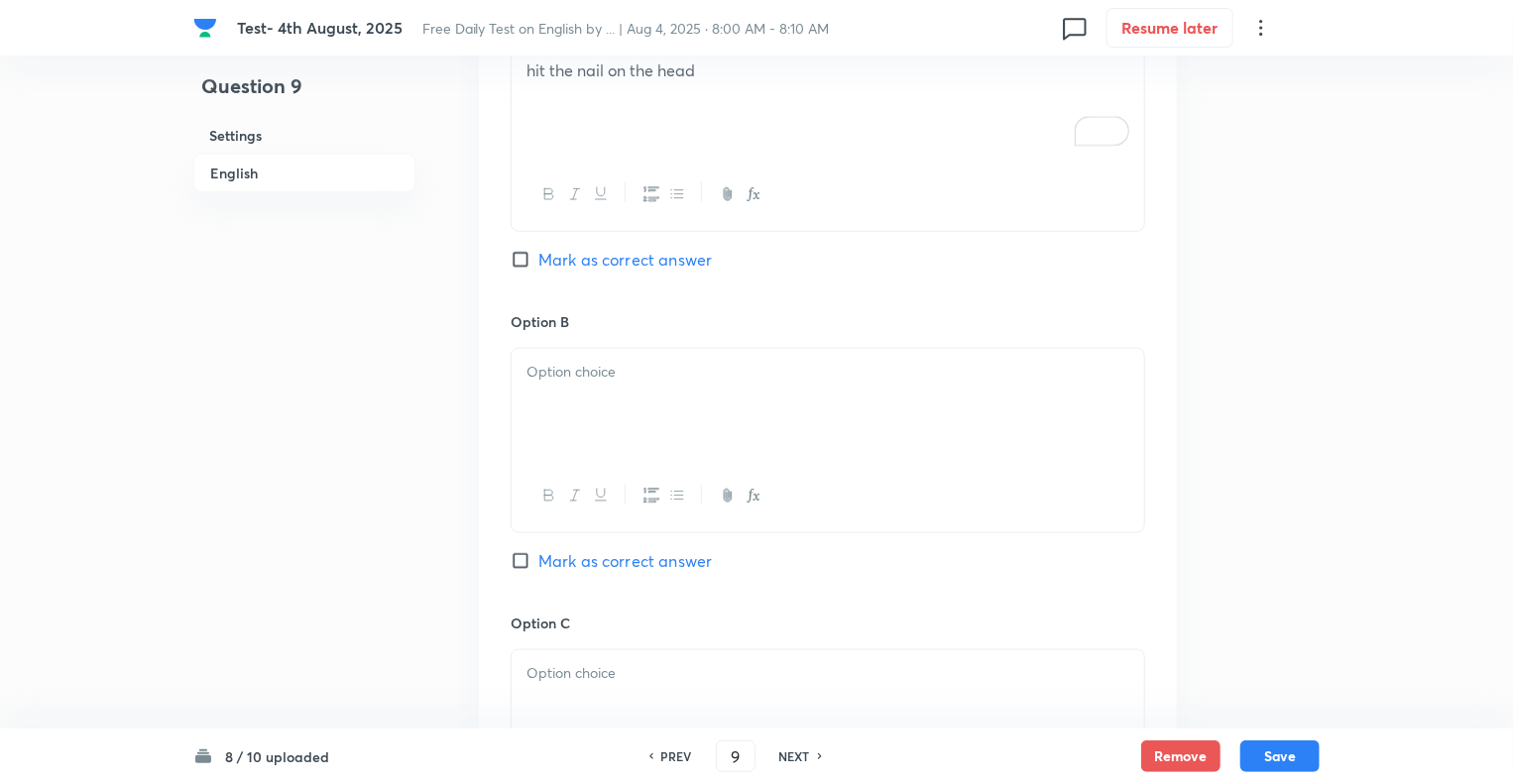 scroll, scrollTop: 1070, scrollLeft: 0, axis: vertical 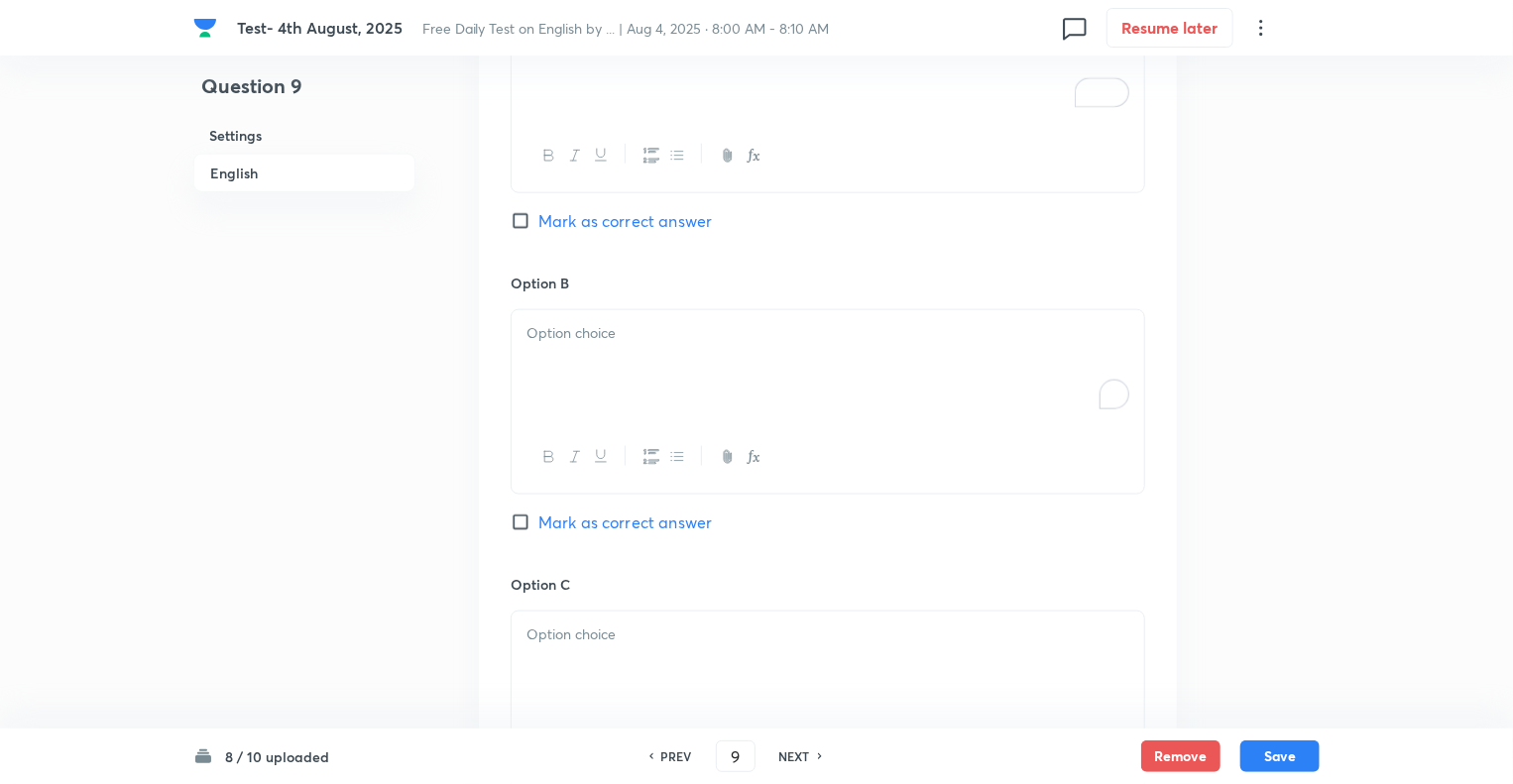 click at bounding box center (828, 366) 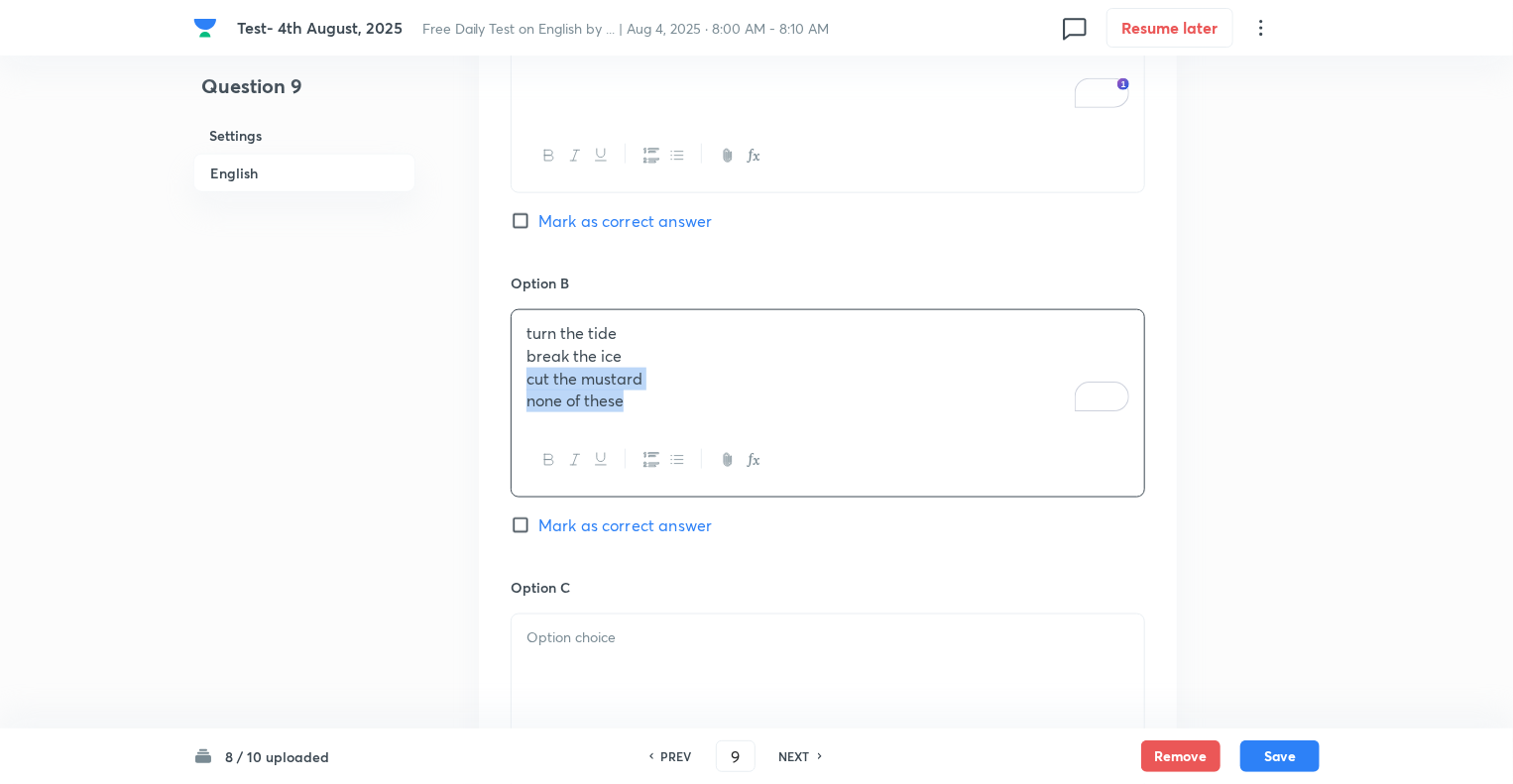 drag, startPoint x: 634, startPoint y: 406, endPoint x: 500, endPoint y: 368, distance: 139.28388 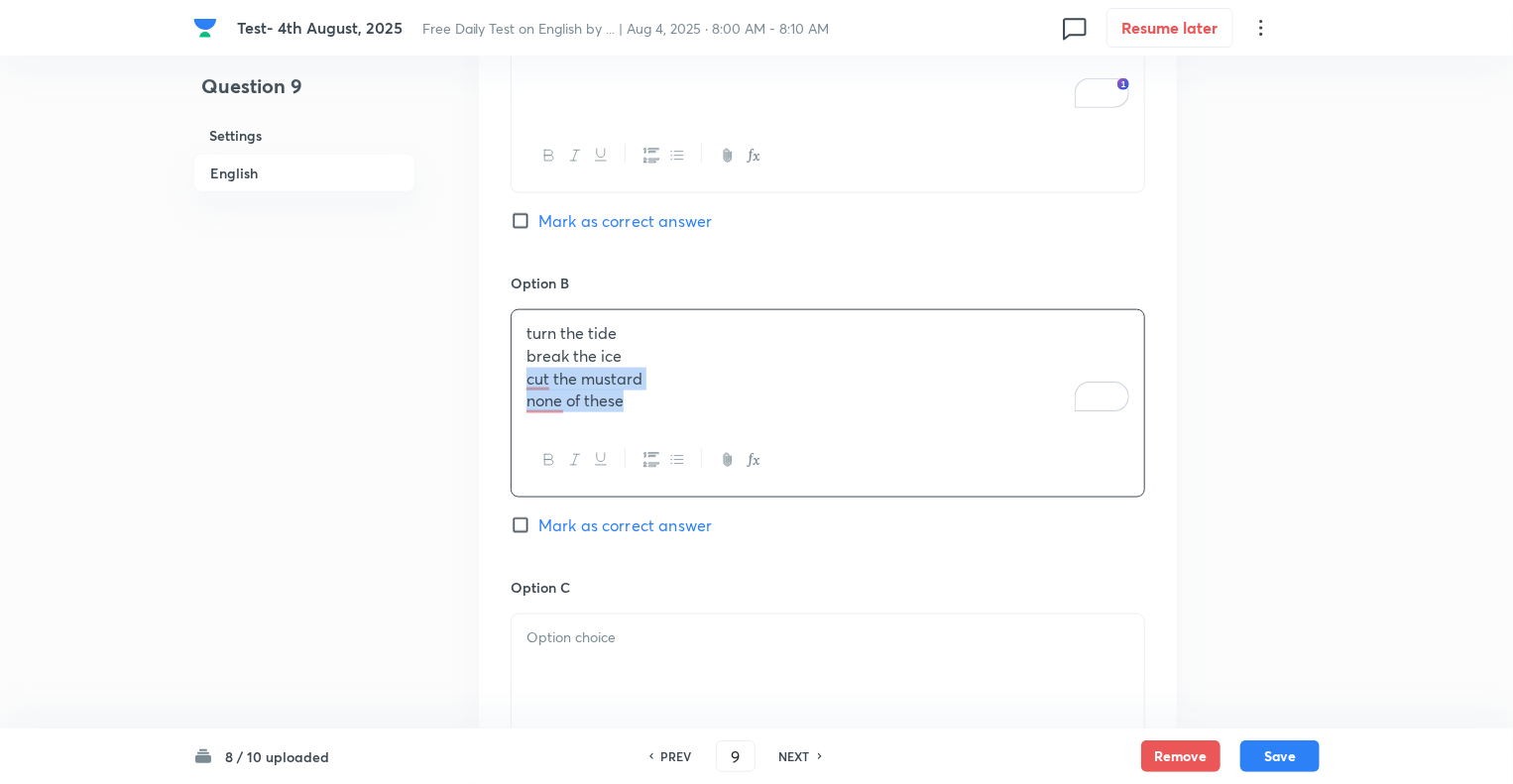click on "none of these" at bounding box center [828, 400] 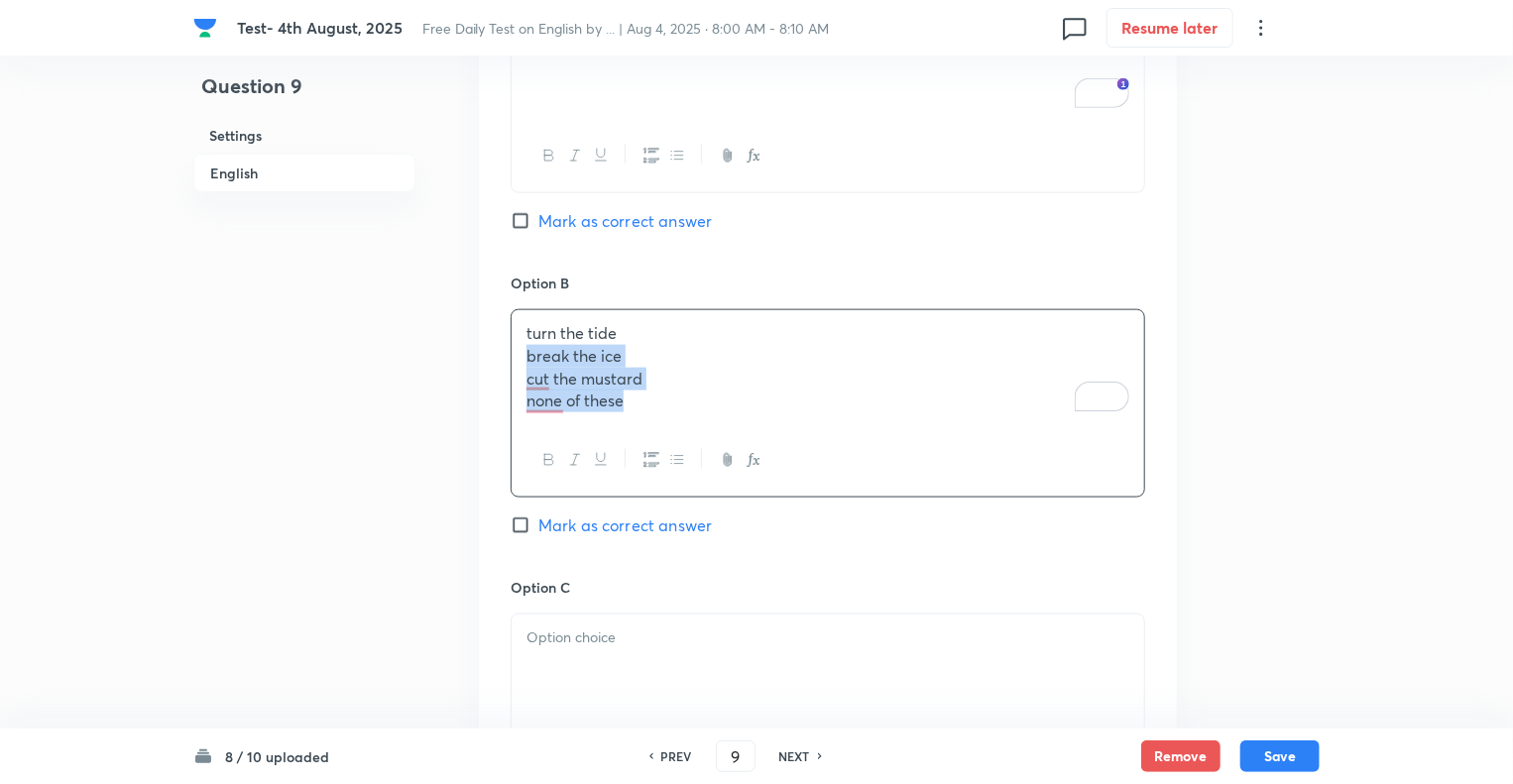 drag, startPoint x: 640, startPoint y: 405, endPoint x: 514, endPoint y: 362, distance: 133.1353 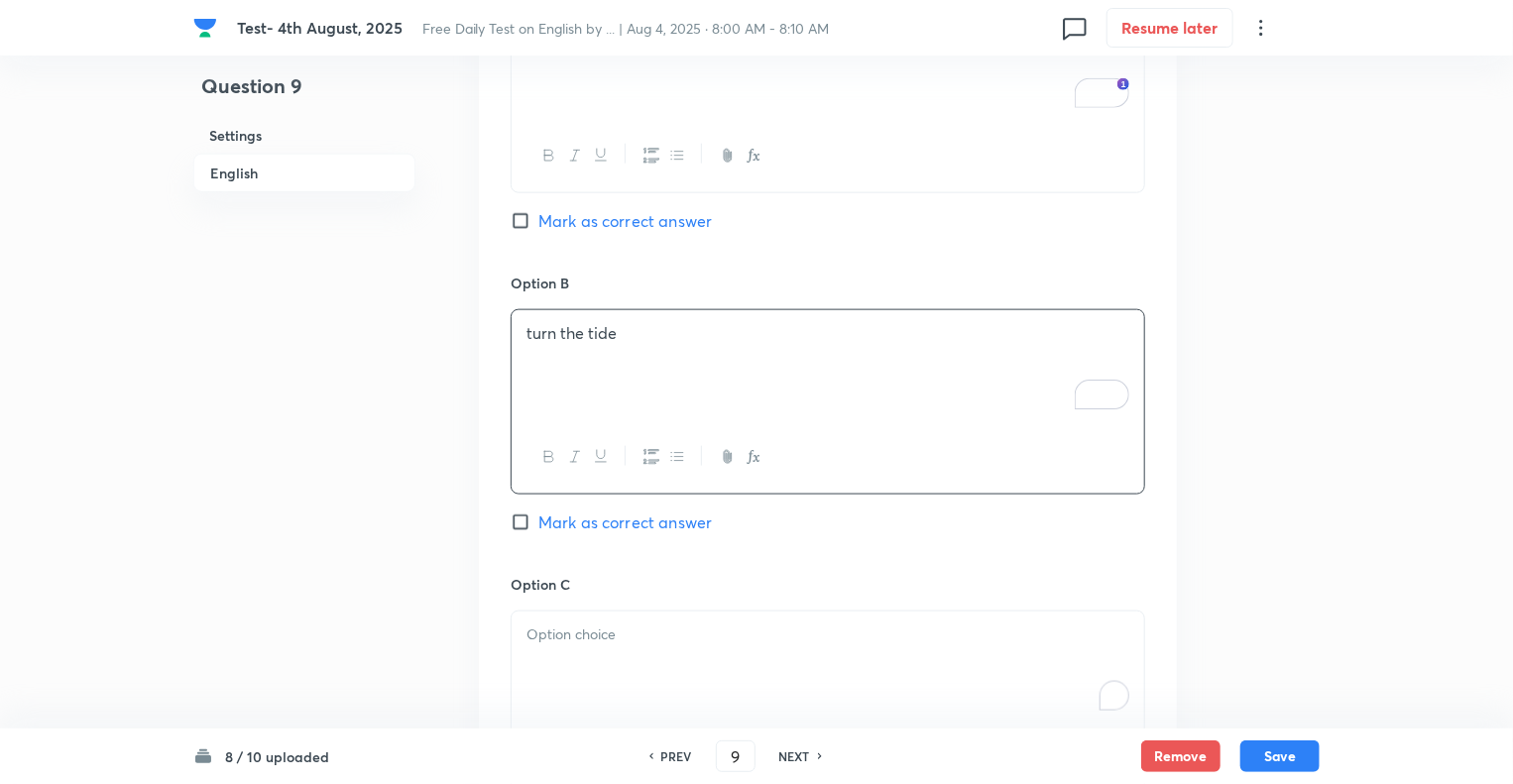 click at bounding box center [828, 667] 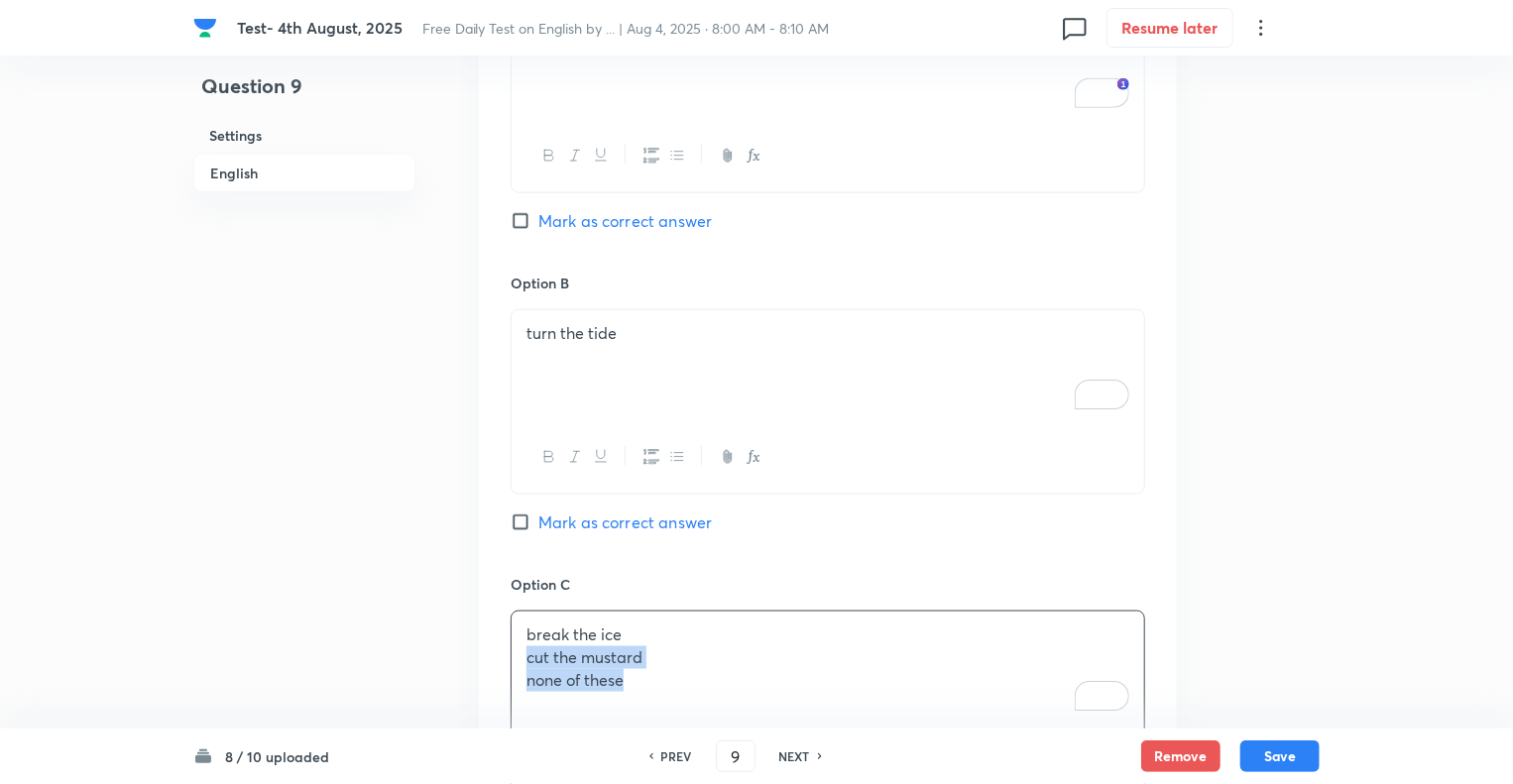 drag, startPoint x: 635, startPoint y: 688, endPoint x: 493, endPoint y: 657, distance: 145.34442 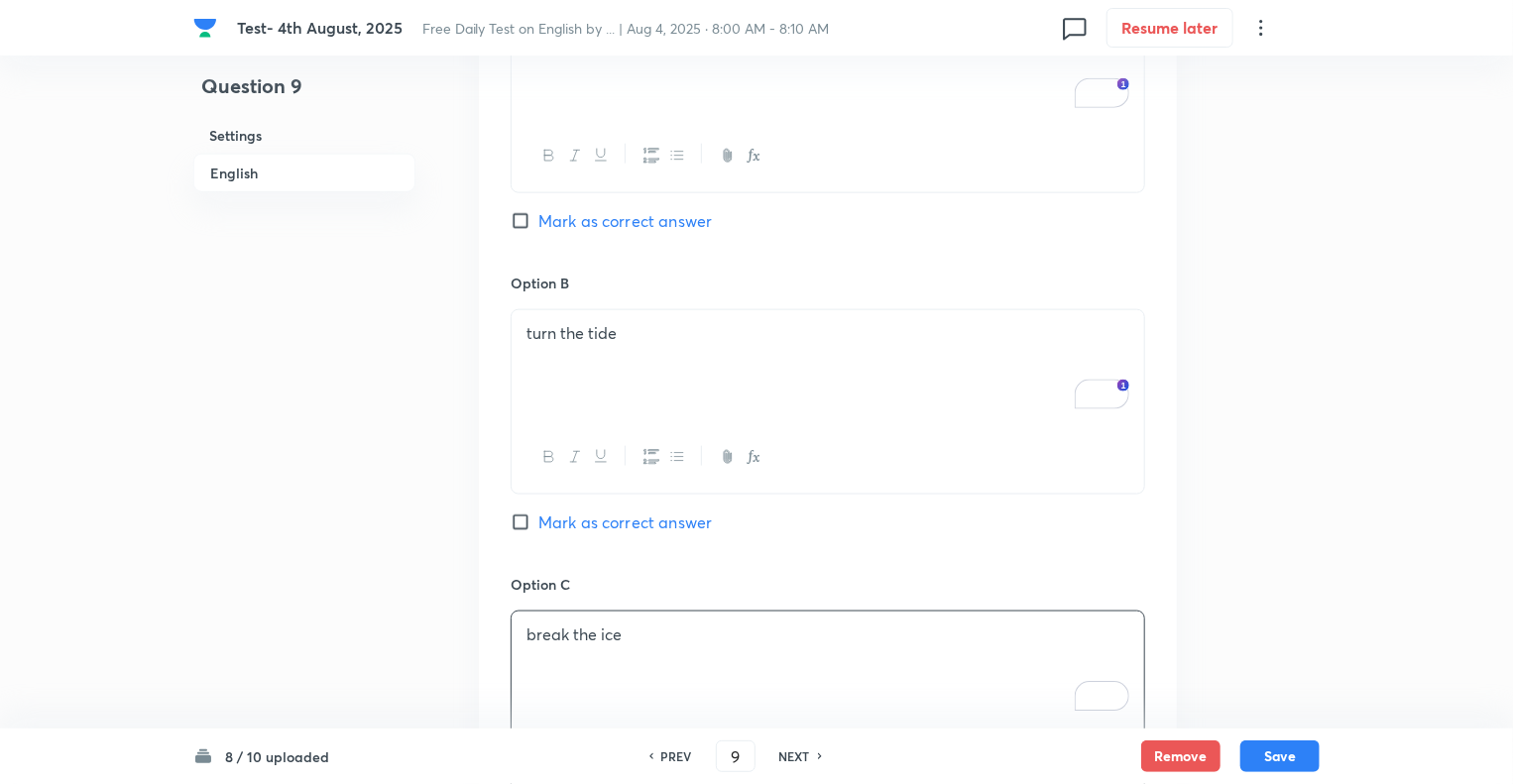 click on "Question 9 Settings English" at bounding box center (304, 446) 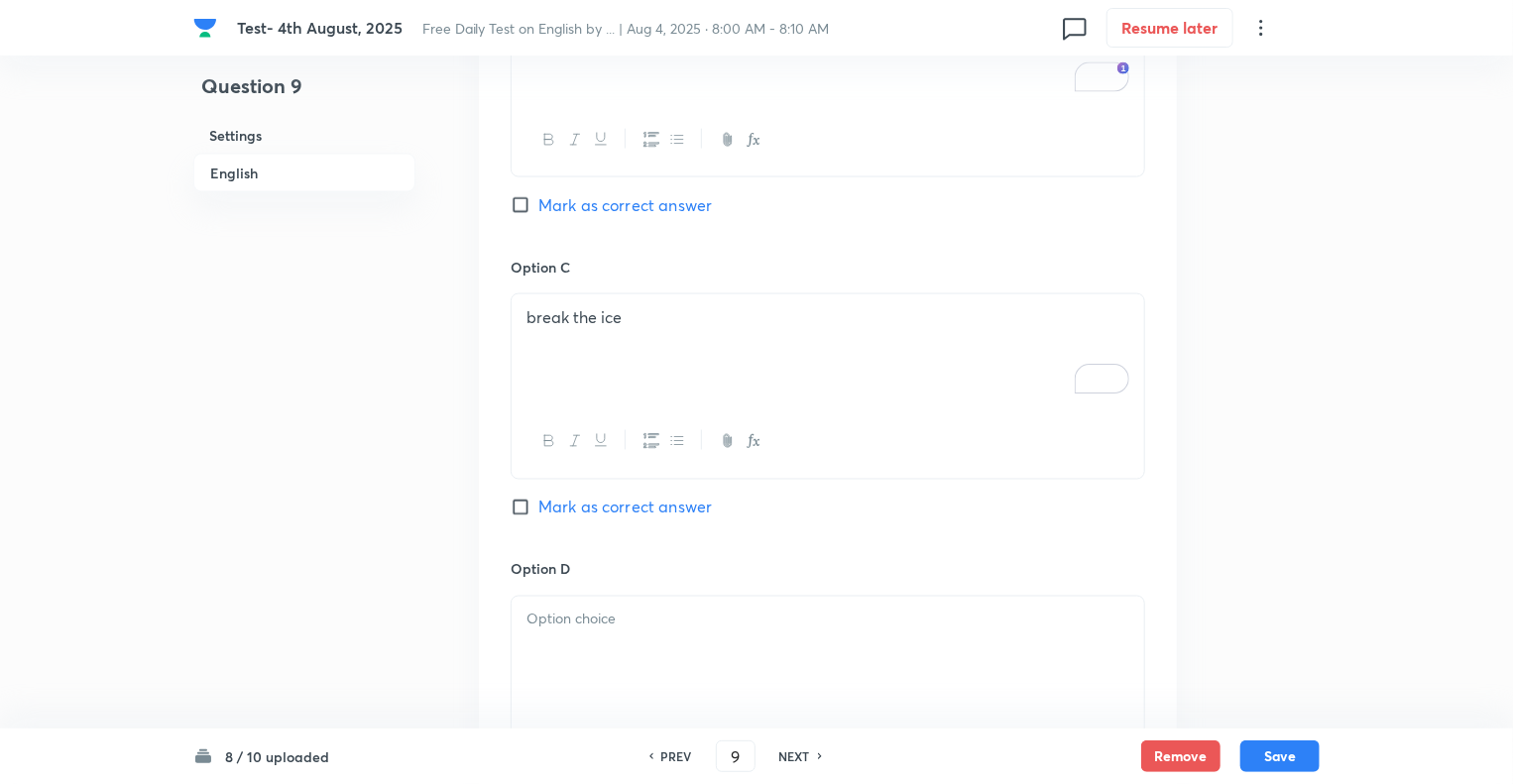 scroll, scrollTop: 1427, scrollLeft: 0, axis: vertical 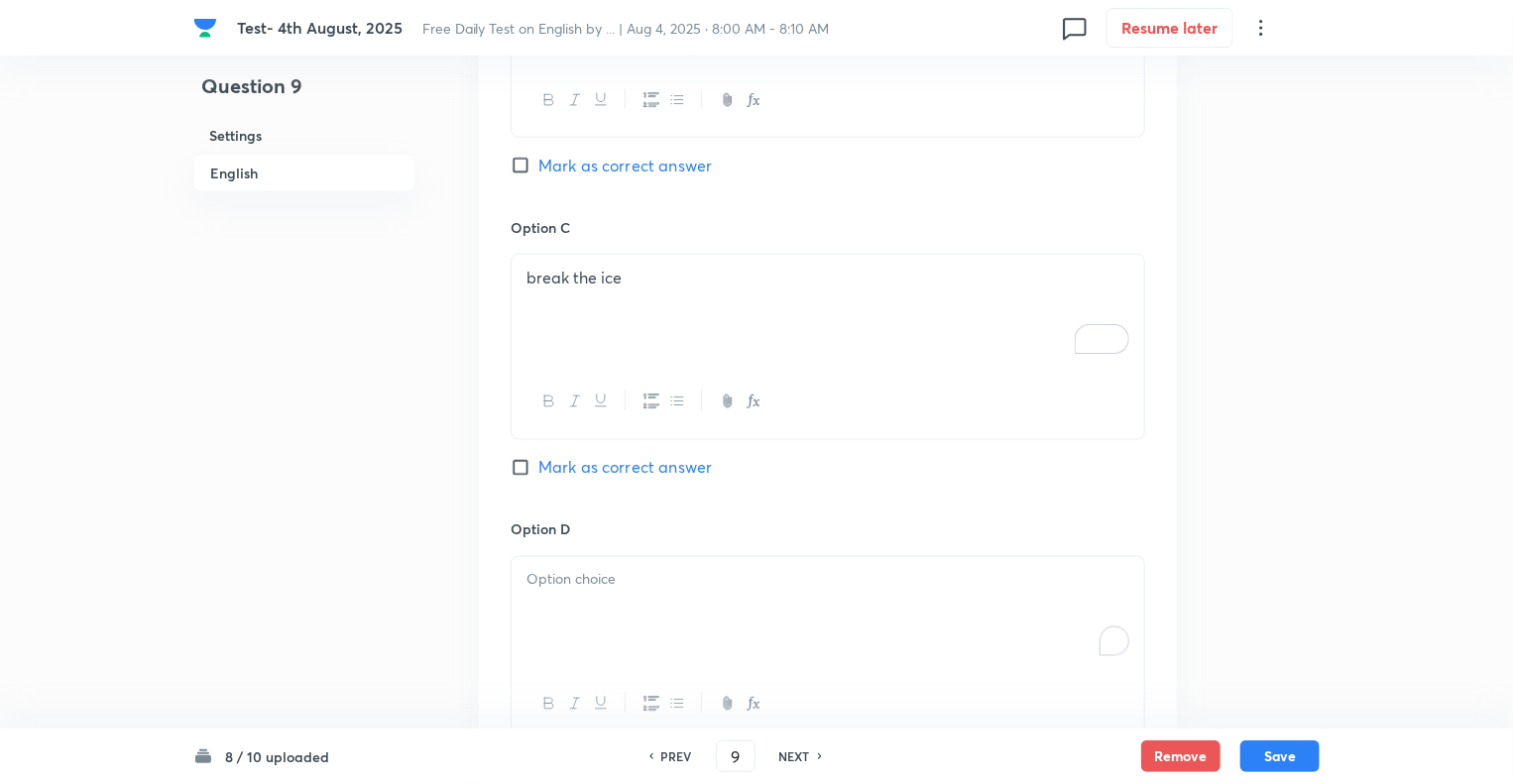 click at bounding box center (828, 580) 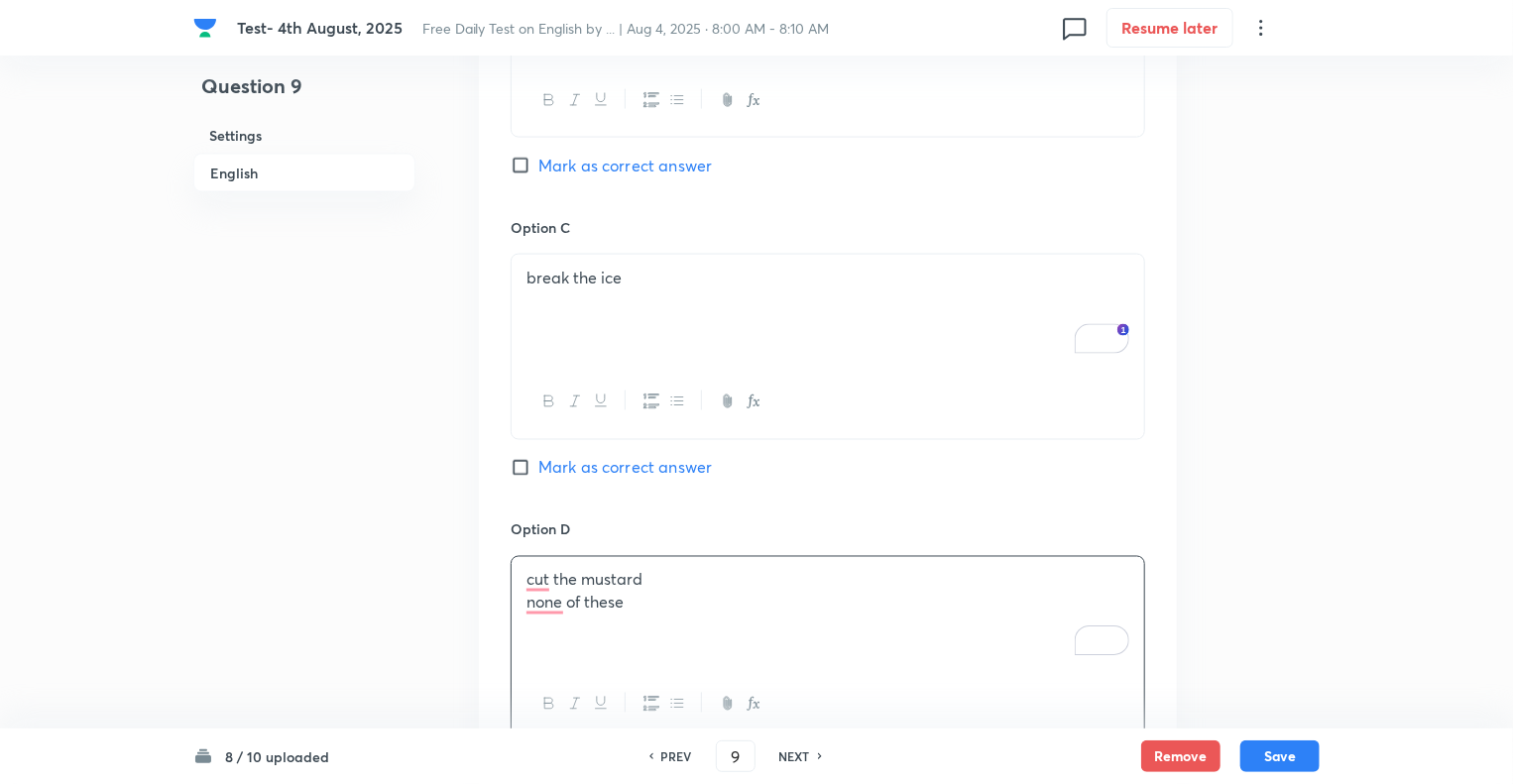 click on "none of these" at bounding box center [828, 603] 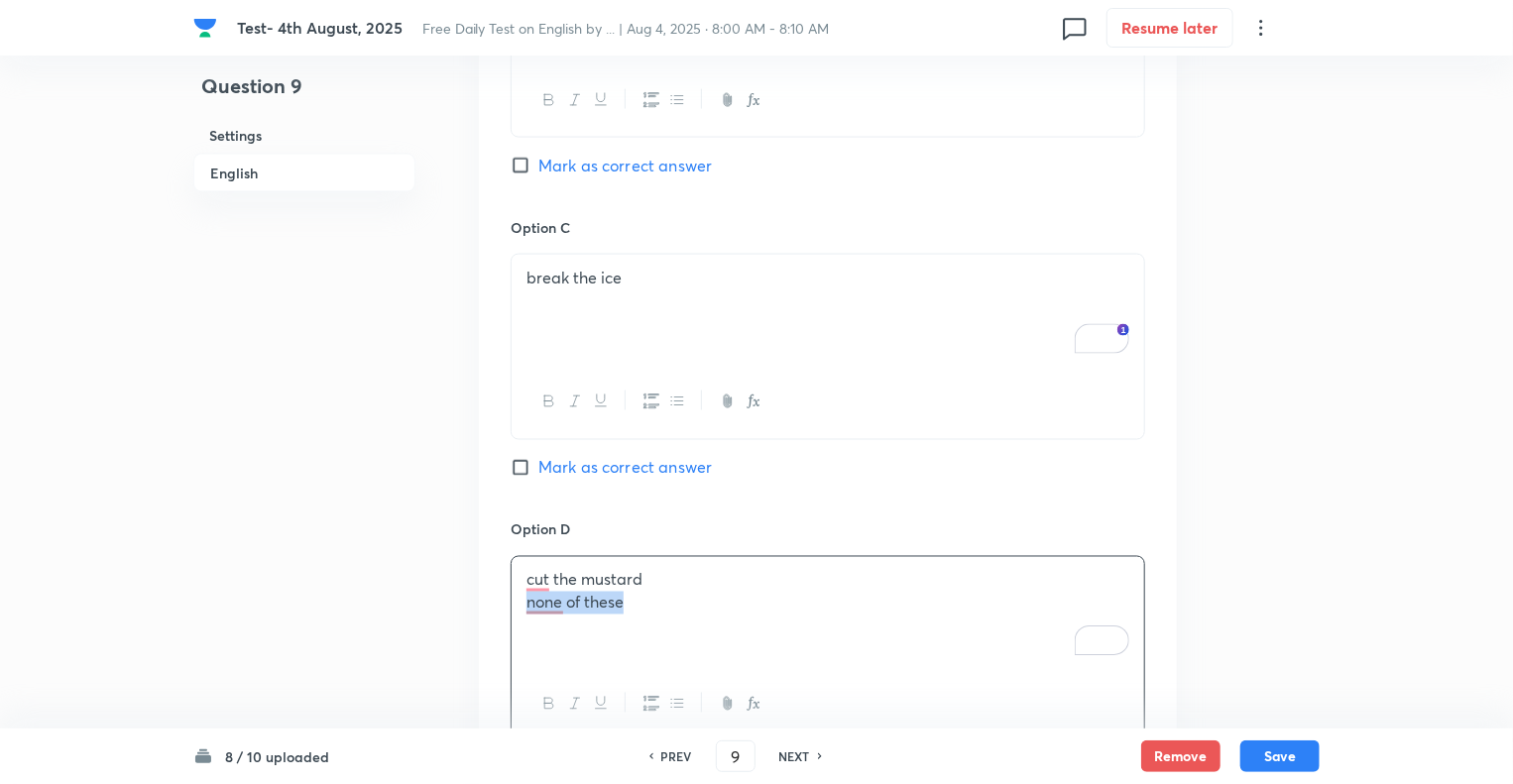 drag, startPoint x: 648, startPoint y: 609, endPoint x: 460, endPoint y: 600, distance: 188.2153 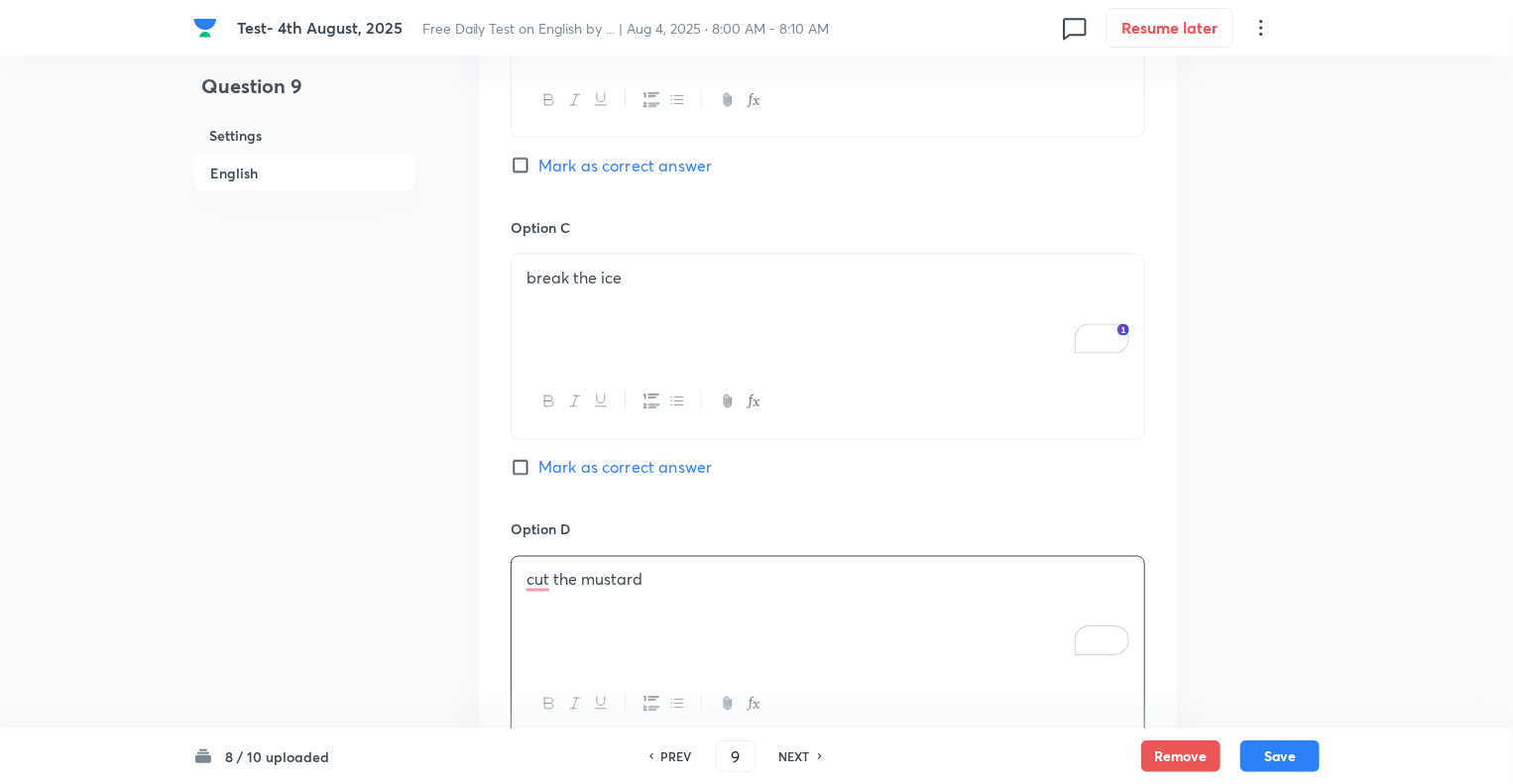 click on "Question 9 Settings English" at bounding box center [304, 89] 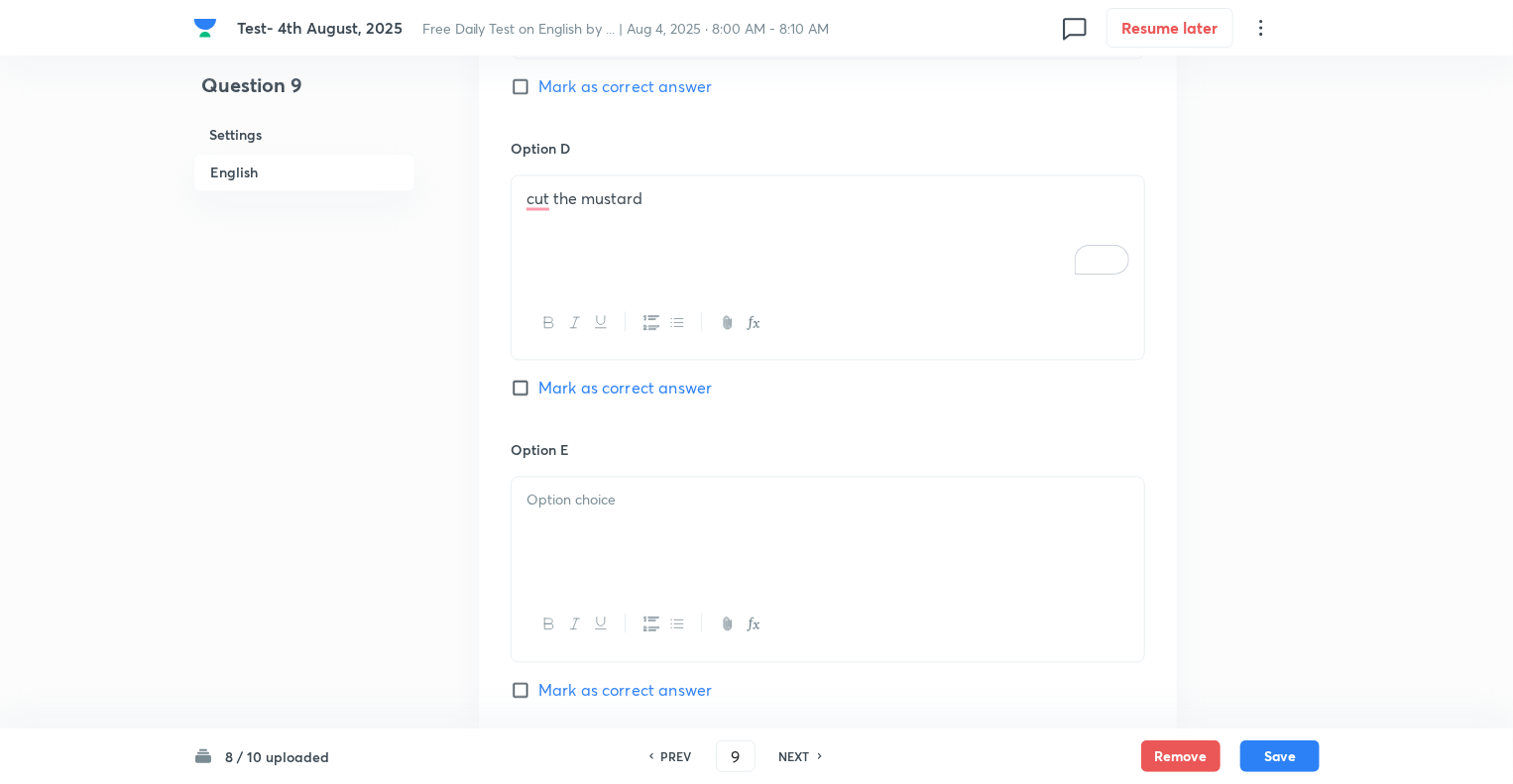 scroll, scrollTop: 1903, scrollLeft: 0, axis: vertical 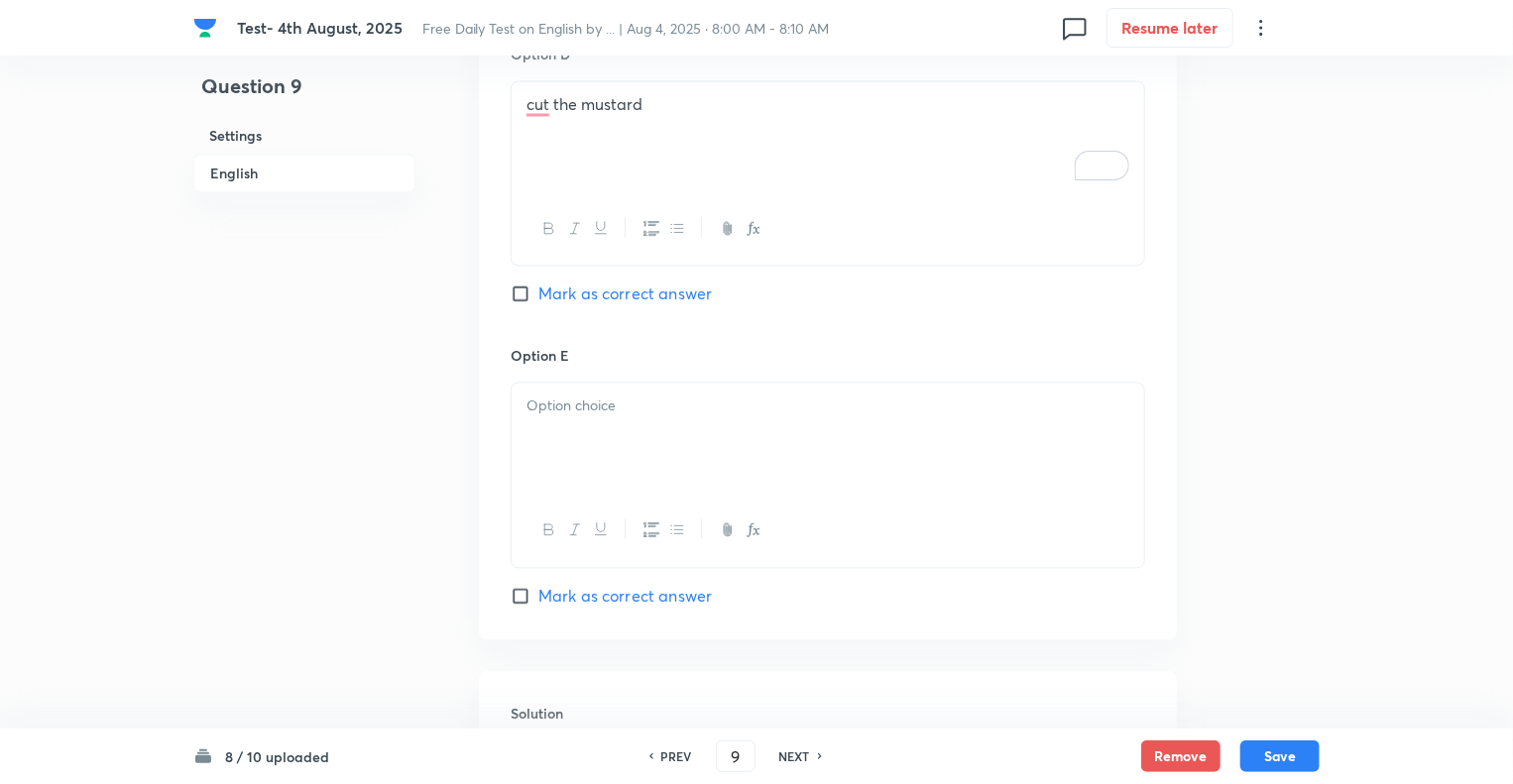 click at bounding box center (828, 438) 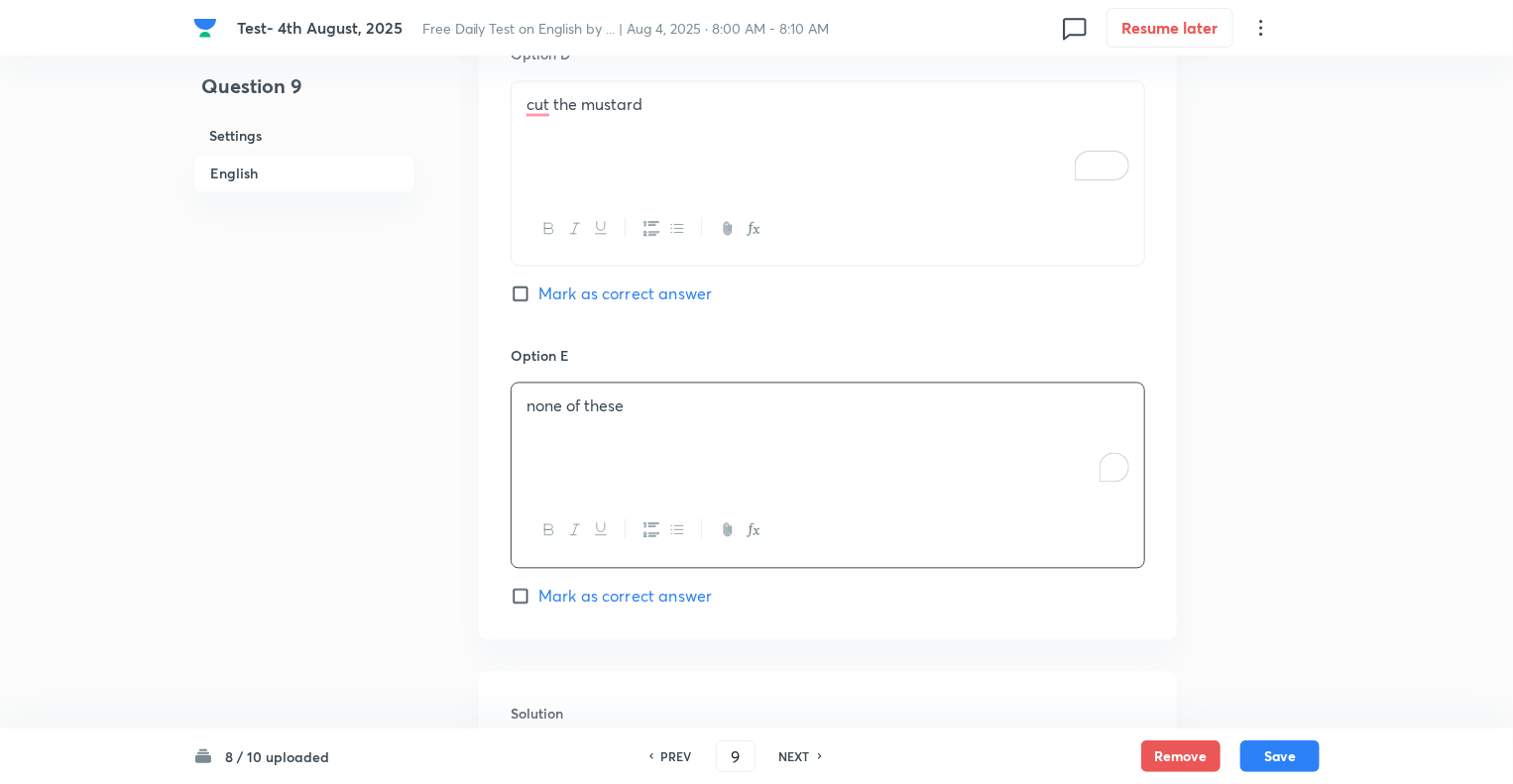 click on "Question 9 Settings English" at bounding box center (304, -387) 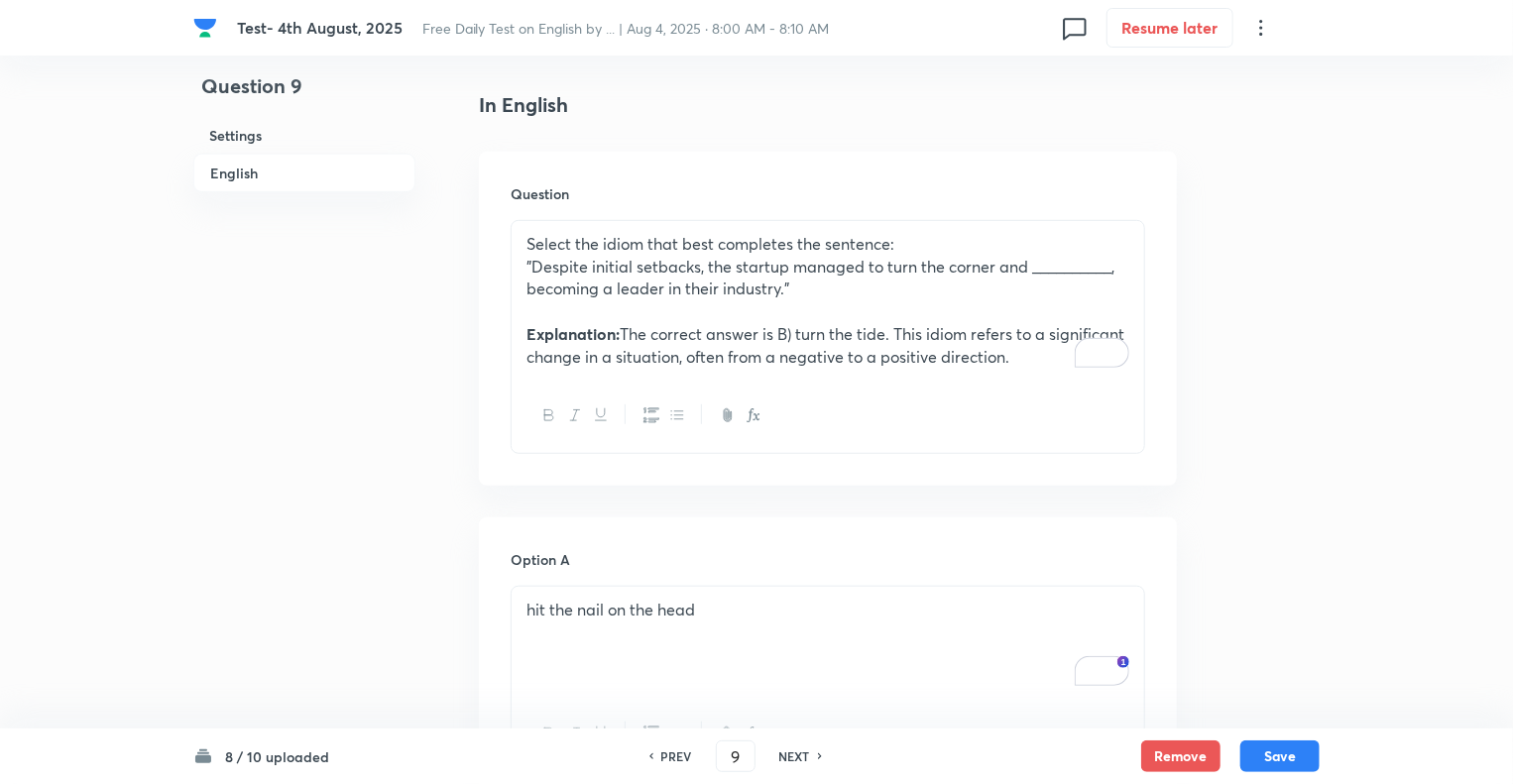 scroll, scrollTop: 487, scrollLeft: 0, axis: vertical 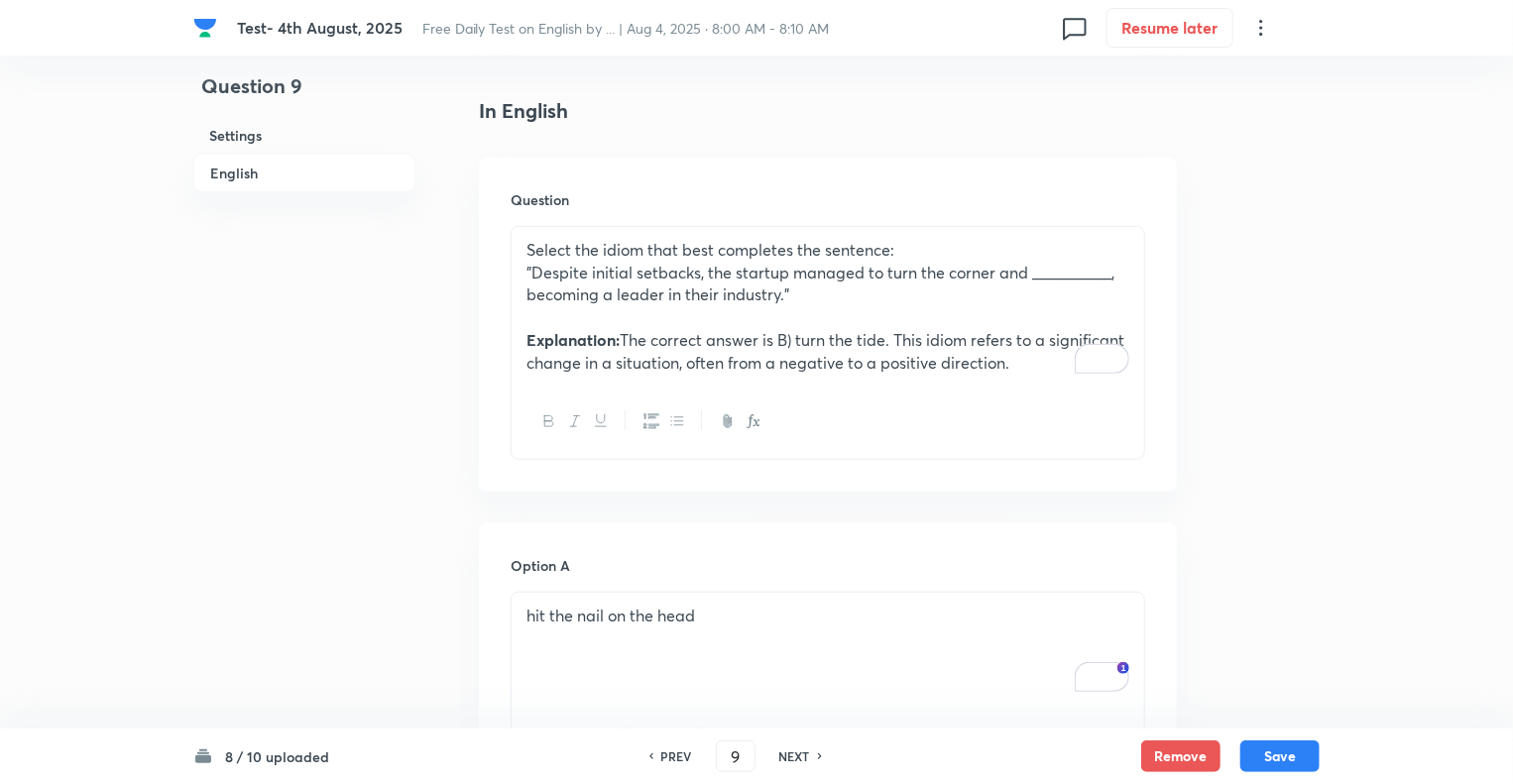 click on "Select the idiom that best completes the sentence: "Despite initial setbacks, the startup managed to turn the corner and __________, becoming a leader in their industry."   Explanation:  The correct answer is B) turn the tide. This idiom refers to a significant change in a situation, often from a negative to a positive direction." at bounding box center [828, 306] 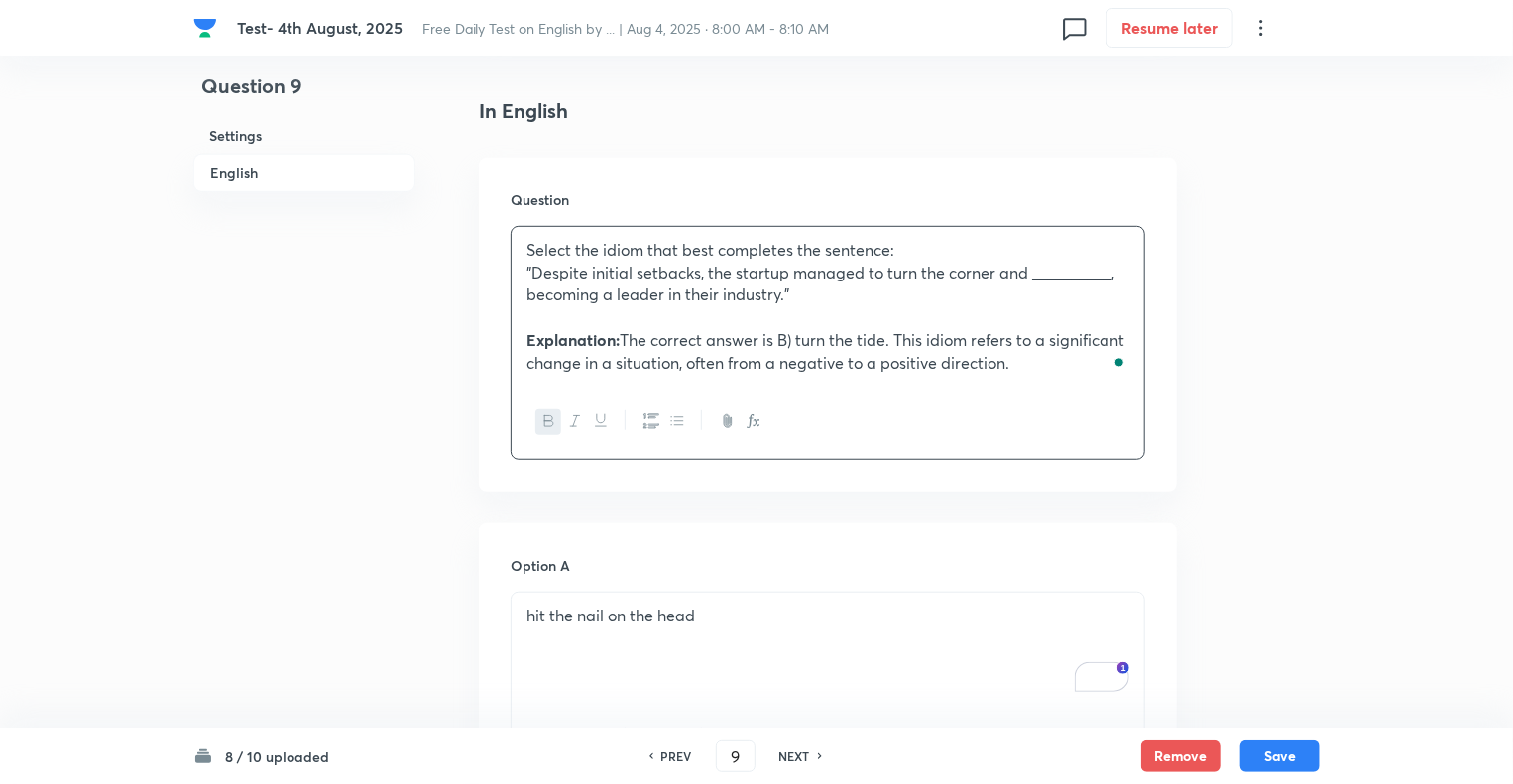 drag, startPoint x: 523, startPoint y: 338, endPoint x: 1210, endPoint y: 348, distance: 687.07278 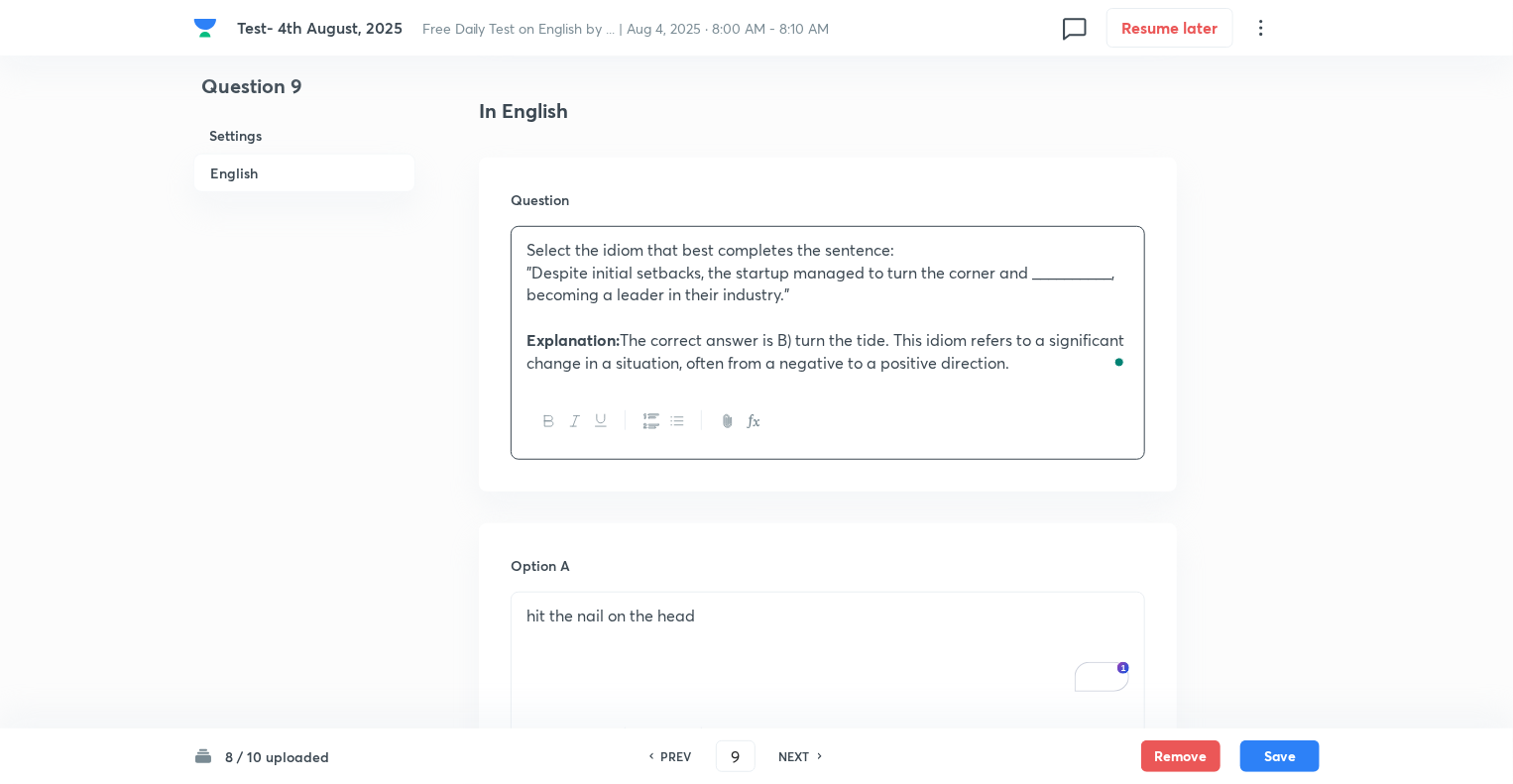 click on "Explanation:  The correct answer is B) turn the tide. This idiom refers to a significant change in a situation, often from a negative to a positive direction." at bounding box center [828, 351] 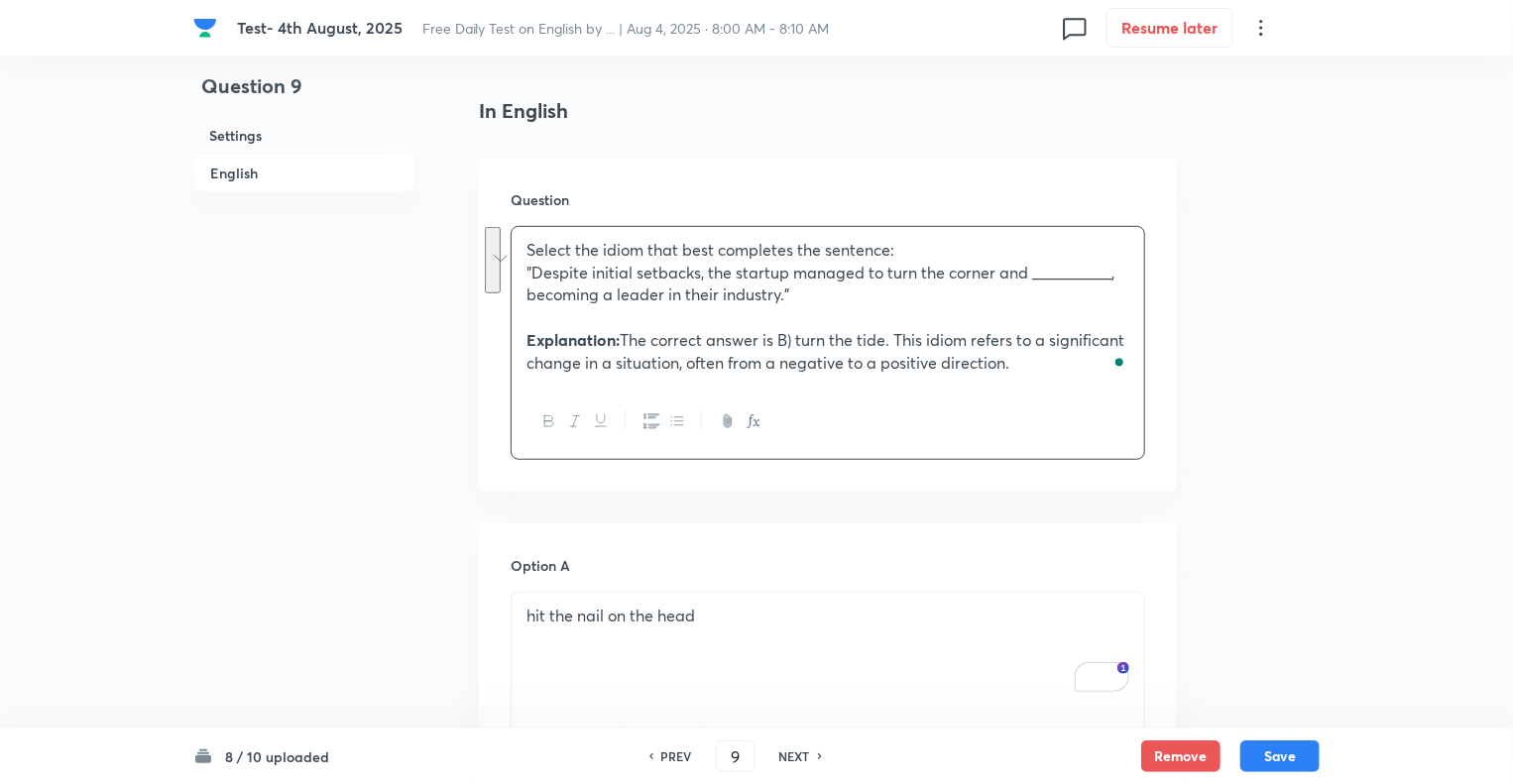 drag, startPoint x: 1107, startPoint y: 360, endPoint x: 538, endPoint y: 314, distance: 570.8564 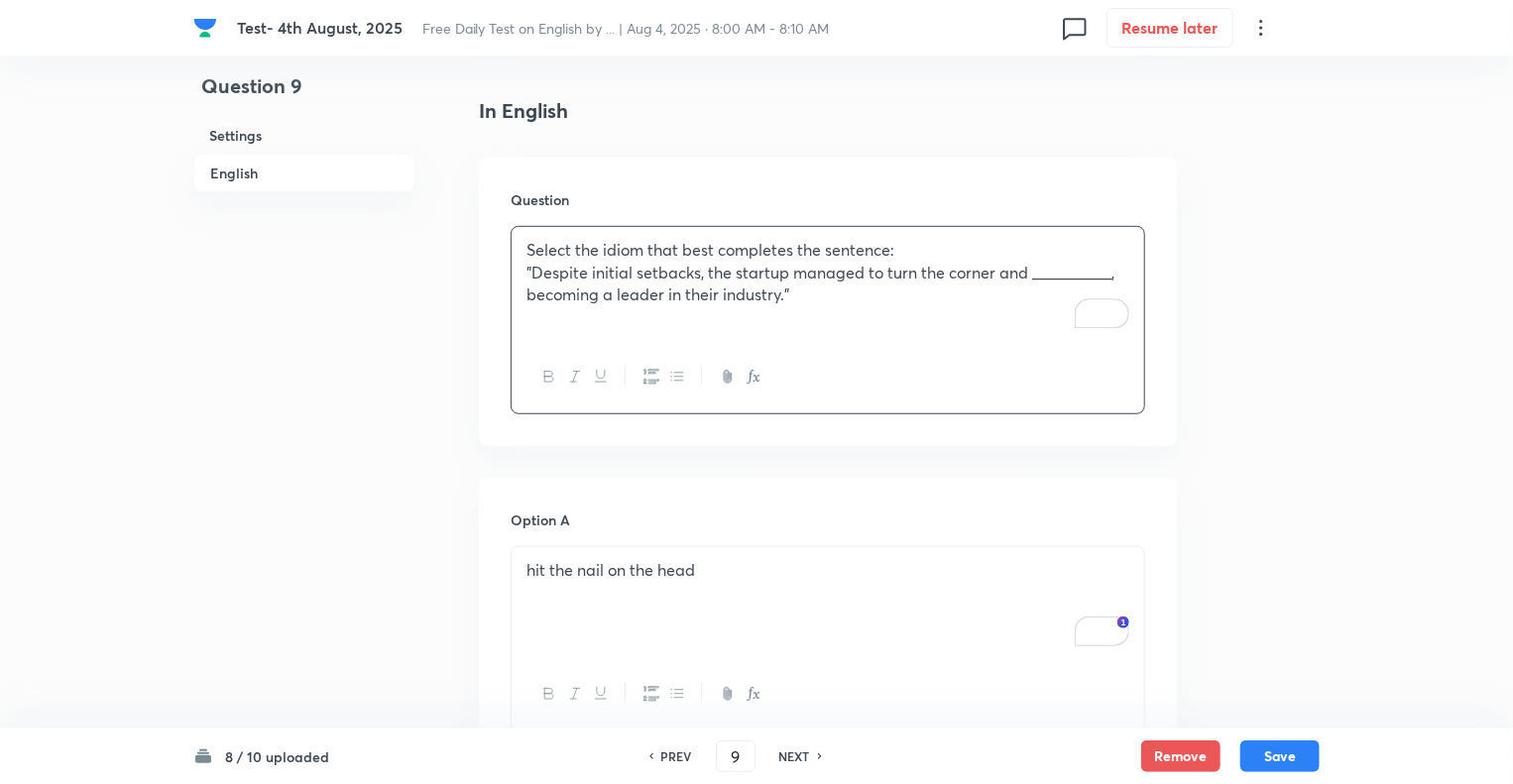 click on "Question 9 Settings English" at bounding box center [304, 1008] 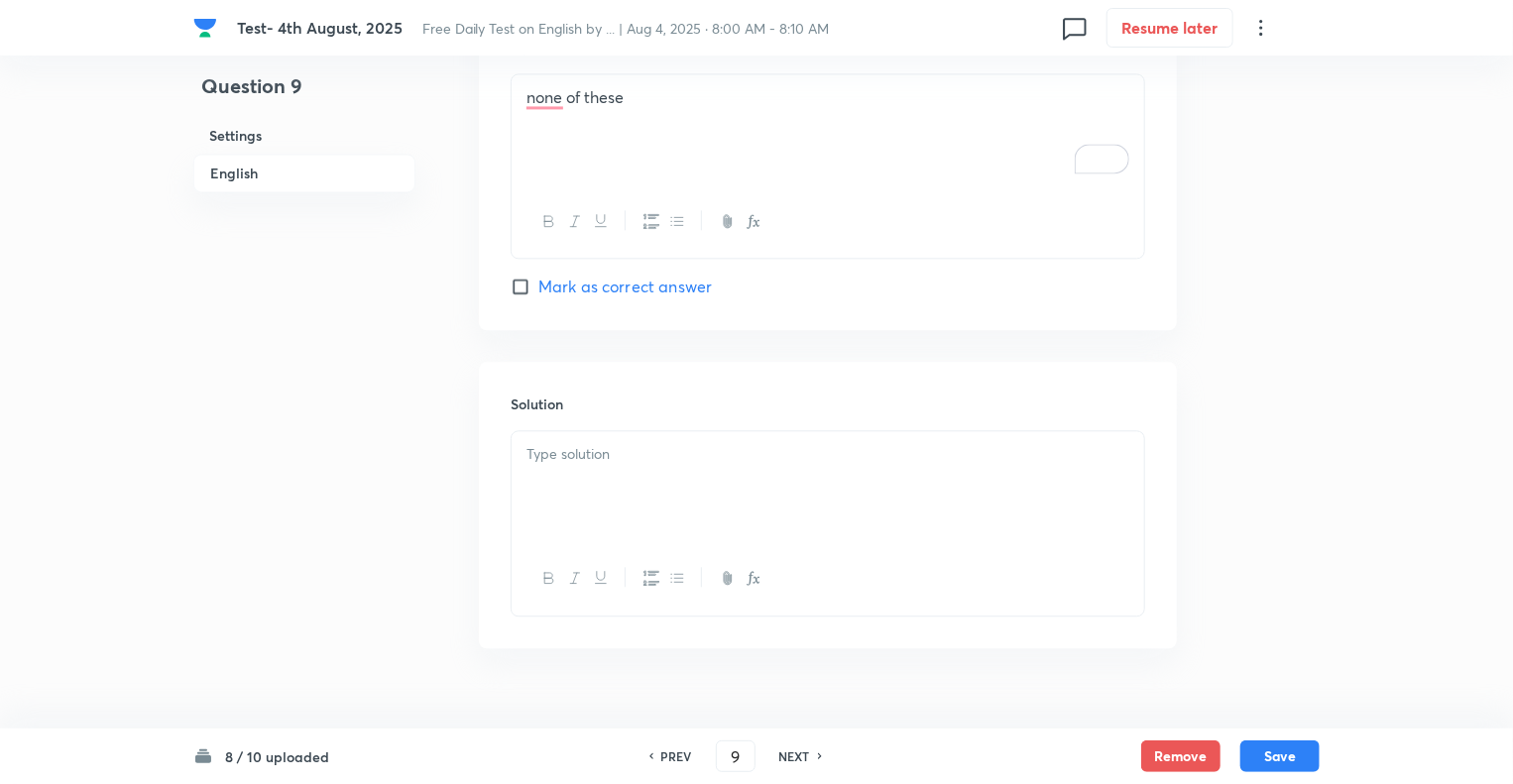 scroll, scrollTop: 2200, scrollLeft: 0, axis: vertical 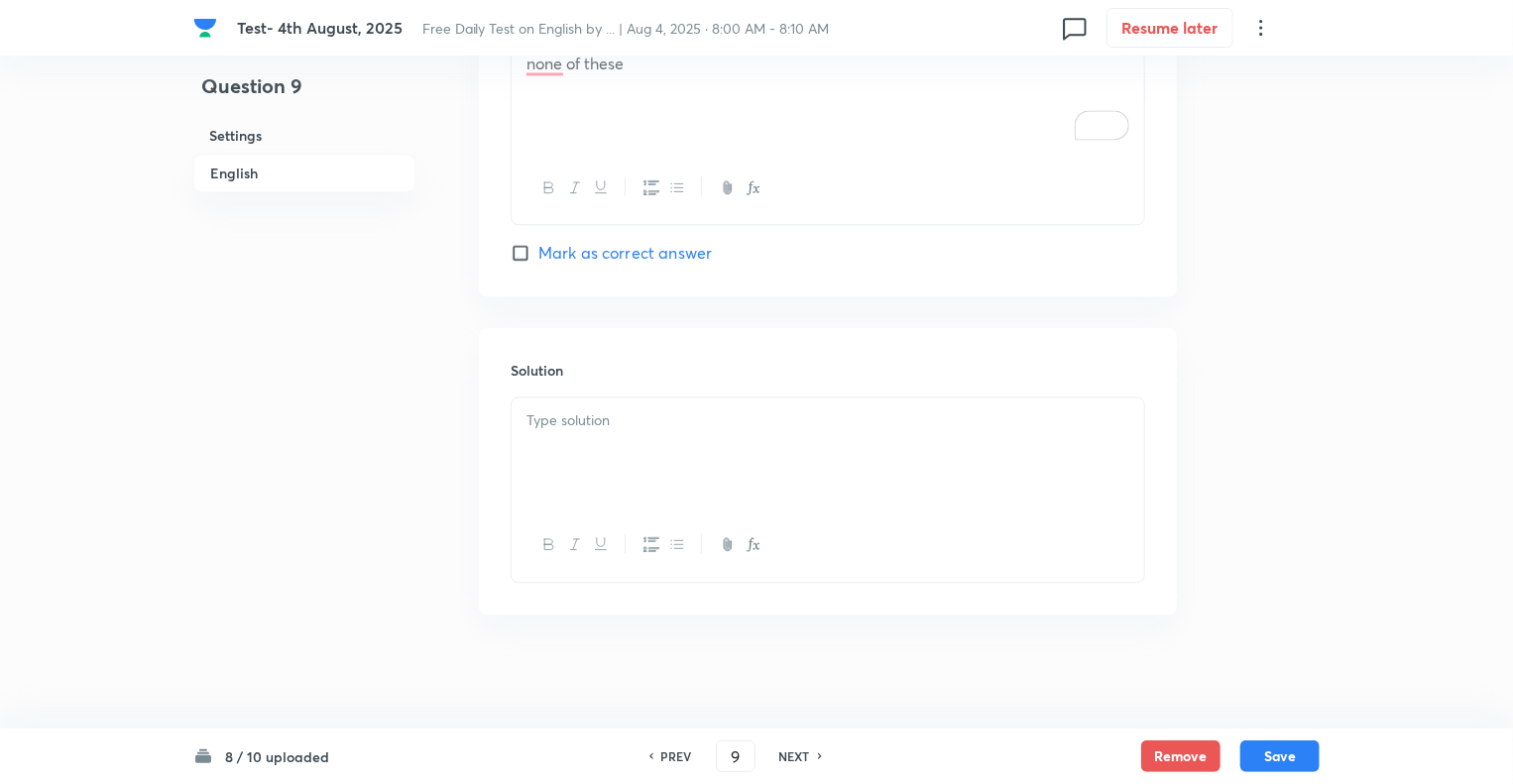 click at bounding box center (828, 453) 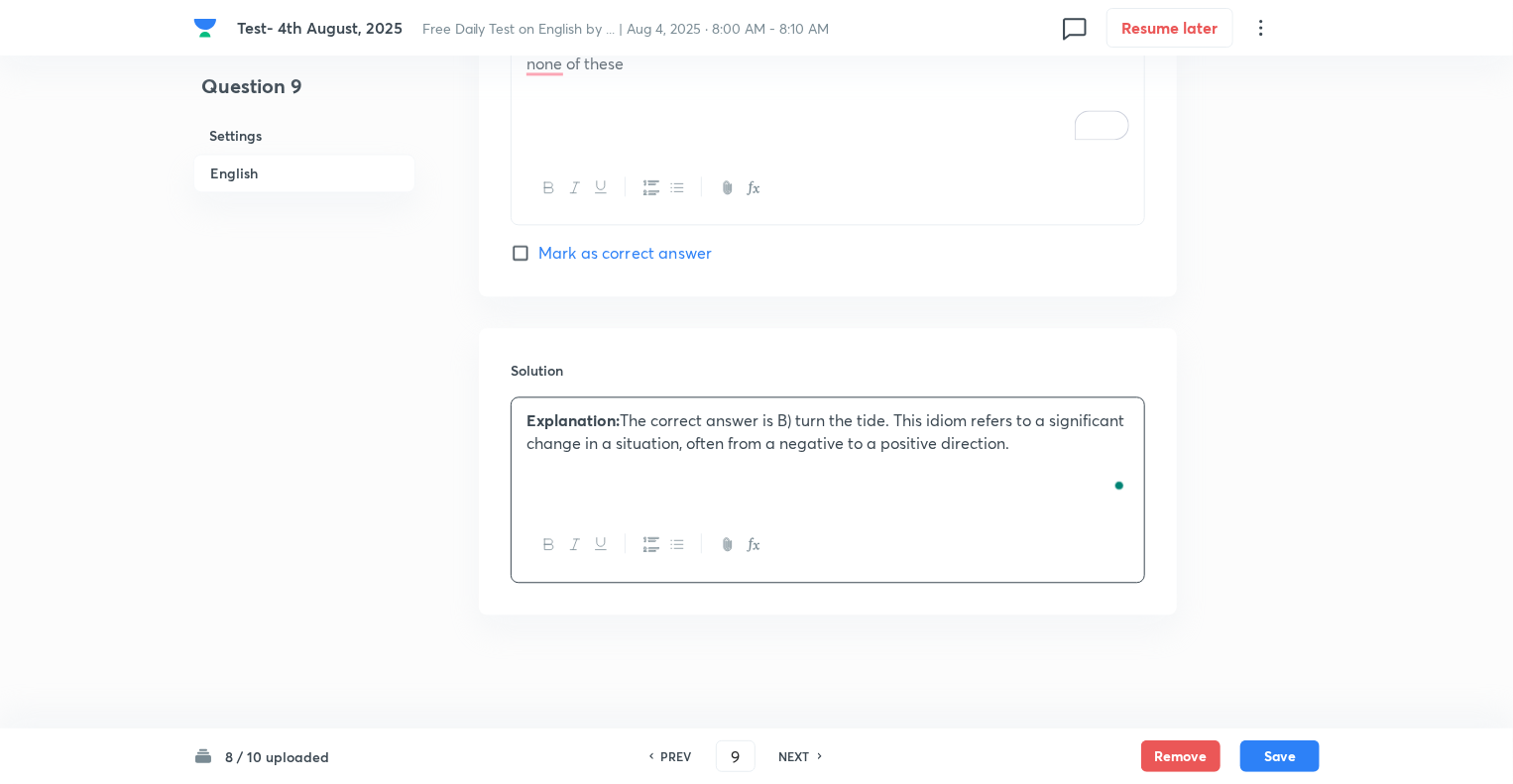 click on "Question 9 Settings English" at bounding box center [304, -706] 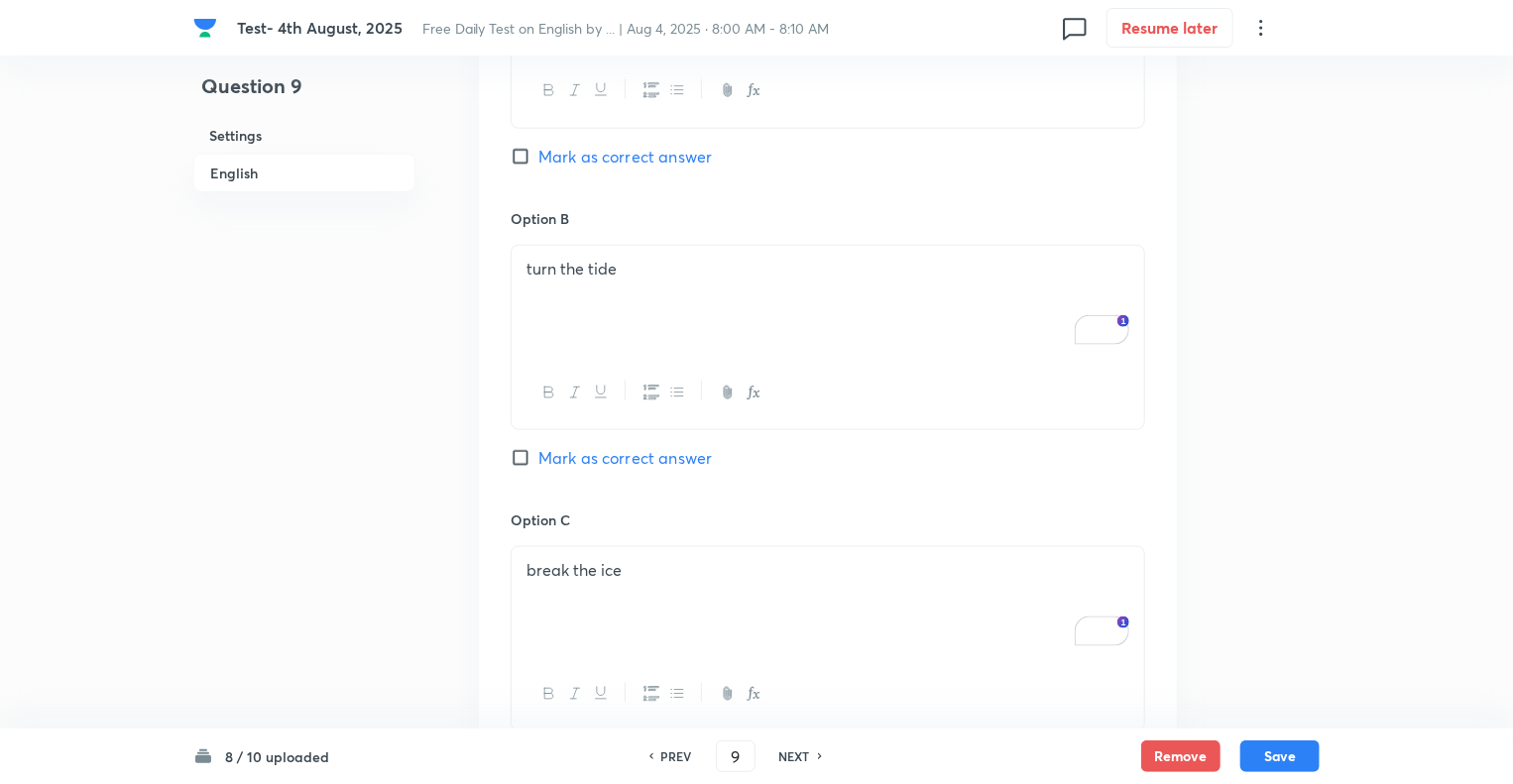 scroll, scrollTop: 1090, scrollLeft: 0, axis: vertical 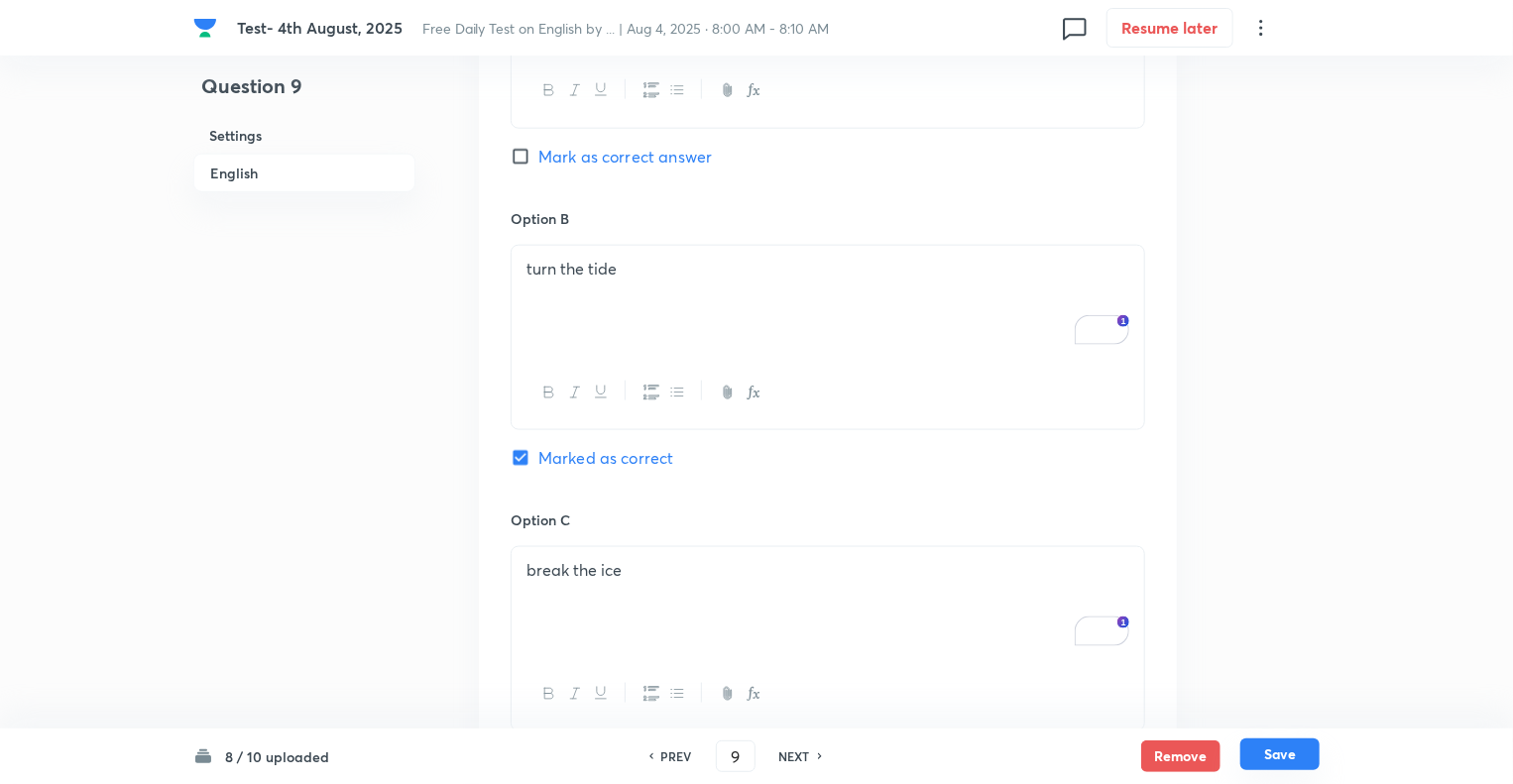 click on "Save" at bounding box center (1280, 754) 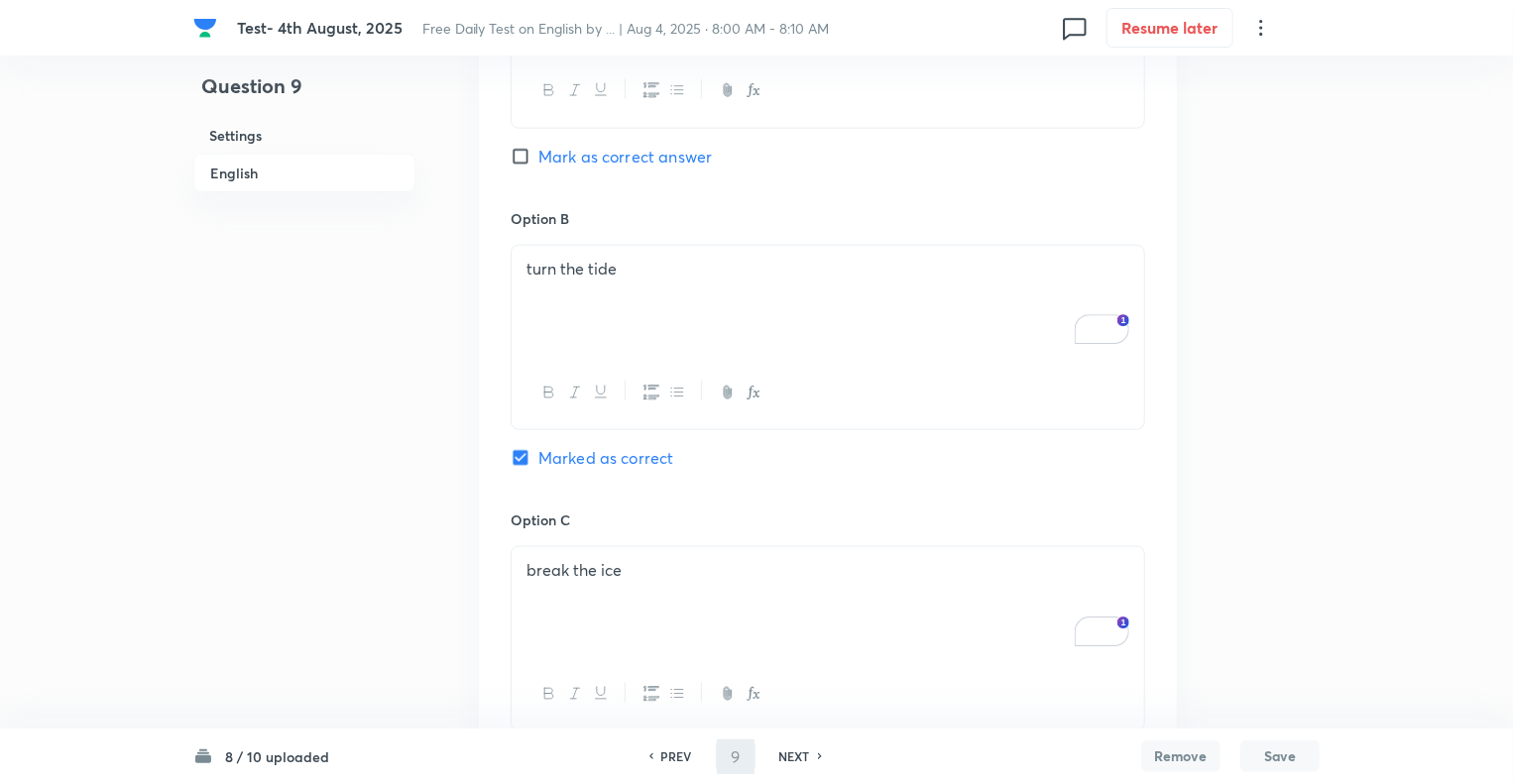type on "10" 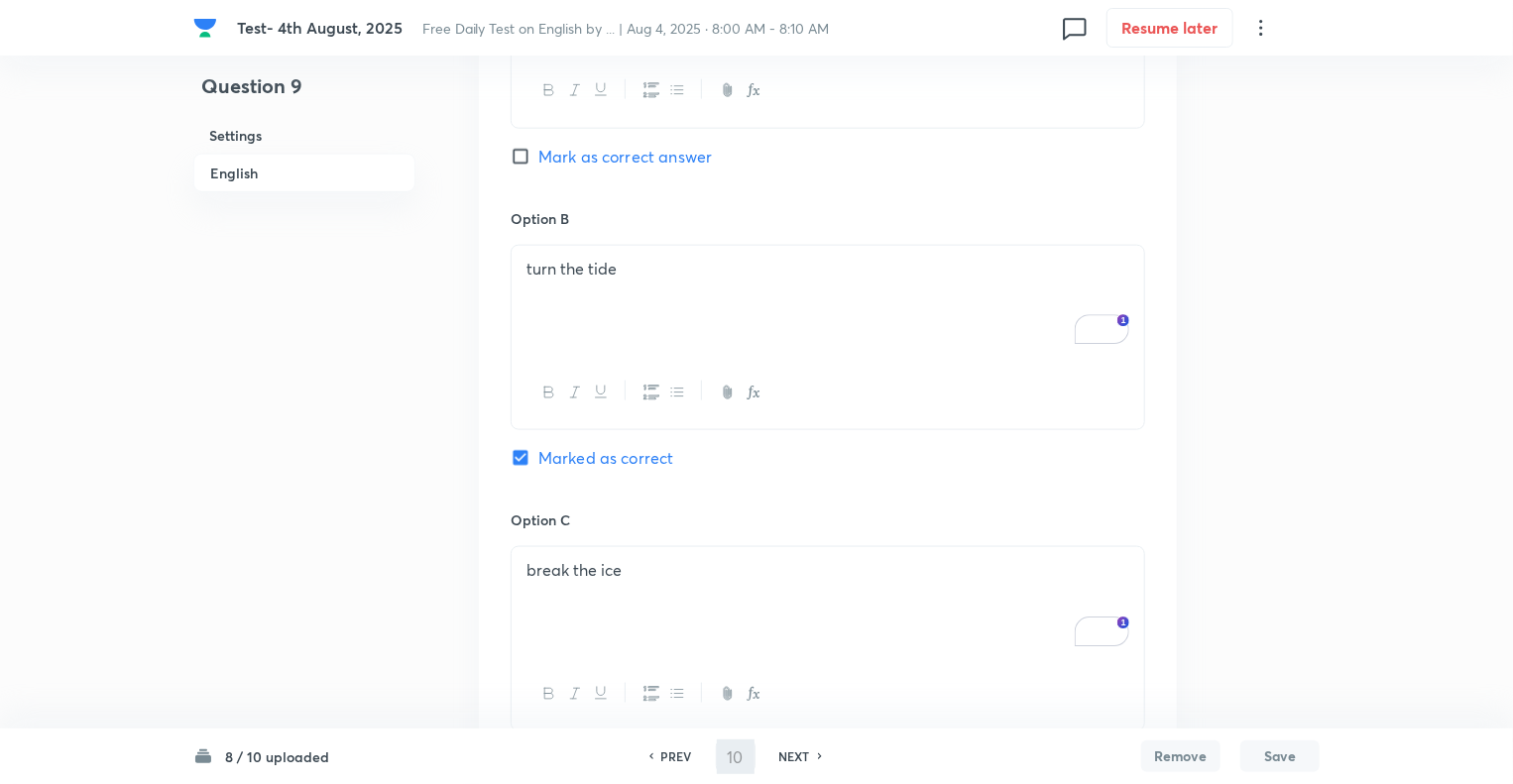 checkbox on "true" 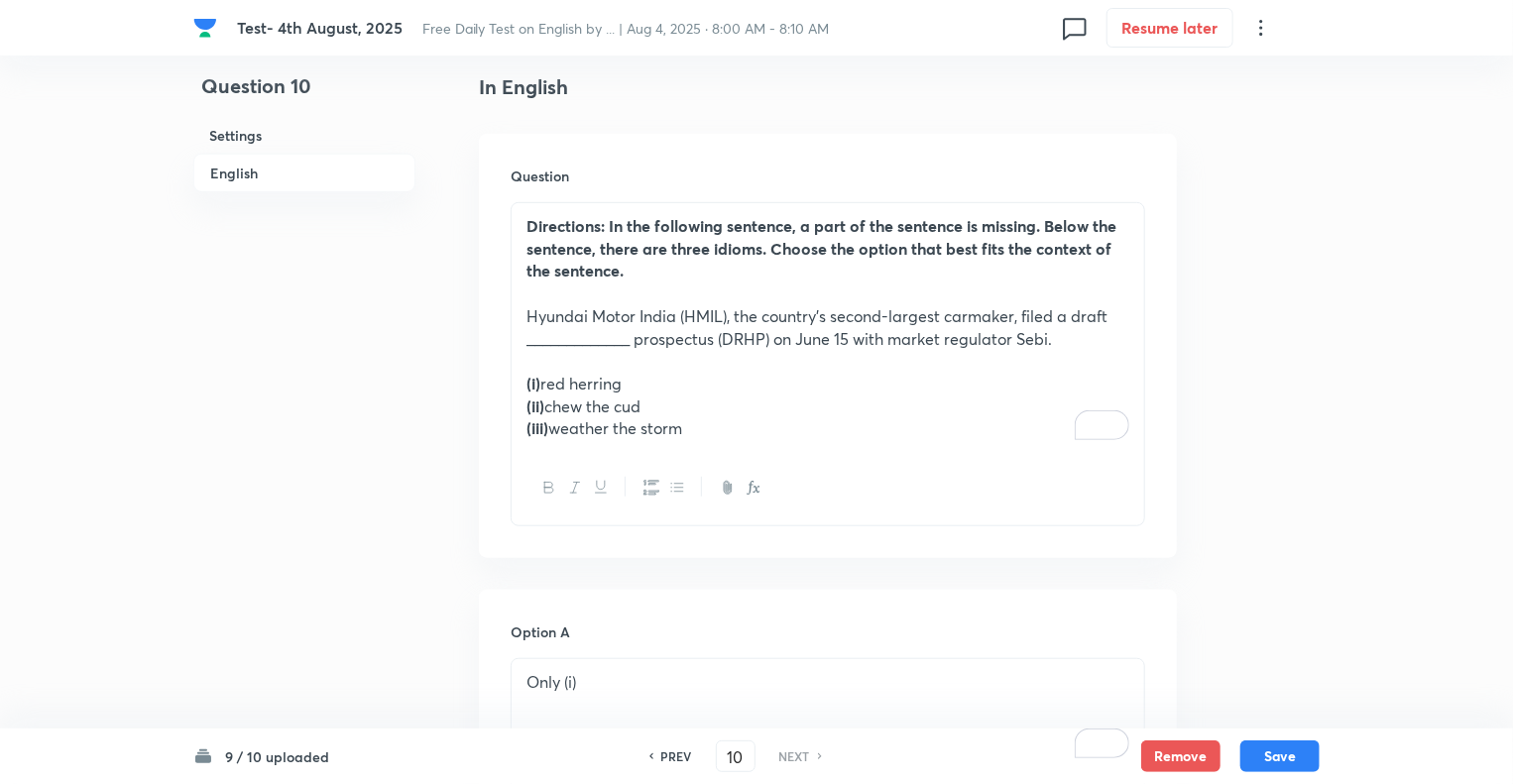 scroll, scrollTop: 498, scrollLeft: 0, axis: vertical 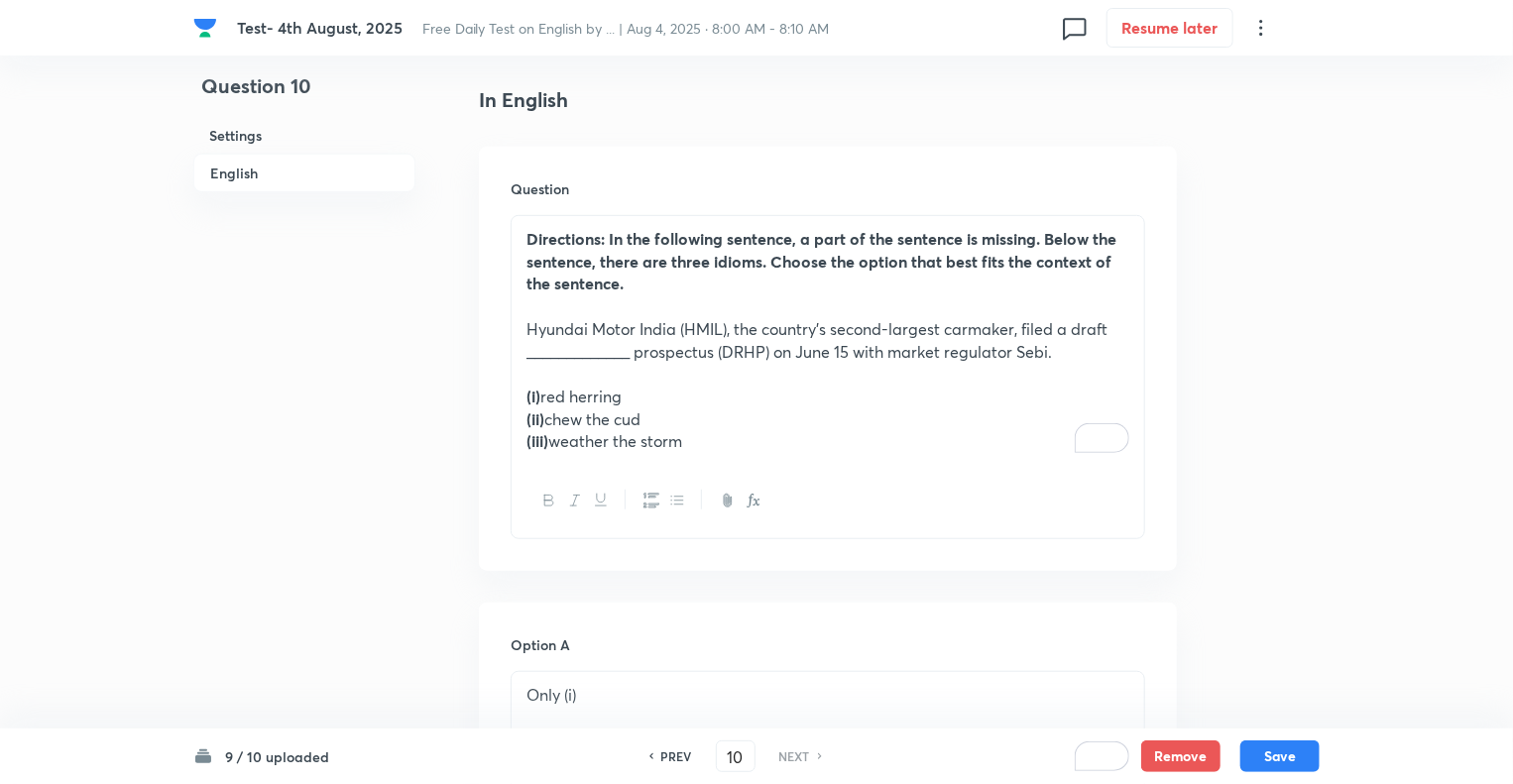 click on "PREV" at bounding box center (676, 756) 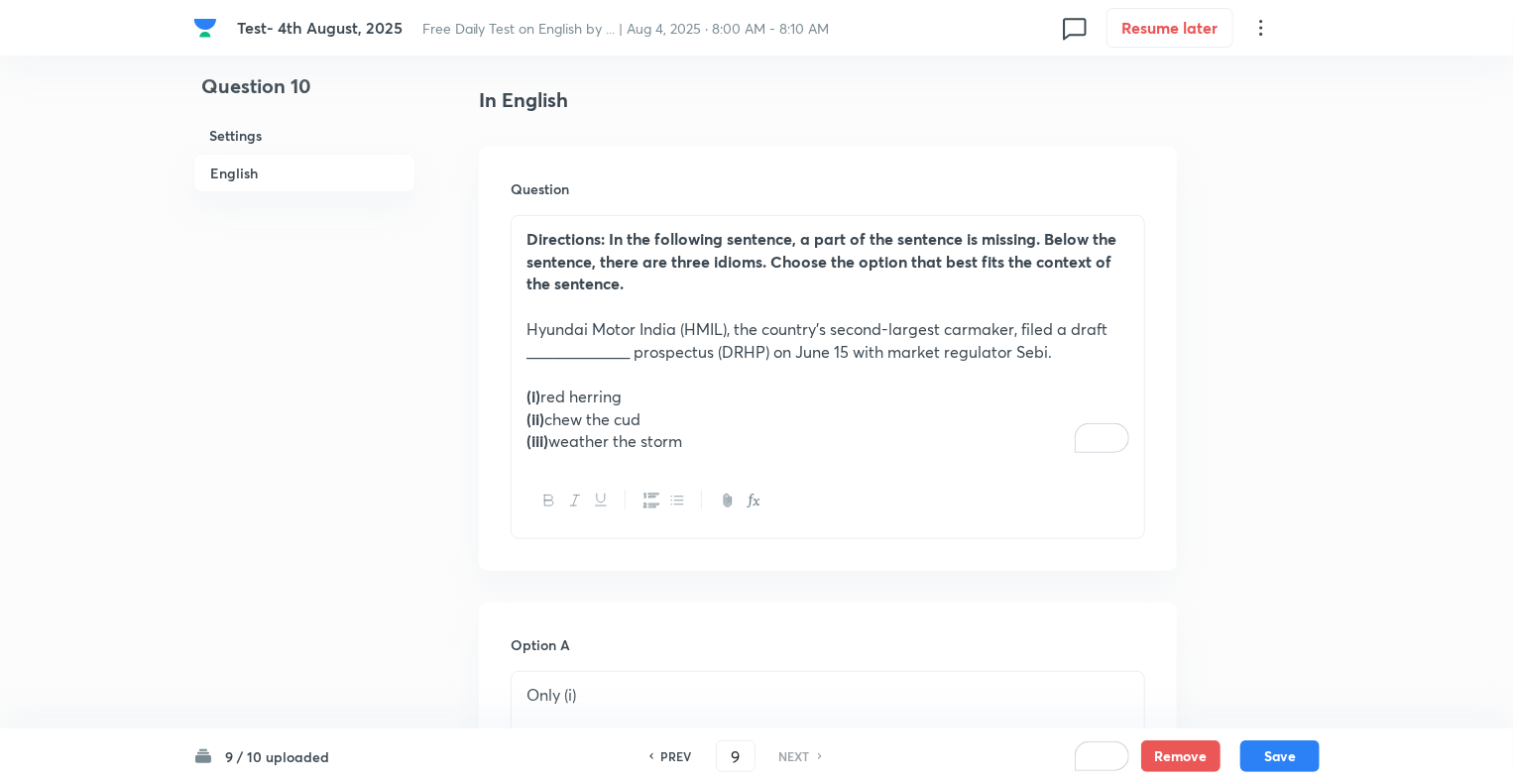 checkbox on "false" 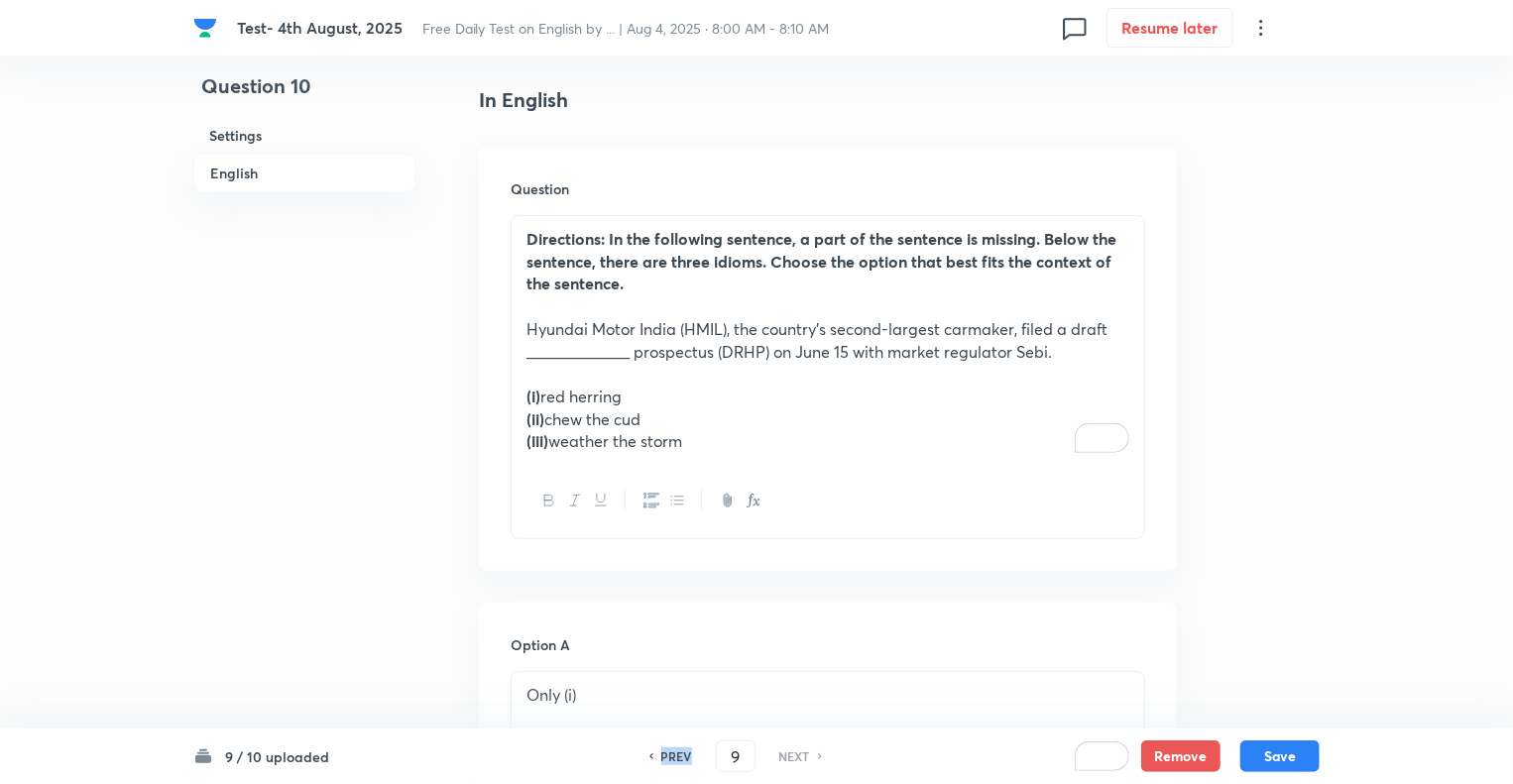 checkbox on "true" 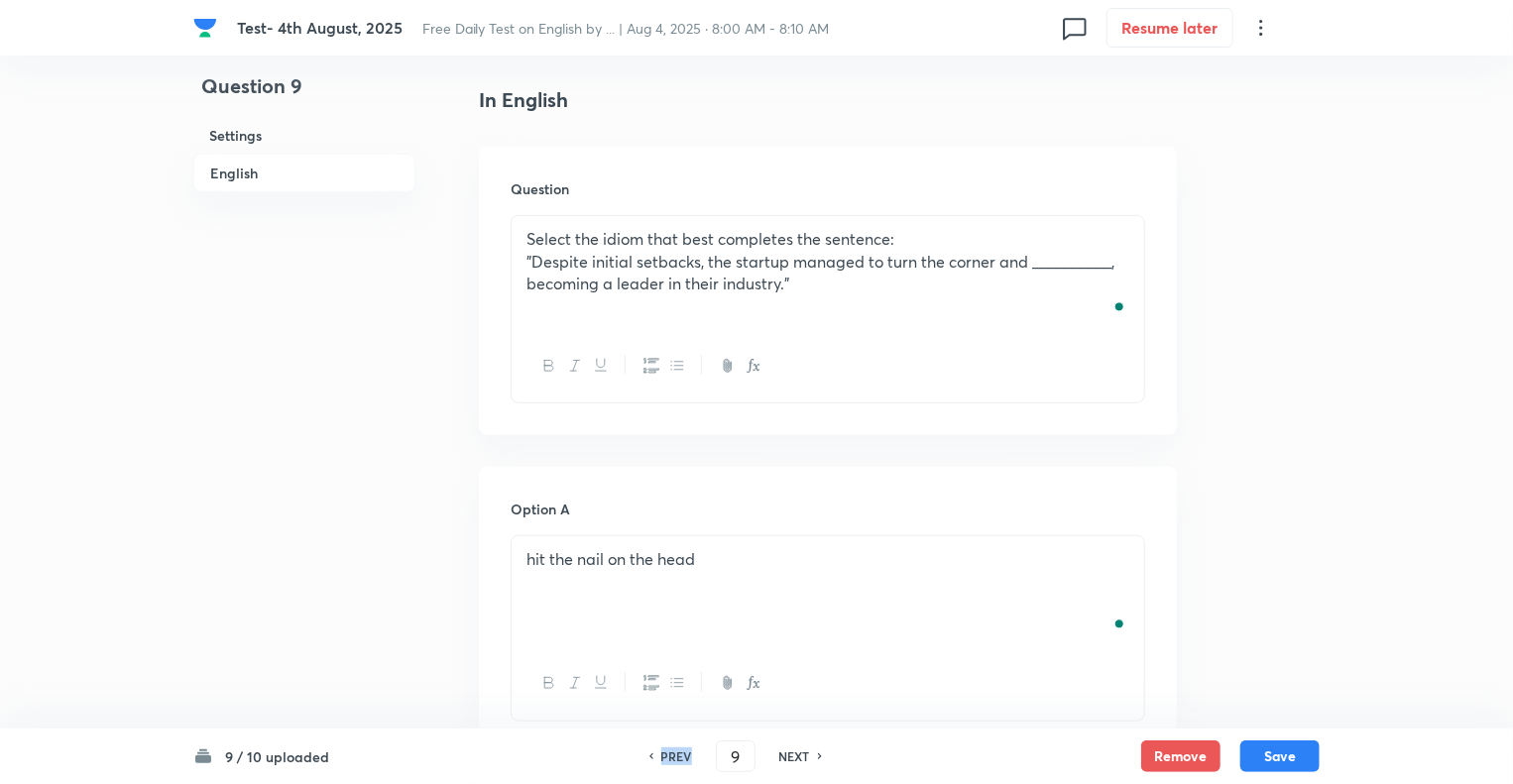 click on "PREV" at bounding box center [676, 756] 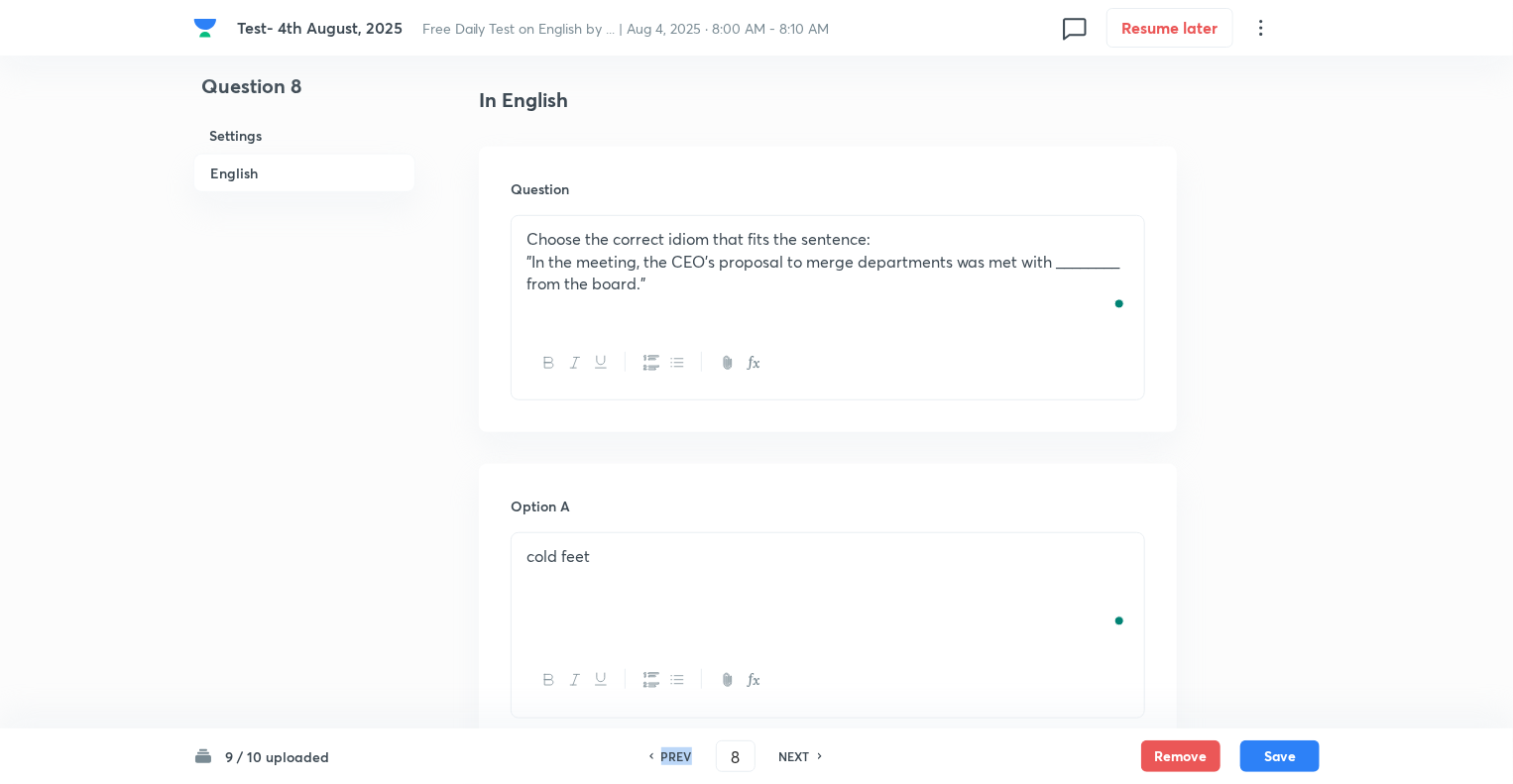 click on "PREV" at bounding box center (676, 756) 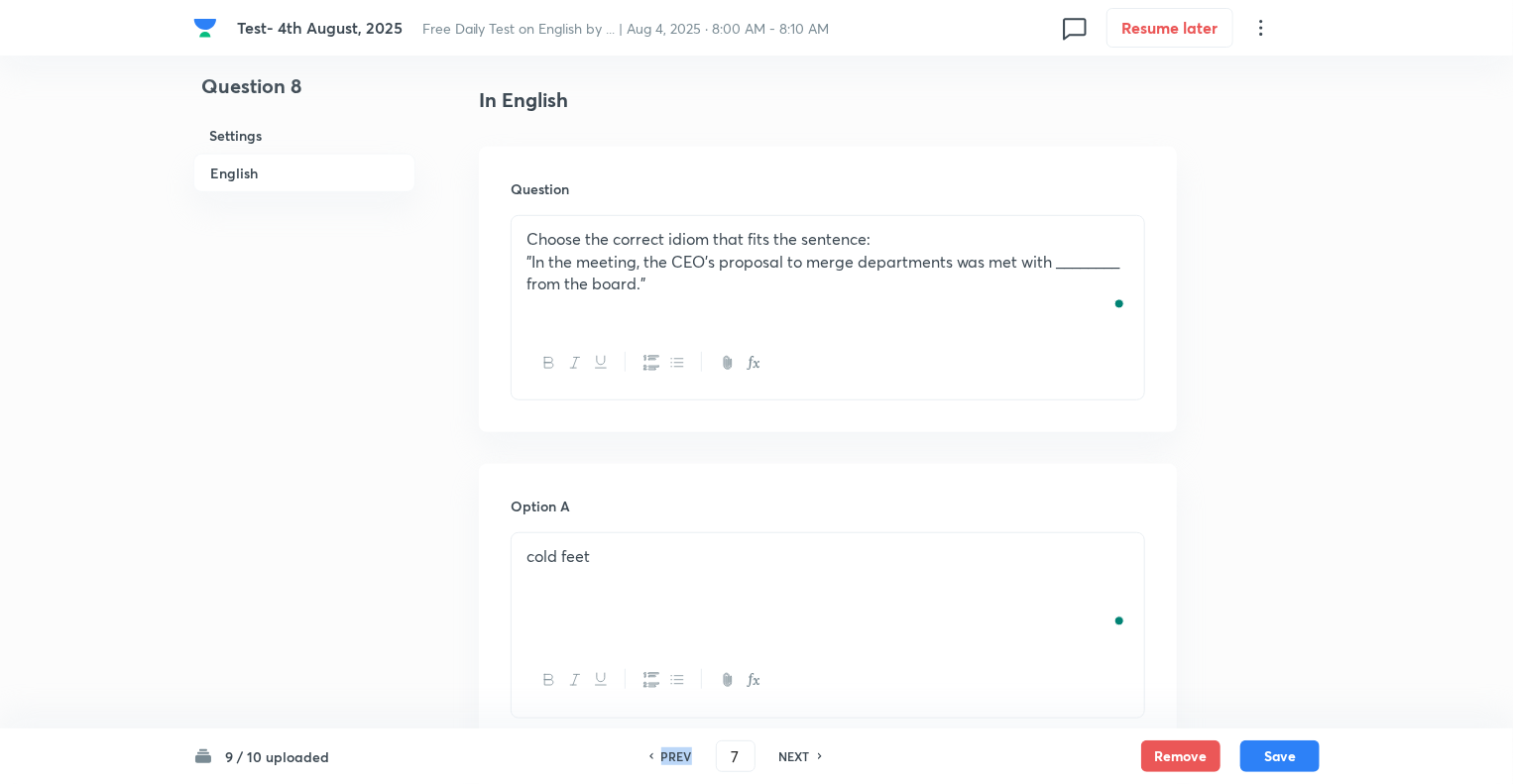 checkbox on "true" 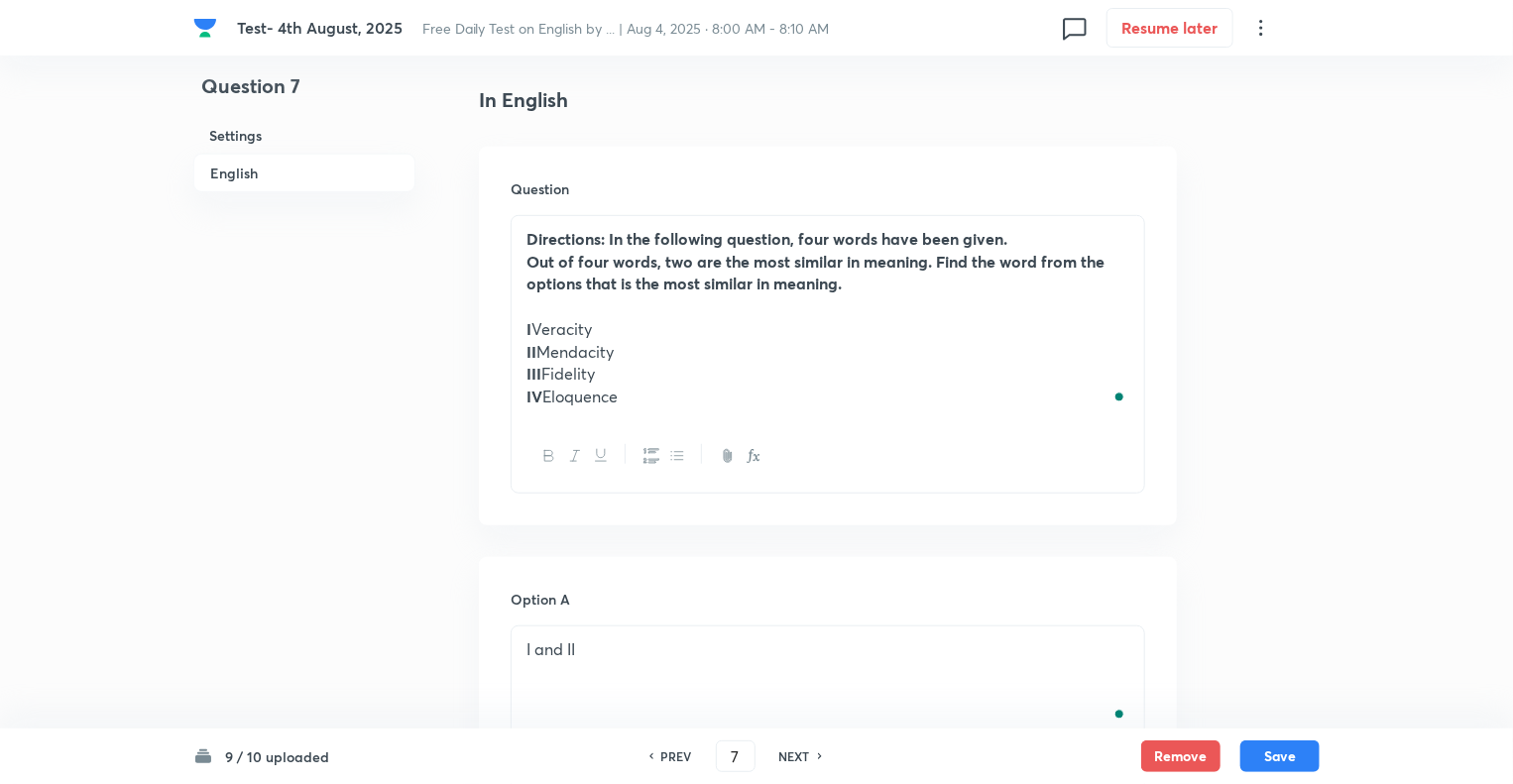 click on "PREV" at bounding box center (676, 756) 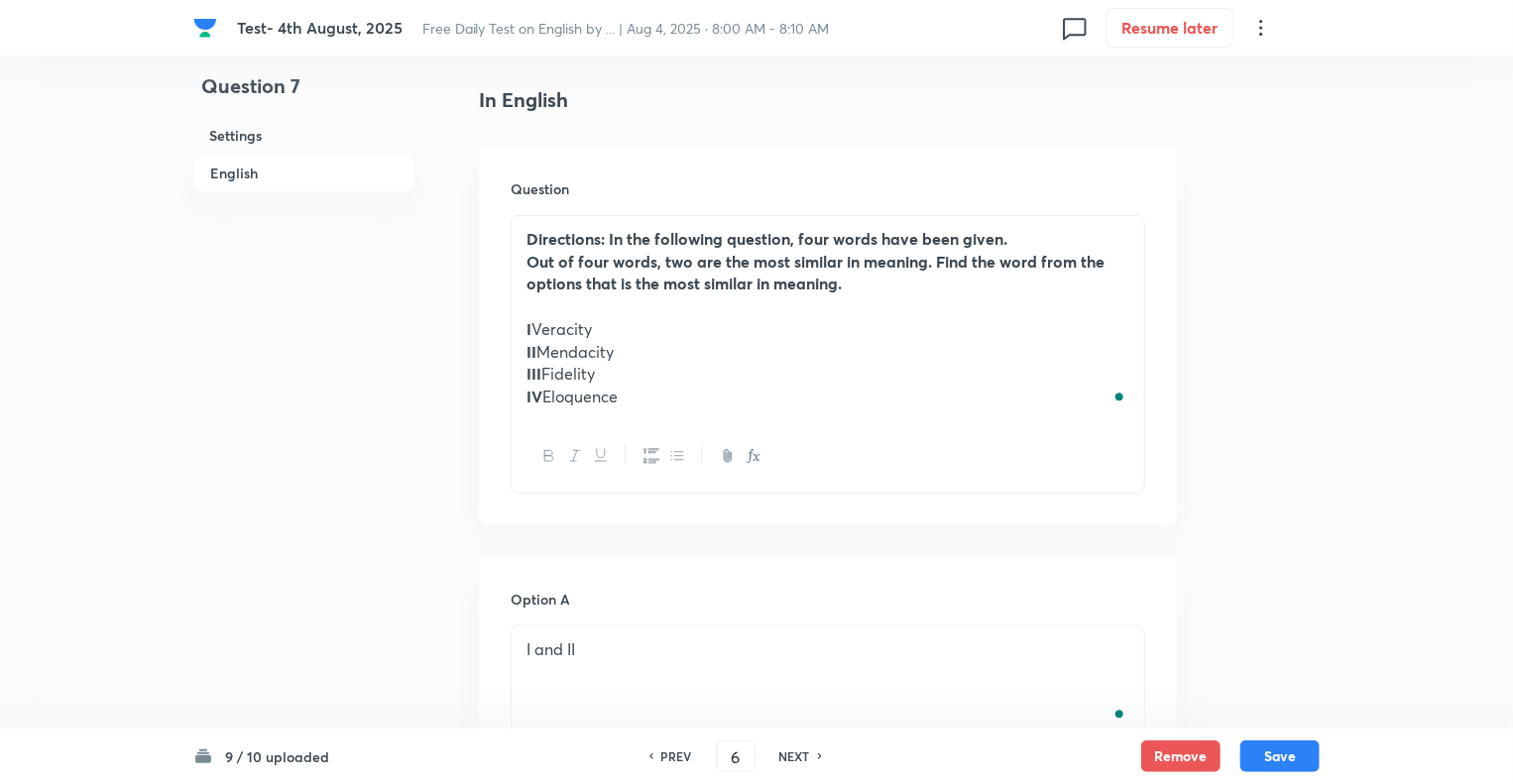 checkbox on "true" 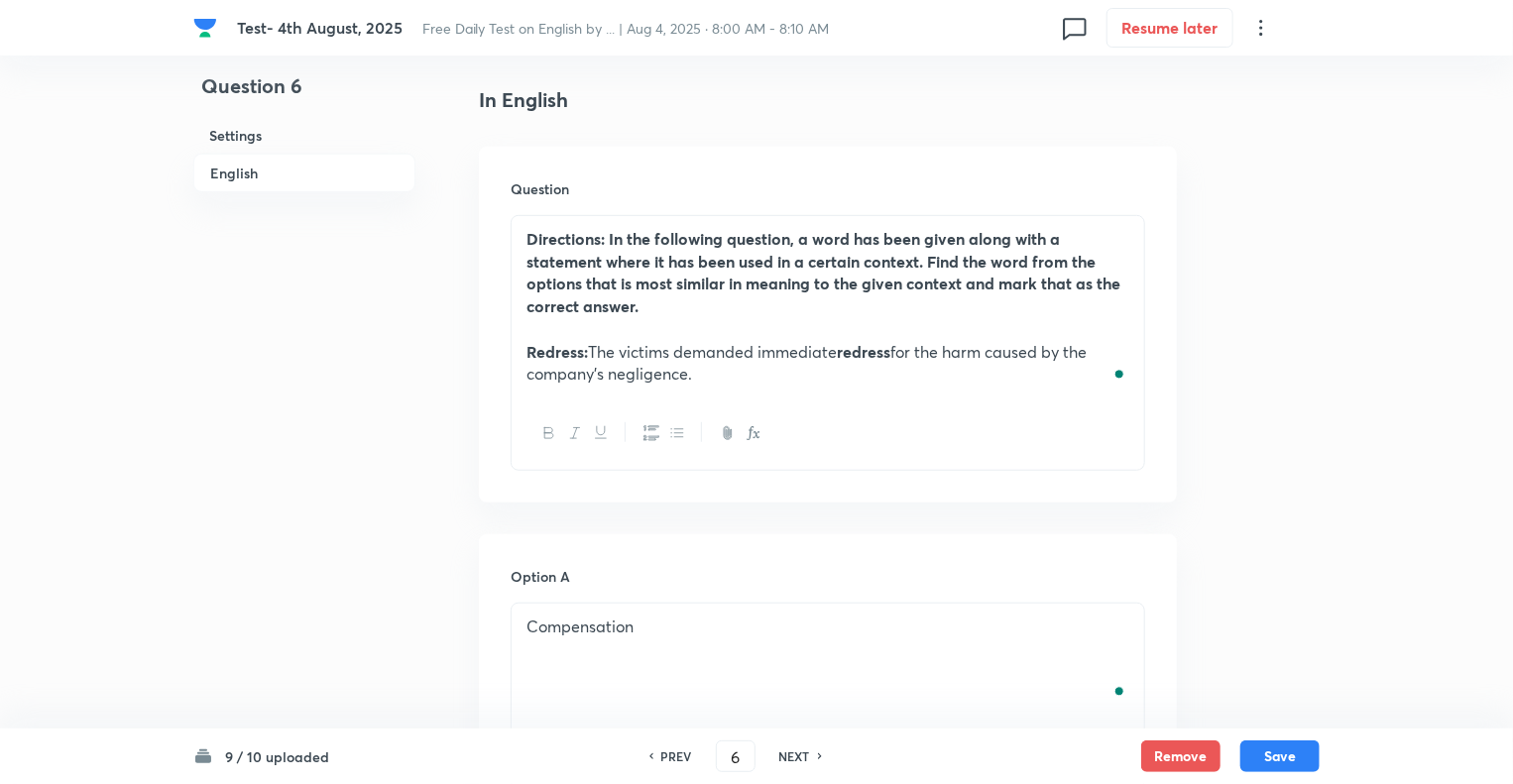 click on "PREV" at bounding box center [676, 756] 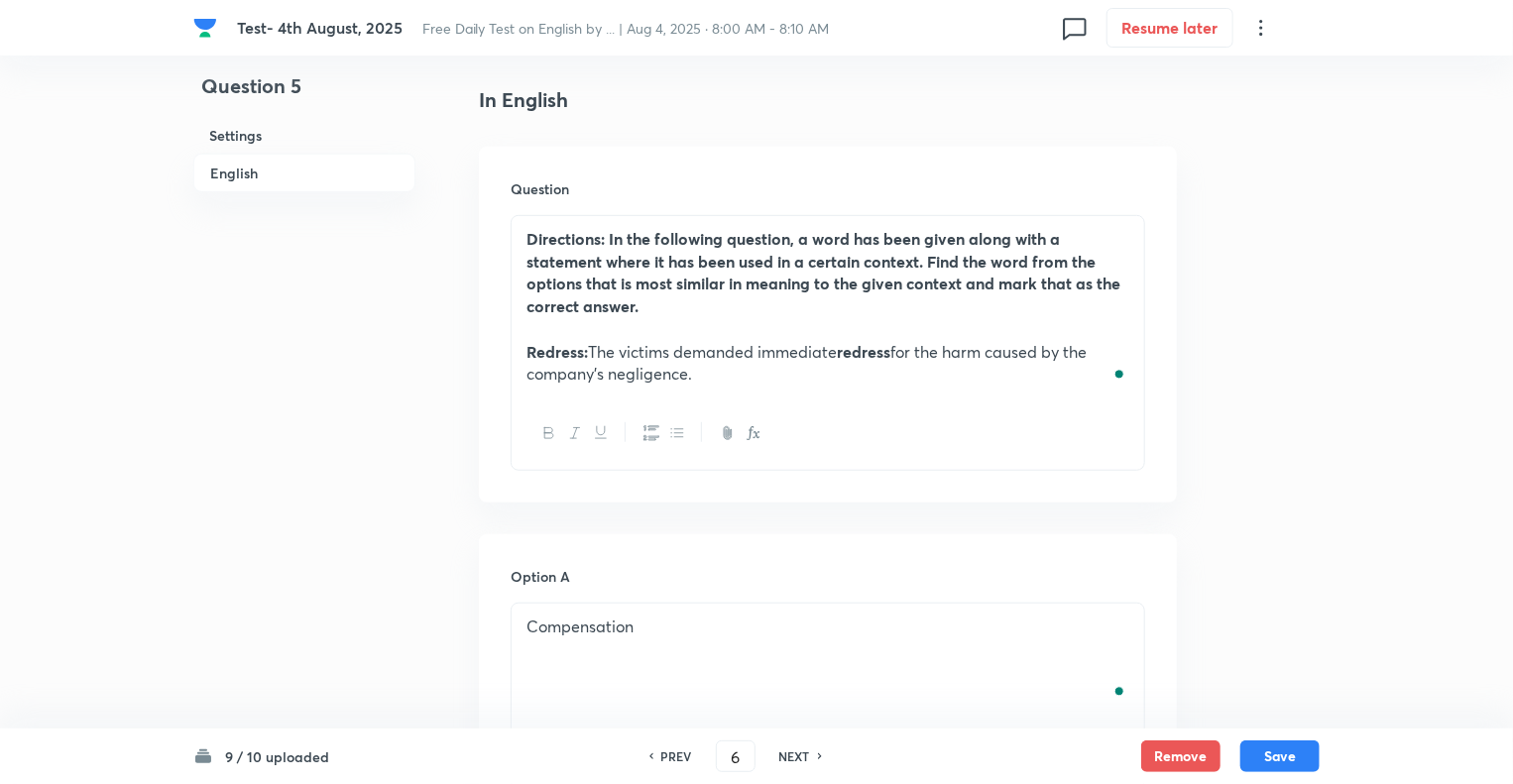 type on "5" 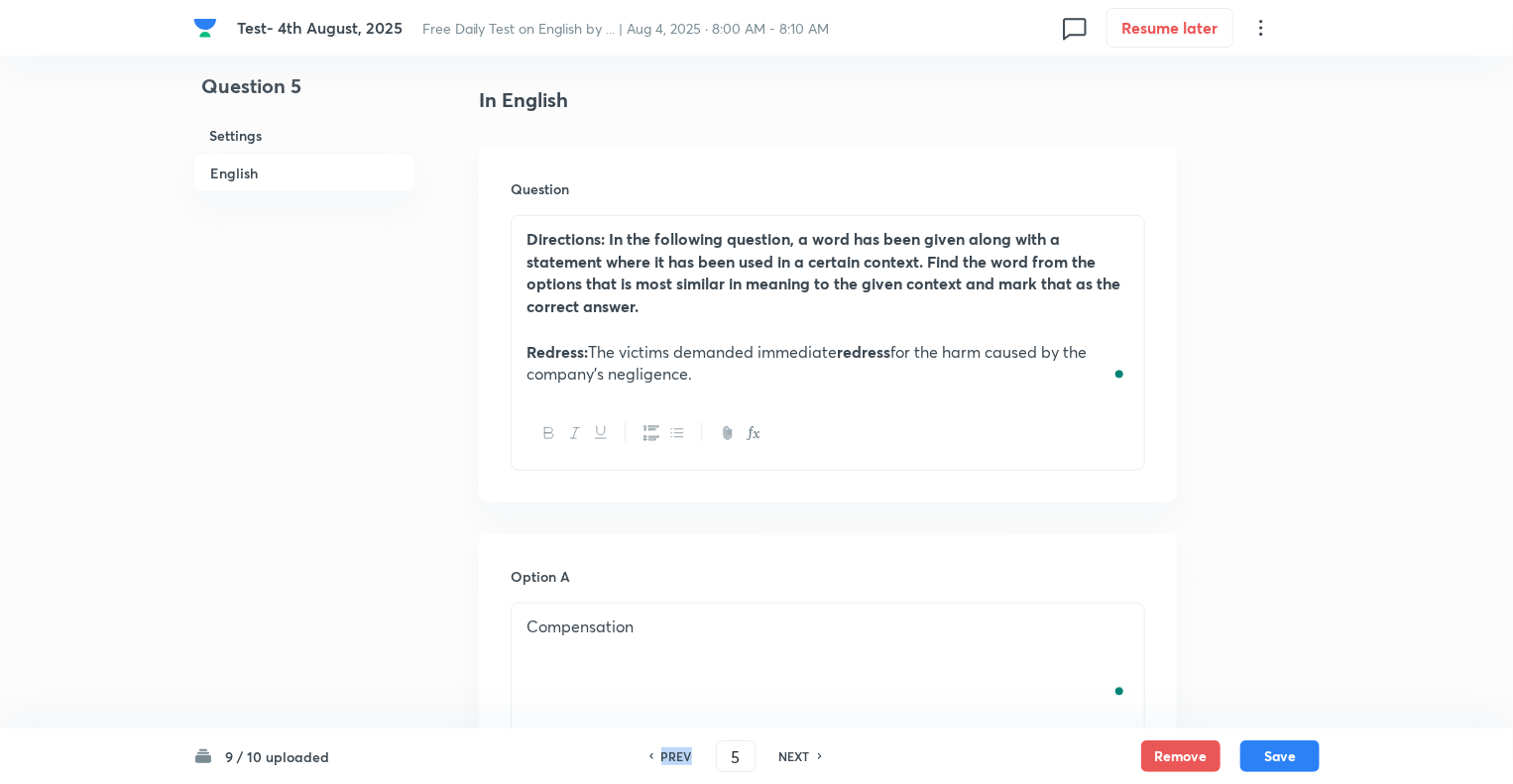 click on "PREV" at bounding box center (676, 756) 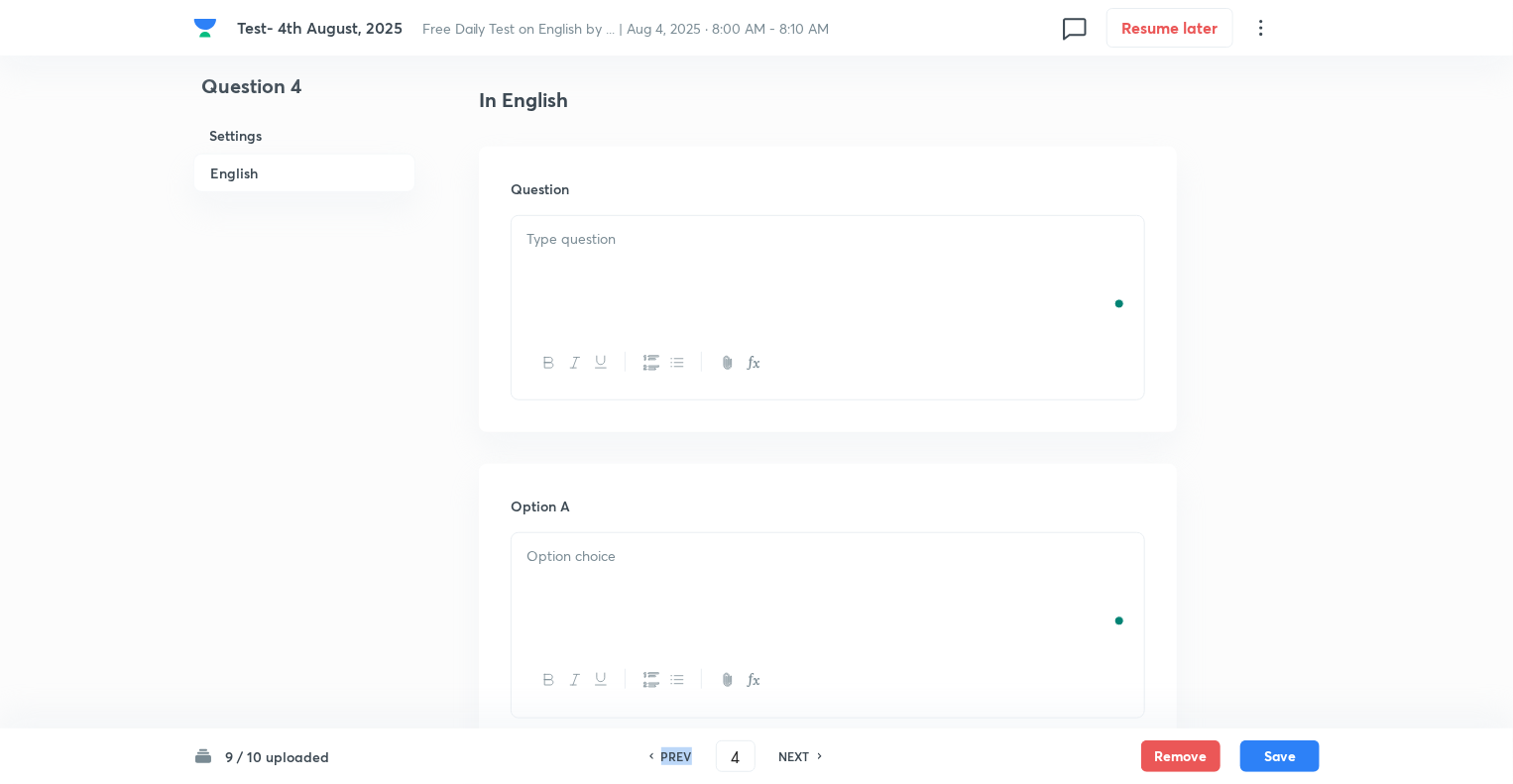 checkbox on "true" 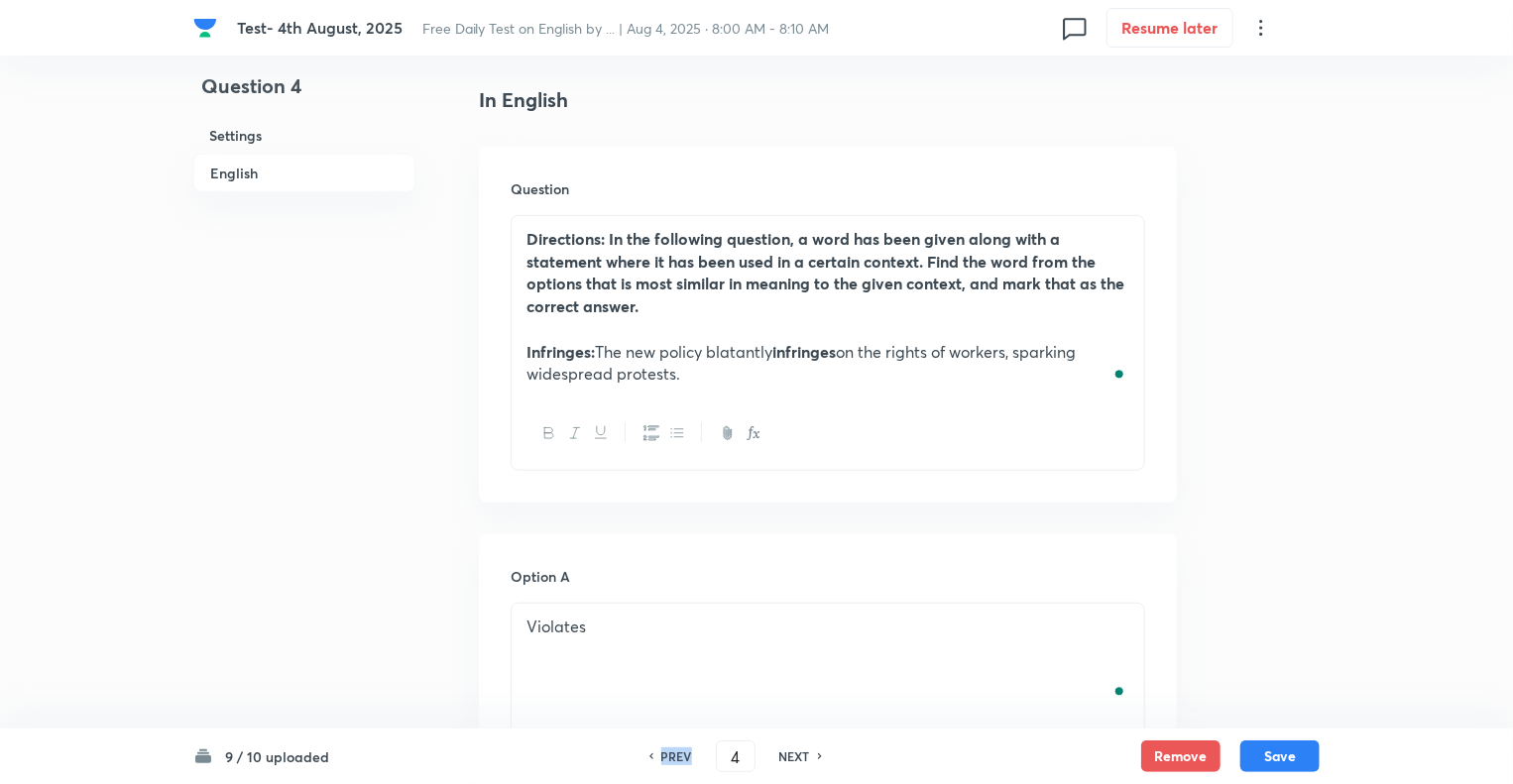 click on "PREV" at bounding box center [676, 756] 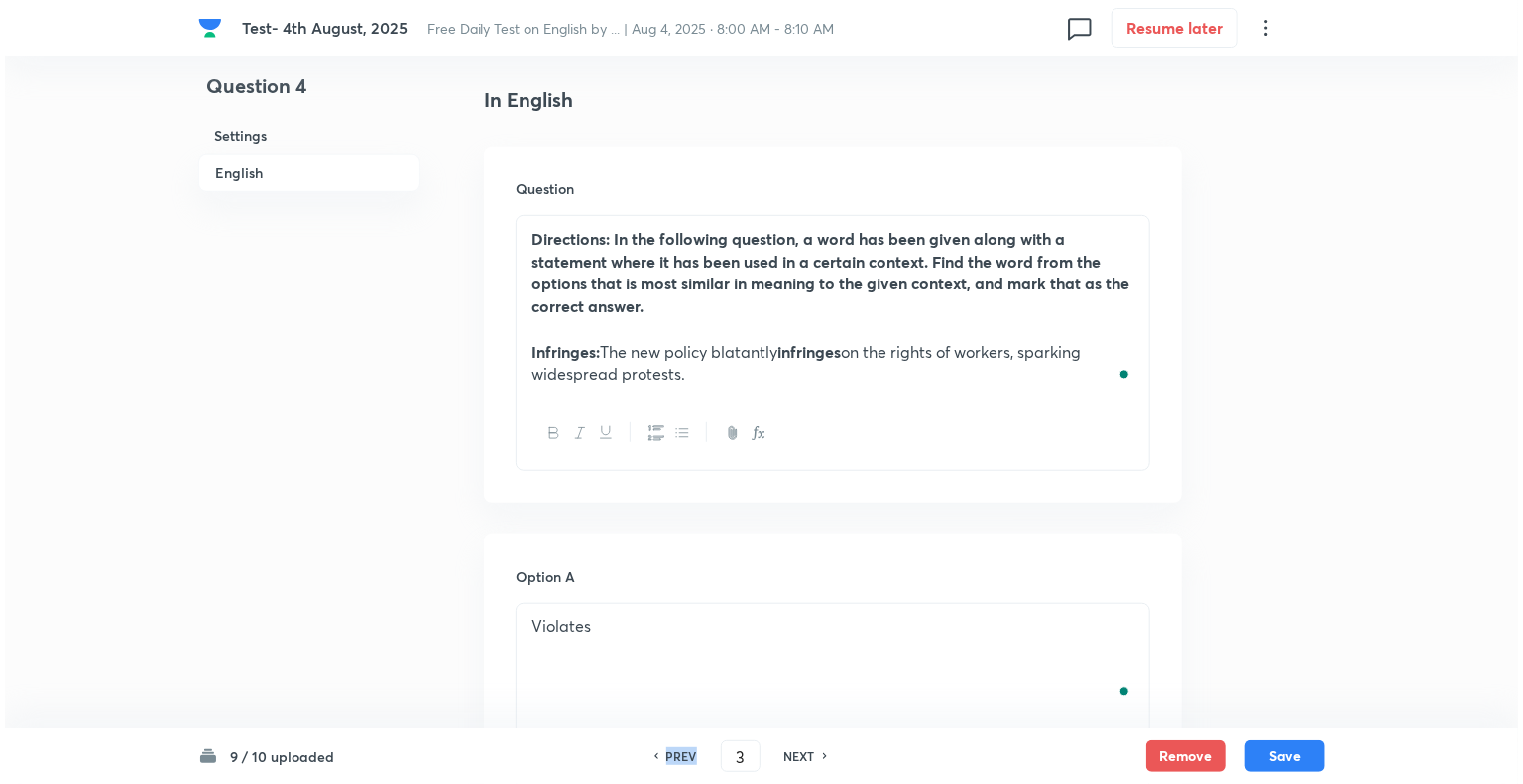 scroll, scrollTop: 0, scrollLeft: 0, axis: both 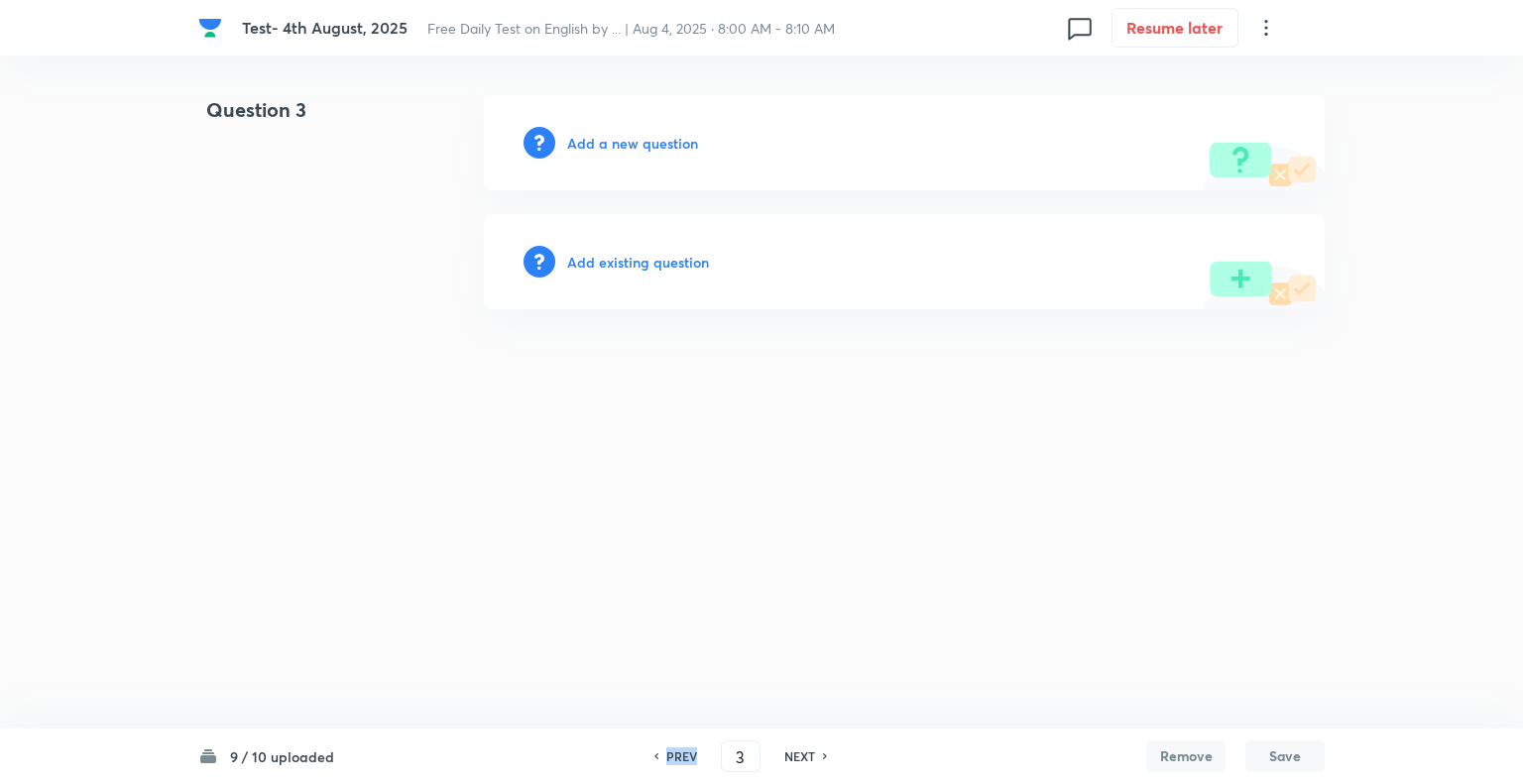 click on "PREV" at bounding box center (678, 756) 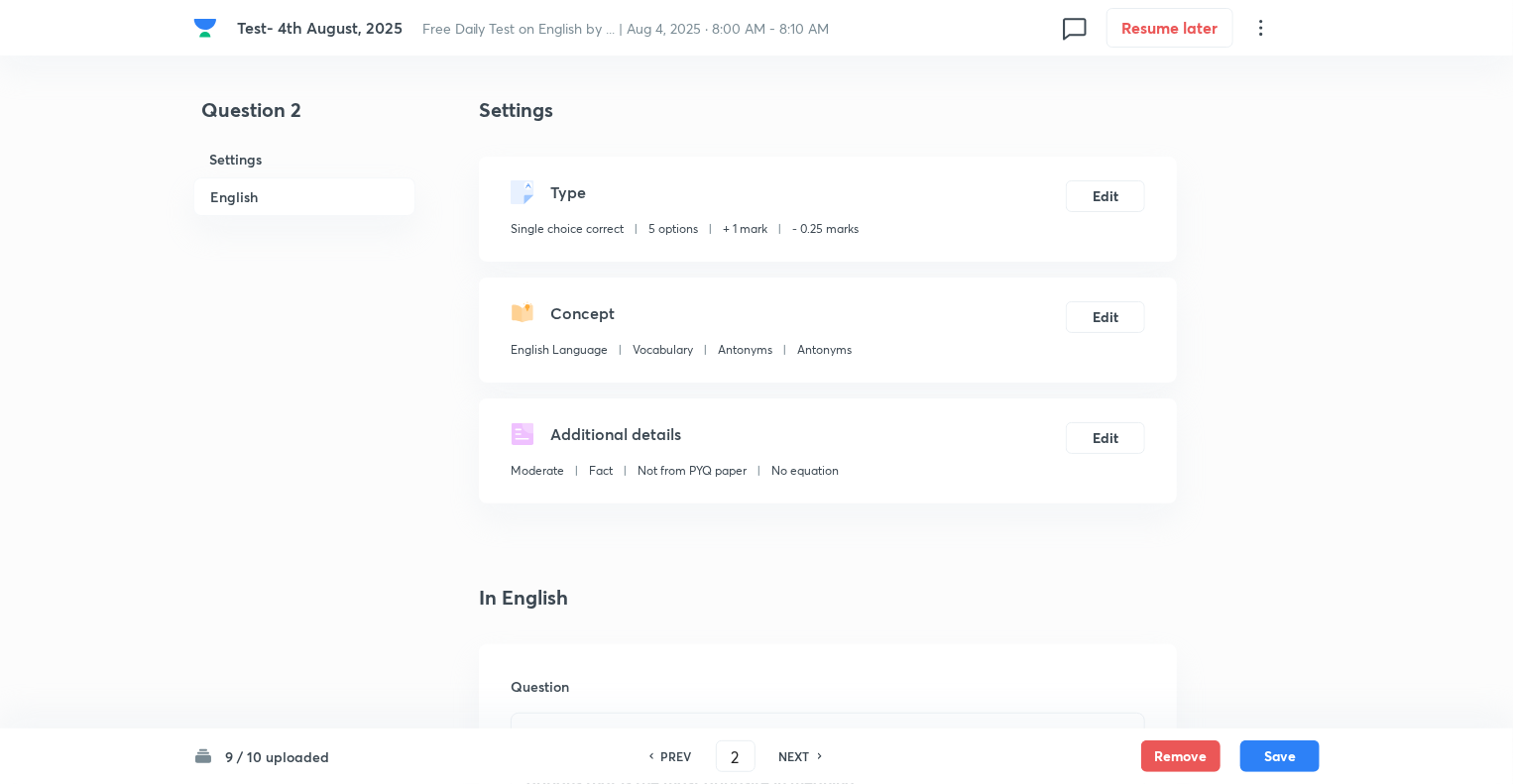 click on "NEXT" at bounding box center [794, 756] 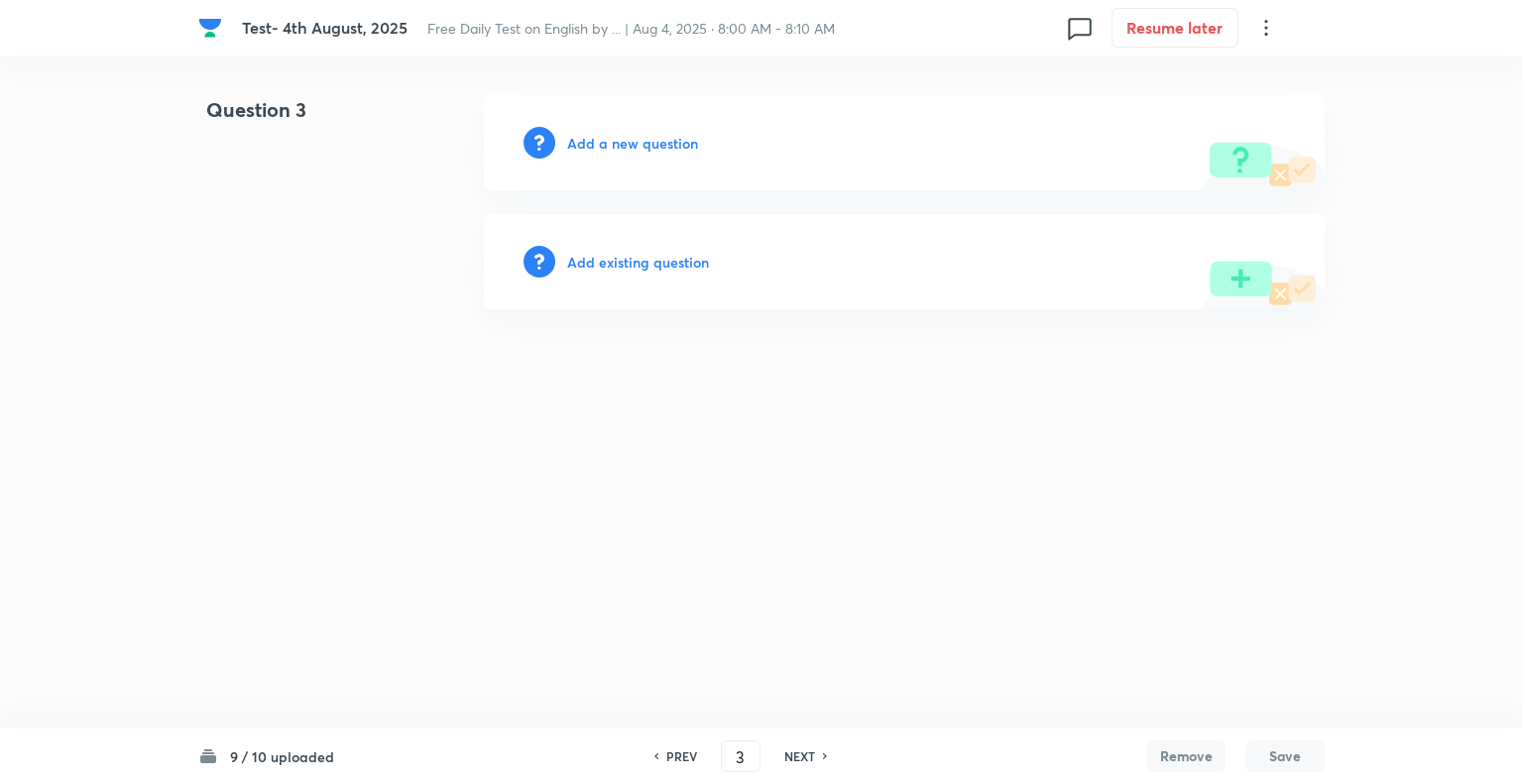click on "Add a new question" at bounding box center (633, 143) 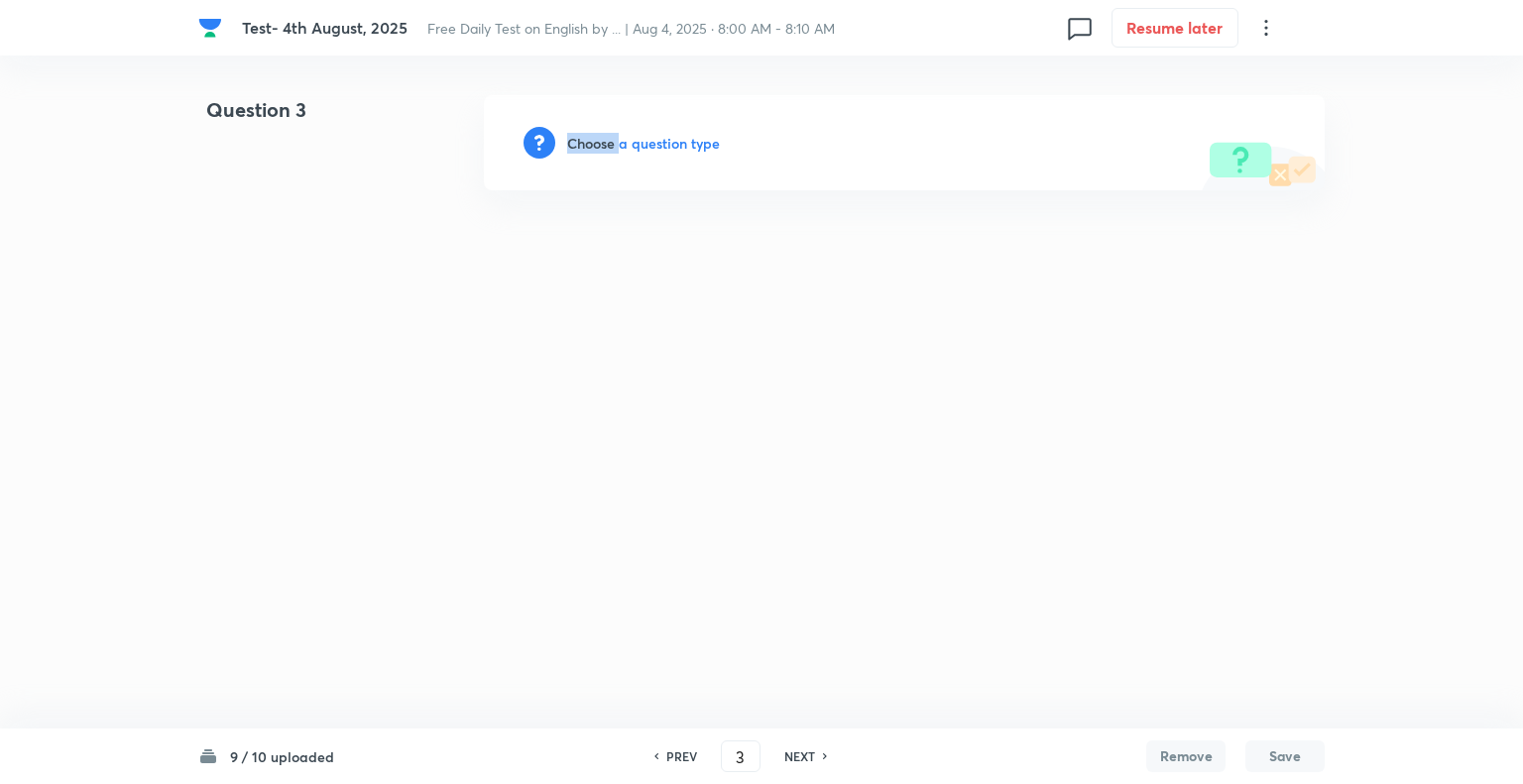 click on "Choose a question type" at bounding box center (644, 143) 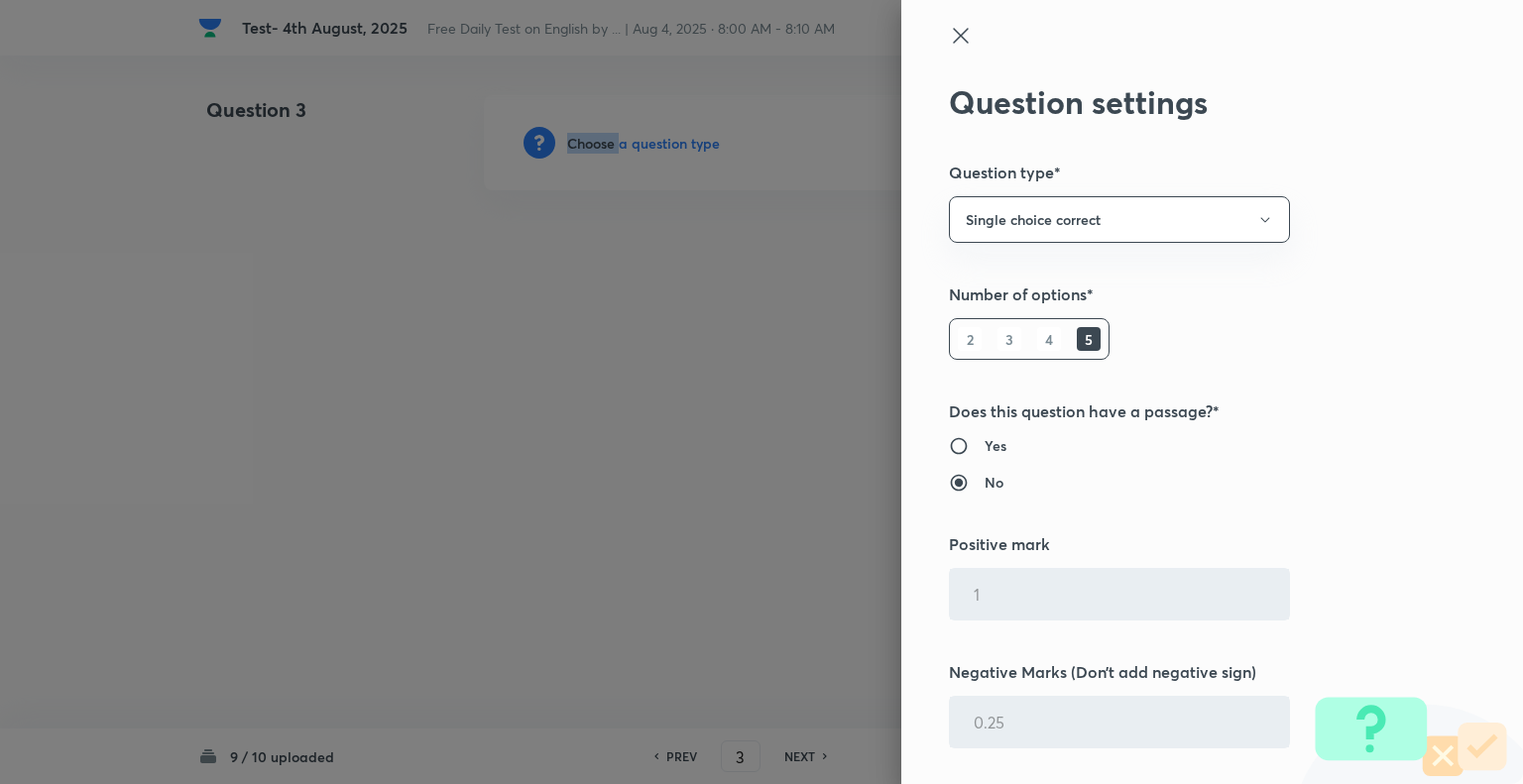 type 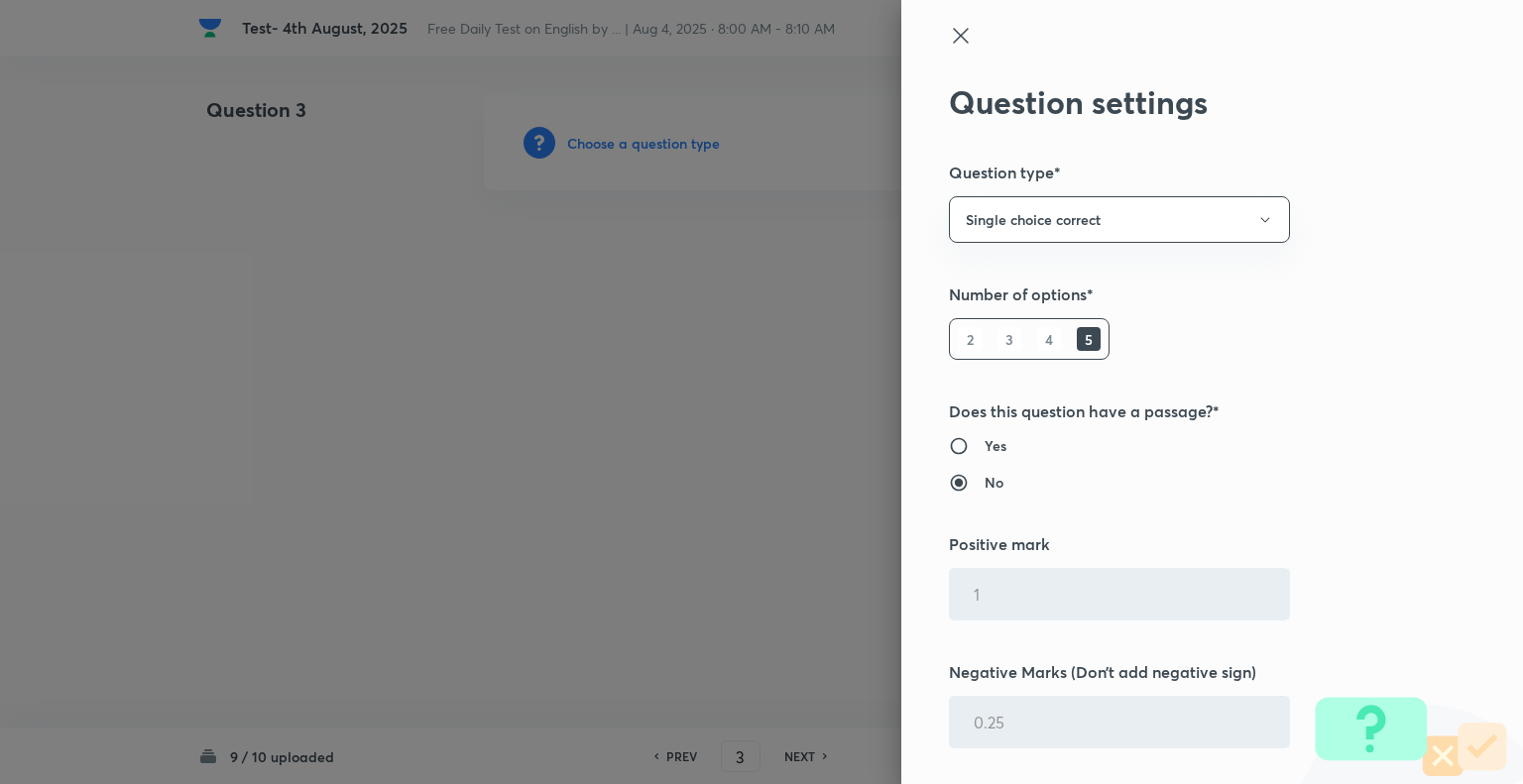 click at bounding box center [762, 392] 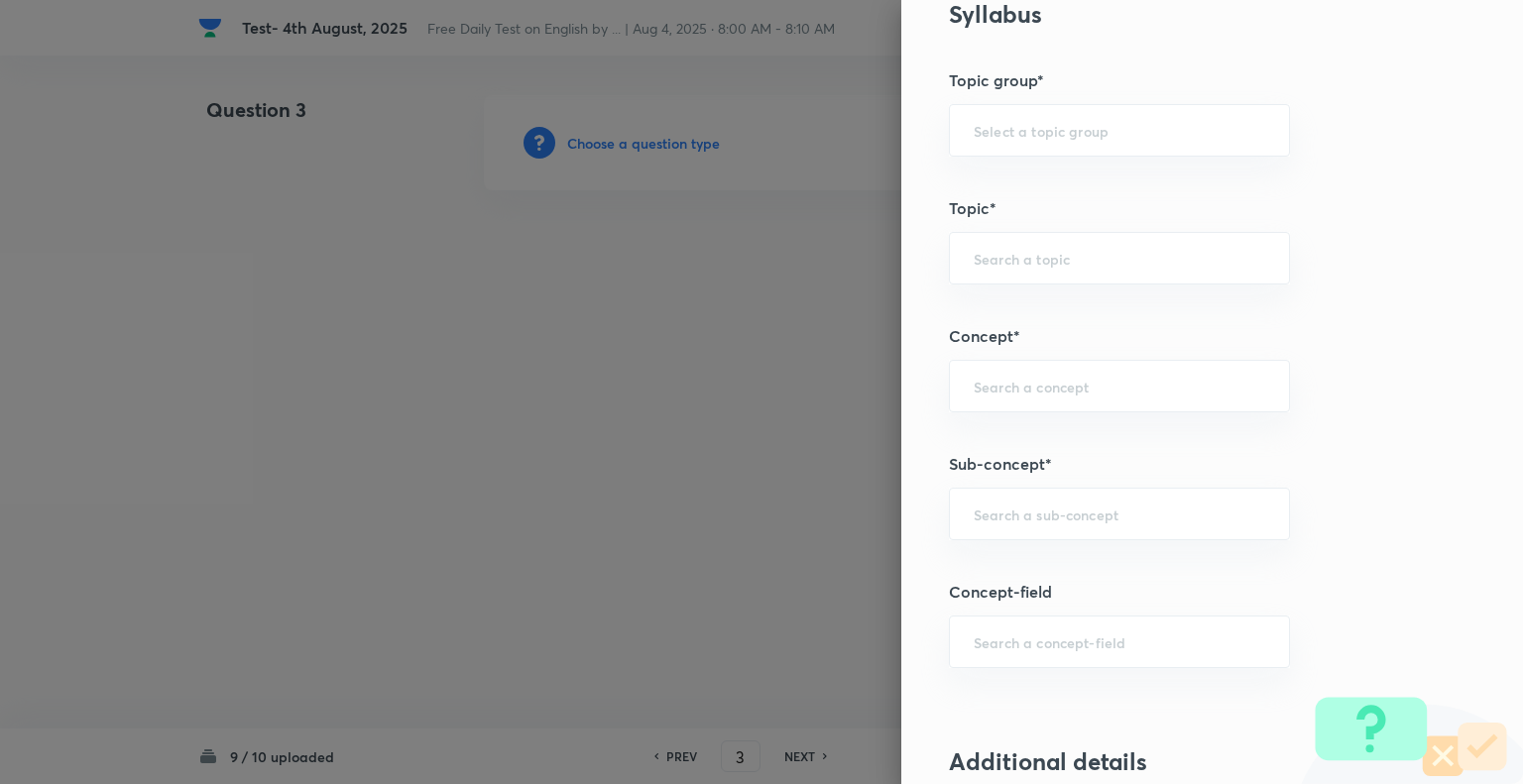 scroll, scrollTop: 856, scrollLeft: 0, axis: vertical 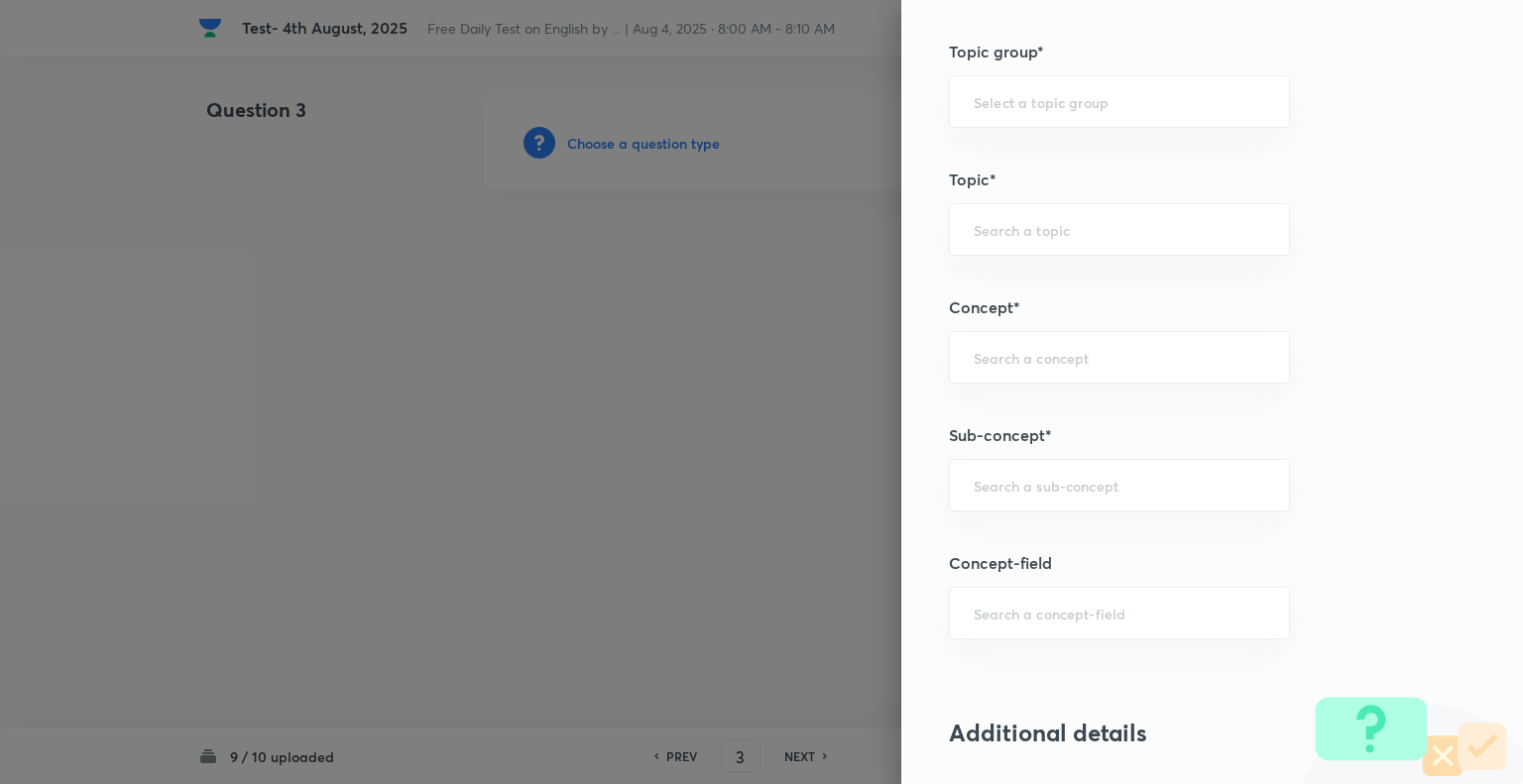 click on "Question settings Question type* Single choice correct Number of options* 2 3 4 5 Does this question have a passage?* Yes No Positive mark 1 ​ Negative Marks (Don’t add negative sign) 0.25 ​ Syllabus Topic group* ​ Topic* ​ Concept* ​ Sub-concept* ​ Concept-field ​ Additional details Question Difficulty Very easy Easy Moderate Hard Very hard Question is based on Fact Numerical Concept Previous year question Yes No Does this question have equation? Yes No Verification status Is the question verified? *Select 'yes' only if a question is verified Yes No Save" at bounding box center [1212, 392] 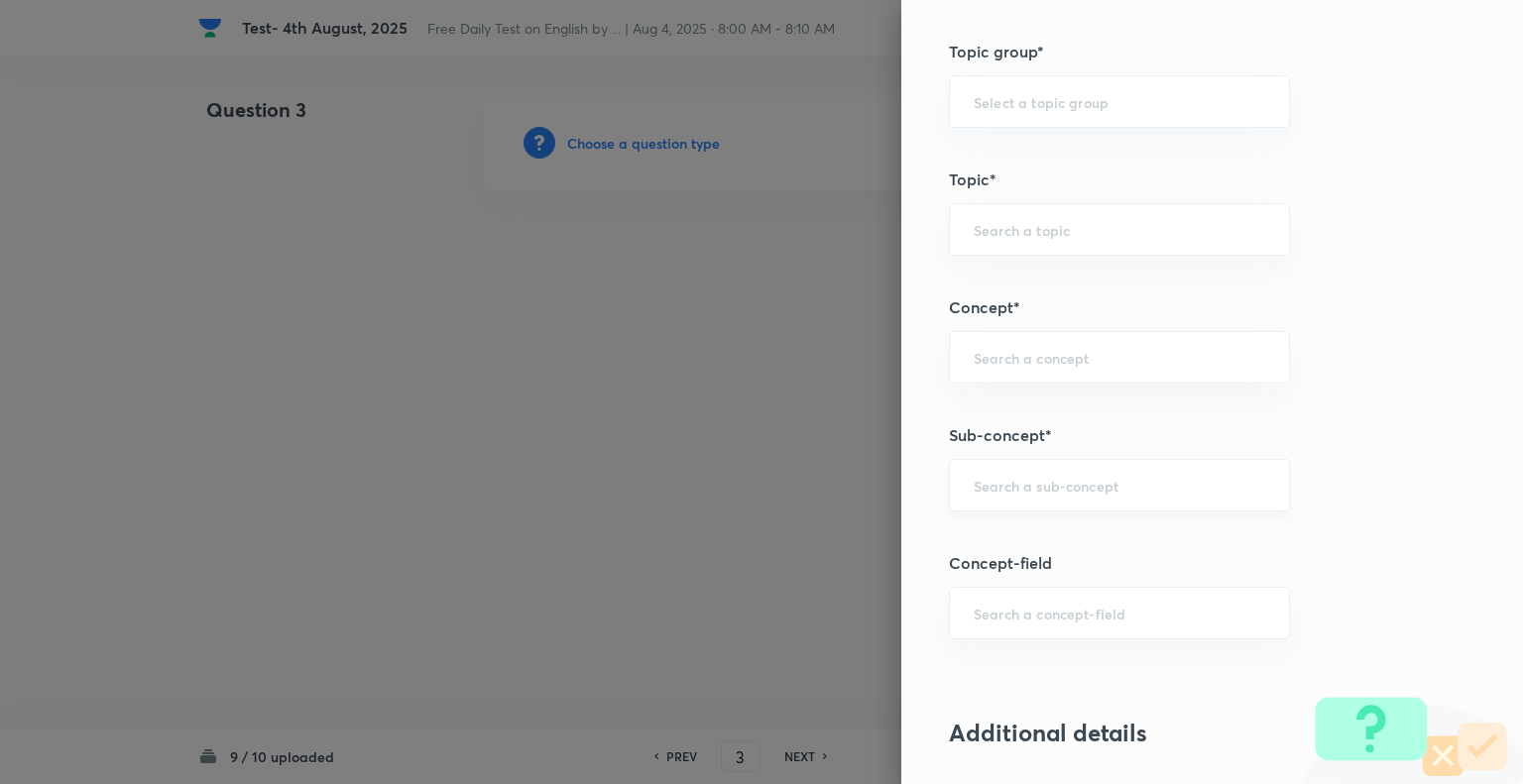 click on "​" at bounding box center (1119, 485) 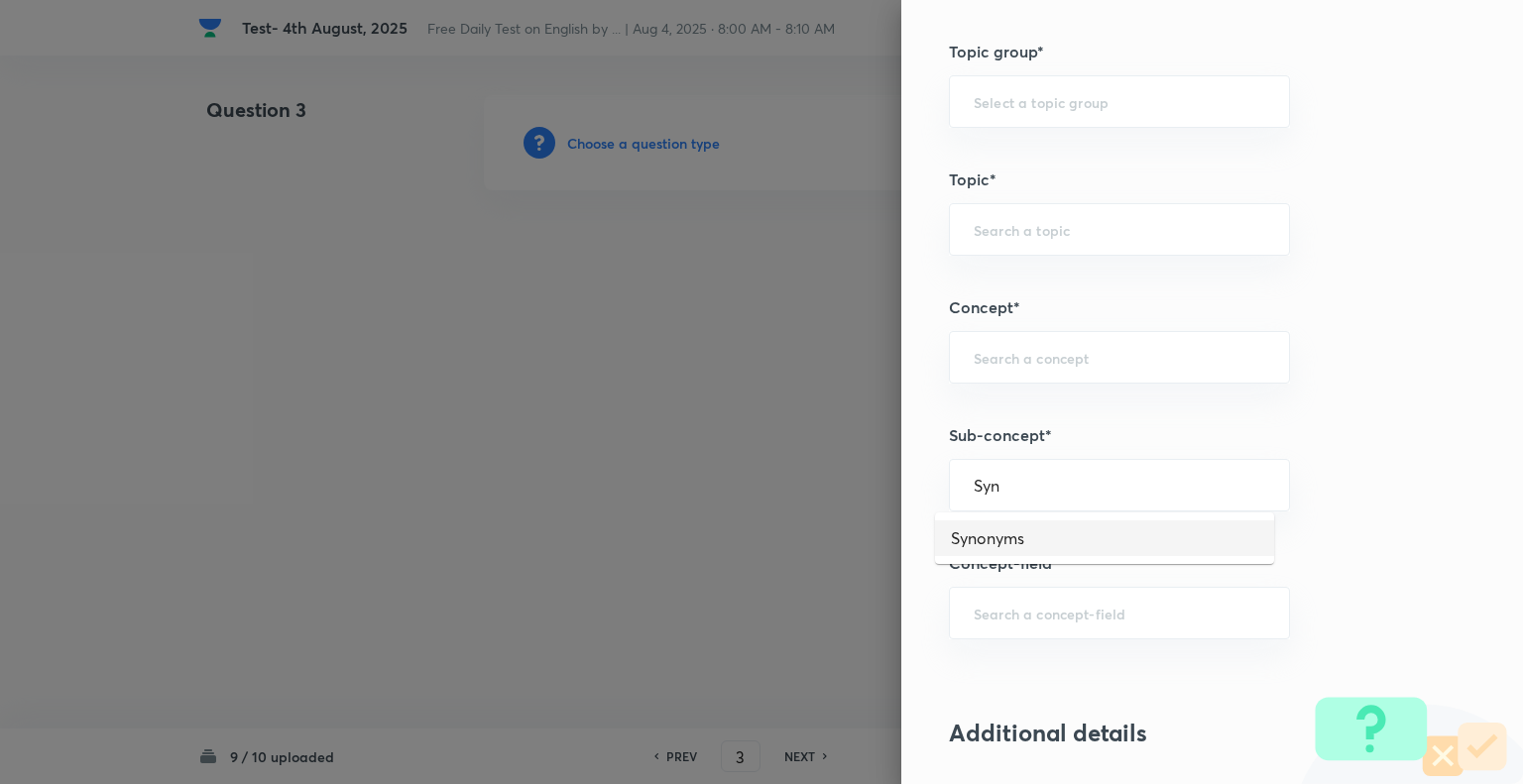 click on "Synonyms" at bounding box center (1105, 538) 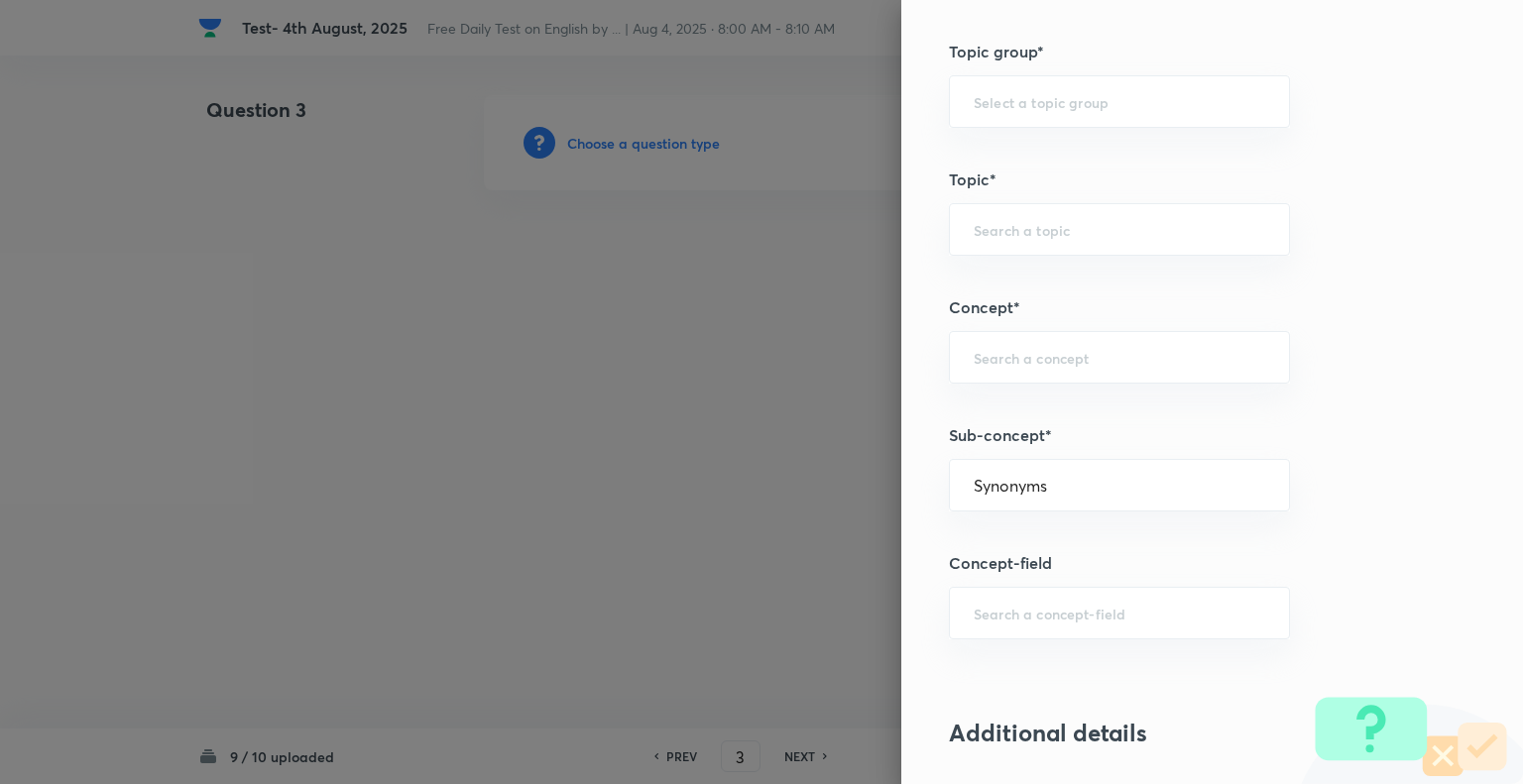 type on "English Language" 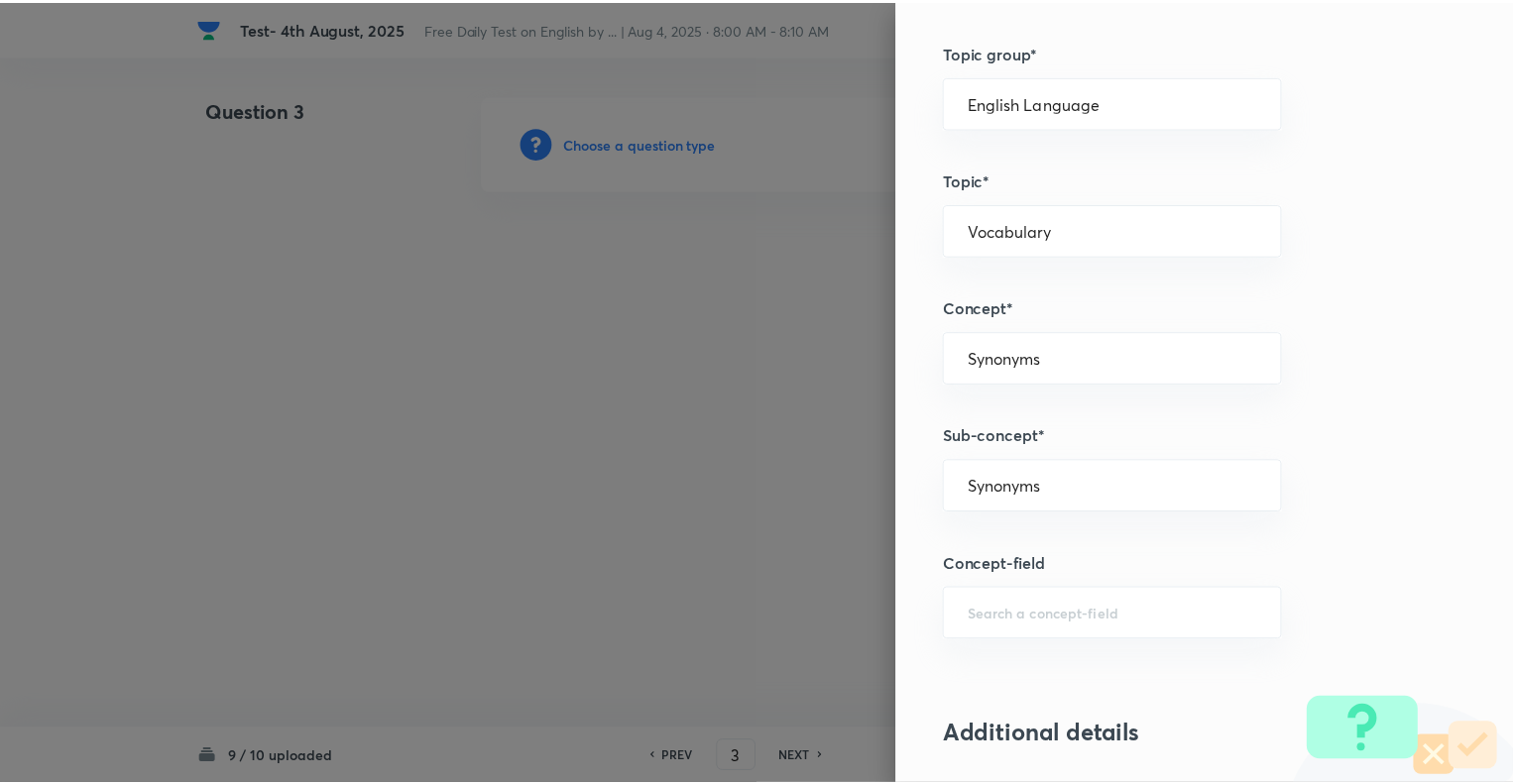 scroll, scrollTop: 1914, scrollLeft: 0, axis: vertical 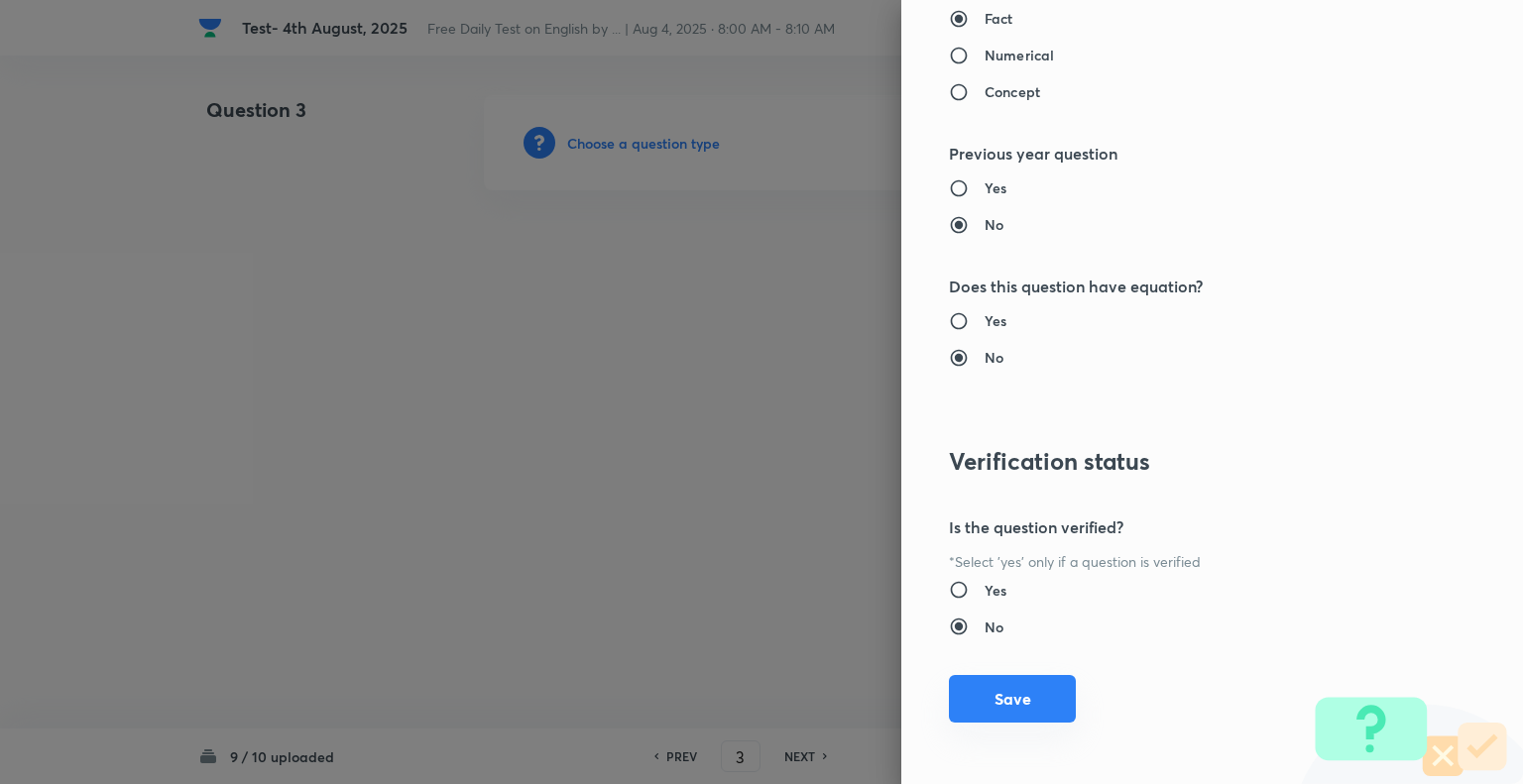 click on "Save" at bounding box center [1012, 699] 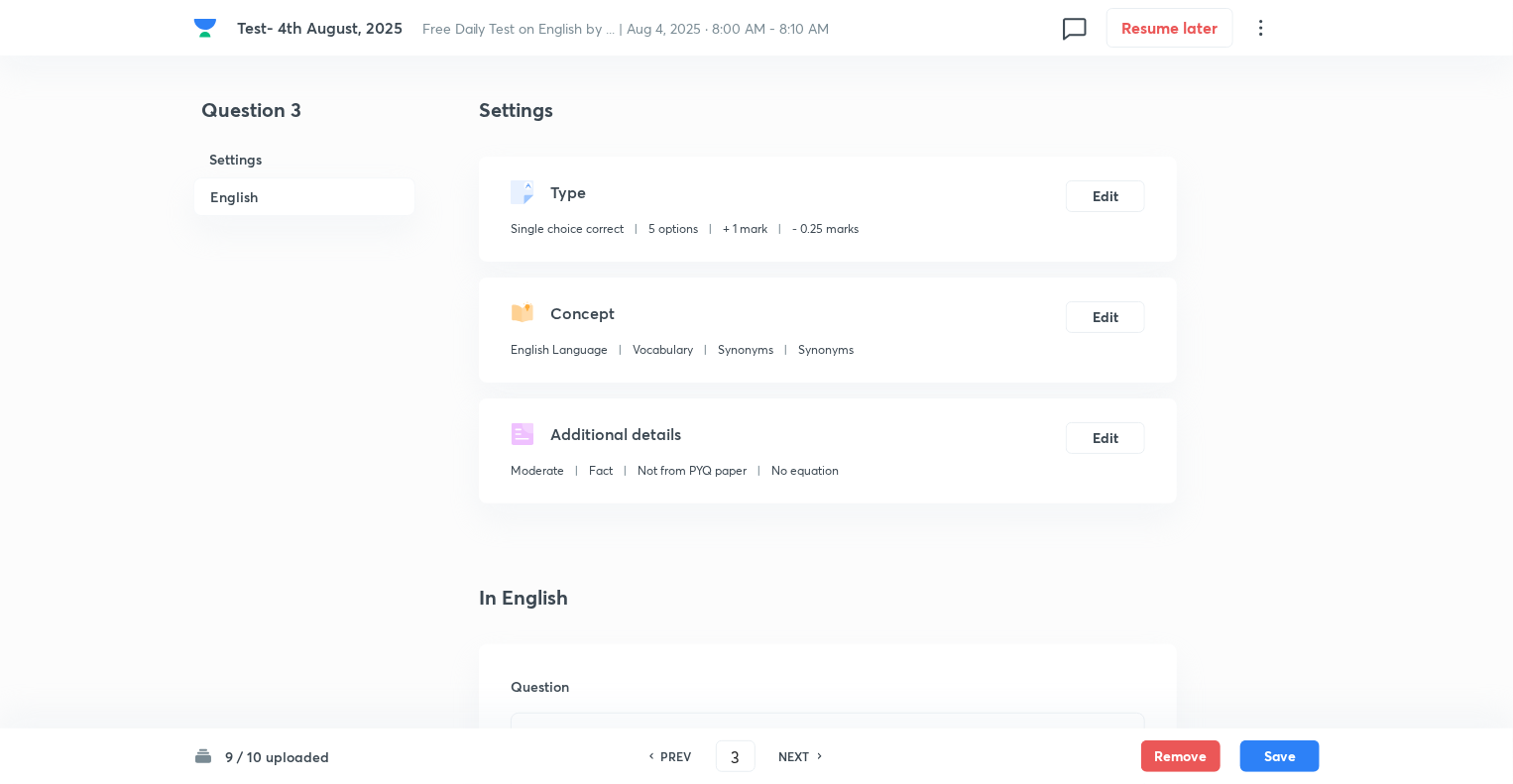 click on "Question 3 Settings English" at bounding box center (304, 1493) 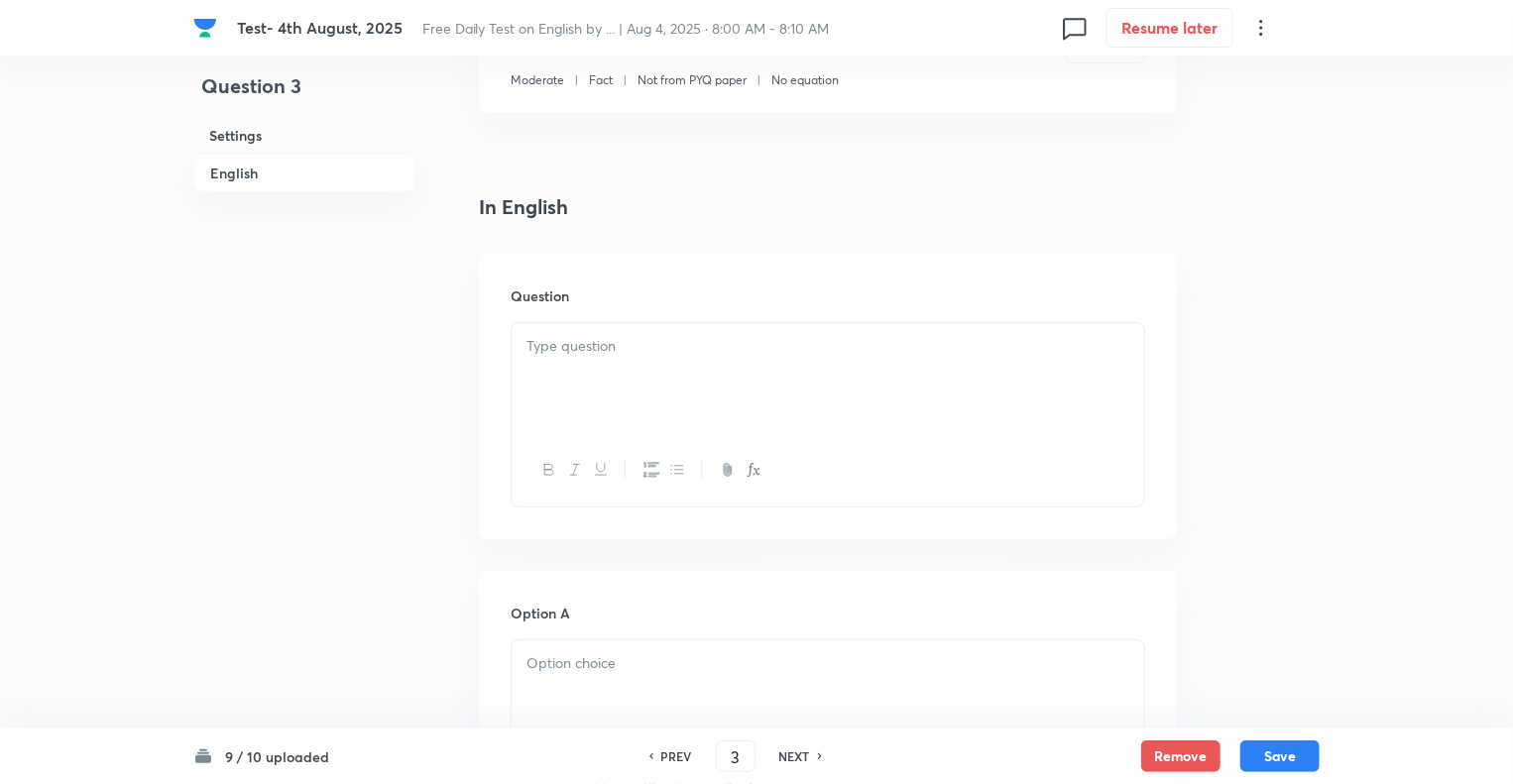 scroll, scrollTop: 476, scrollLeft: 0, axis: vertical 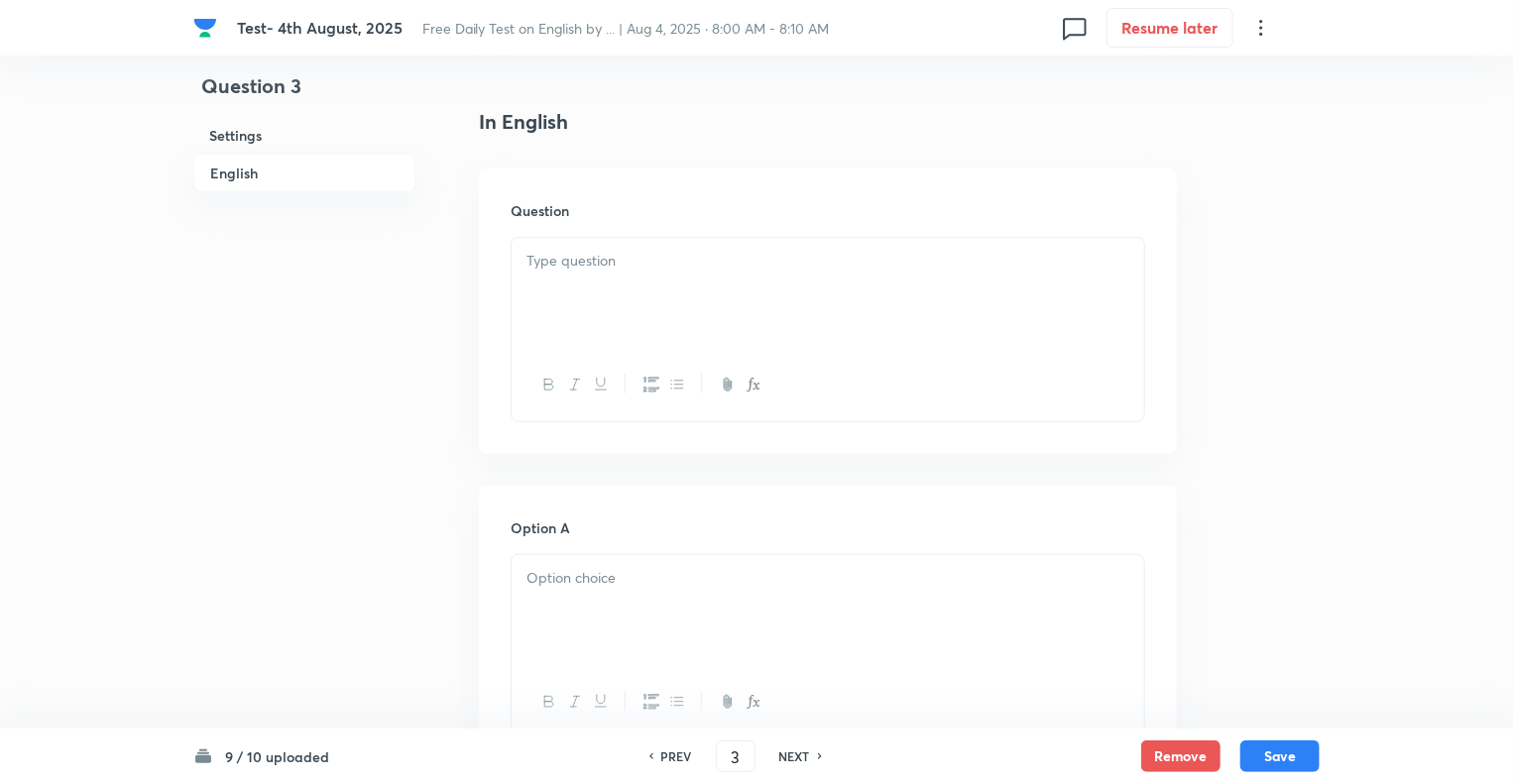 click at bounding box center (828, 261) 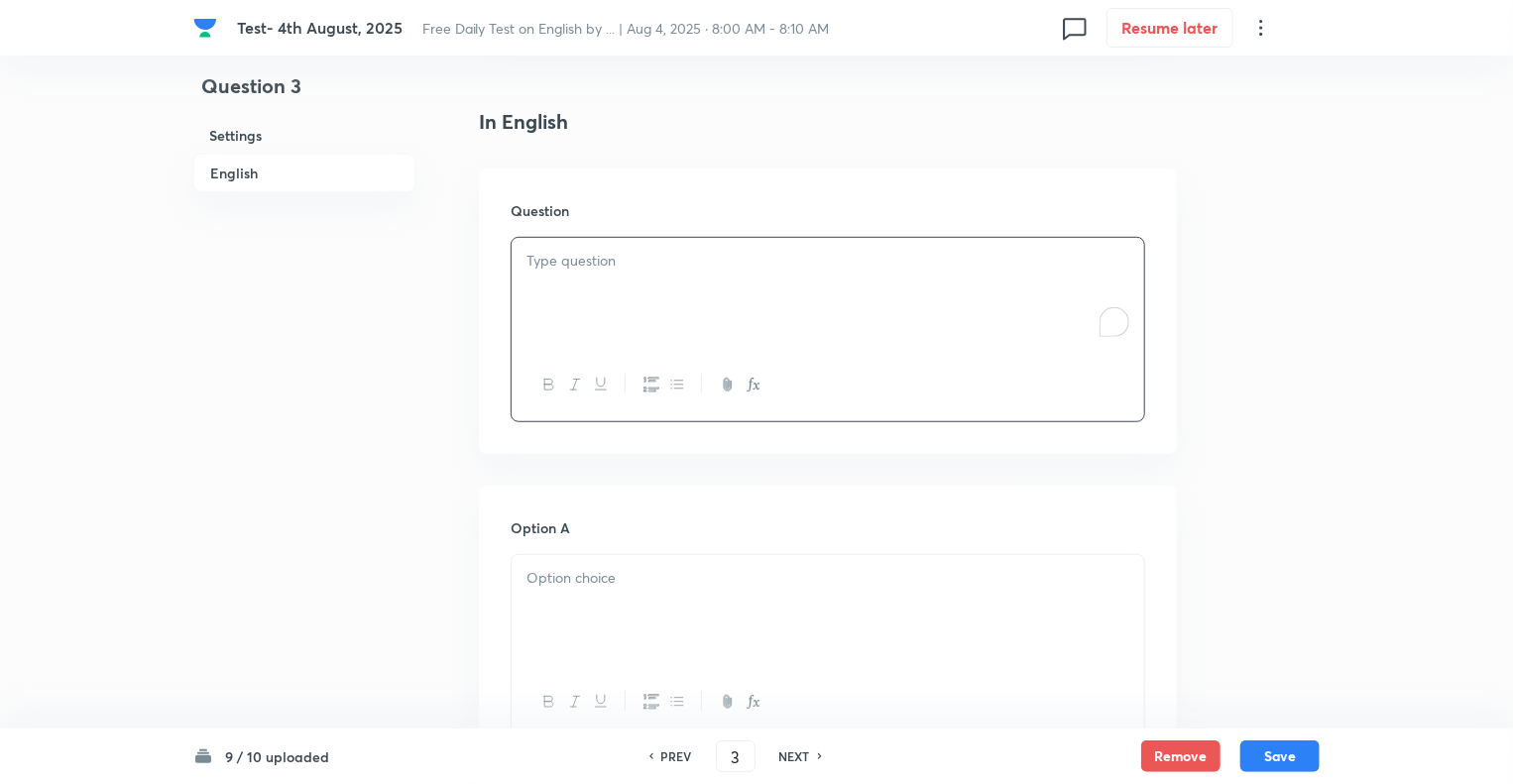 paste 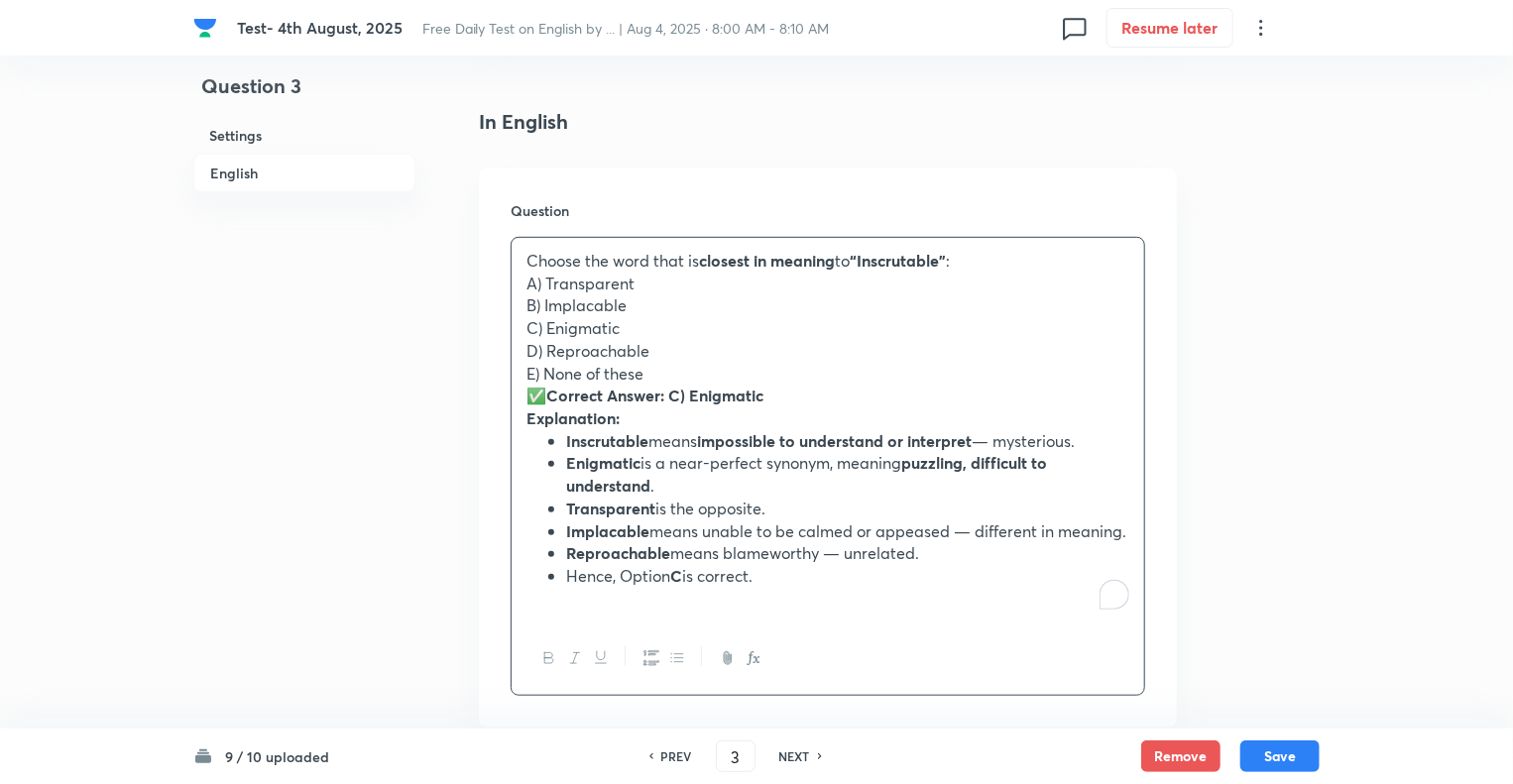 click on "A) Transparent" at bounding box center [828, 283] 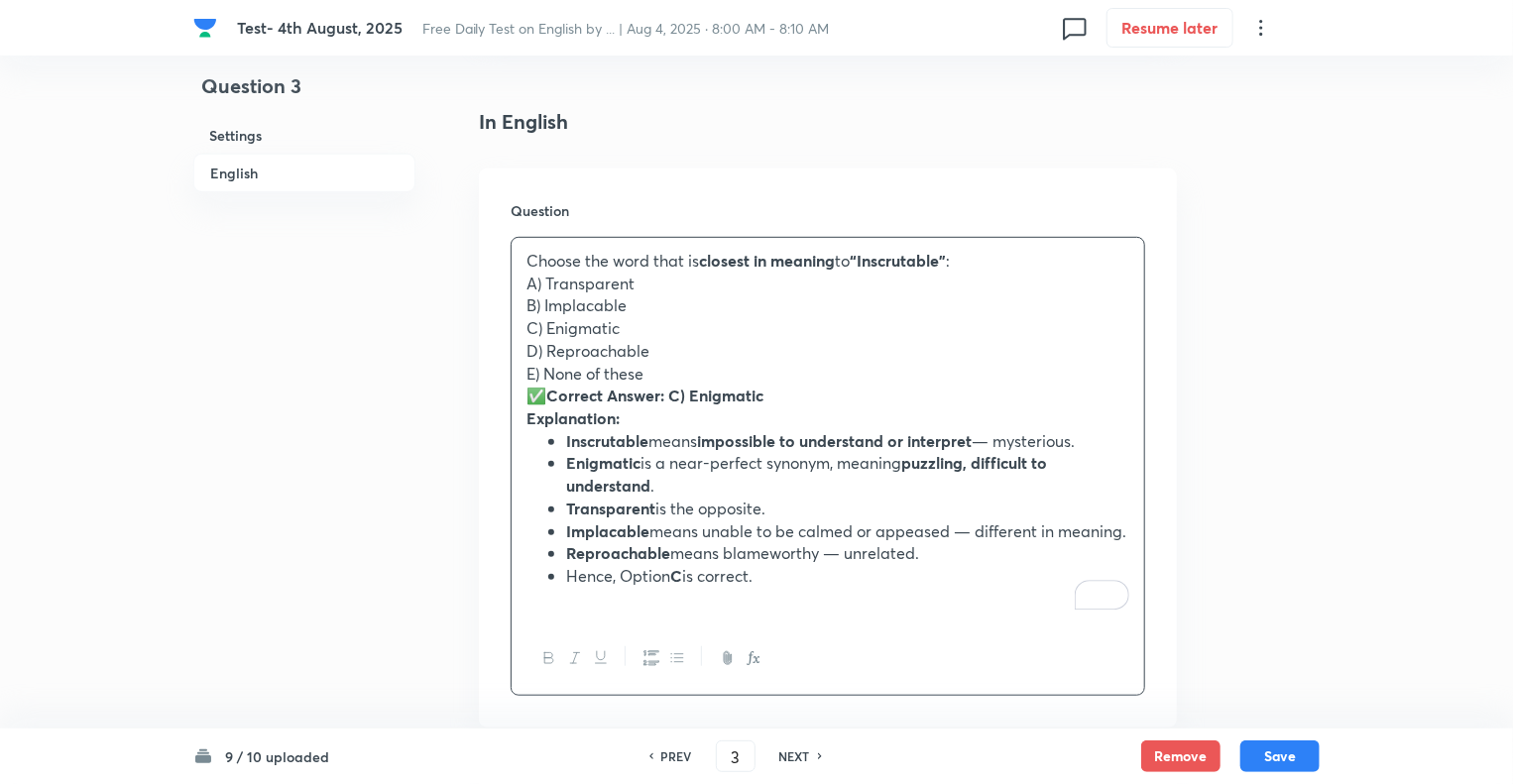 type 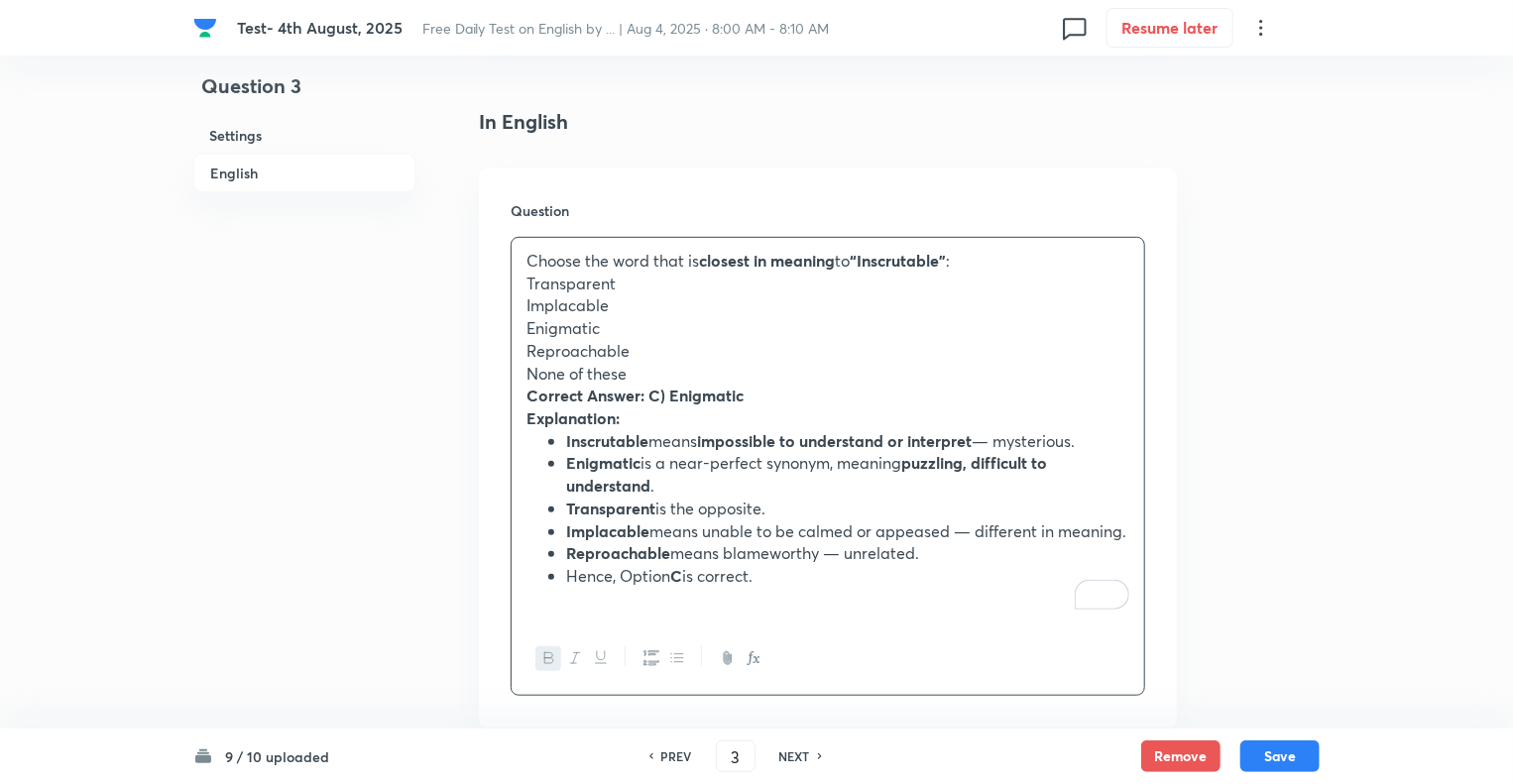 click on "Hence, Option  C  is correct." at bounding box center (848, 576) 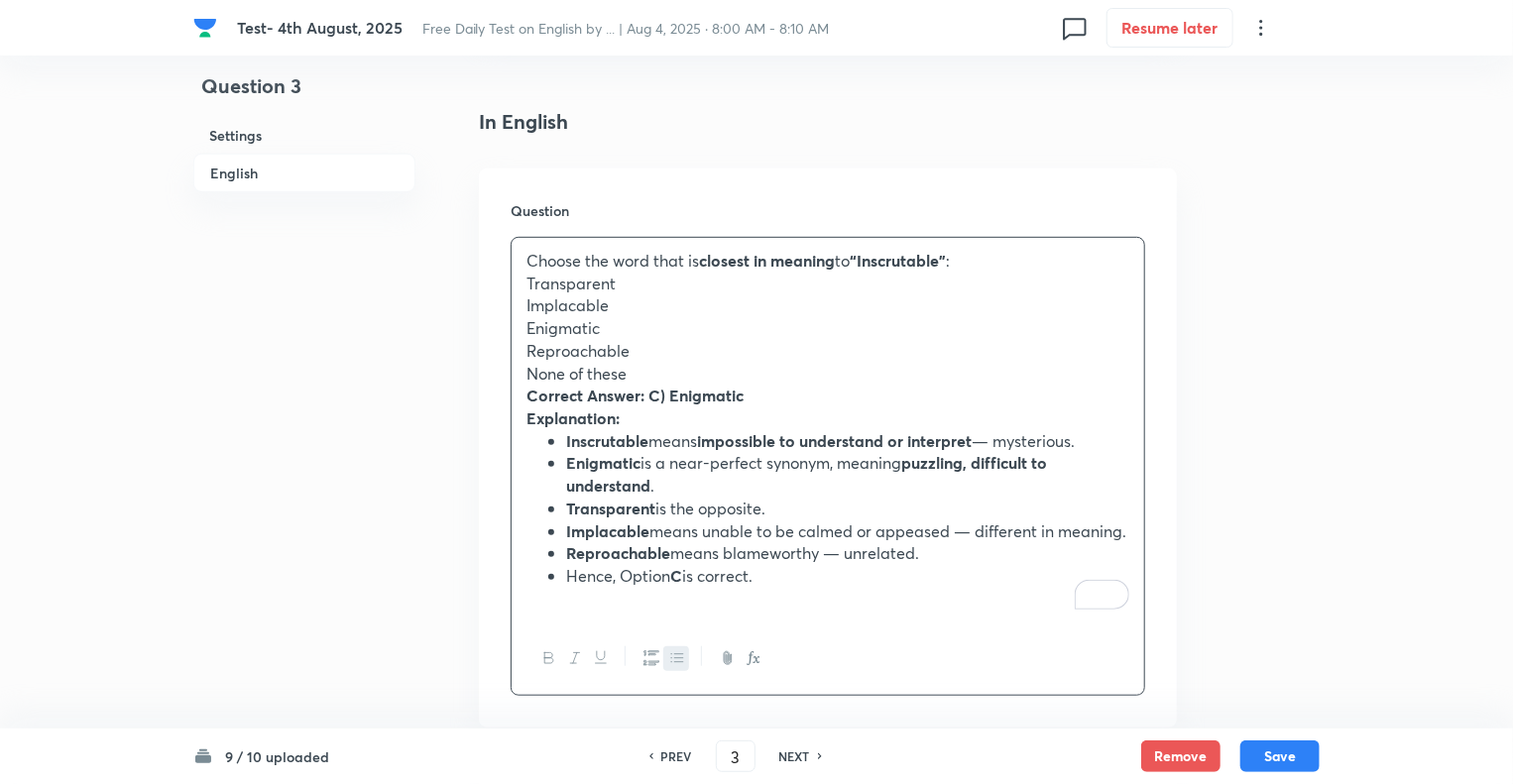 click on "Hence, Option  C  is correct." at bounding box center [848, 576] 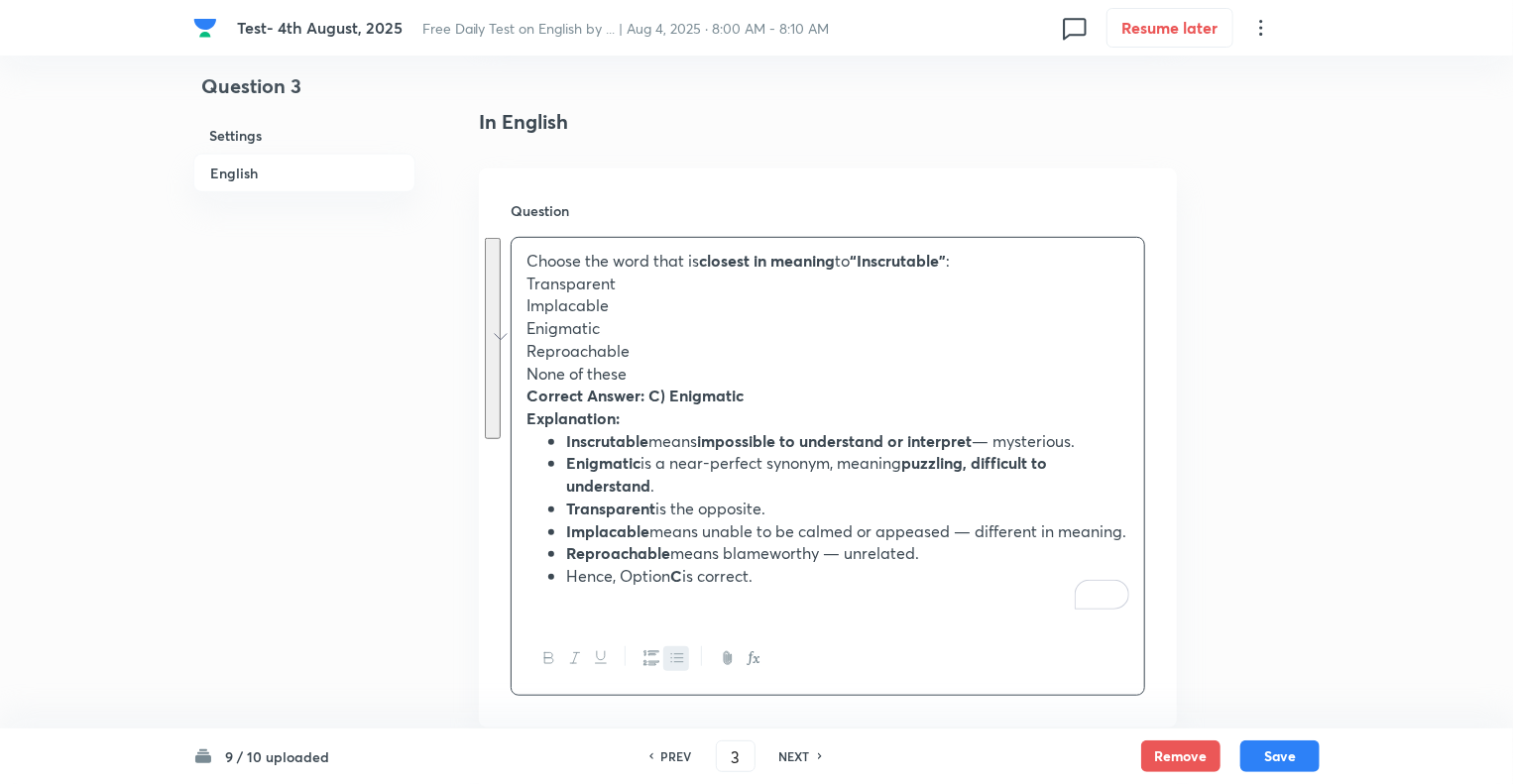 drag, startPoint x: 772, startPoint y: 579, endPoint x: 522, endPoint y: 397, distance: 309.2313 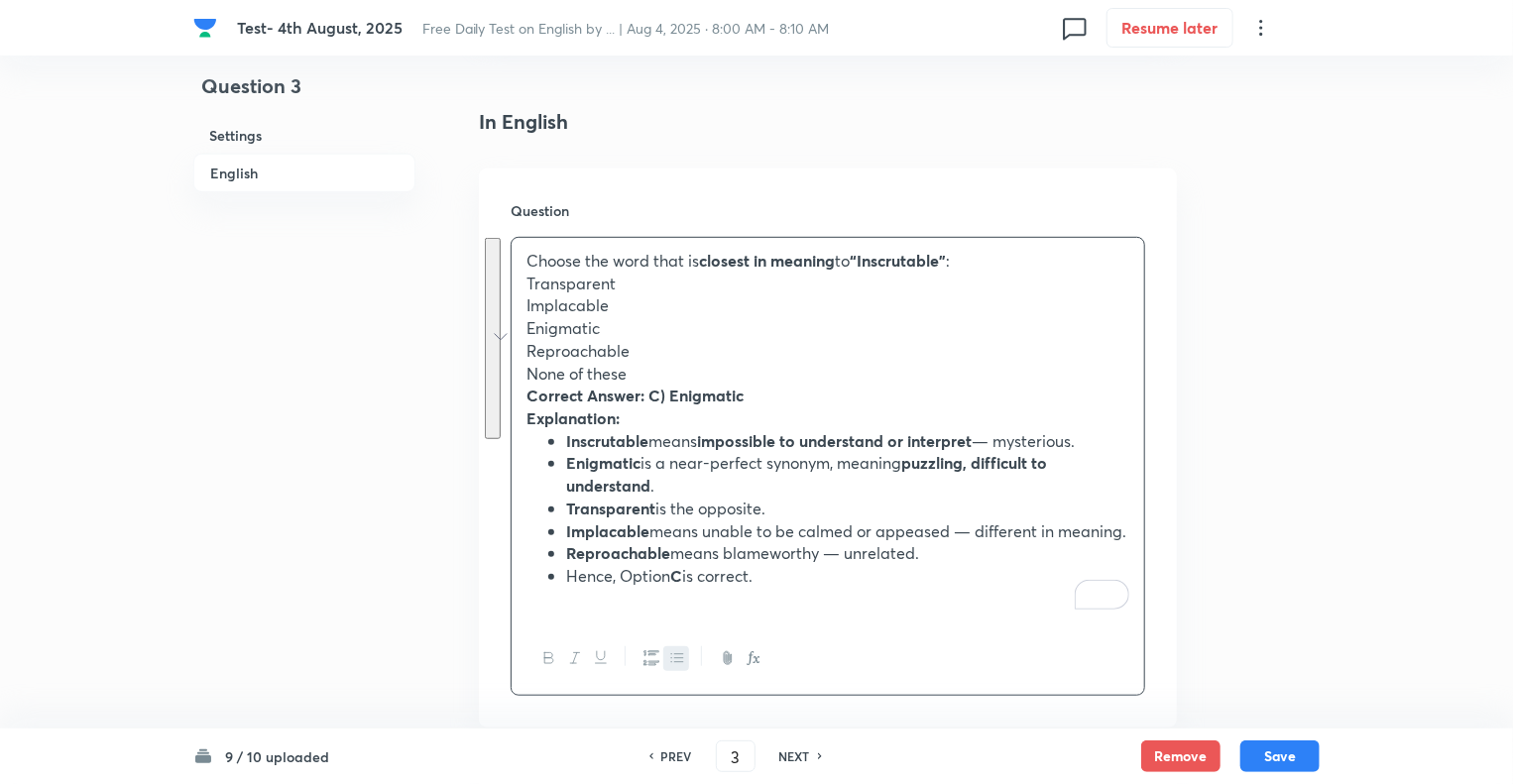 click on "Choose the word that is  closest in meaning  to  “Inscrutable” : Transparent Implacable Enigmatic Reproachable None of these Correct Answer:   C) Enigmatic Explanation: Inscrutable  means  impossible to understand or interpret  — mysterious. Enigmatic  is a near-perfect synonym, meaning  puzzling, difficult to understand . Transparent  is the opposite. Implacable  means unable to be calmed or appeased — different in meaning. Reproachable  means blameworthy — unrelated.  Hence, Option  C  is correct." at bounding box center (828, 430) 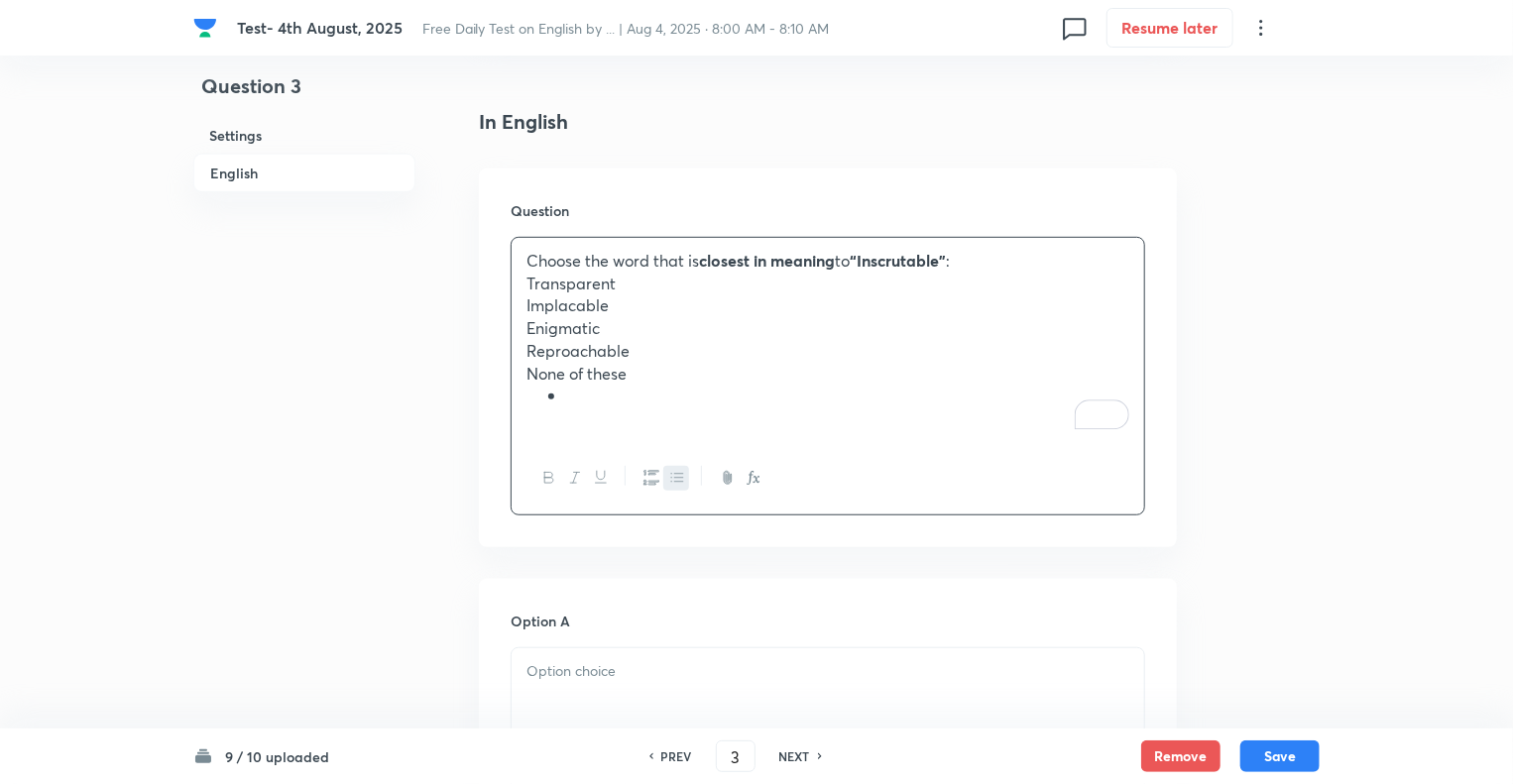 click on "Question 3 Settings English" at bounding box center [304, 1064] 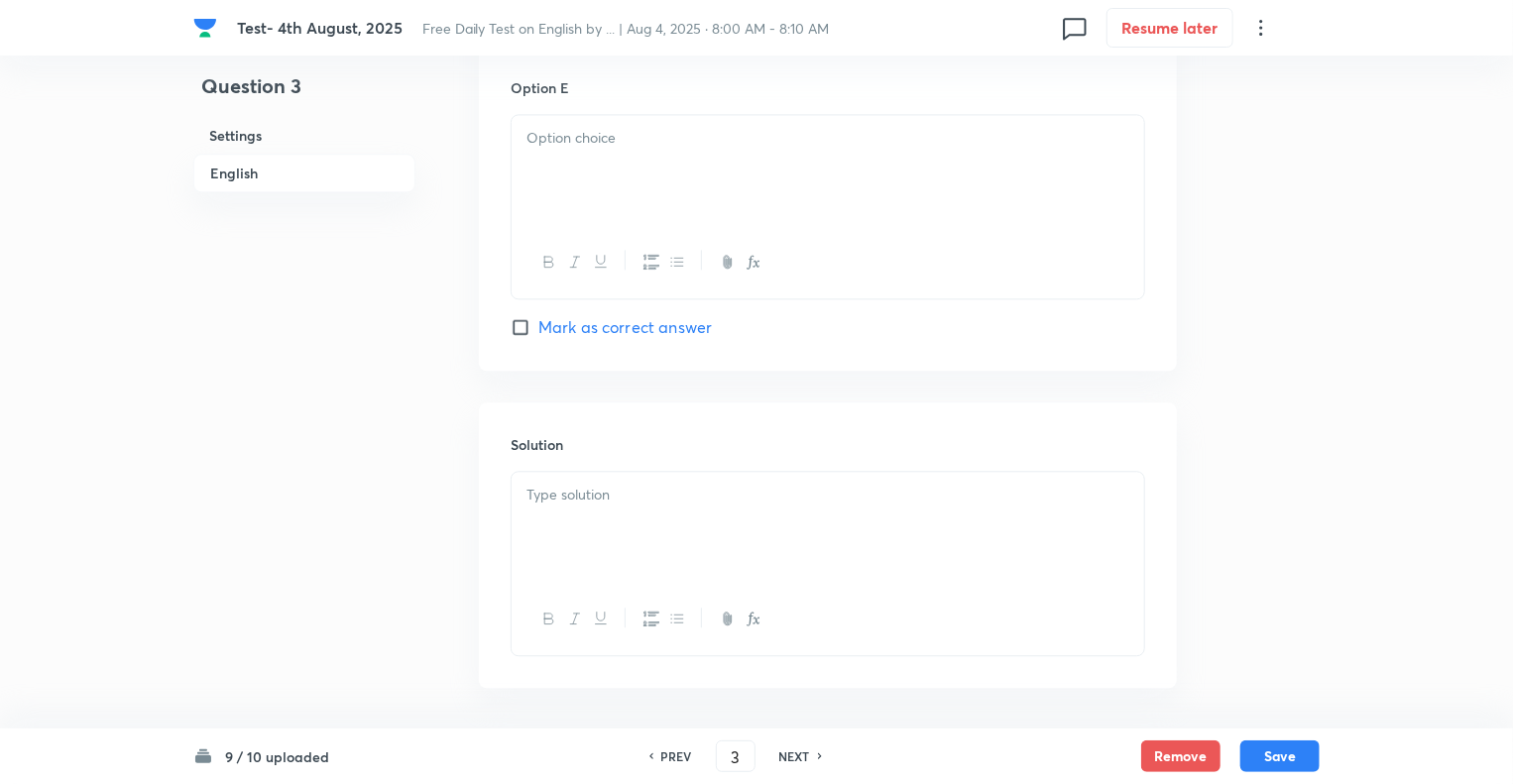 scroll, scrollTop: 2291, scrollLeft: 0, axis: vertical 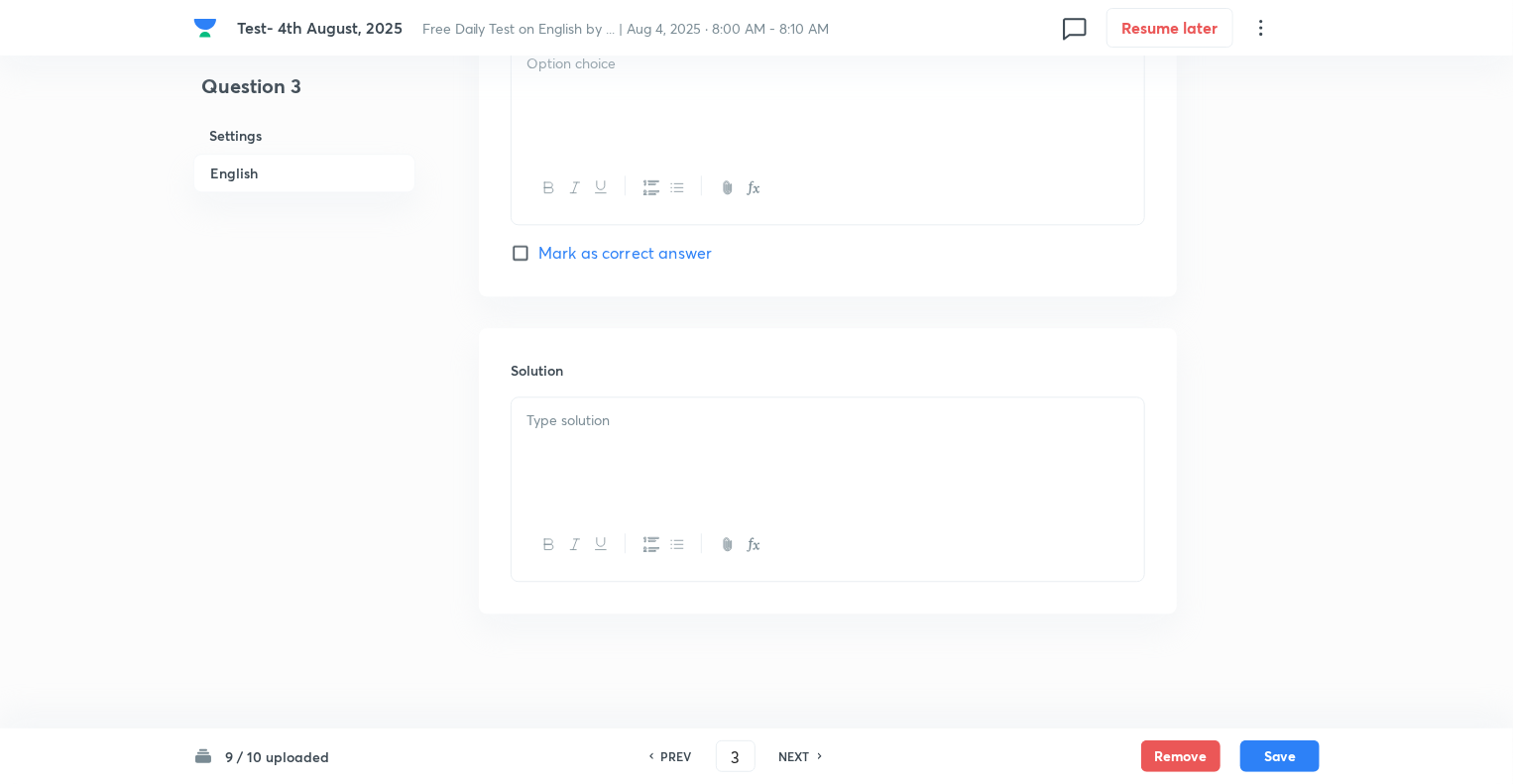 click at bounding box center (828, 453) 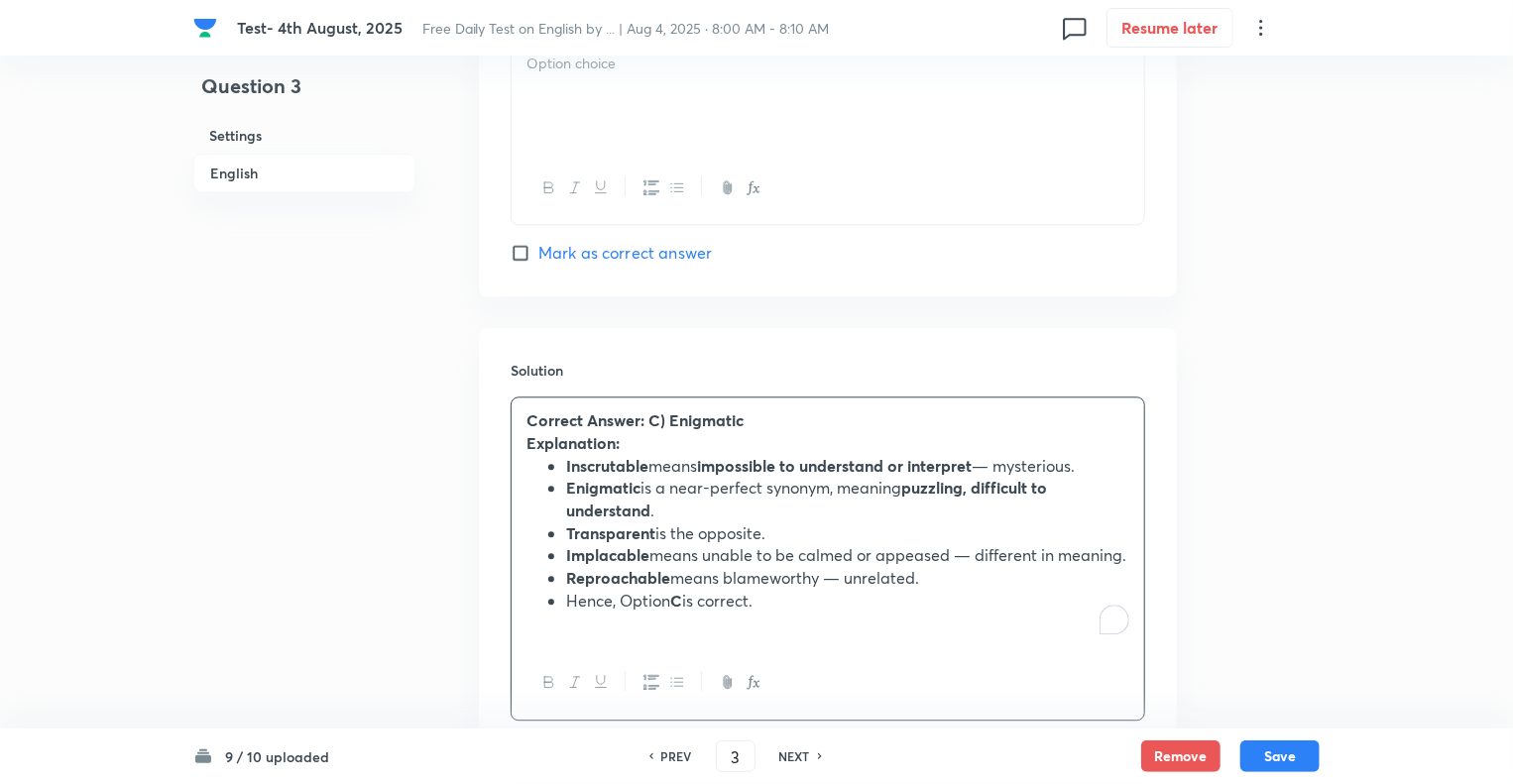 click on "Question 3 Settings English" at bounding box center [304, -682] 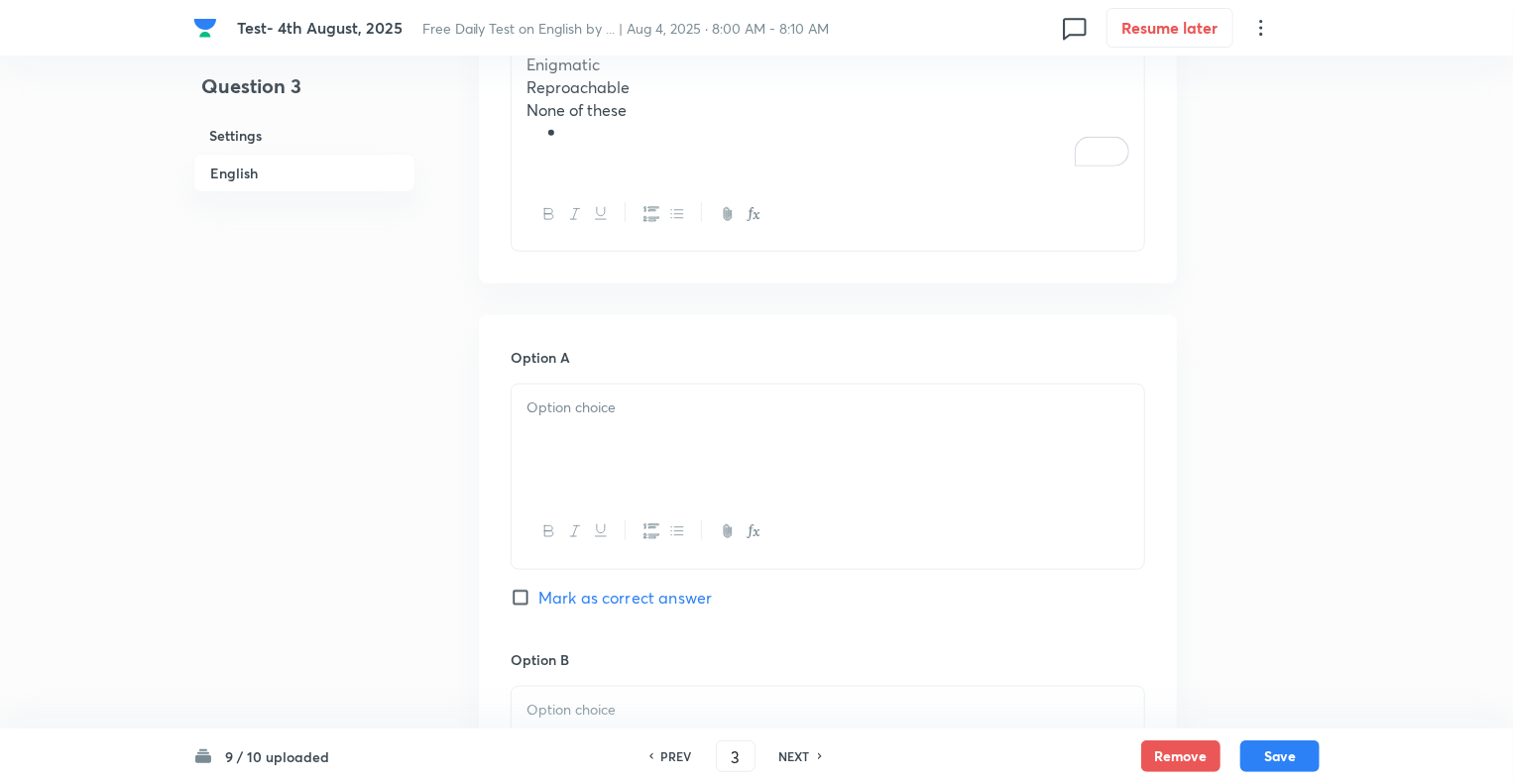 scroll, scrollTop: 586, scrollLeft: 0, axis: vertical 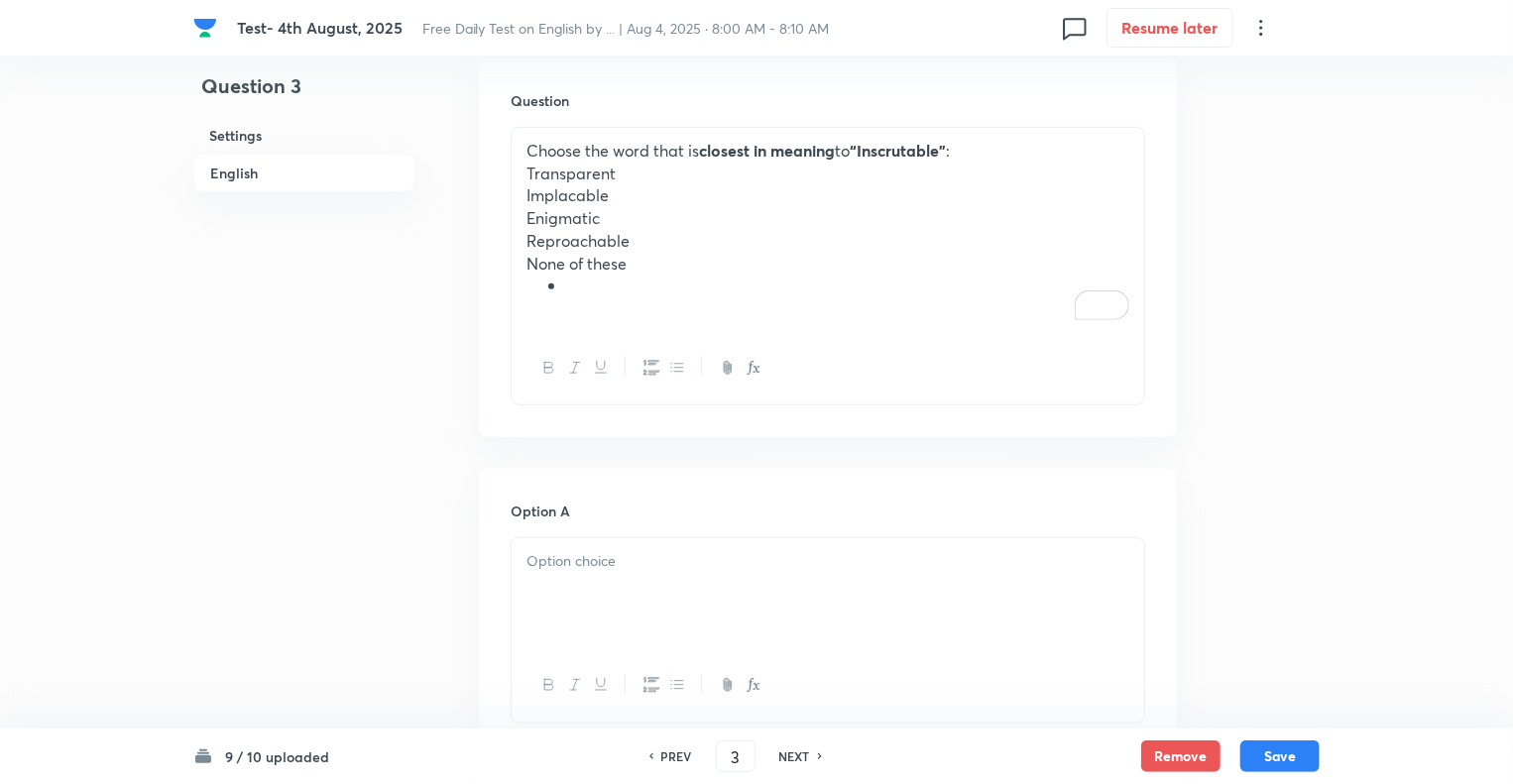 click at bounding box center [848, 285] 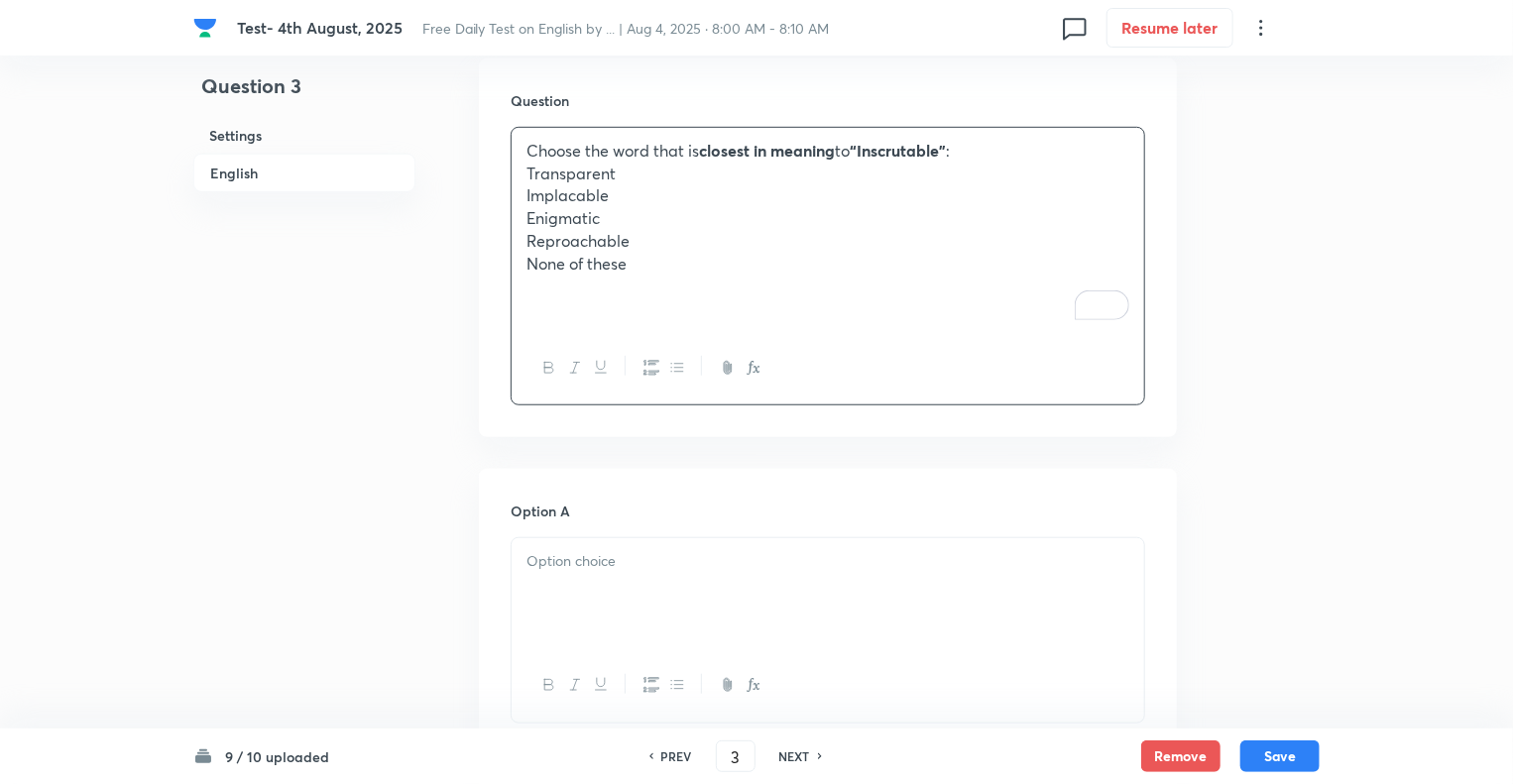 click on "None of these" at bounding box center [828, 264] 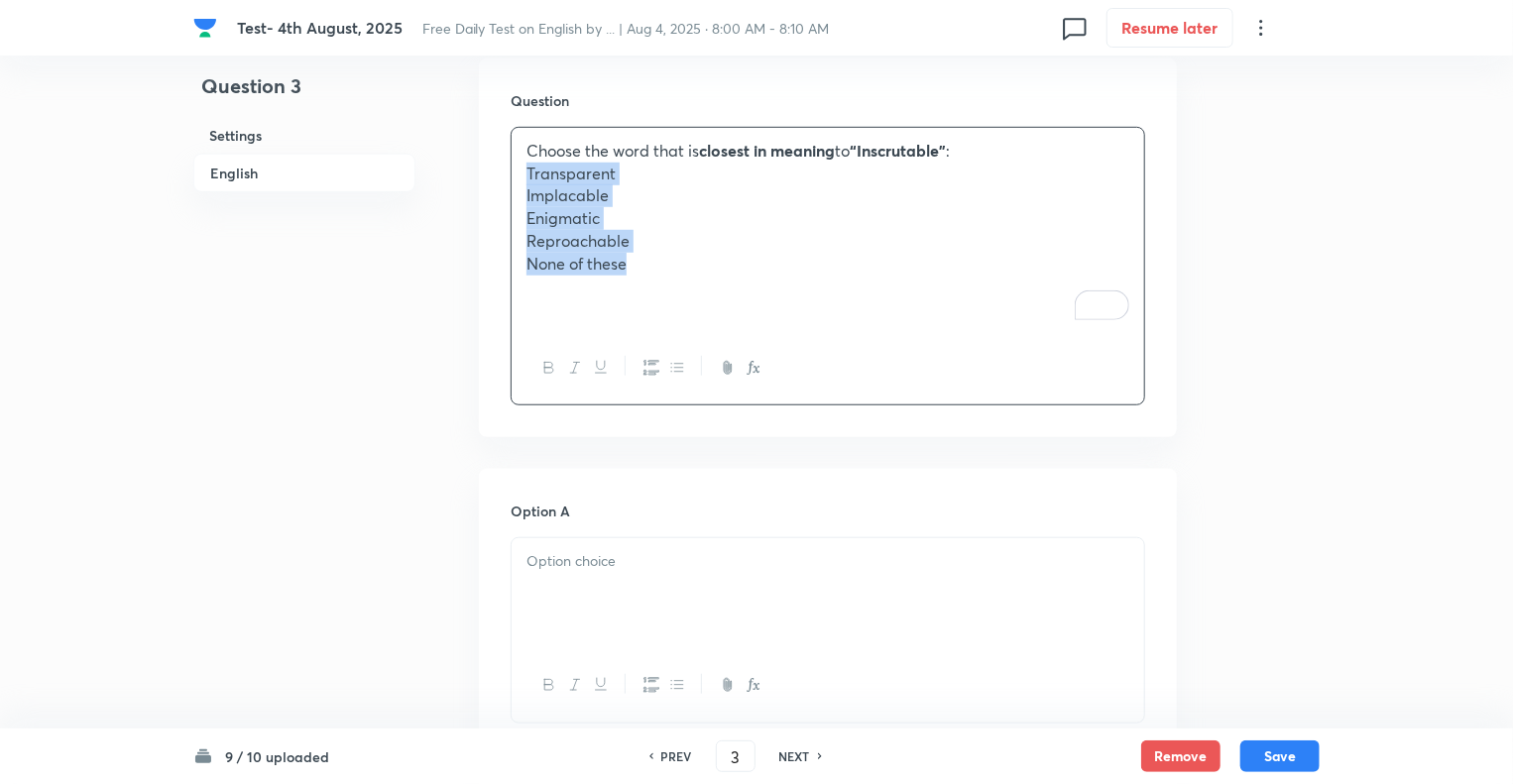 drag, startPoint x: 638, startPoint y: 267, endPoint x: 510, endPoint y: 175, distance: 157.63248 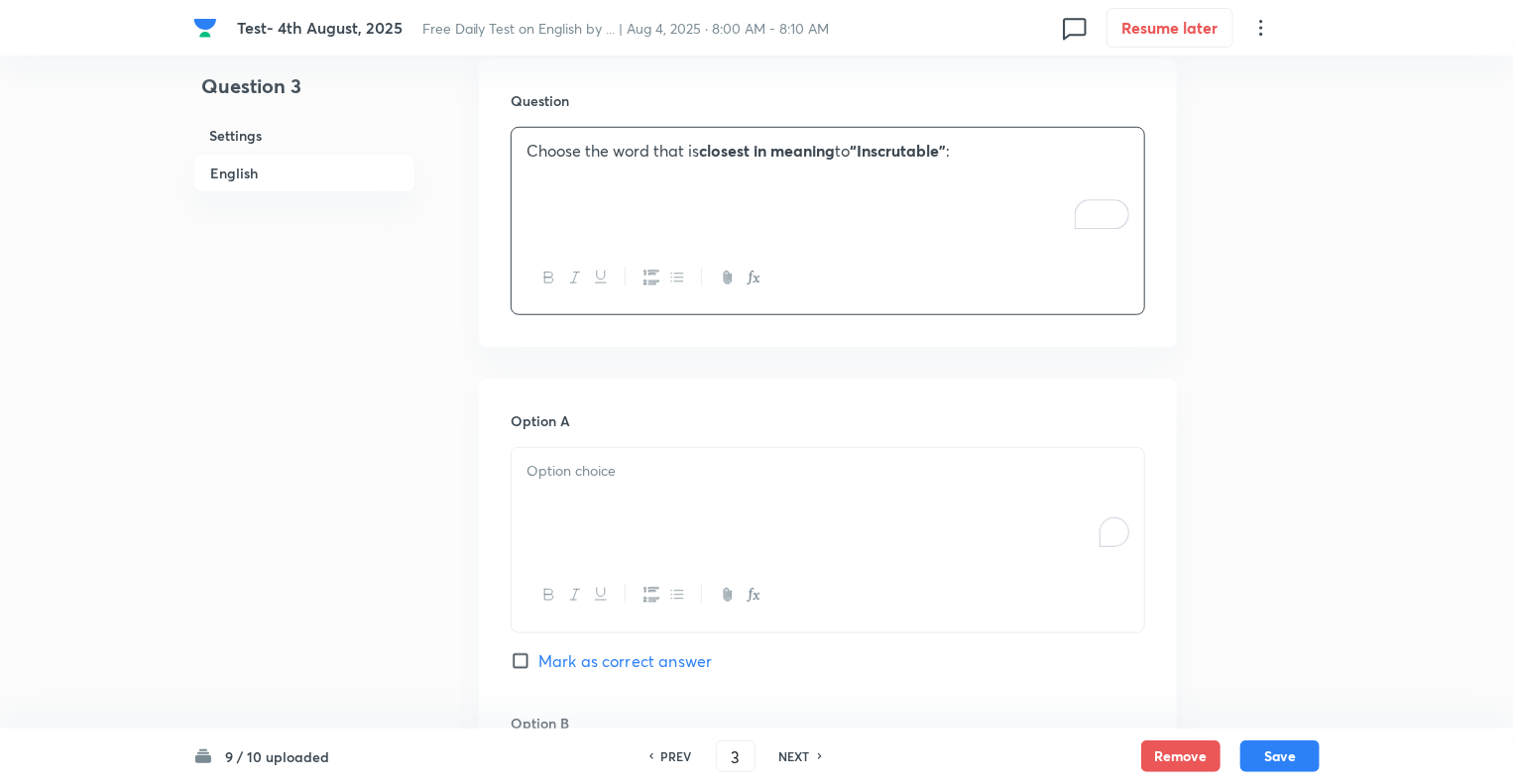 click at bounding box center [828, 504] 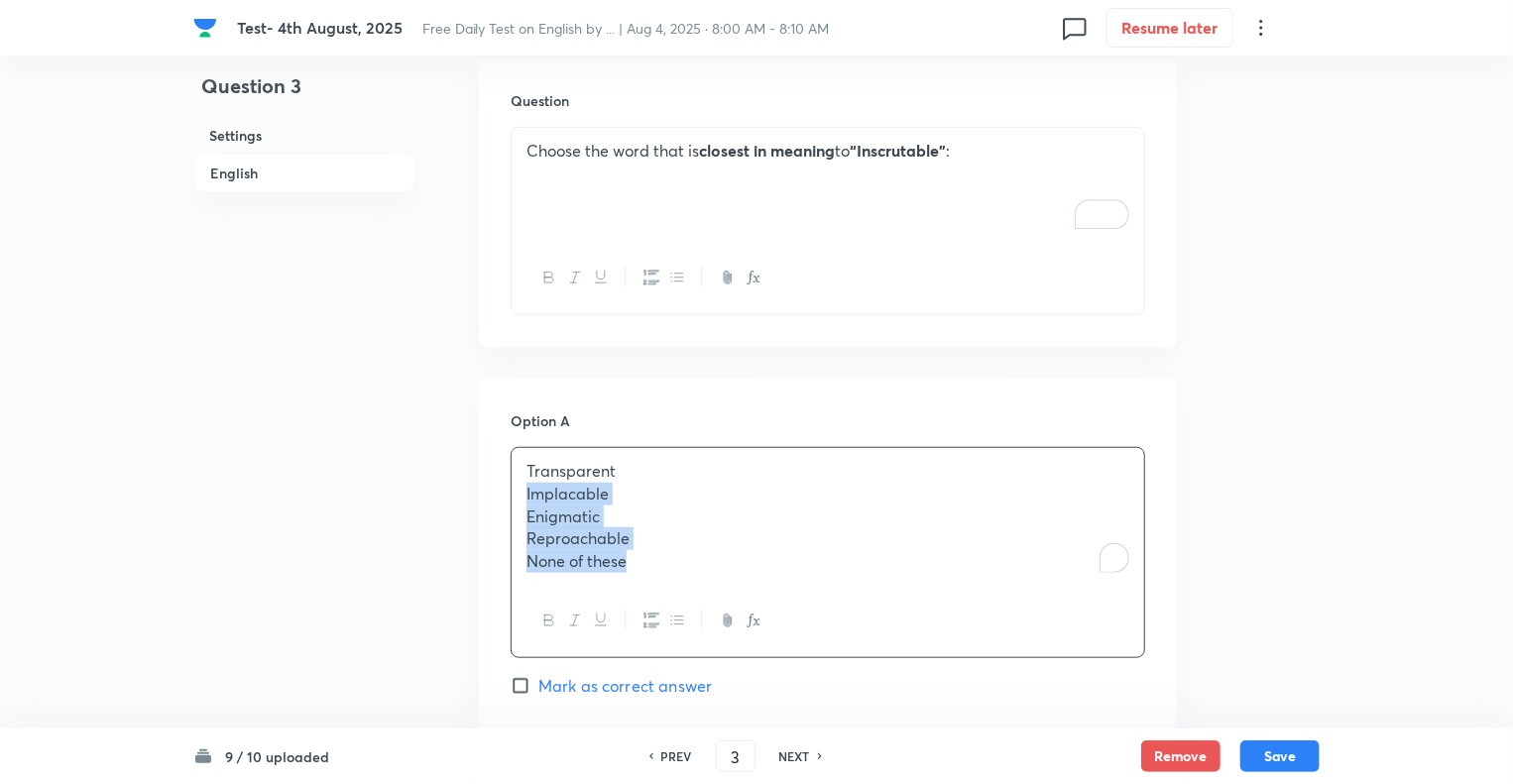 drag, startPoint x: 641, startPoint y: 562, endPoint x: 508, endPoint y: 498, distance: 147.59743 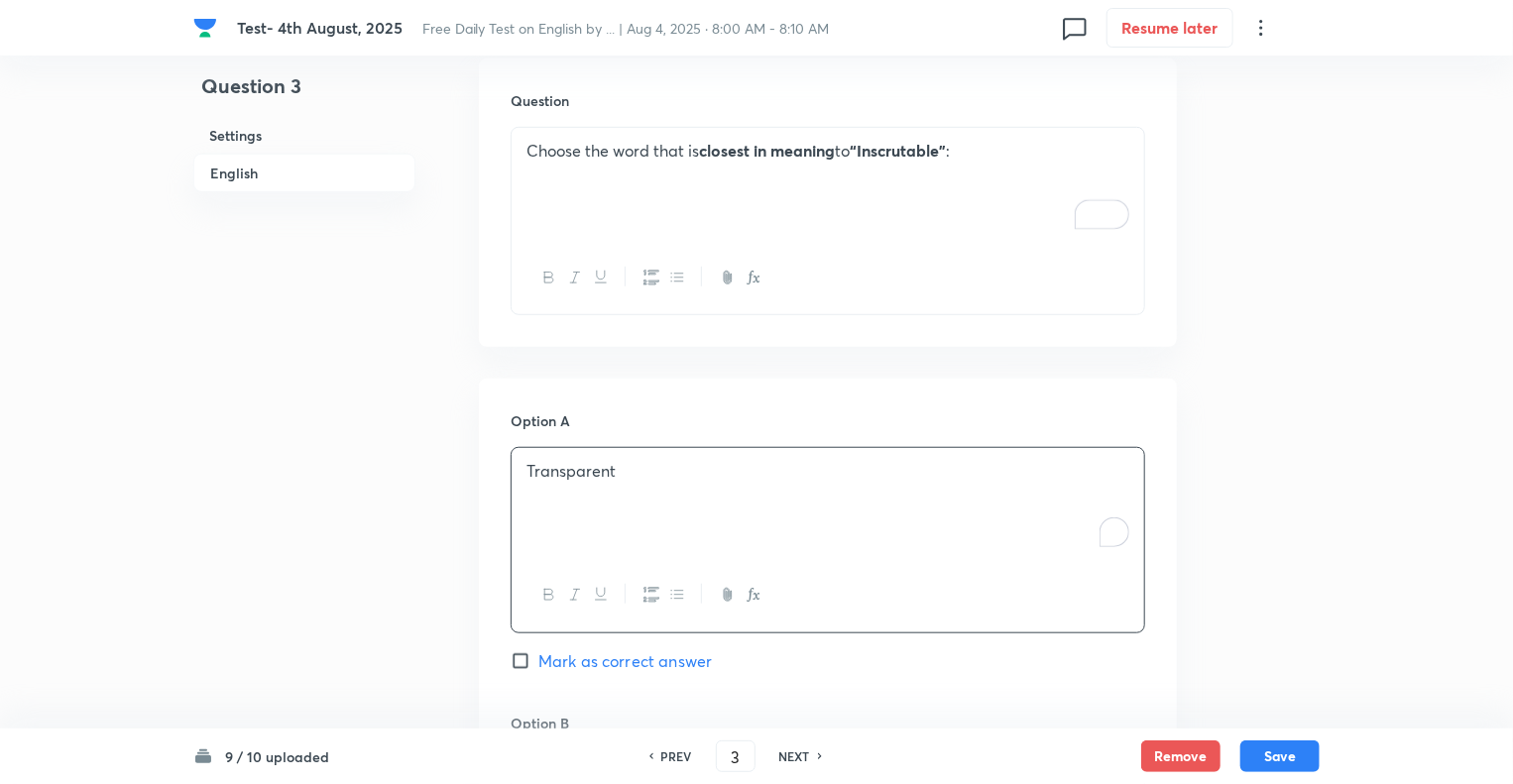 click on "Question 3 Settings English" at bounding box center [304, 977] 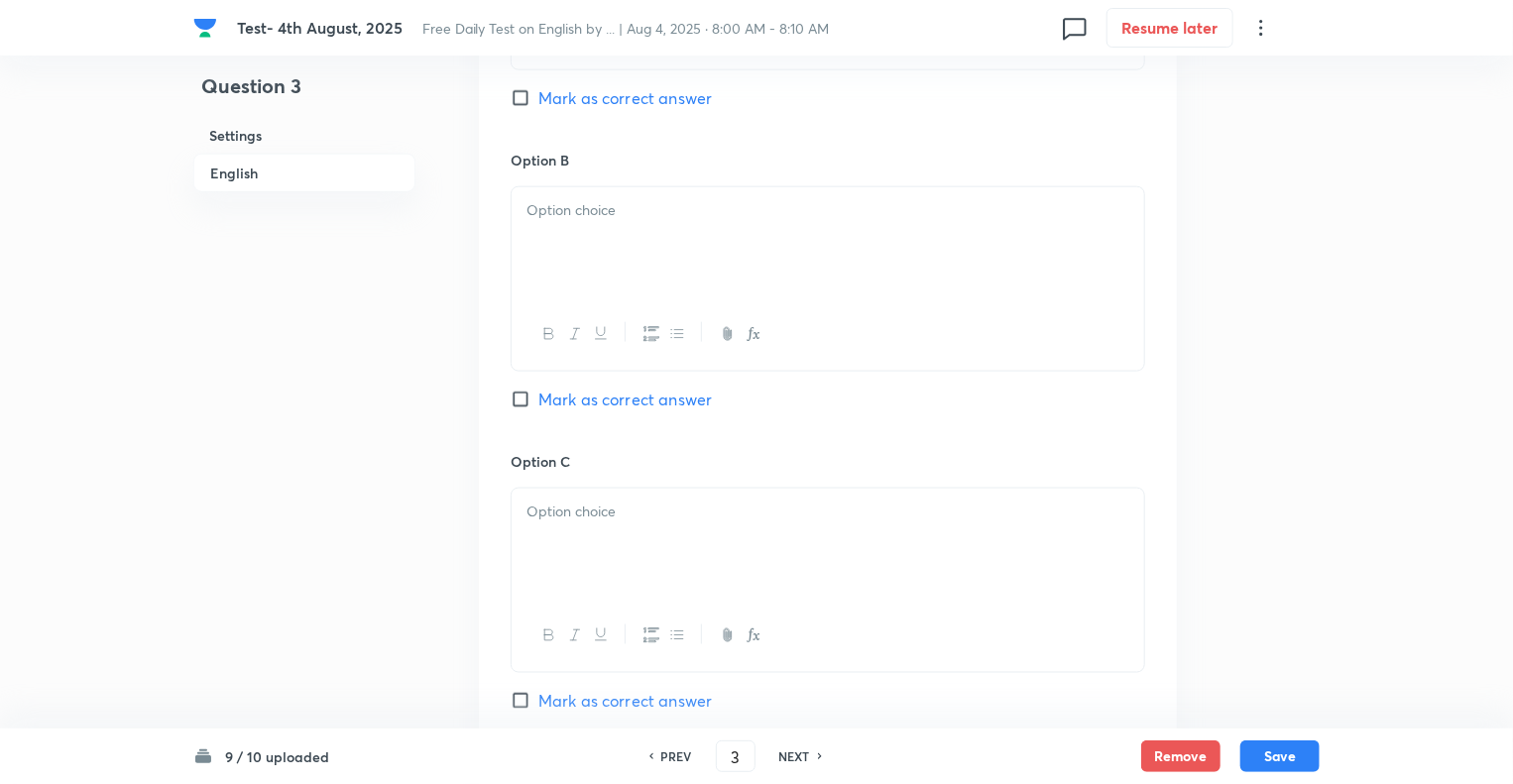 scroll, scrollTop: 1180, scrollLeft: 0, axis: vertical 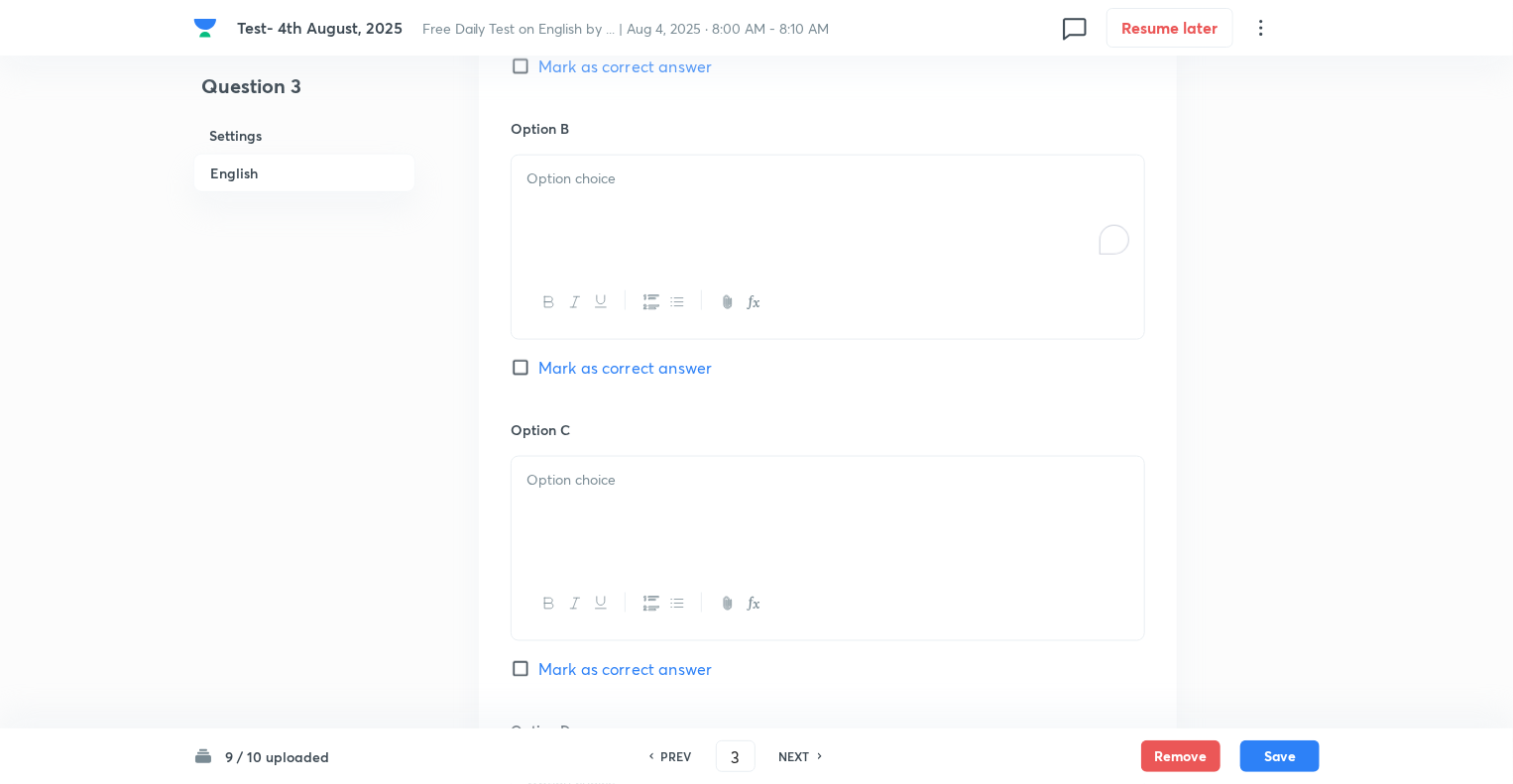 click at bounding box center [828, 211] 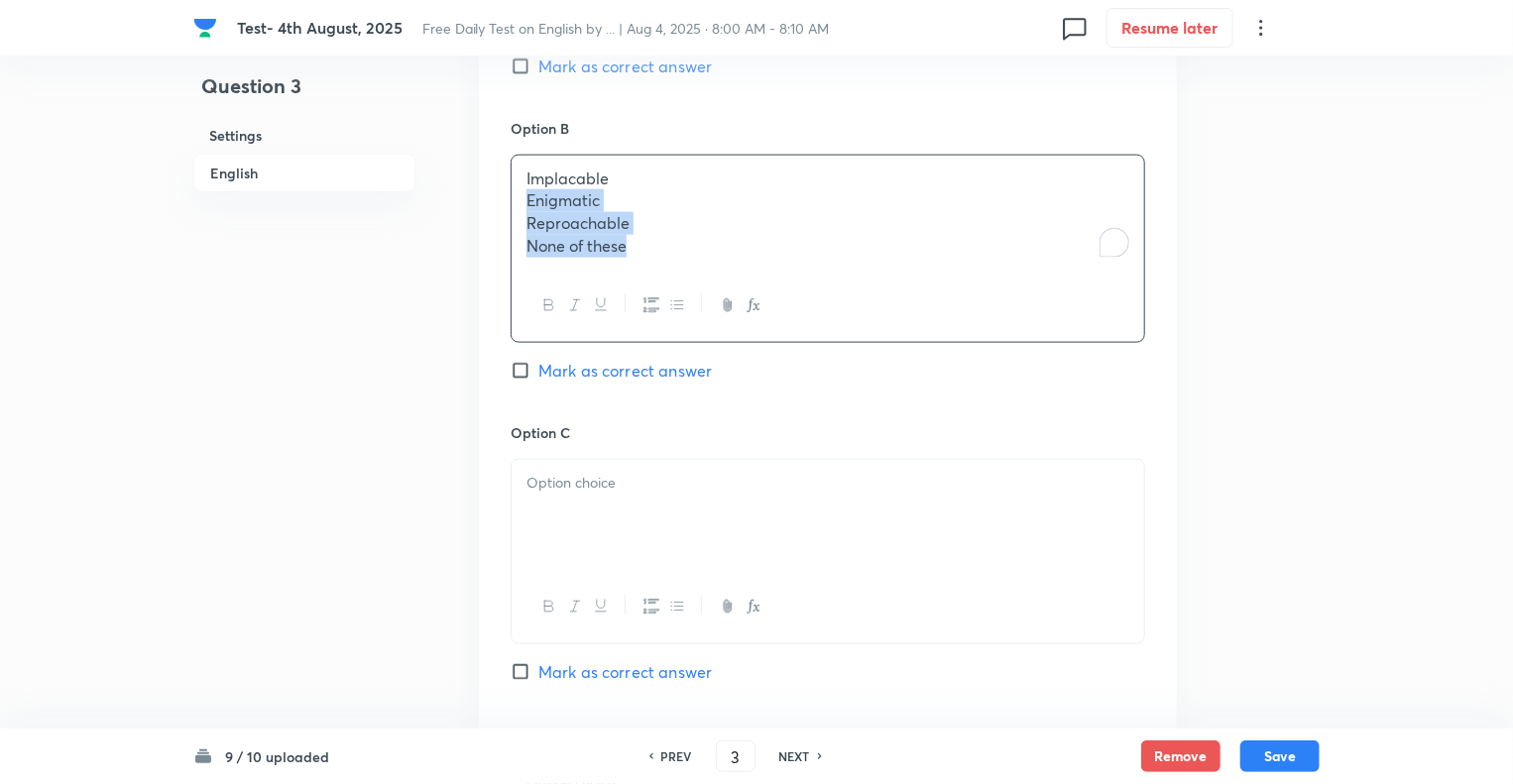 drag, startPoint x: 650, startPoint y: 250, endPoint x: 496, endPoint y: 198, distance: 162.5423 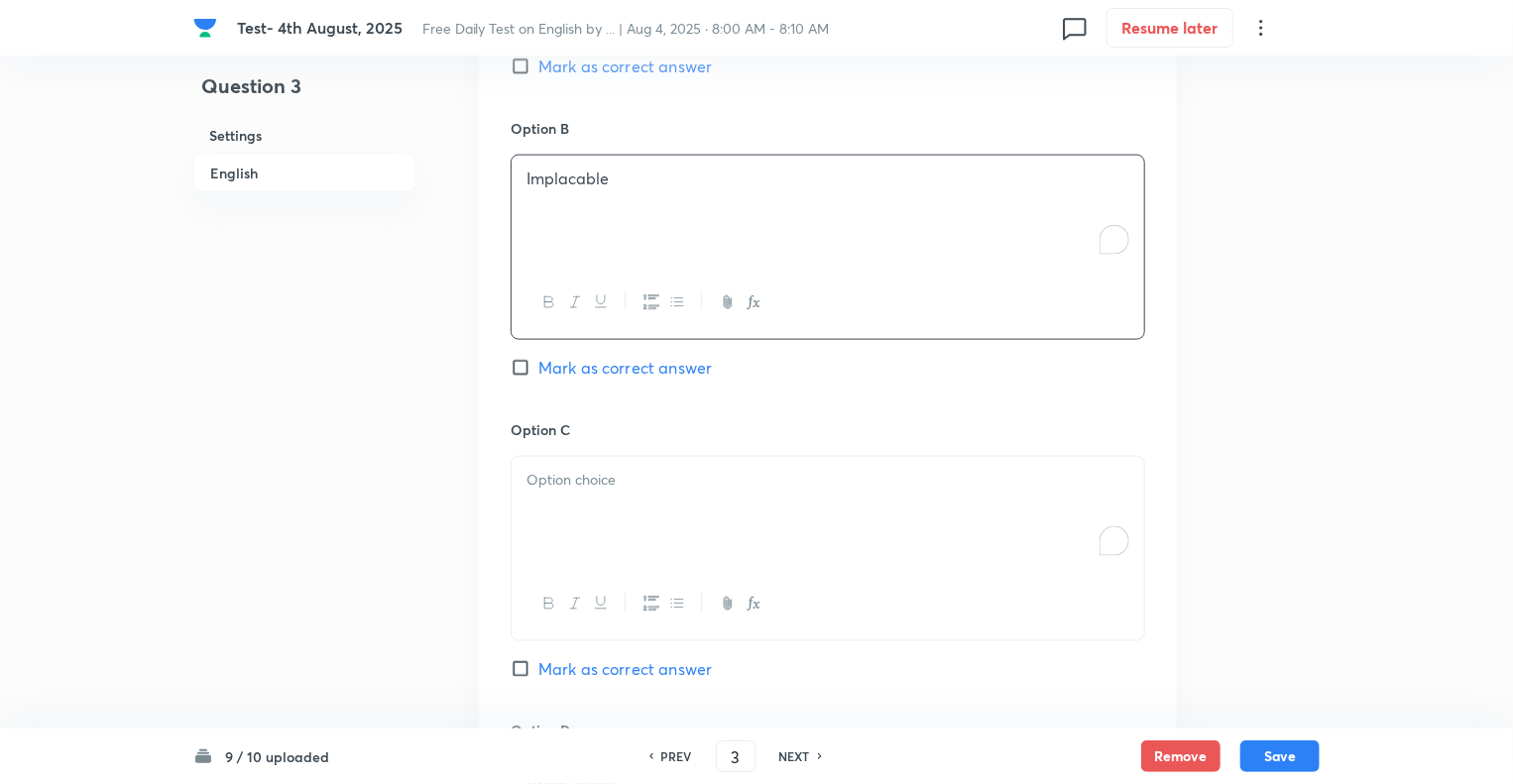 click at bounding box center [828, 480] 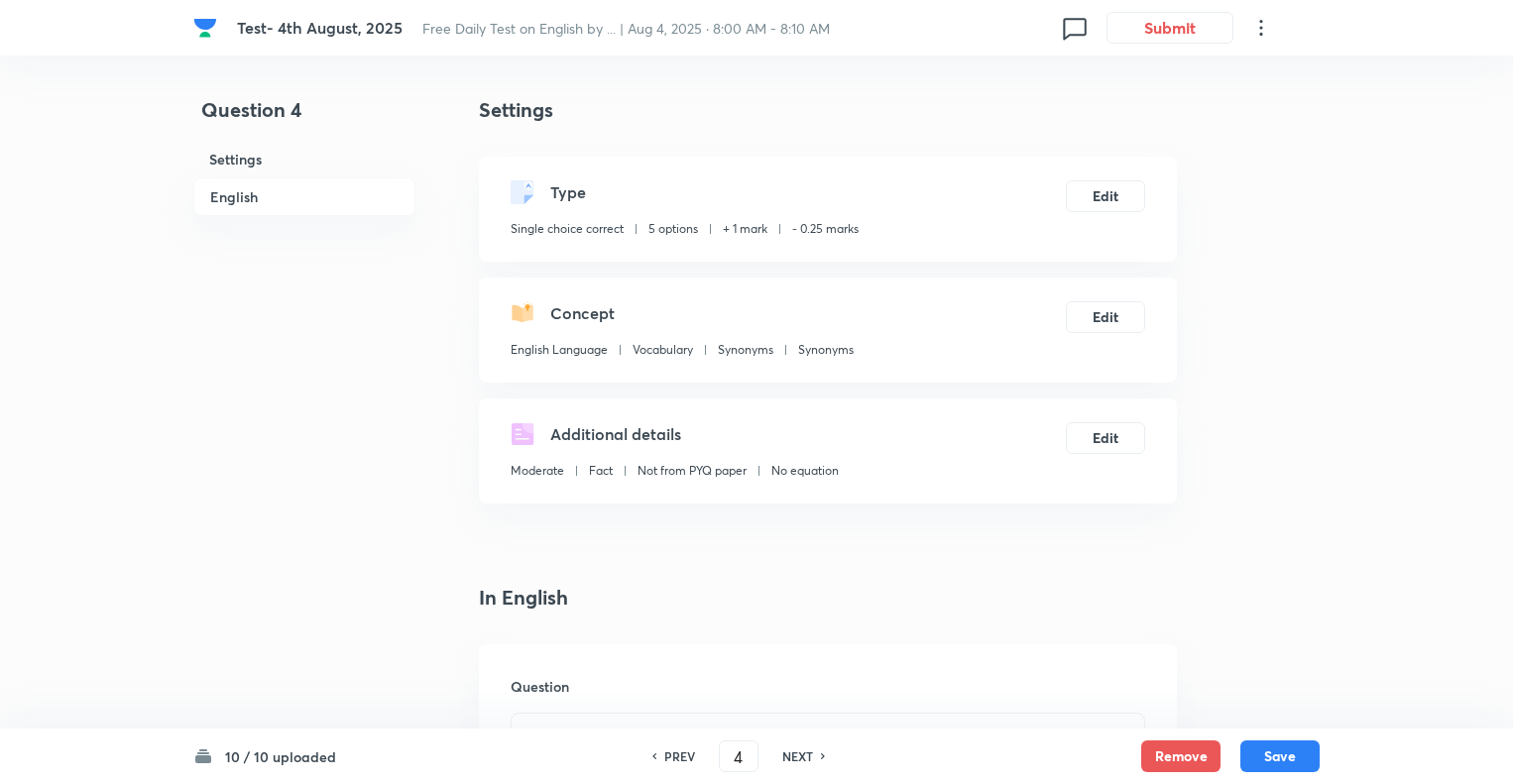 scroll, scrollTop: 2053, scrollLeft: 0, axis: vertical 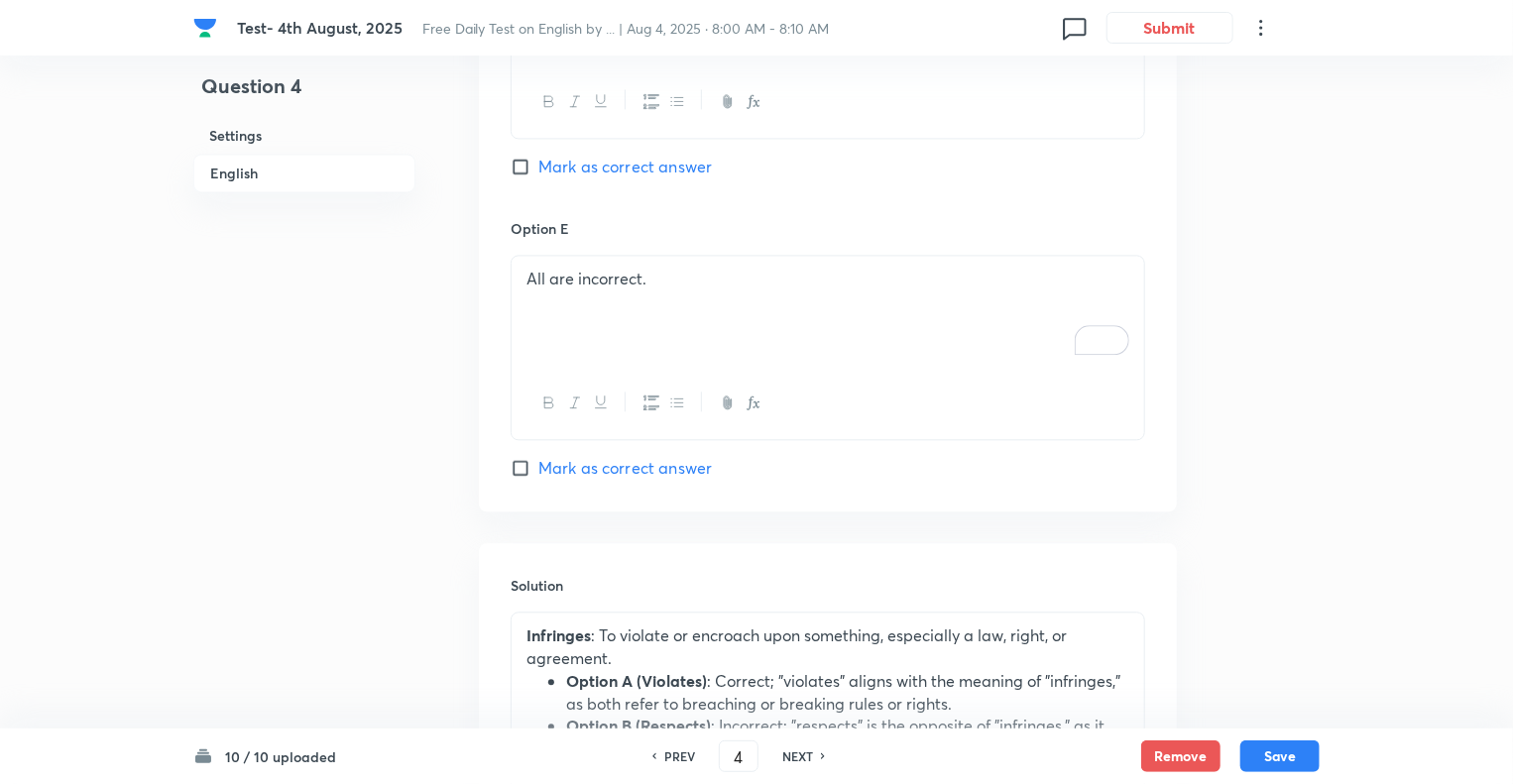 click on "PREV" at bounding box center [679, 756] 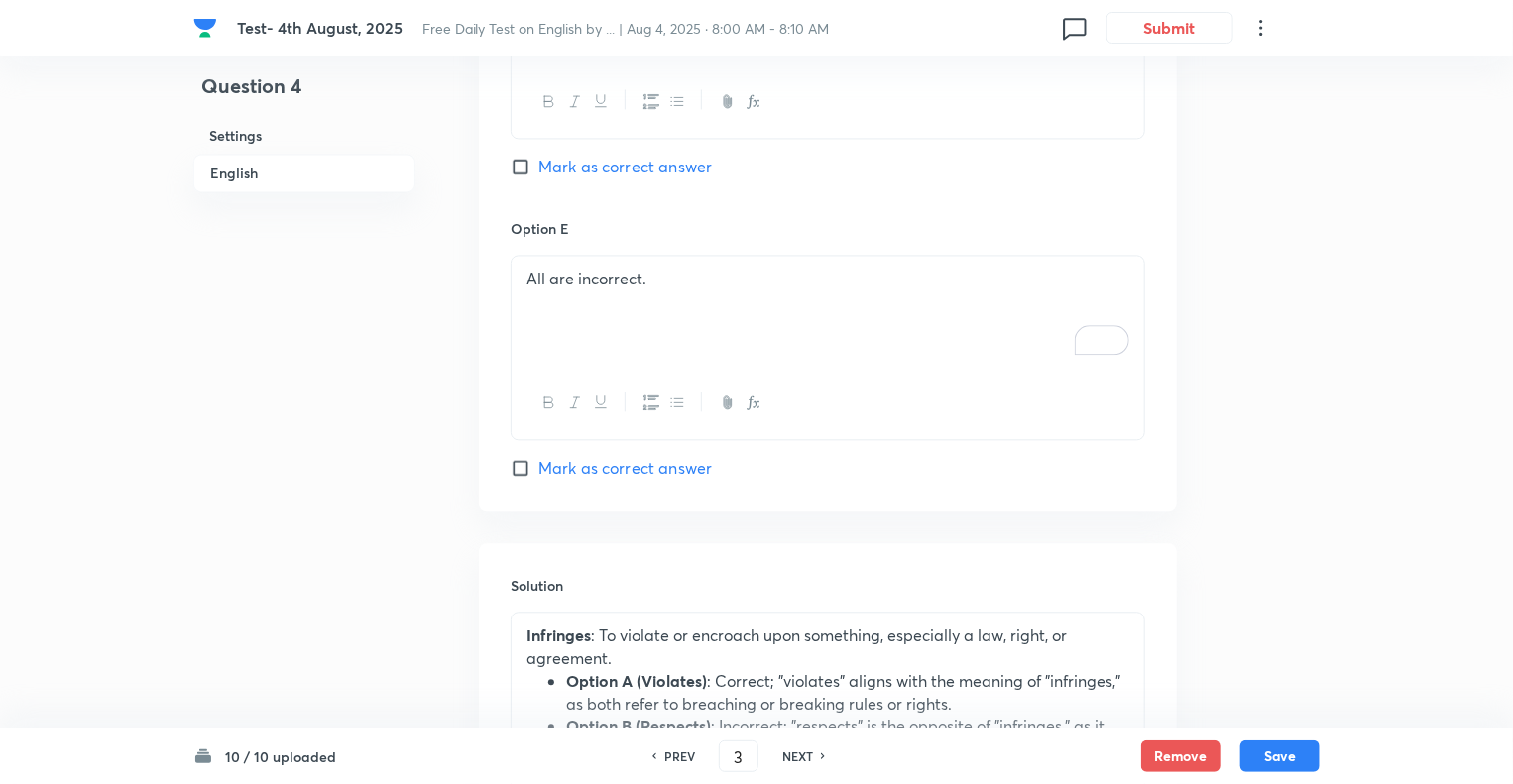 checkbox on "false" 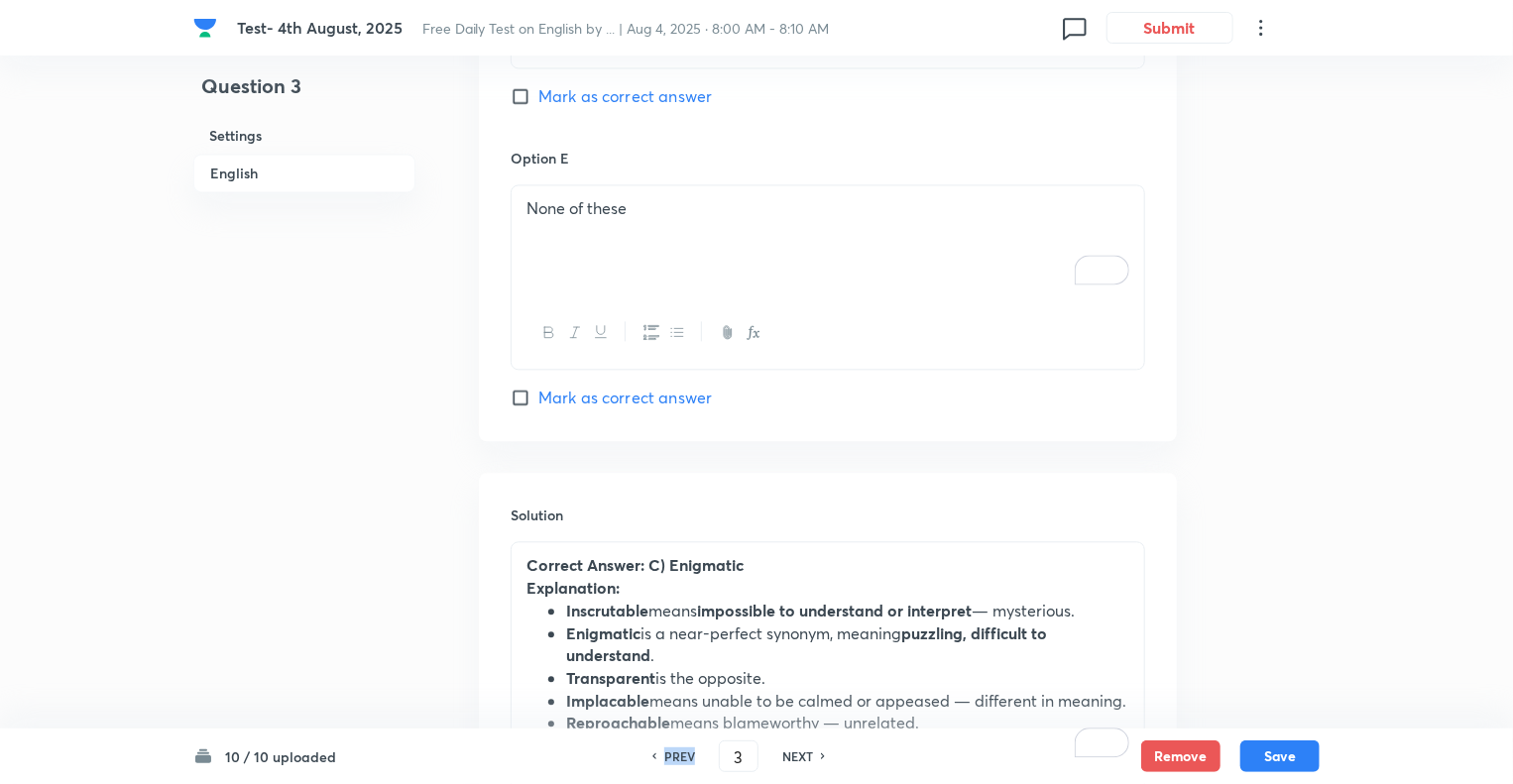 click on "PREV" at bounding box center [679, 756] 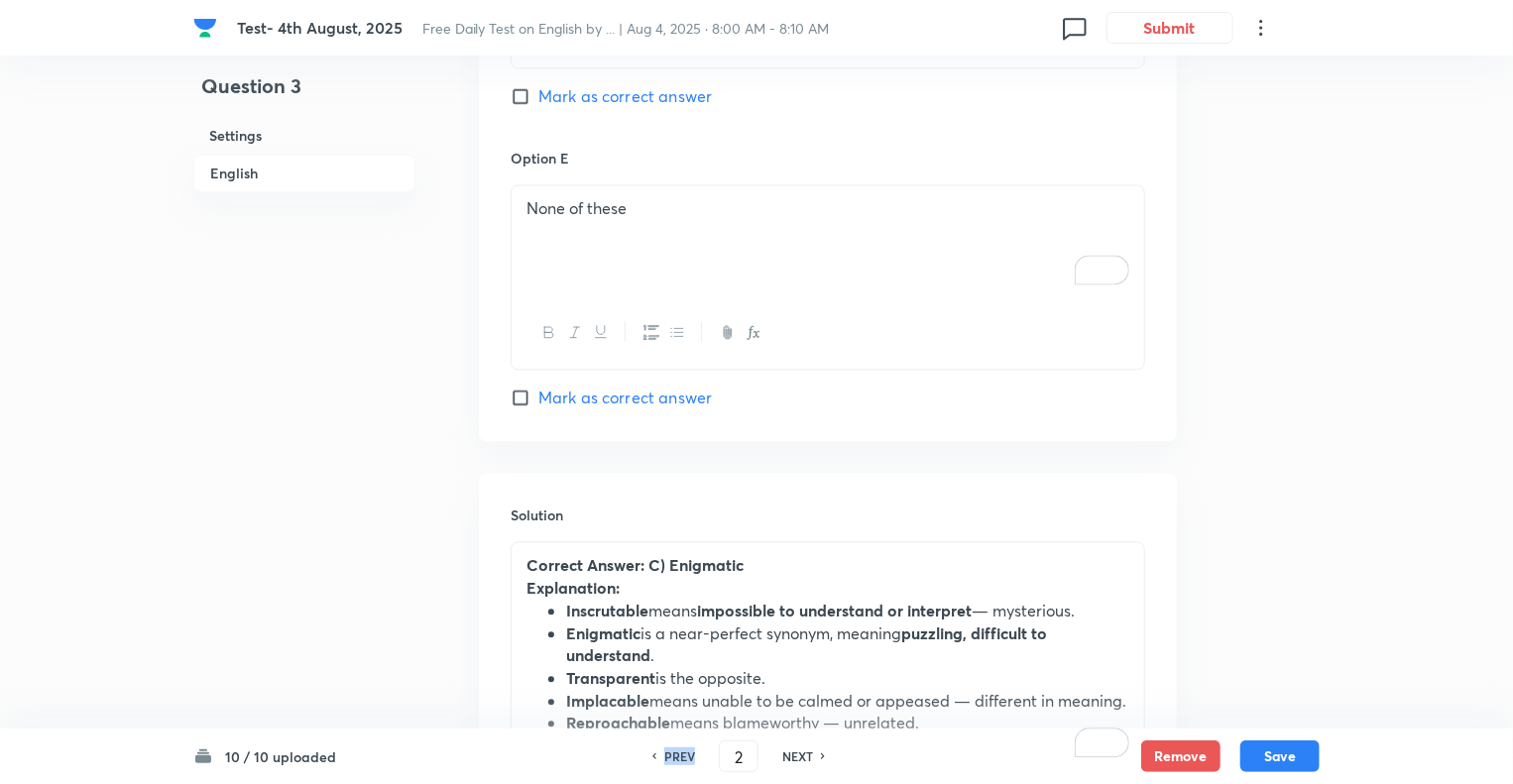 checkbox on "true" 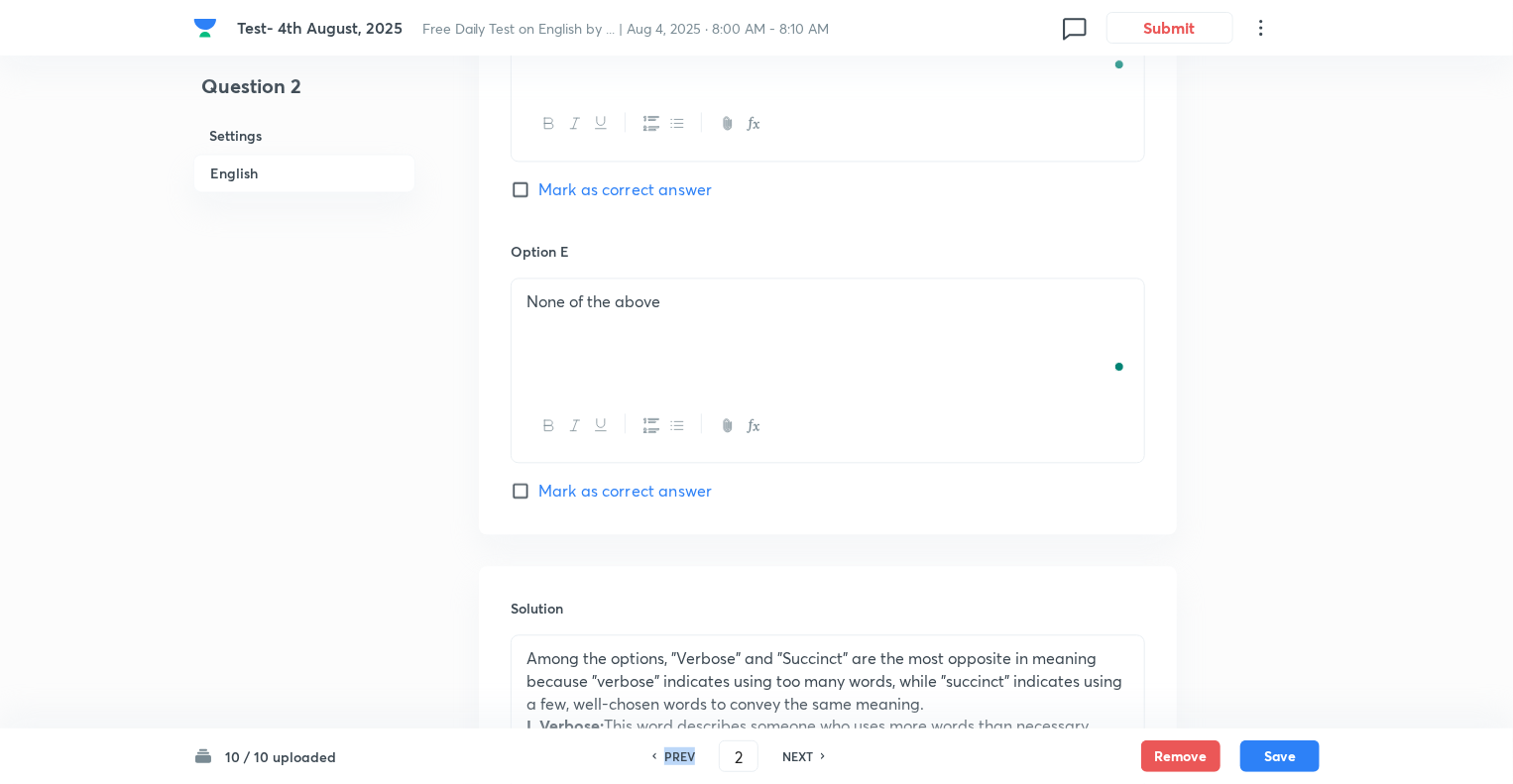 click on "PREV" at bounding box center (679, 756) 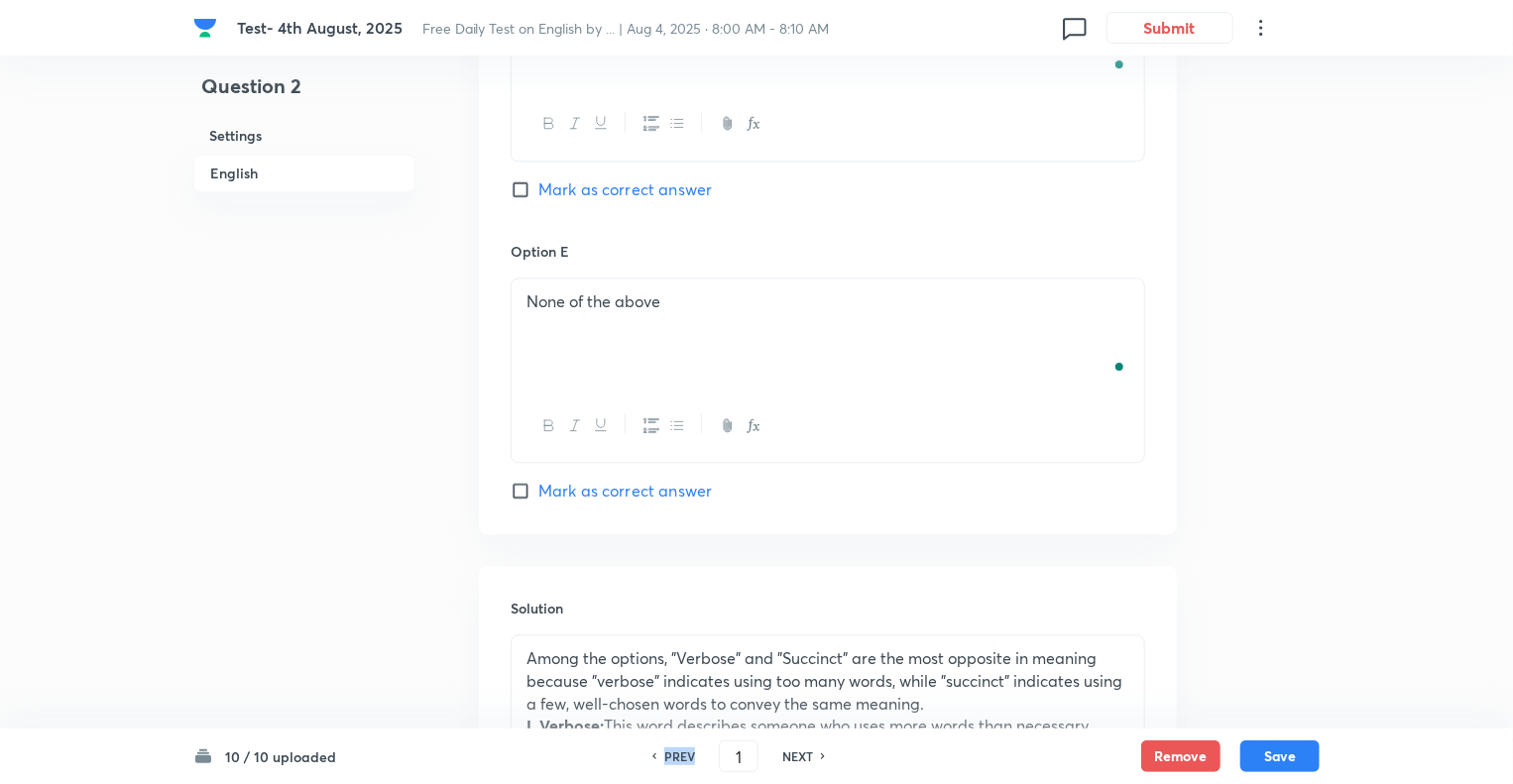 checkbox on "false" 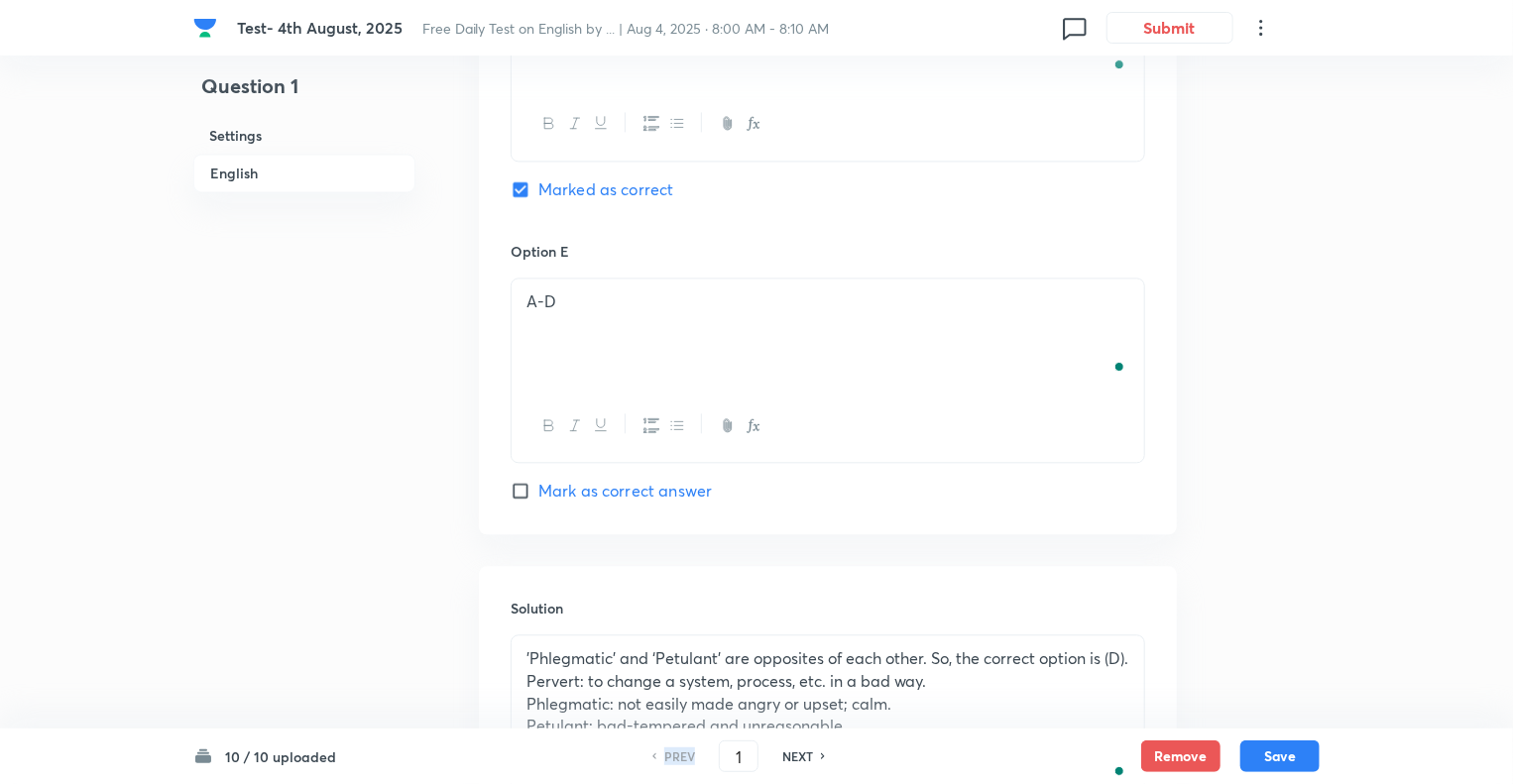 click on "PREV" at bounding box center (679, 756) 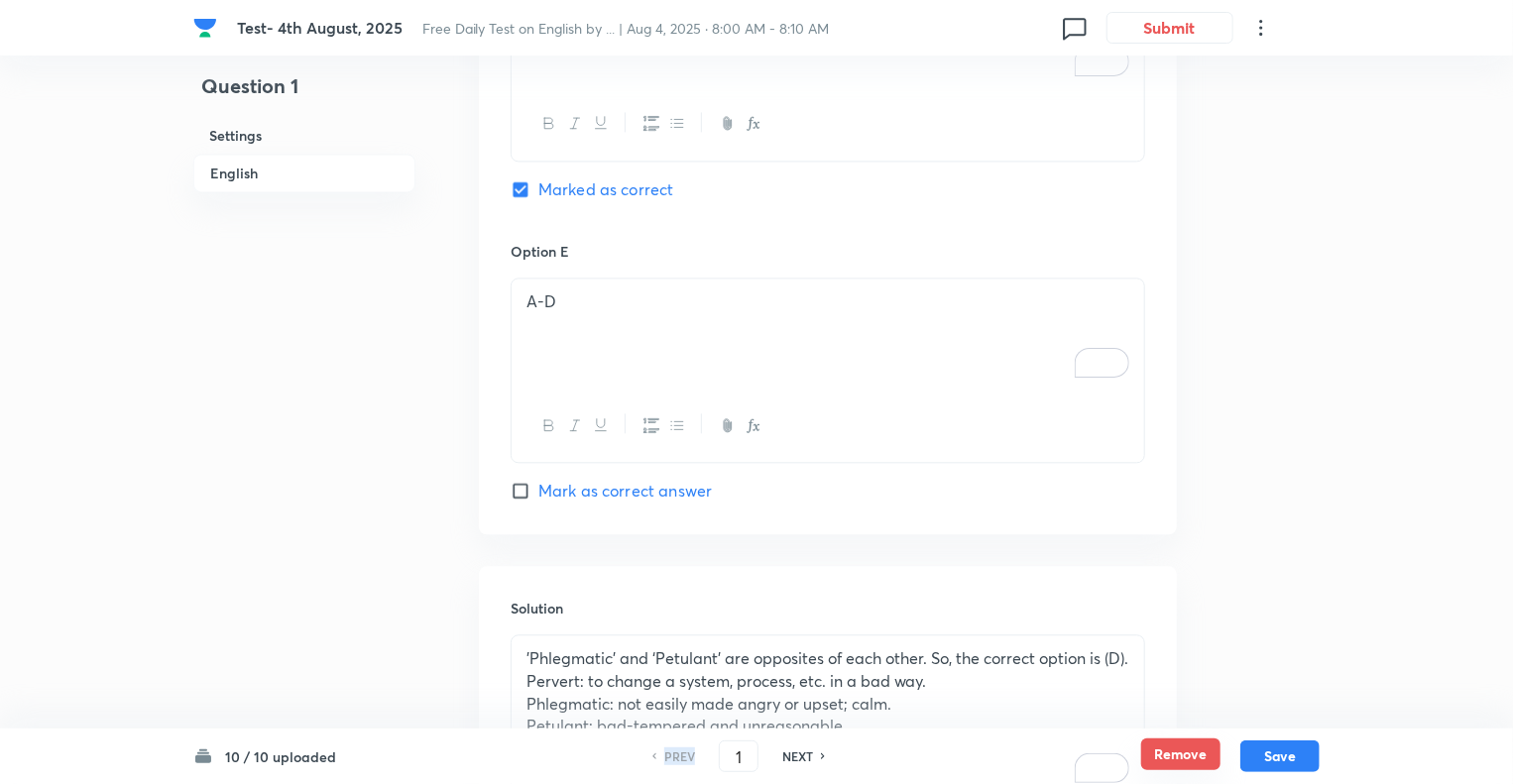 click on "Remove" at bounding box center (1181, 754) 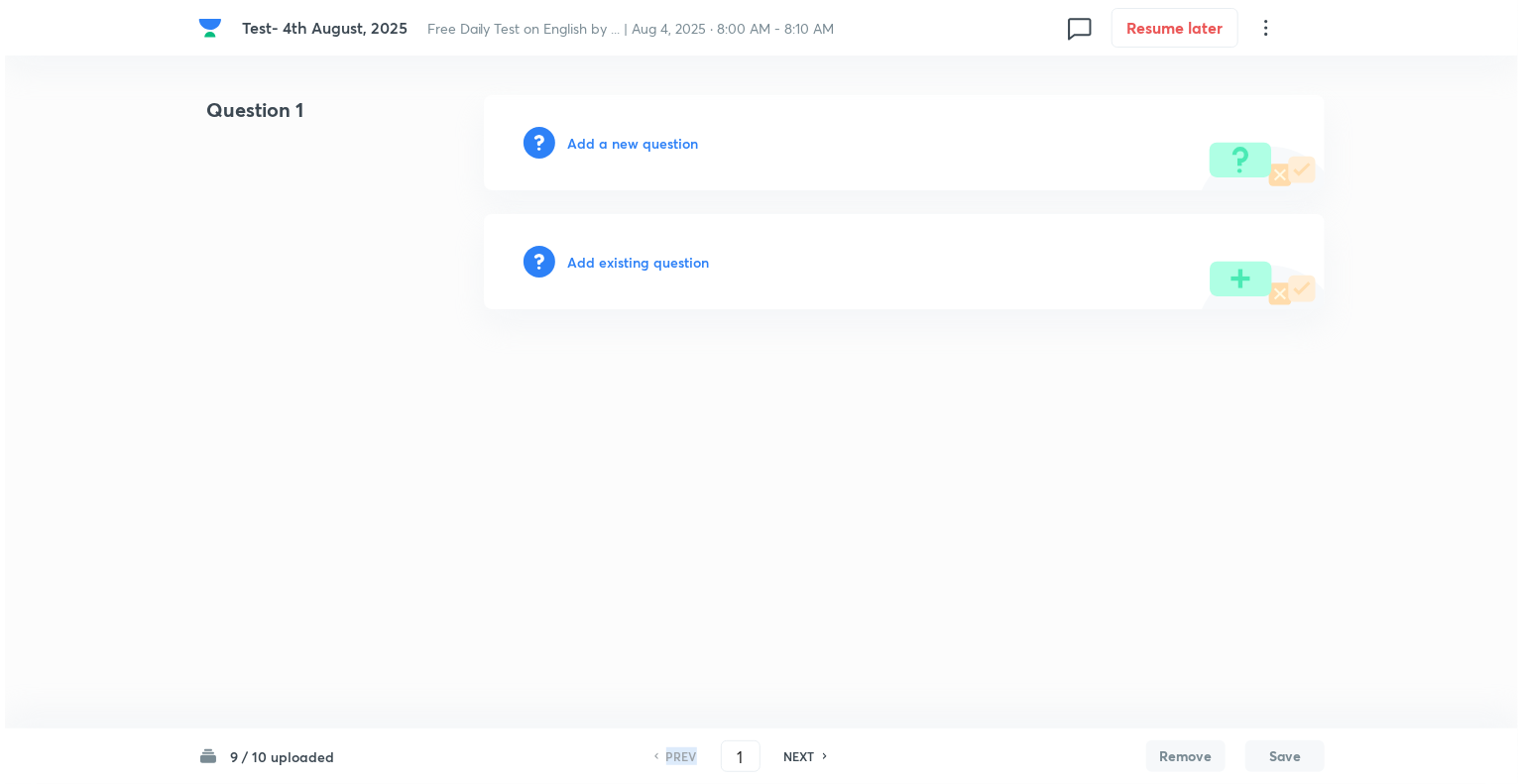 scroll, scrollTop: 0, scrollLeft: 0, axis: both 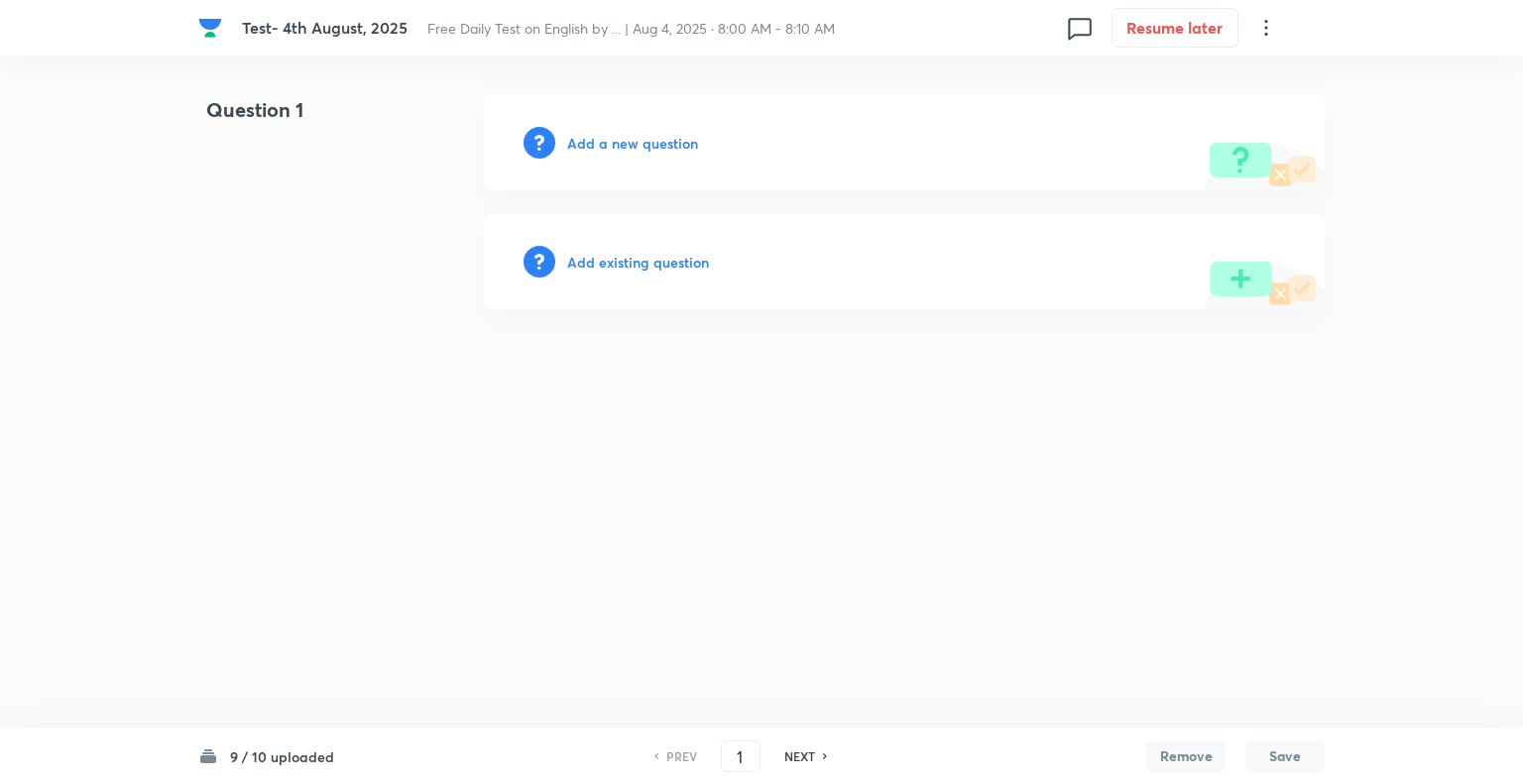 click on "Add a new question" at bounding box center (633, 143) 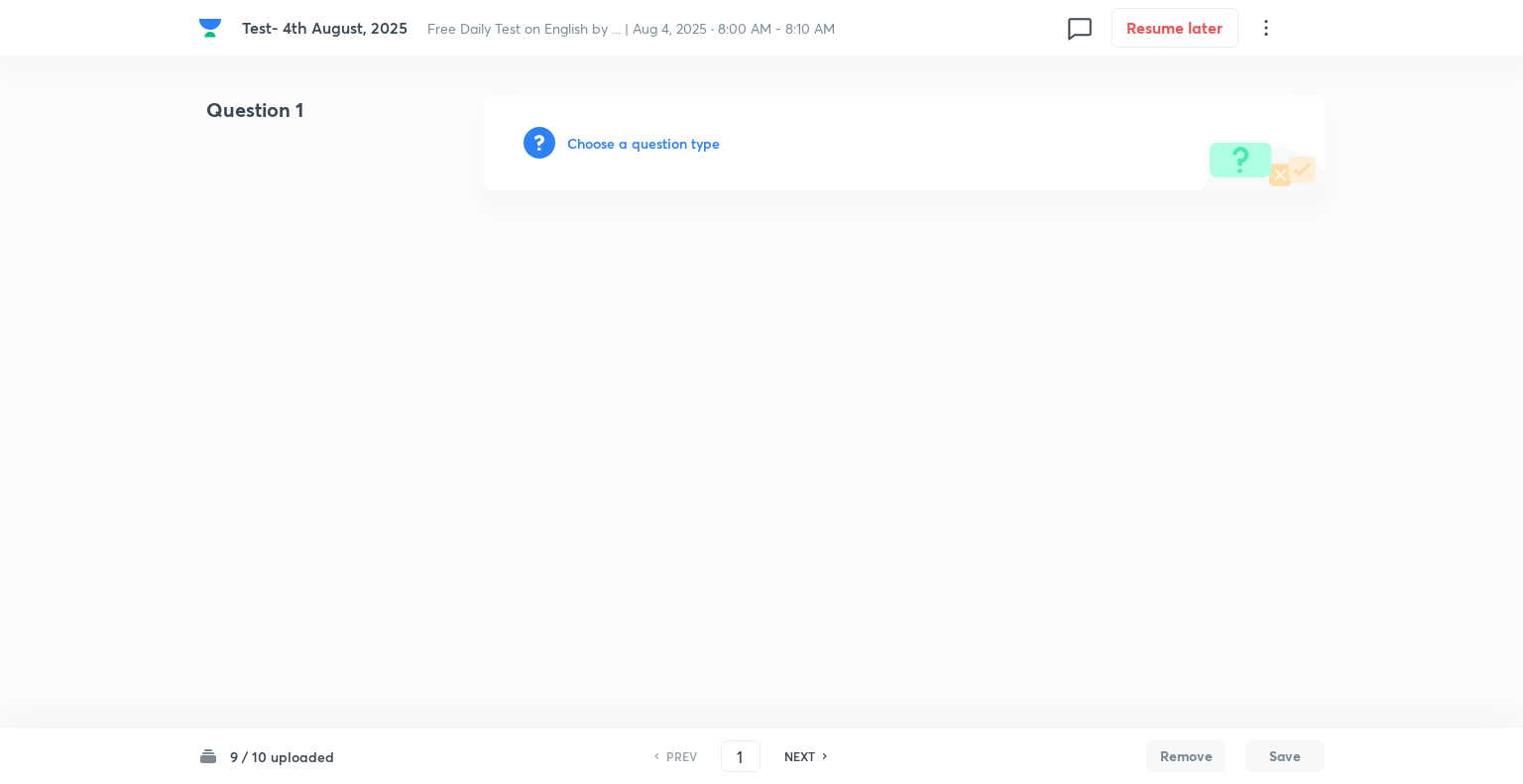 click on "Choose a question type" at bounding box center (644, 143) 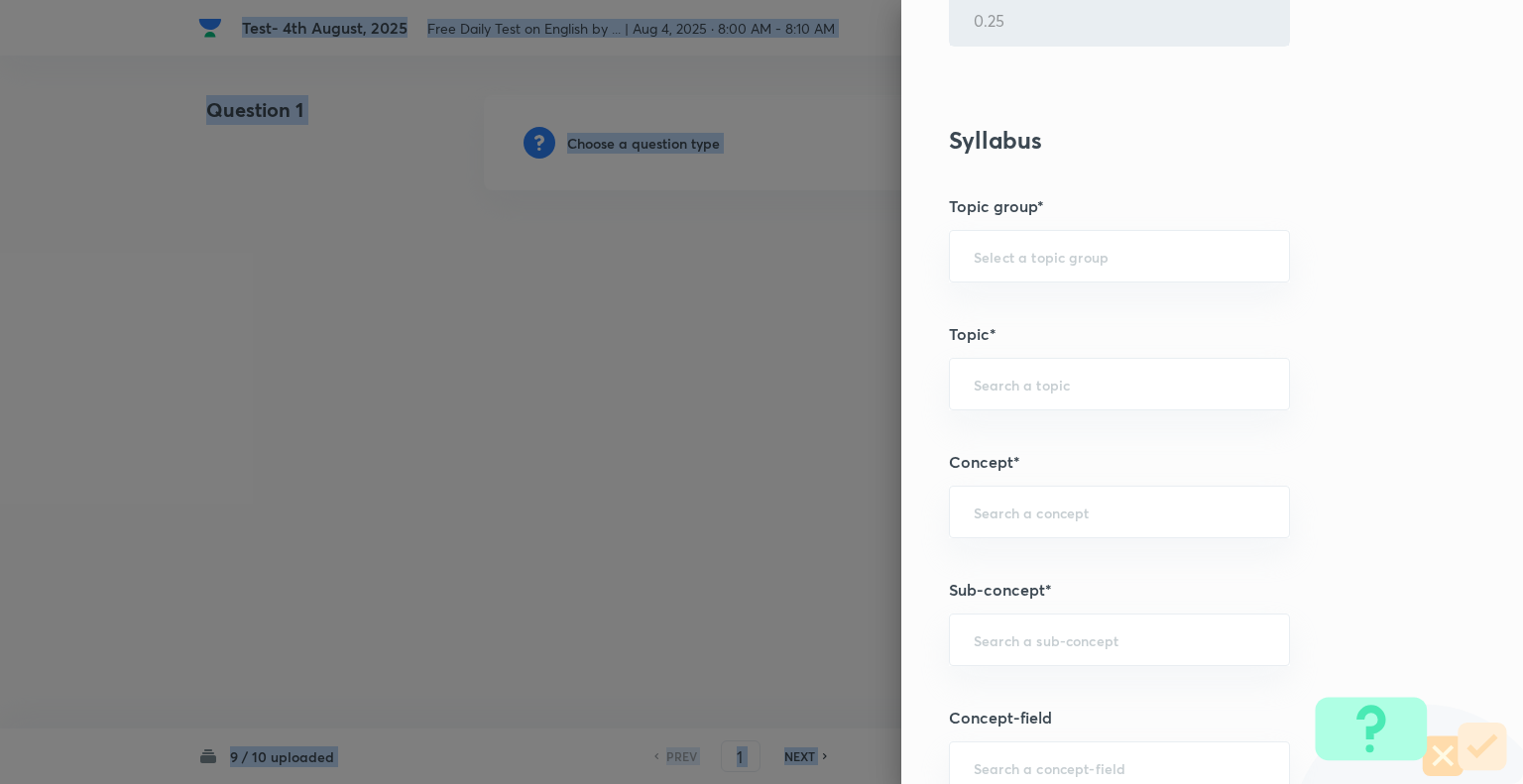 scroll, scrollTop: 710, scrollLeft: 0, axis: vertical 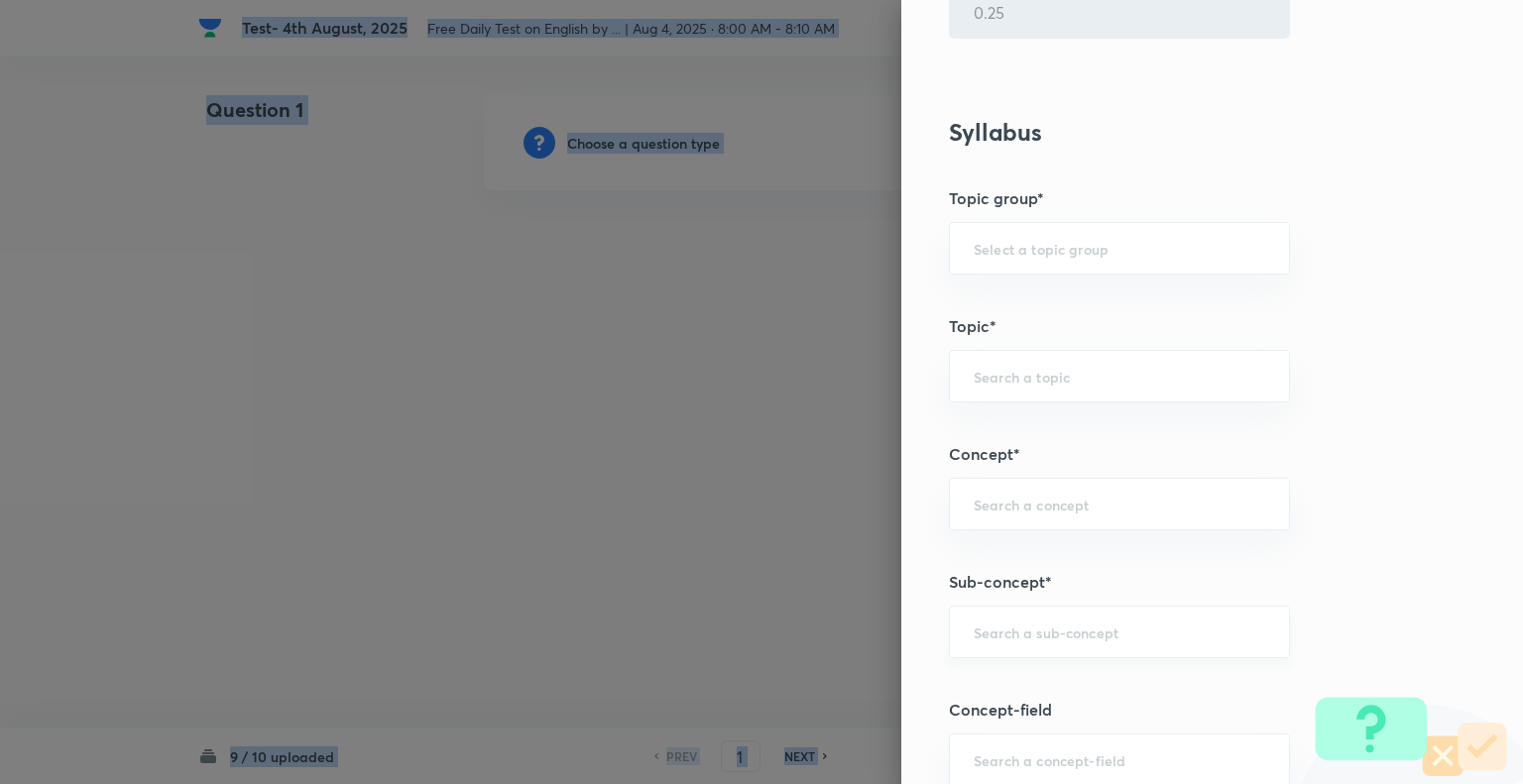 click on "​" at bounding box center [1119, 631] 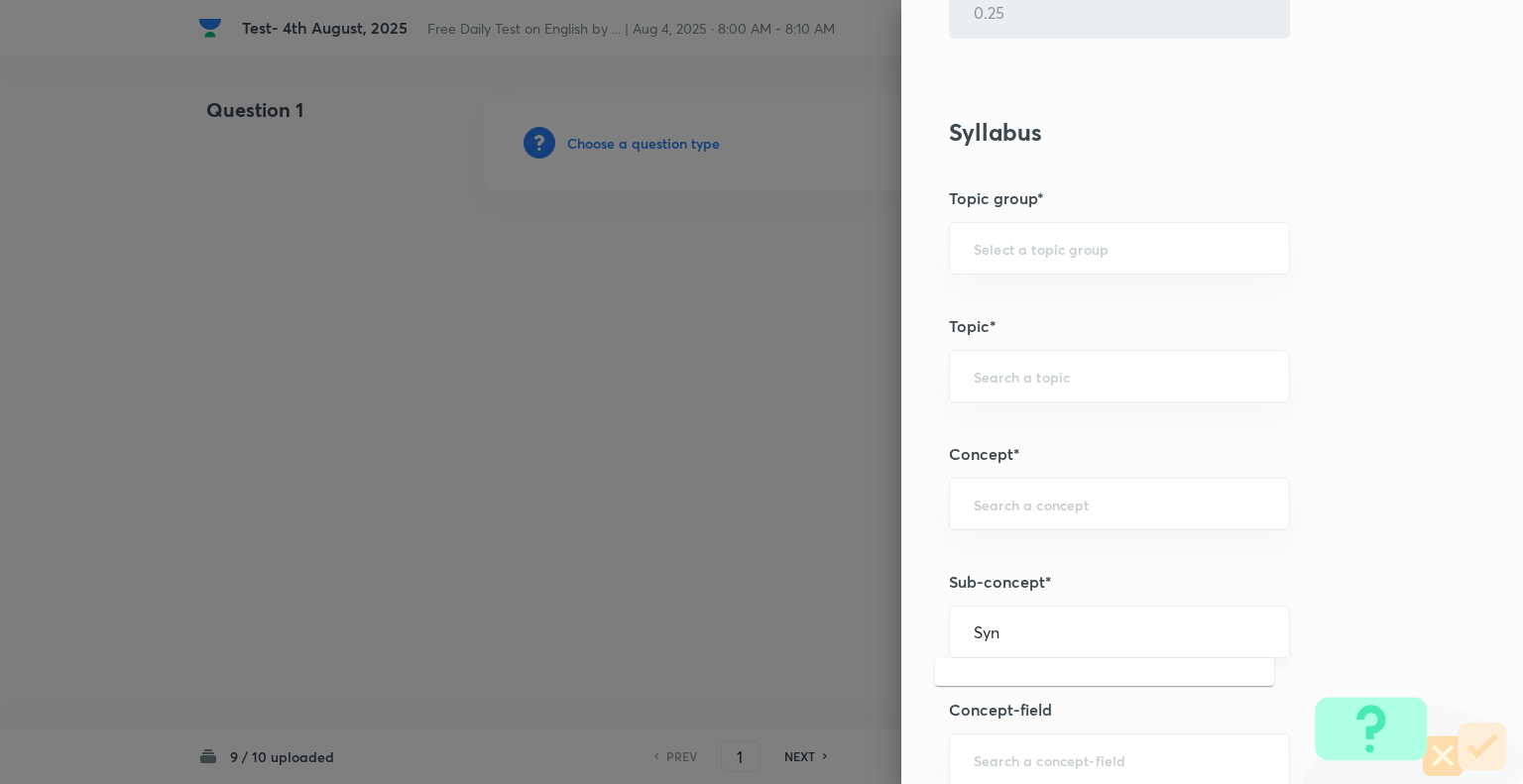 click on "Syn" at bounding box center [1119, 631] 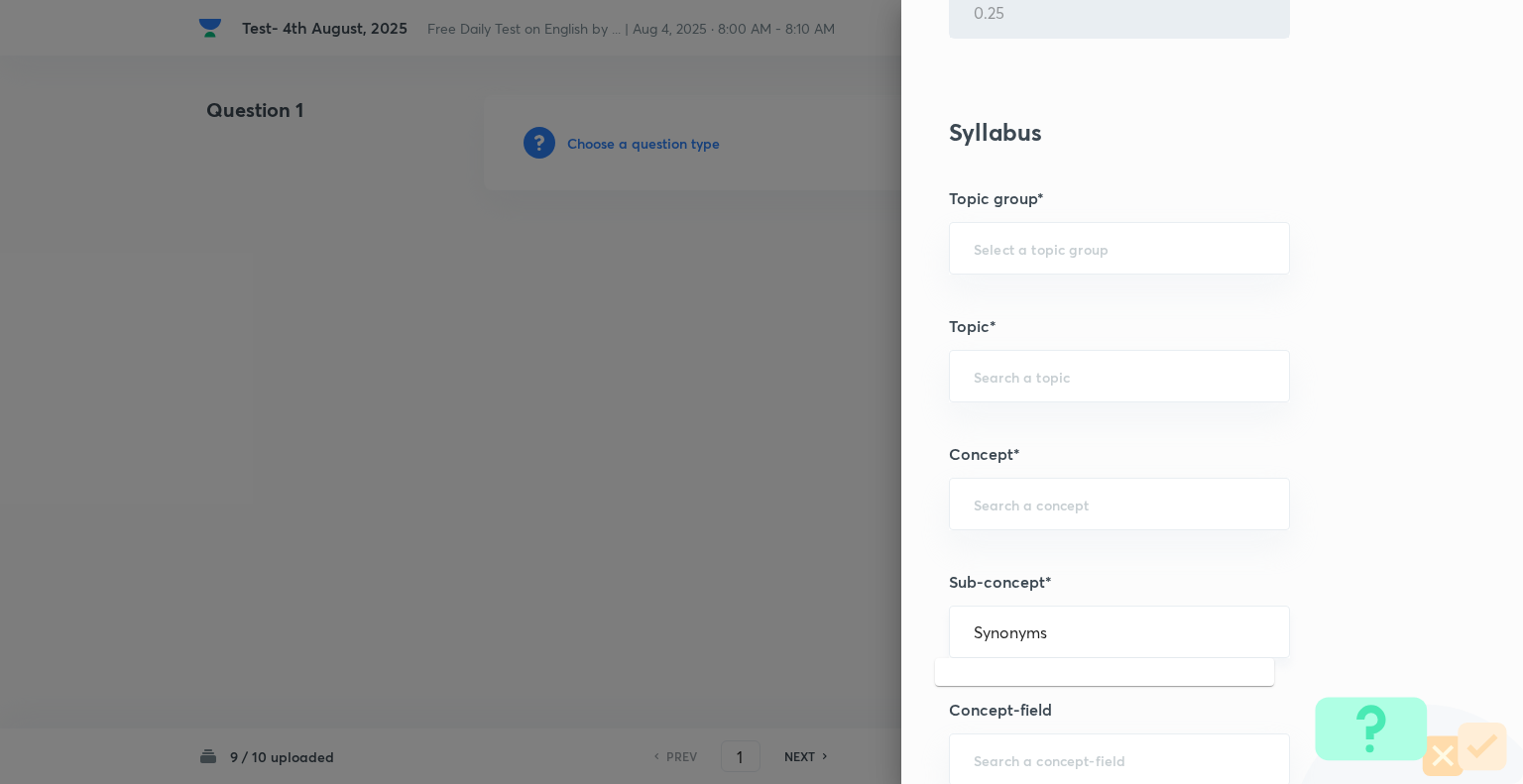 click on "Synonyms" at bounding box center (1119, 631) 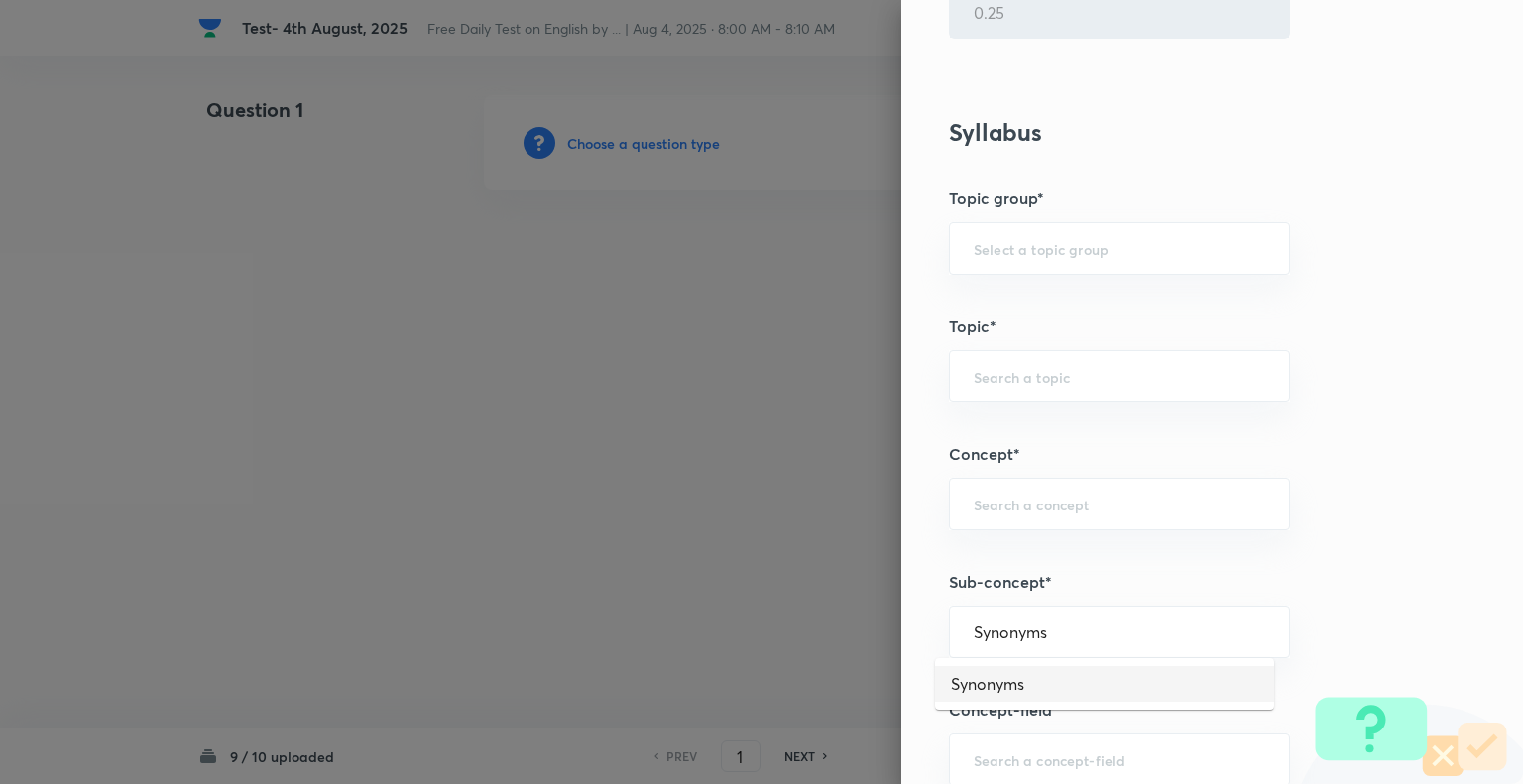 click on "Synonyms" at bounding box center (1105, 684) 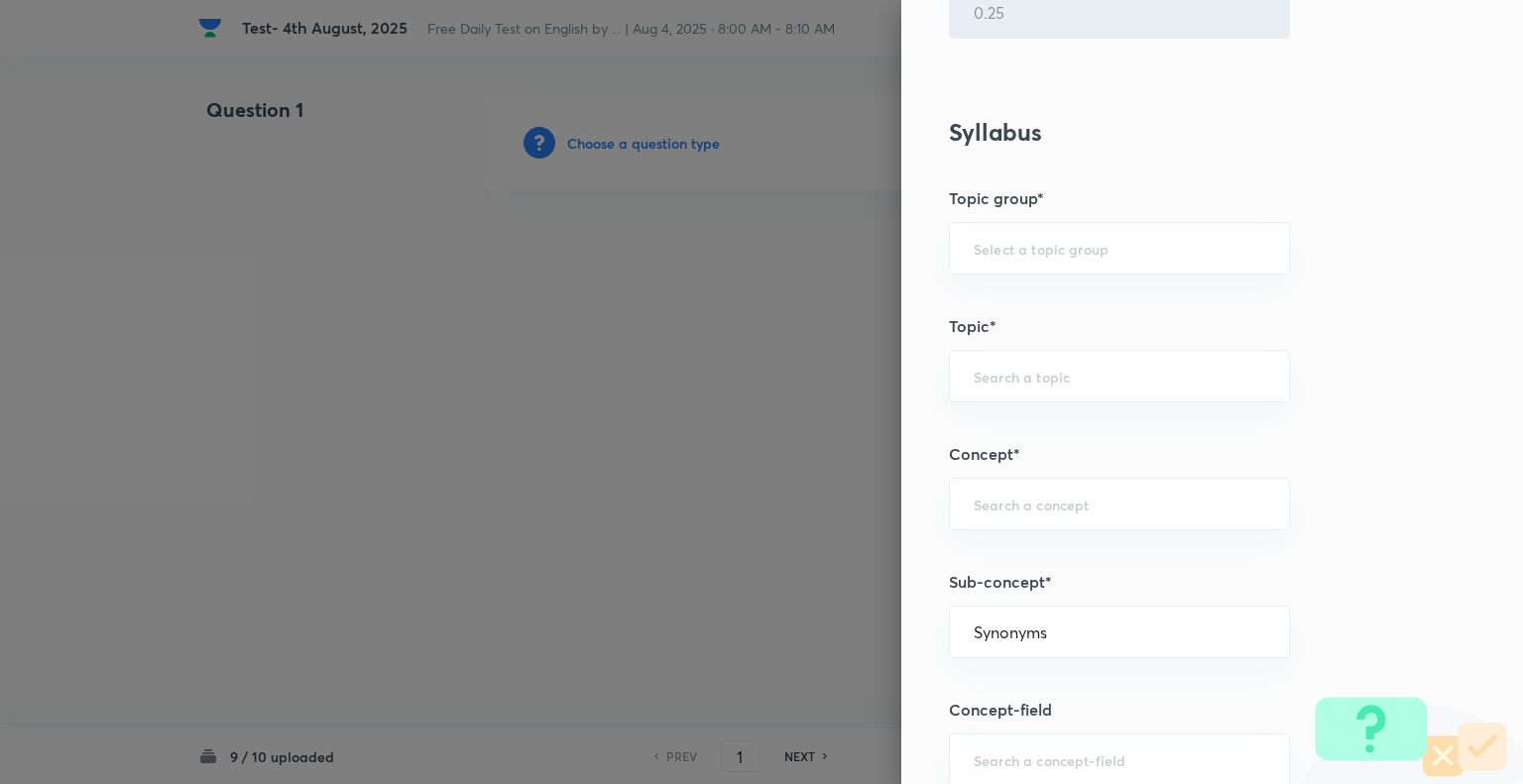type on "English Language" 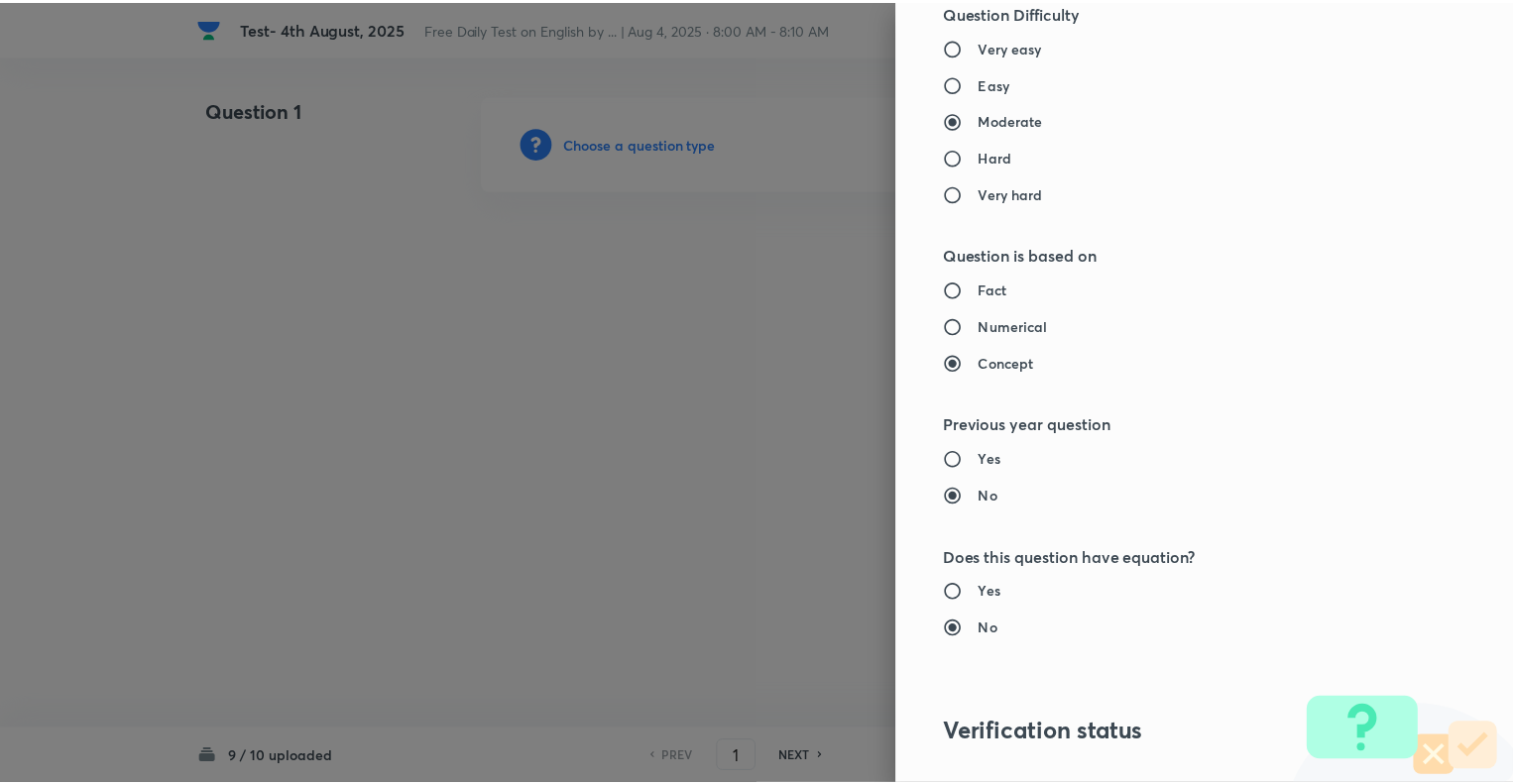 scroll, scrollTop: 1914, scrollLeft: 0, axis: vertical 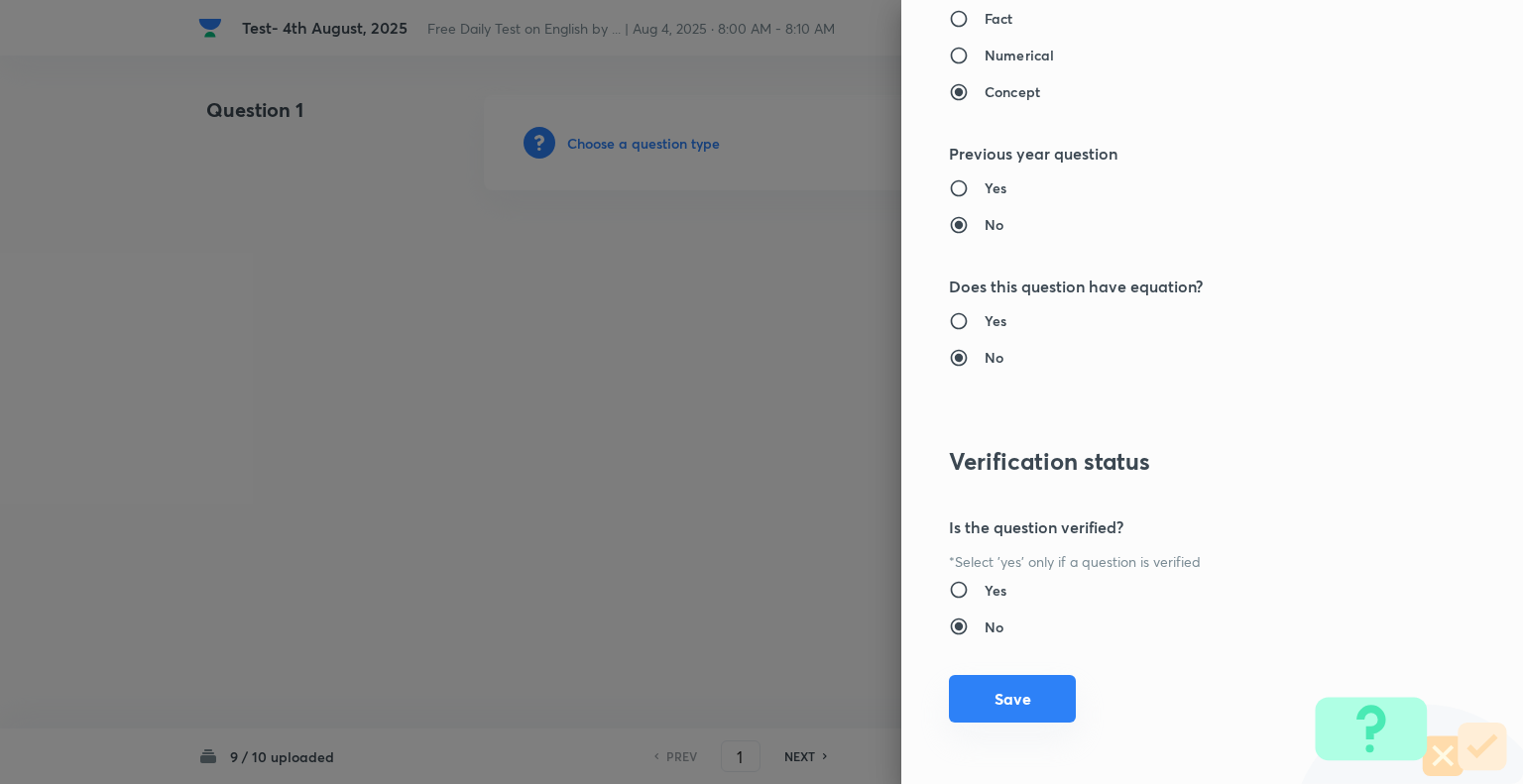 click on "Save" at bounding box center (1012, 699) 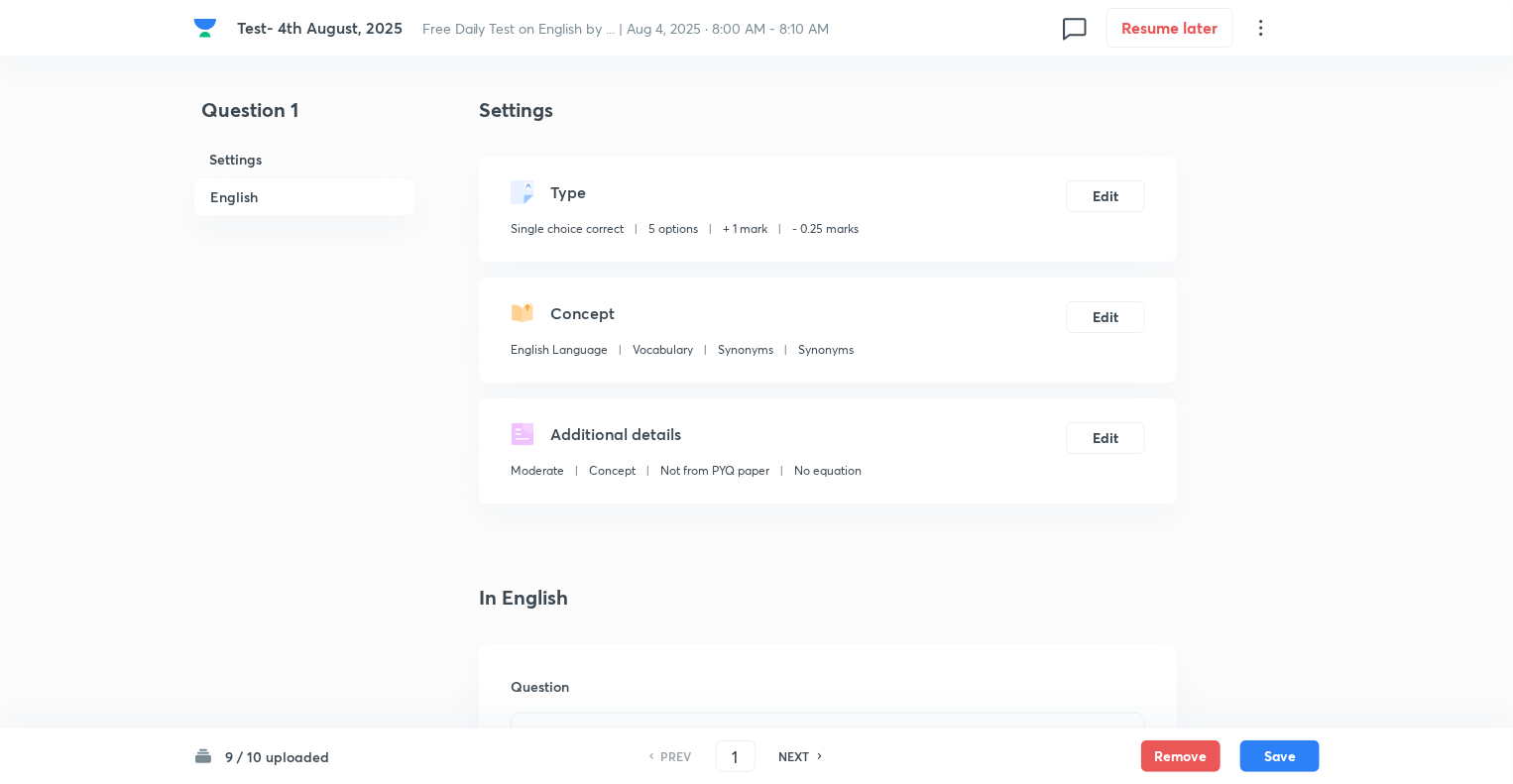 click on "Additional details Moderate Concept Not from PYQ paper No equation Edit" at bounding box center [828, 451] 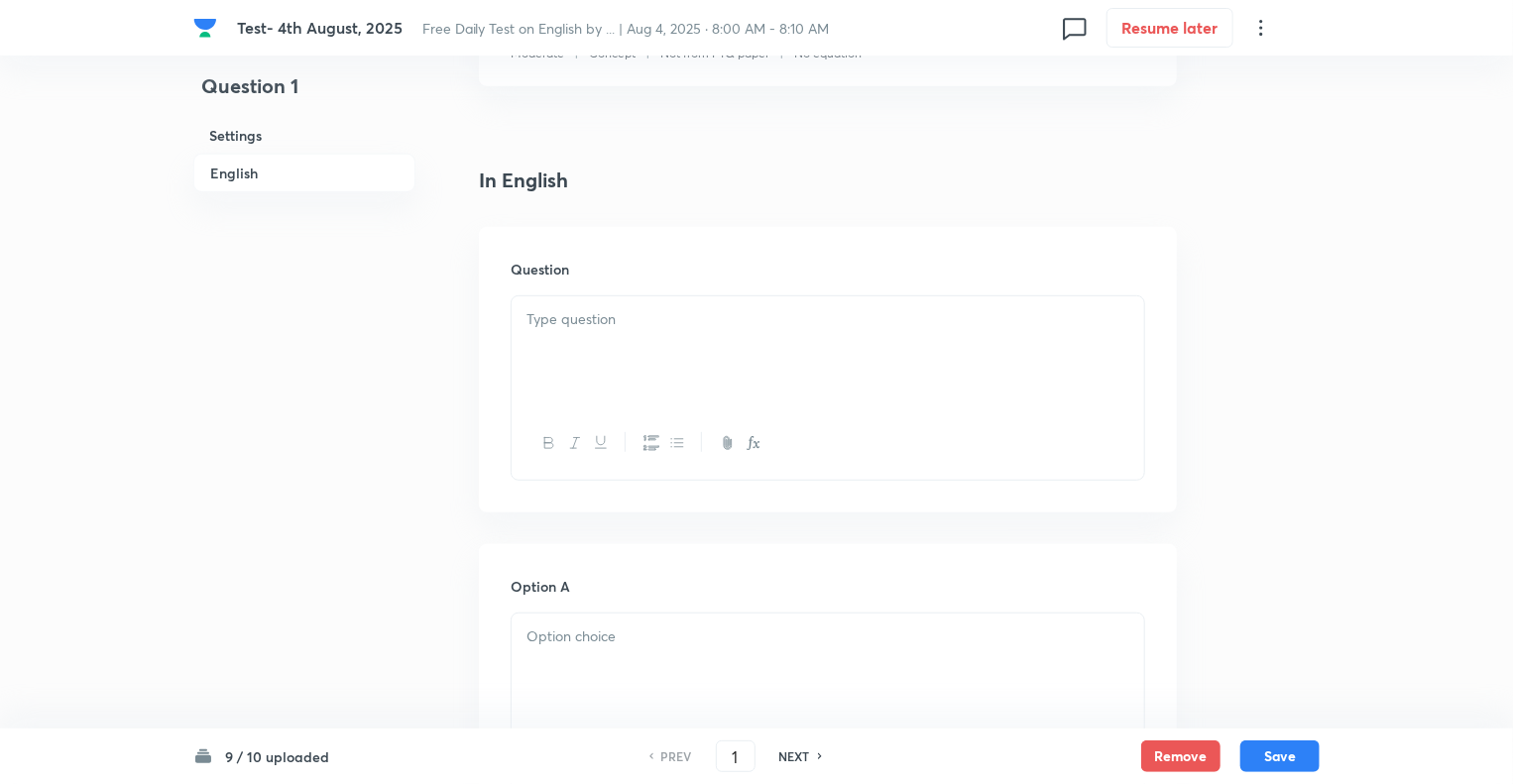 scroll, scrollTop: 476, scrollLeft: 0, axis: vertical 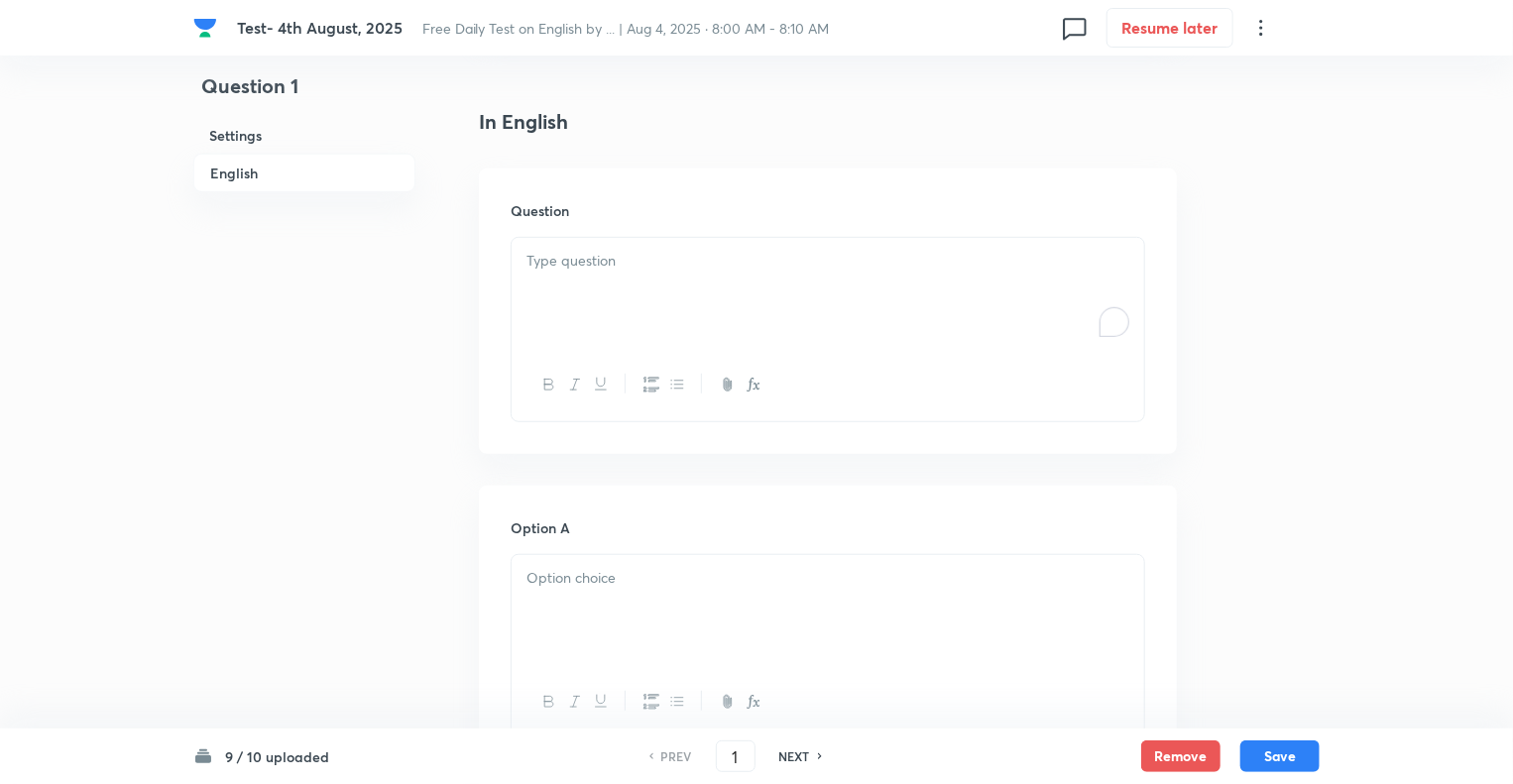 click at bounding box center [828, 293] 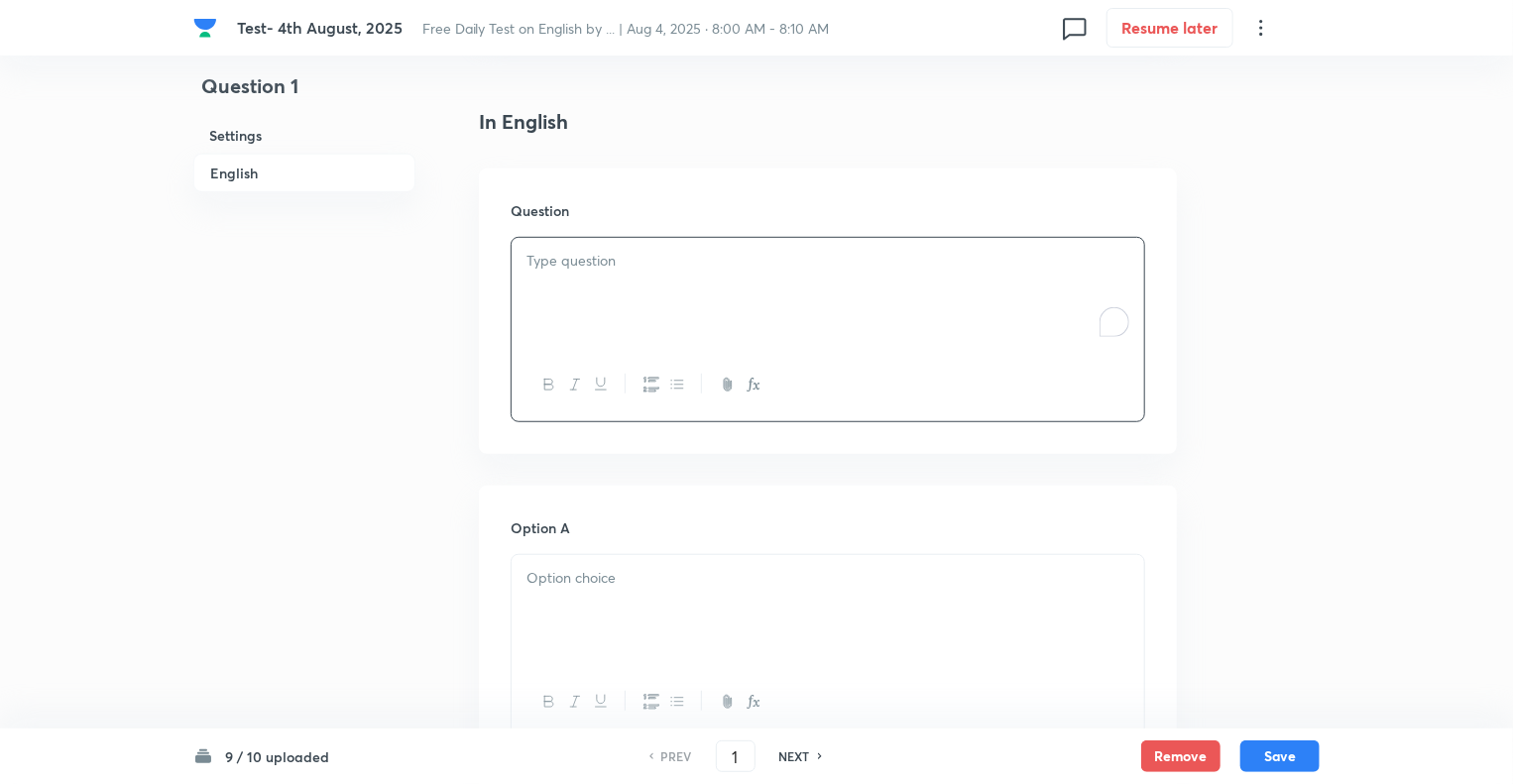 paste 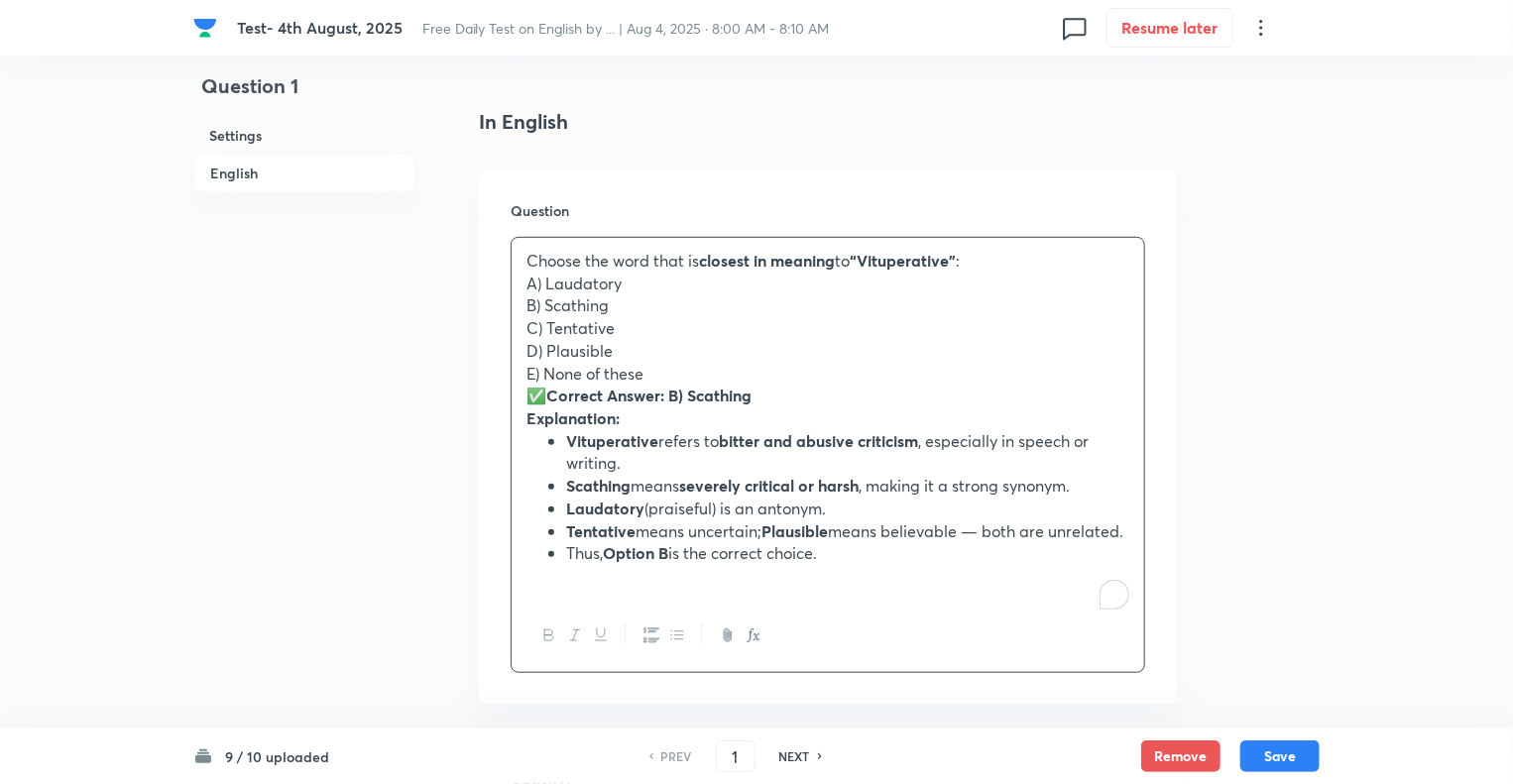 click on "Correct Answer:" at bounding box center [605, 394] 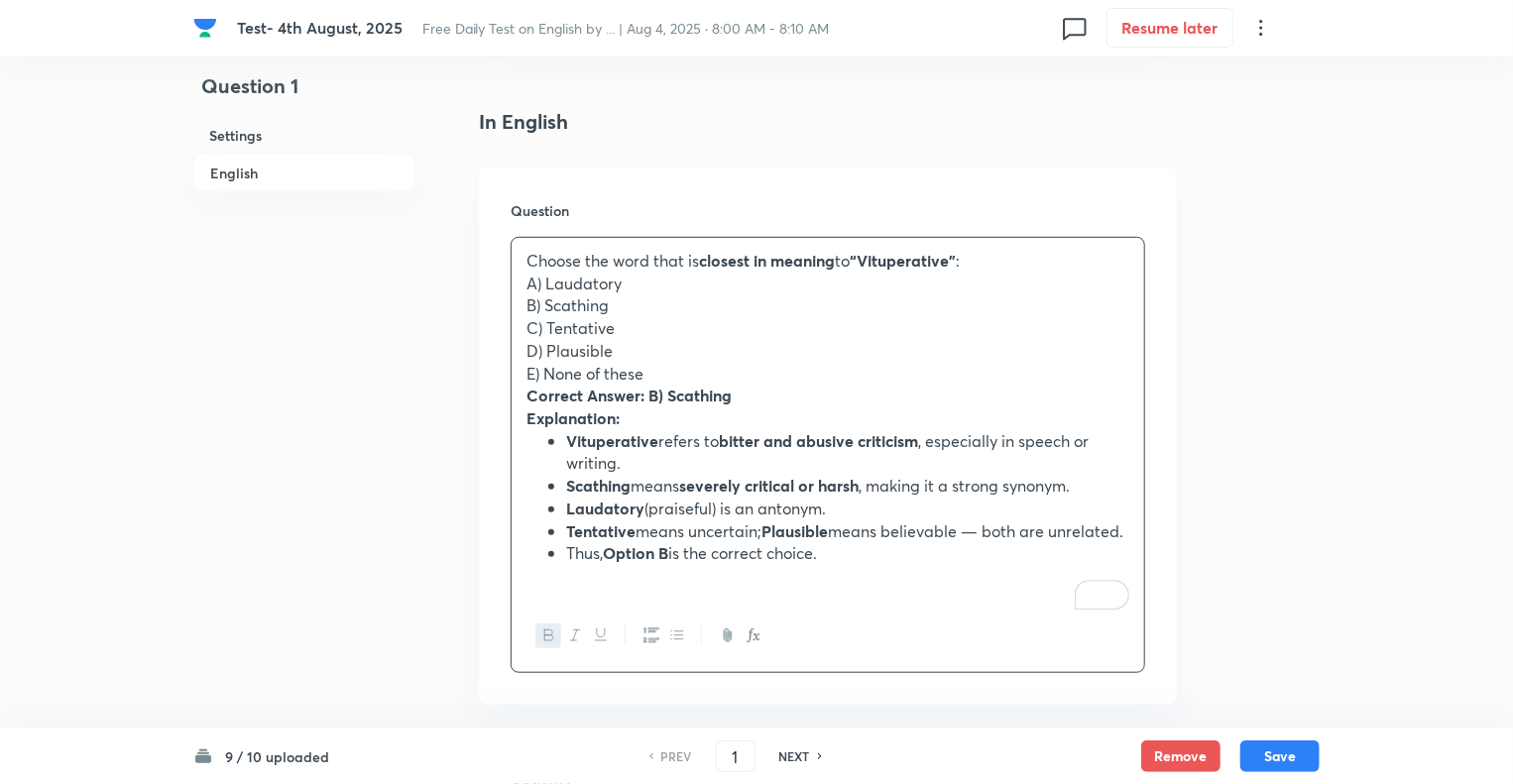 drag, startPoint x: 853, startPoint y: 584, endPoint x: 512, endPoint y: 397, distance: 388.90873 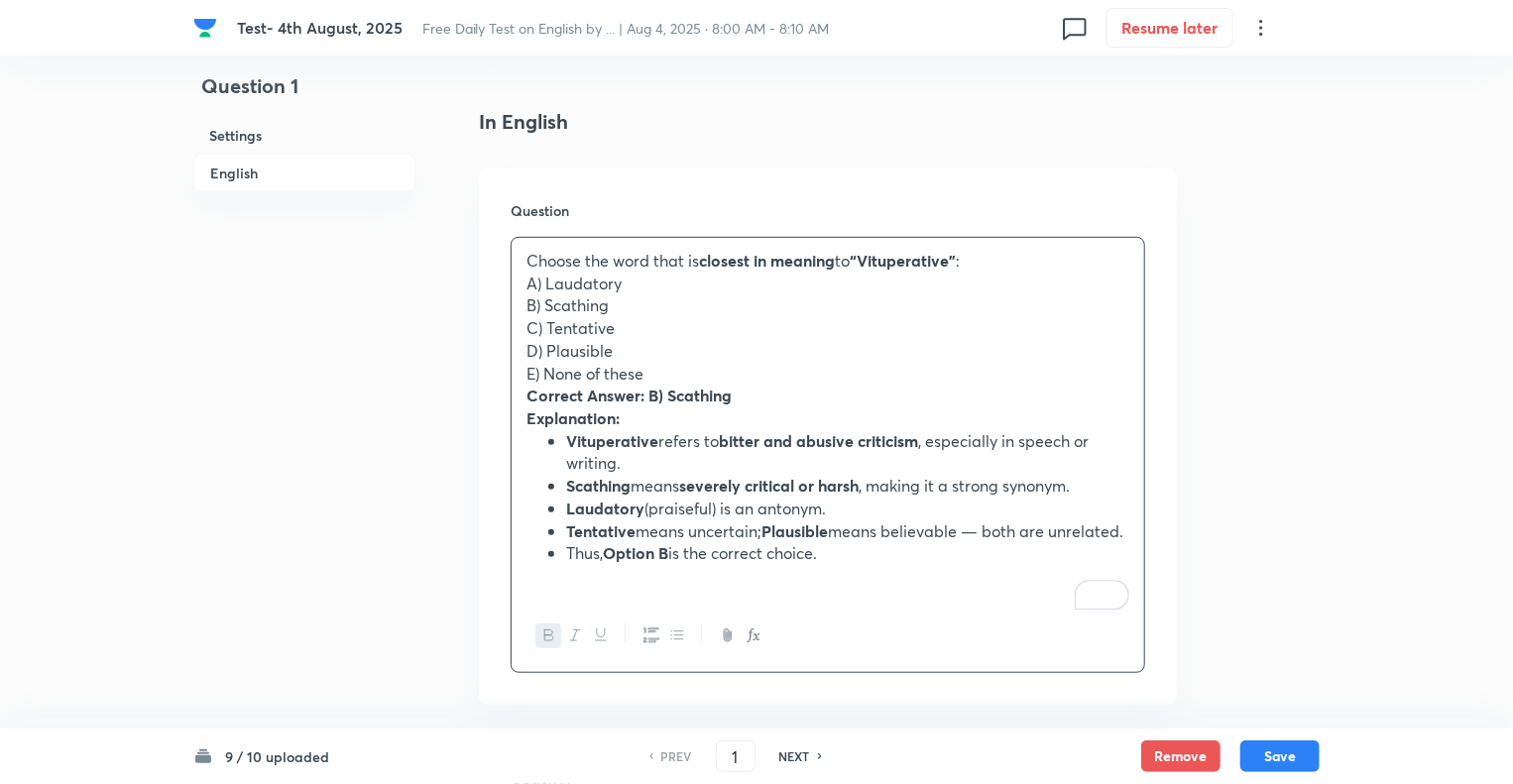 click on "Choose the word that is  closest in meaning  to  “Vituperative” : A) Laudatory  B) Scathing  C) Tentative  D) Plausible  E) None of these Correct Answer:   B) Scathing Explanation: Vituperative  refers to  bitter and abusive criticism , especially in speech or writing. Scathing  means  severely critical or harsh , making it a strong synonym. Laudatory  (praiseful) is an antonym. Tentative  means uncertain;  Plausible  means believable — both are unrelated.  Thus,  Option B  is the correct choice." at bounding box center (828, 418) 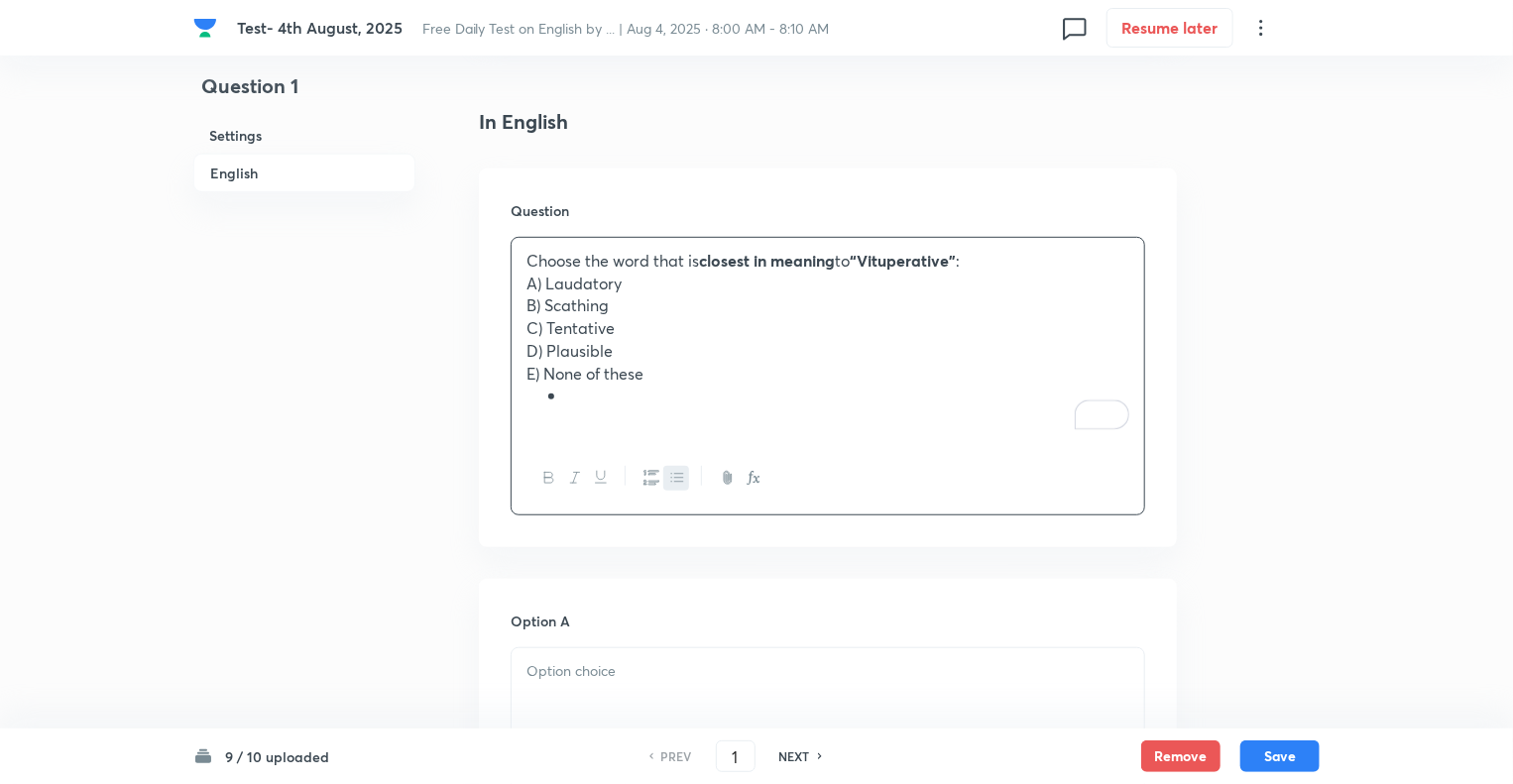 click on "Question 1 Settings English" at bounding box center [304, 1064] 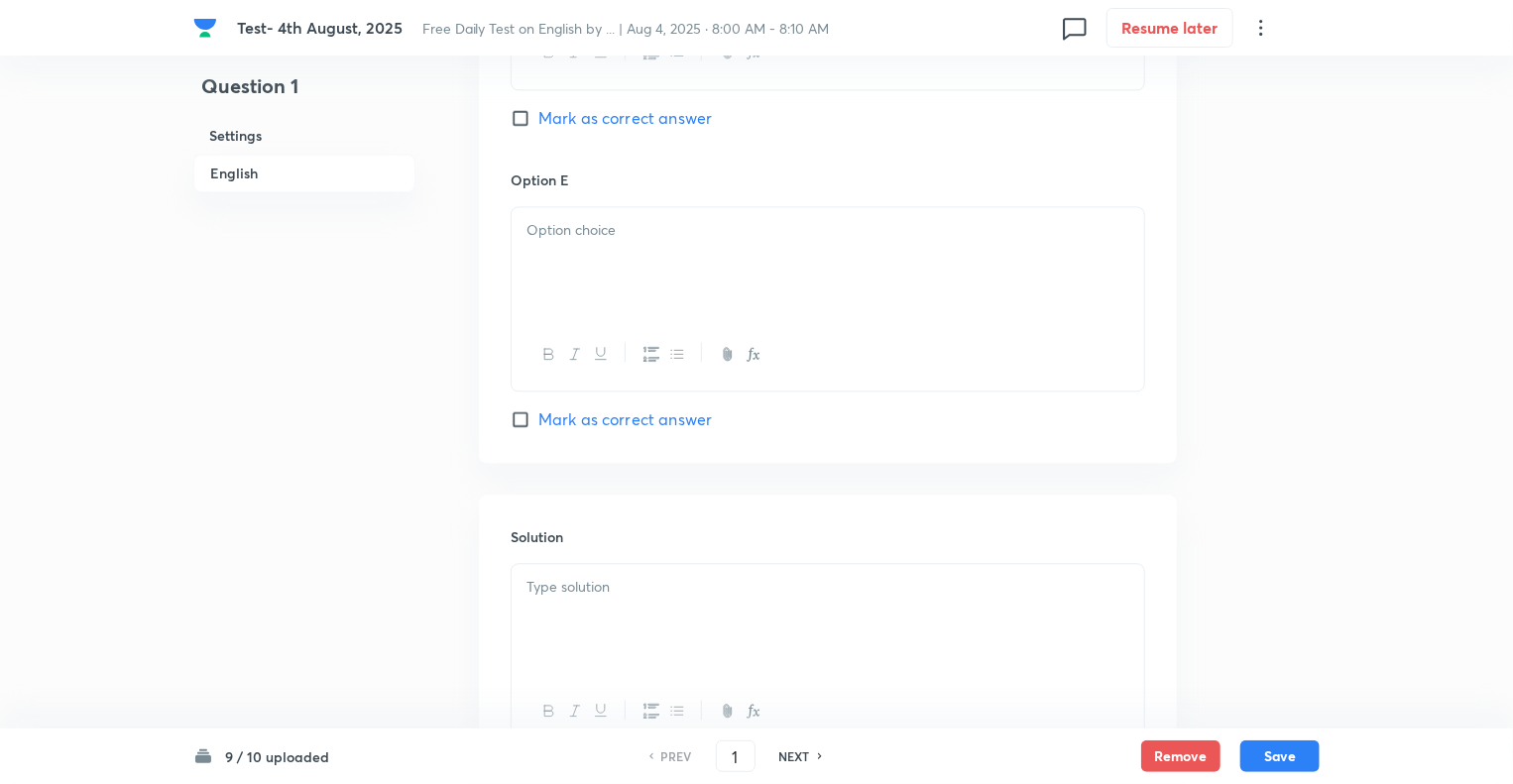 scroll, scrollTop: 2181, scrollLeft: 0, axis: vertical 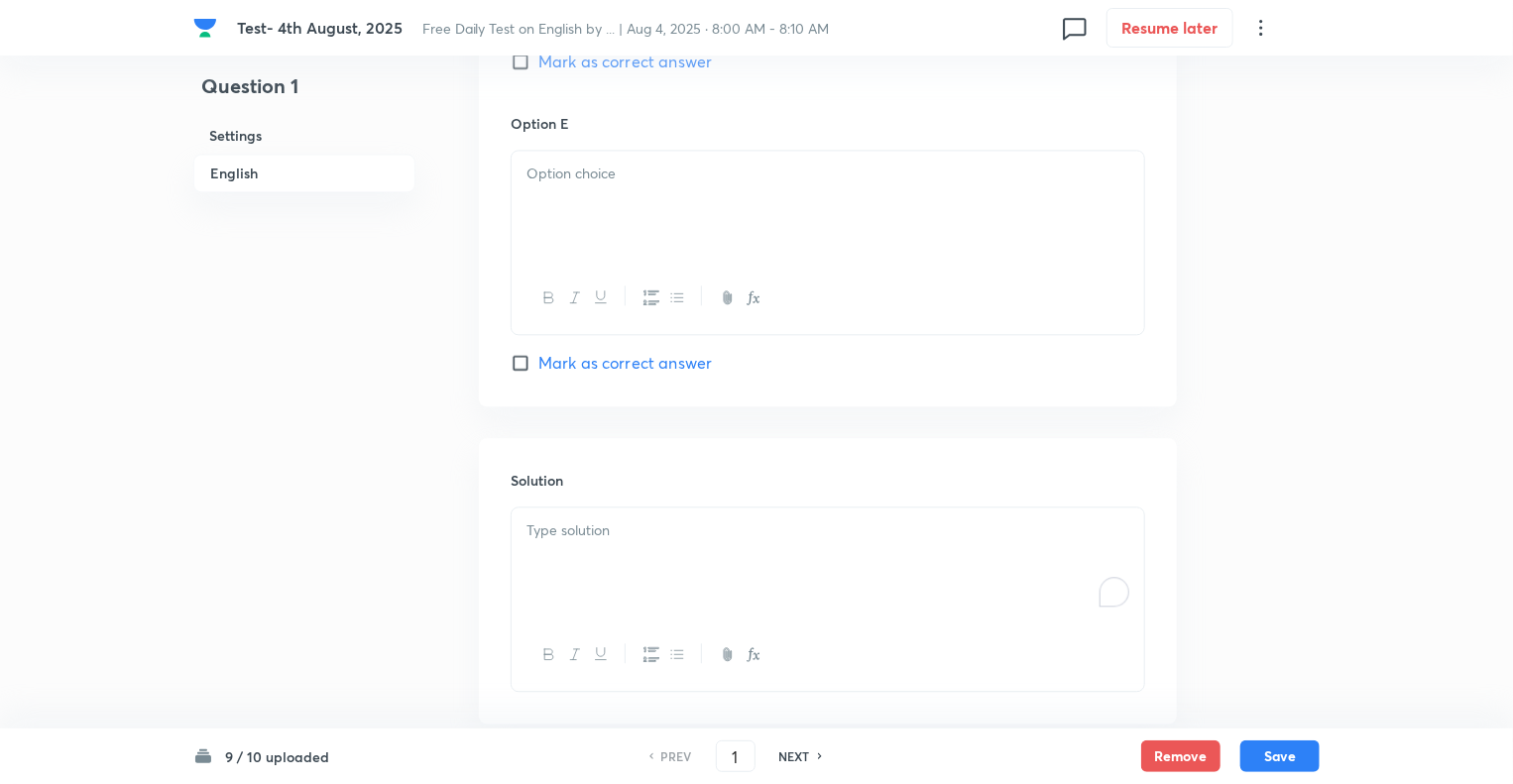 click at bounding box center (828, 563) 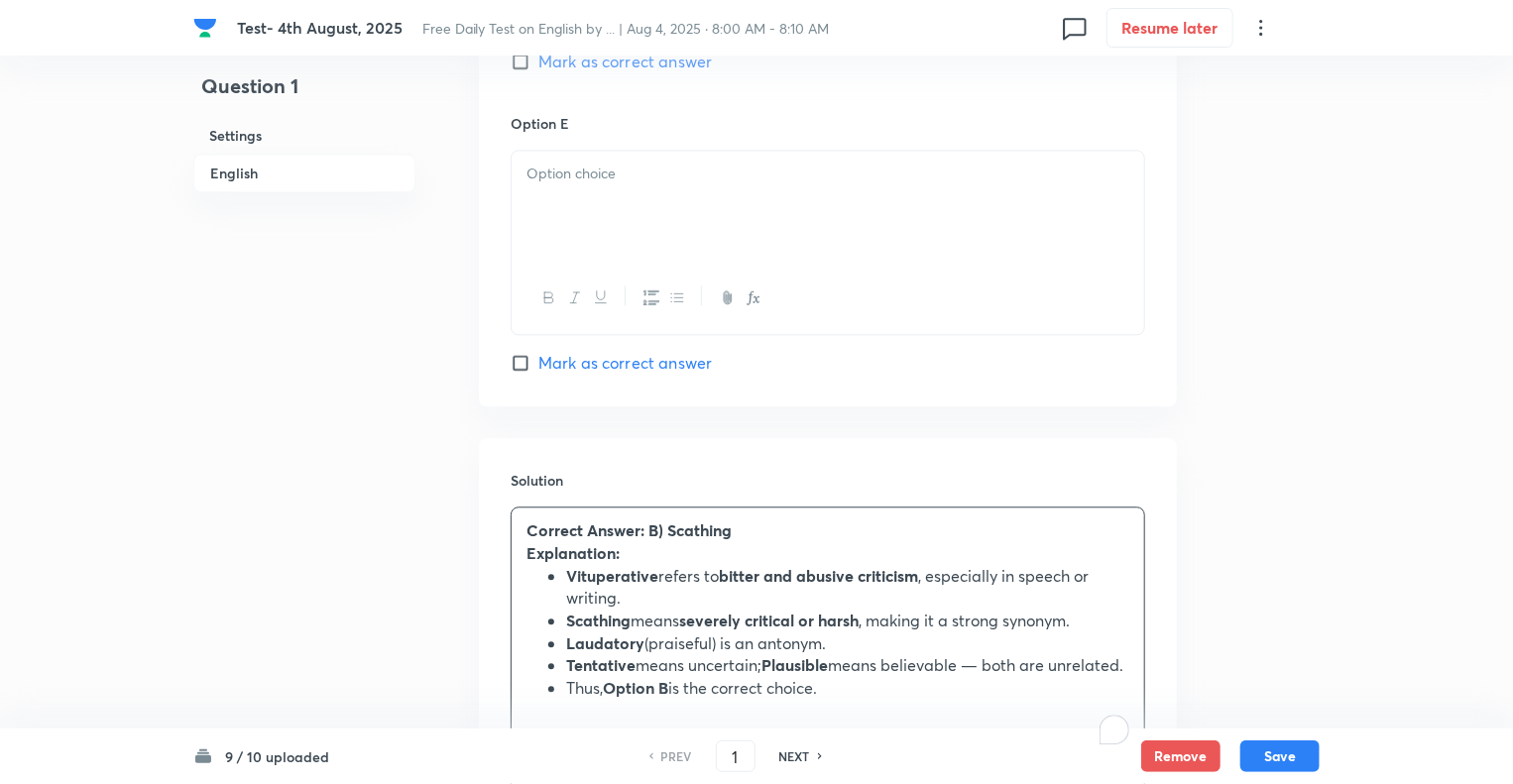 click on "Question 1 Settings English" at bounding box center [304, -584] 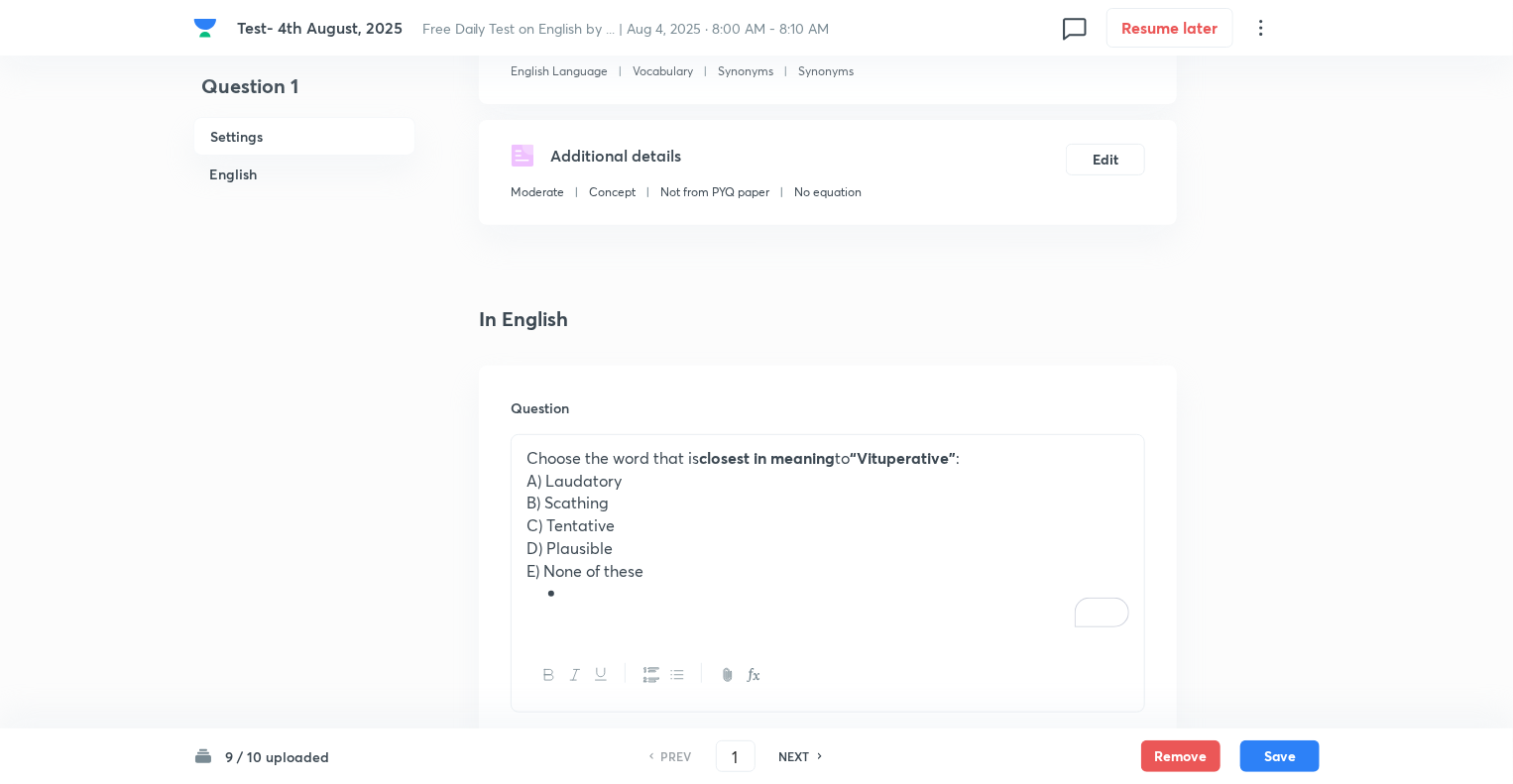 scroll, scrollTop: 278, scrollLeft: 0, axis: vertical 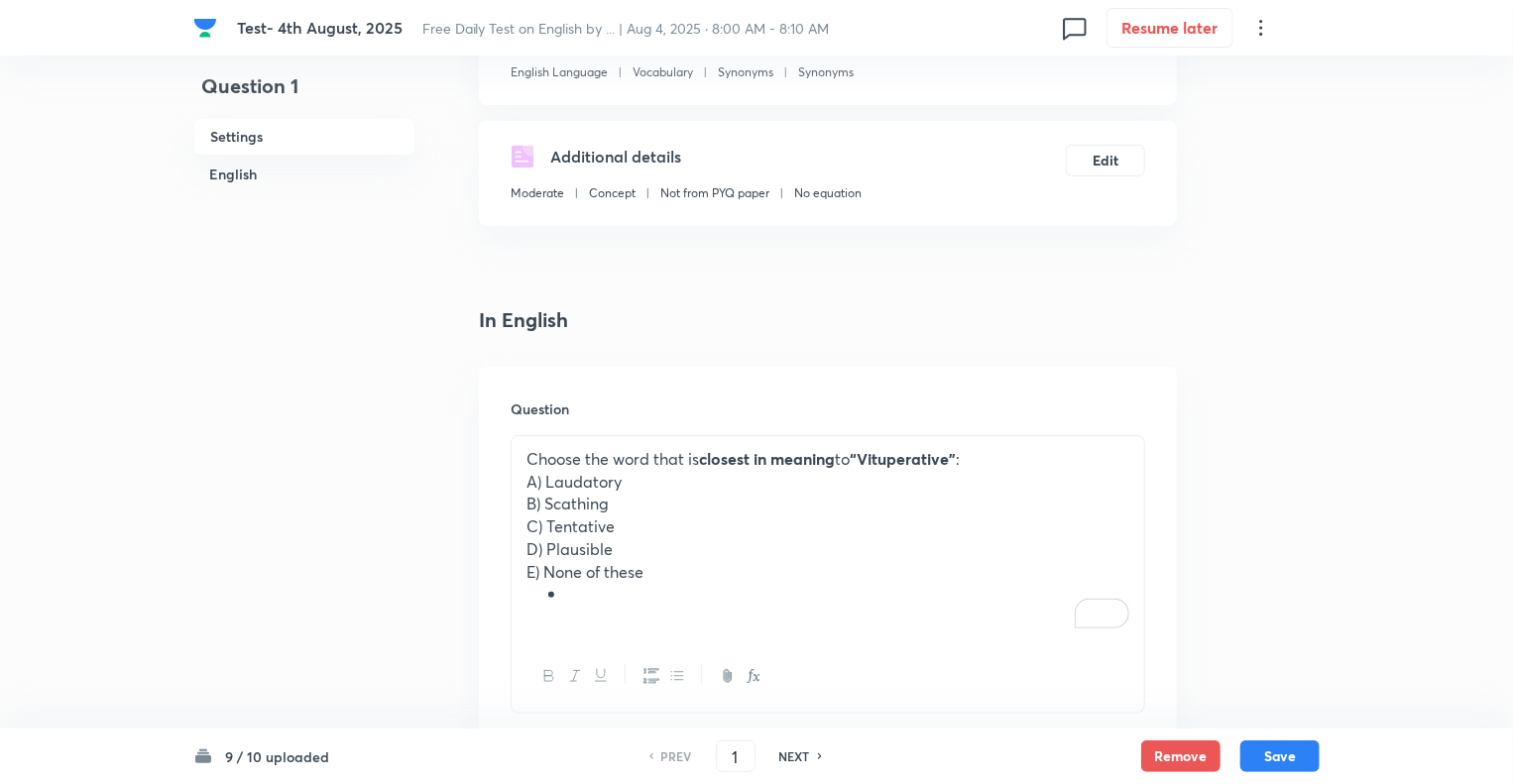 click at bounding box center (828, 594) 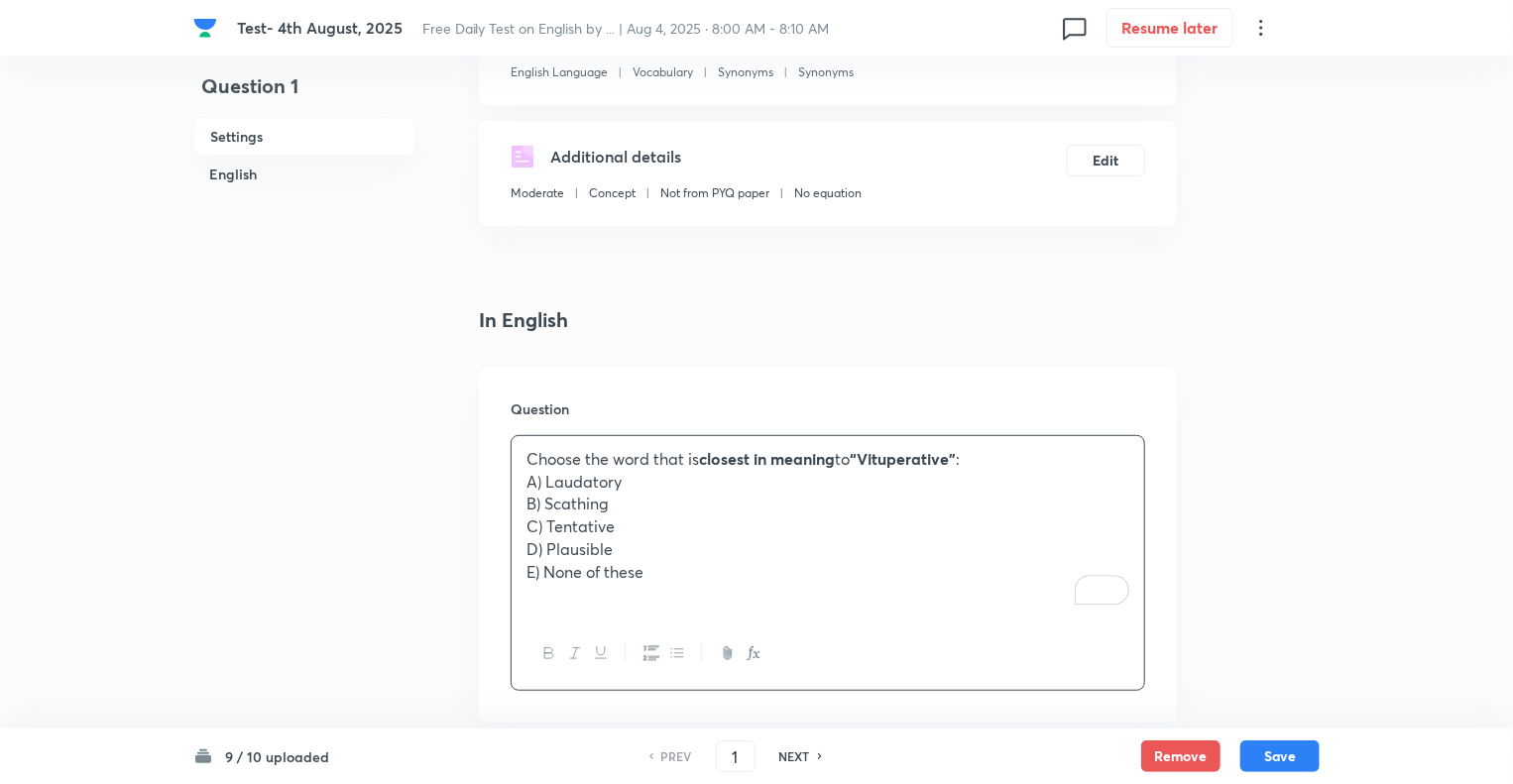click on "E) None of these" at bounding box center (828, 572) 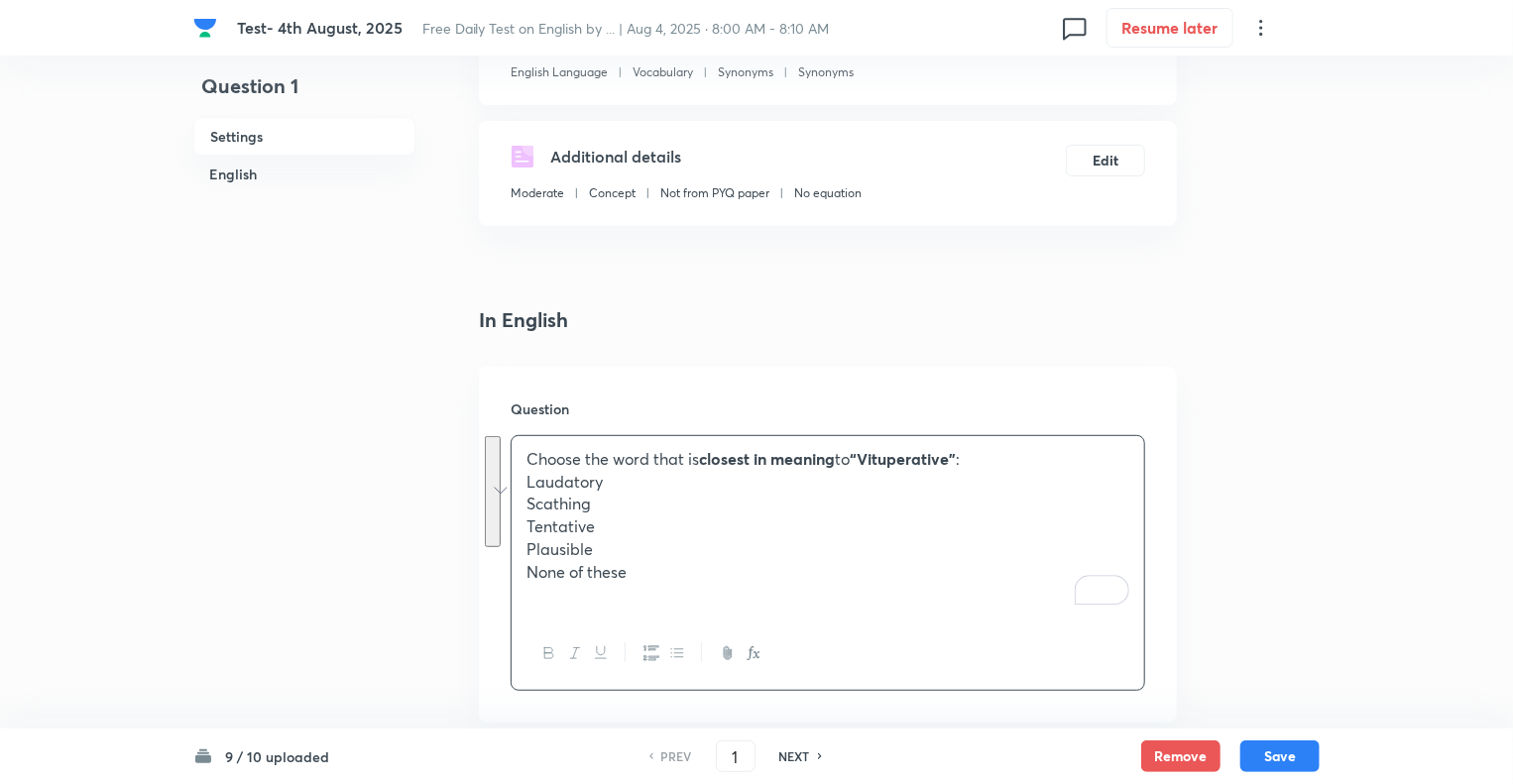 drag, startPoint x: 652, startPoint y: 578, endPoint x: 520, endPoint y: 479, distance: 165 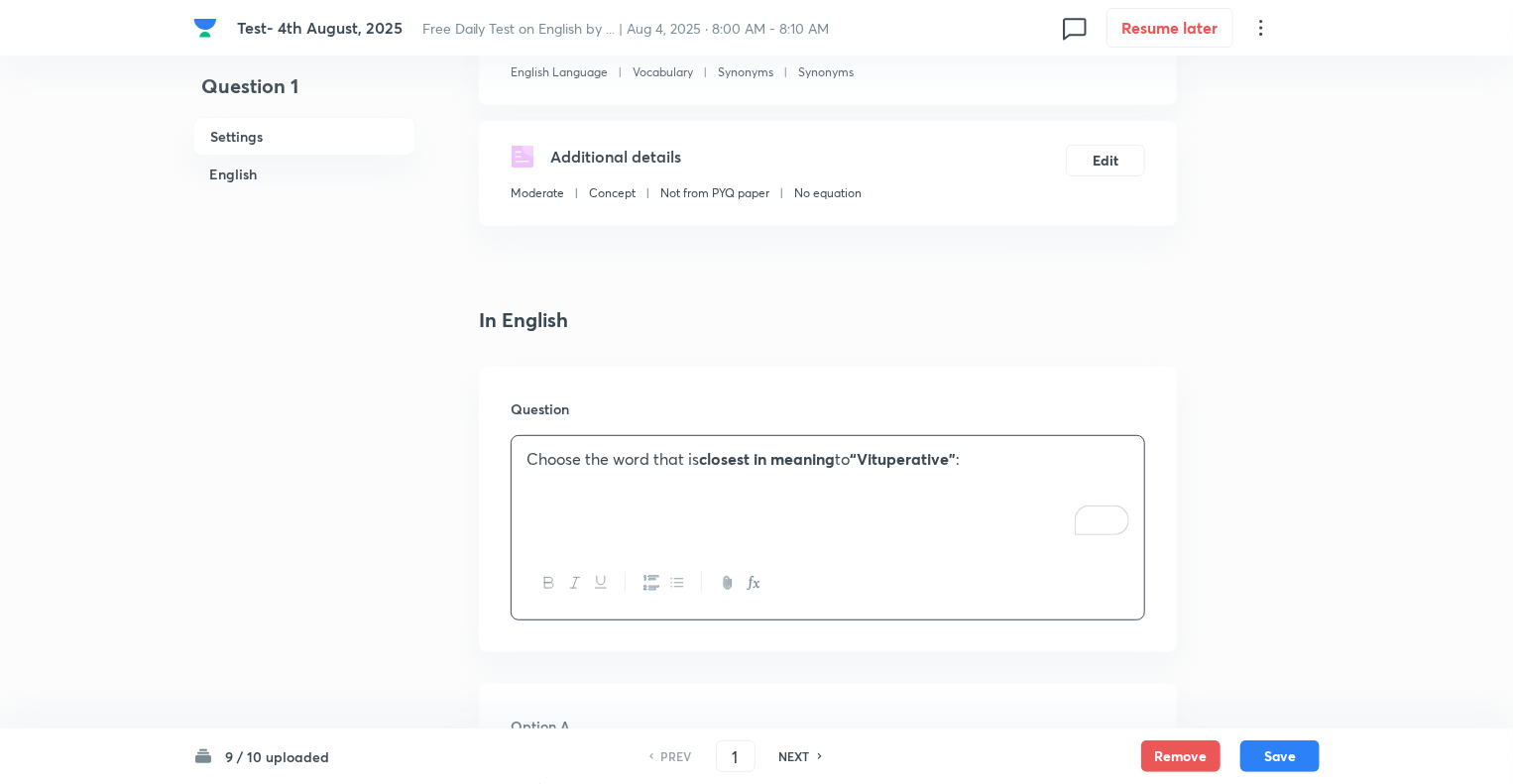 click on "Question 1 Settings English" at bounding box center (304, 1273) 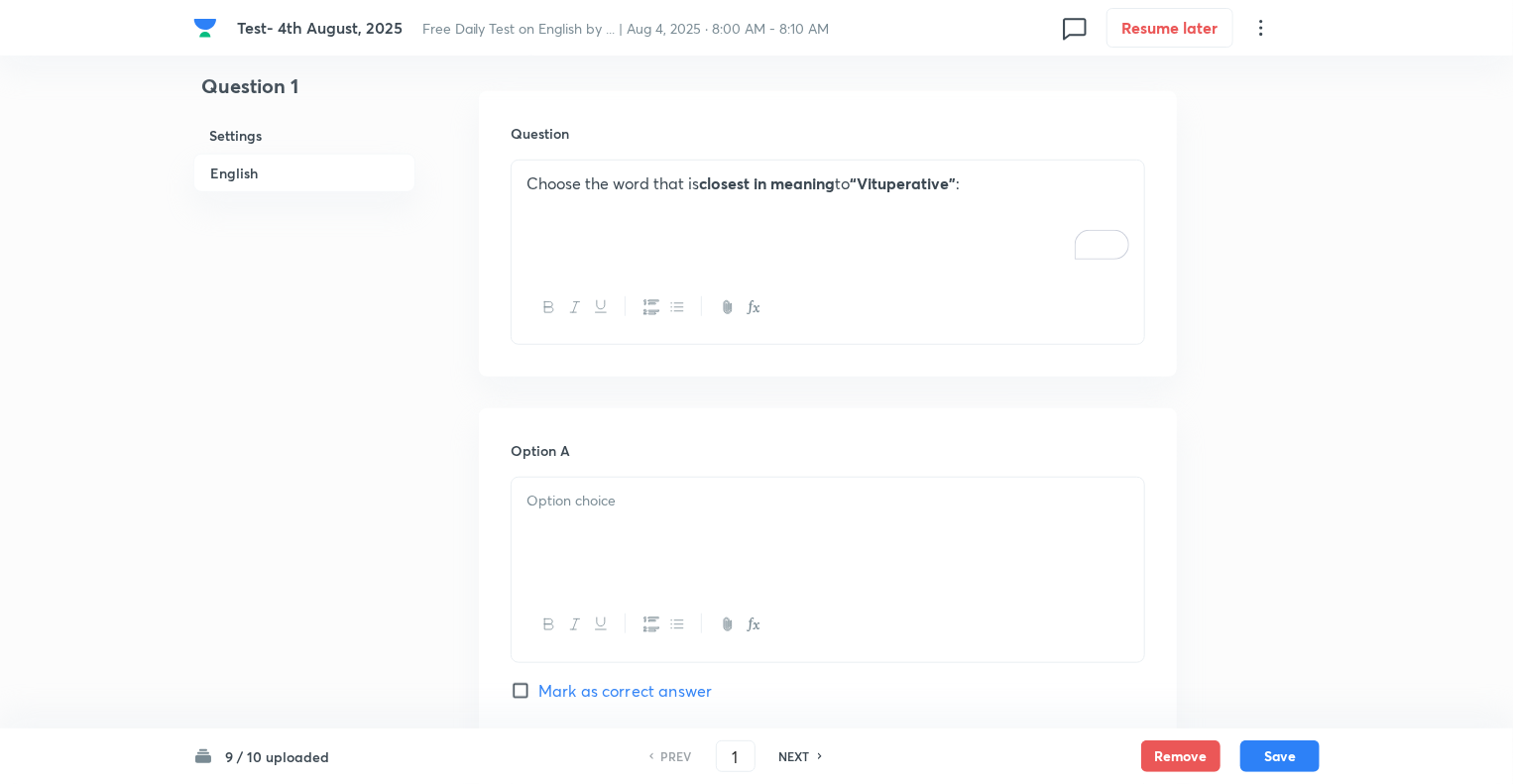 scroll, scrollTop: 793, scrollLeft: 0, axis: vertical 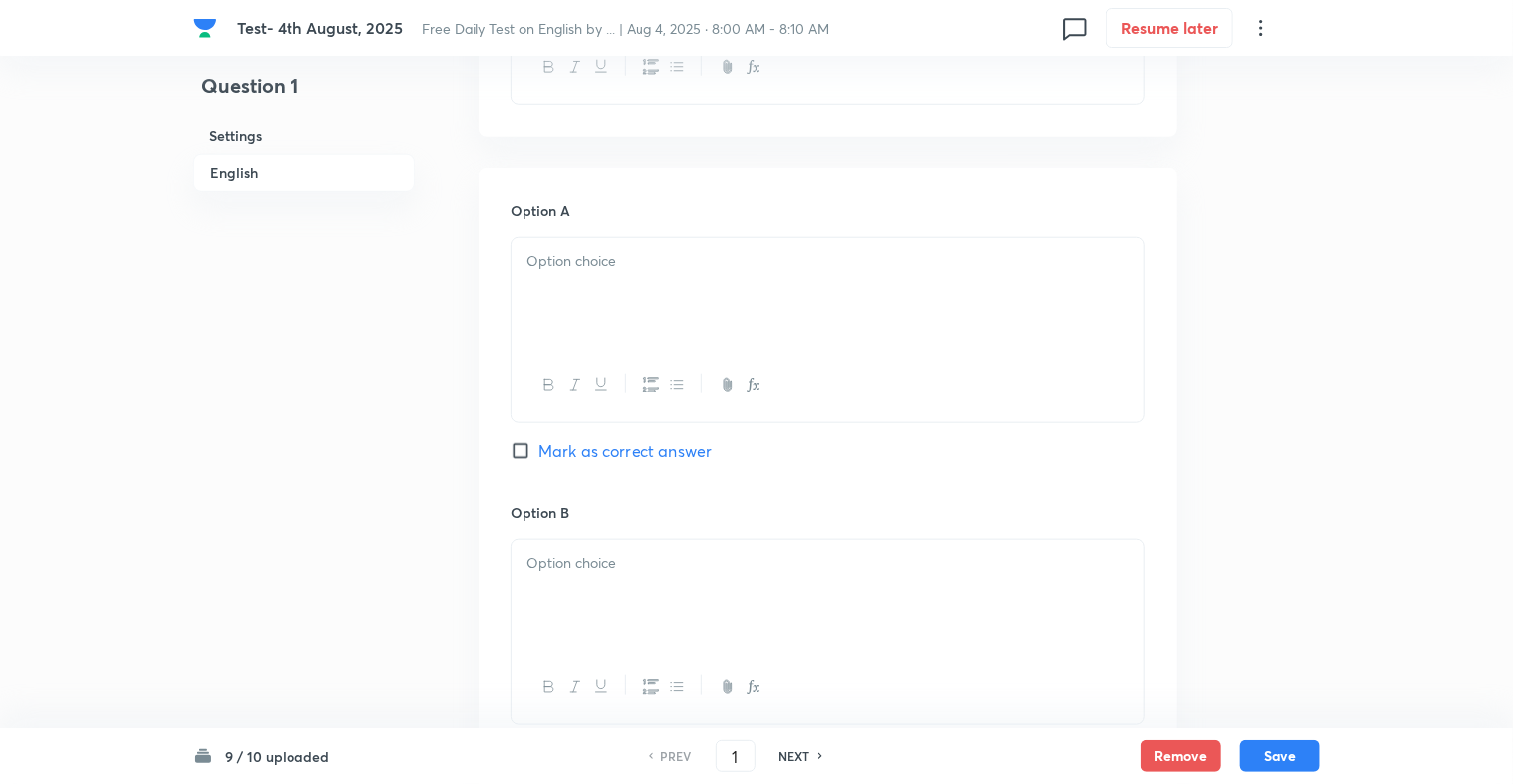 click at bounding box center (828, 293) 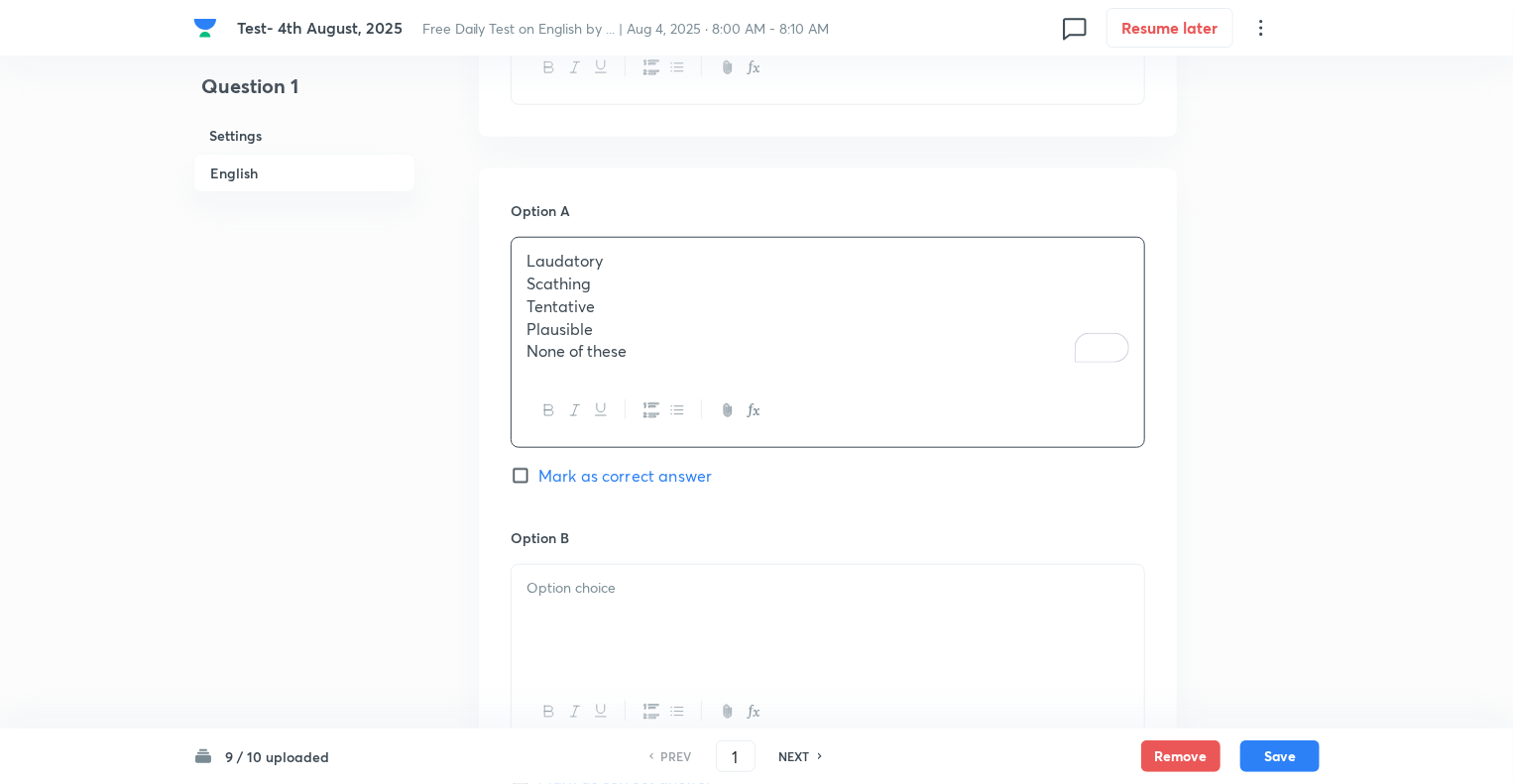 click on "None of these" at bounding box center [828, 351] 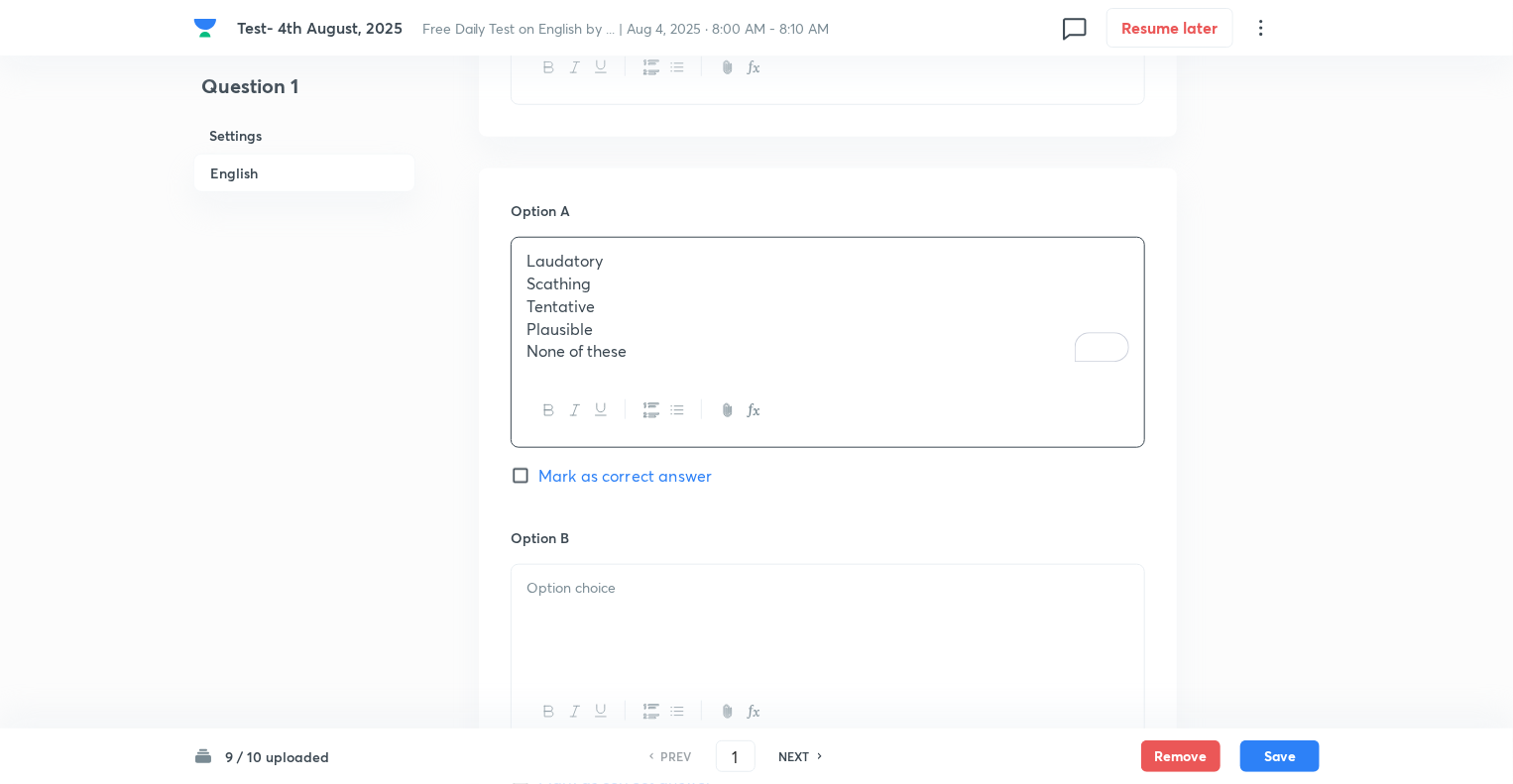 drag, startPoint x: 639, startPoint y: 349, endPoint x: 520, endPoint y: 288, distance: 133.7236 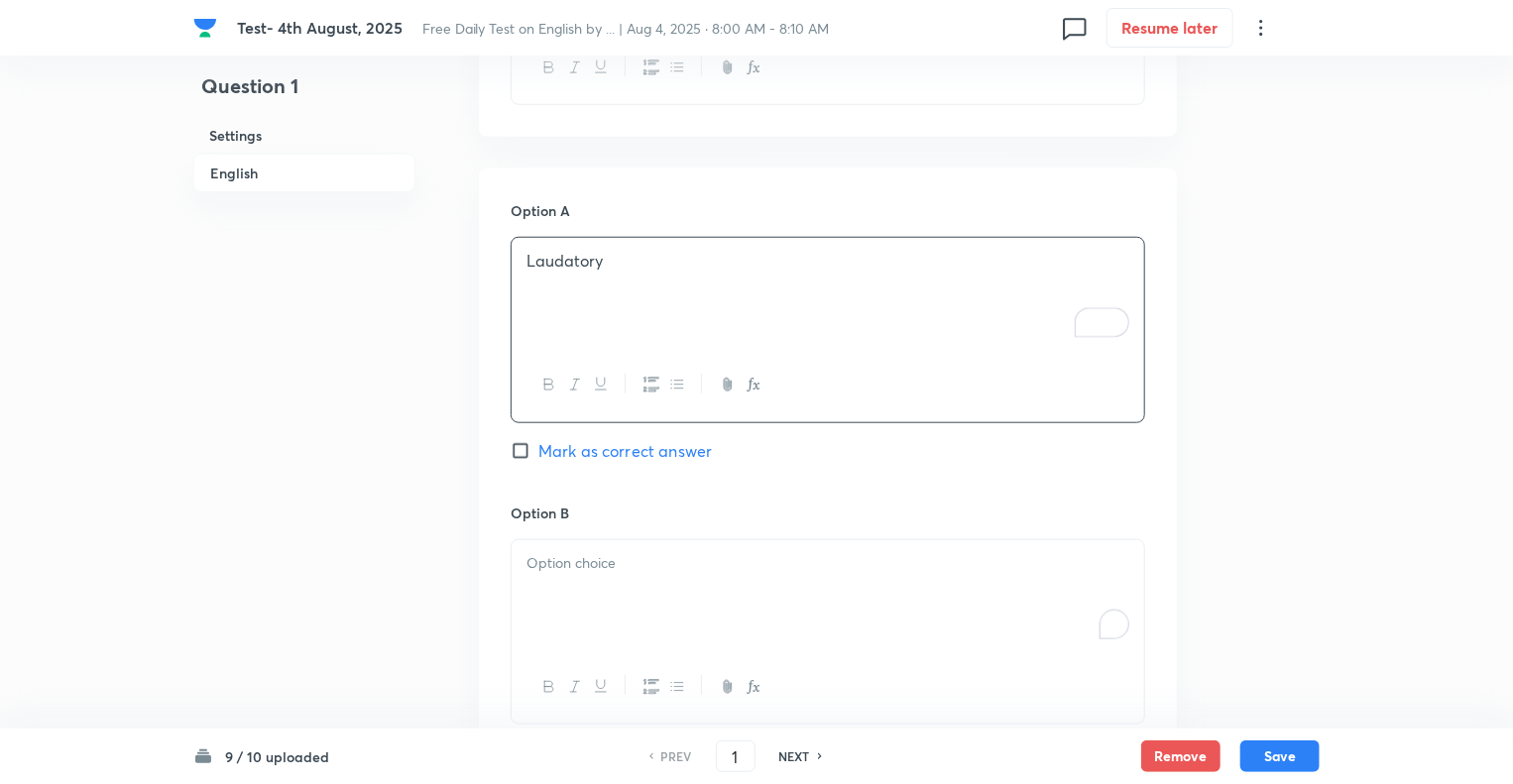 click at bounding box center (828, 596) 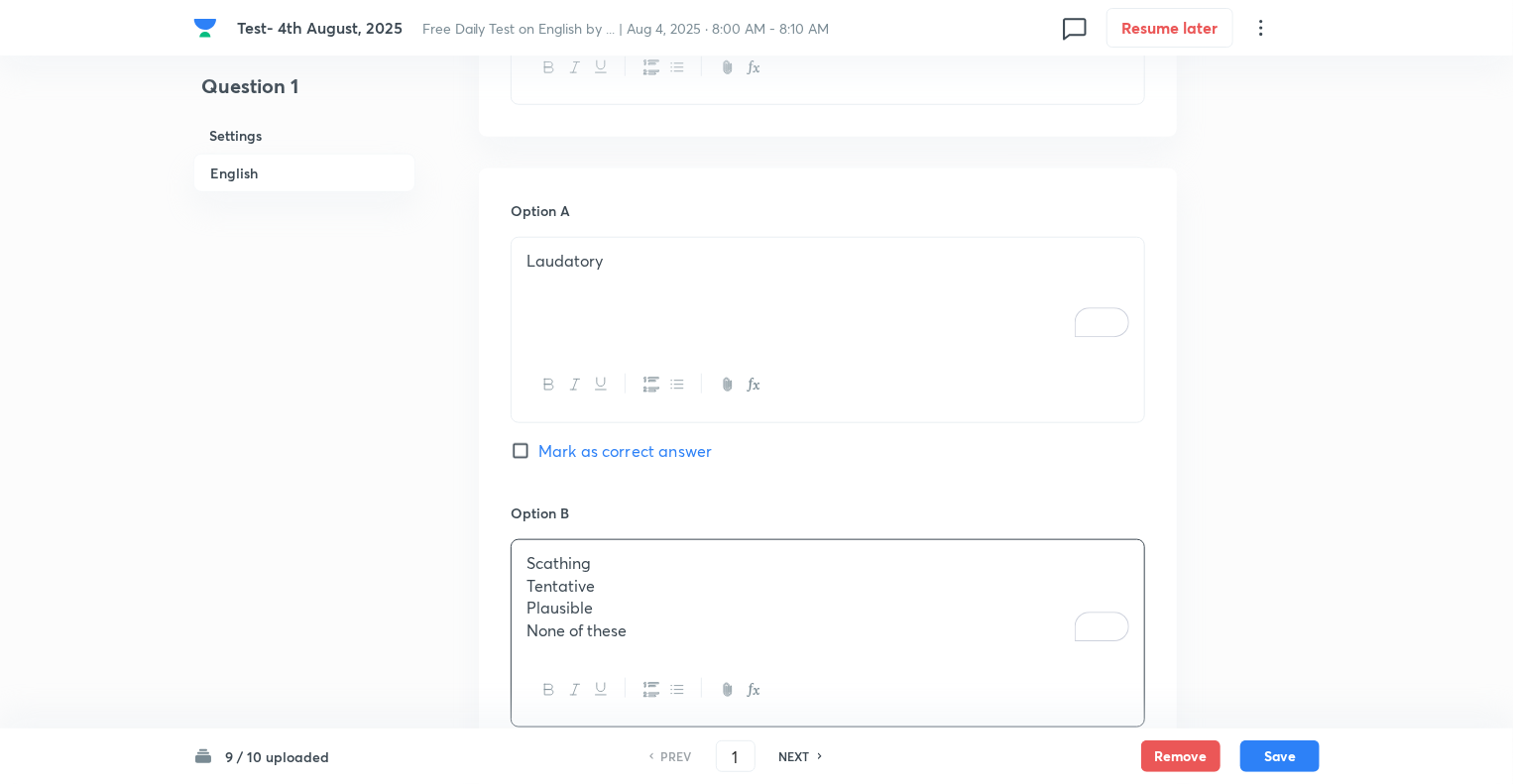 drag, startPoint x: 550, startPoint y: 597, endPoint x: 510, endPoint y: 583, distance: 42.37924 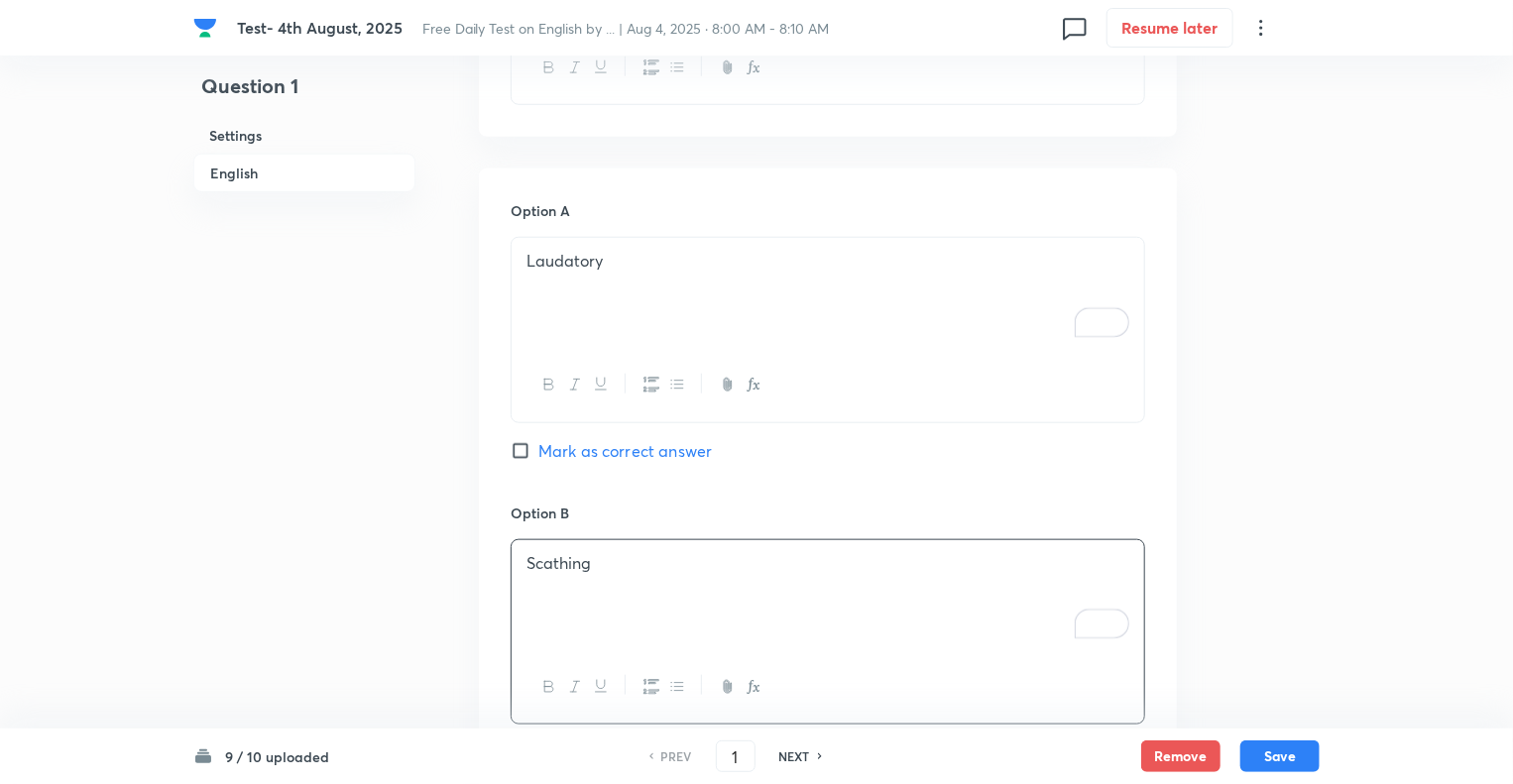 click on "Question 1 Settings English" at bounding box center (304, 757) 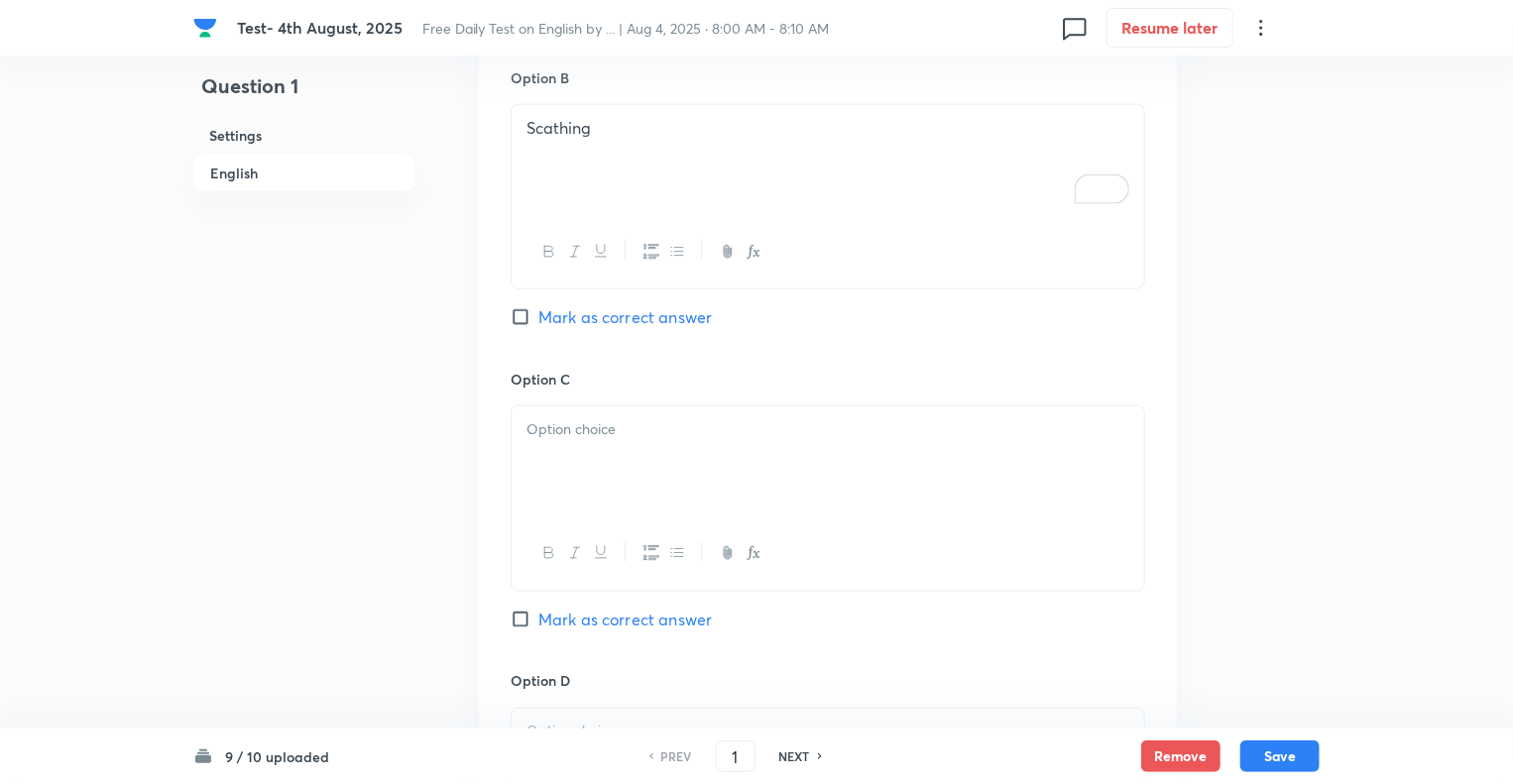 scroll, scrollTop: 1229, scrollLeft: 0, axis: vertical 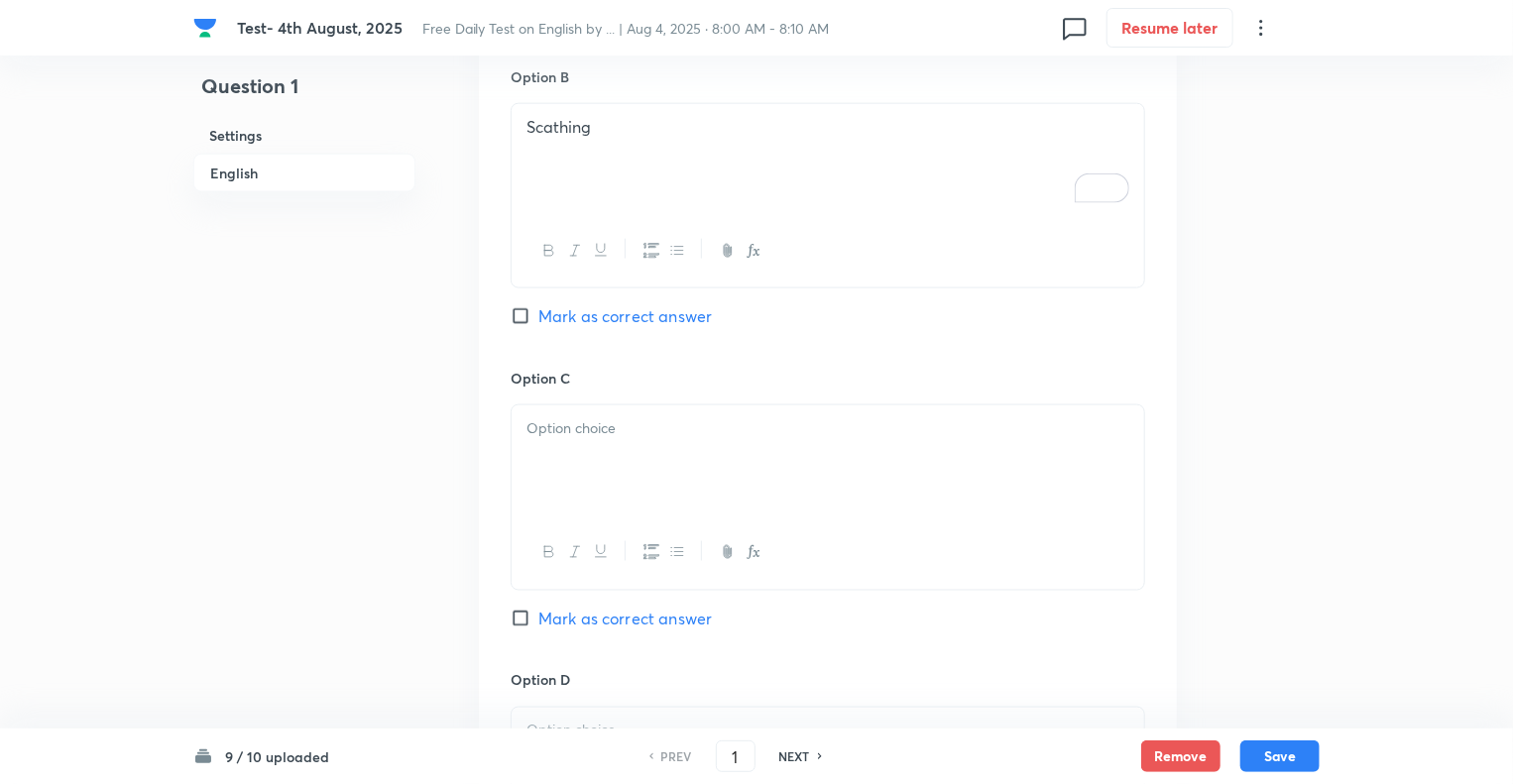 click on "Option A Laudatory Mark as correct answer Option B  Scathing Mark as correct answer Option C Mark as correct answer Option D Mark as correct answer Option E Mark as correct answer" at bounding box center [828, 499] 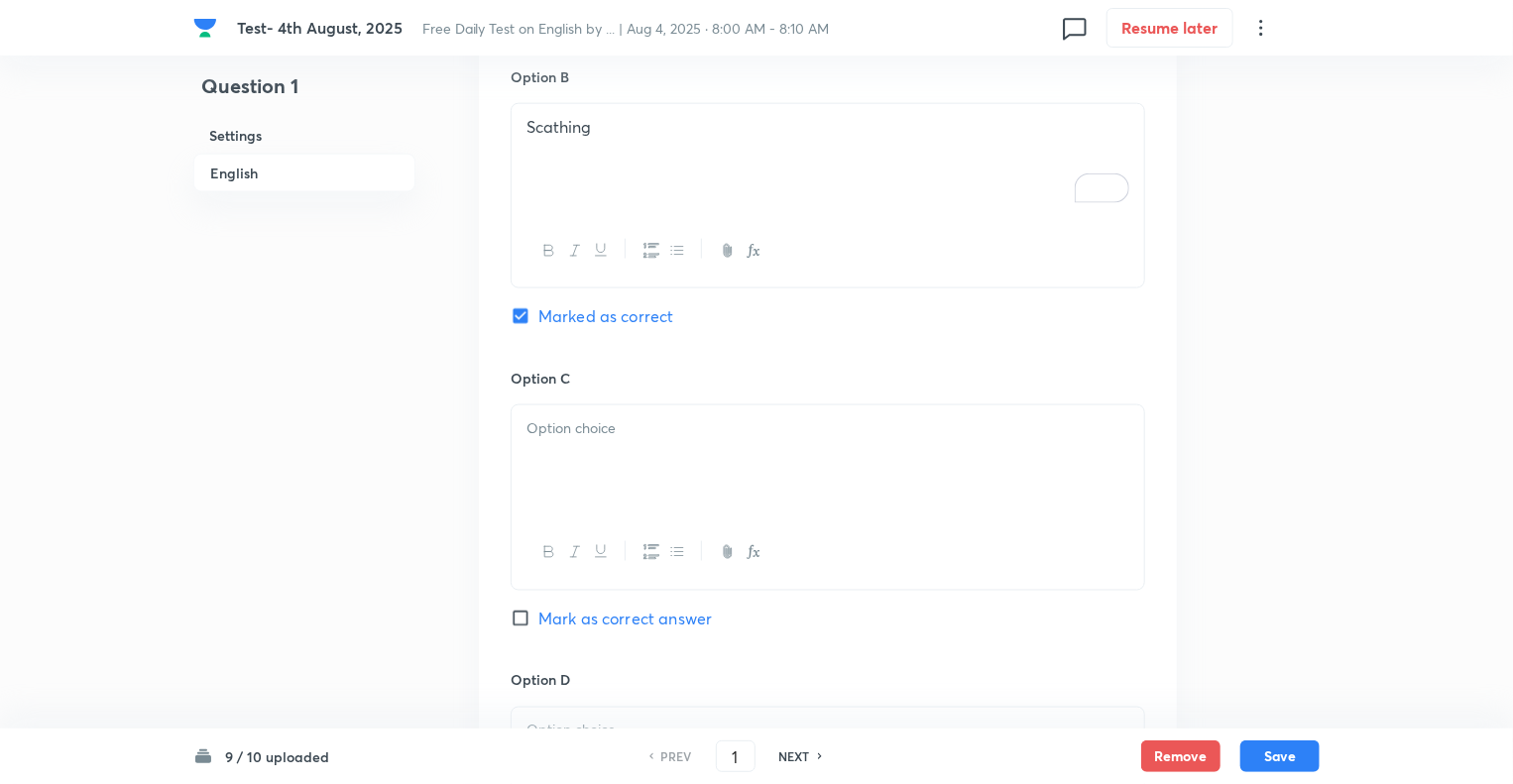 click at bounding box center [828, 428] 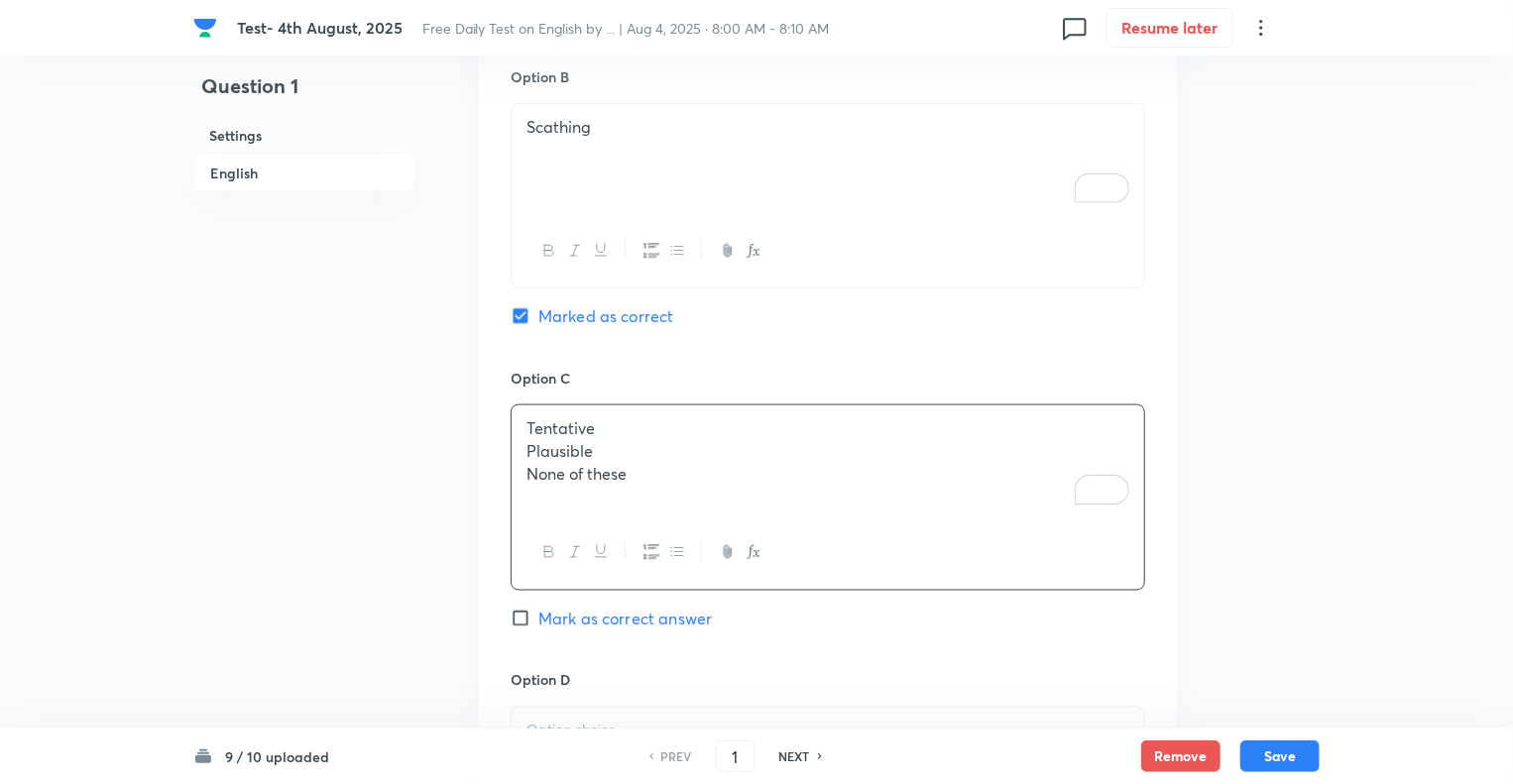drag, startPoint x: 656, startPoint y: 467, endPoint x: 508, endPoint y: 451, distance: 148.86235 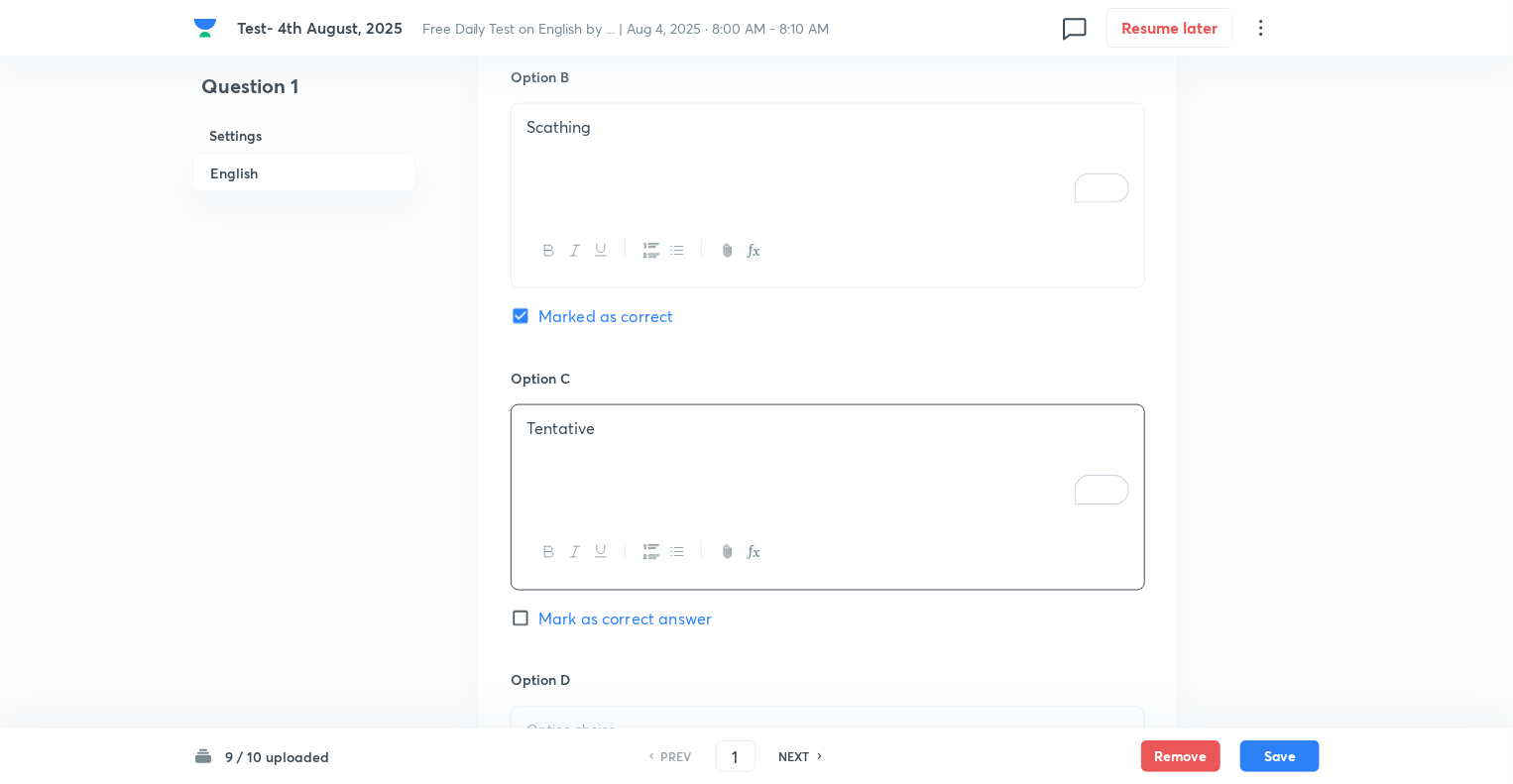 click on "Question 1 Settings English Settings Type Single choice correct 5 options + 1 mark - 0.25 marks Edit Concept English Language Vocabulary Synonyms Synonyms Edit Additional details Moderate Concept Not from PYQ paper No equation Edit In English Question Choose the word that is  closest in meaning  to  “Vituperative” :   Option A Laudatory Mark as correct answer Option B  Scathing Marked as correct Option C  Tentative Mark as correct answer Option D Mark as correct answer Option E Mark as correct answer Solution Correct Answer:   B) Scathing Explanation: Vituperative  refers to  bitter and abusive criticism , especially in speech or writing. Scathing  means  severely critical or harsh , making it a strong synonym. Laudatory  (praiseful) is an antonym. Tentative  means uncertain;  Plausible  means believable — both are unrelated. Thus,  Option B  is the correct choice." at bounding box center [756, 321] 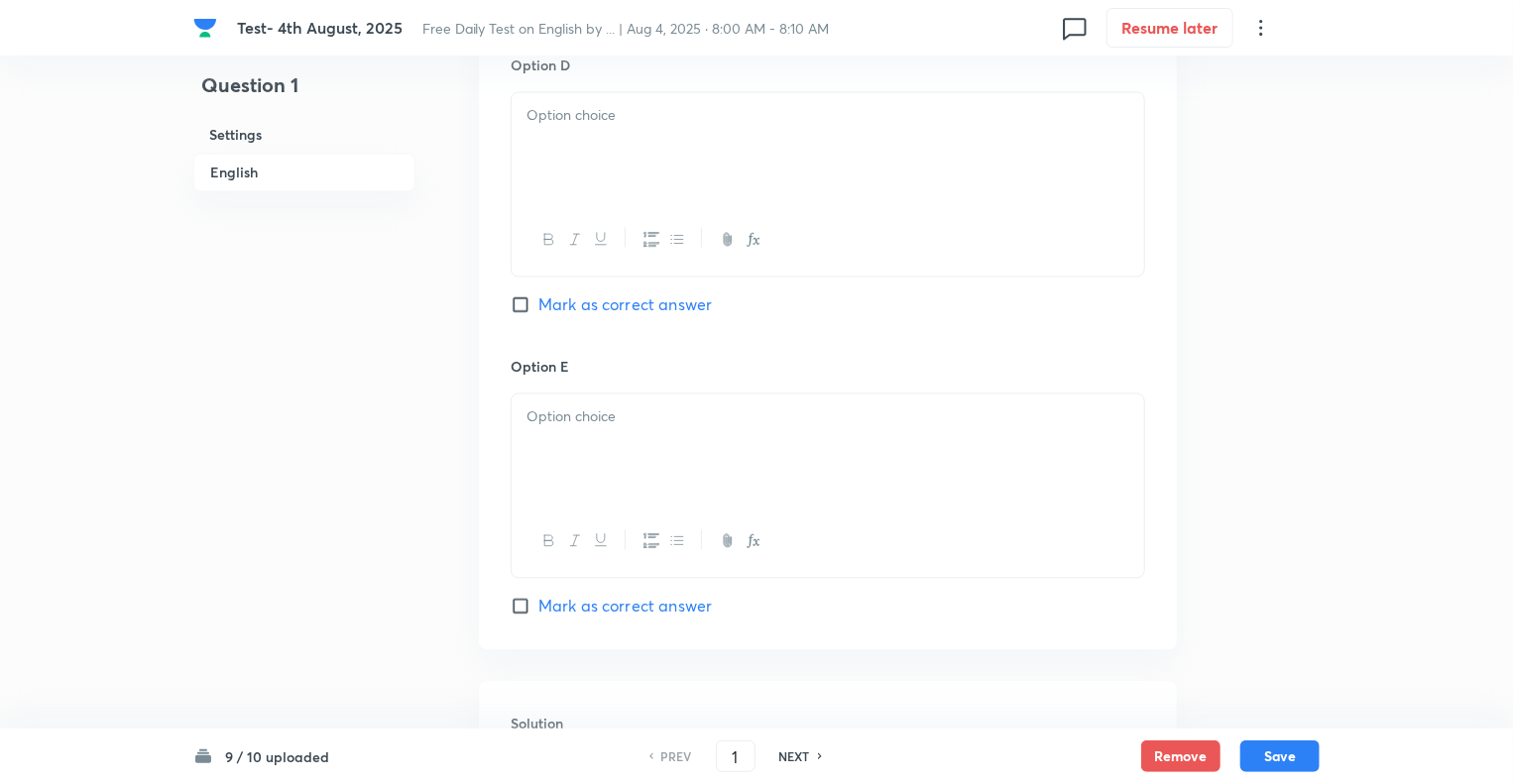 scroll, scrollTop: 1863, scrollLeft: 0, axis: vertical 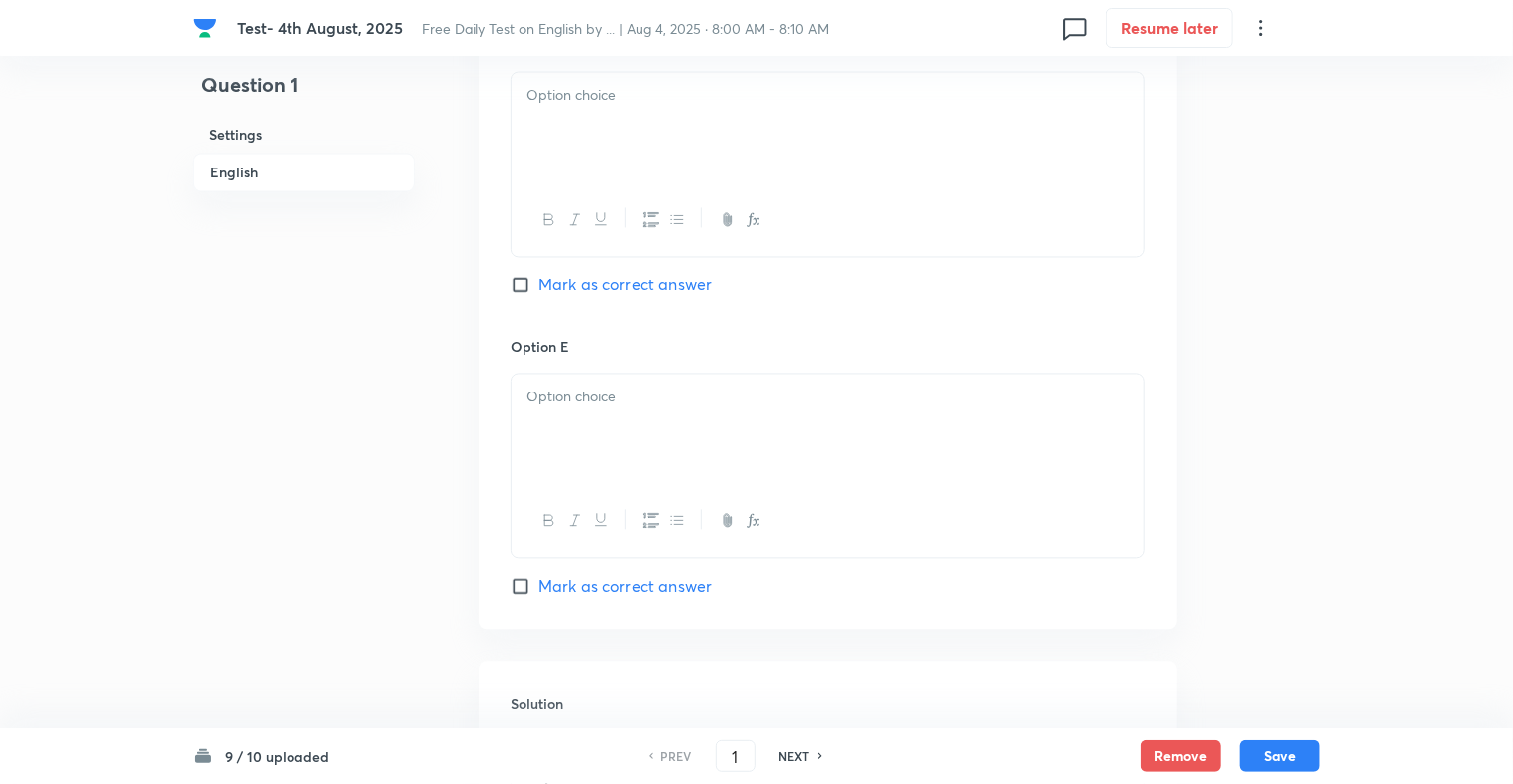 click at bounding box center (828, 129) 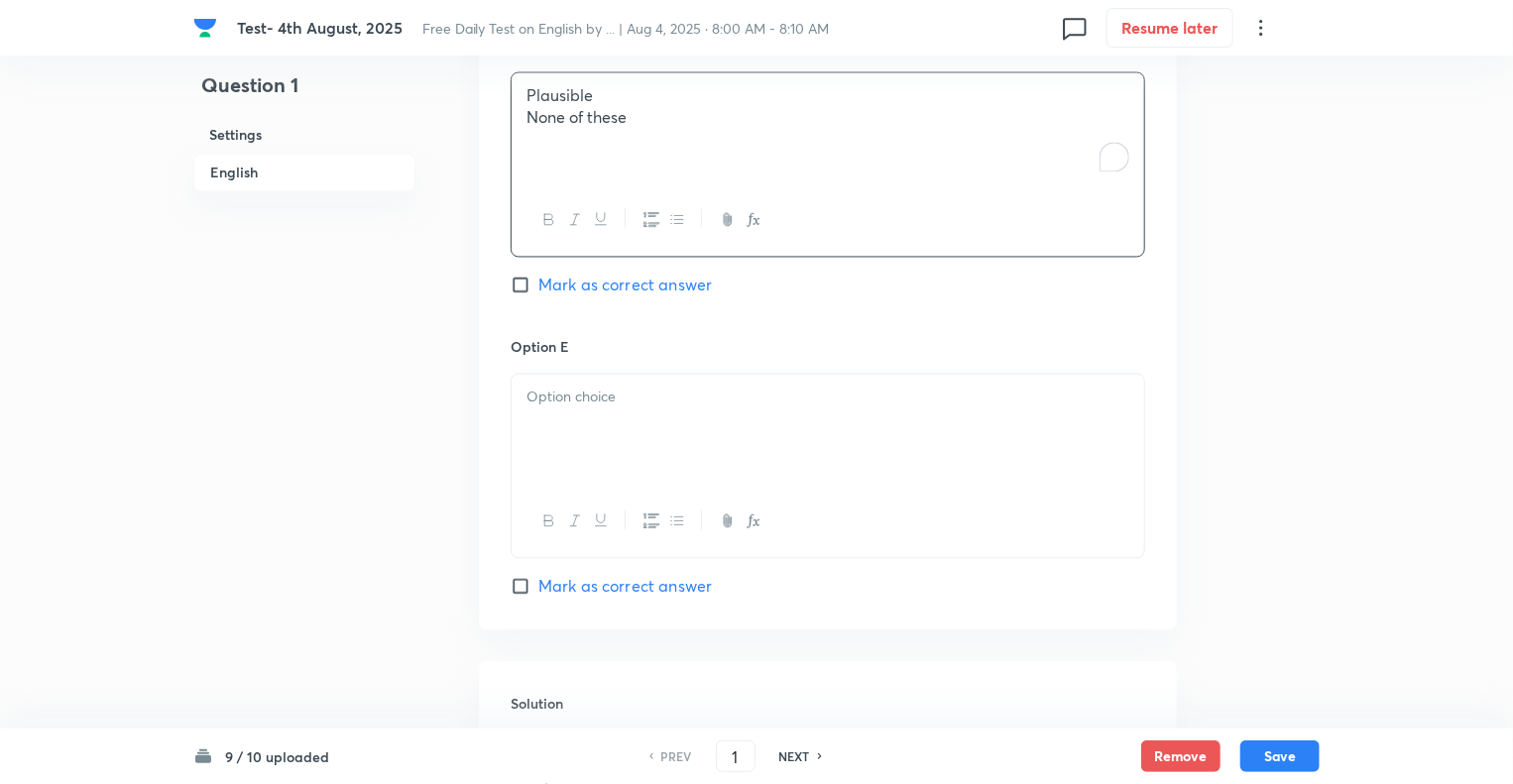 drag, startPoint x: 644, startPoint y: 110, endPoint x: 492, endPoint y: 118, distance: 152.21038 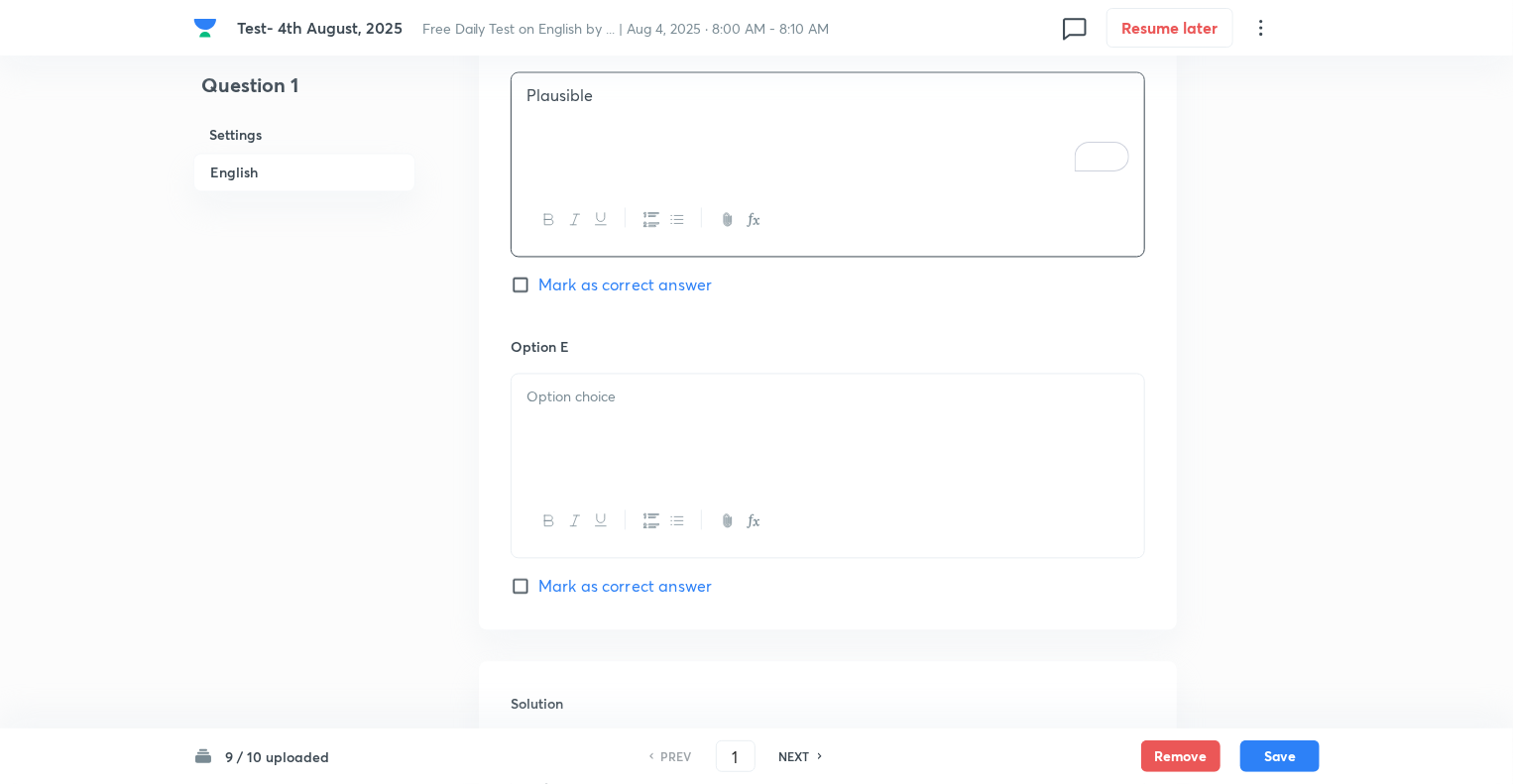 click at bounding box center [828, 430] 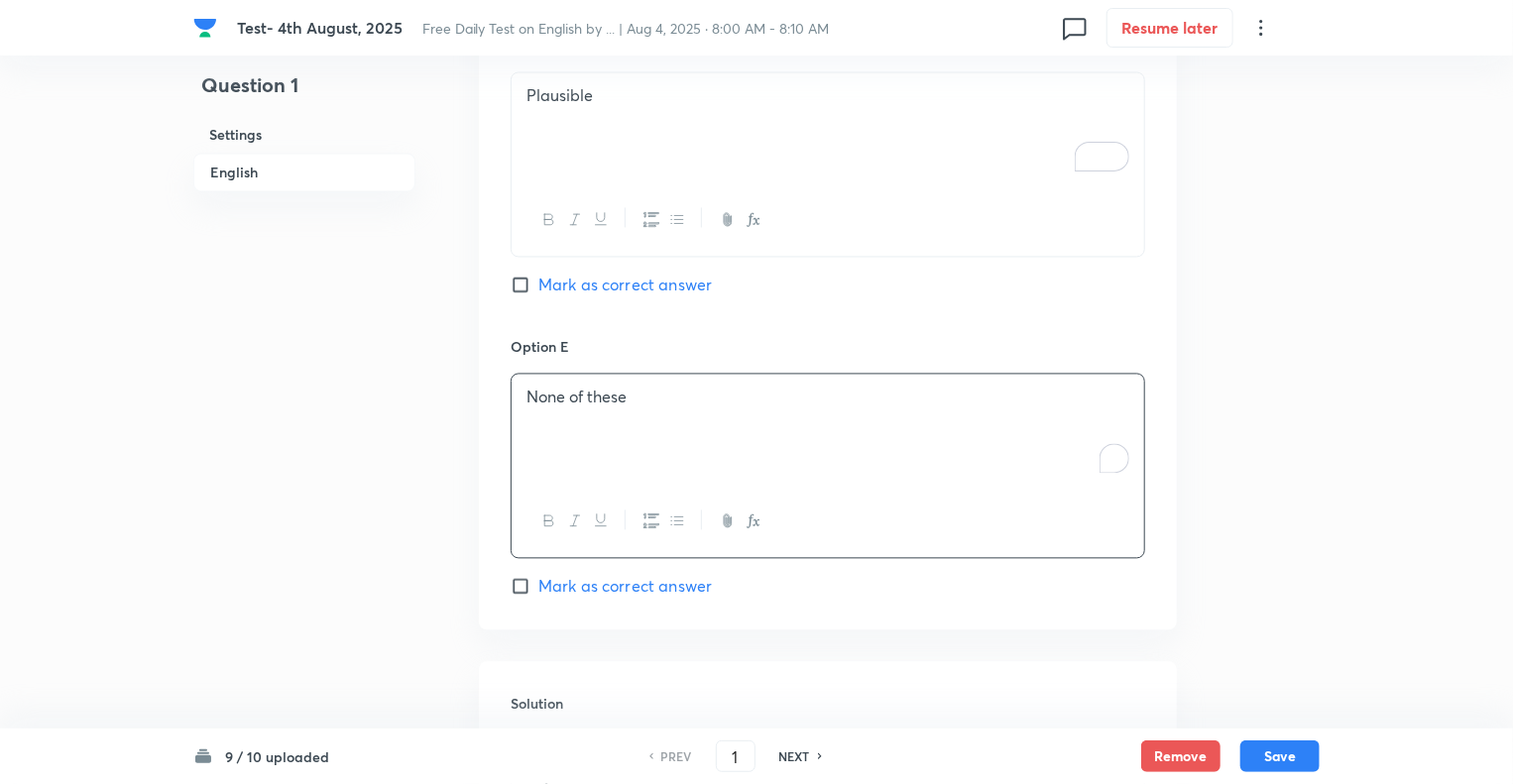 click on "Question 1 Settings English" at bounding box center (304, -313) 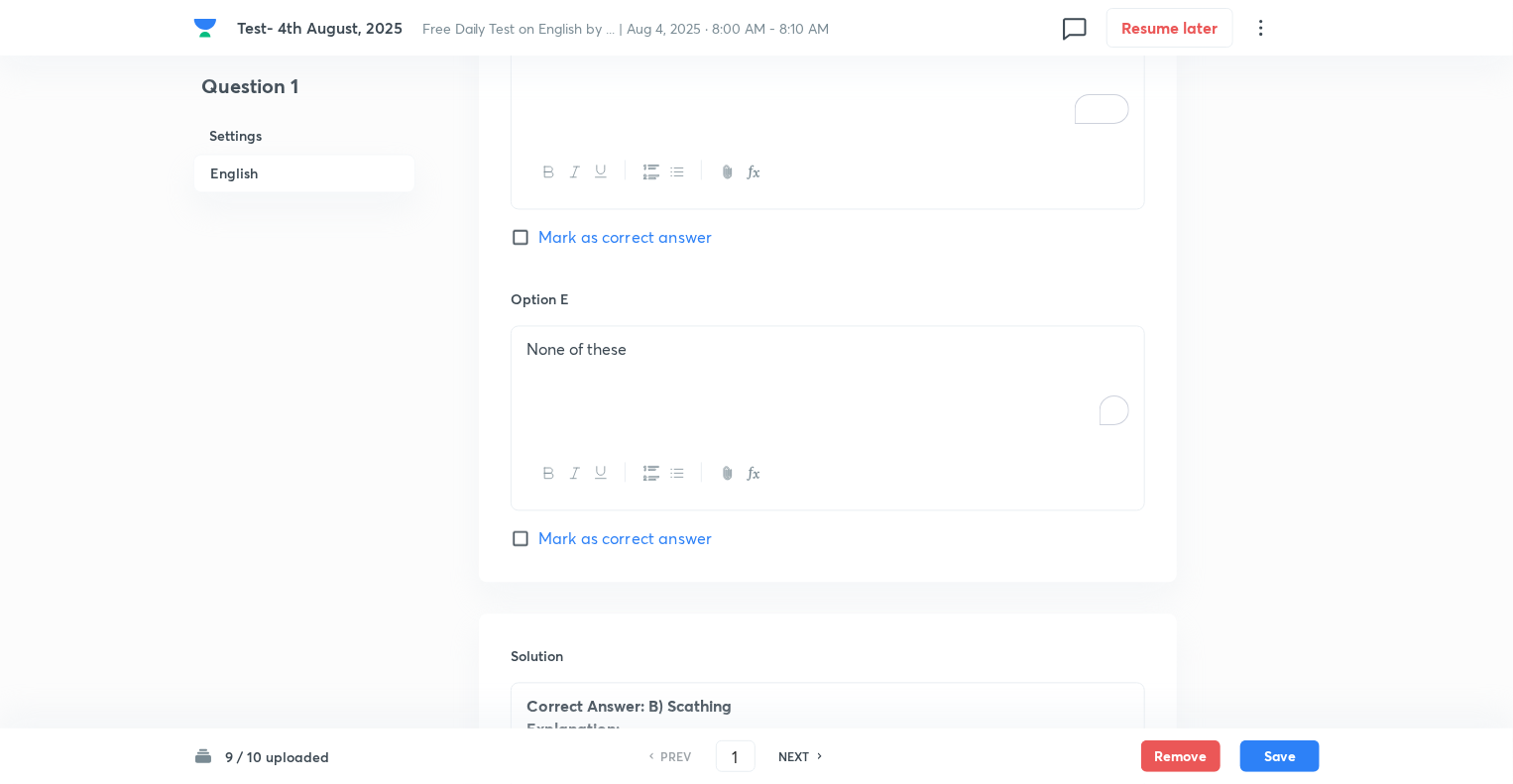 scroll, scrollTop: 2022, scrollLeft: 0, axis: vertical 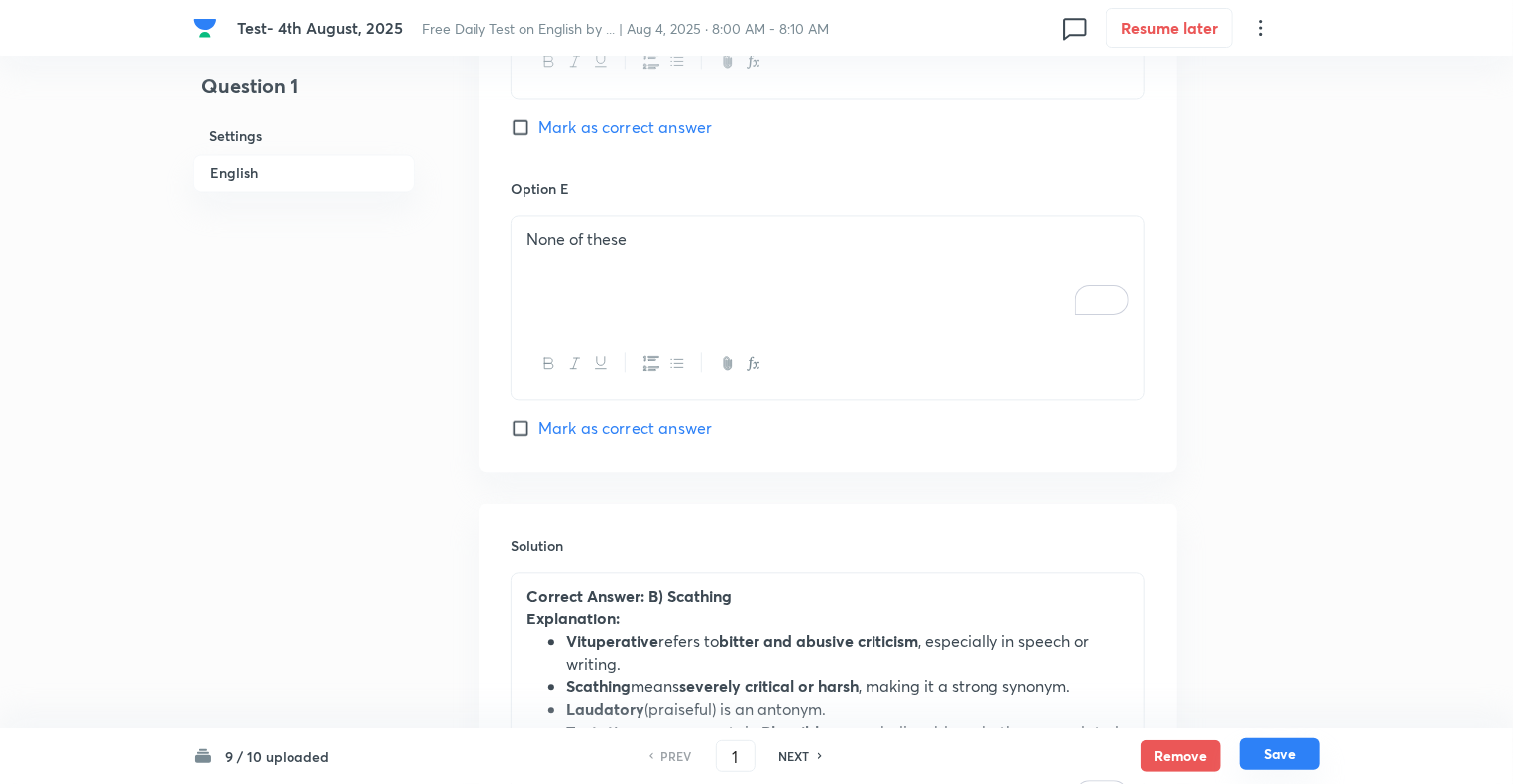 click on "Save" at bounding box center (1280, 754) 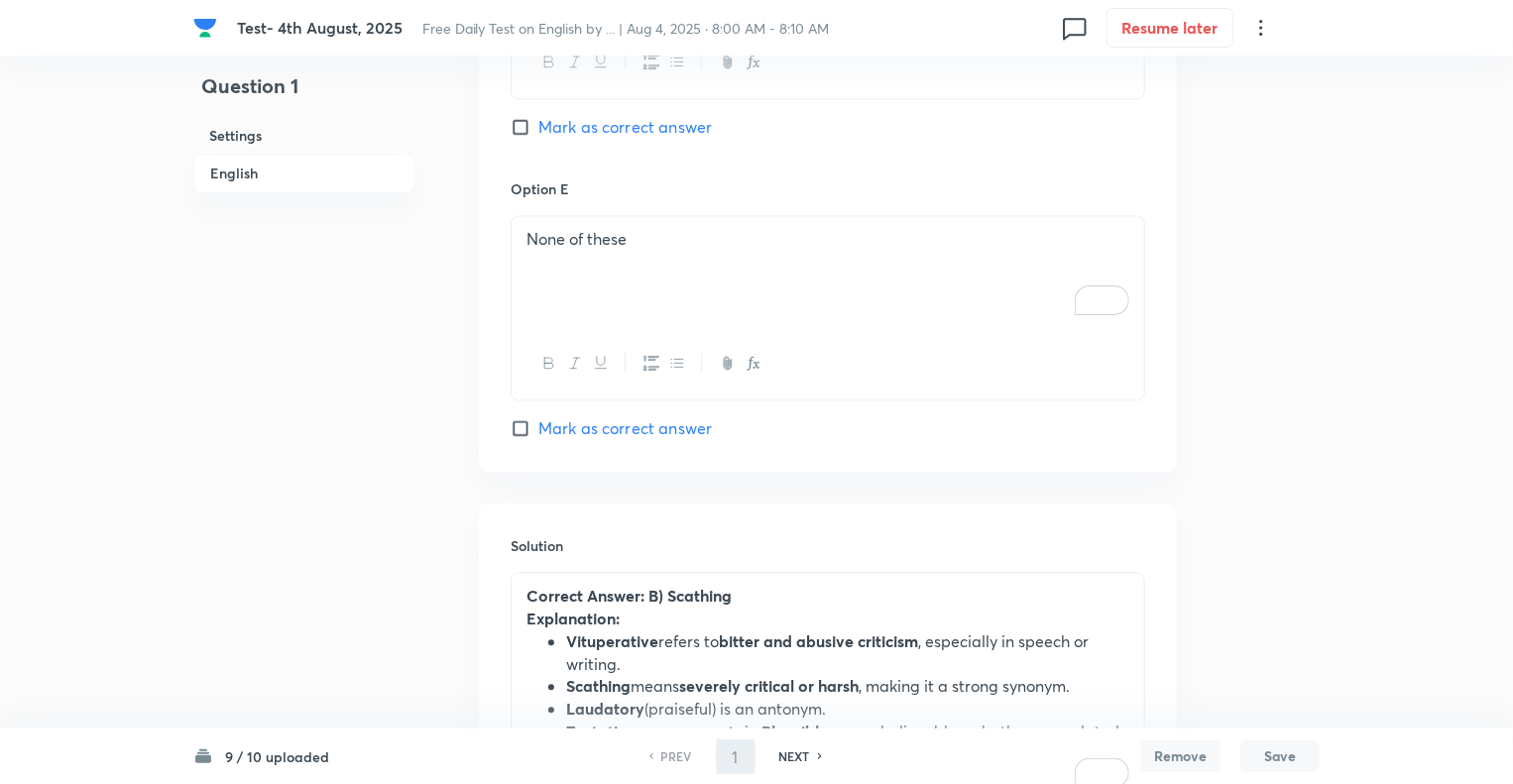 type on "2" 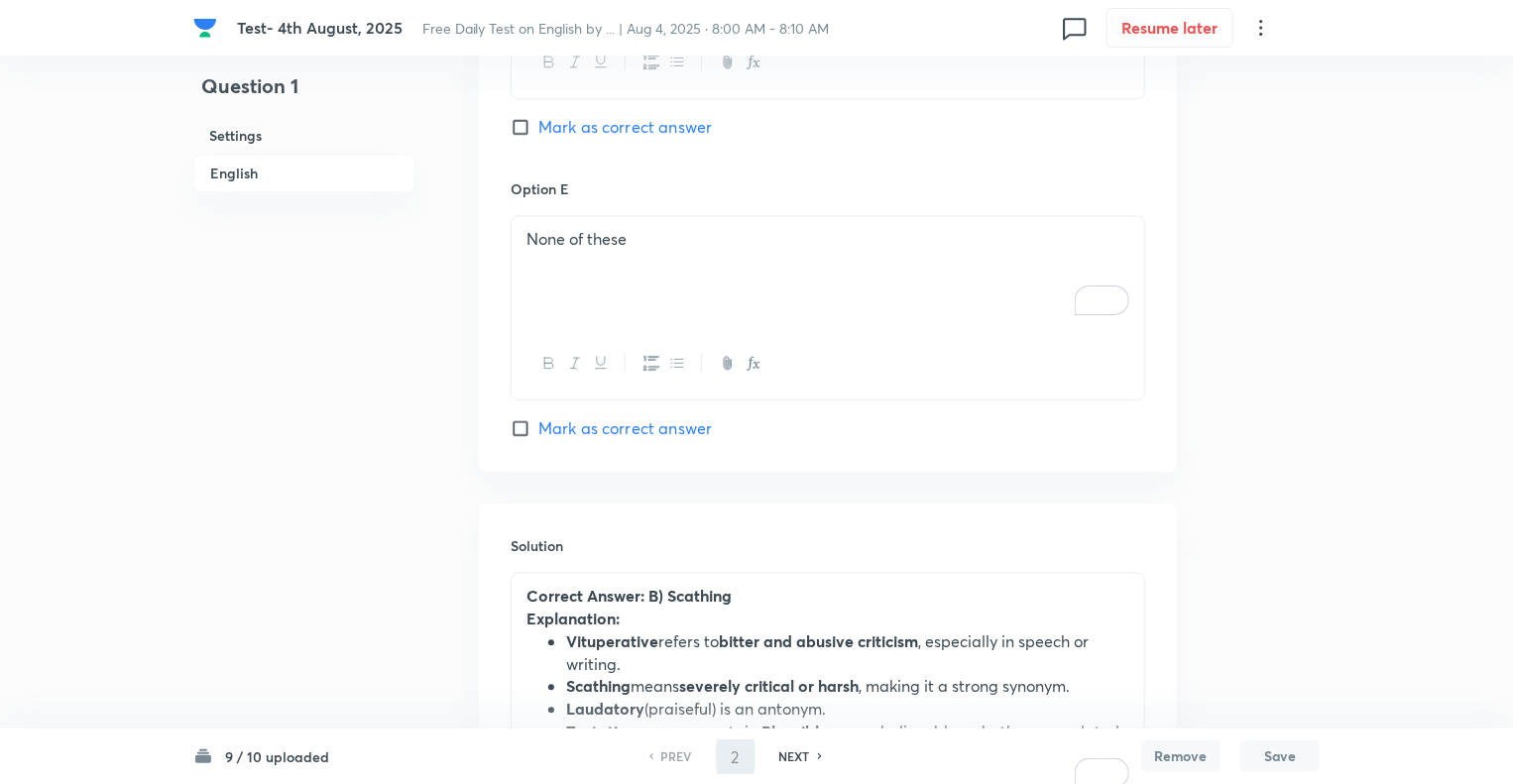 checkbox on "false" 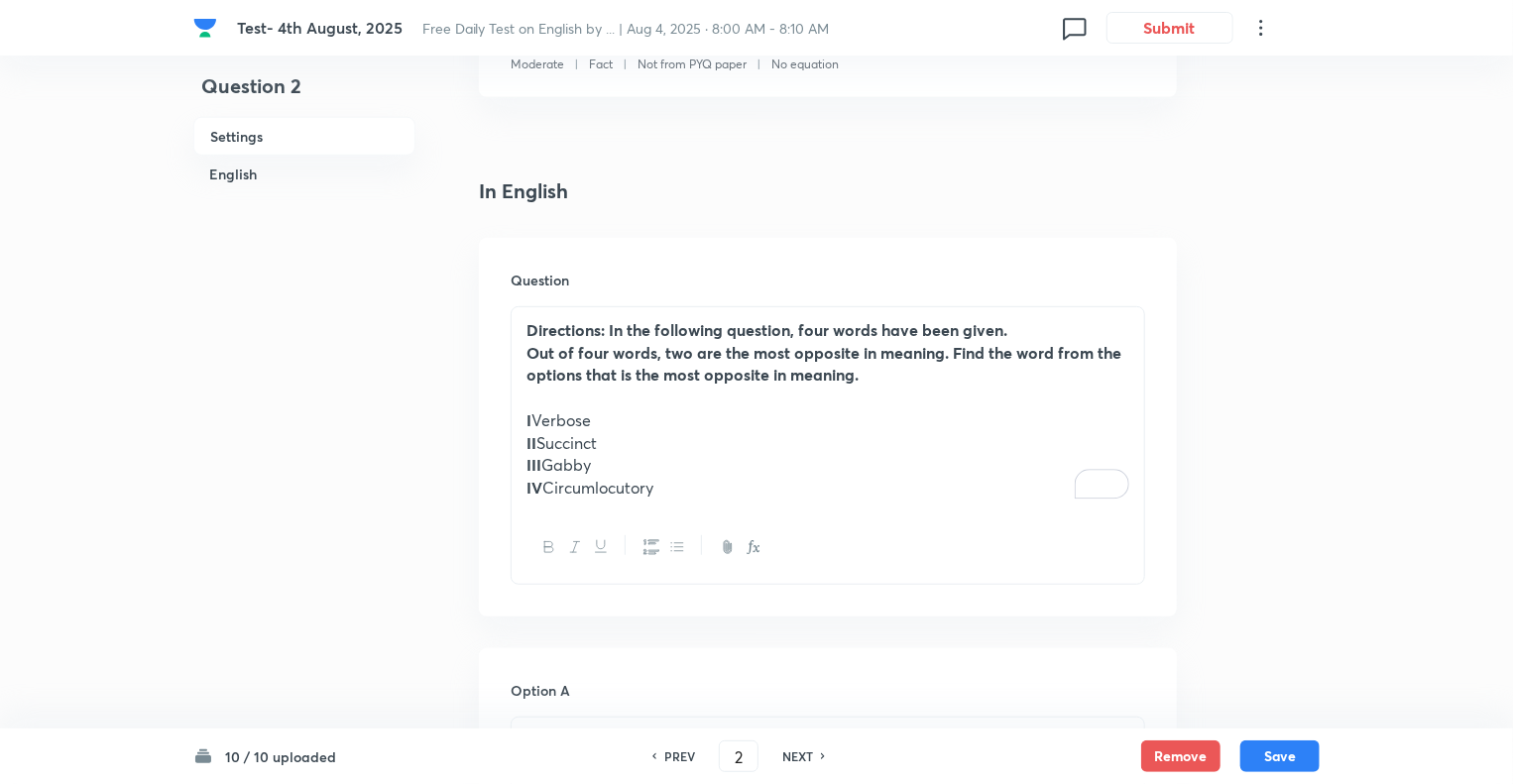 scroll, scrollTop: 380, scrollLeft: 0, axis: vertical 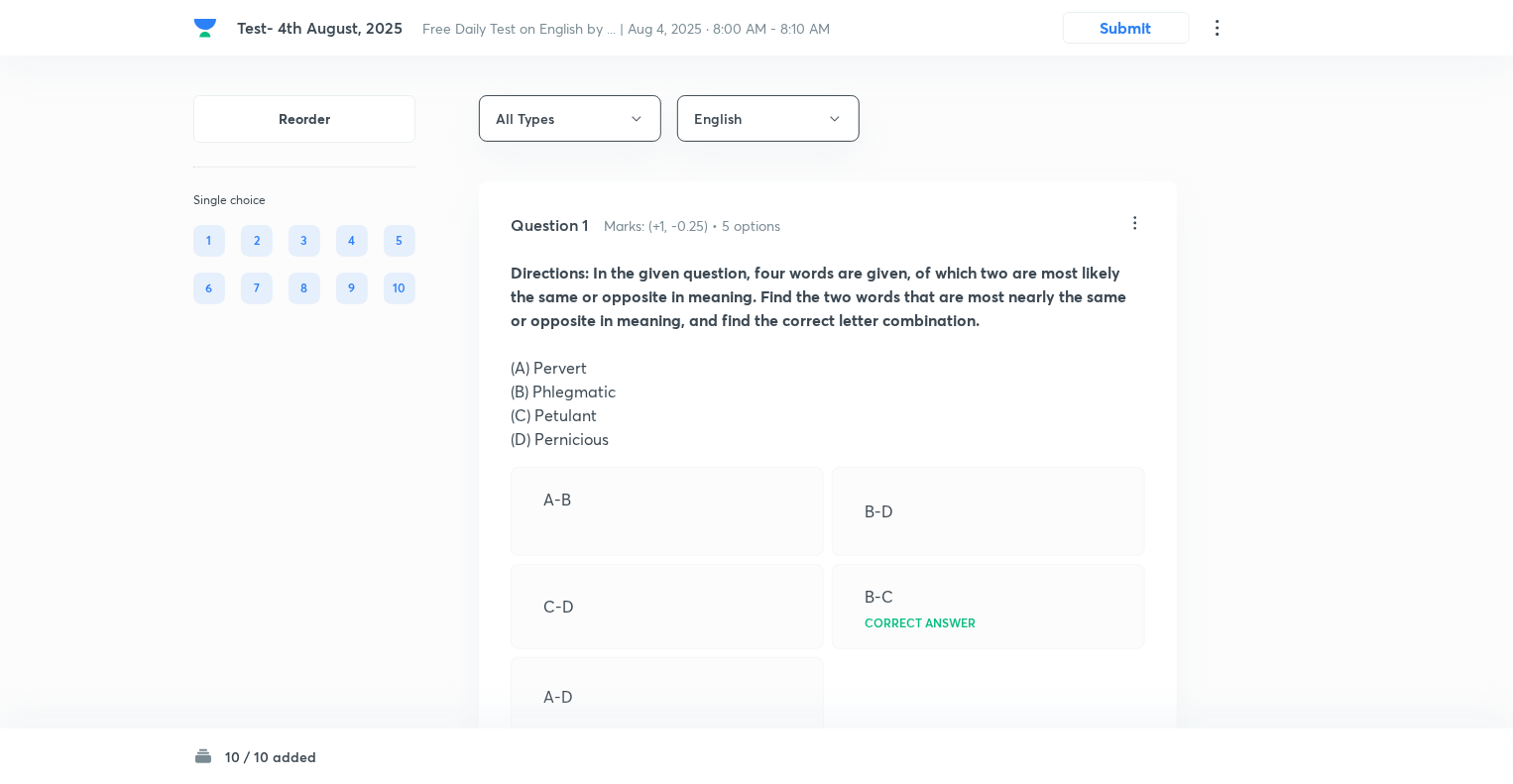 click on "Reorder Single choice 1 2 3 4 5 6 7 8 9 10" at bounding box center (304, 3707) 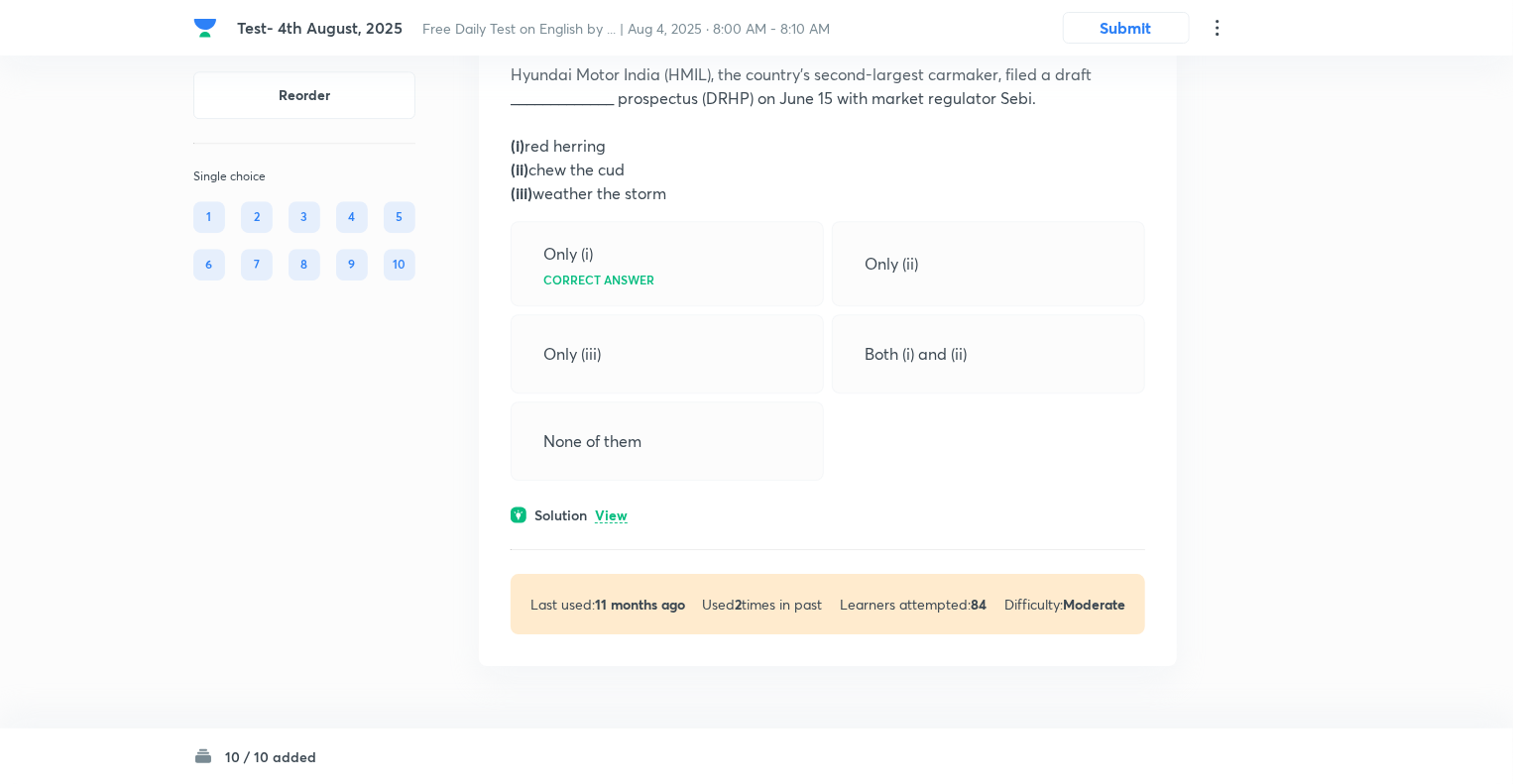 scroll, scrollTop: 6631, scrollLeft: 0, axis: vertical 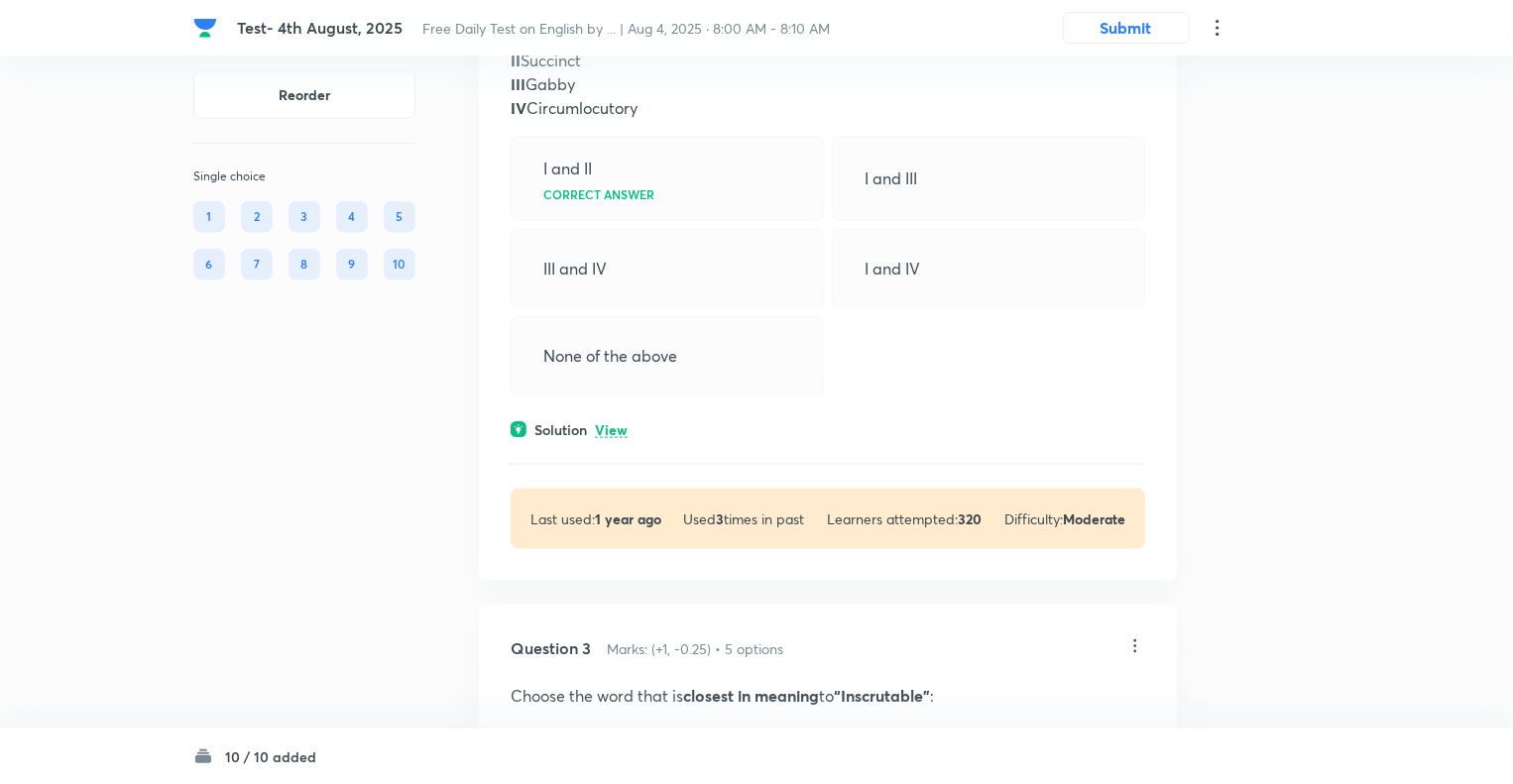 click on "Reorder Single choice 1 2 3 4 5 6 7 8 9 10" at bounding box center (304, 2612) 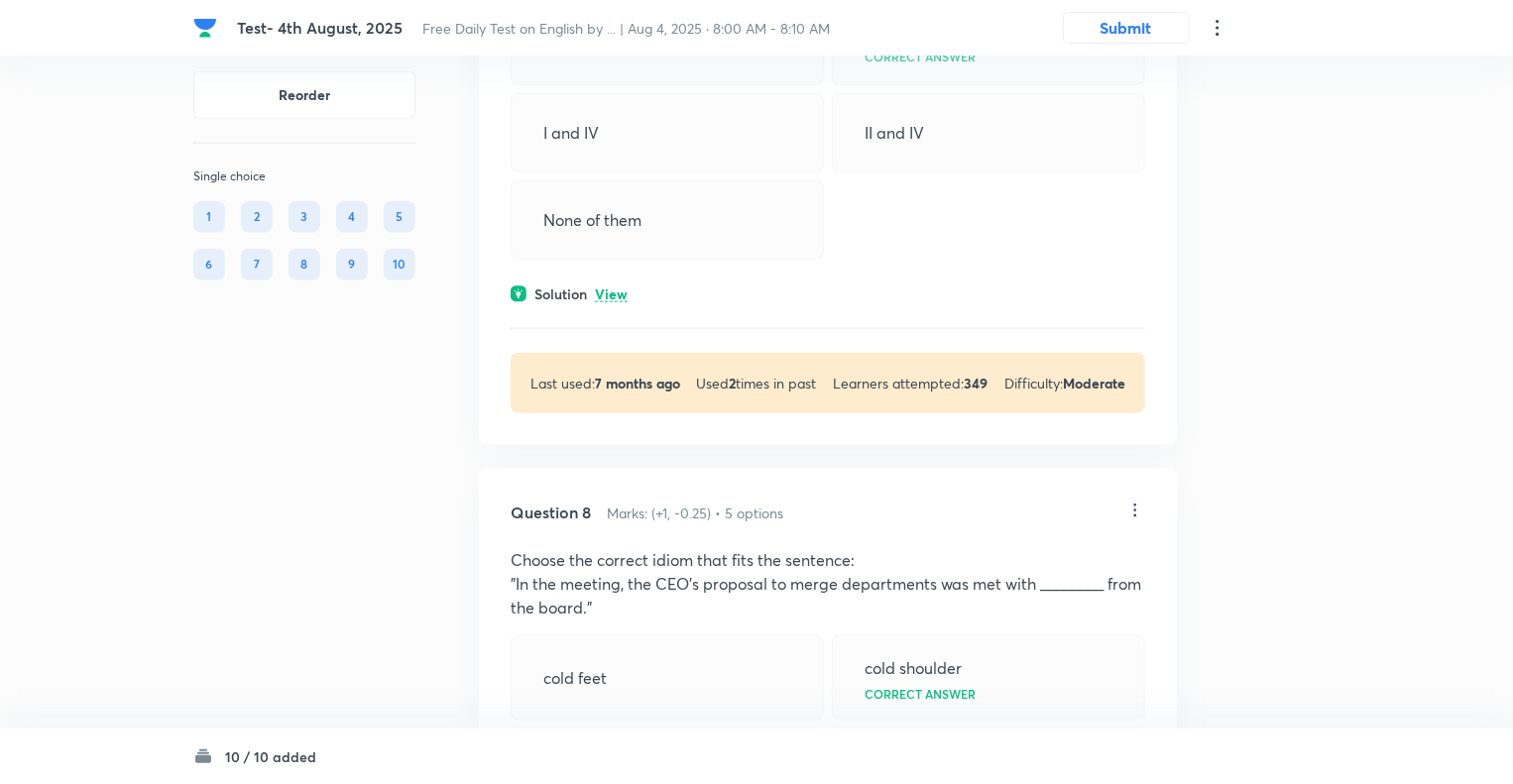 scroll, scrollTop: 4782, scrollLeft: 0, axis: vertical 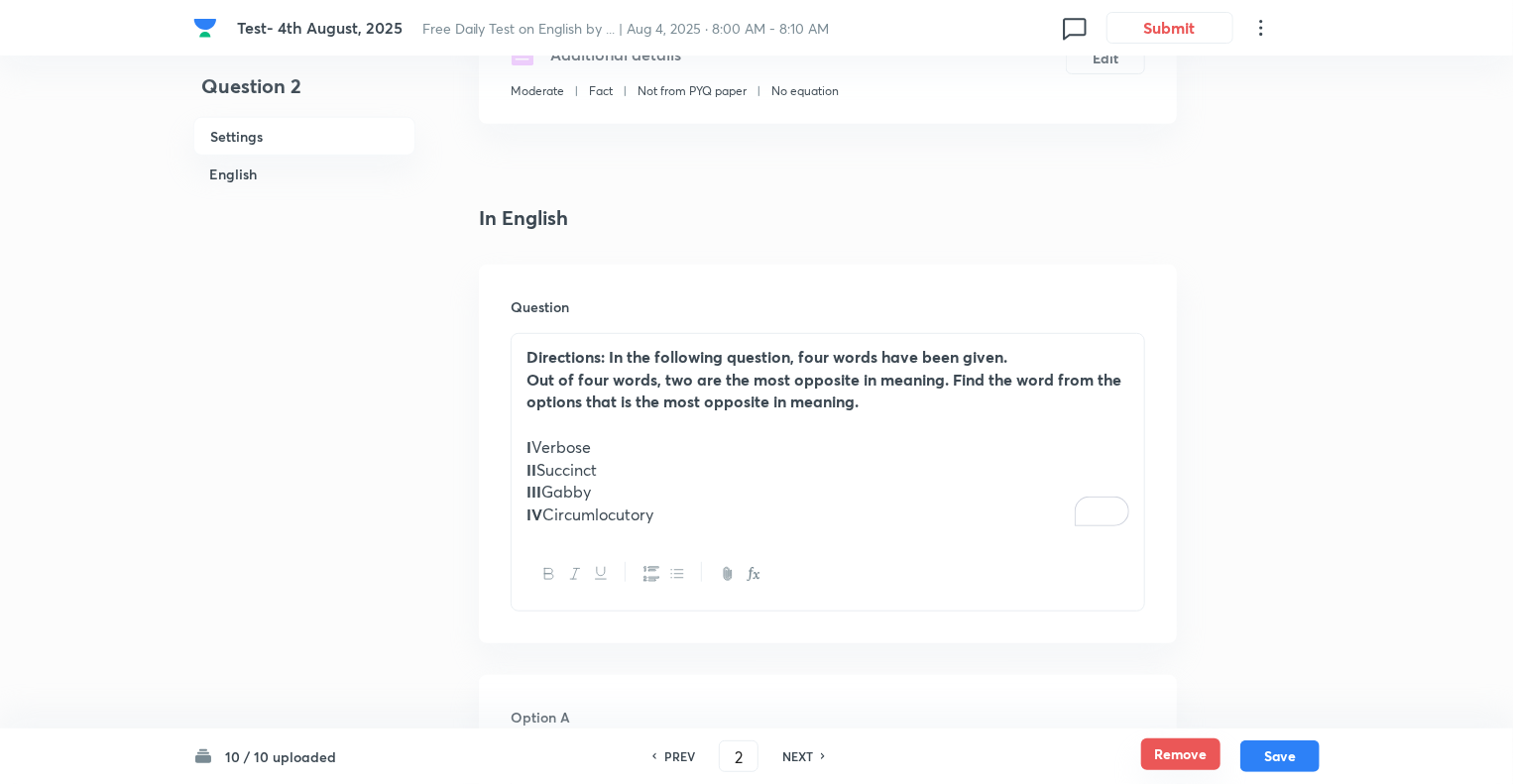 click on "Remove" at bounding box center (1181, 754) 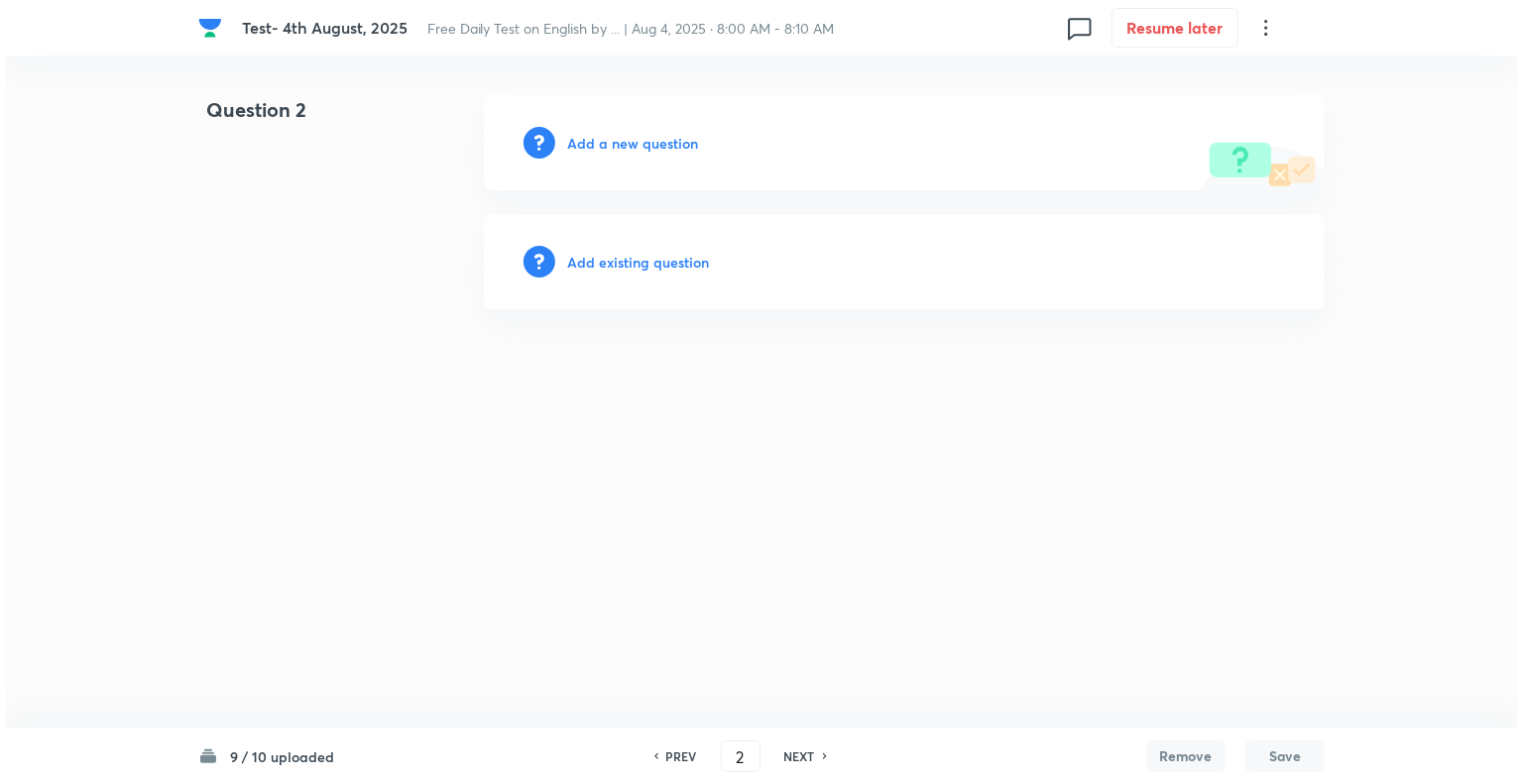 scroll, scrollTop: 0, scrollLeft: 0, axis: both 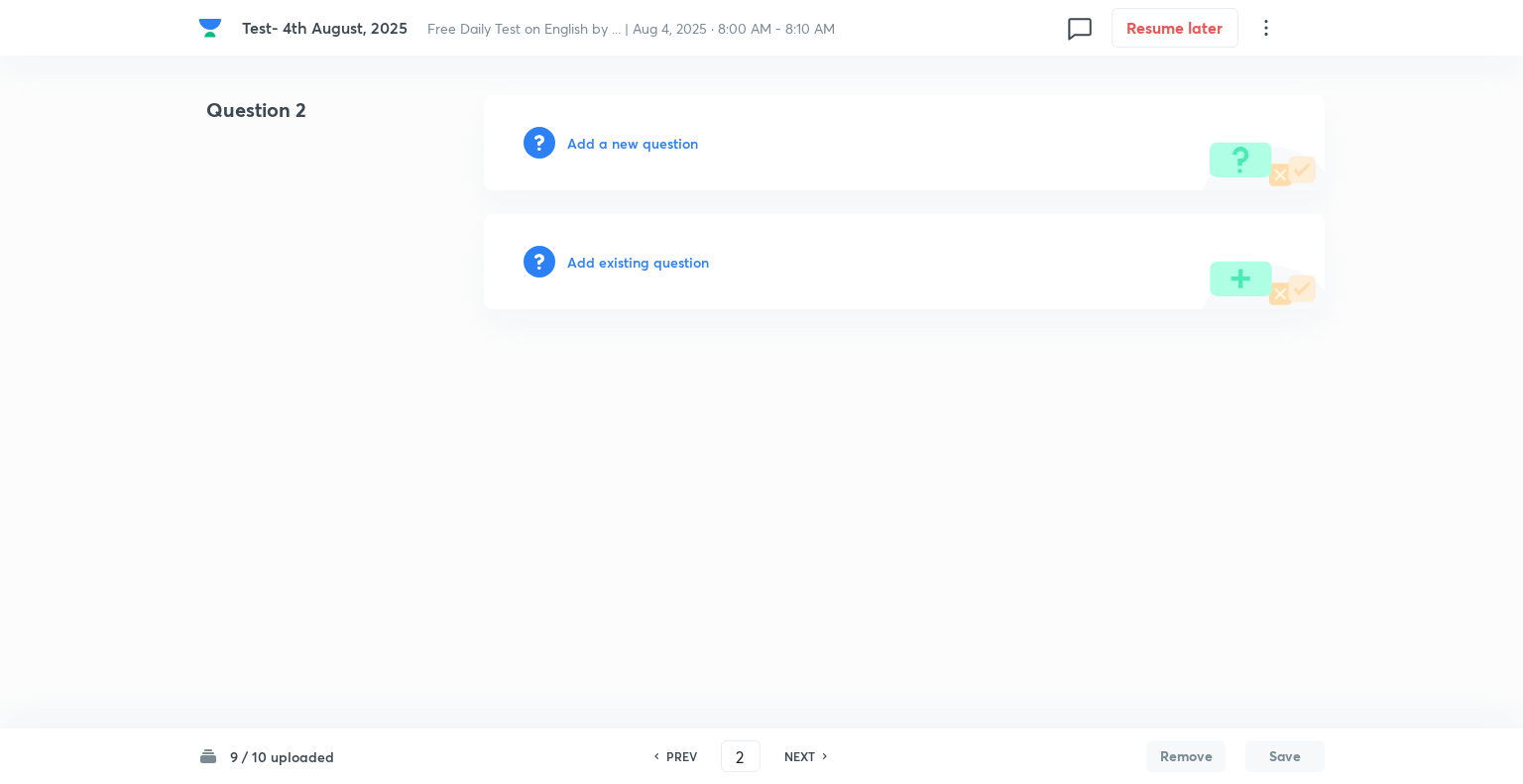 click on "Add a new question" at bounding box center (633, 143) 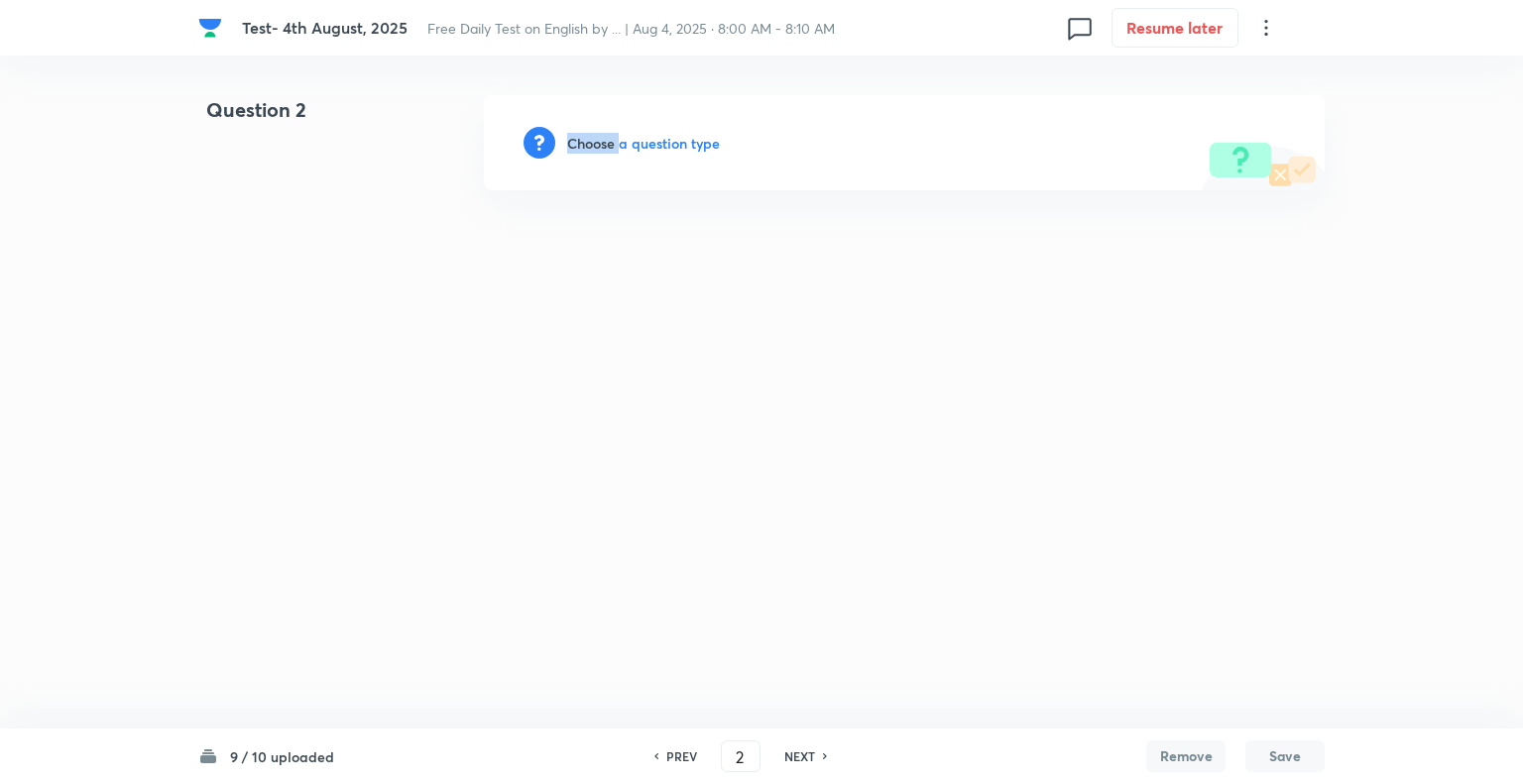 click on "Choose a question type" at bounding box center [644, 143] 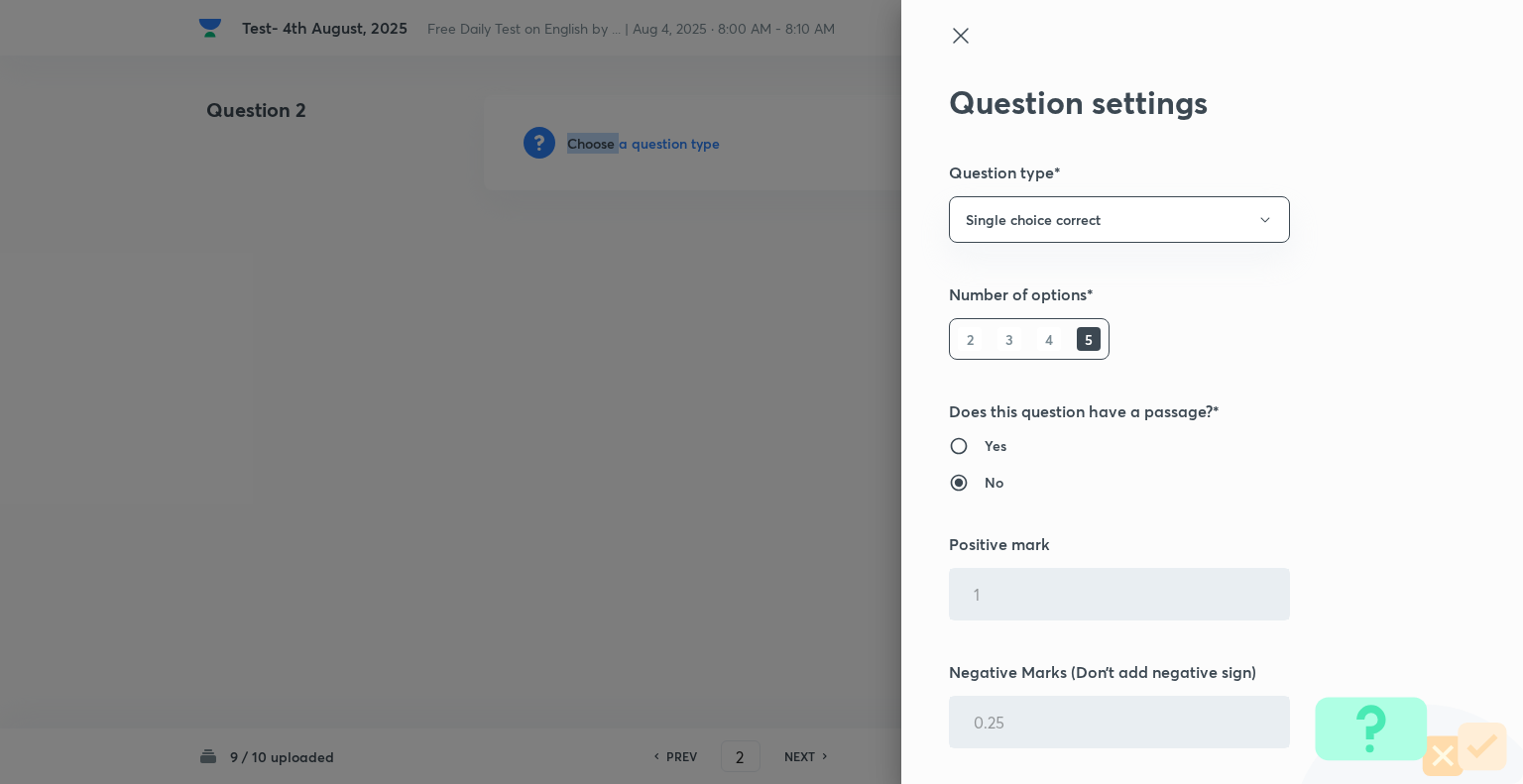 click at bounding box center (762, 392) 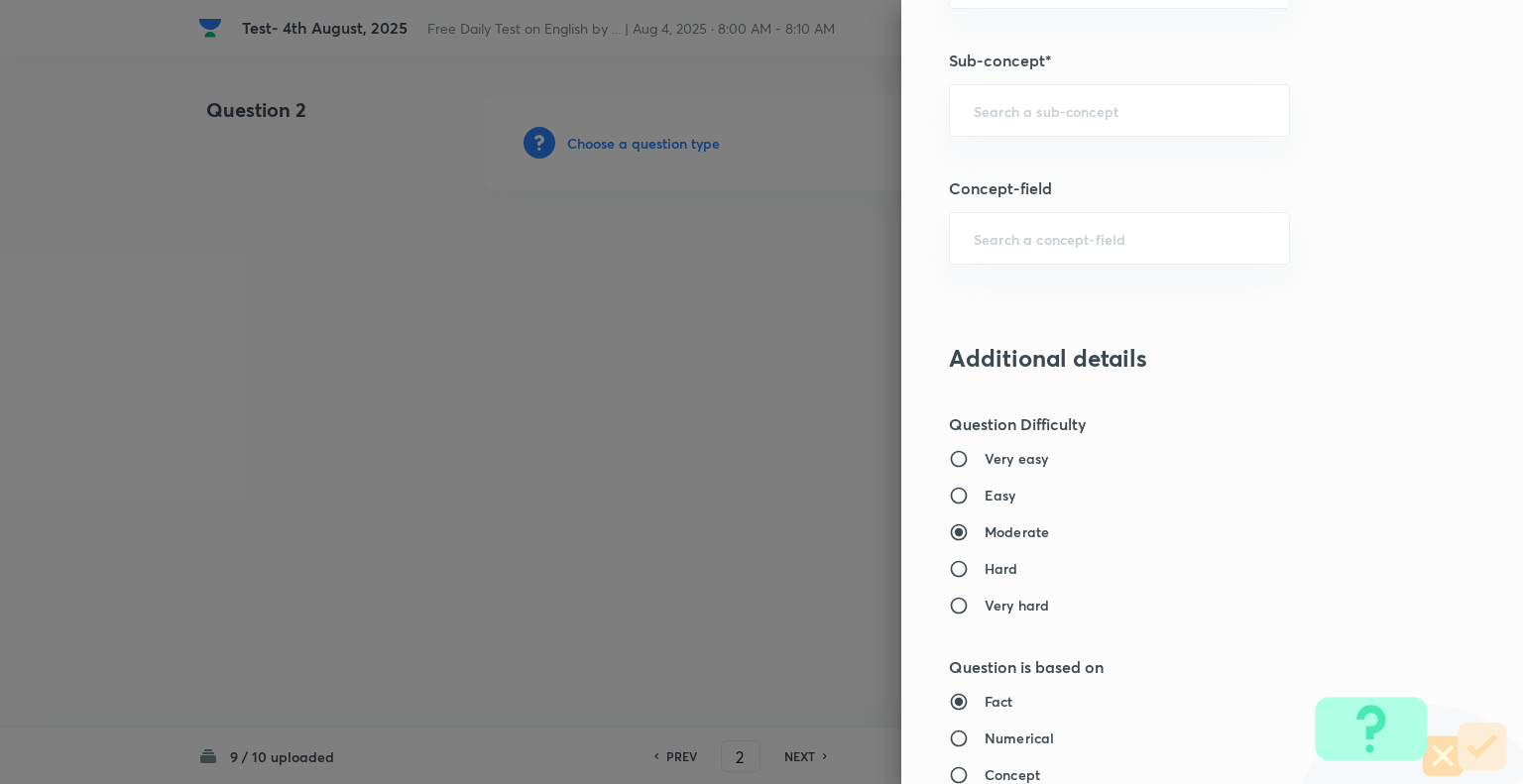 scroll, scrollTop: 1196, scrollLeft: 0, axis: vertical 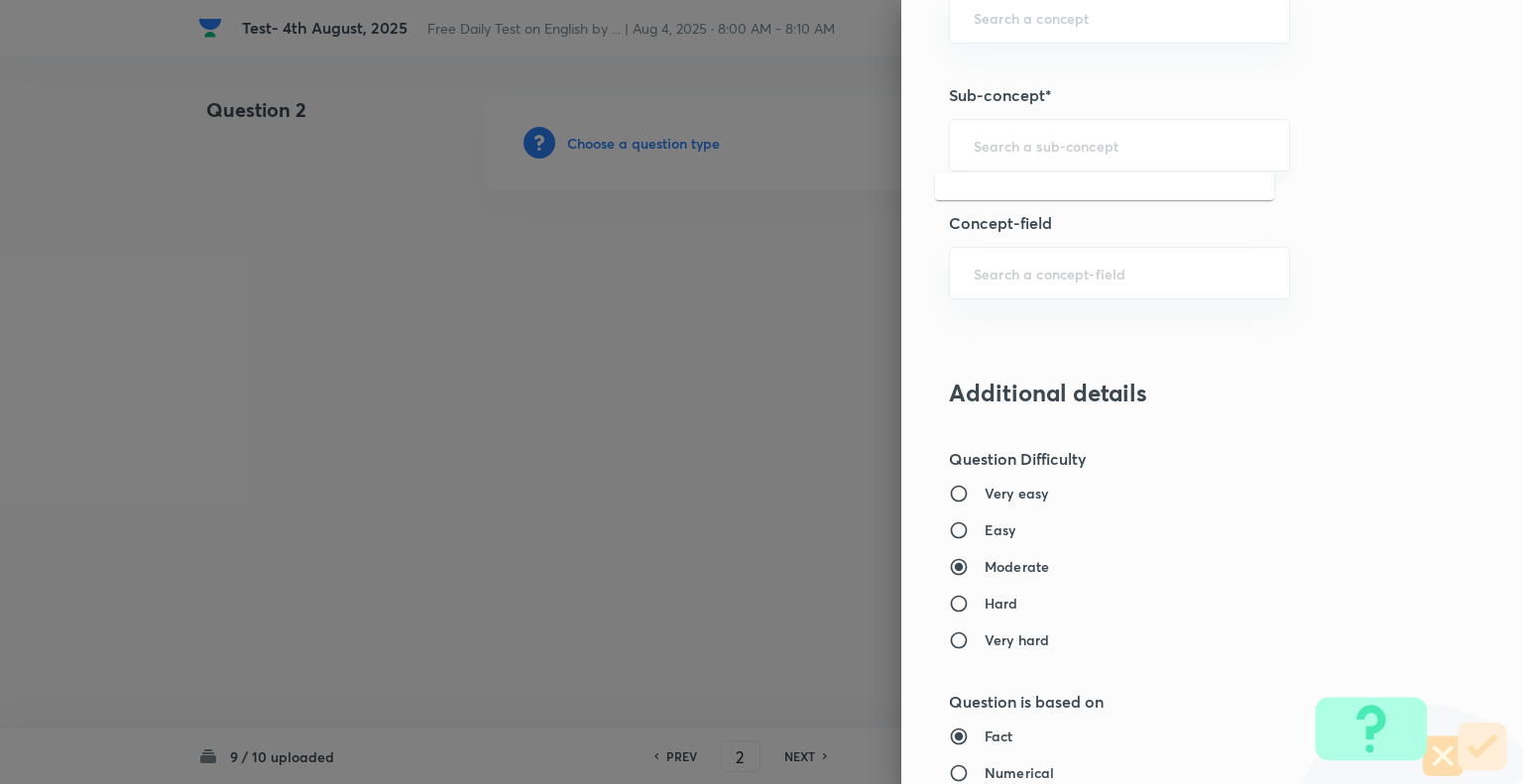 click at bounding box center [1119, 145] 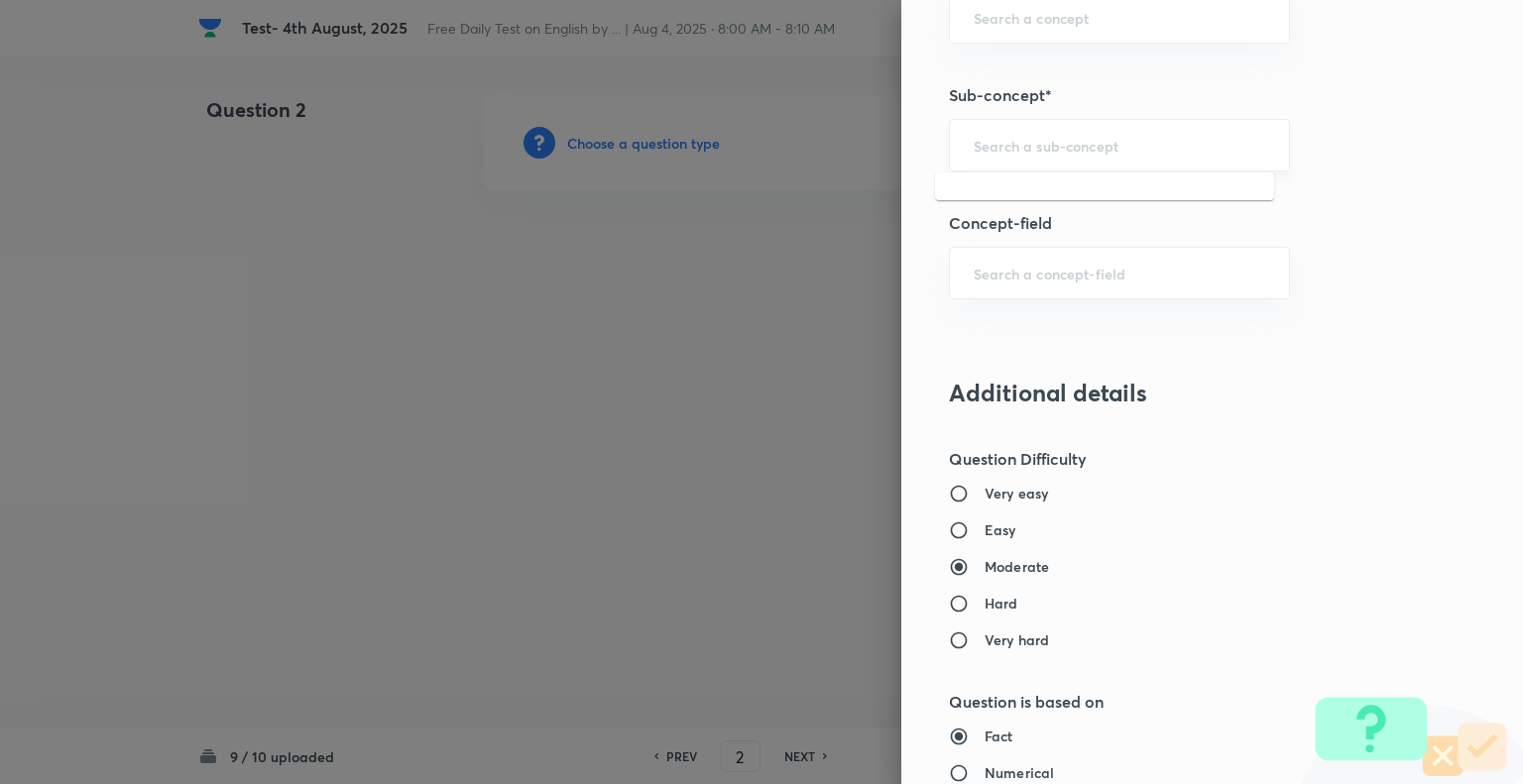 type on "w" 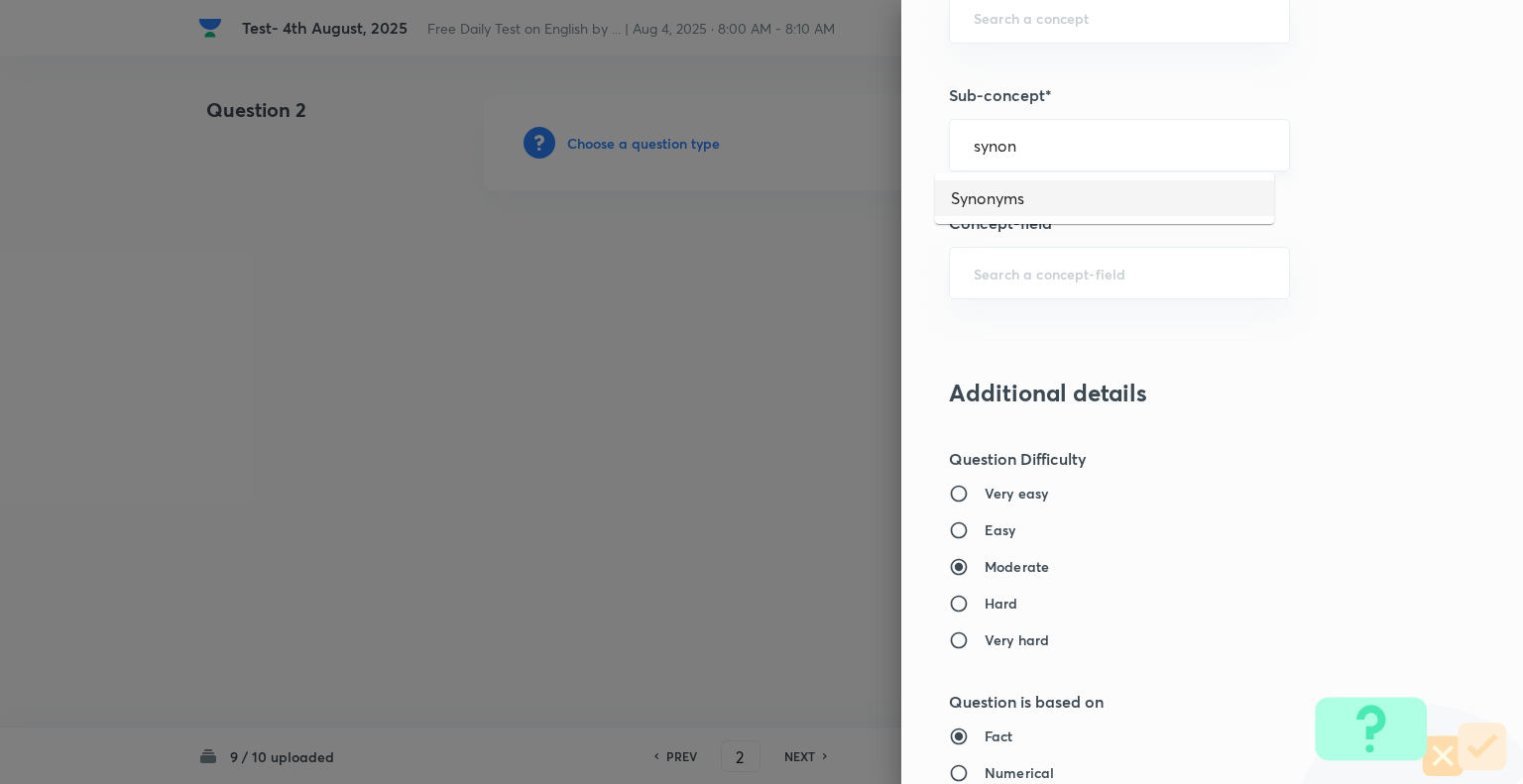 click on "synon" at bounding box center [1119, 145] 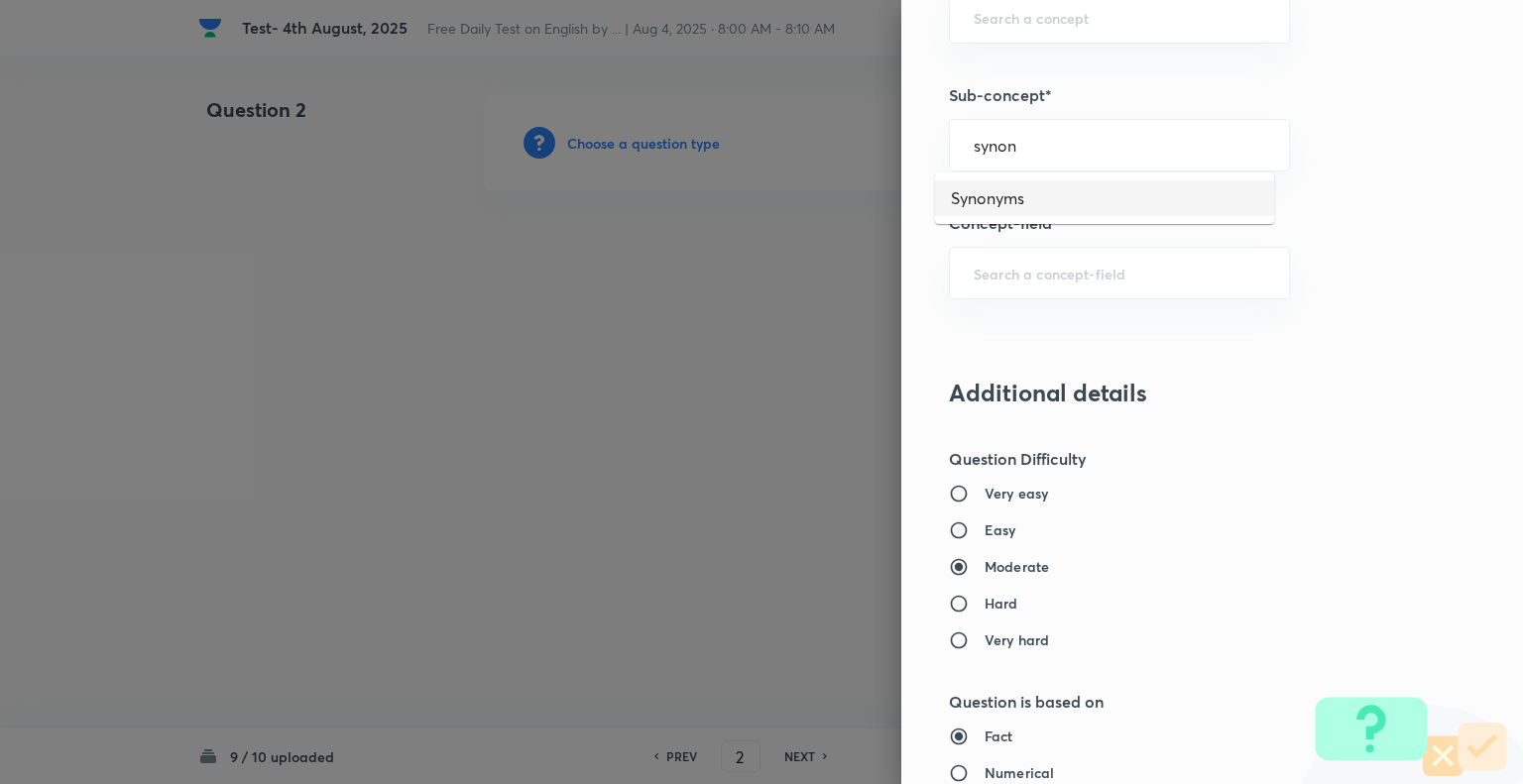 click on "Synonyms" at bounding box center (1105, 198) 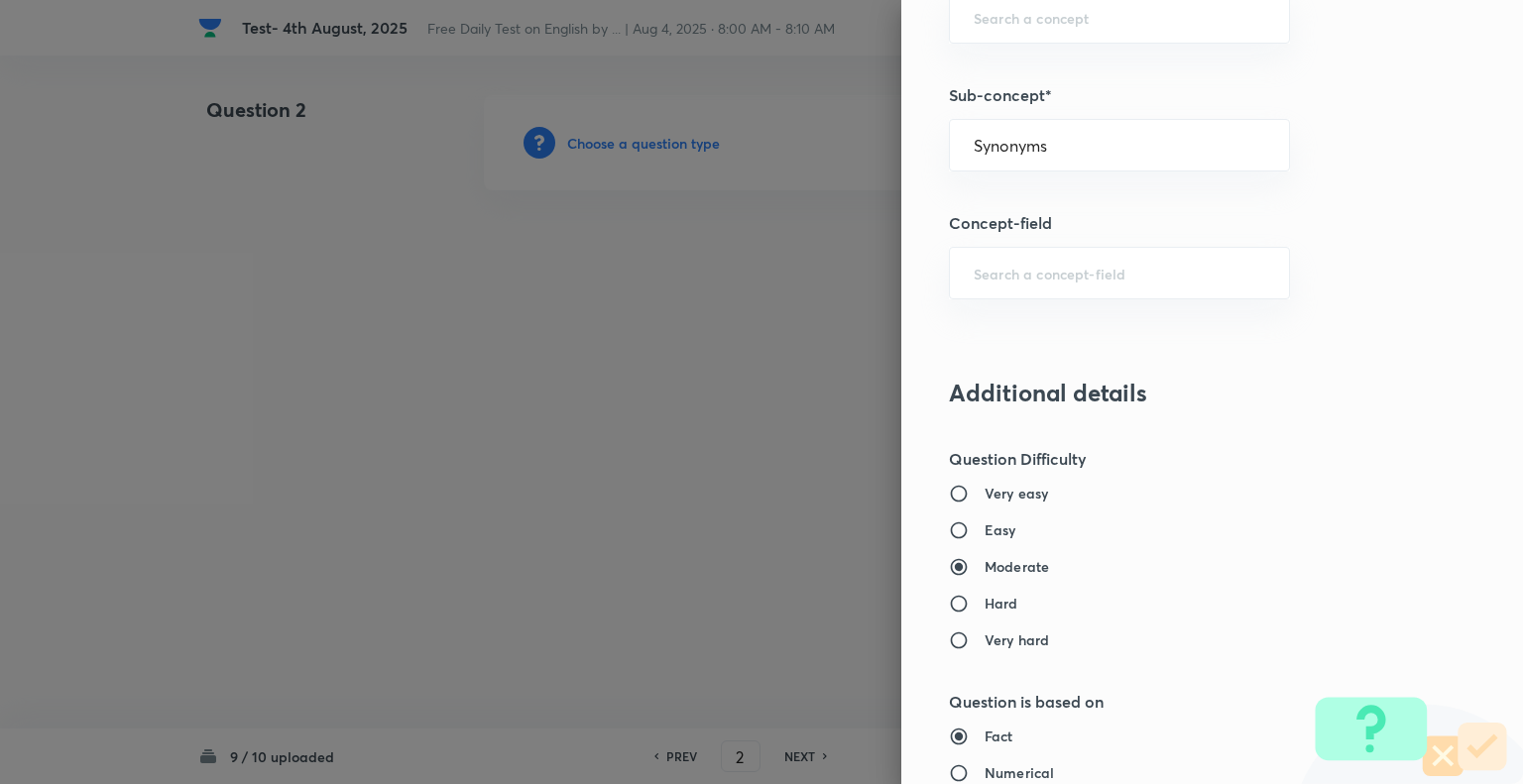 type on "English Language" 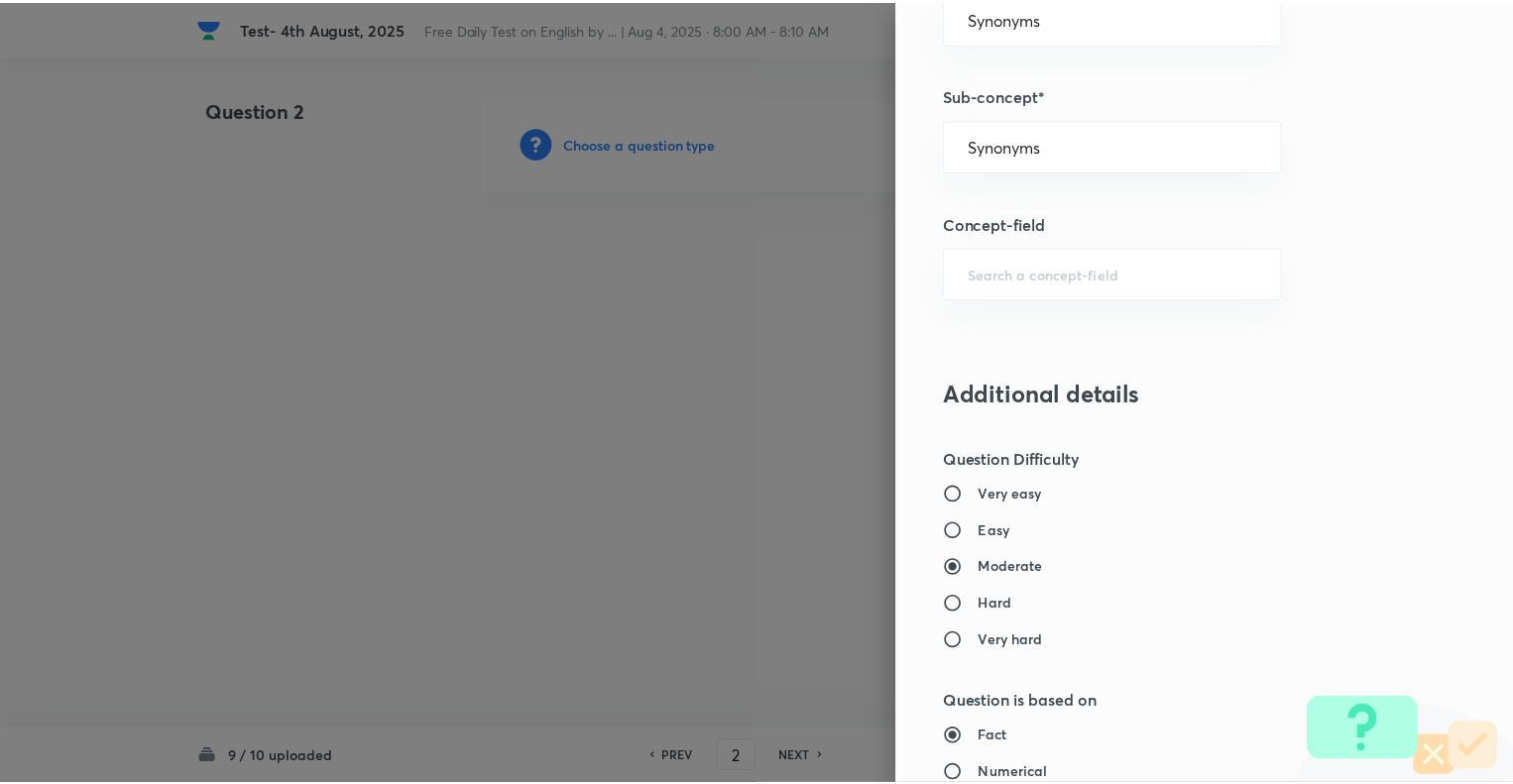 scroll, scrollTop: 1914, scrollLeft: 0, axis: vertical 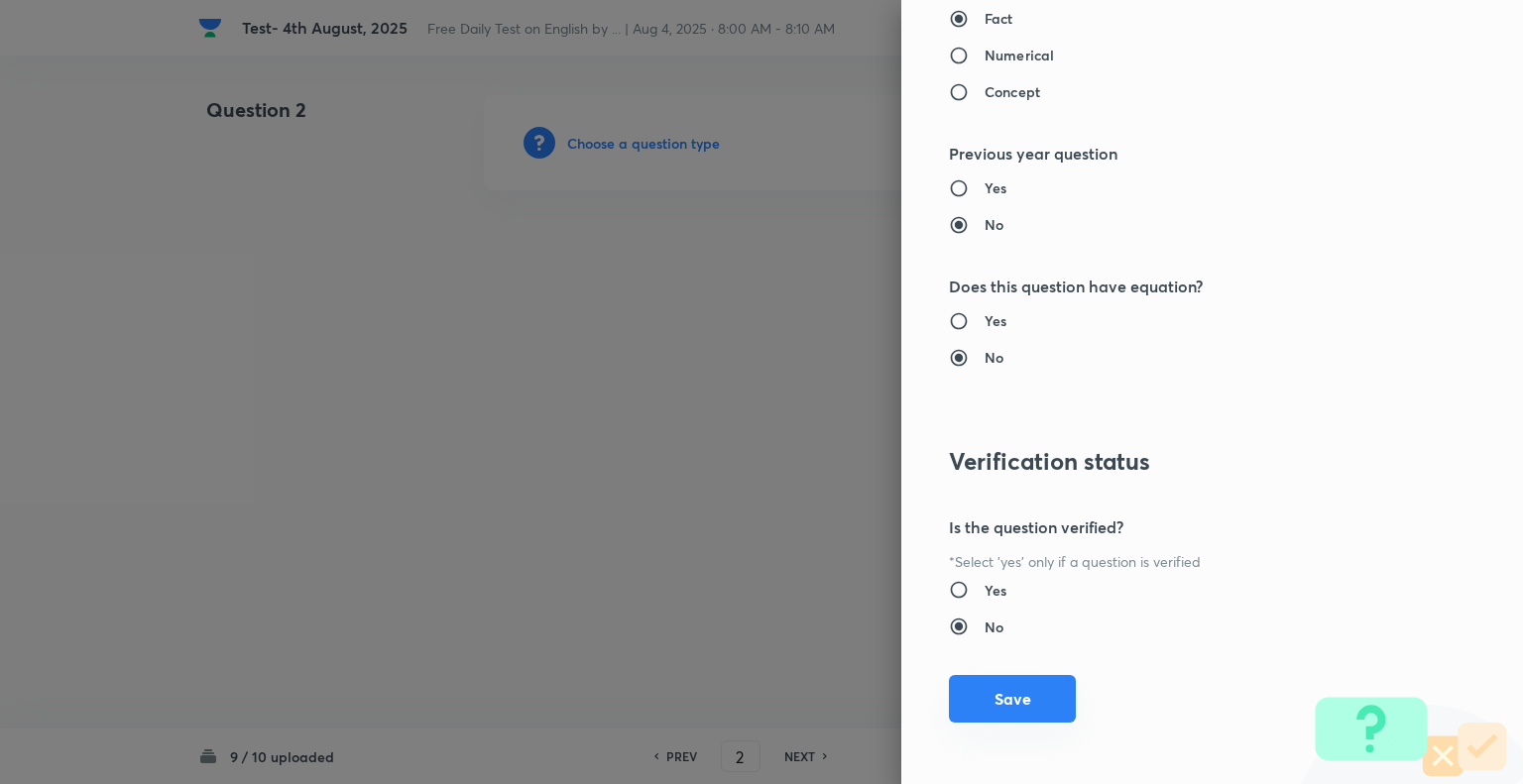 click on "Save" at bounding box center [1012, 699] 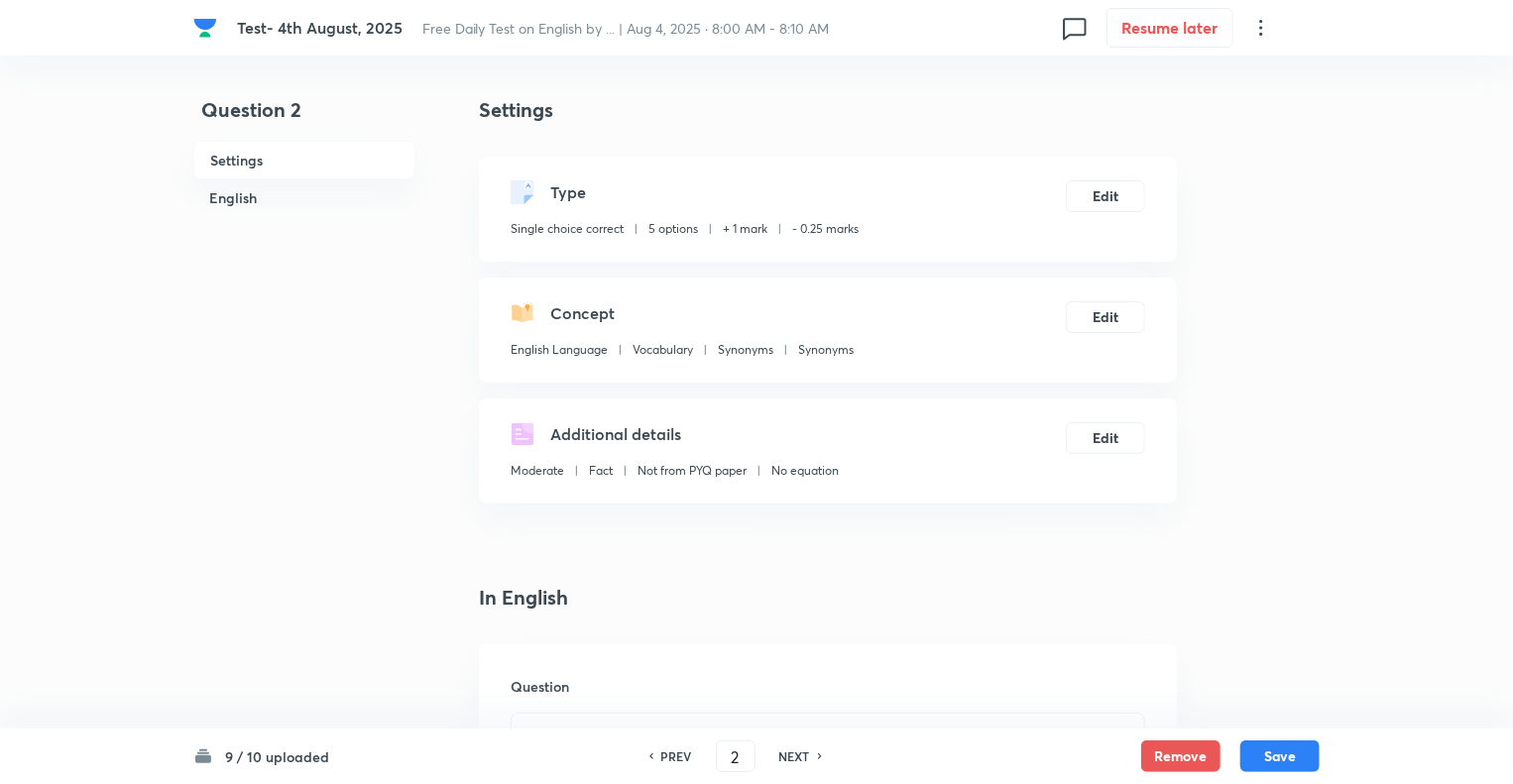 click on "Question 2 Settings English" at bounding box center (304, 1493) 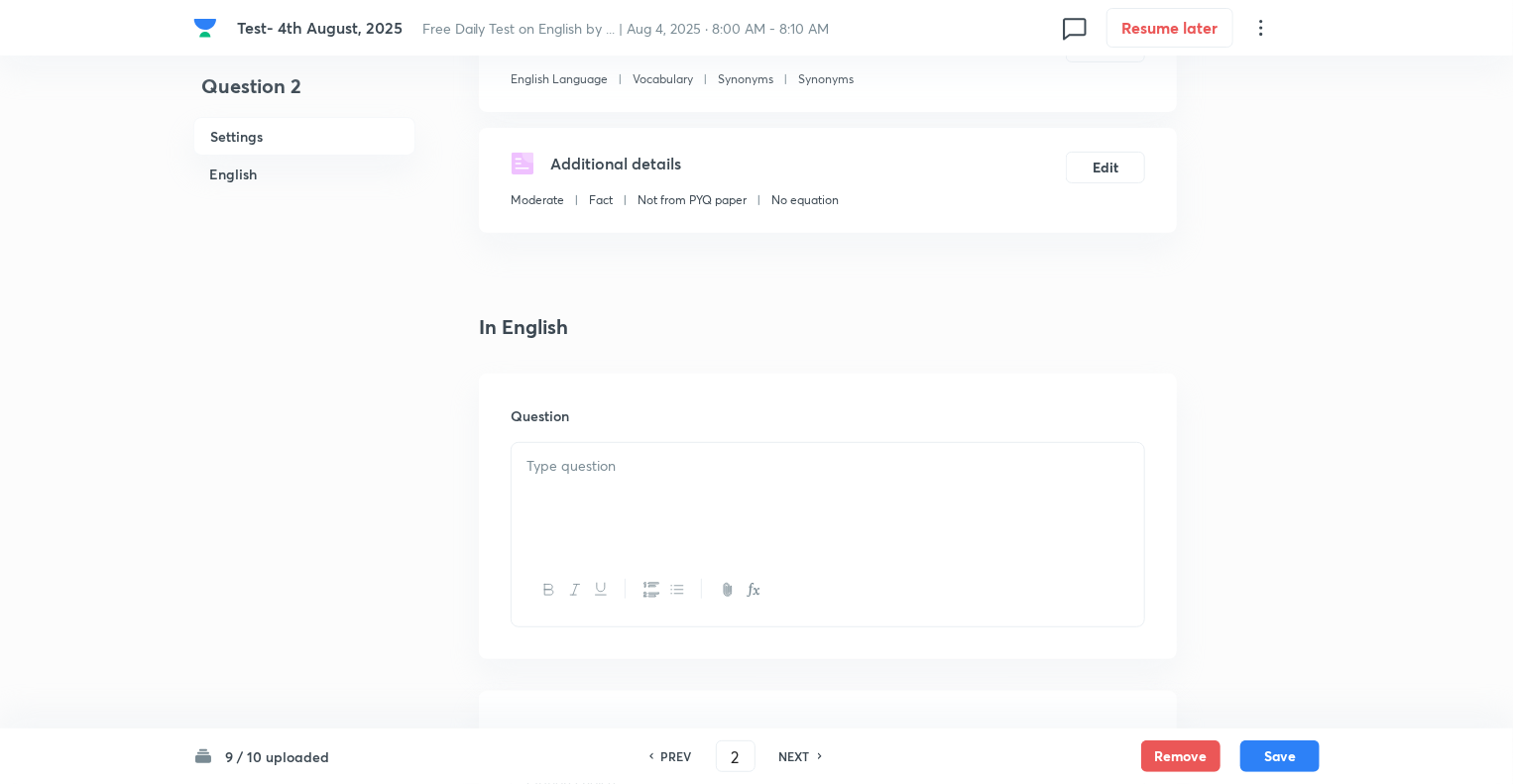 scroll, scrollTop: 317, scrollLeft: 0, axis: vertical 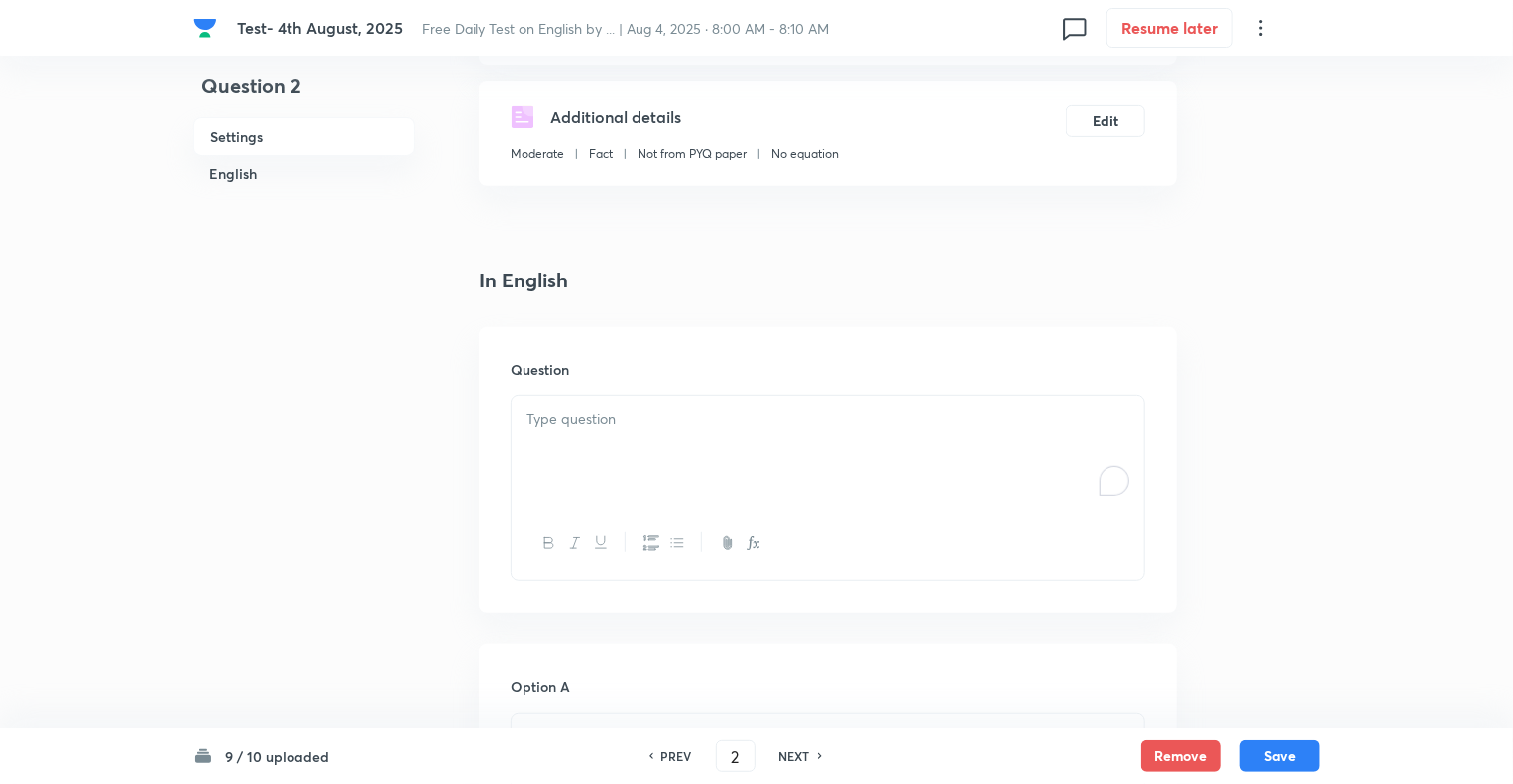 click at bounding box center [828, 452] 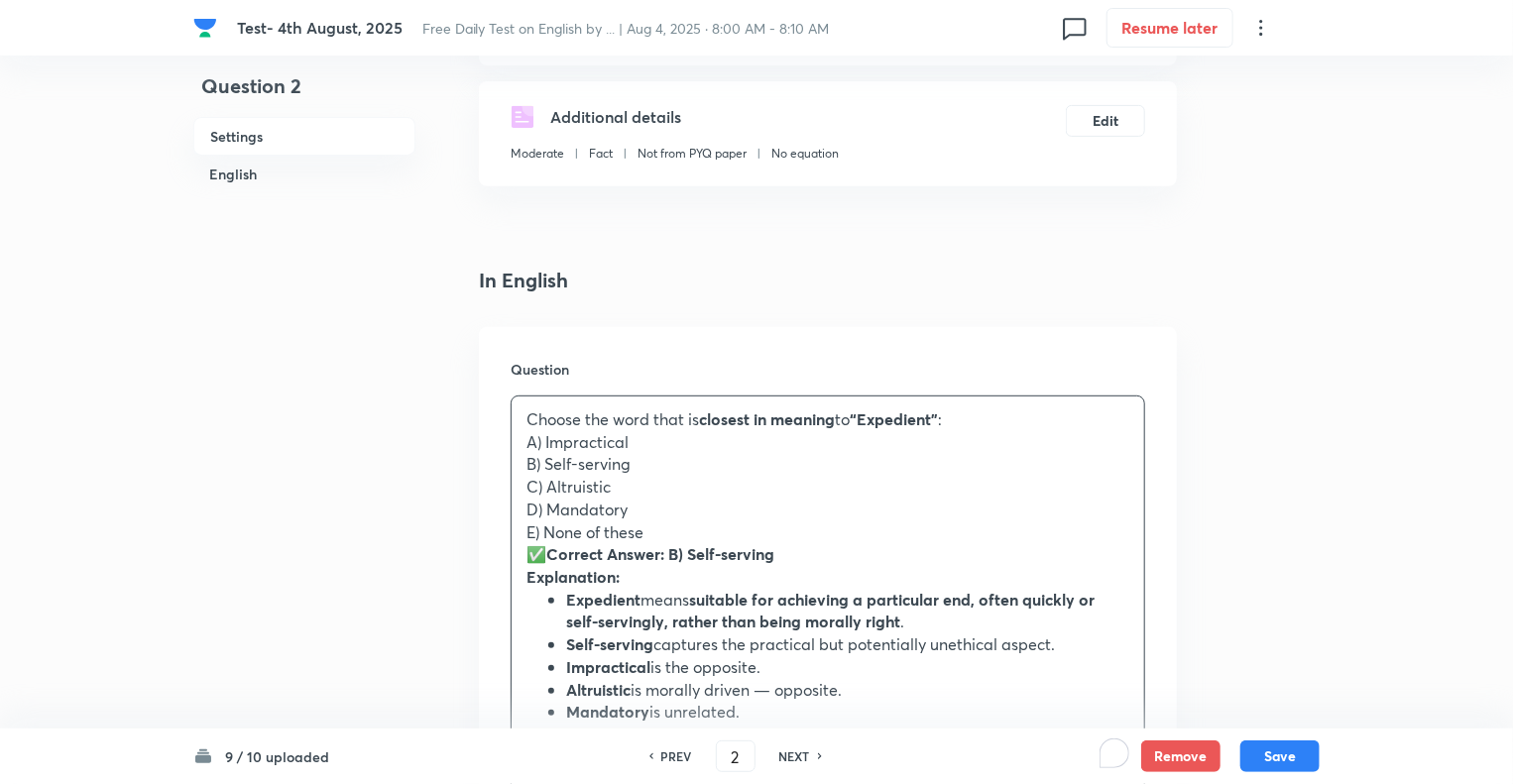 click on "Question 2 Settings English" at bounding box center [304, 1312] 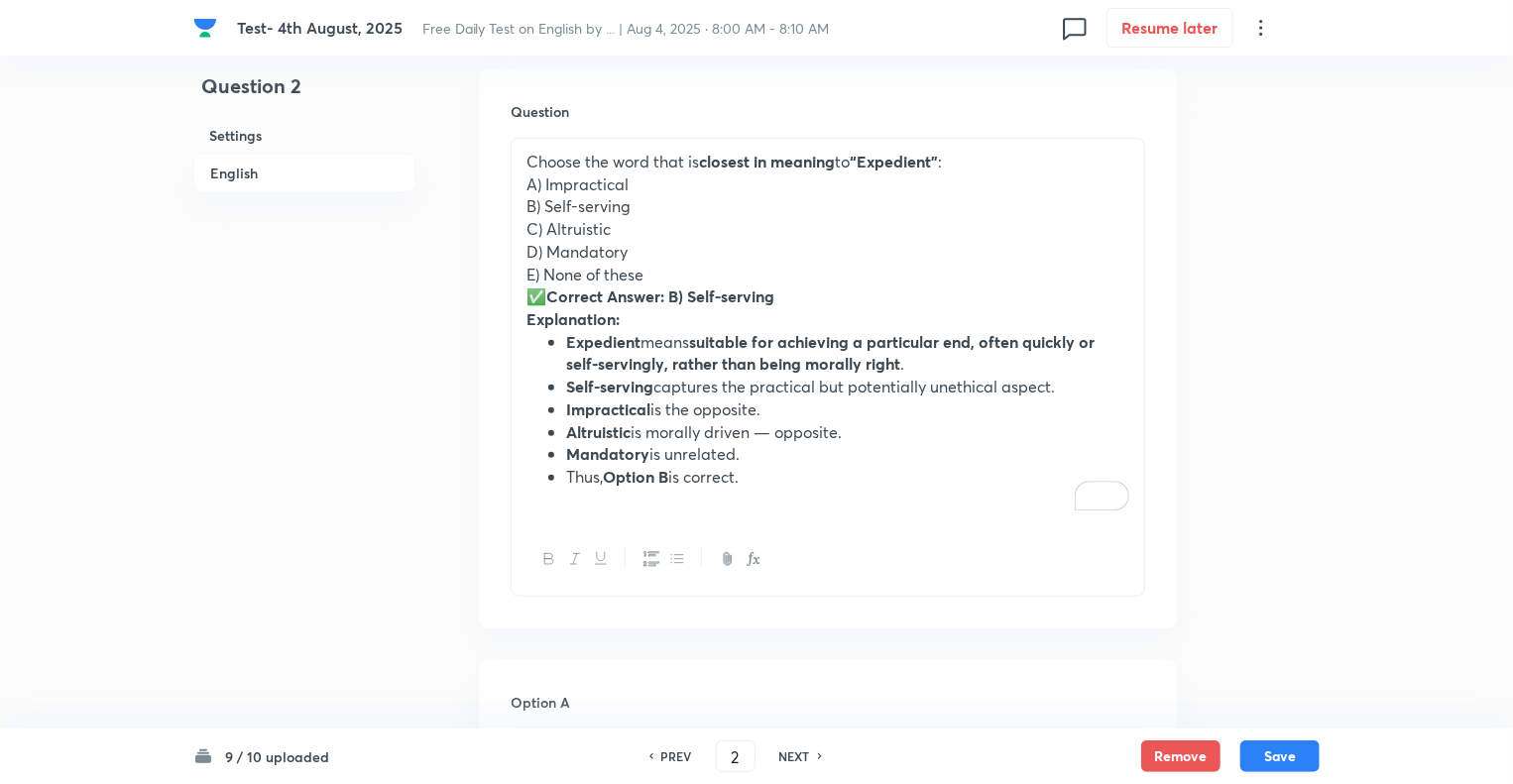 scroll, scrollTop: 595, scrollLeft: 0, axis: vertical 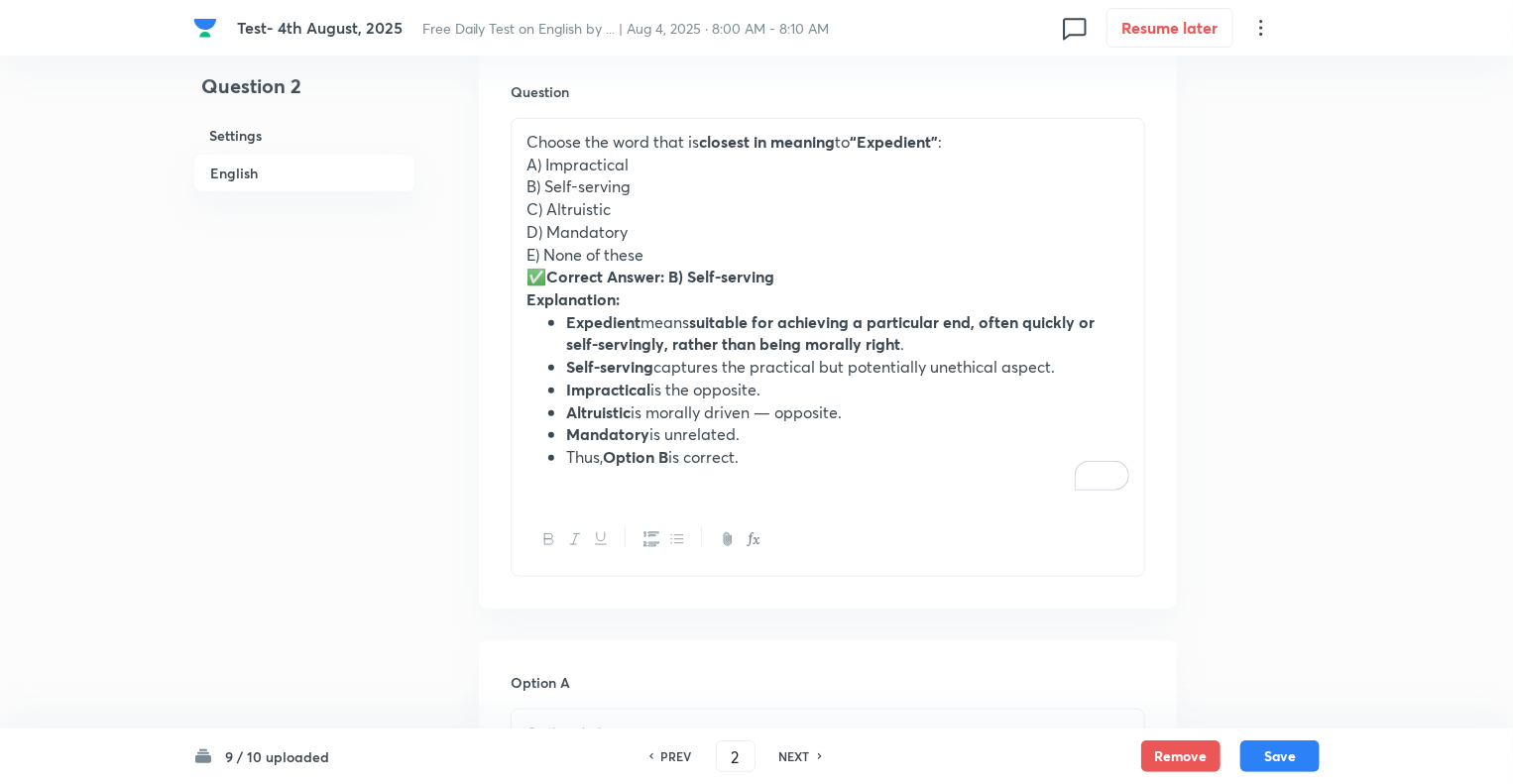 click on "✅  Correct Answer:   B) Self-serving" at bounding box center (828, 277) 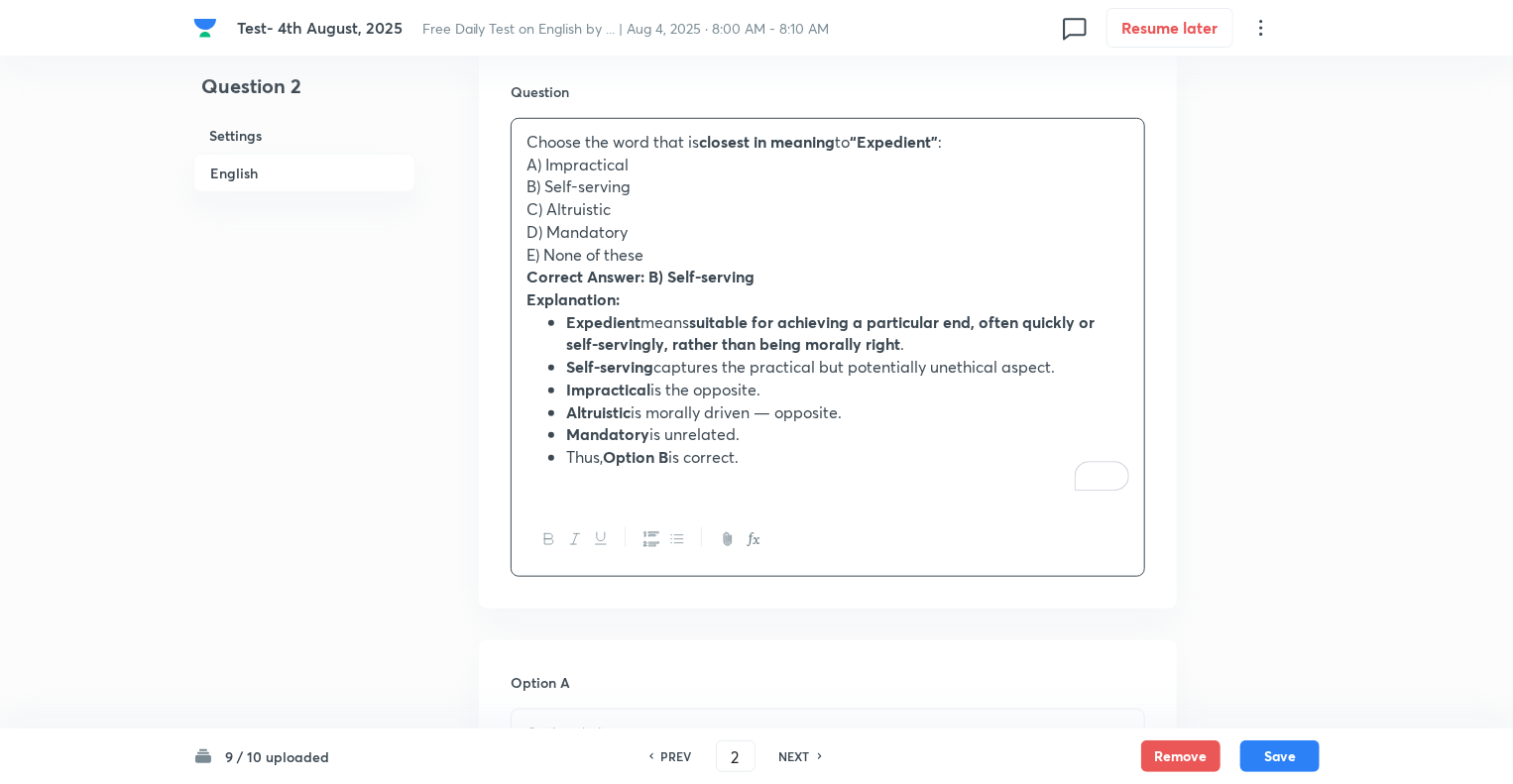 click on "A) Impractical" at bounding box center [828, 165] 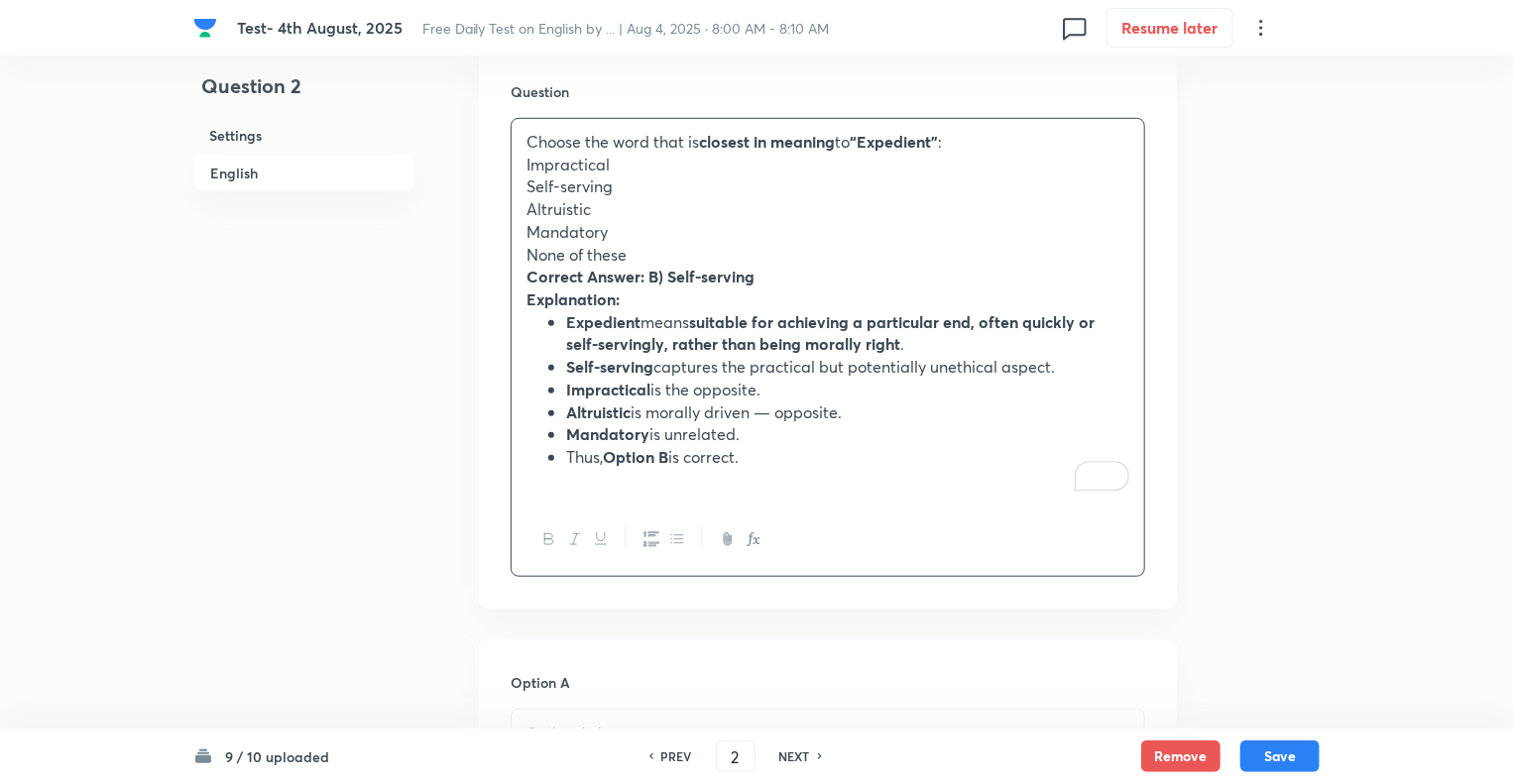 click on "None of these" at bounding box center [828, 255] 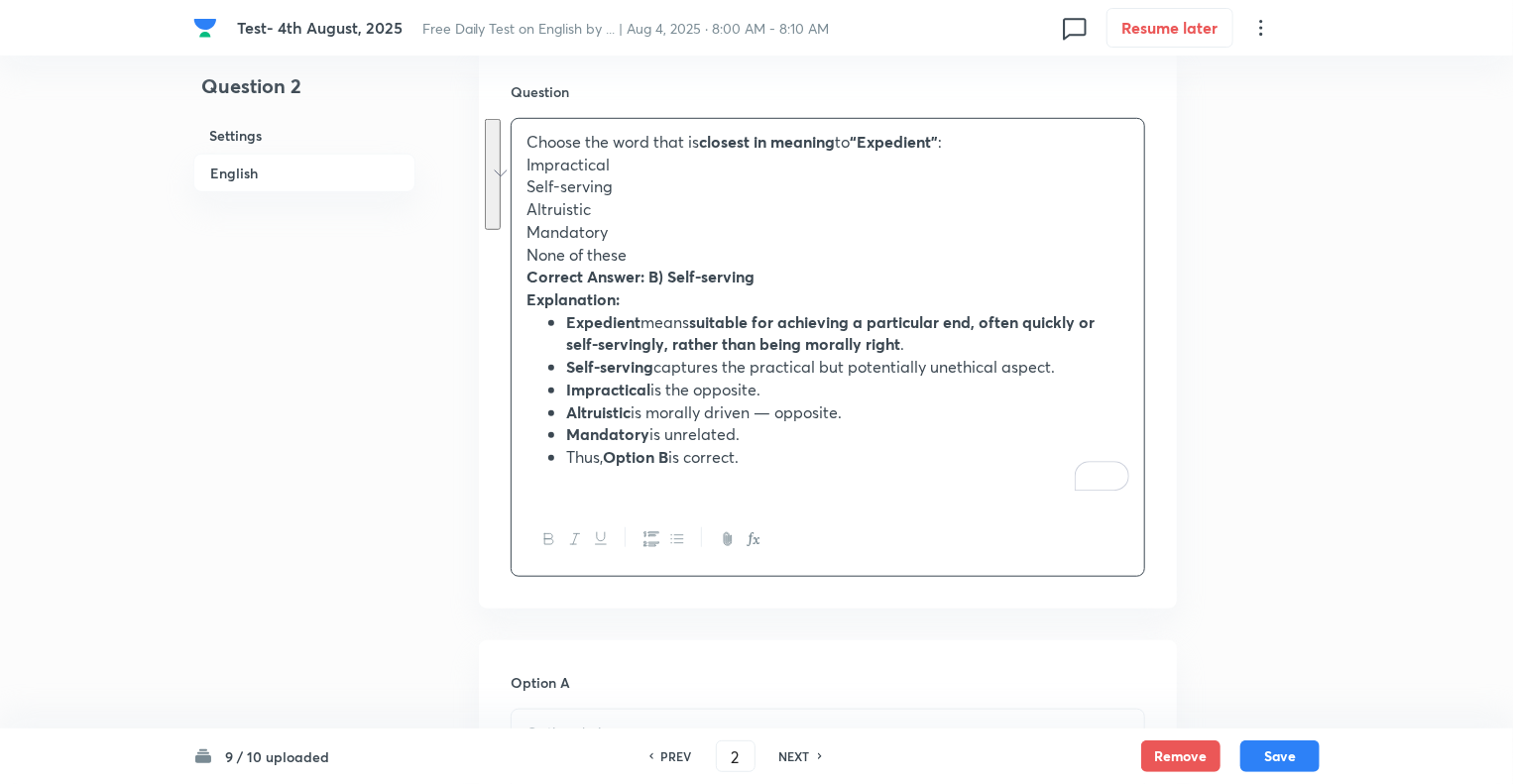 drag, startPoint x: 649, startPoint y: 249, endPoint x: 508, endPoint y: 164, distance: 164.639 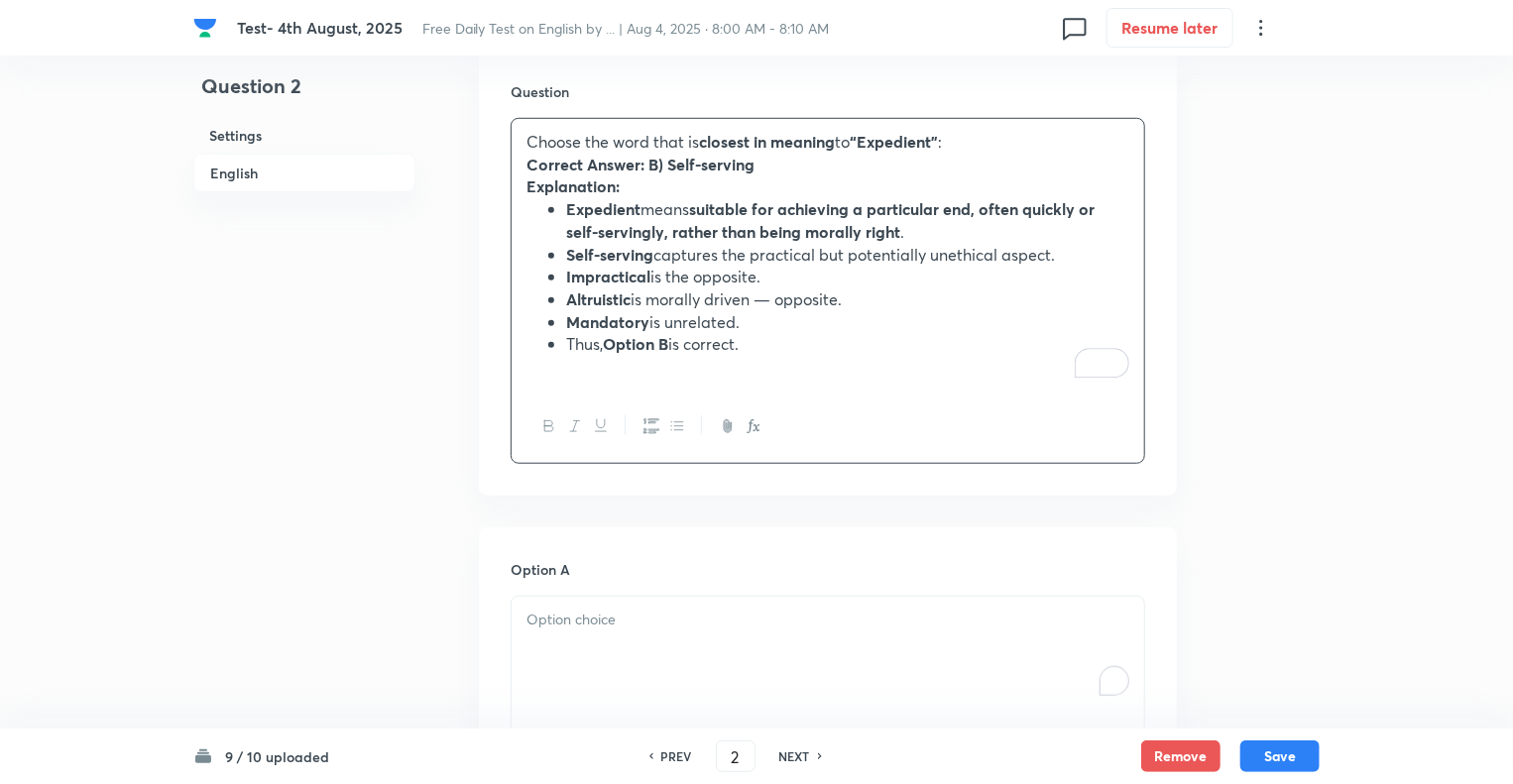 click at bounding box center [828, 652] 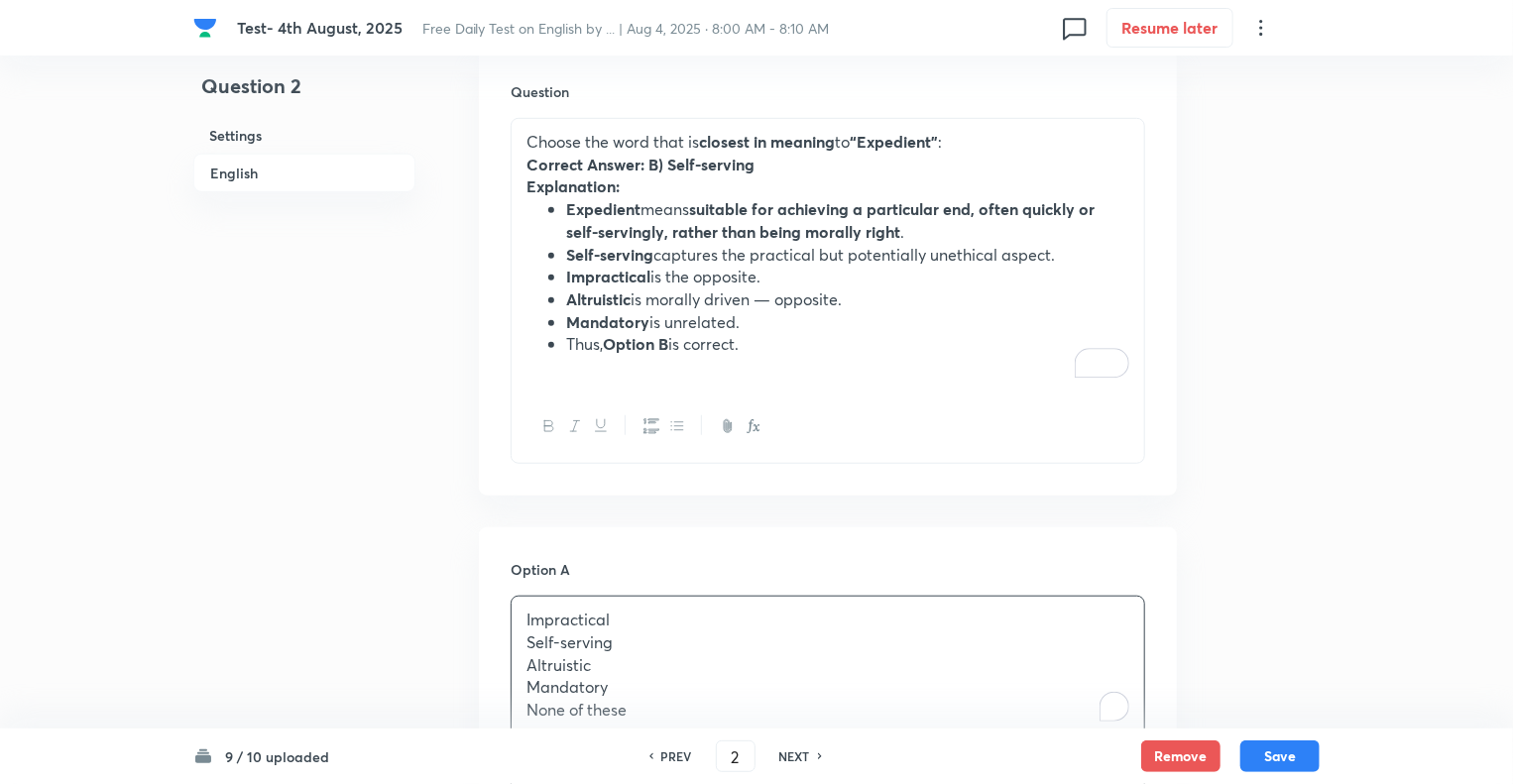 click on "Question 2 Settings English" at bounding box center (304, 991) 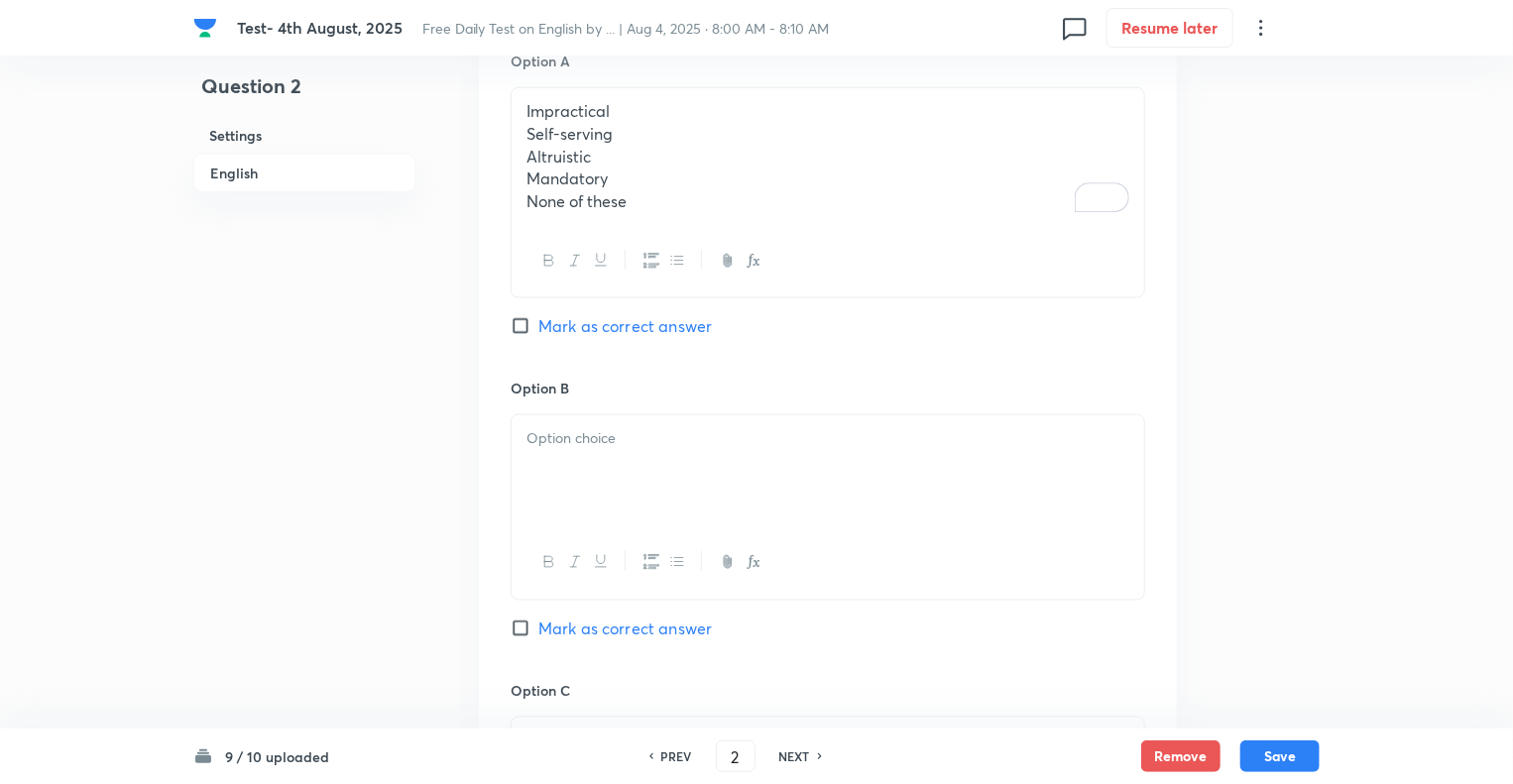scroll, scrollTop: 1110, scrollLeft: 0, axis: vertical 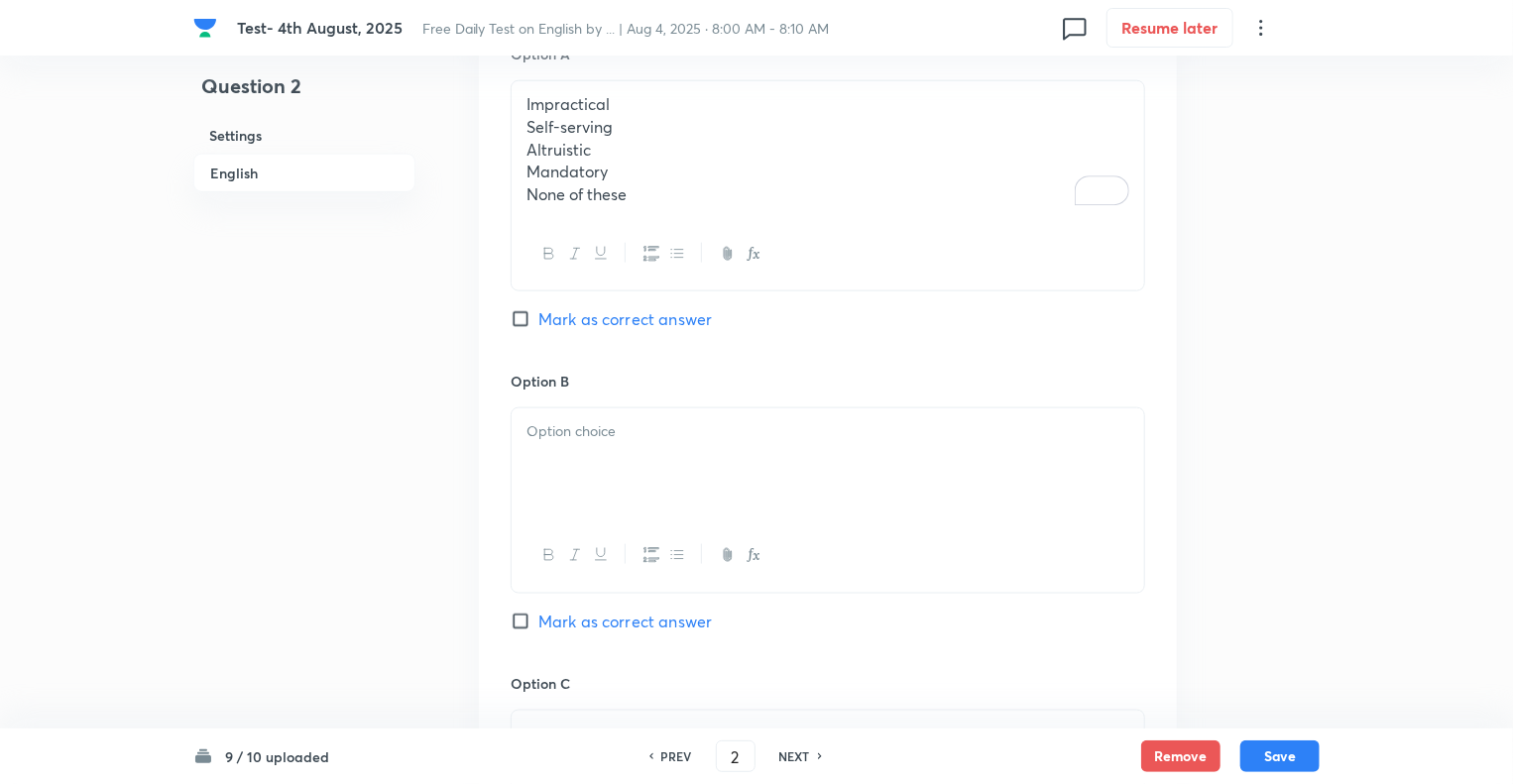 click on "None of these" at bounding box center (828, 194) 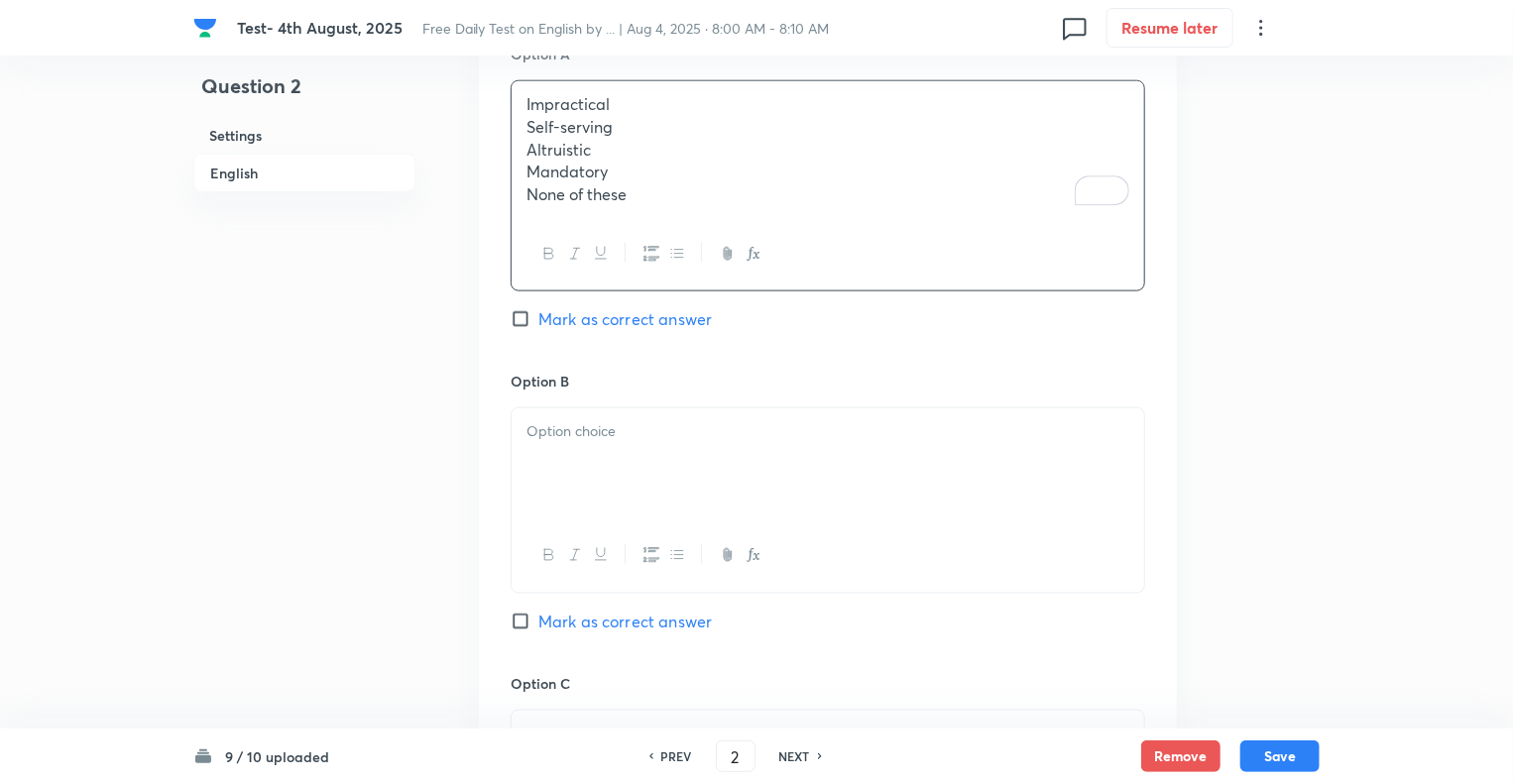 drag, startPoint x: 634, startPoint y: 193, endPoint x: 518, endPoint y: 132, distance: 131.06105 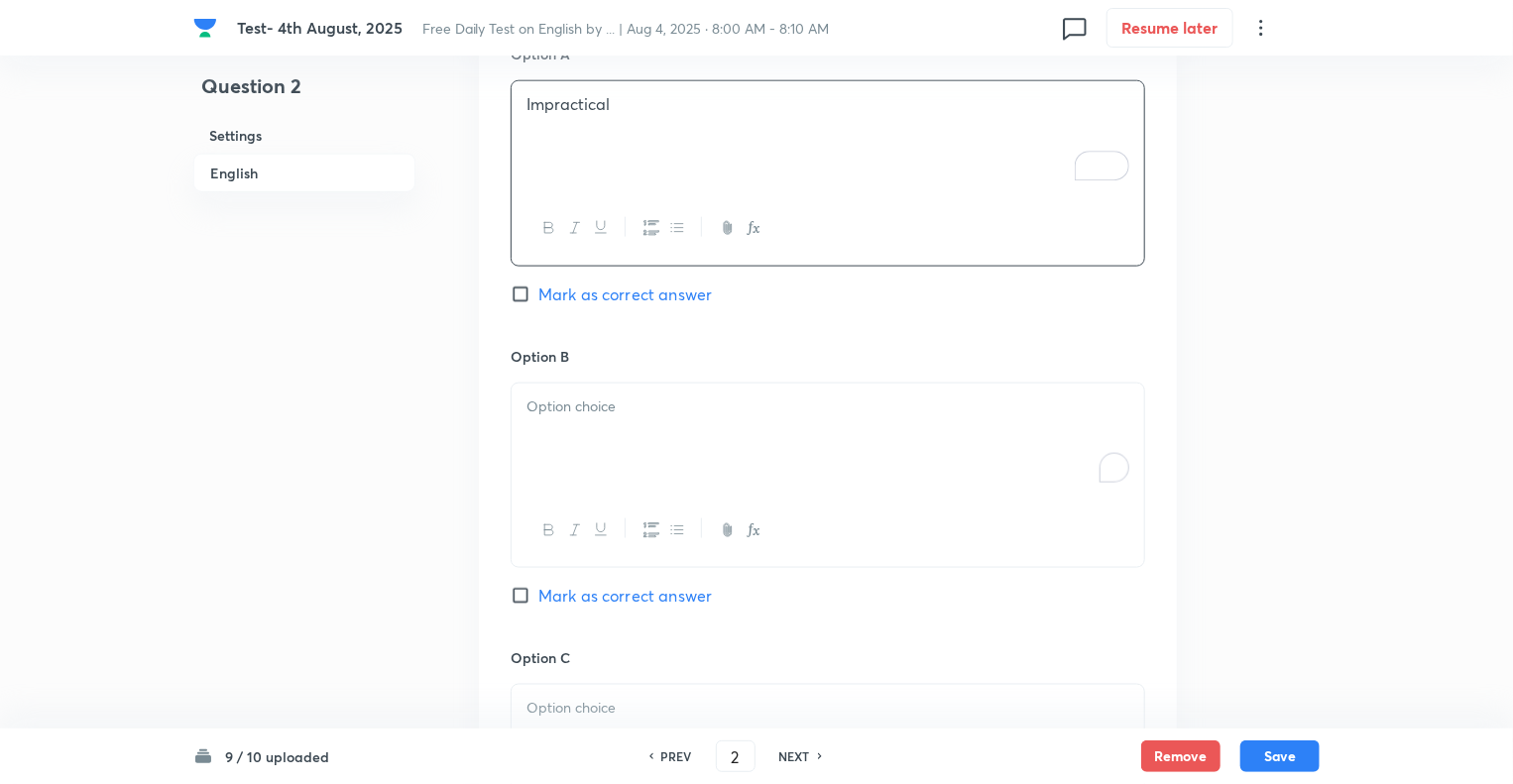 click at bounding box center [828, 439] 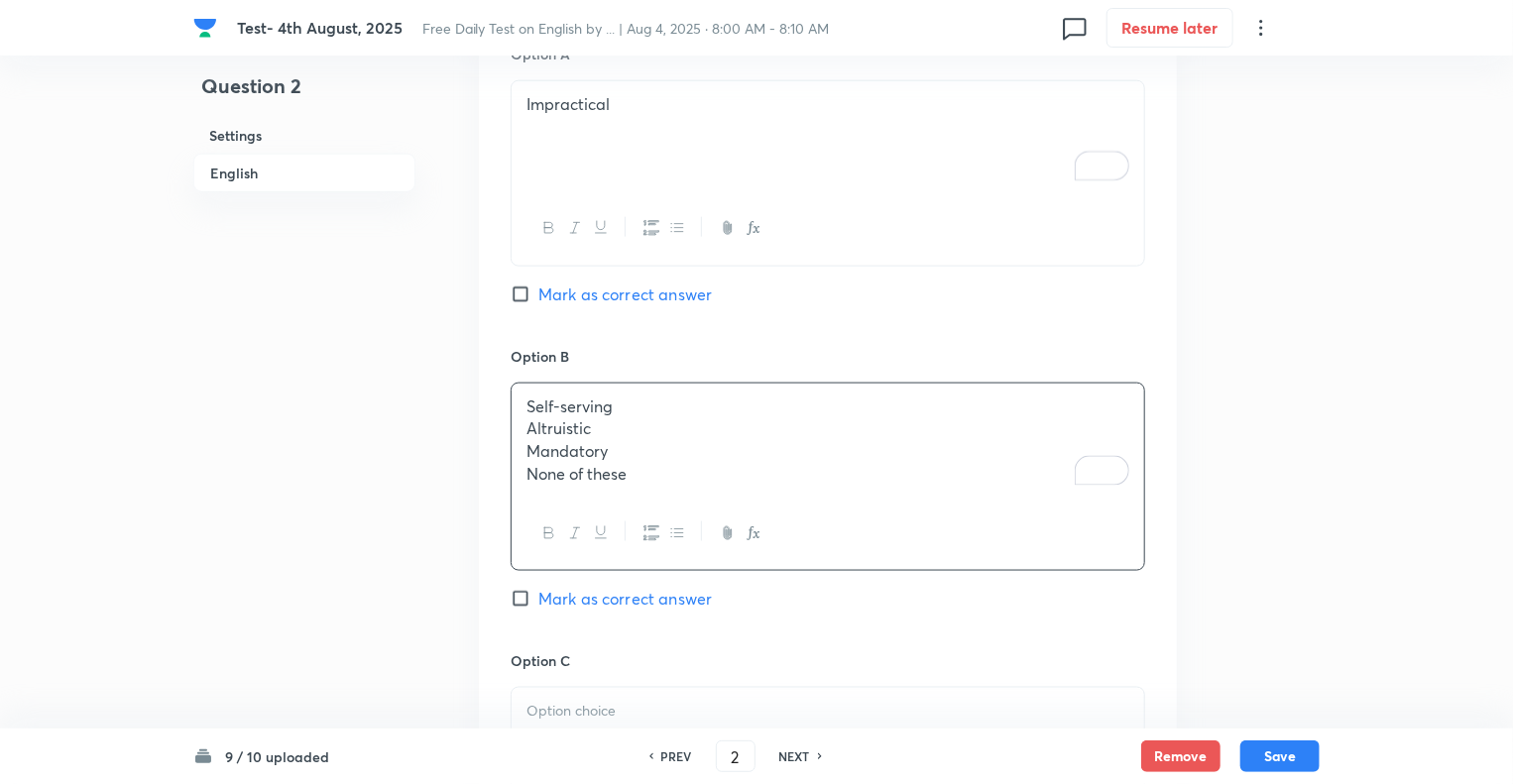drag, startPoint x: 640, startPoint y: 475, endPoint x: 508, endPoint y: 434, distance: 138.22084 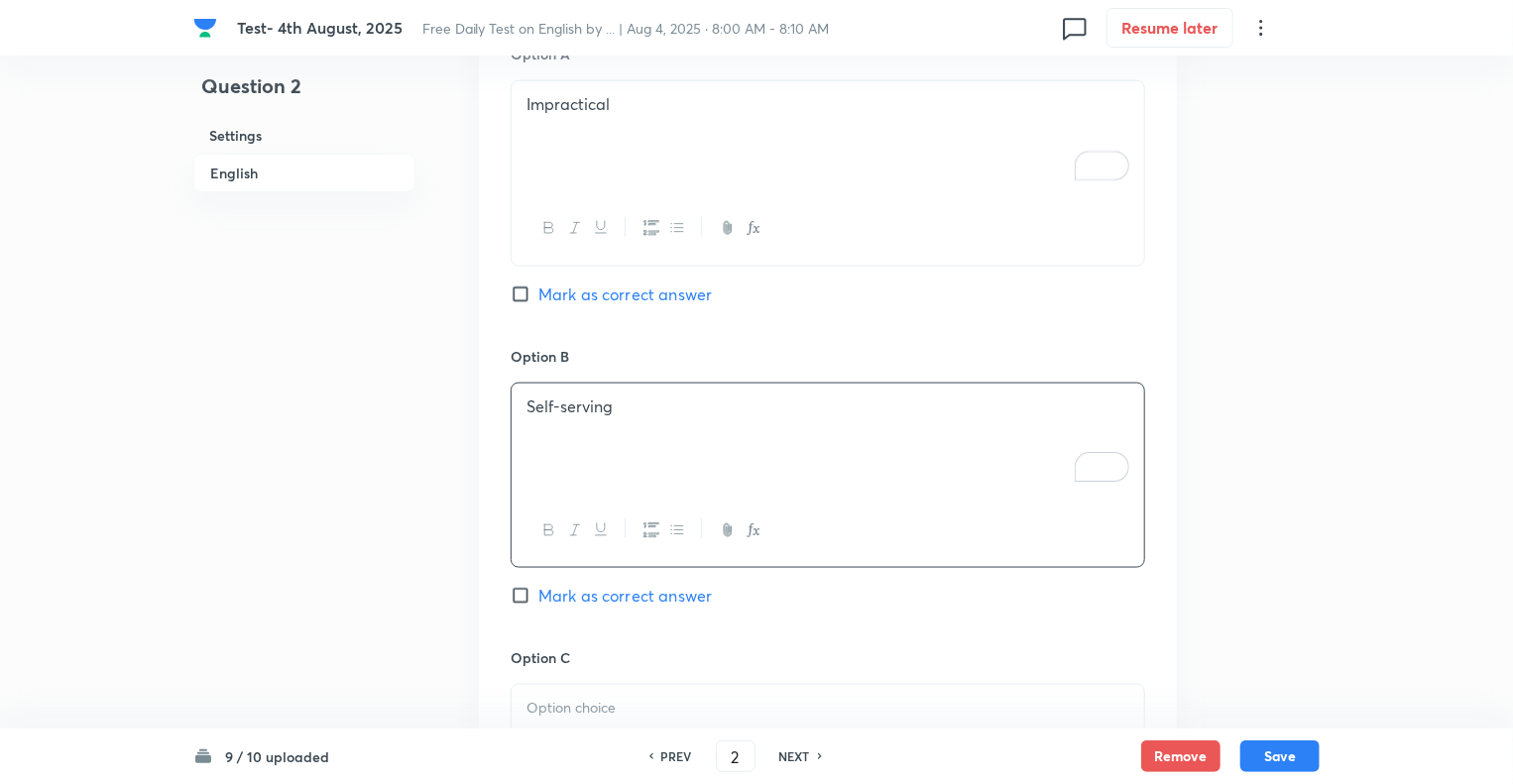click on "Mark as correct answer" at bounding box center [524, 596] 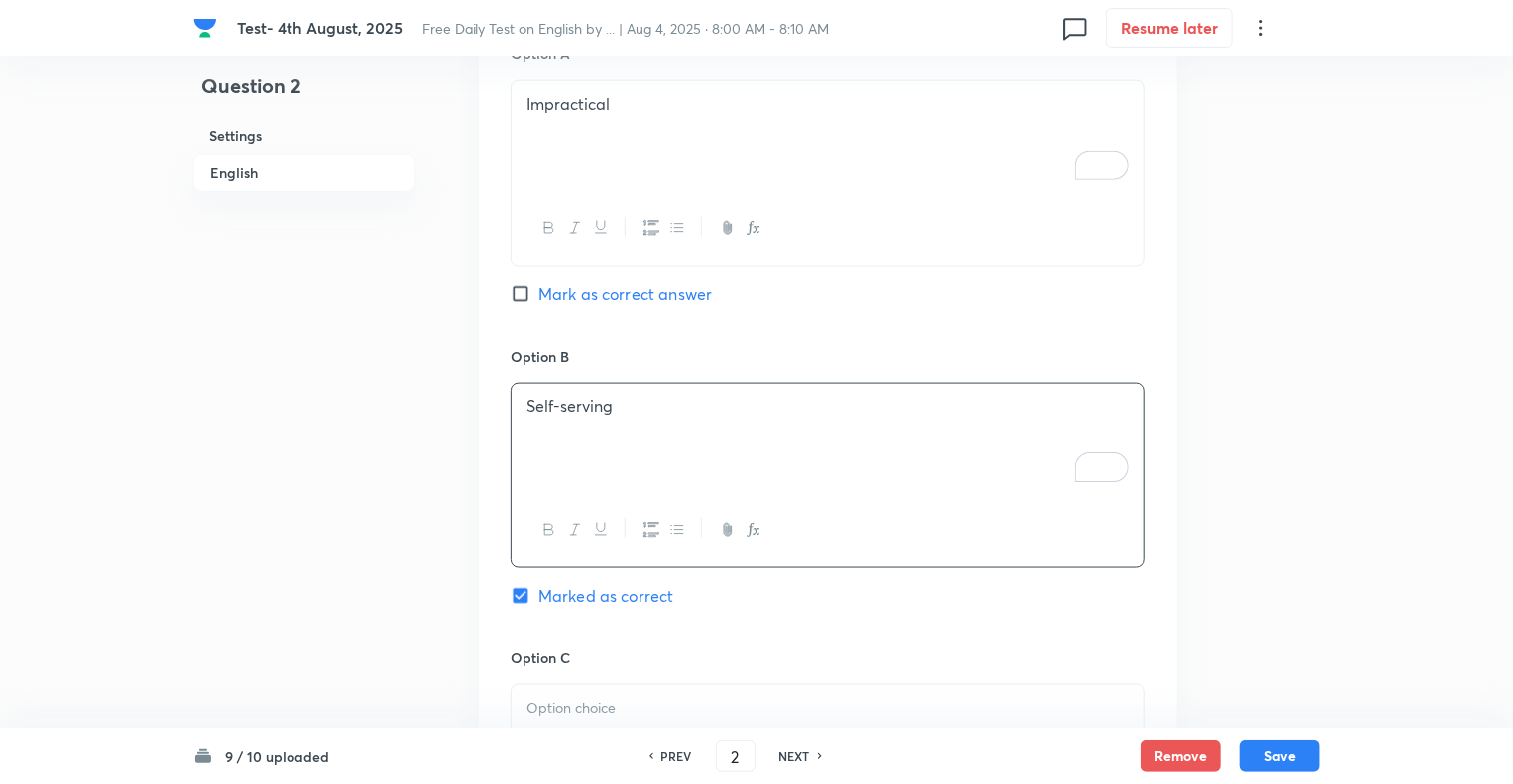 click at bounding box center (828, 708) 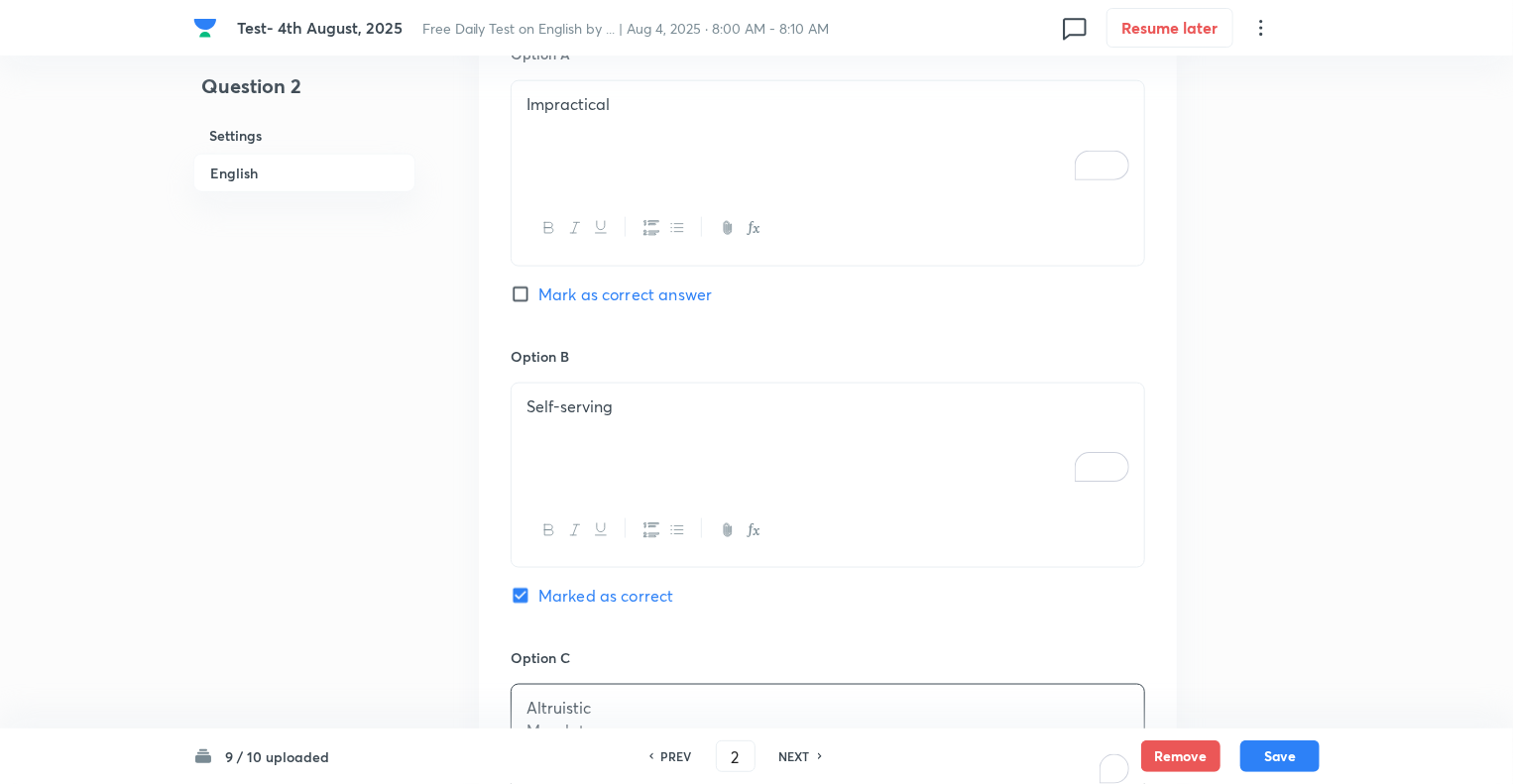 click on "Question 2 Settings English" at bounding box center (304, 463) 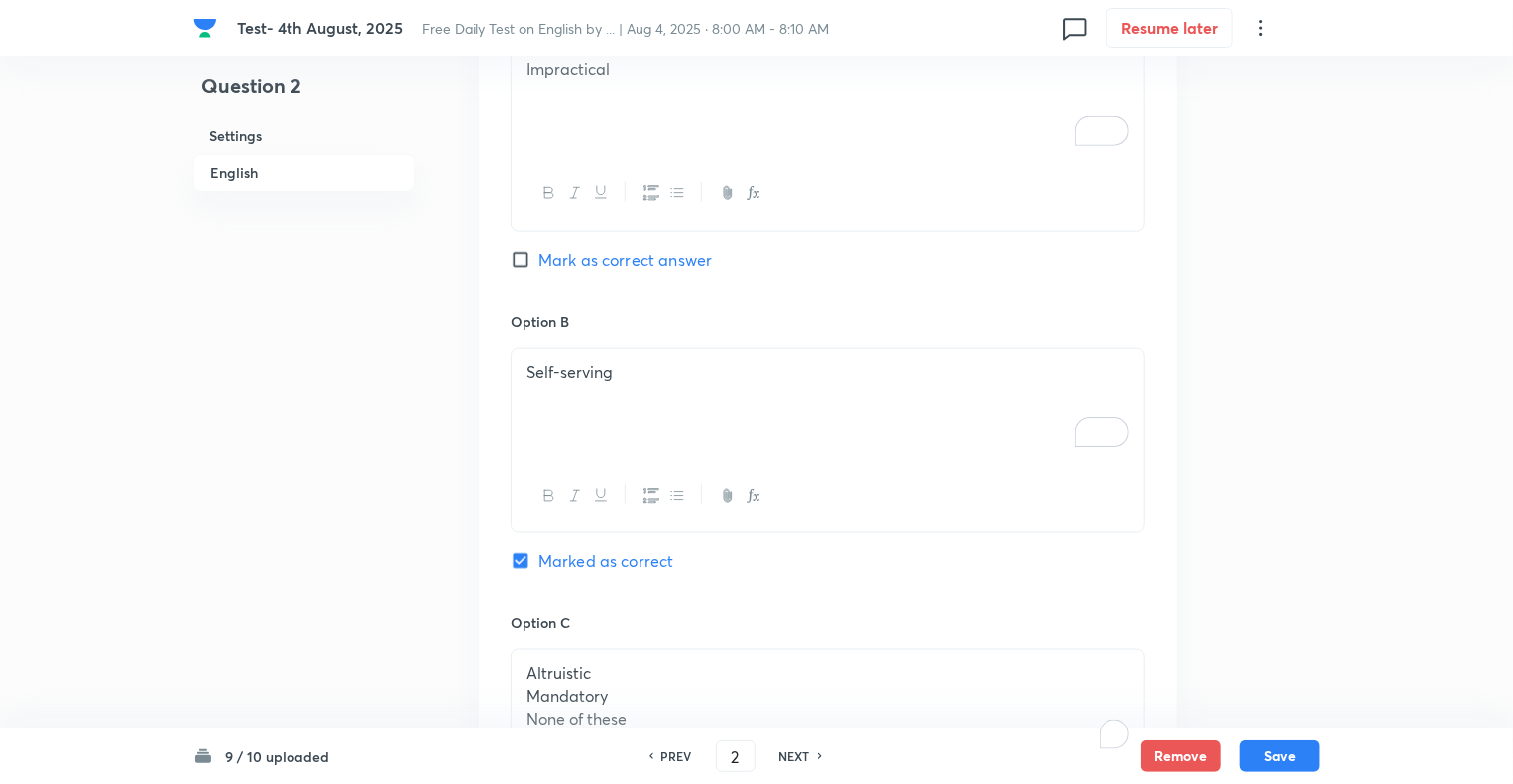 scroll, scrollTop: 1150, scrollLeft: 0, axis: vertical 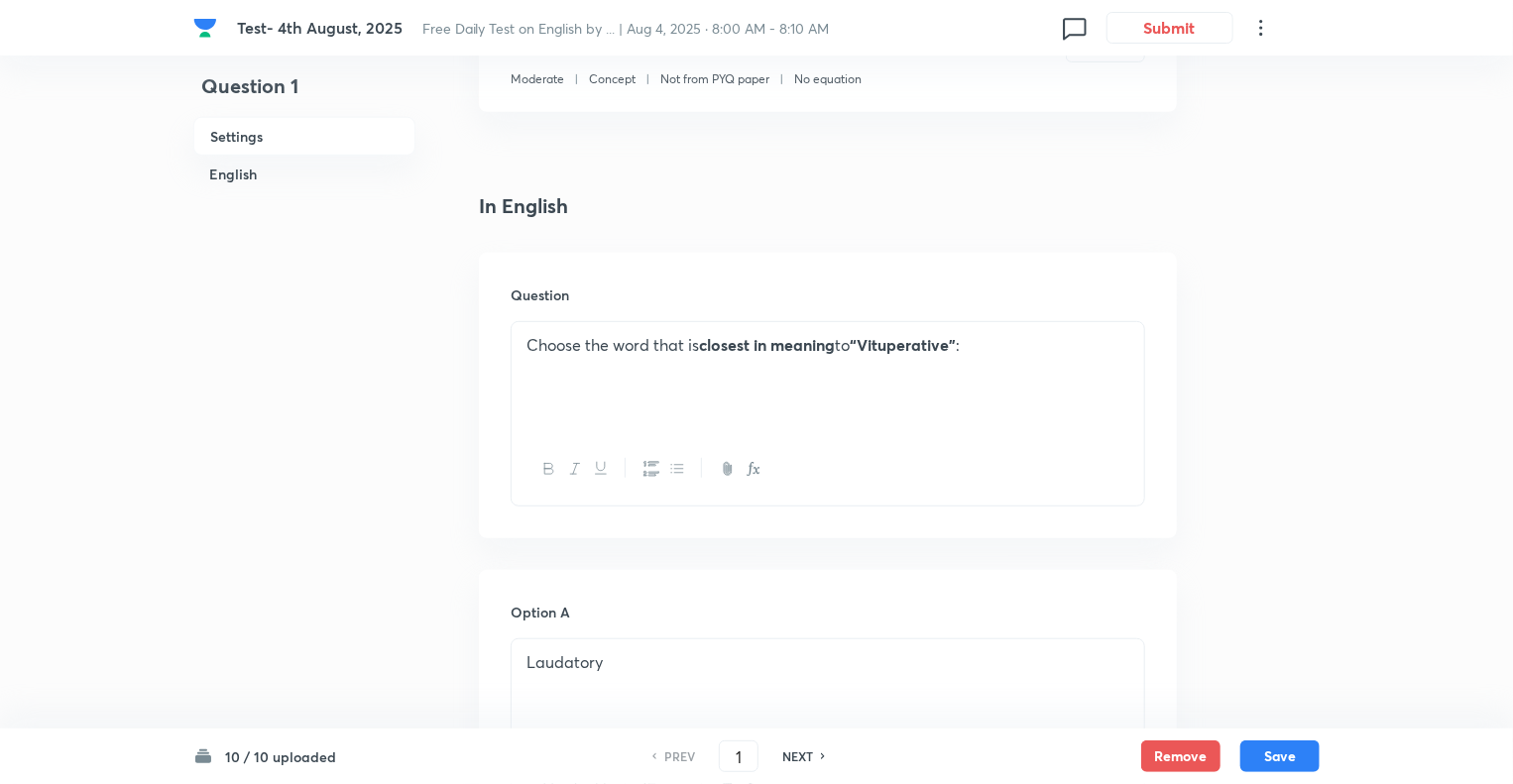 click on "NEXT" at bounding box center [797, 756] 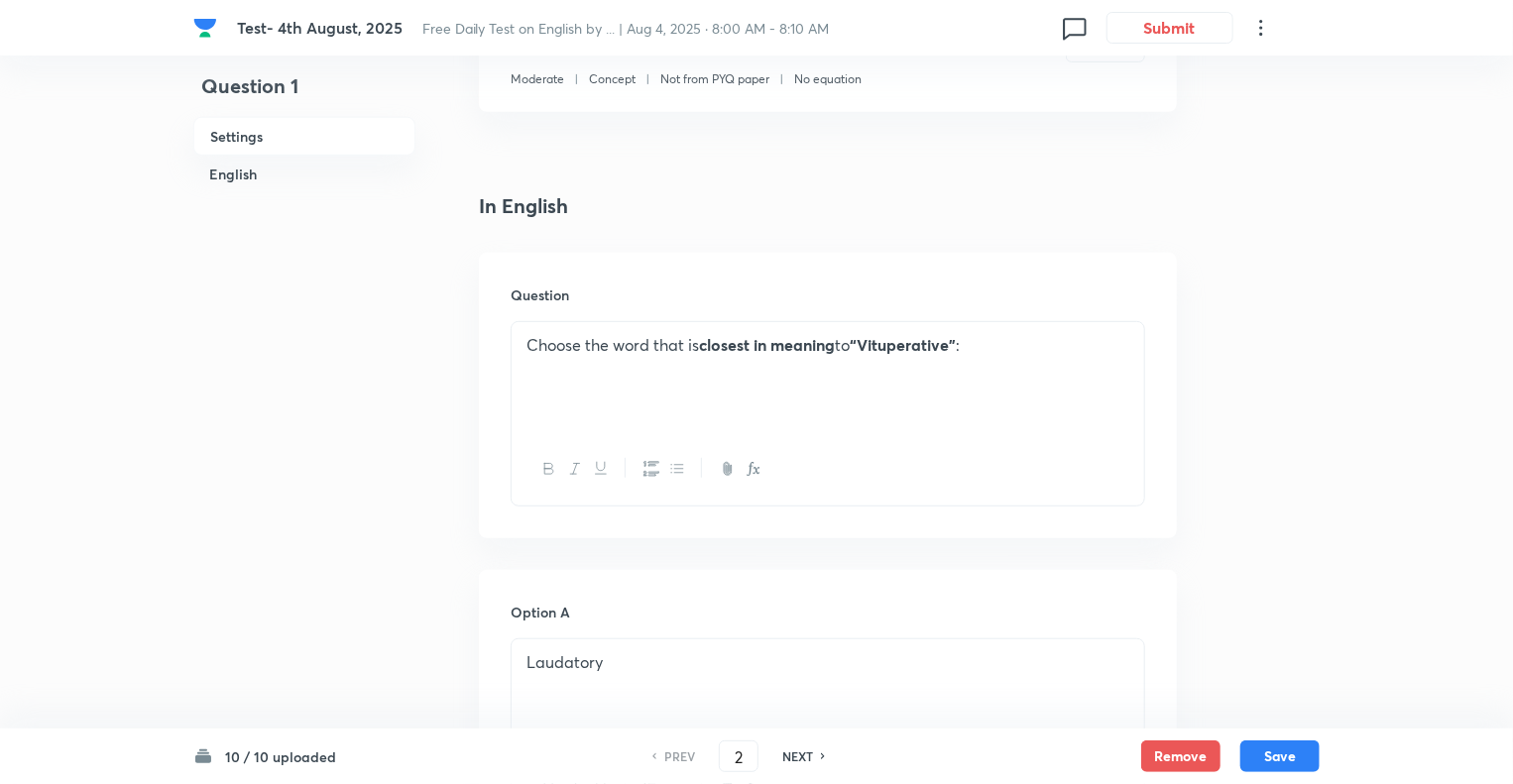 checkbox on "true" 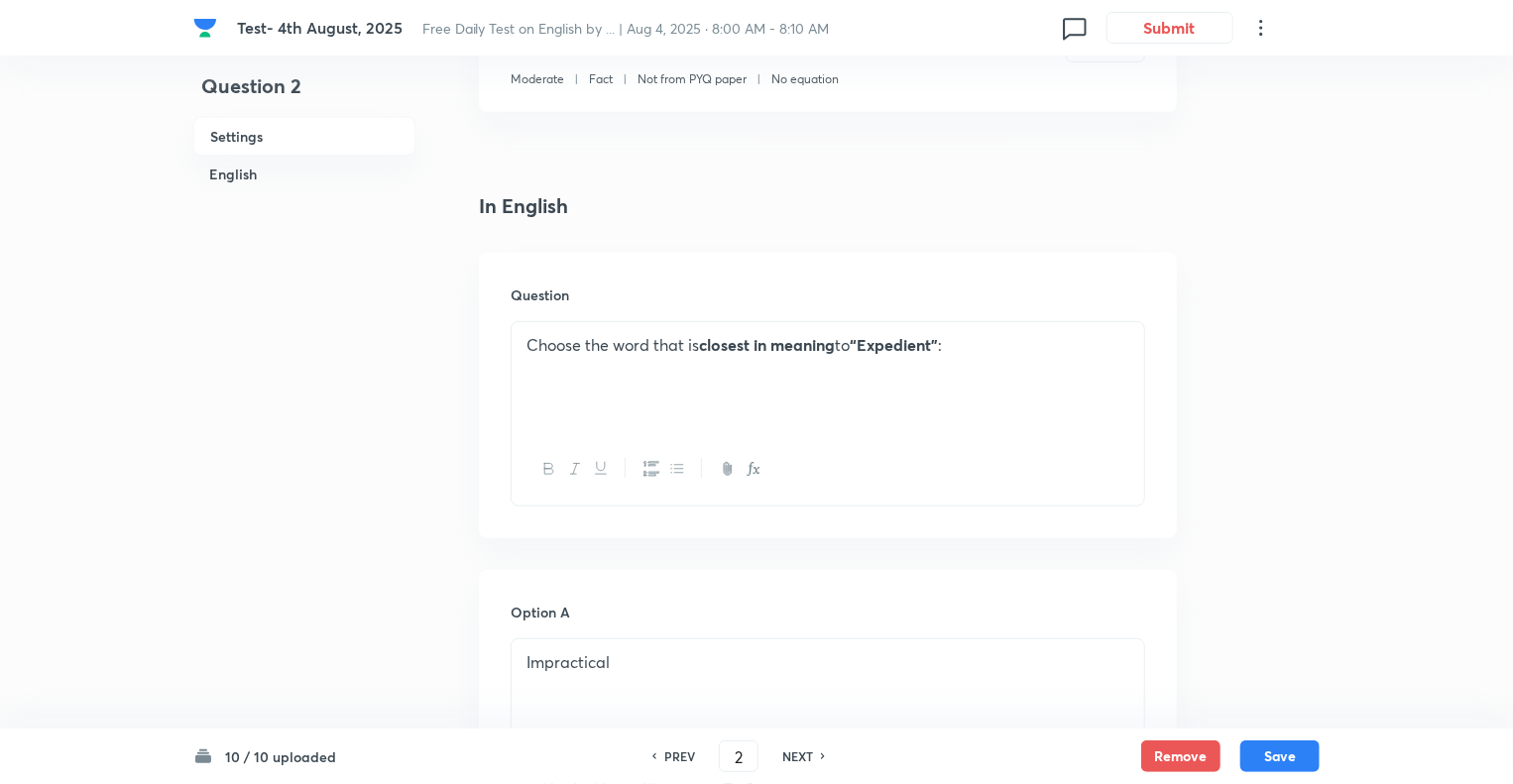 click on "NEXT" at bounding box center [797, 756] 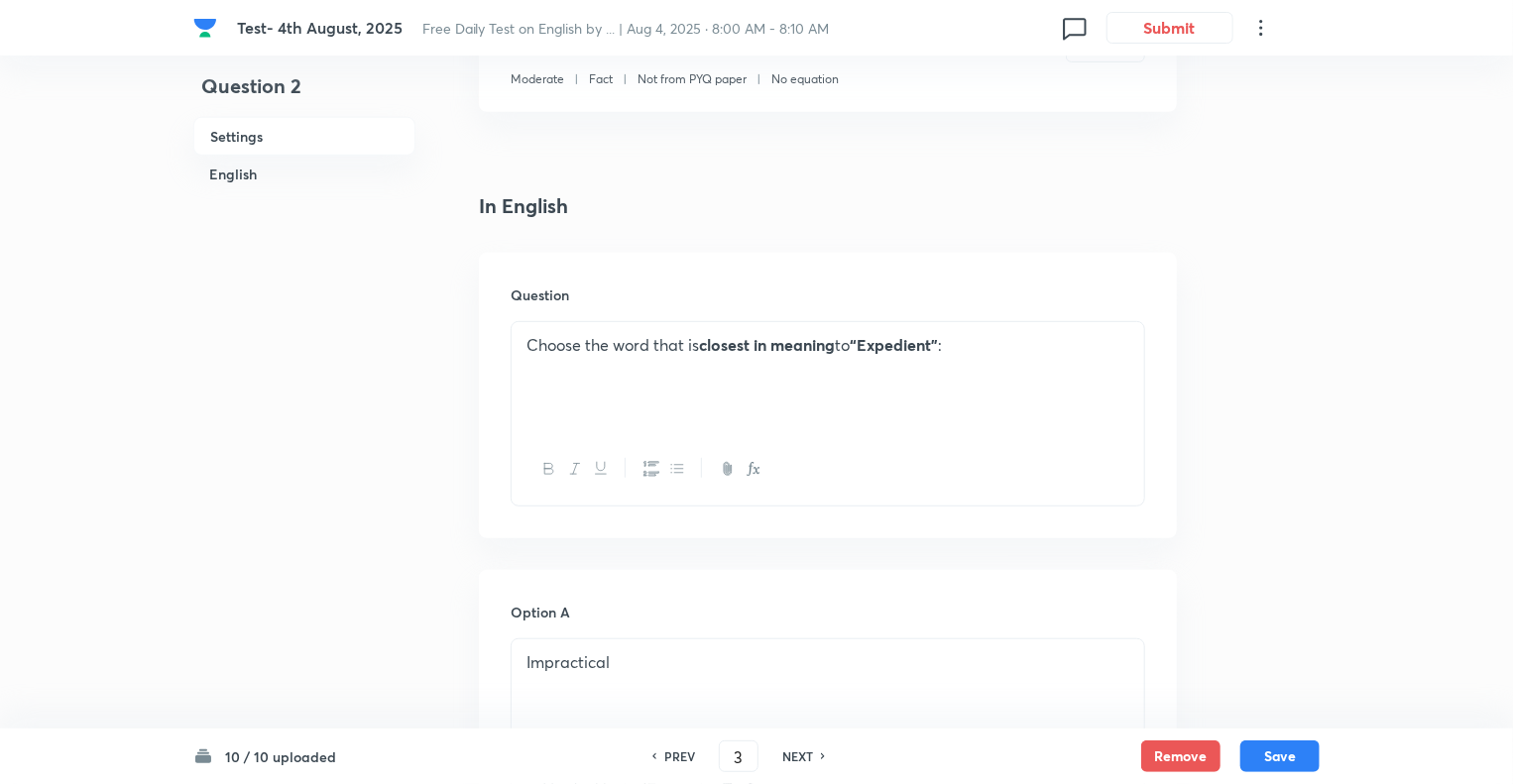 checkbox on "false" 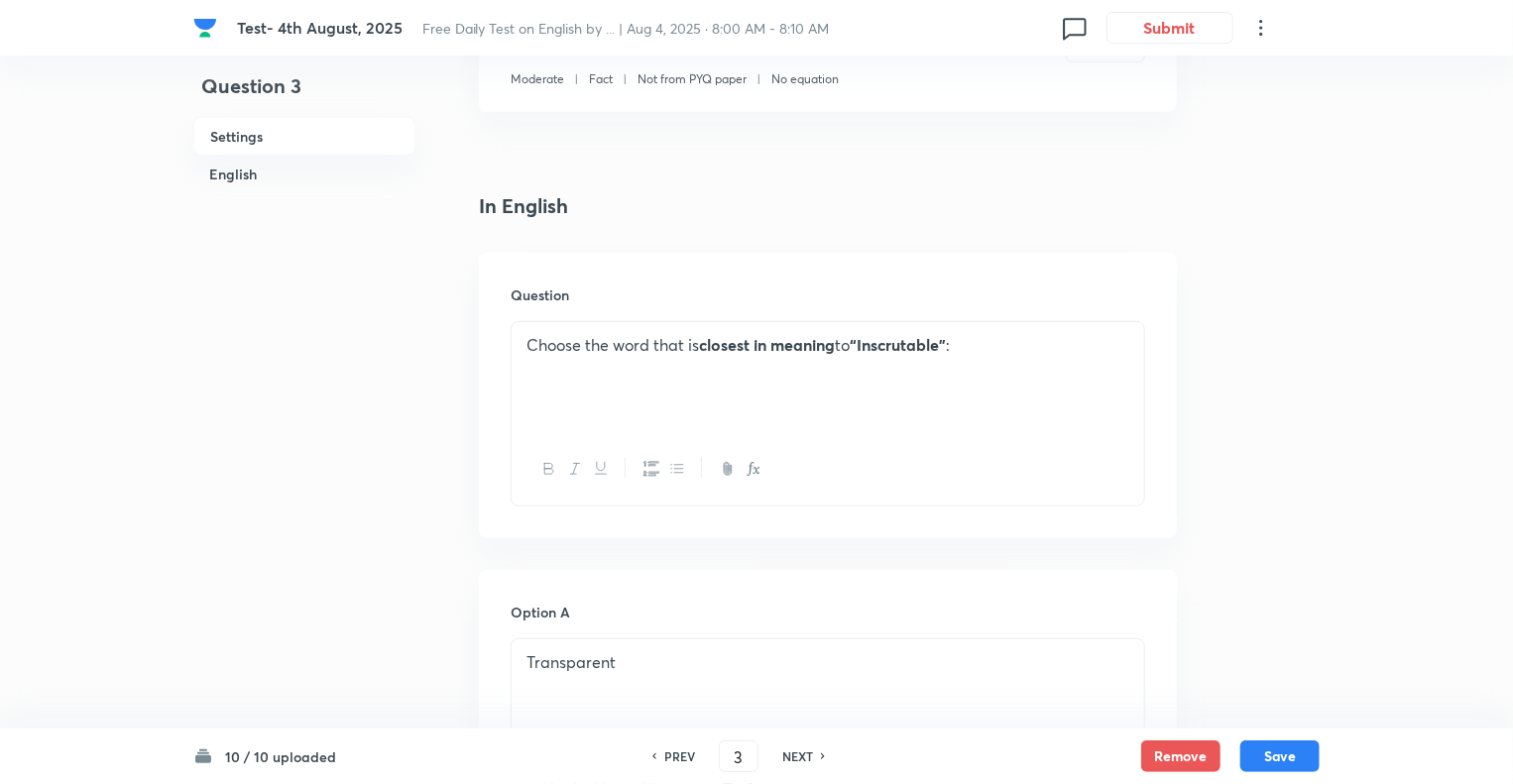 click on "NEXT" at bounding box center (797, 756) 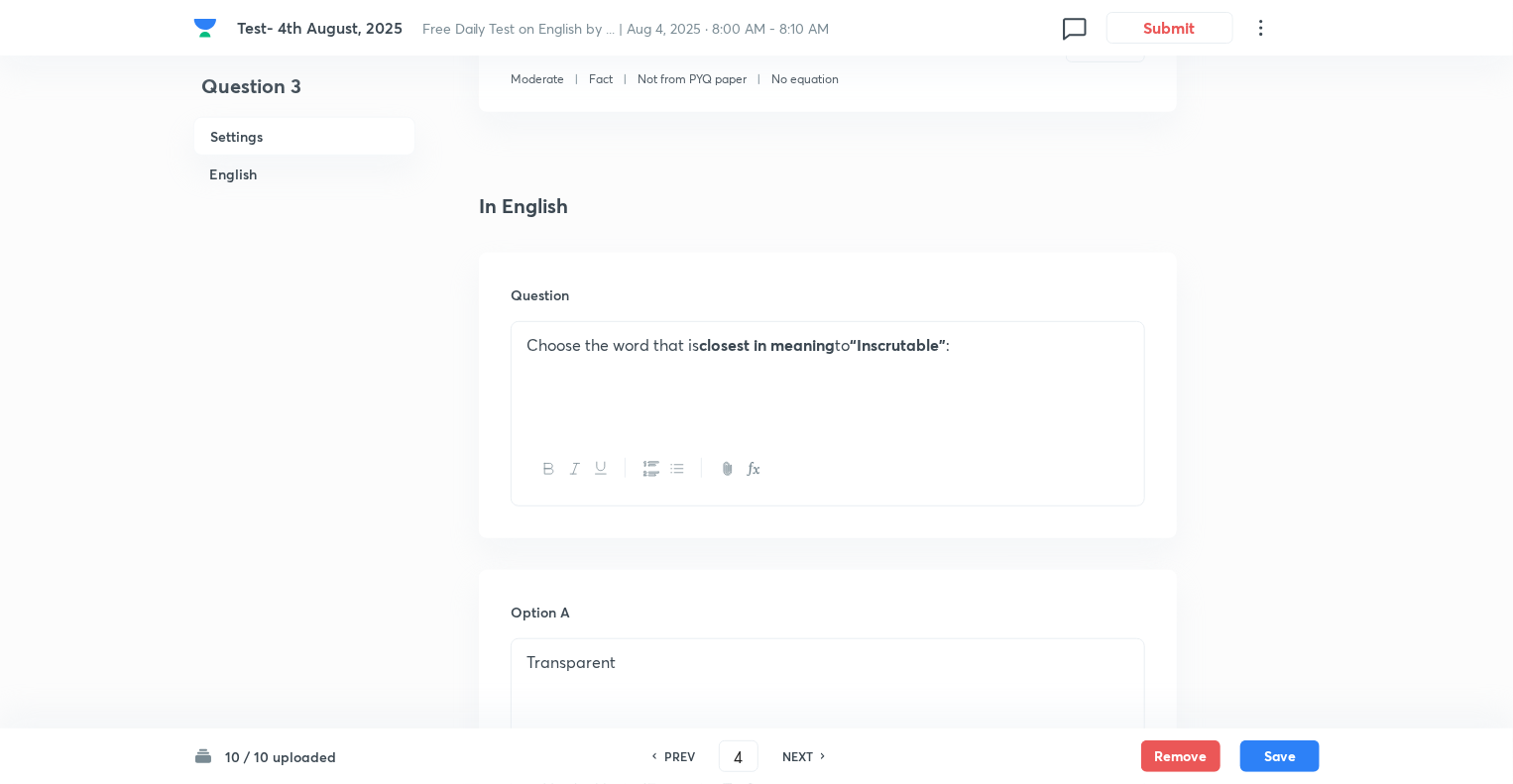 checkbox on "true" 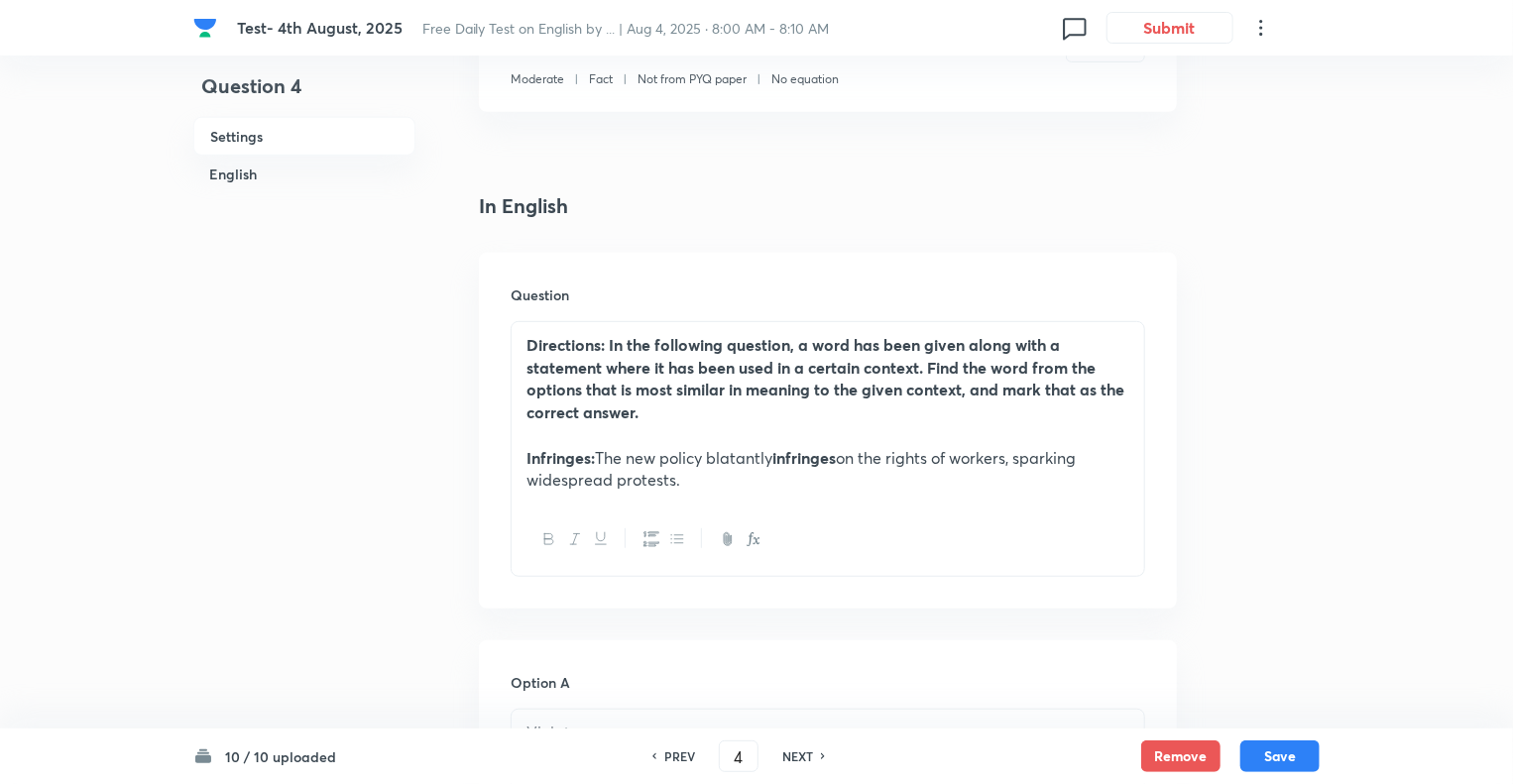 click on "NEXT" at bounding box center (797, 756) 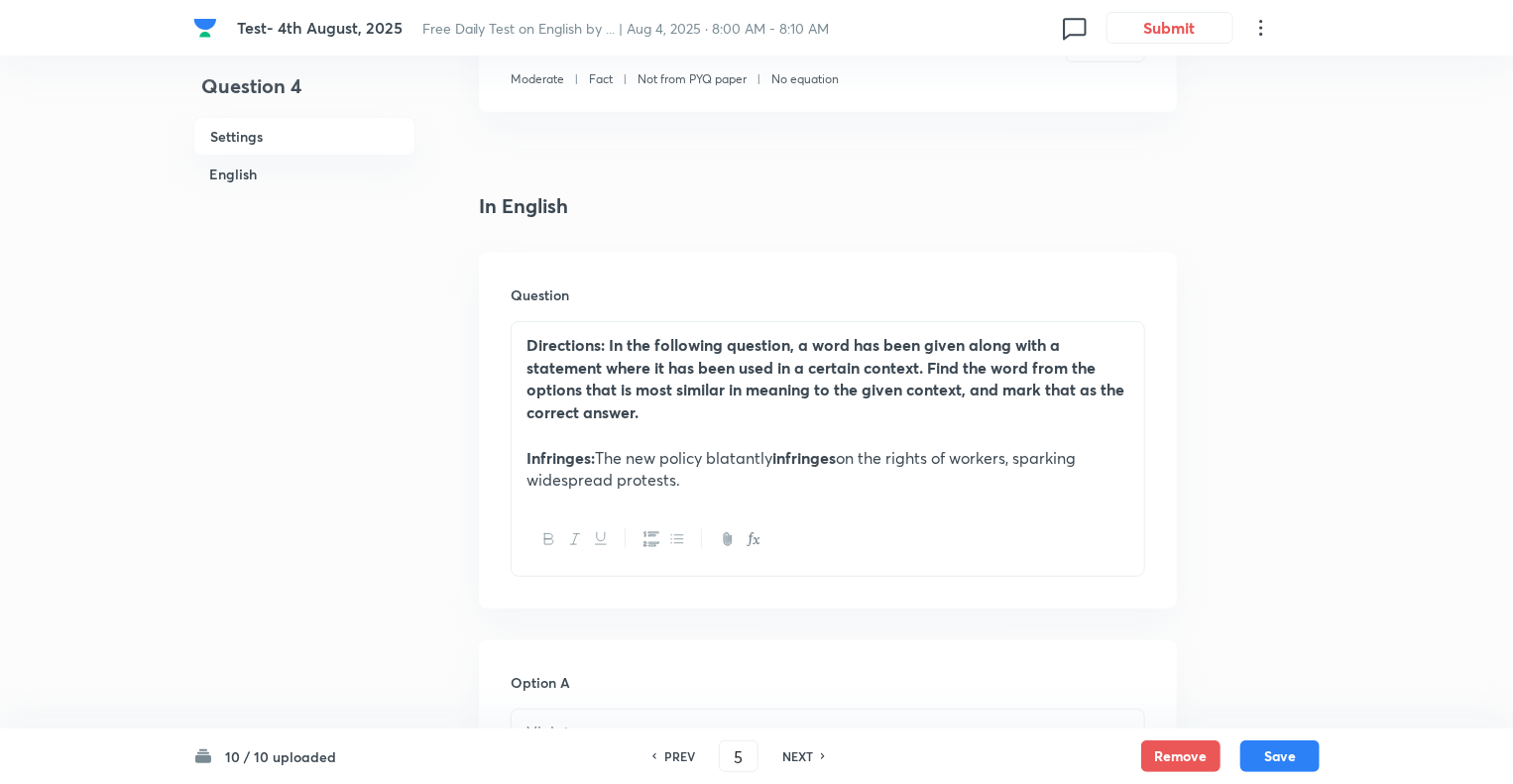 checkbox on "true" 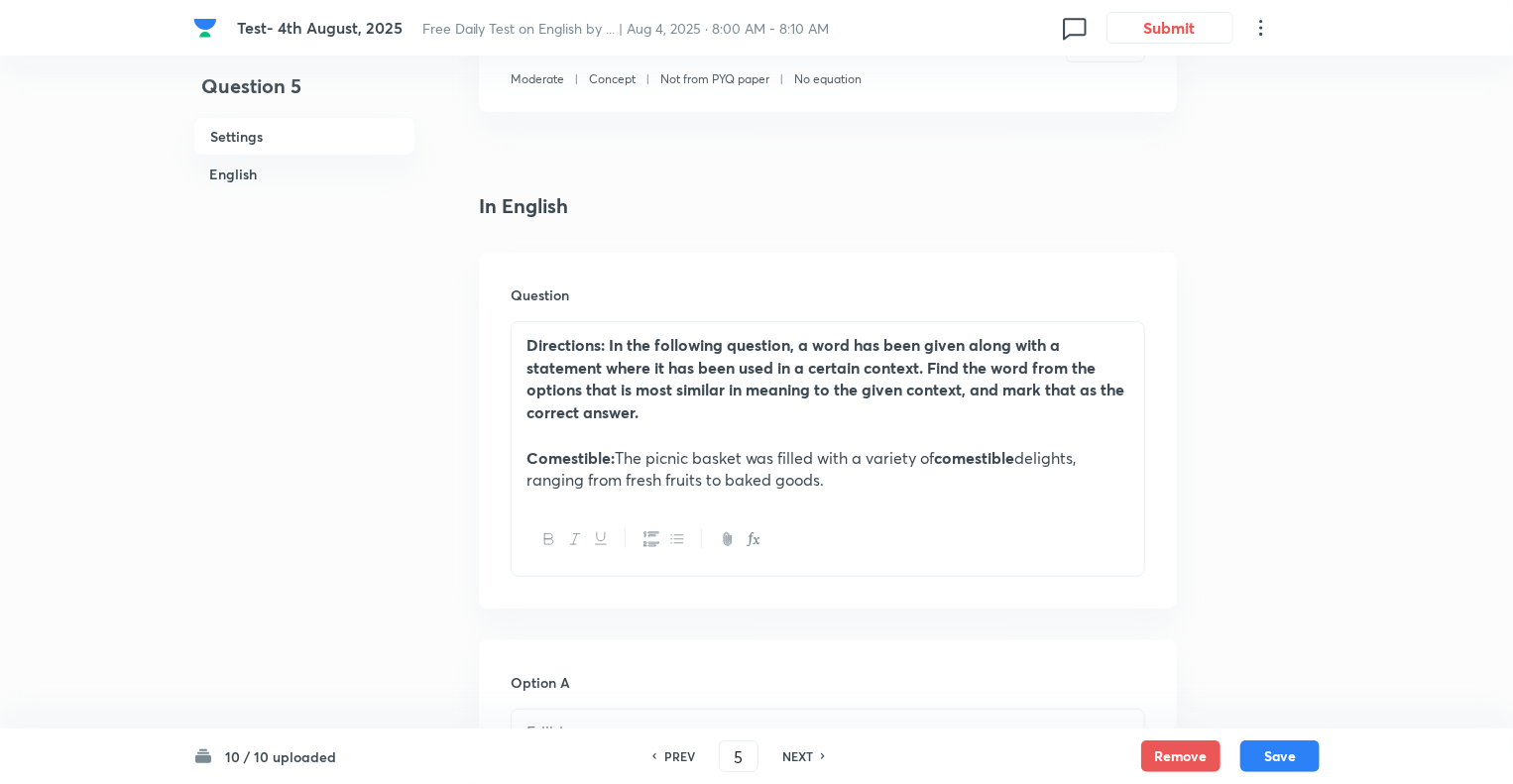 click on "NEXT" at bounding box center (797, 756) 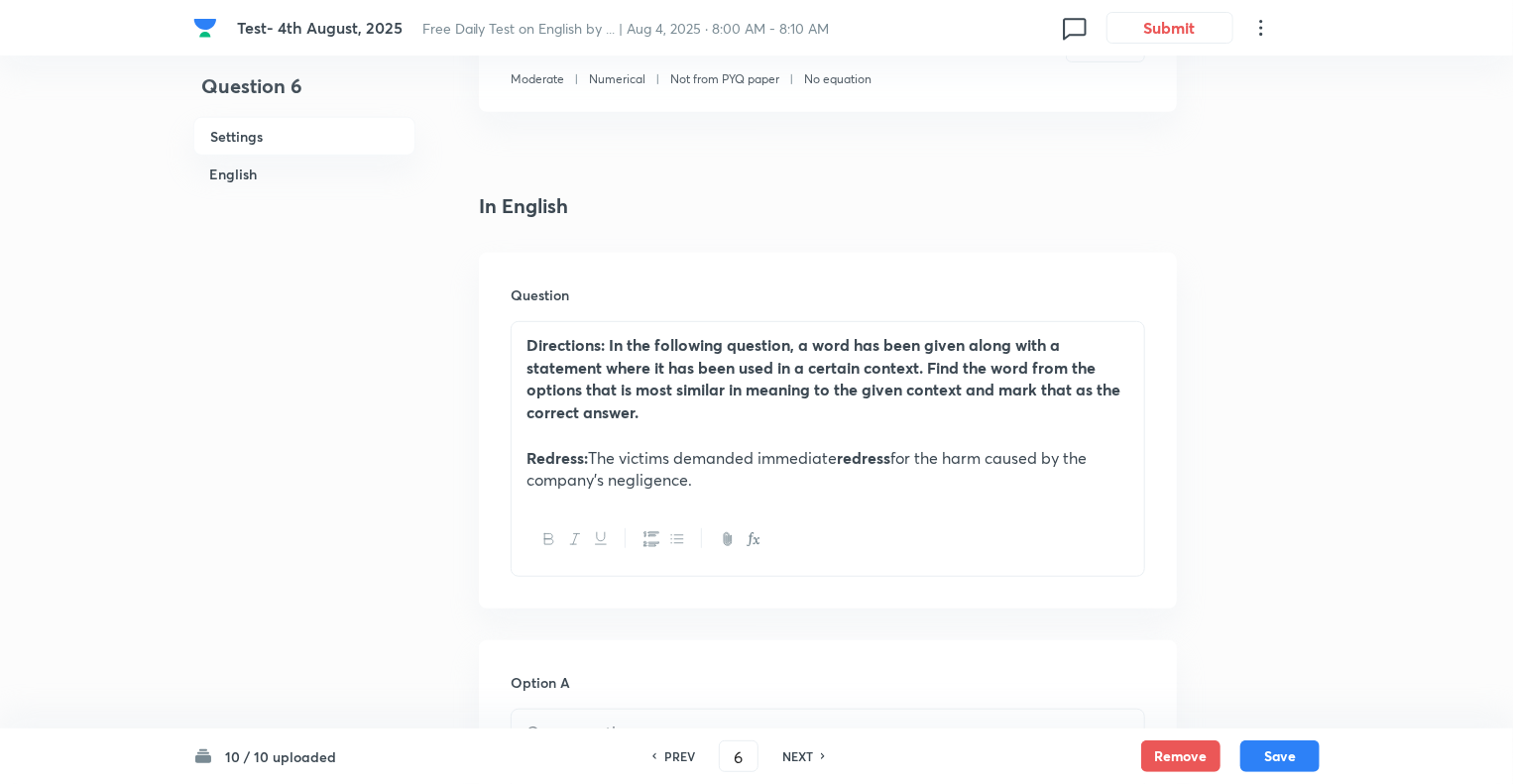click on "NEXT" at bounding box center (797, 756) 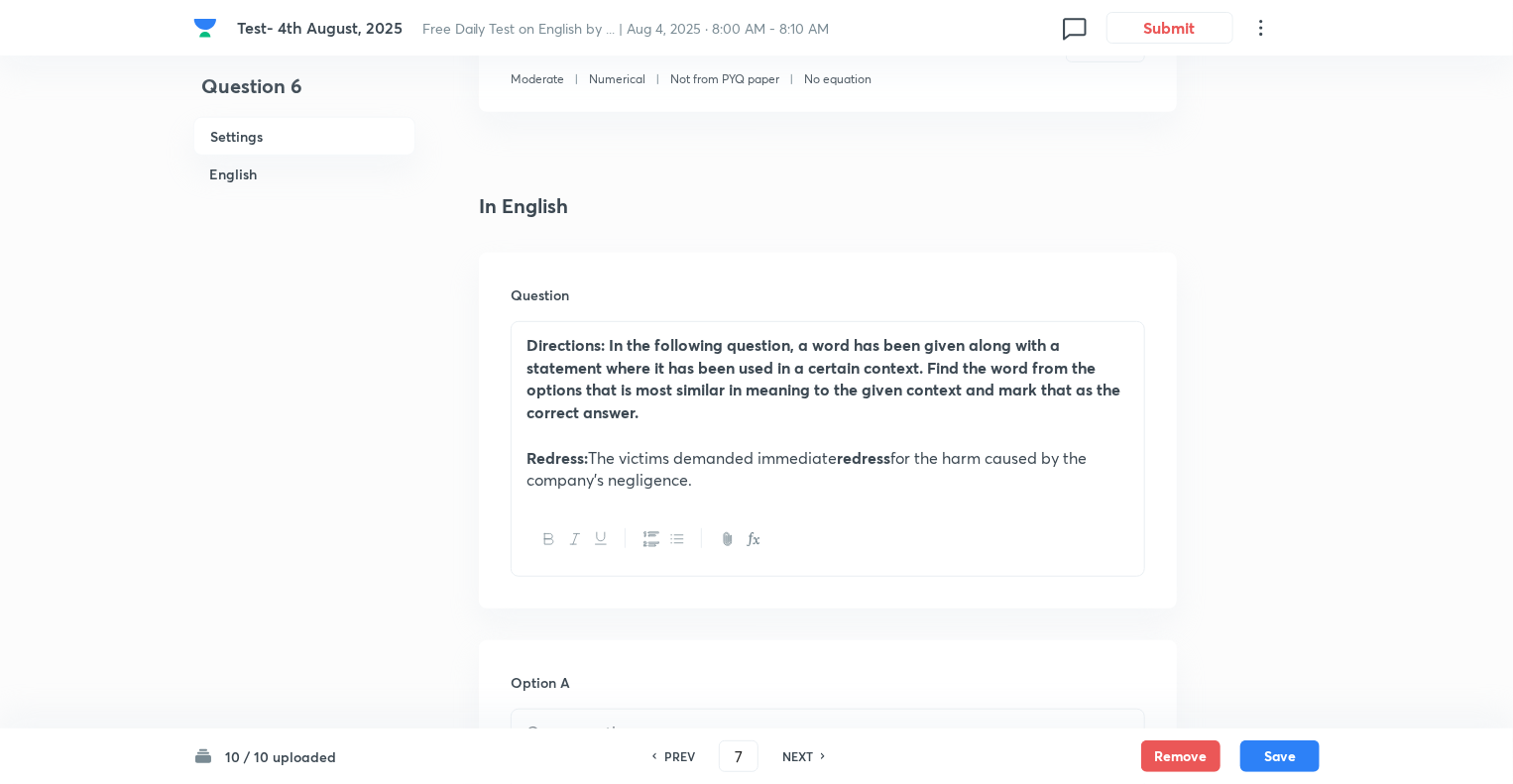 checkbox on "true" 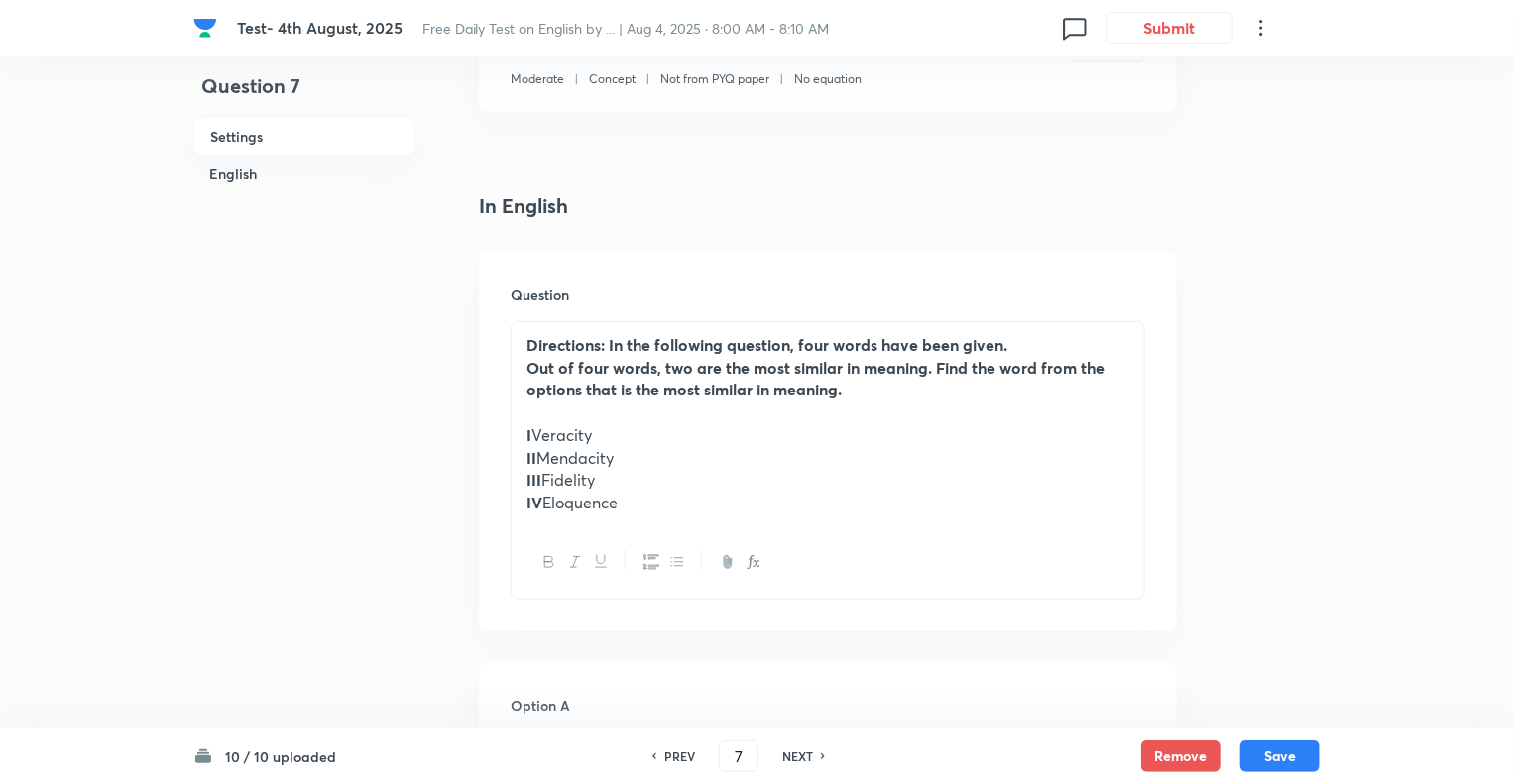 click on "NEXT" at bounding box center (797, 756) 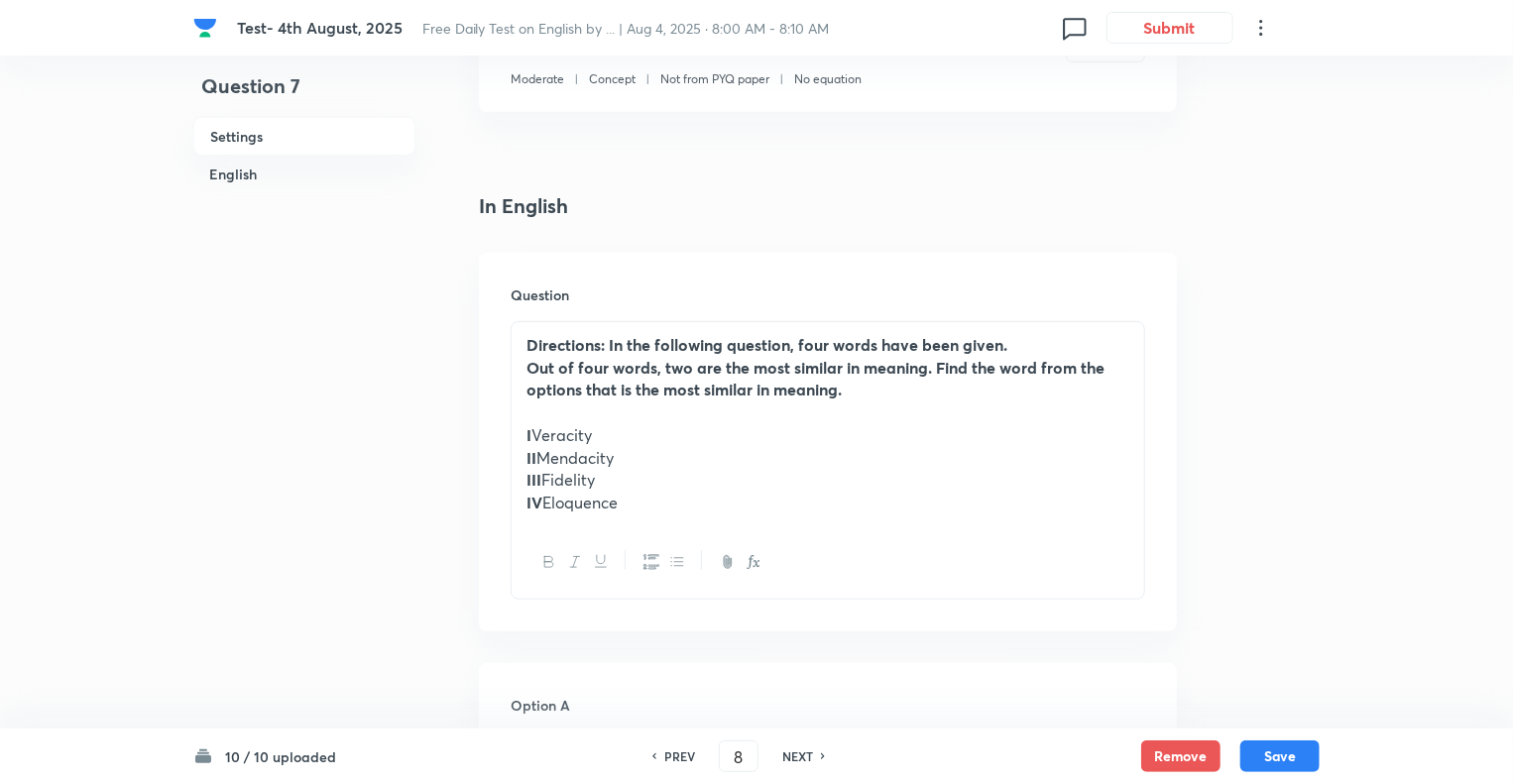 checkbox on "true" 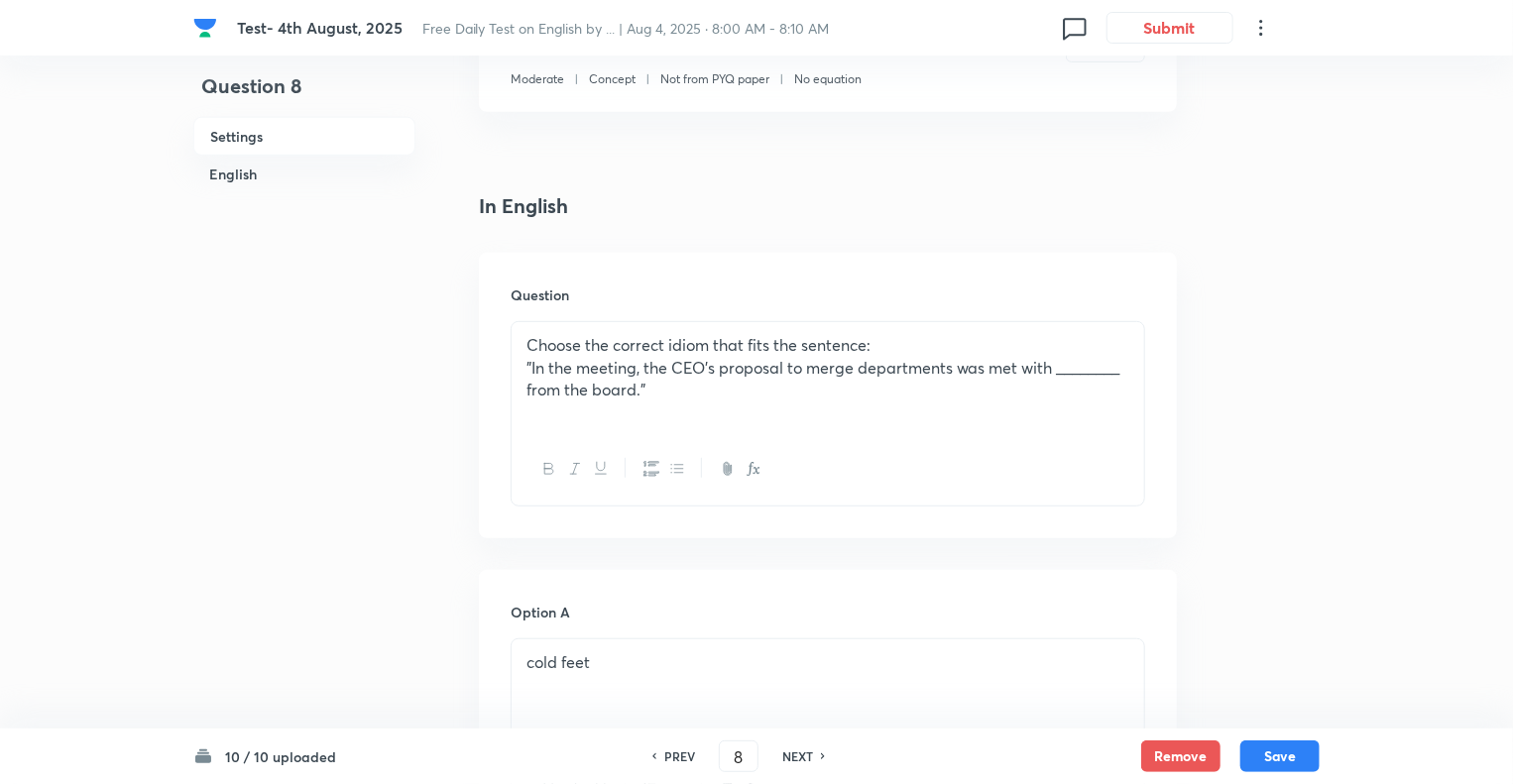 click on "NEXT" at bounding box center (797, 756) 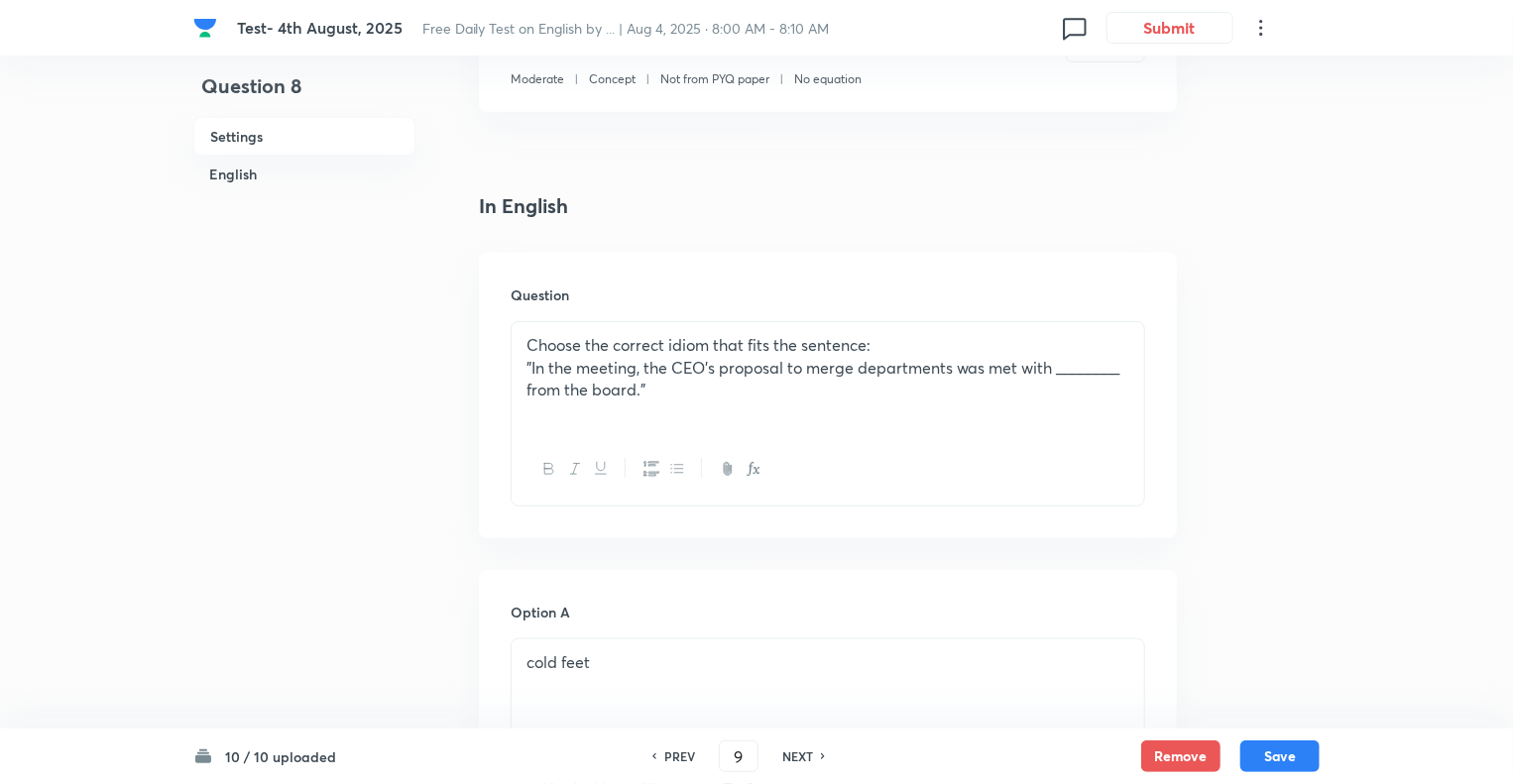 checkbox on "true" 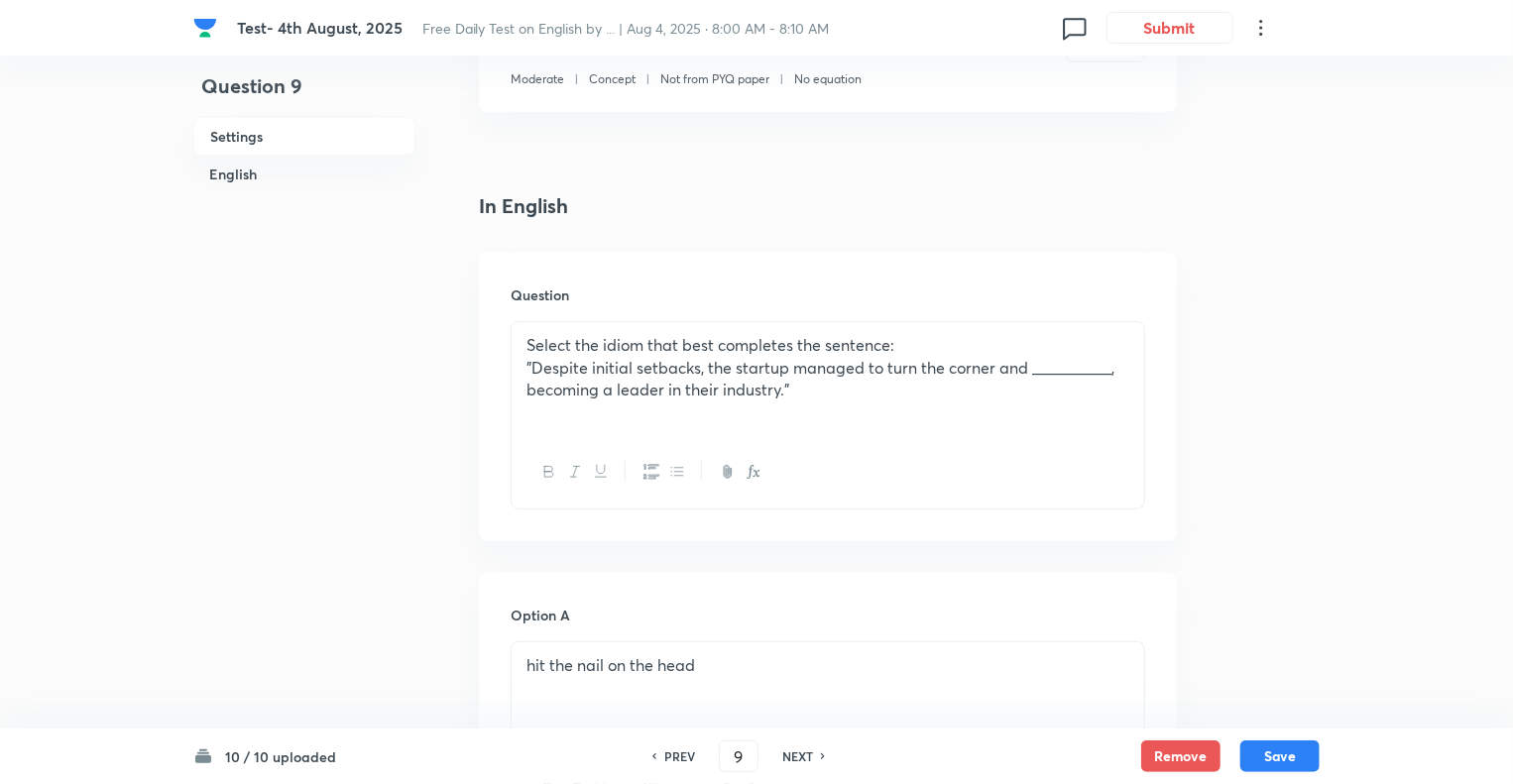 click on "NEXT" at bounding box center (797, 756) 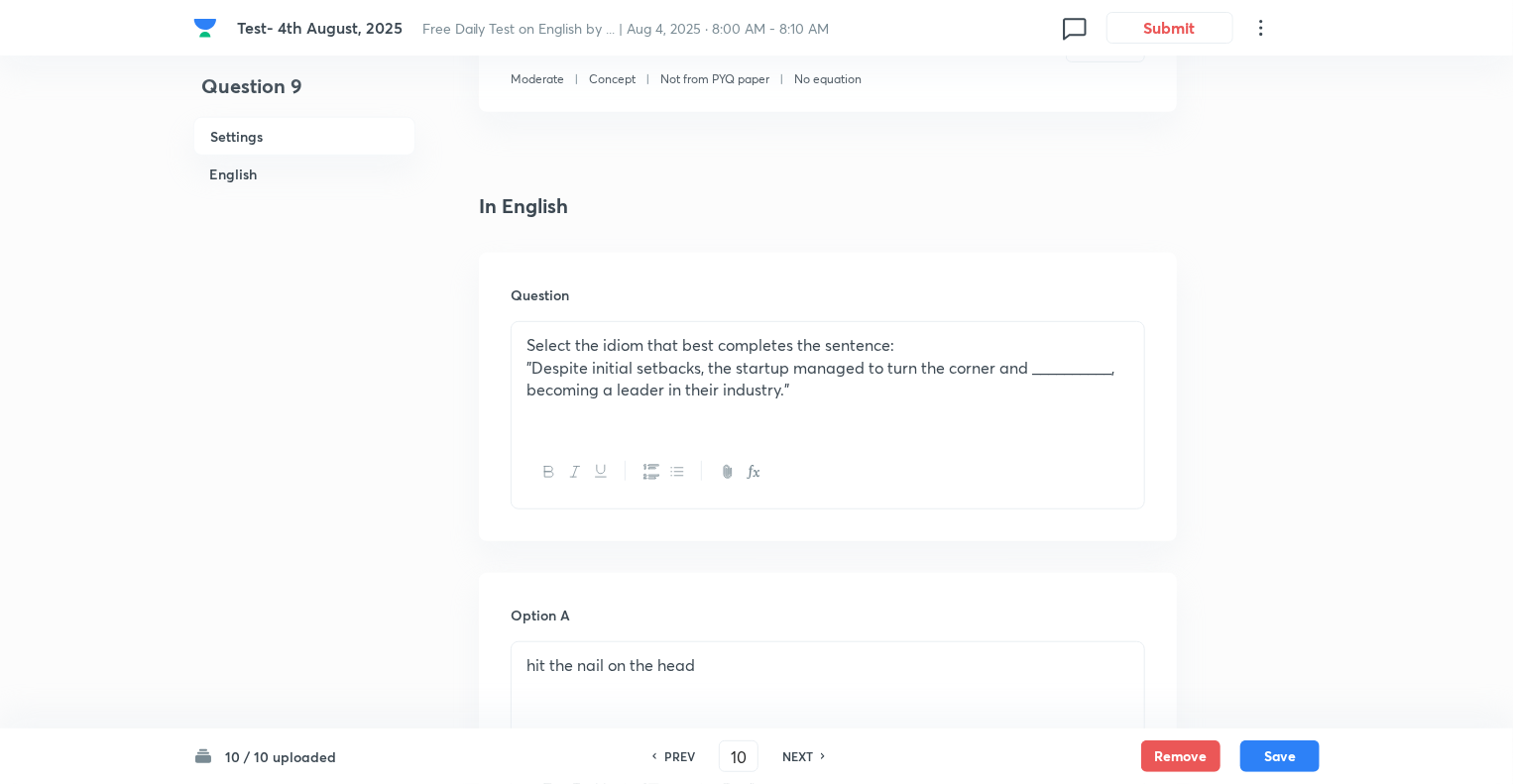 checkbox on "true" 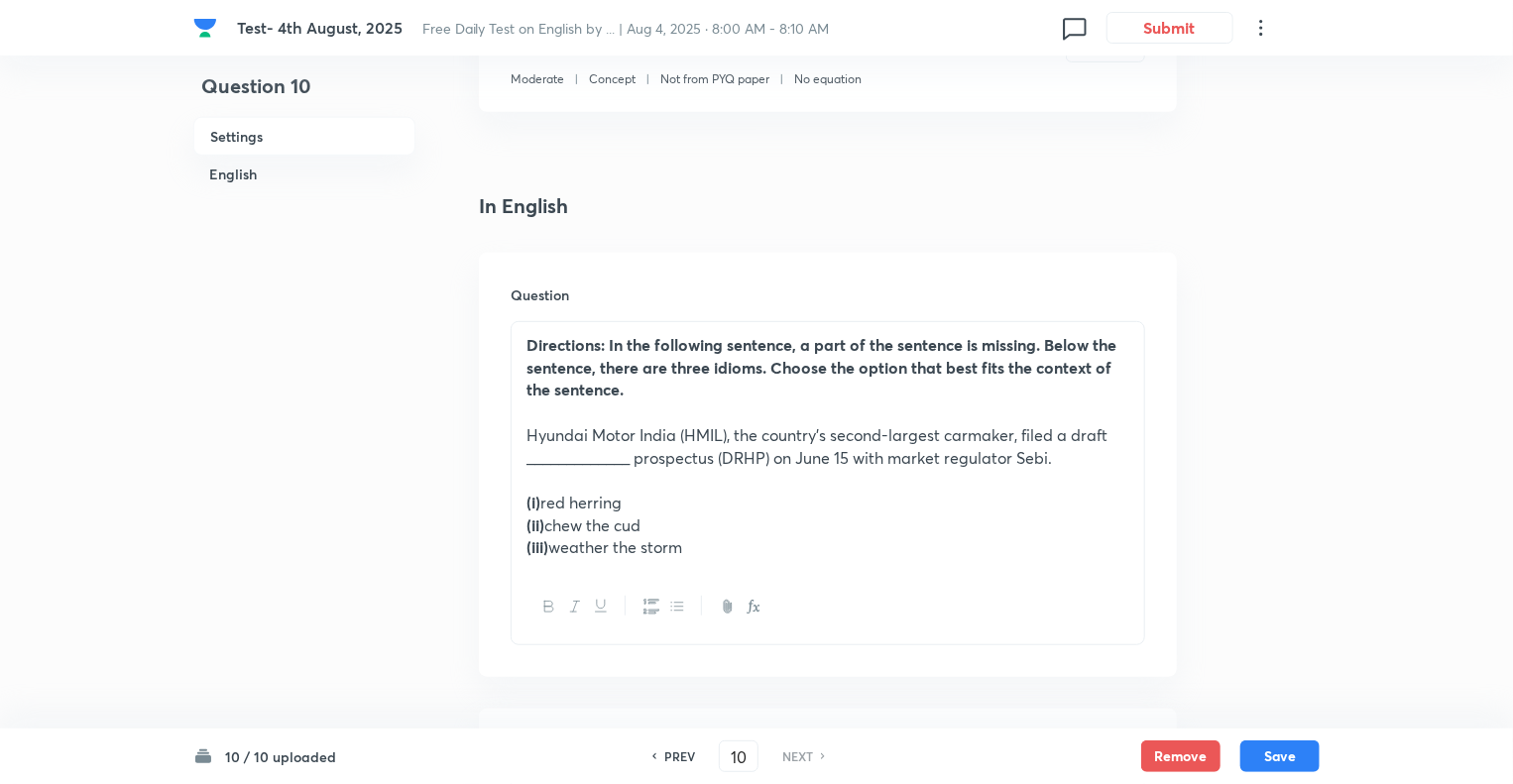 click on "NEXT" at bounding box center [797, 756] 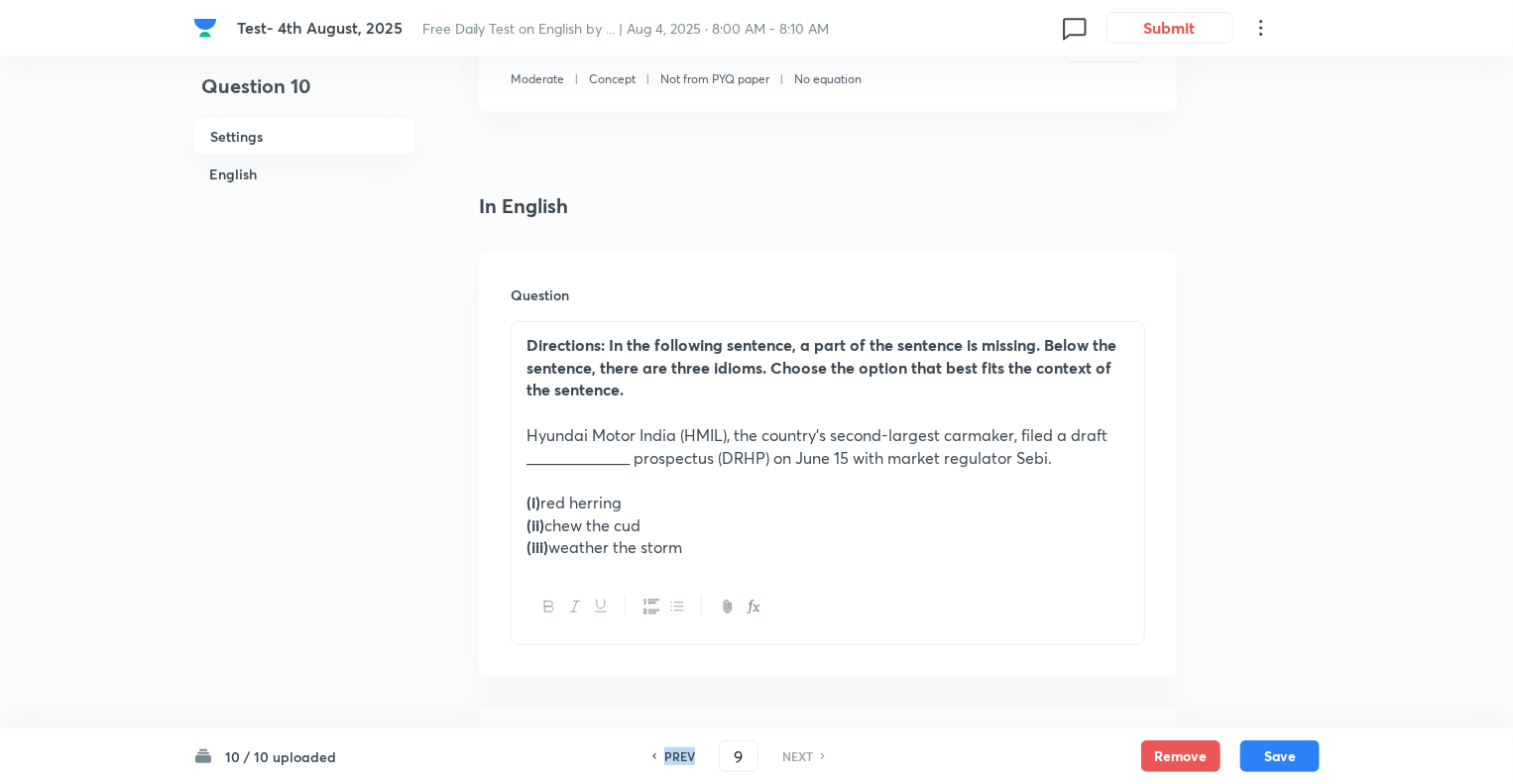 click on "PREV" at bounding box center (679, 756) 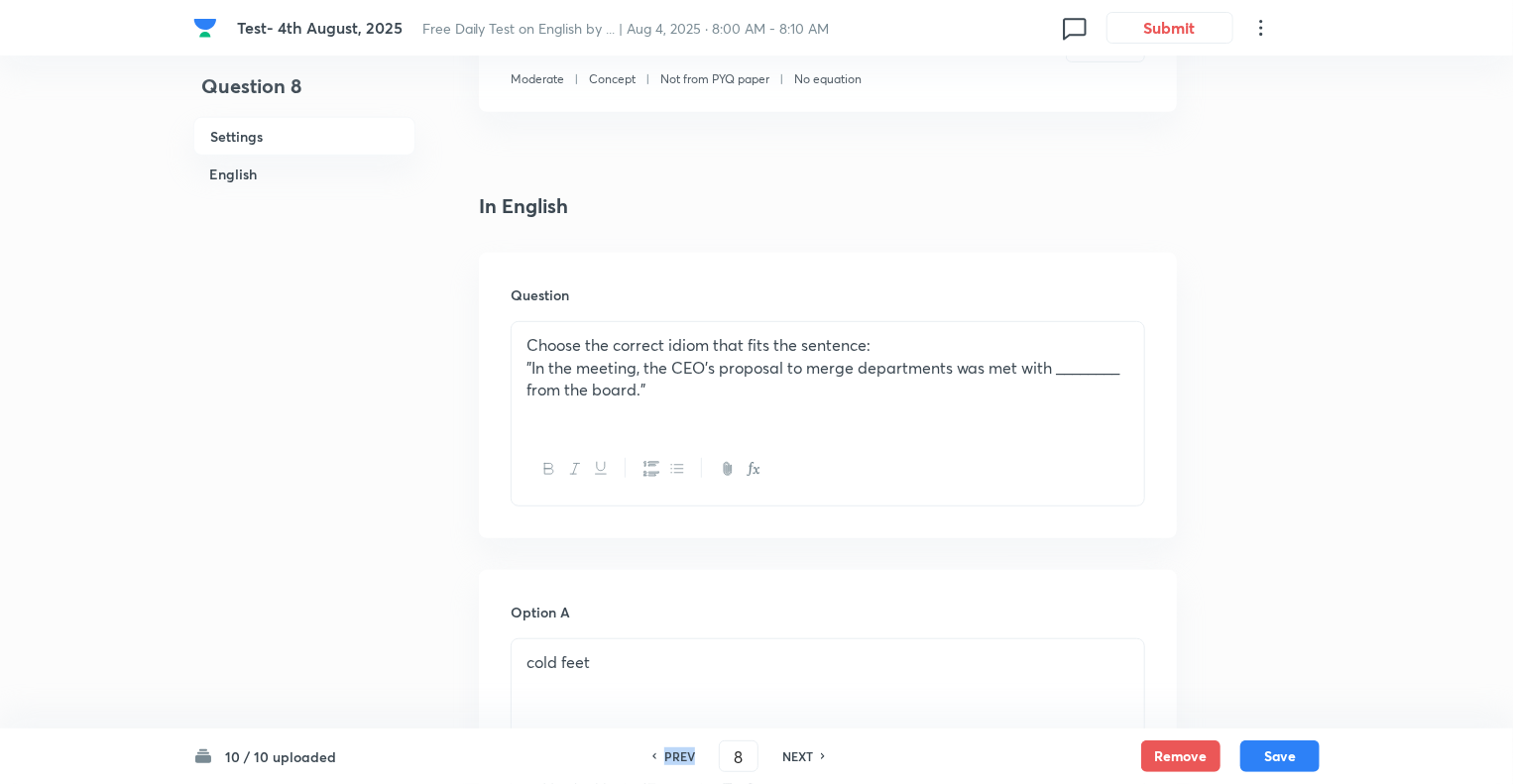 click on "PREV" at bounding box center (679, 756) 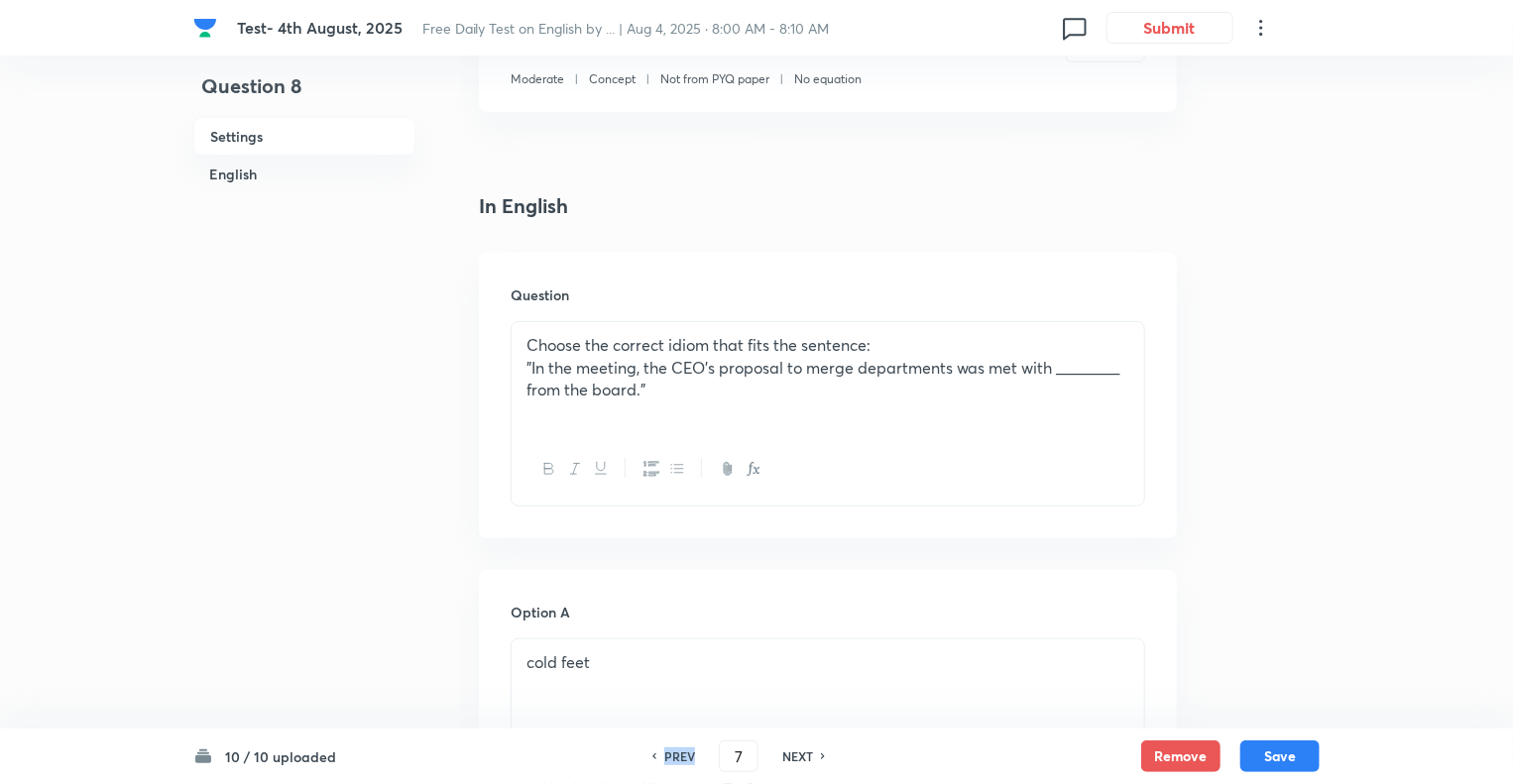 checkbox on "true" 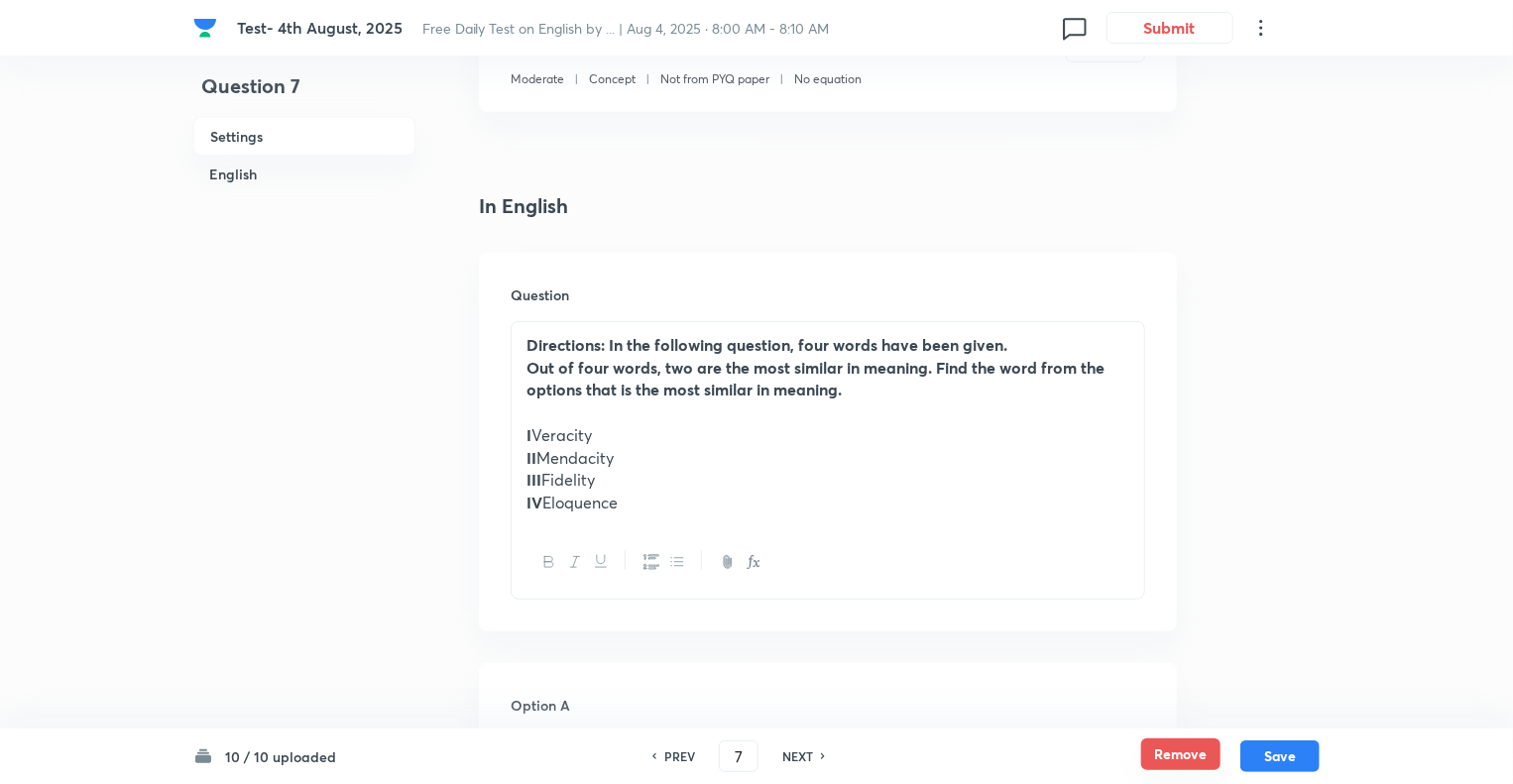 click on "Remove" at bounding box center [1181, 754] 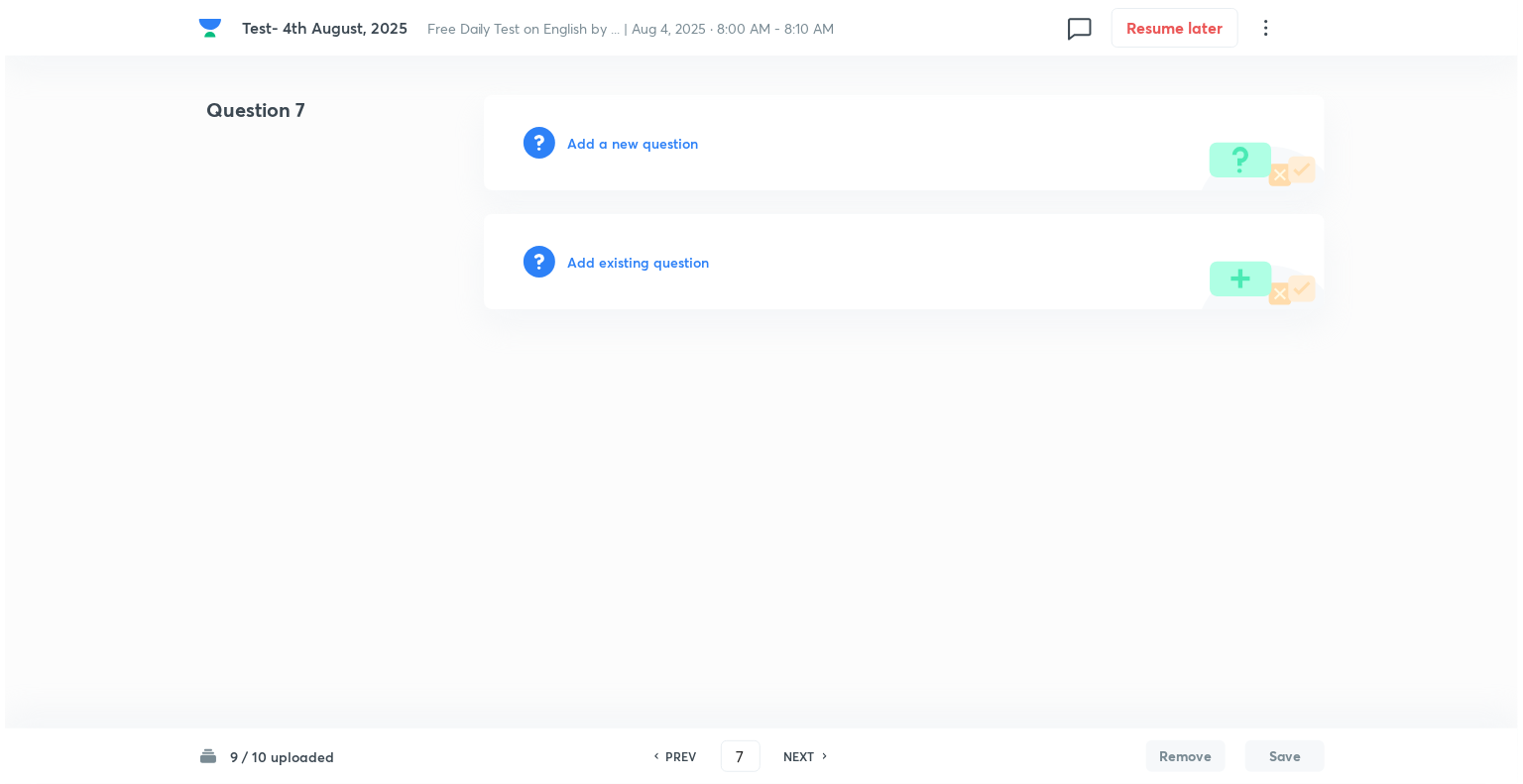 scroll, scrollTop: 0, scrollLeft: 0, axis: both 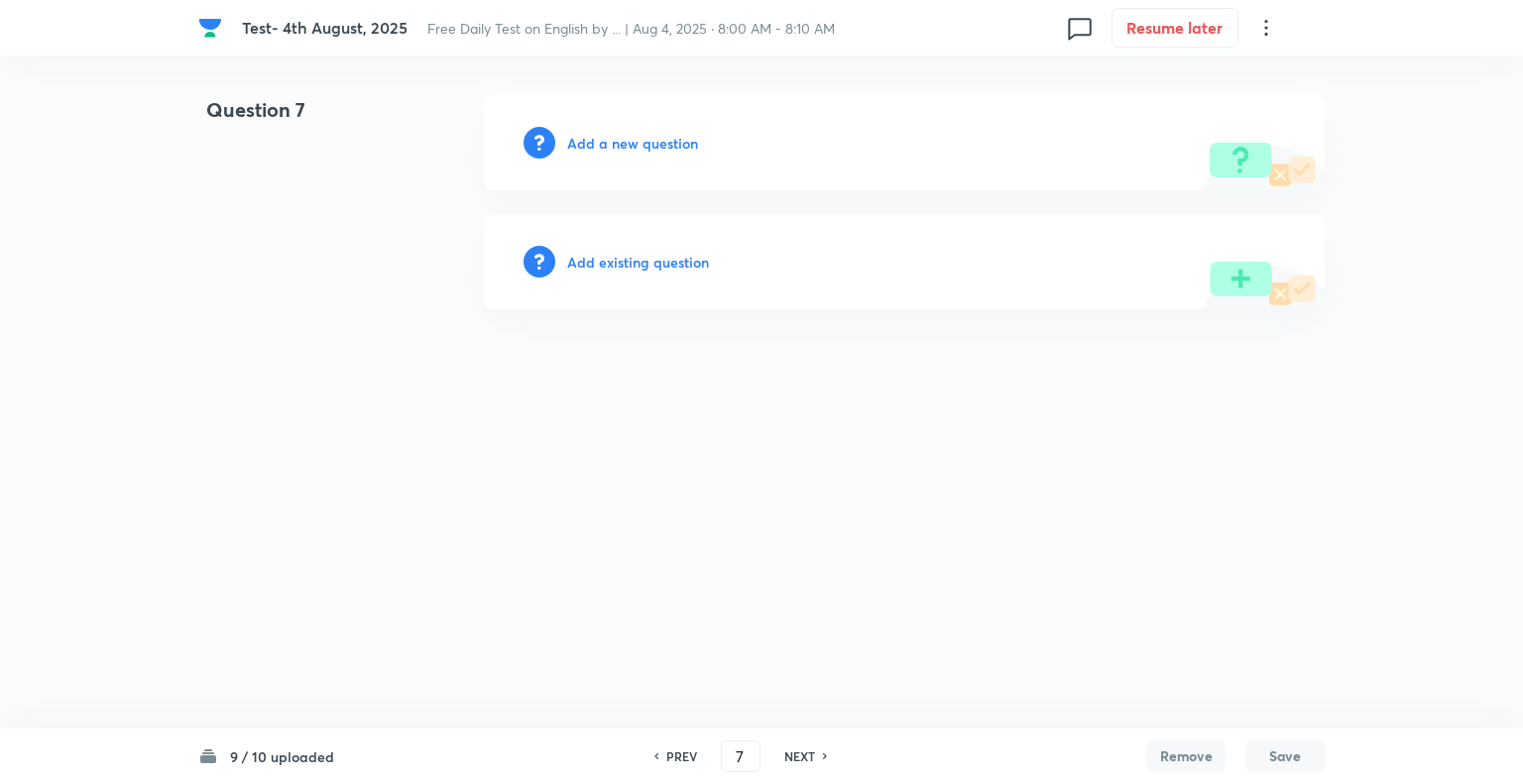 click on "Add a new question" at bounding box center [633, 143] 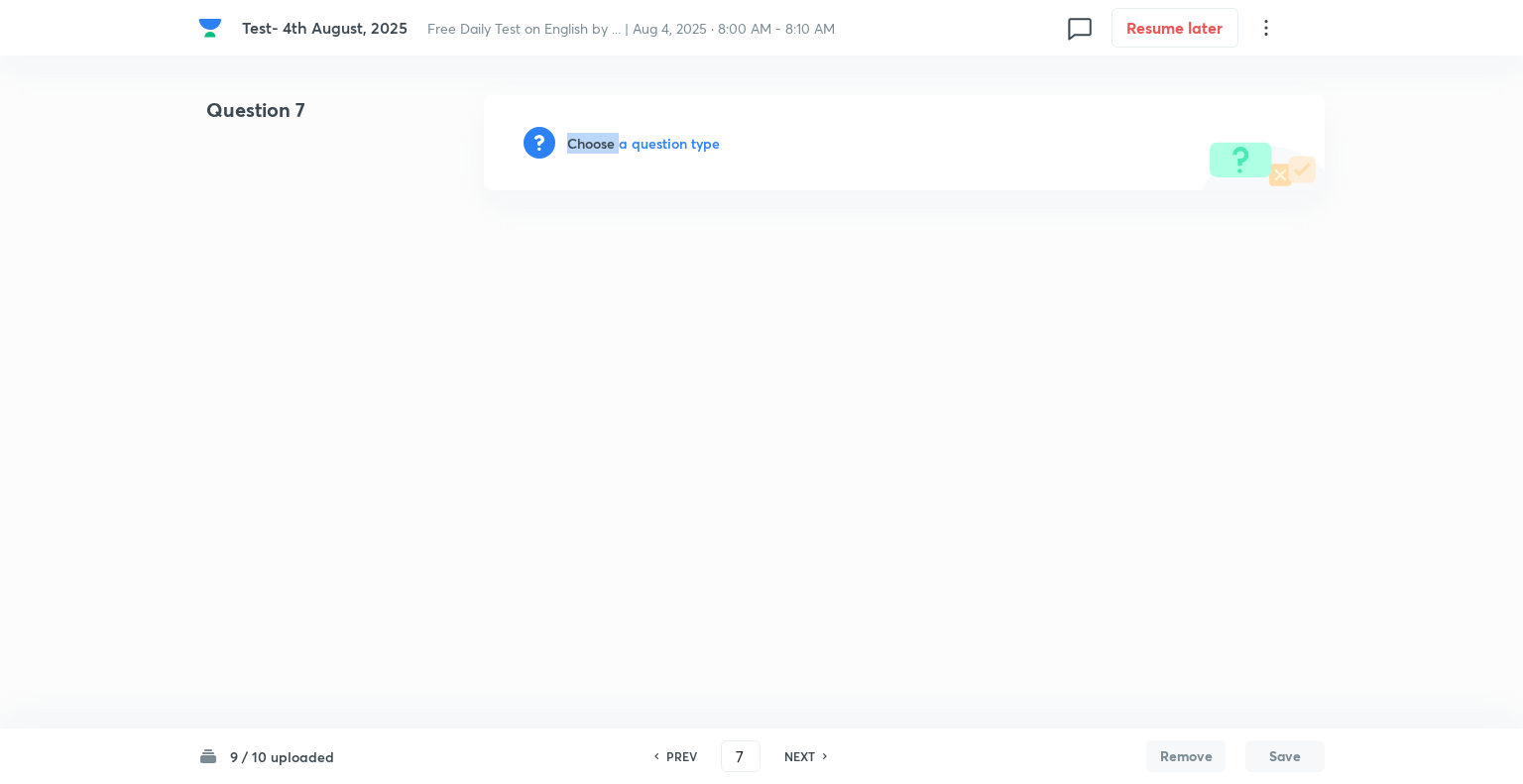 click on "Choose a question type" at bounding box center (644, 143) 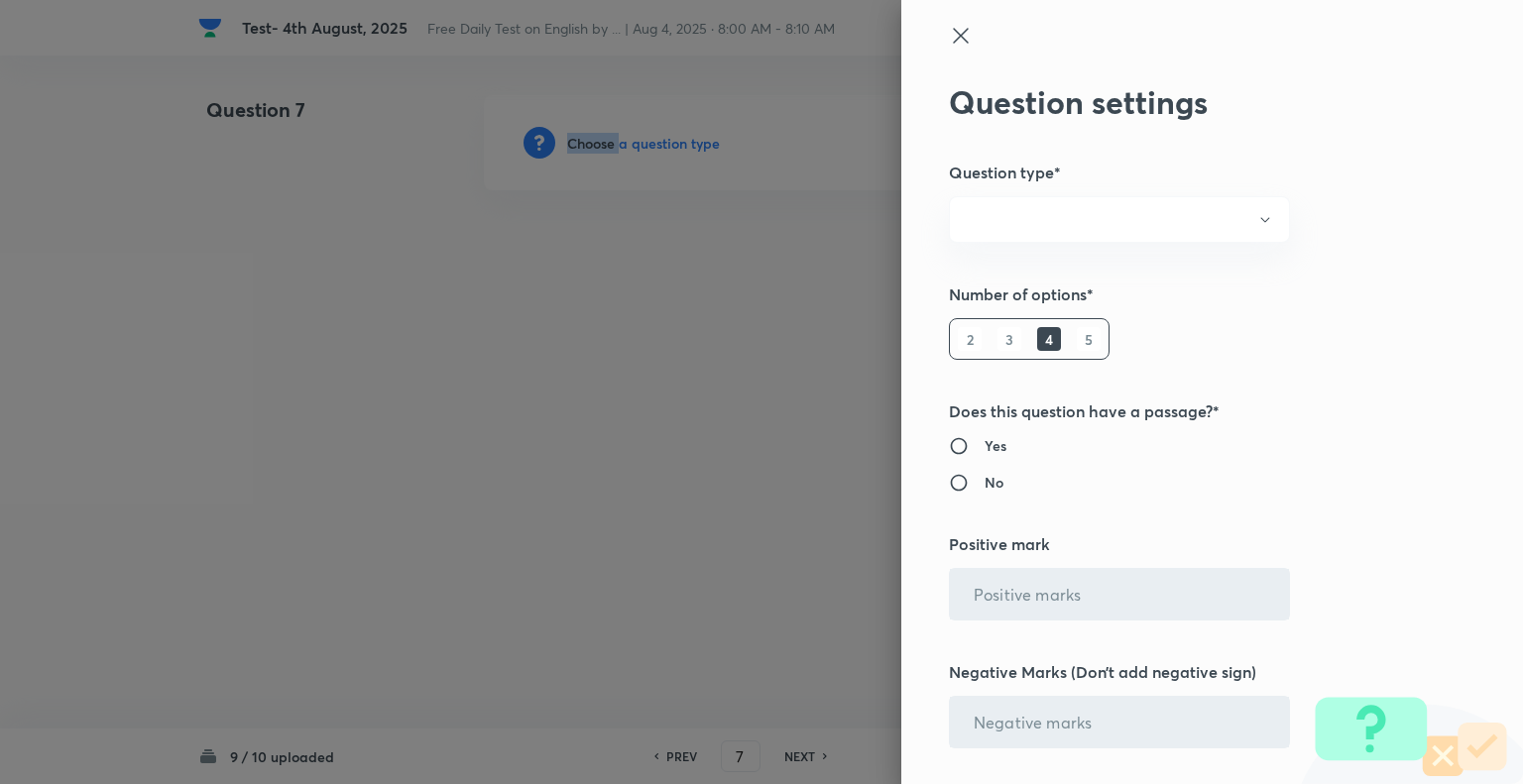 radio on "true" 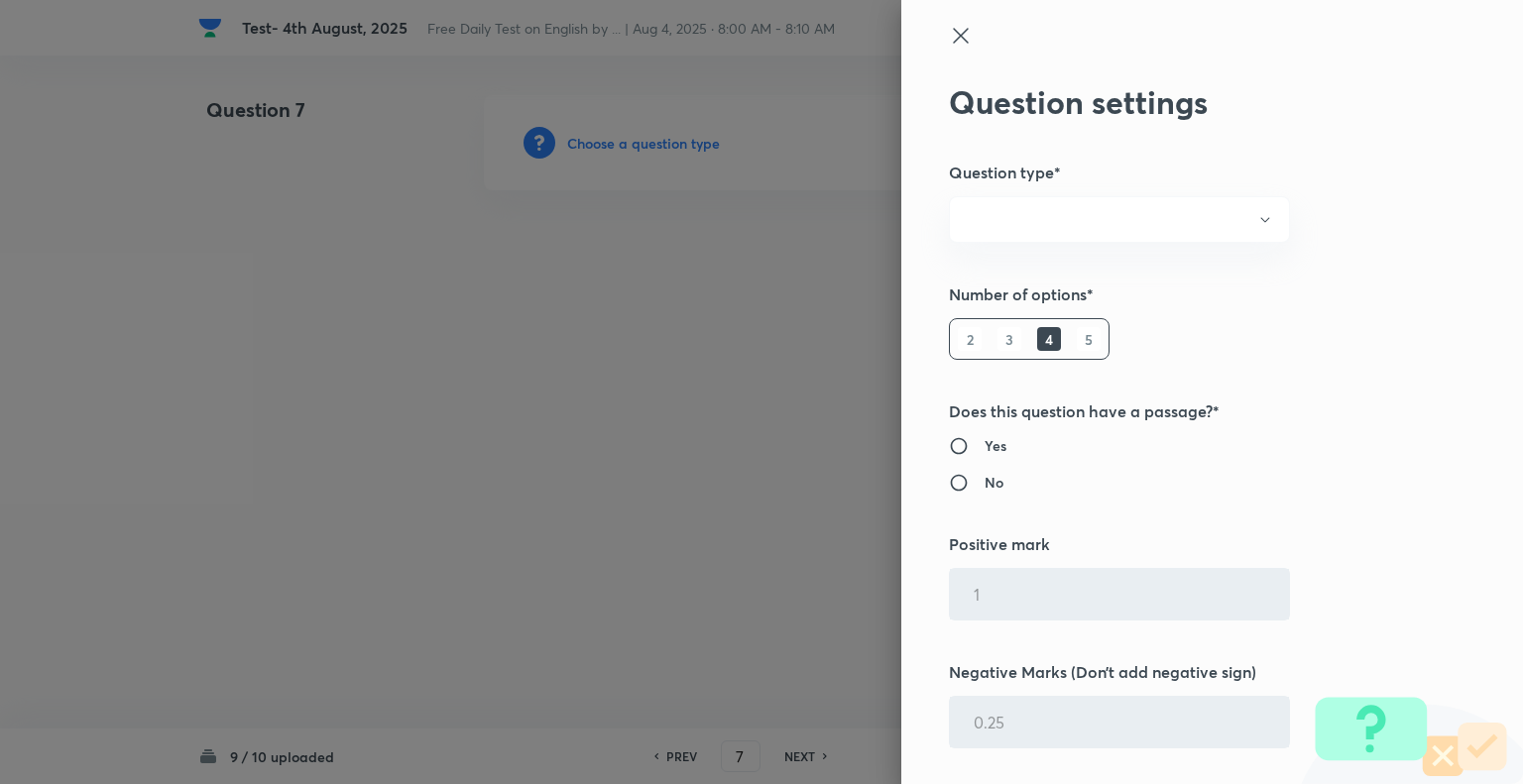 click at bounding box center [762, 392] 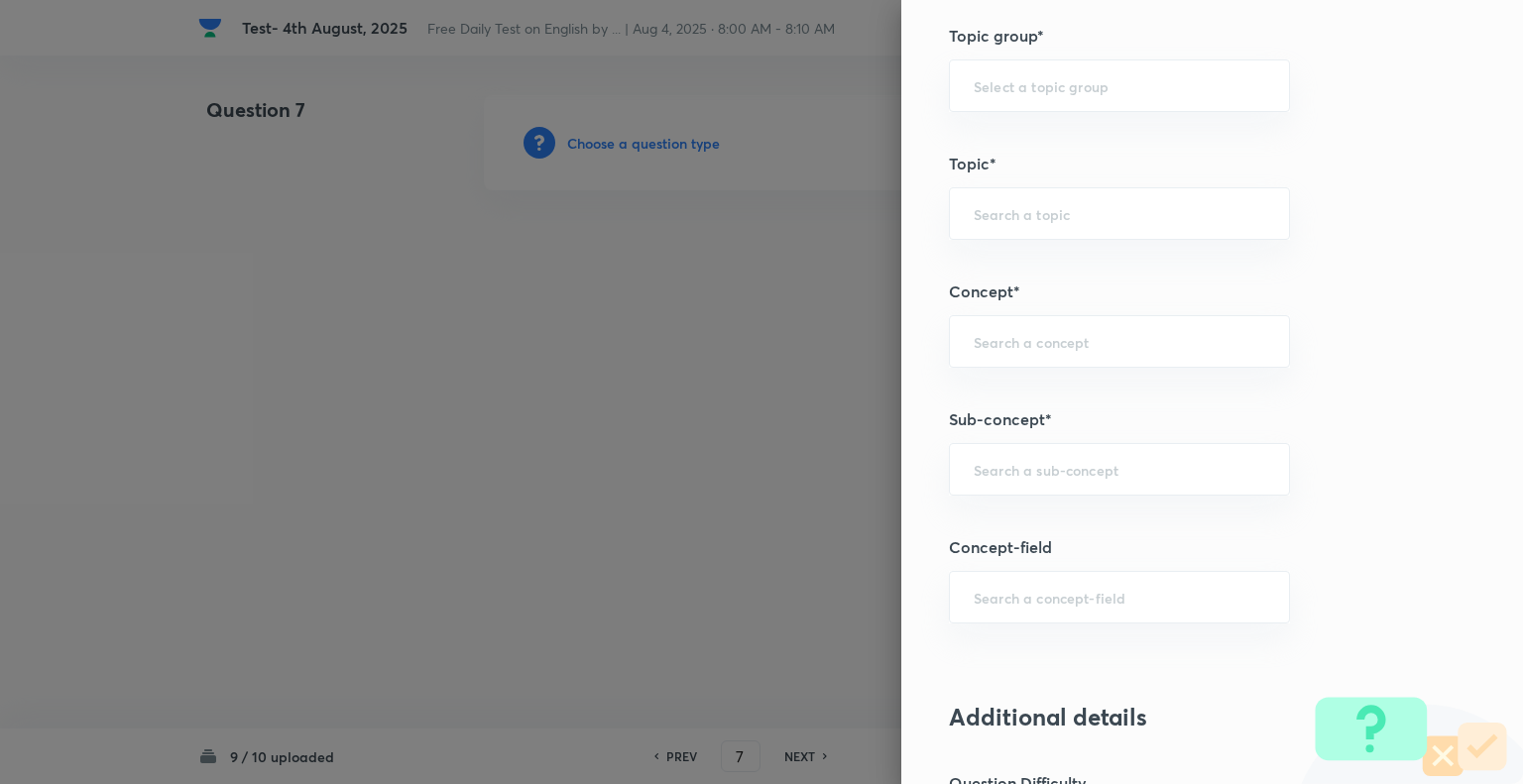 scroll, scrollTop: 887, scrollLeft: 0, axis: vertical 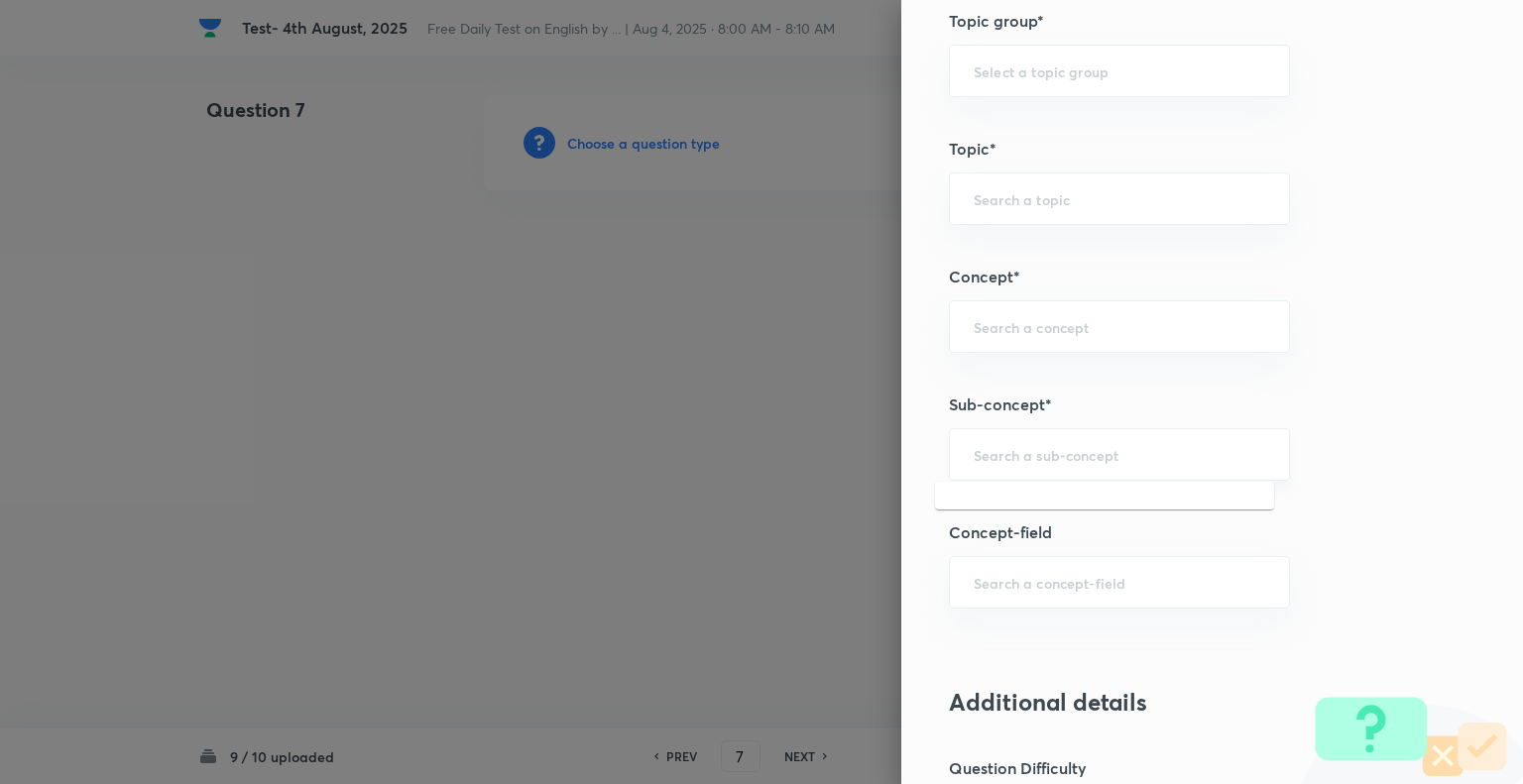 click at bounding box center [1119, 454] 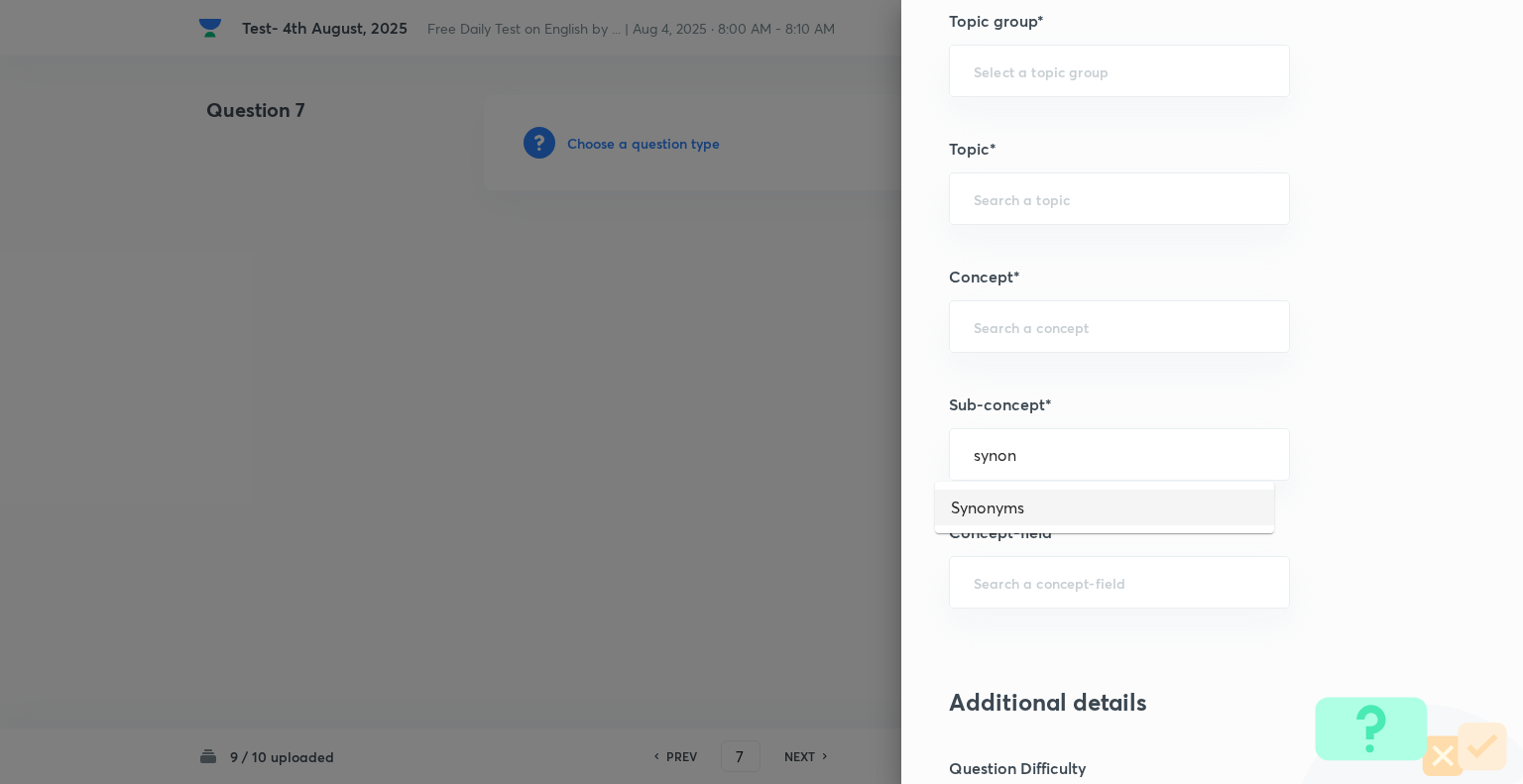 click on "Synonyms" at bounding box center (1105, 507) 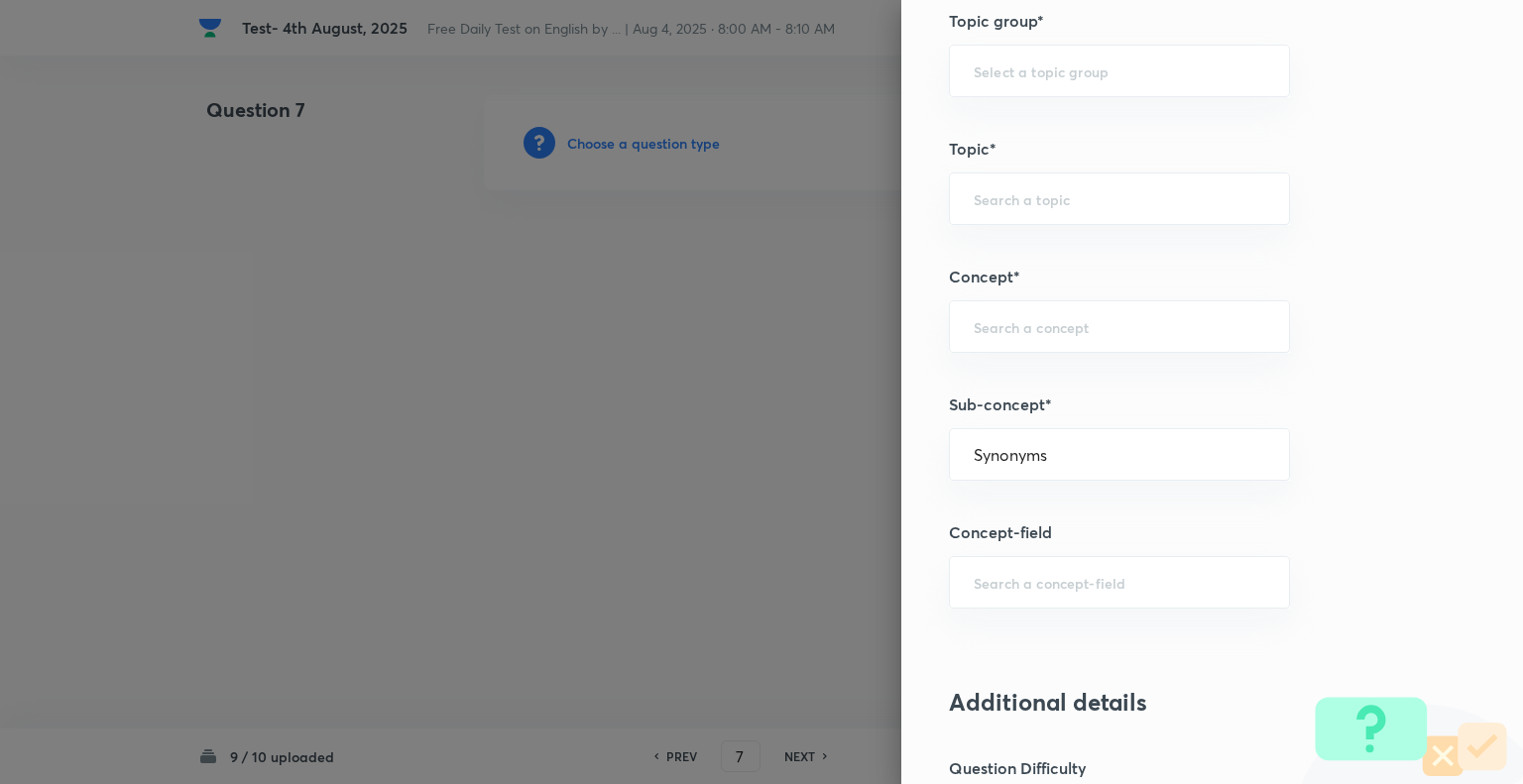type on "English Language" 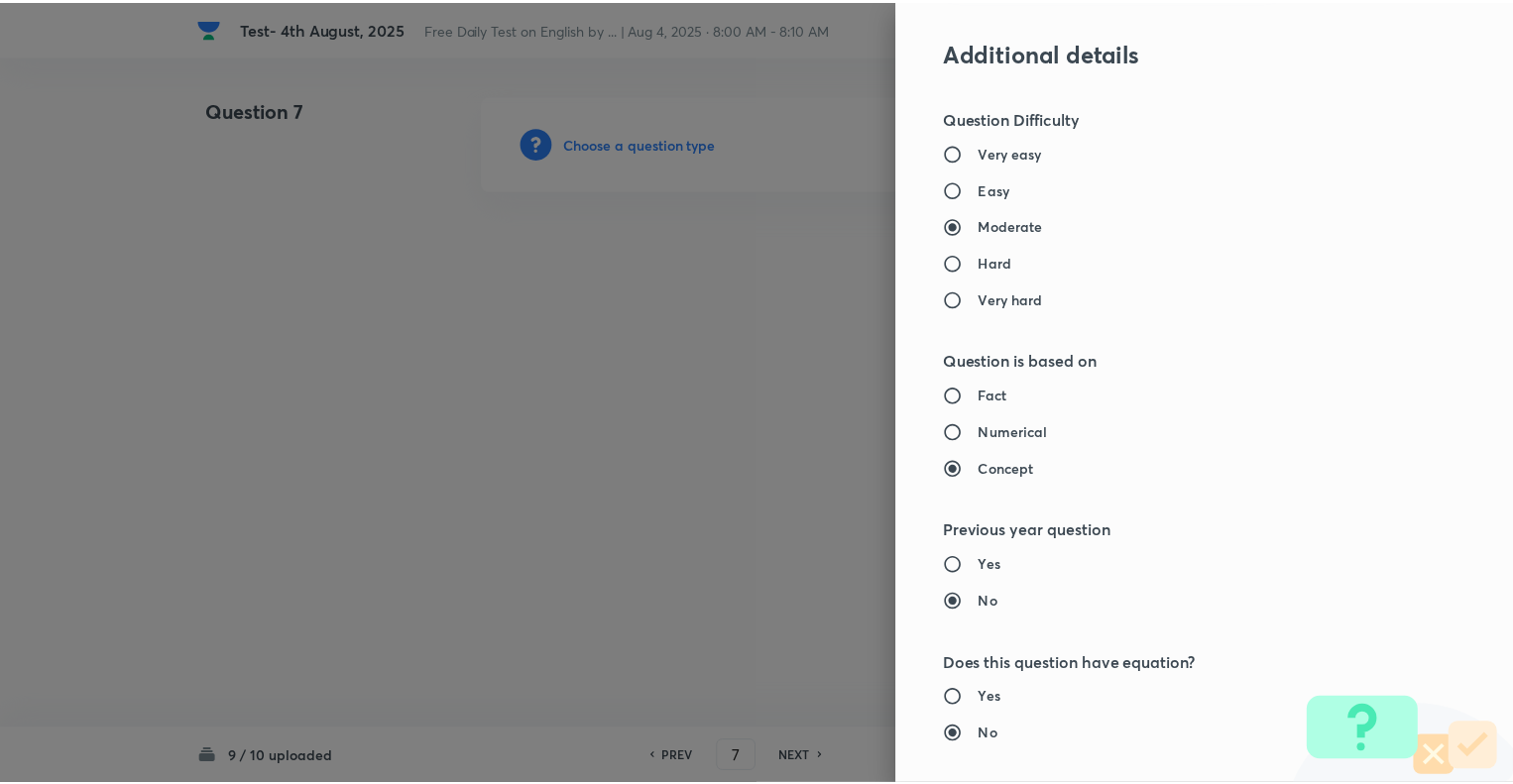scroll, scrollTop: 1914, scrollLeft: 0, axis: vertical 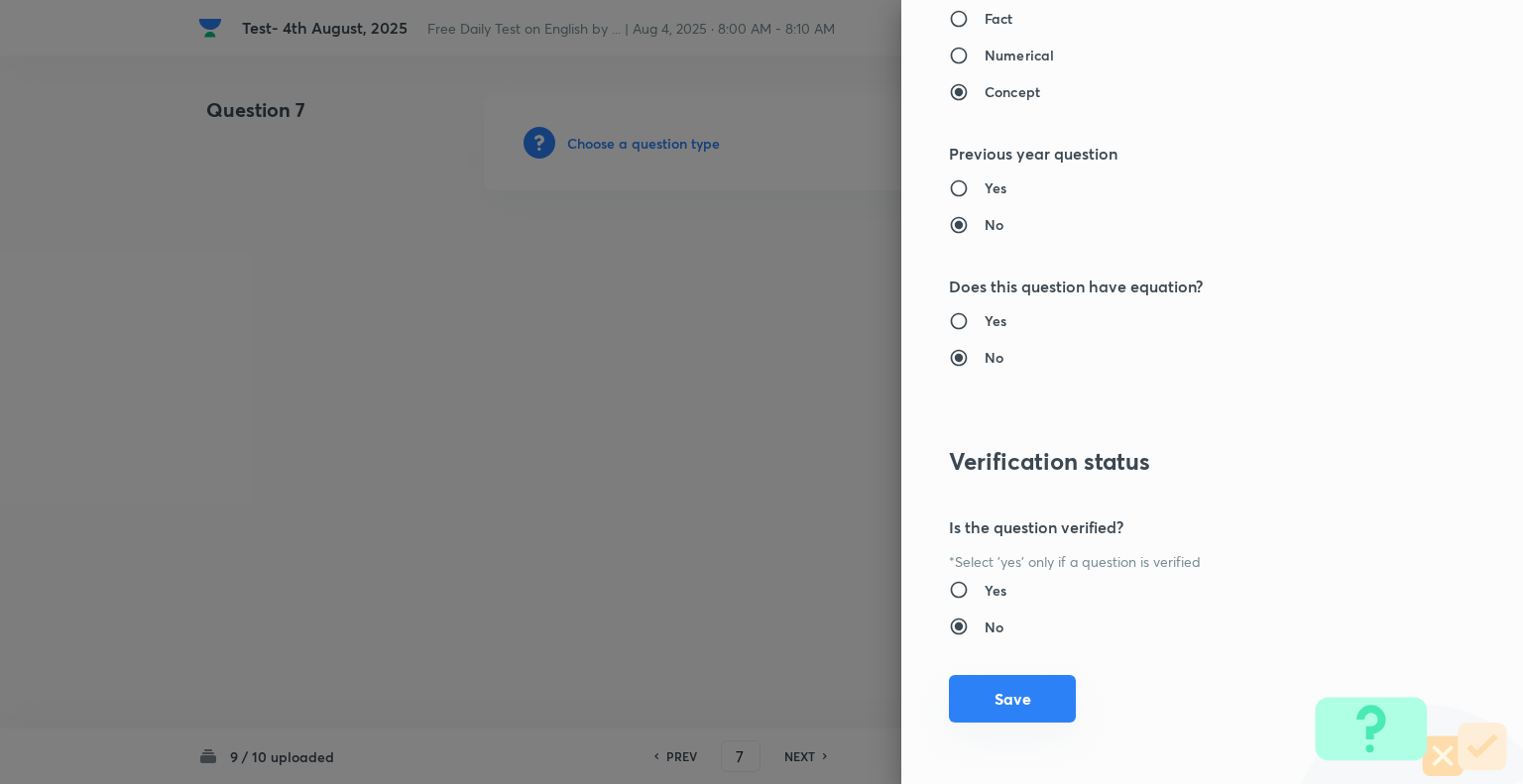 click on "Save" at bounding box center (1012, 699) 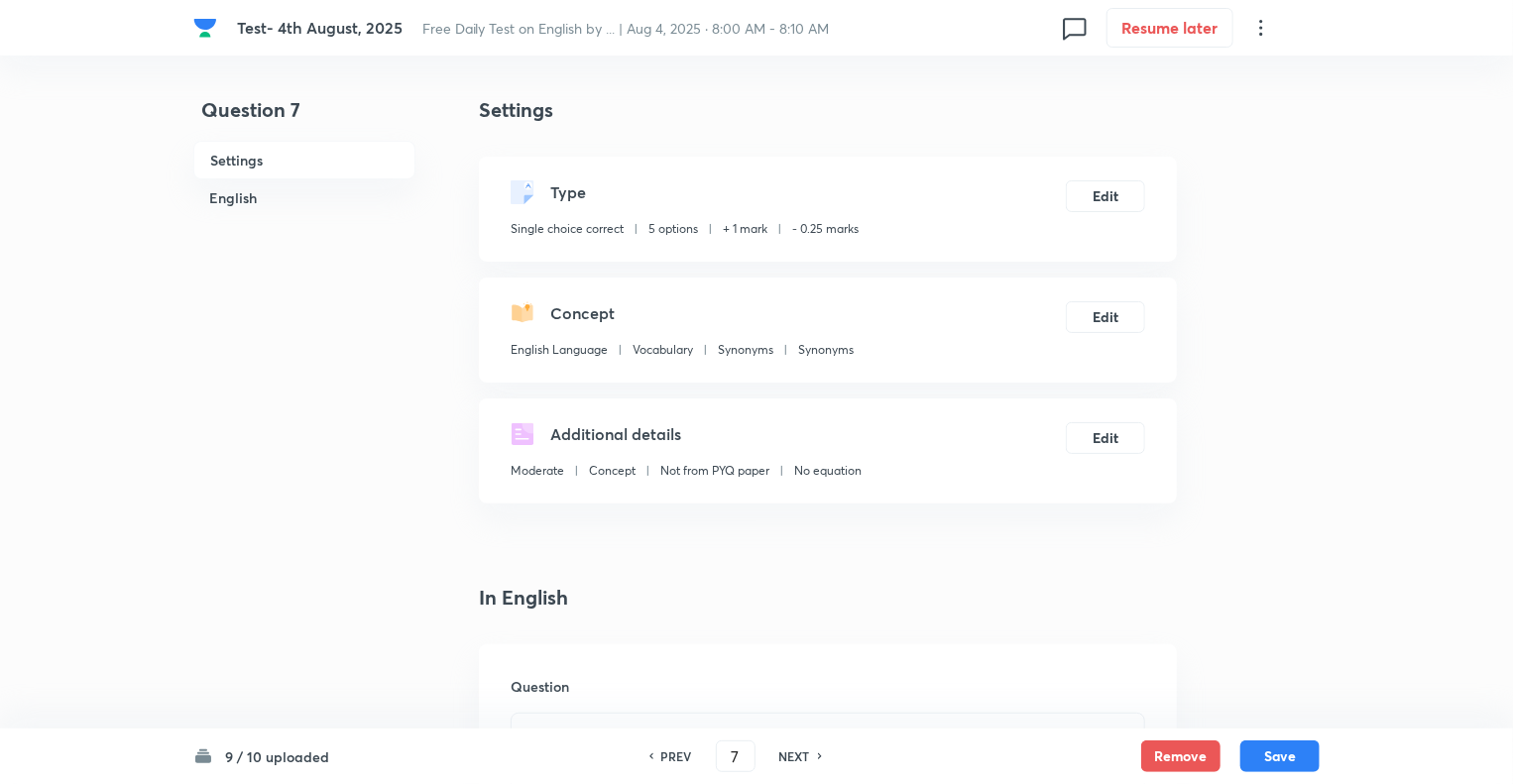 click on "Question 7 Settings English Settings Type Single choice correct 5 options + 1 mark - 0.25 marks Edit Concept English Language Vocabulary Synonyms Synonyms Edit Additional details Moderate Concept Not from PYQ paper No equation Edit In English Question Option A Mark as correct answer Option B Mark as correct answer Option C Mark as correct answer Option D Mark as correct answer Option E Mark as correct answer Solution" at bounding box center (756, 1493) 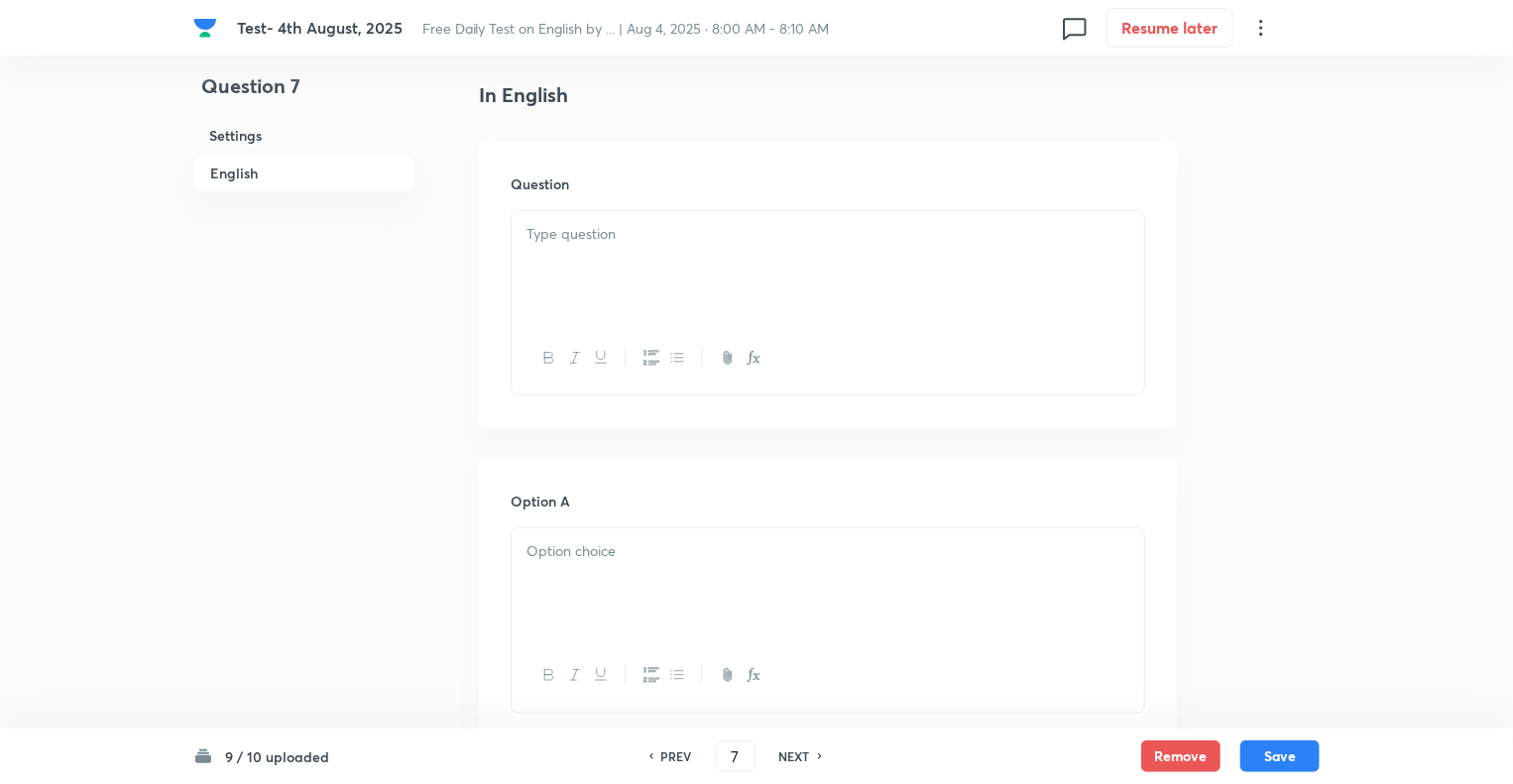 scroll, scrollTop: 515, scrollLeft: 0, axis: vertical 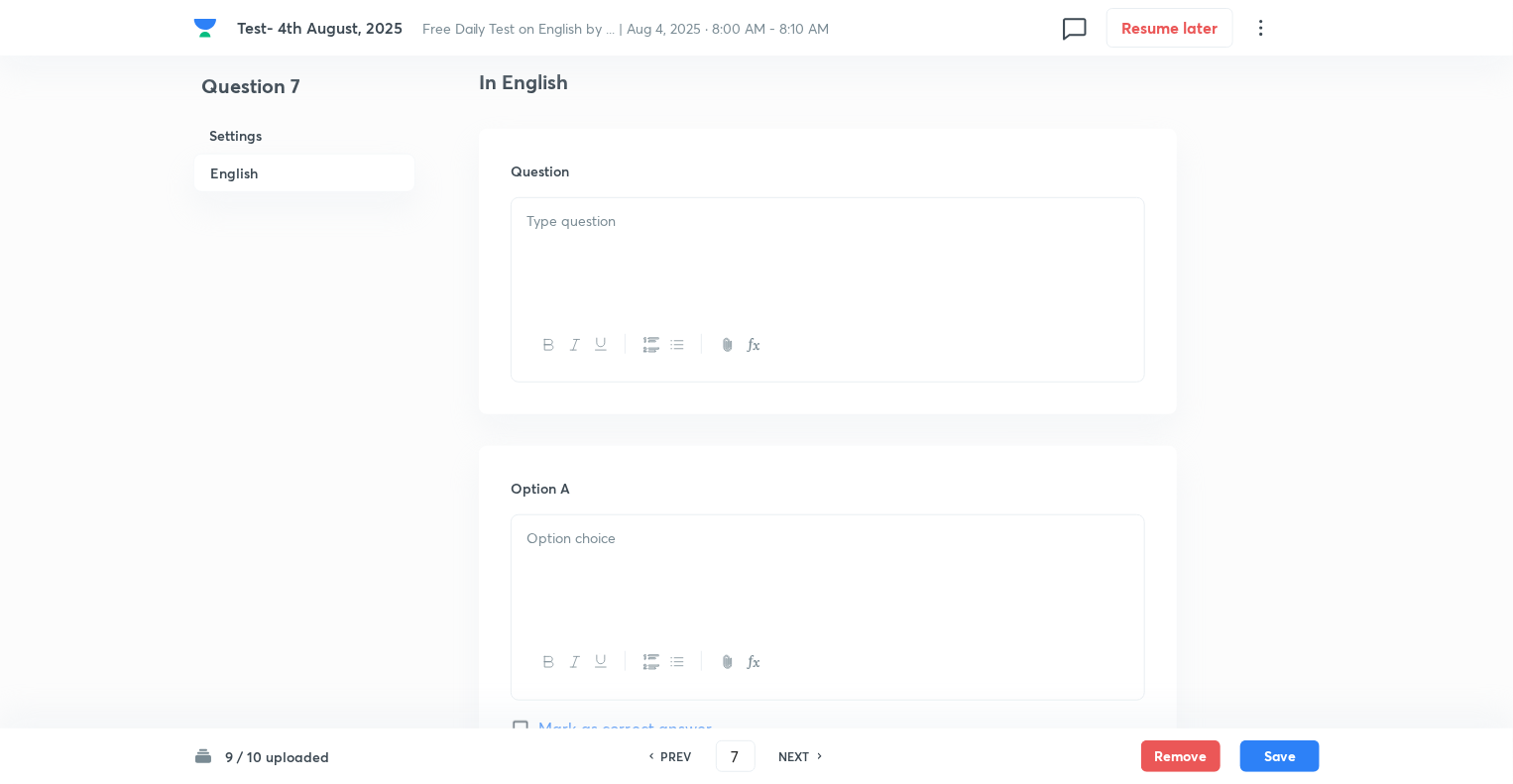 click at bounding box center [828, 221] 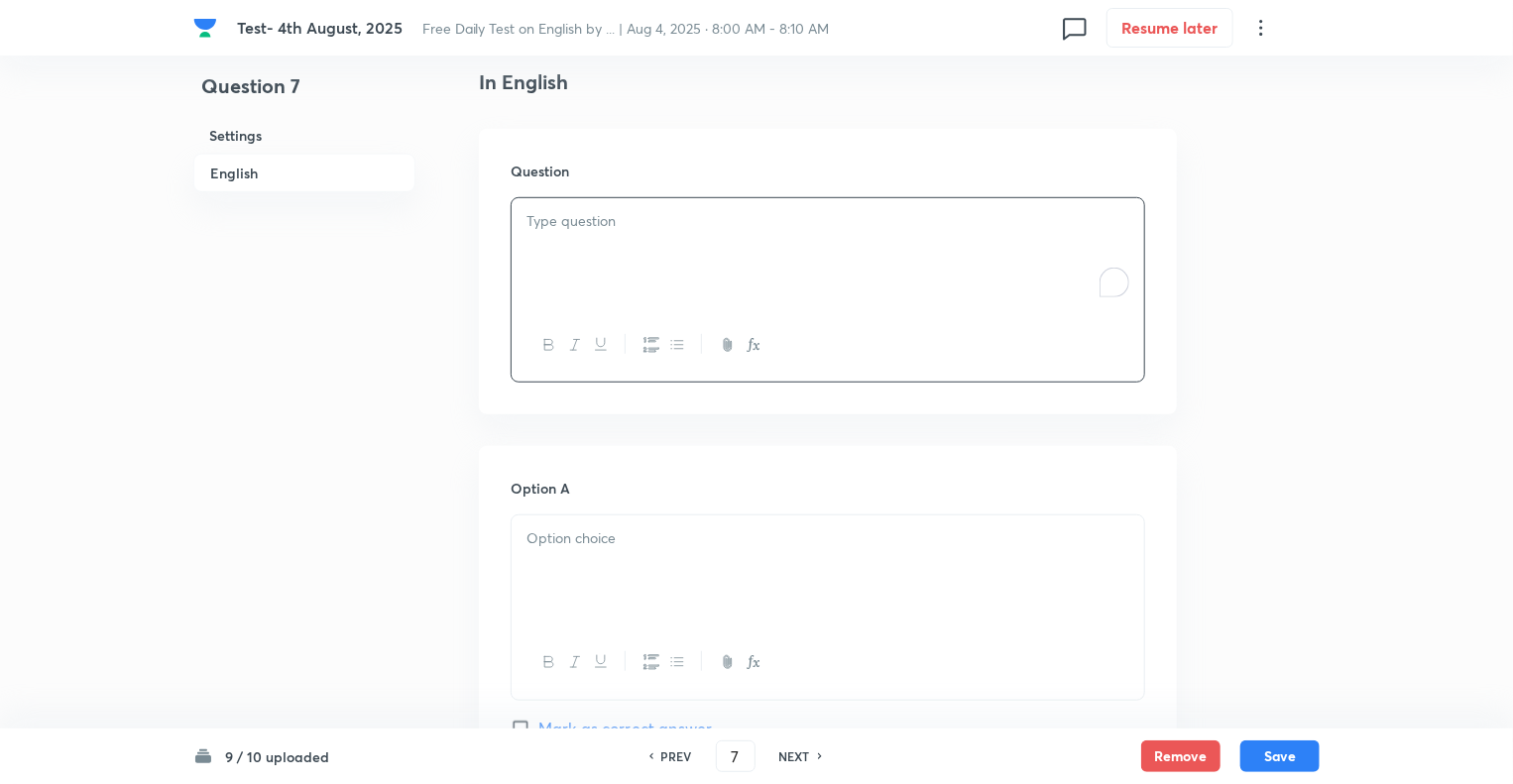 paste 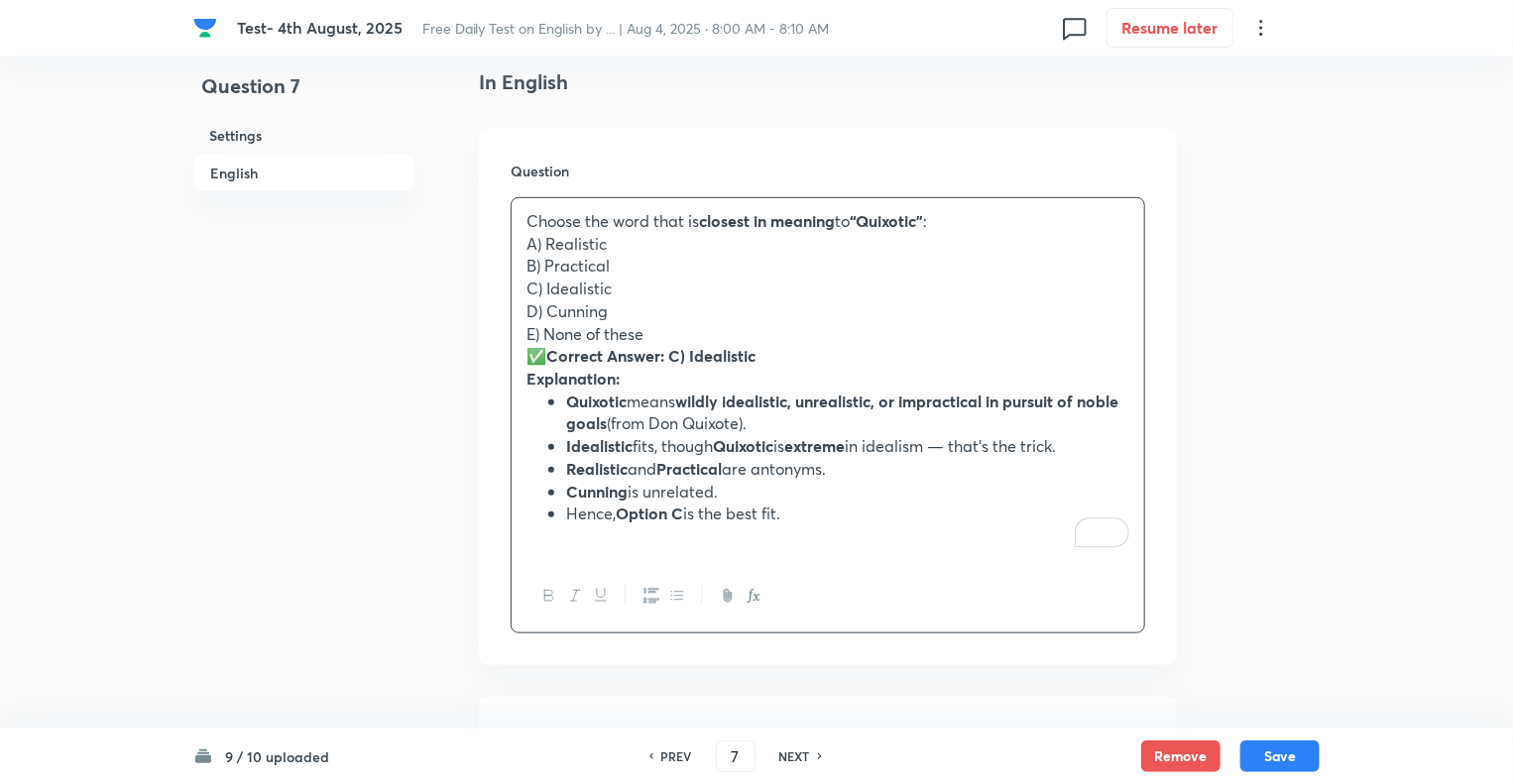 click on "A) Realistic" at bounding box center (828, 244) 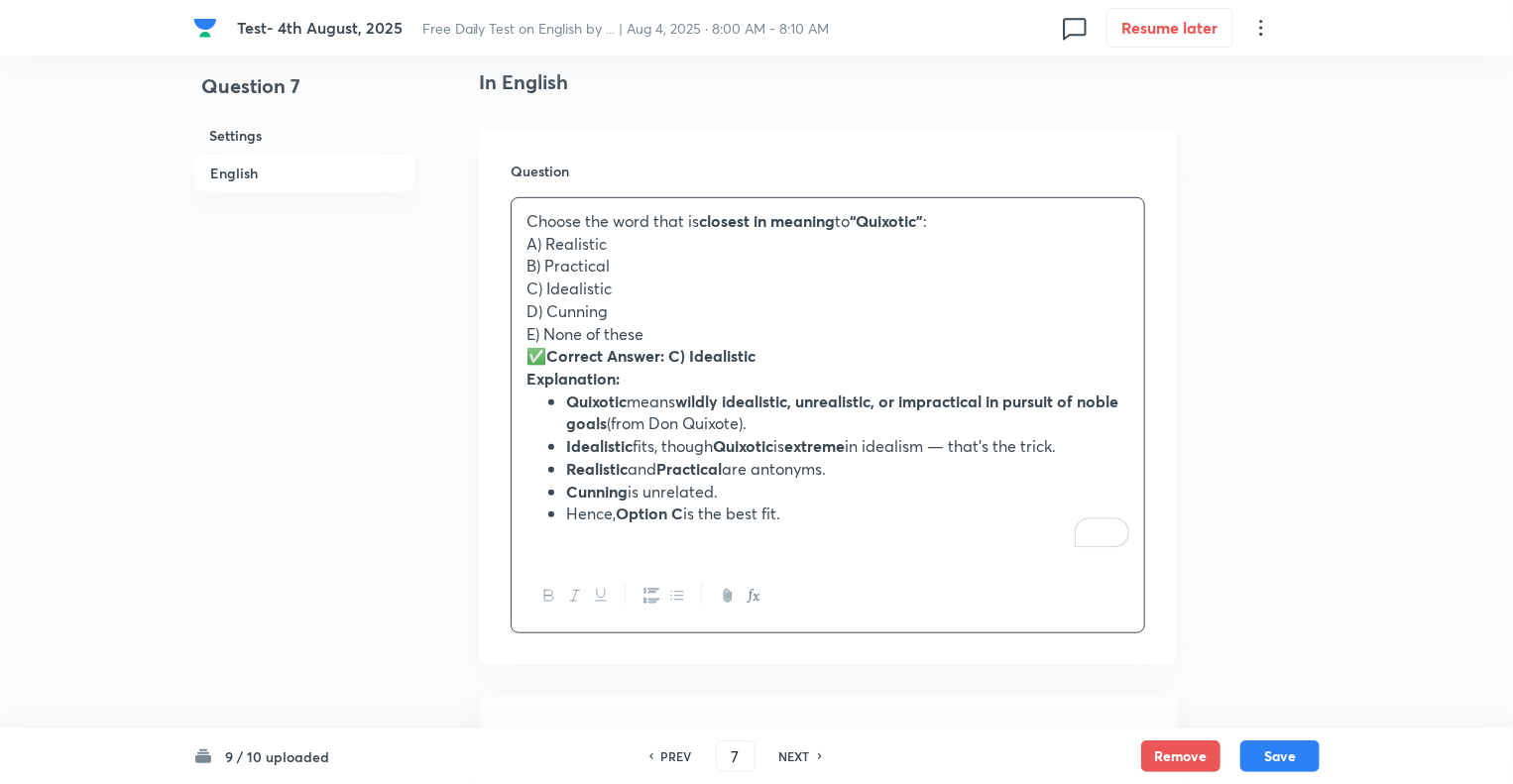 type 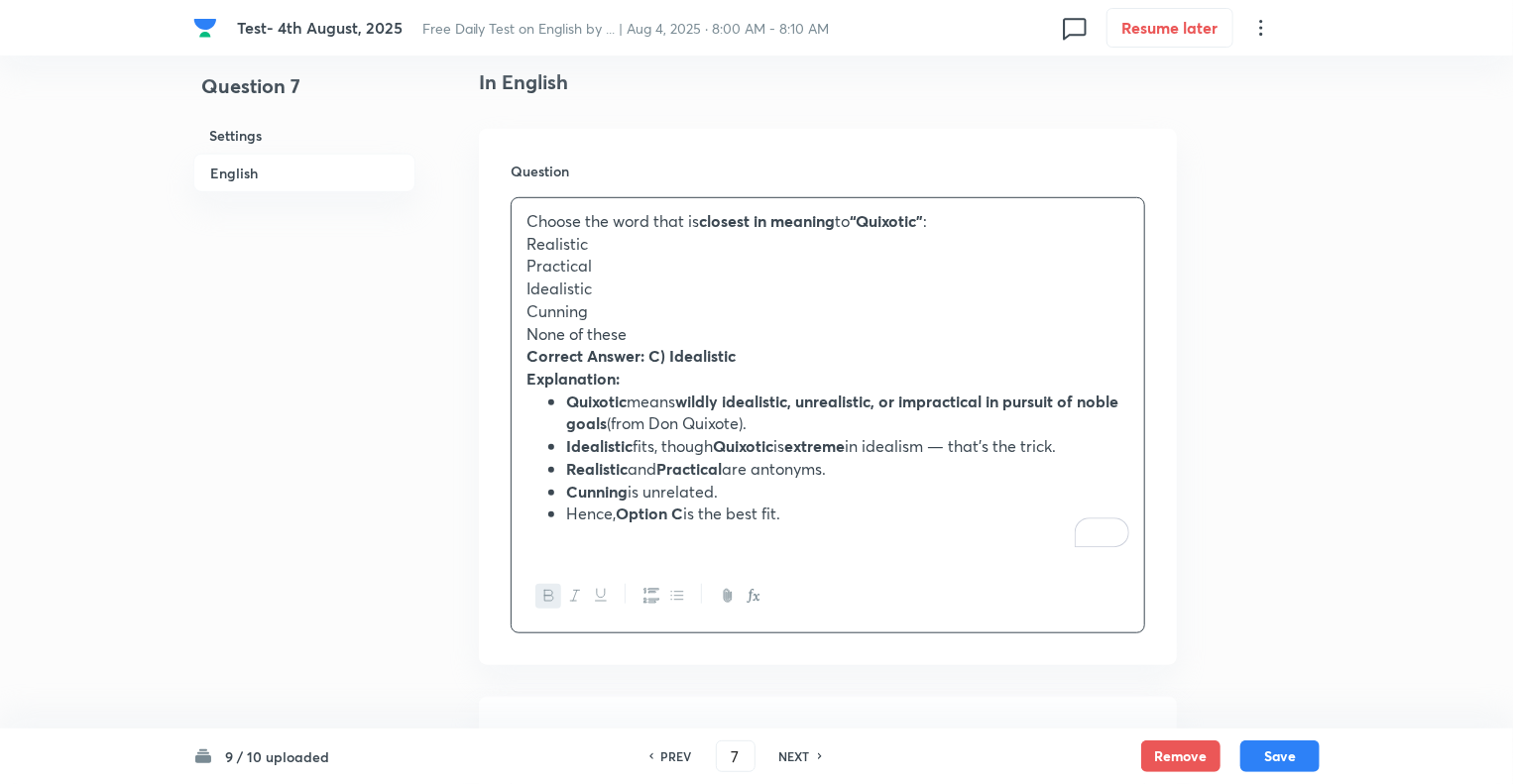 click on "Hence,  Option C  is the best fit." at bounding box center (848, 513) 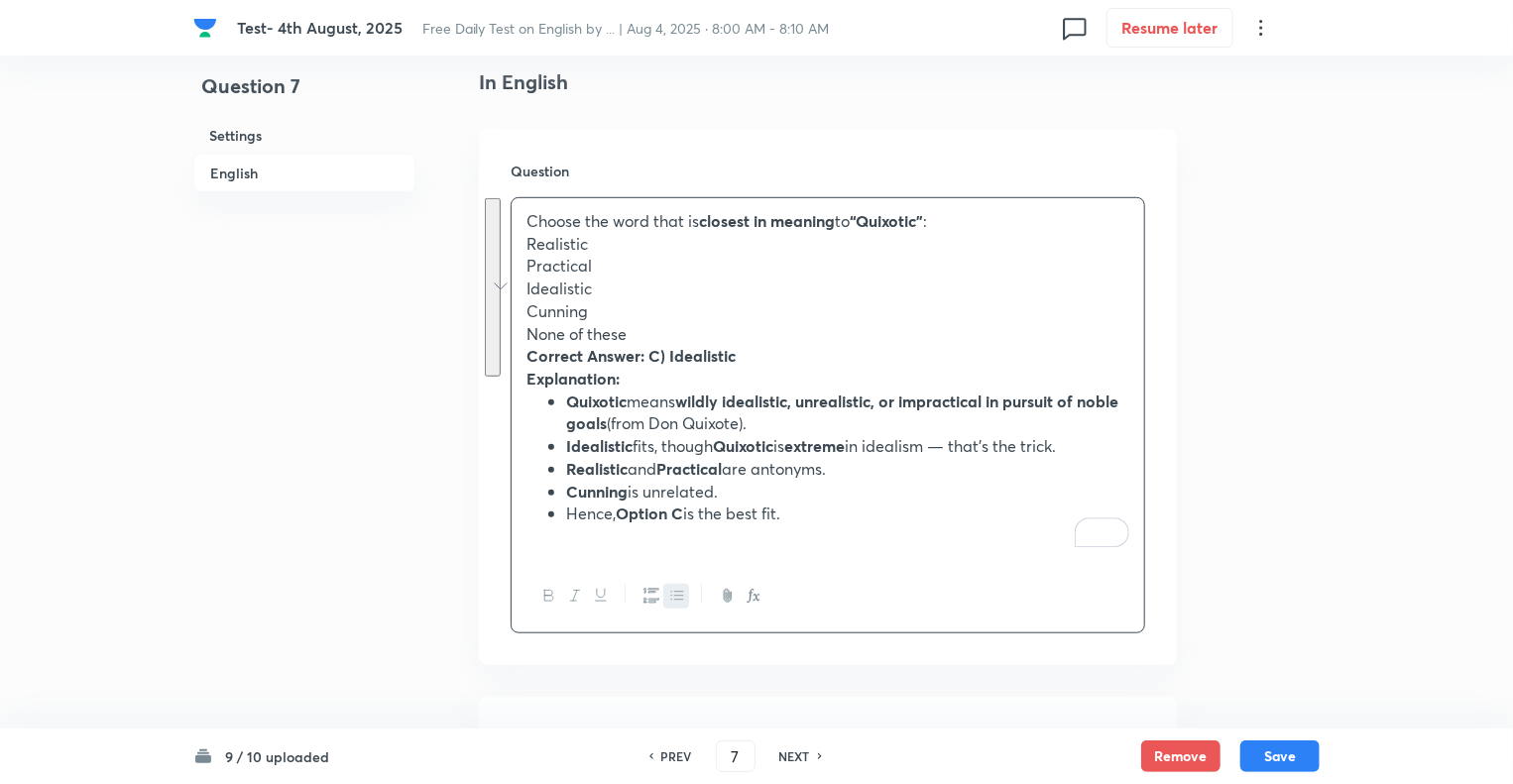 drag, startPoint x: 801, startPoint y: 513, endPoint x: 522, endPoint y: 362, distance: 317.24123 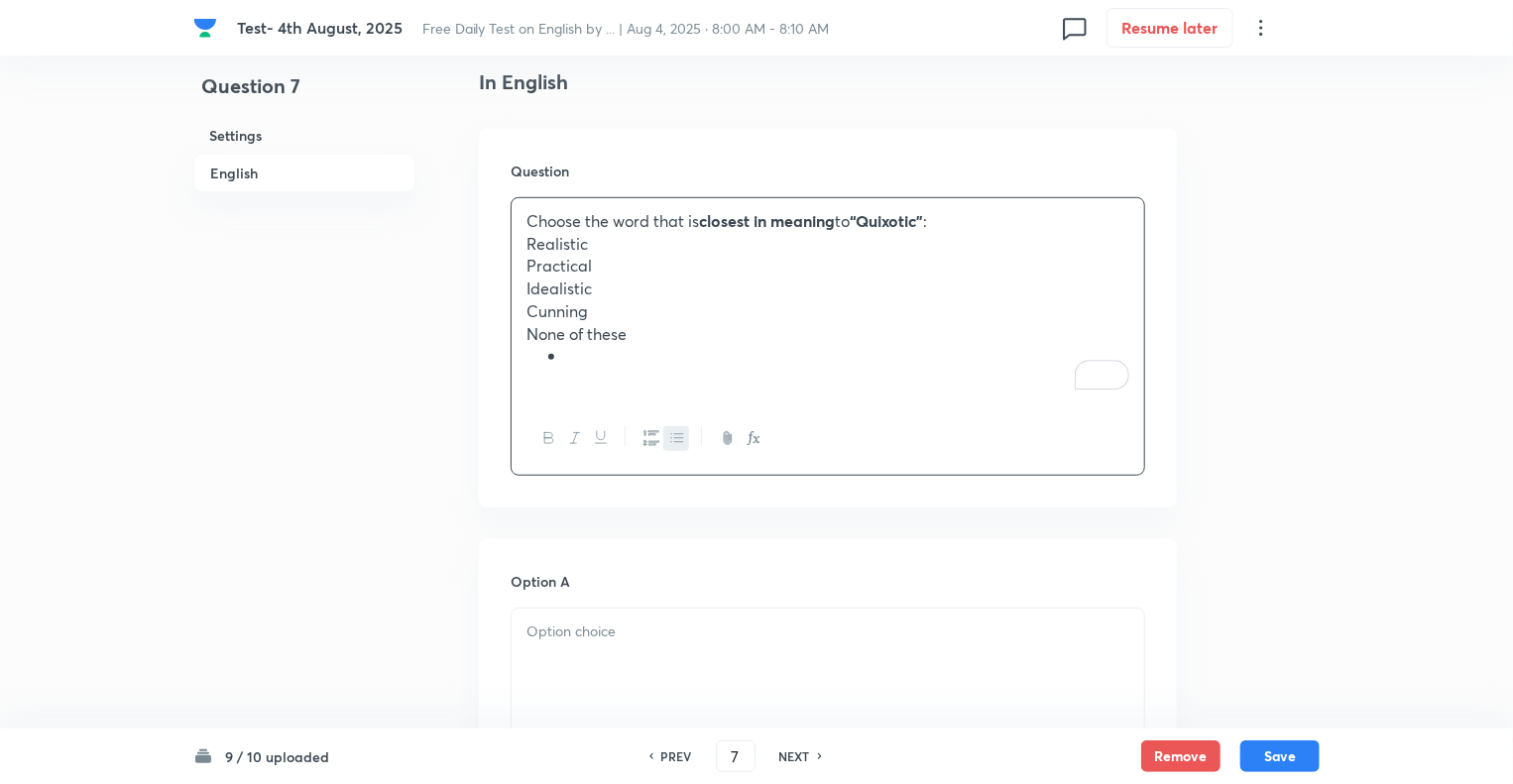 click on "Question 7 Settings English" at bounding box center (304, 1024) 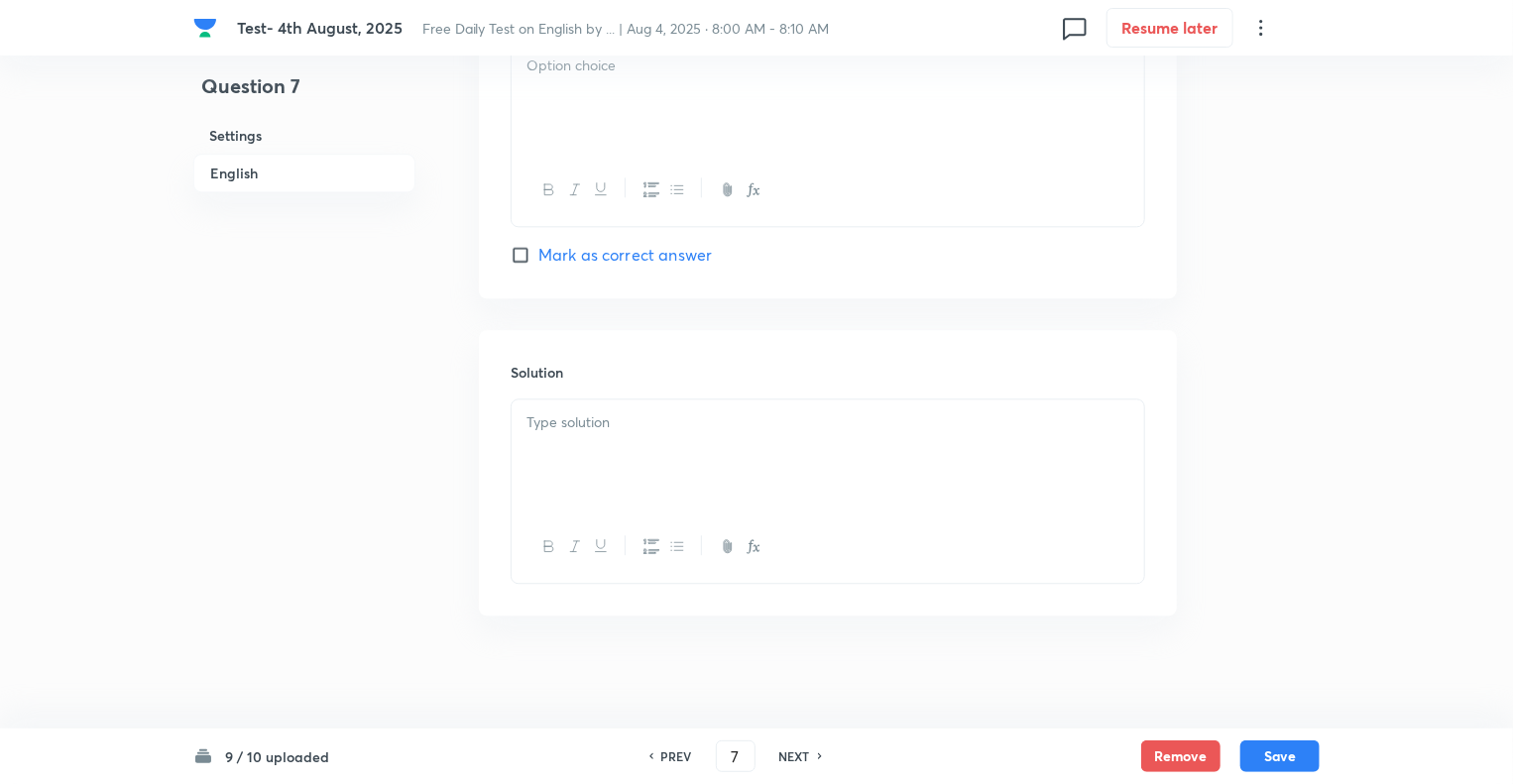 scroll, scrollTop: 2291, scrollLeft: 0, axis: vertical 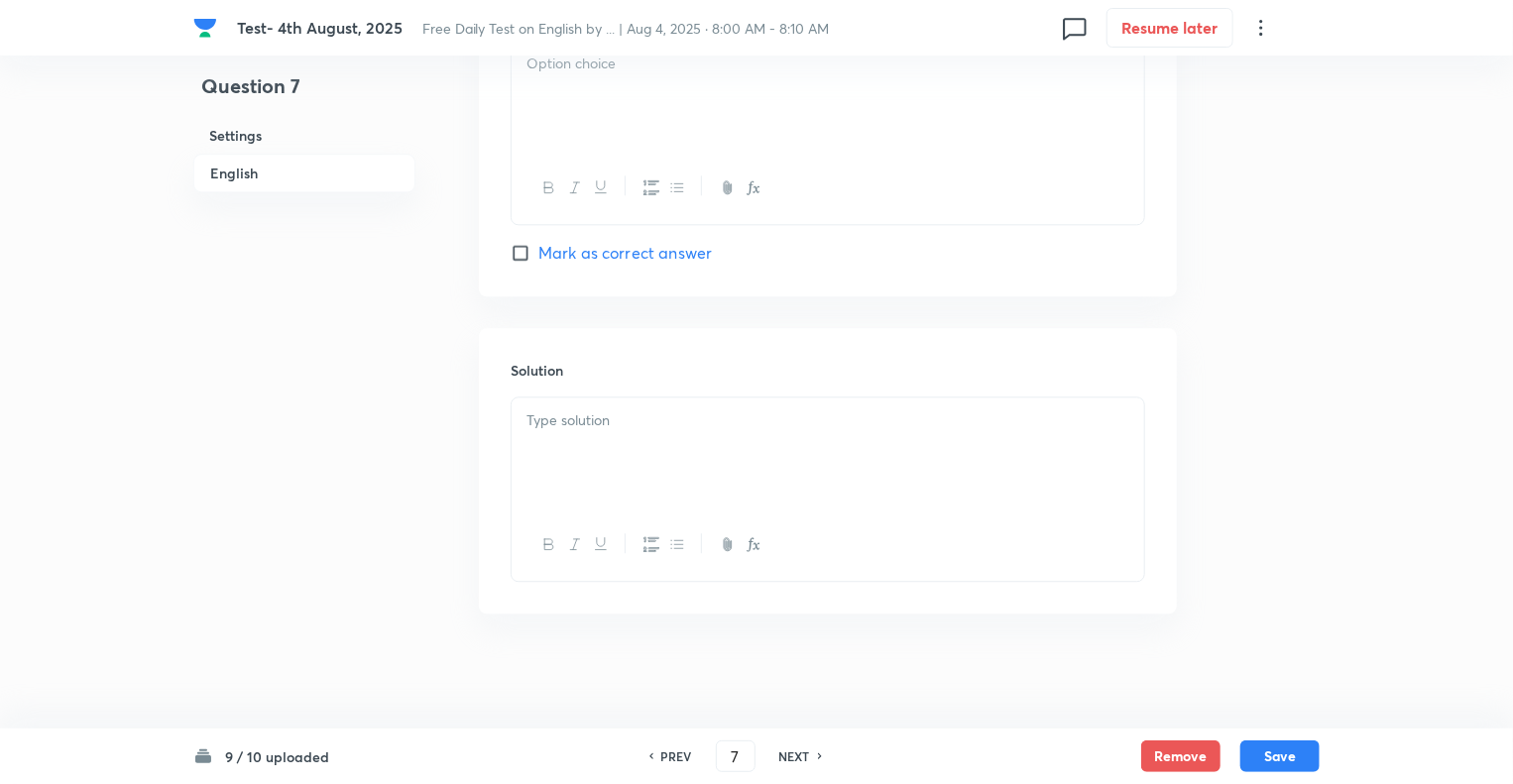 click at bounding box center [828, 420] 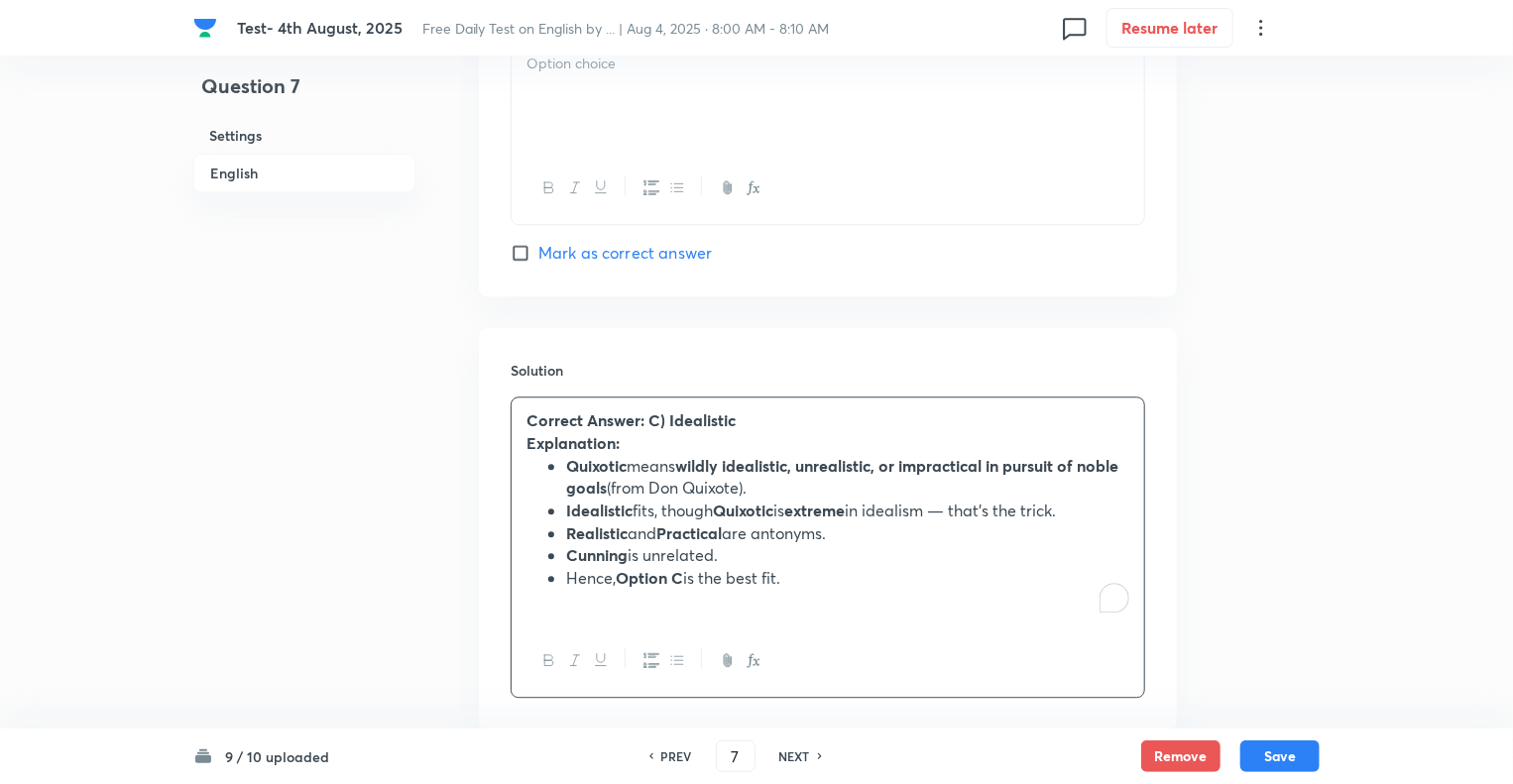 click on "Question 7 Settings English" at bounding box center [304, -694] 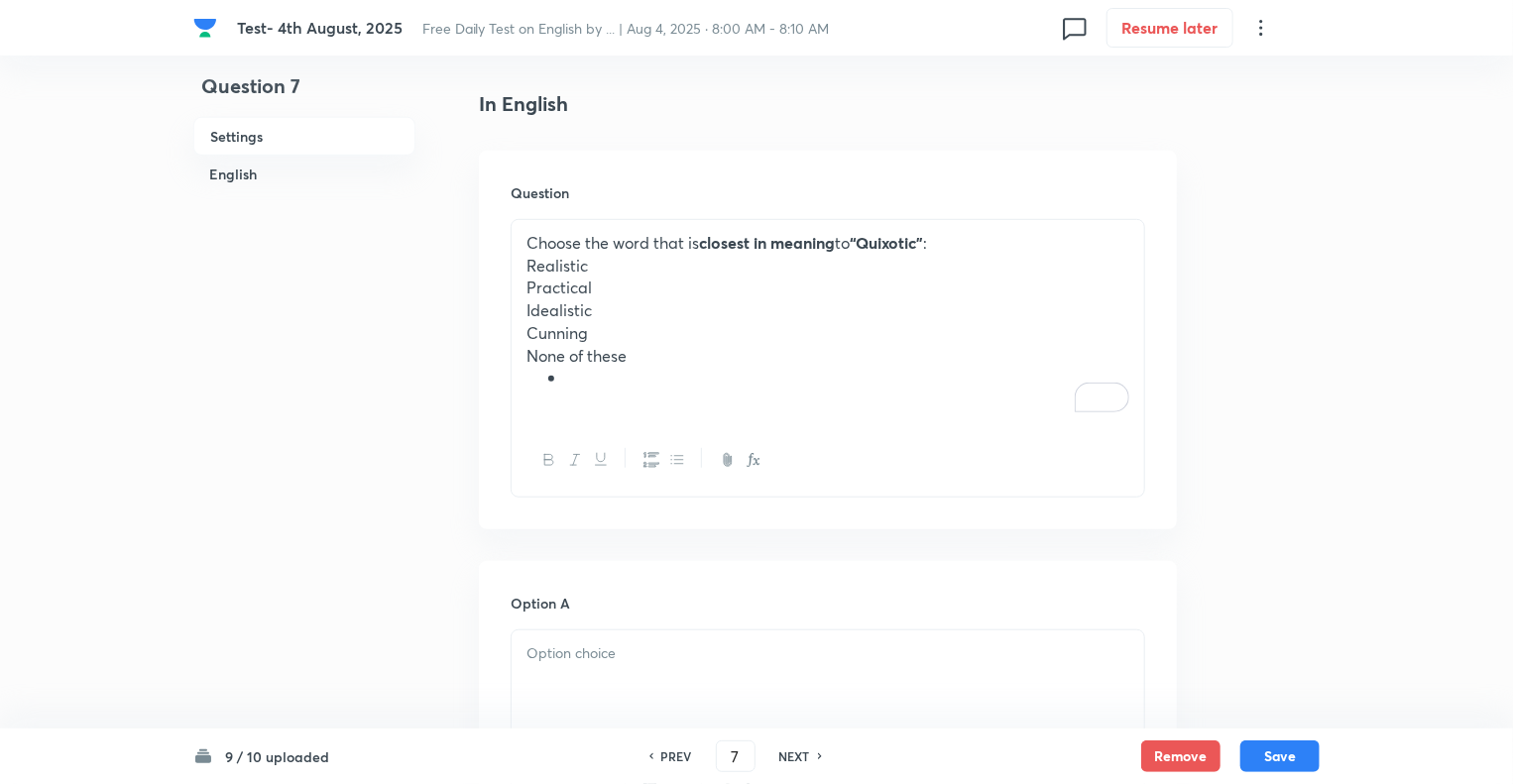 scroll, scrollTop: 427, scrollLeft: 0, axis: vertical 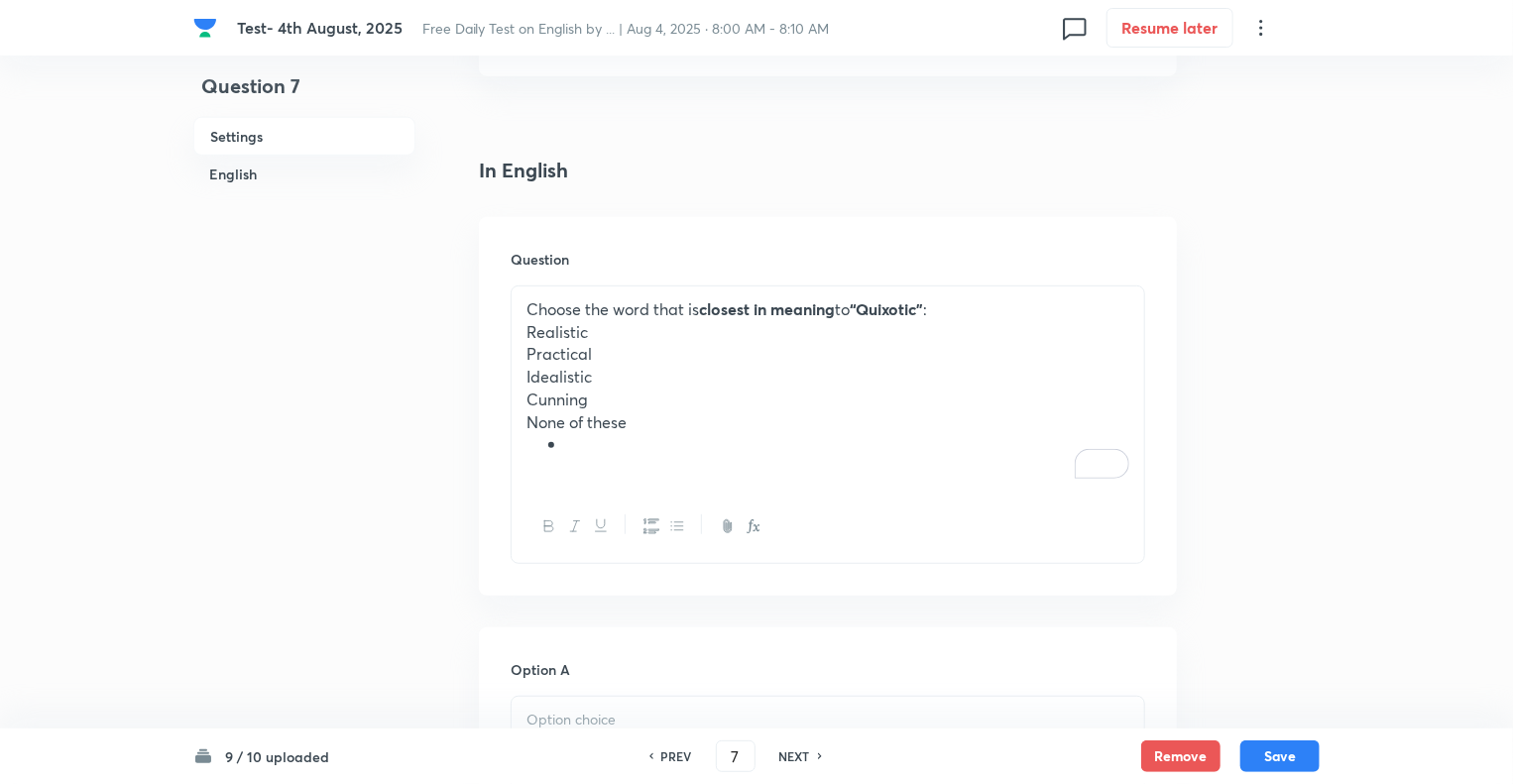 click at bounding box center (848, 444) 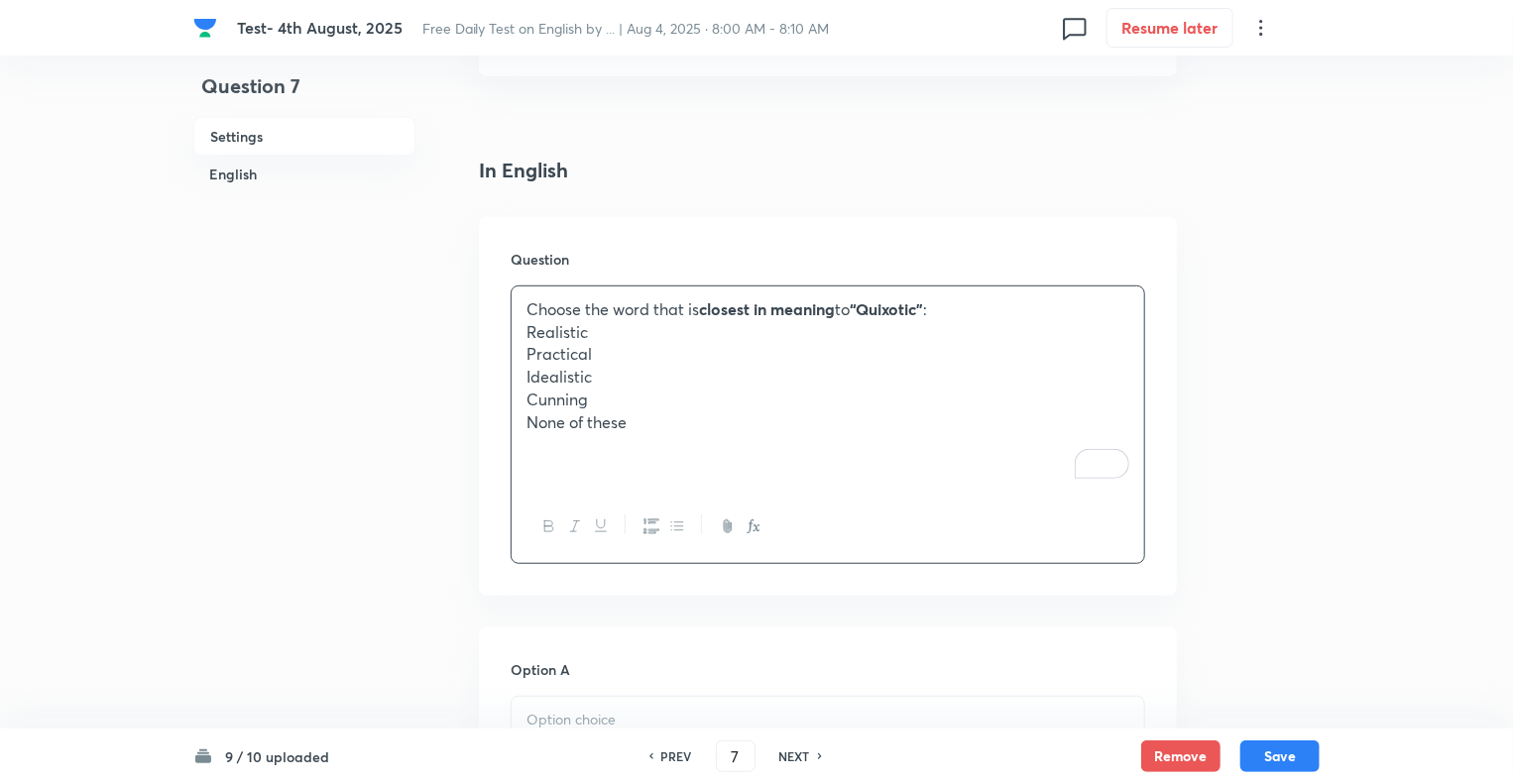 click on "None of these" at bounding box center (828, 422) 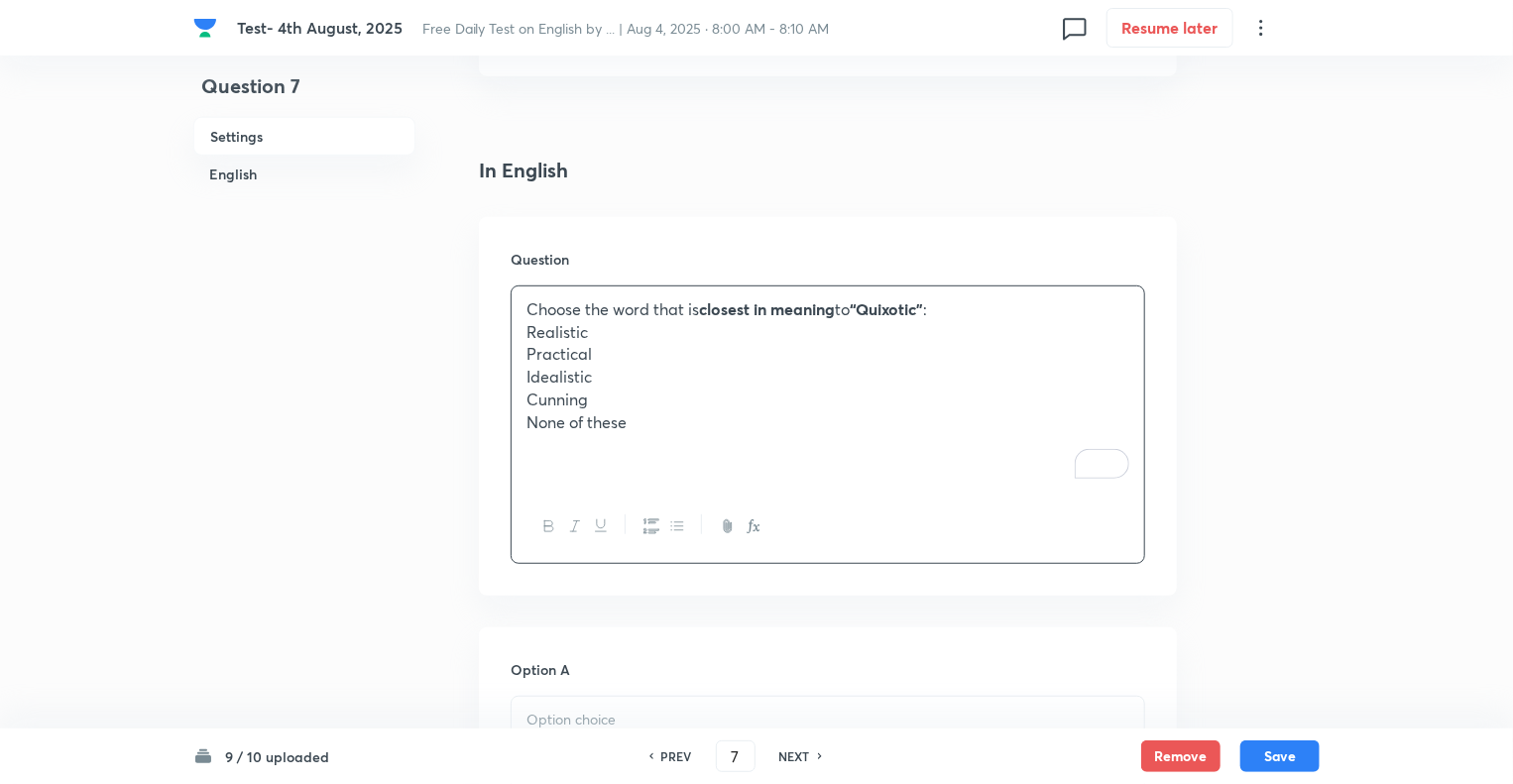 click on "Choose the word that is  closest in meaning  to  “Quixotic” : Realistic Practical Idealistic Cunning None of these" at bounding box center (828, 389) 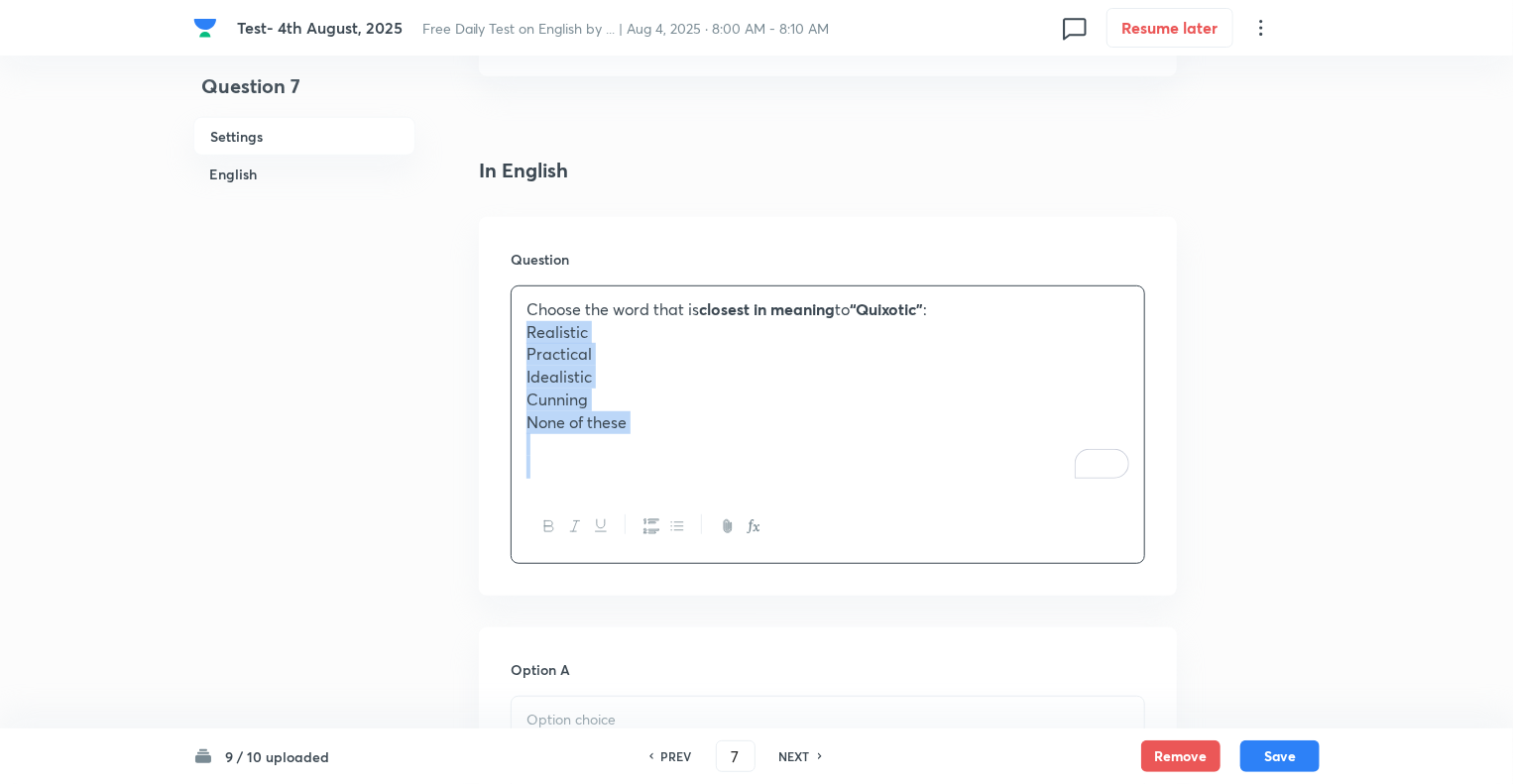 drag, startPoint x: 522, startPoint y: 323, endPoint x: 730, endPoint y: 459, distance: 248.51559 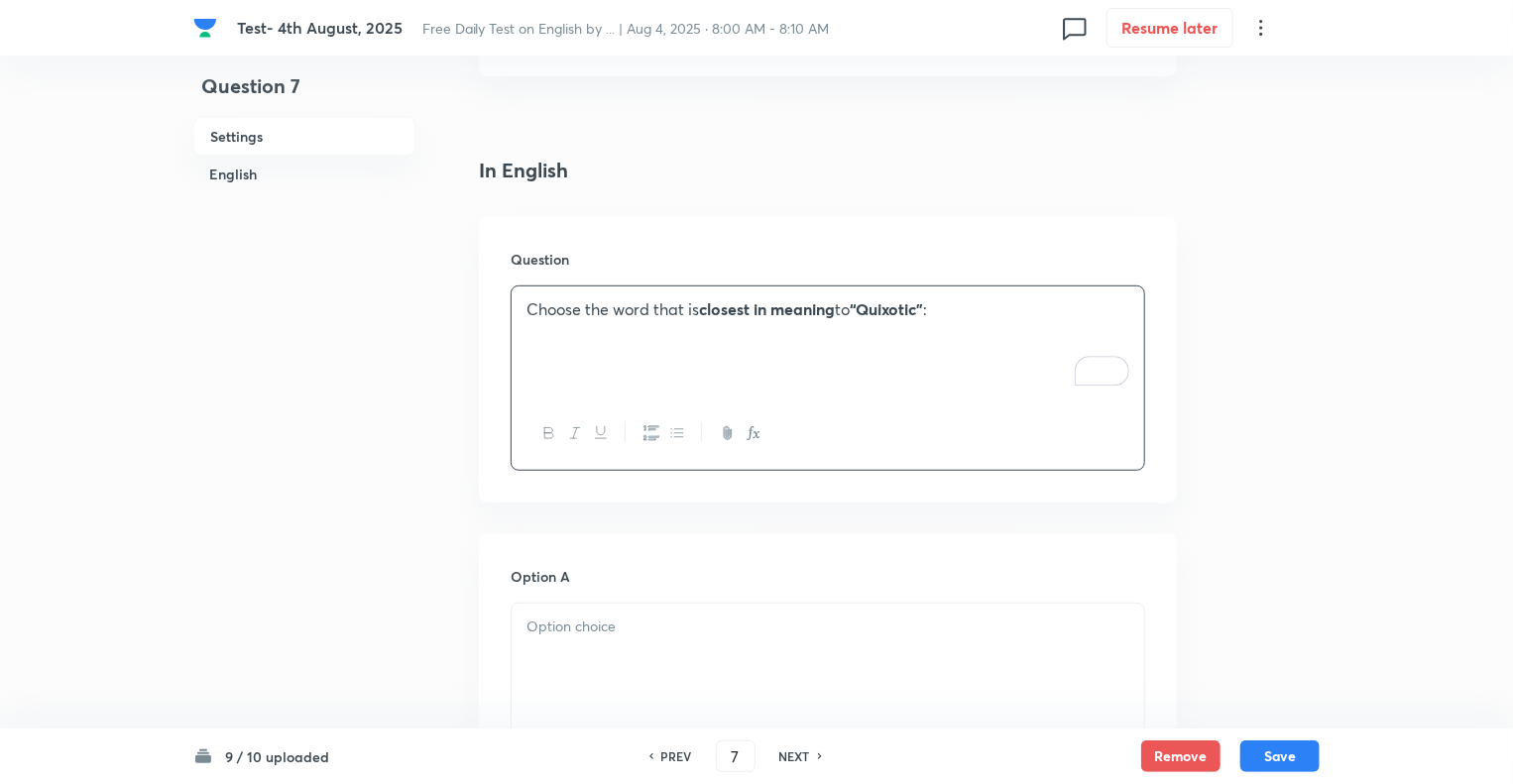 click on "Question 7 Settings English" at bounding box center (304, 1123) 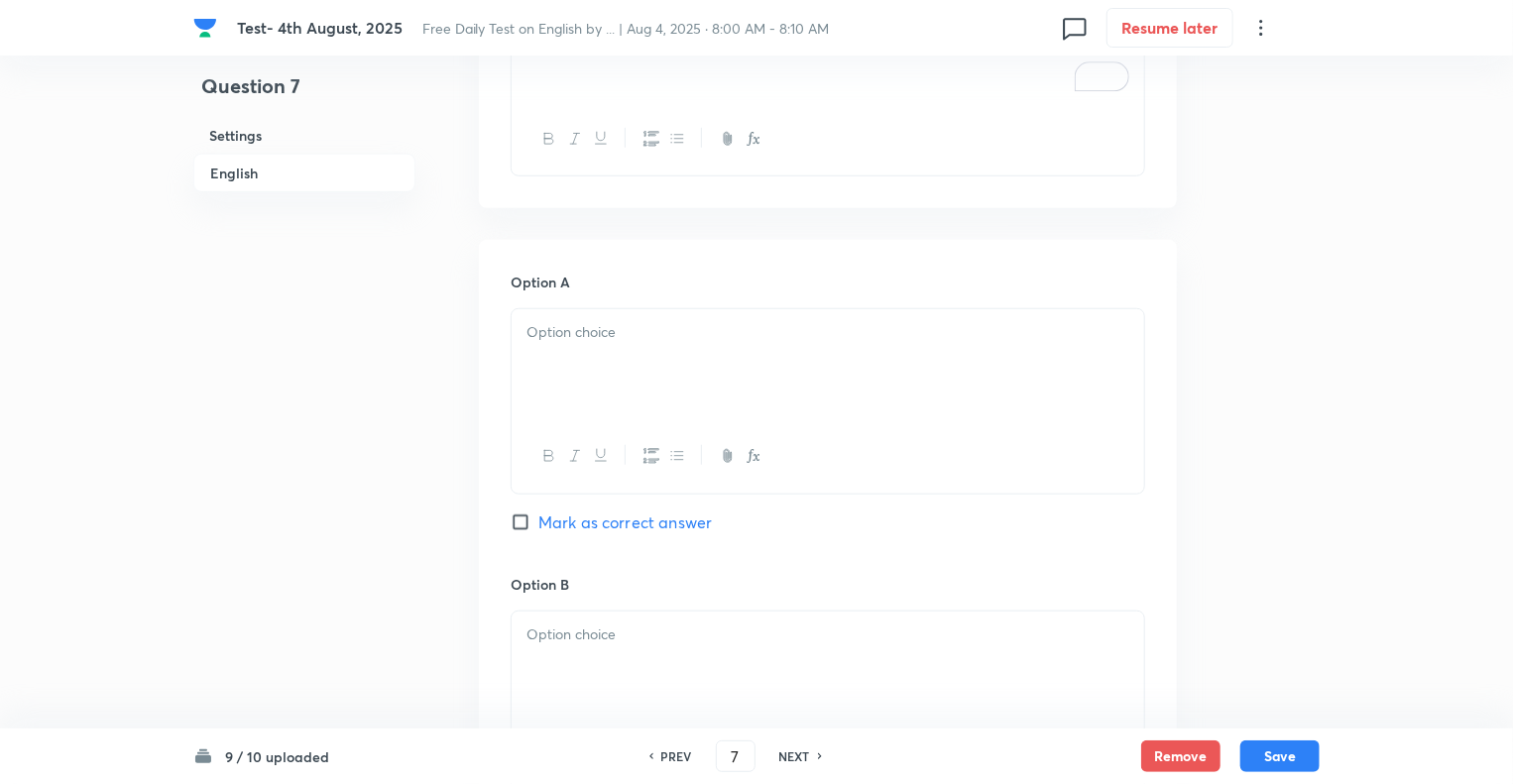 scroll, scrollTop: 784, scrollLeft: 0, axis: vertical 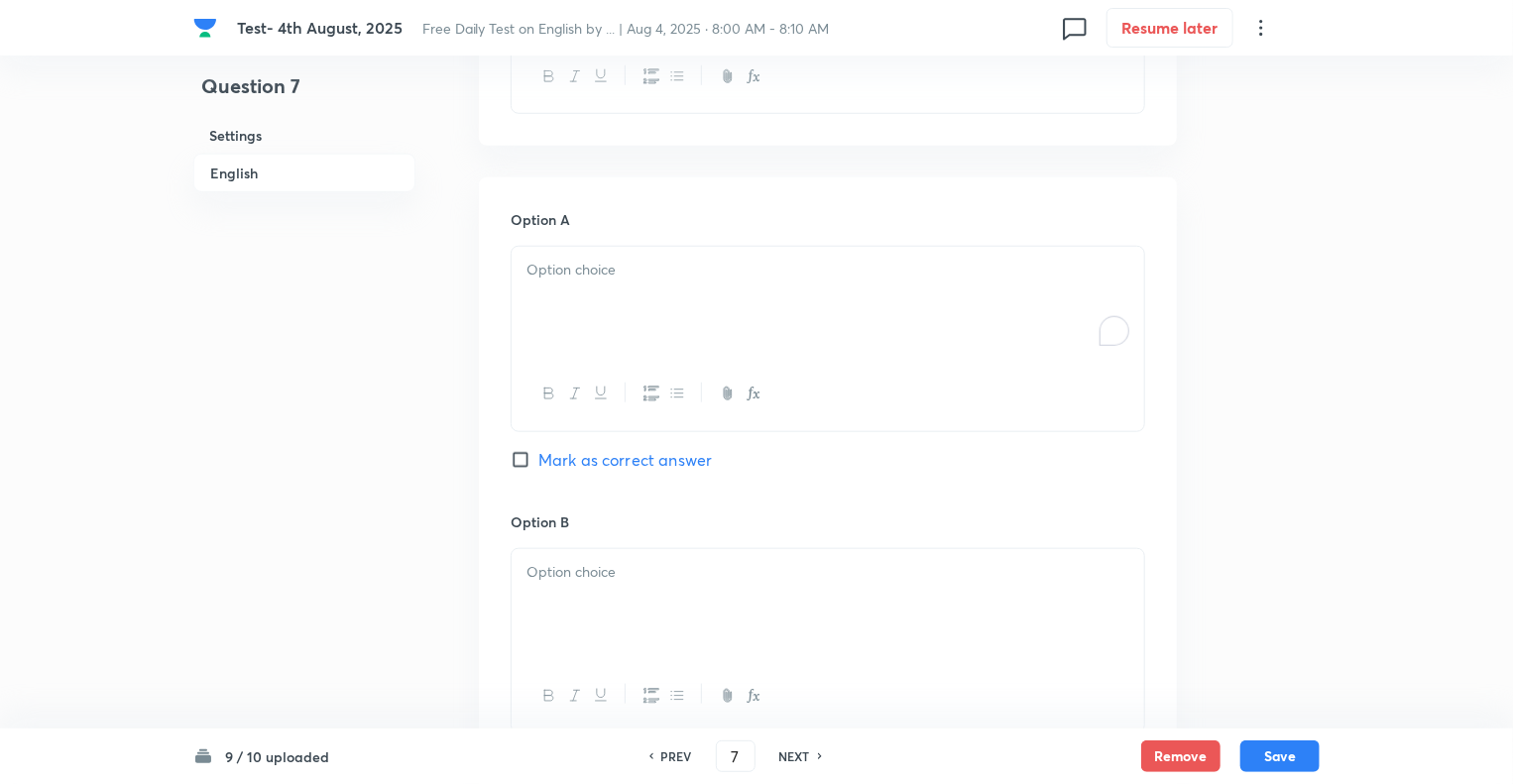 click at bounding box center (828, 302) 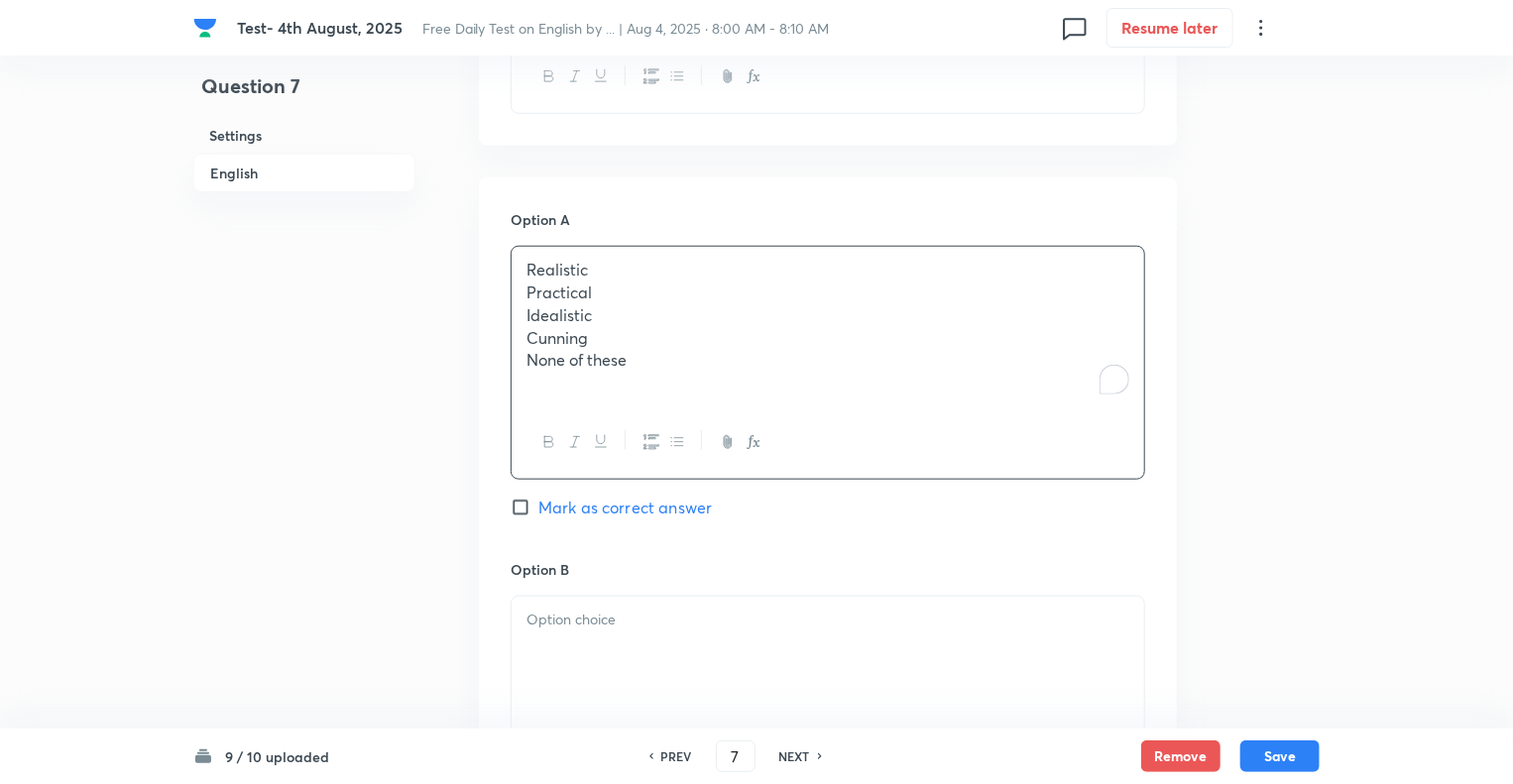 click on "None of these" at bounding box center (828, 360) 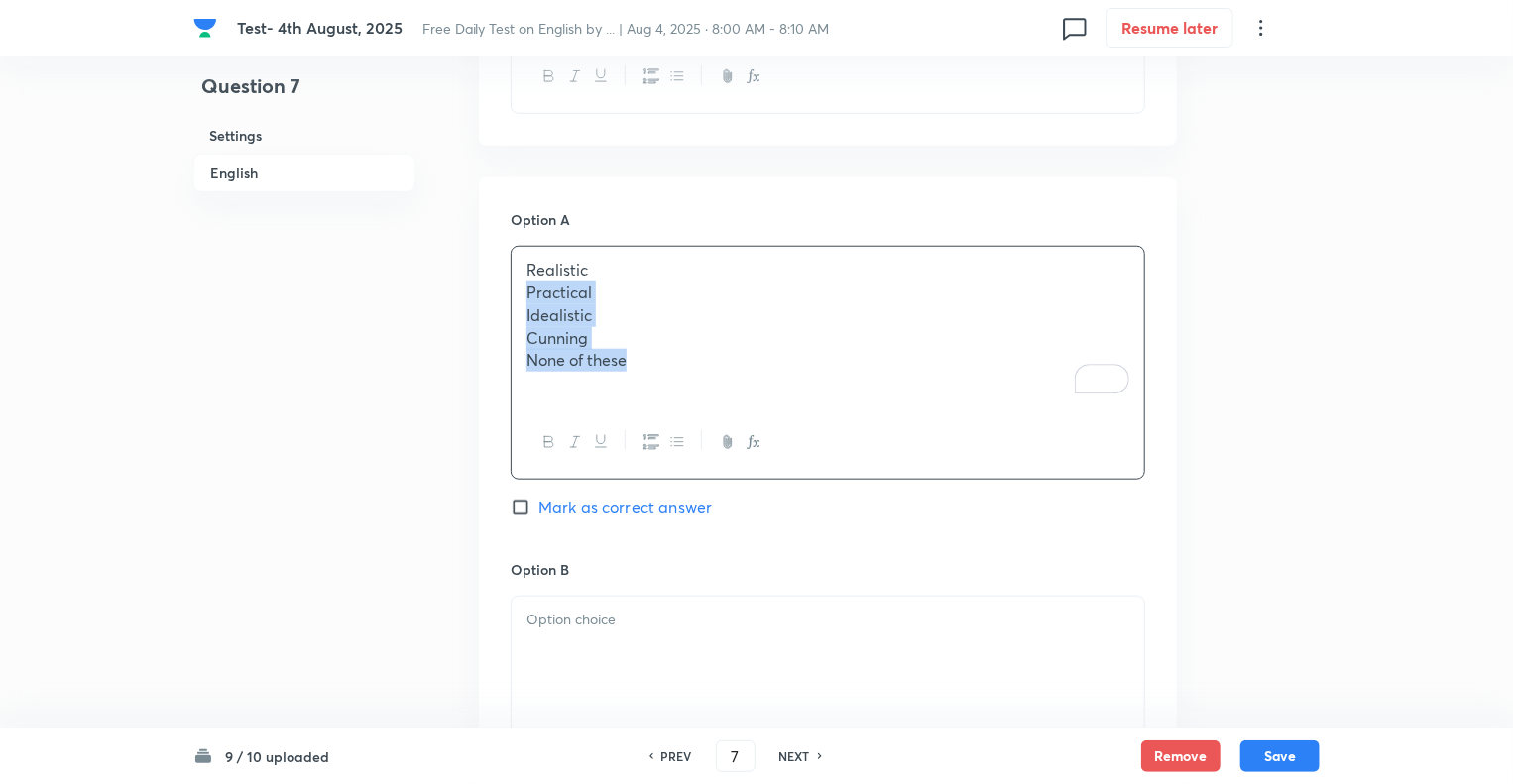drag, startPoint x: 642, startPoint y: 359, endPoint x: 514, endPoint y: 292, distance: 144.47491 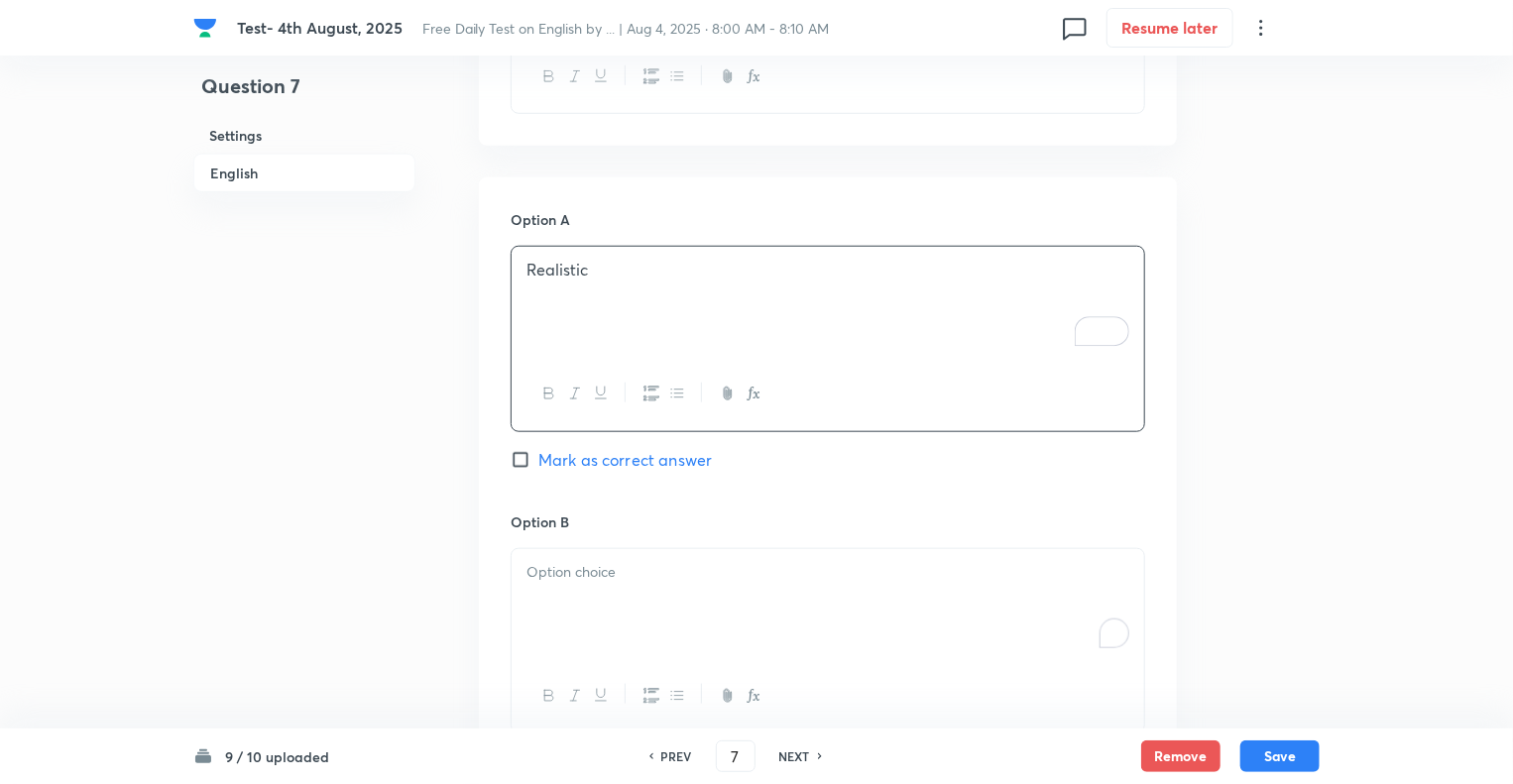 click at bounding box center [828, 605] 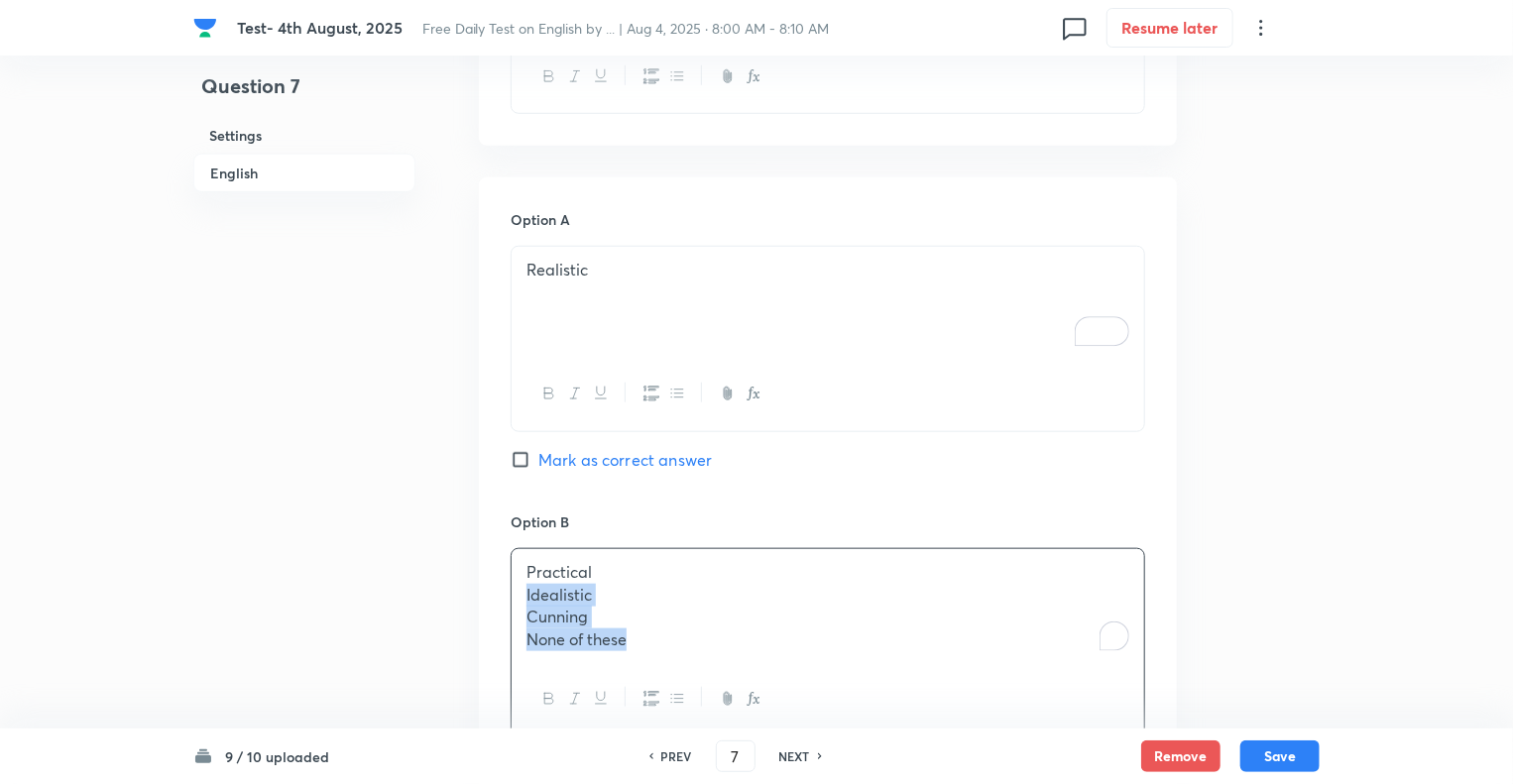 drag, startPoint x: 642, startPoint y: 645, endPoint x: 498, endPoint y: 593, distance: 153.10127 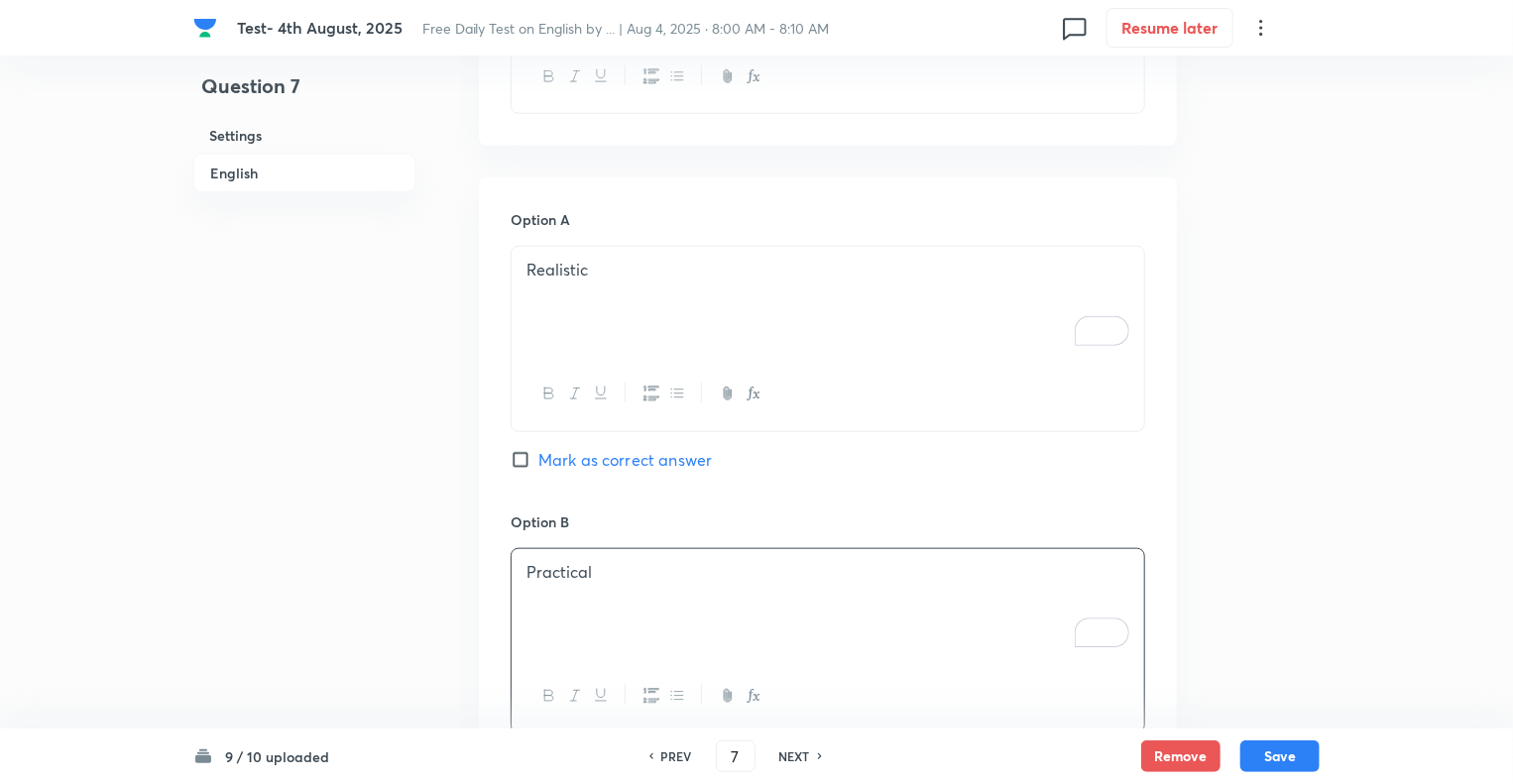 click on "Question 7 Settings English" at bounding box center [304, 766] 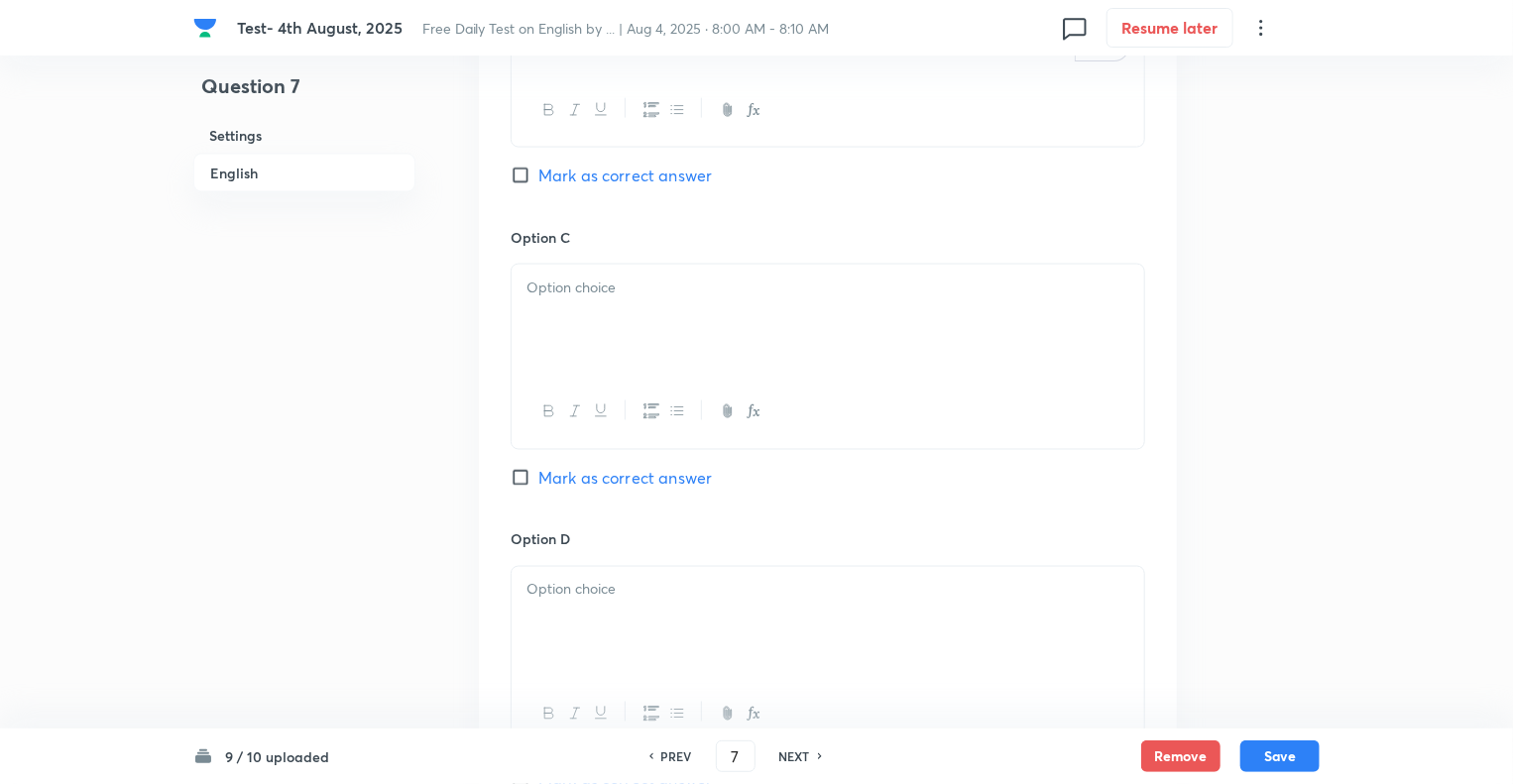 scroll, scrollTop: 1498, scrollLeft: 0, axis: vertical 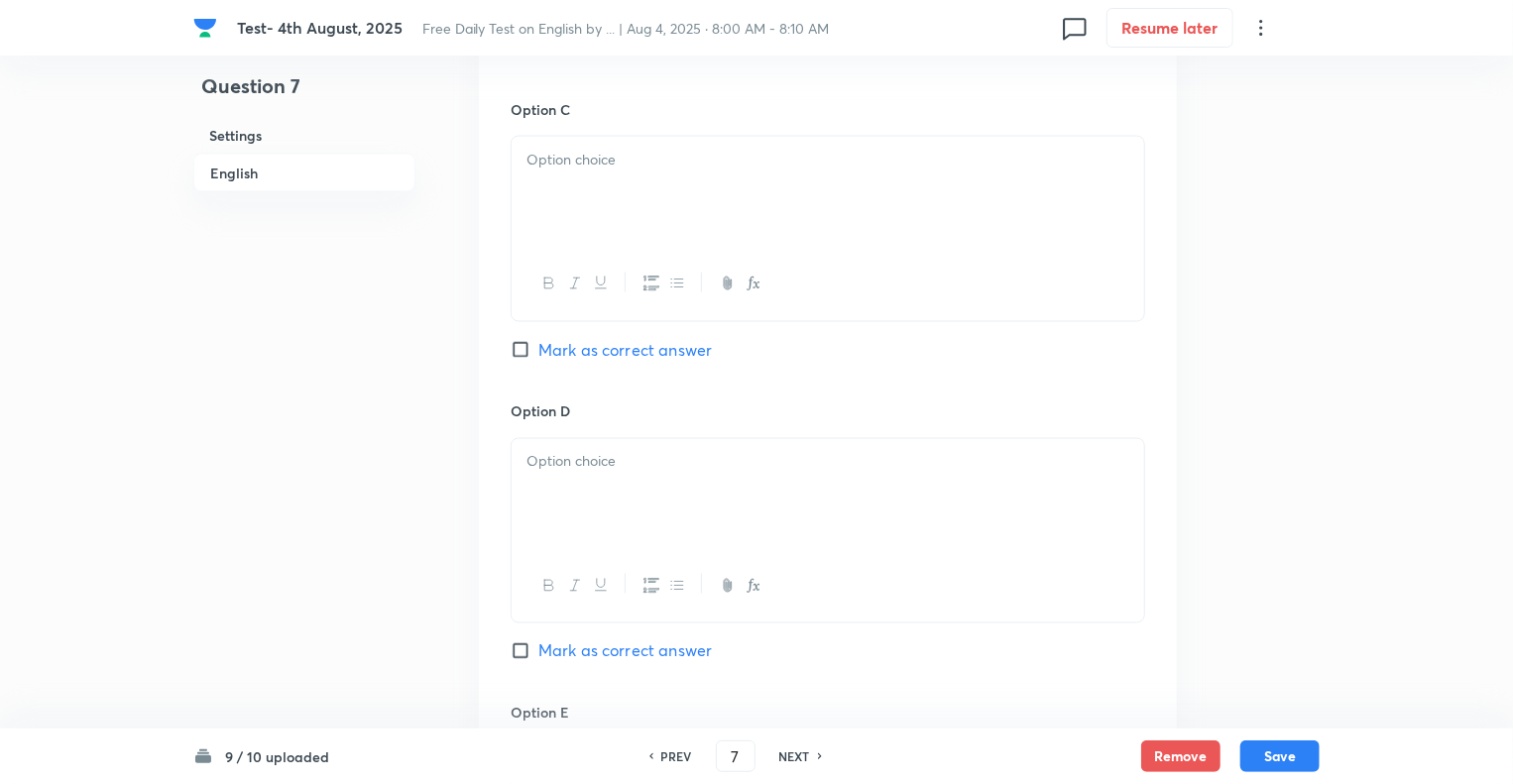 click at bounding box center (828, 160) 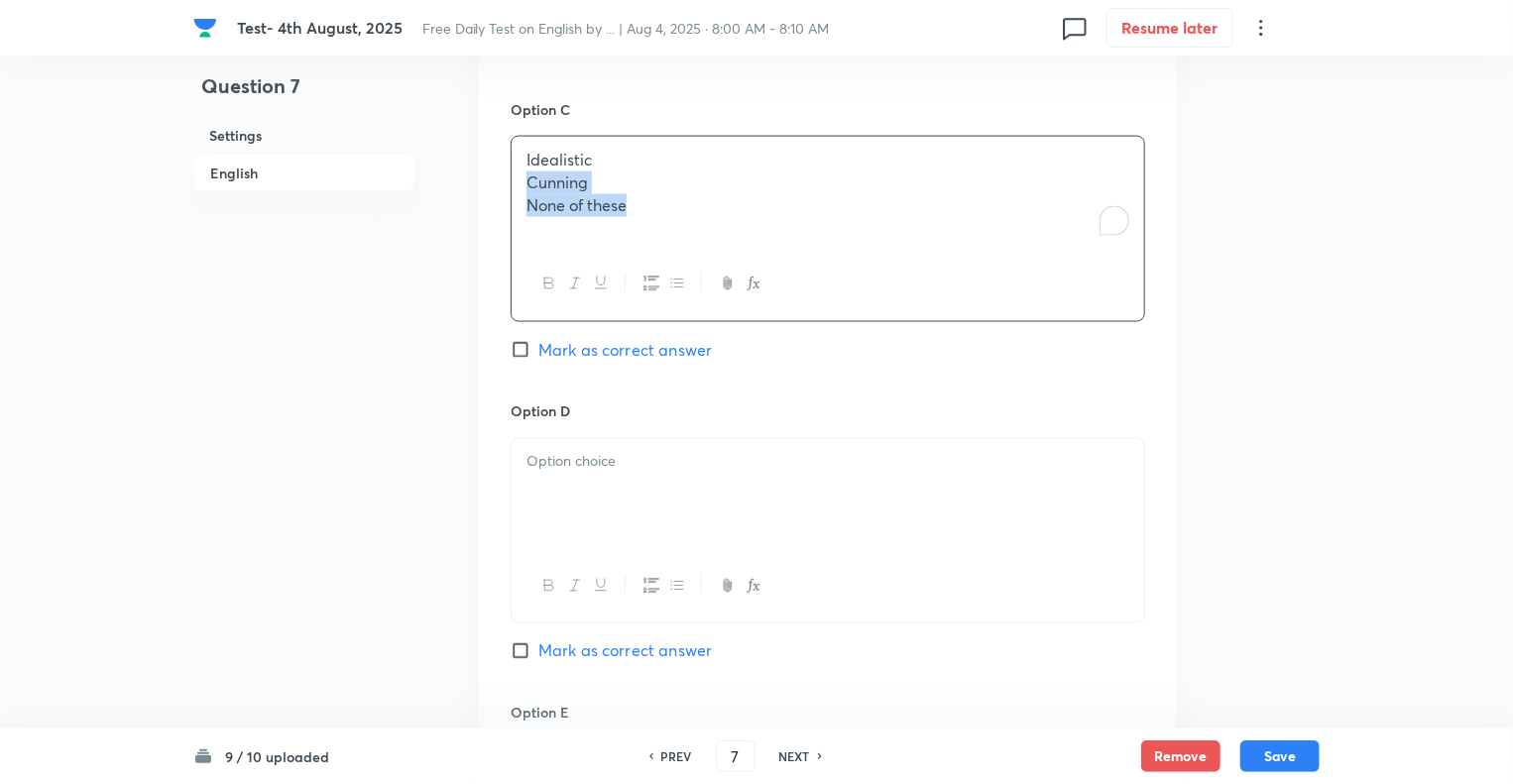 drag, startPoint x: 639, startPoint y: 200, endPoint x: 508, endPoint y: 184, distance: 131.97348 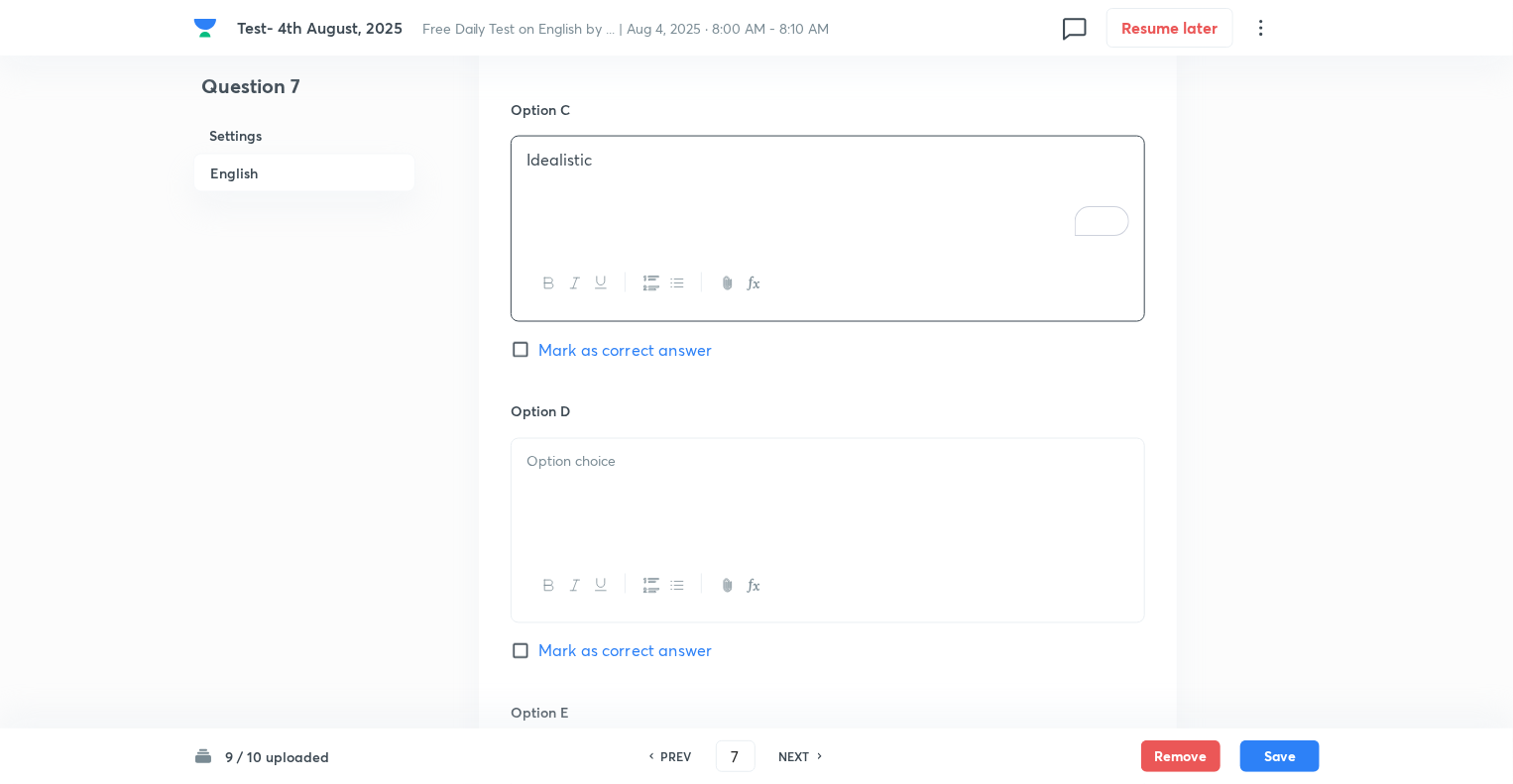 click at bounding box center [828, 495] 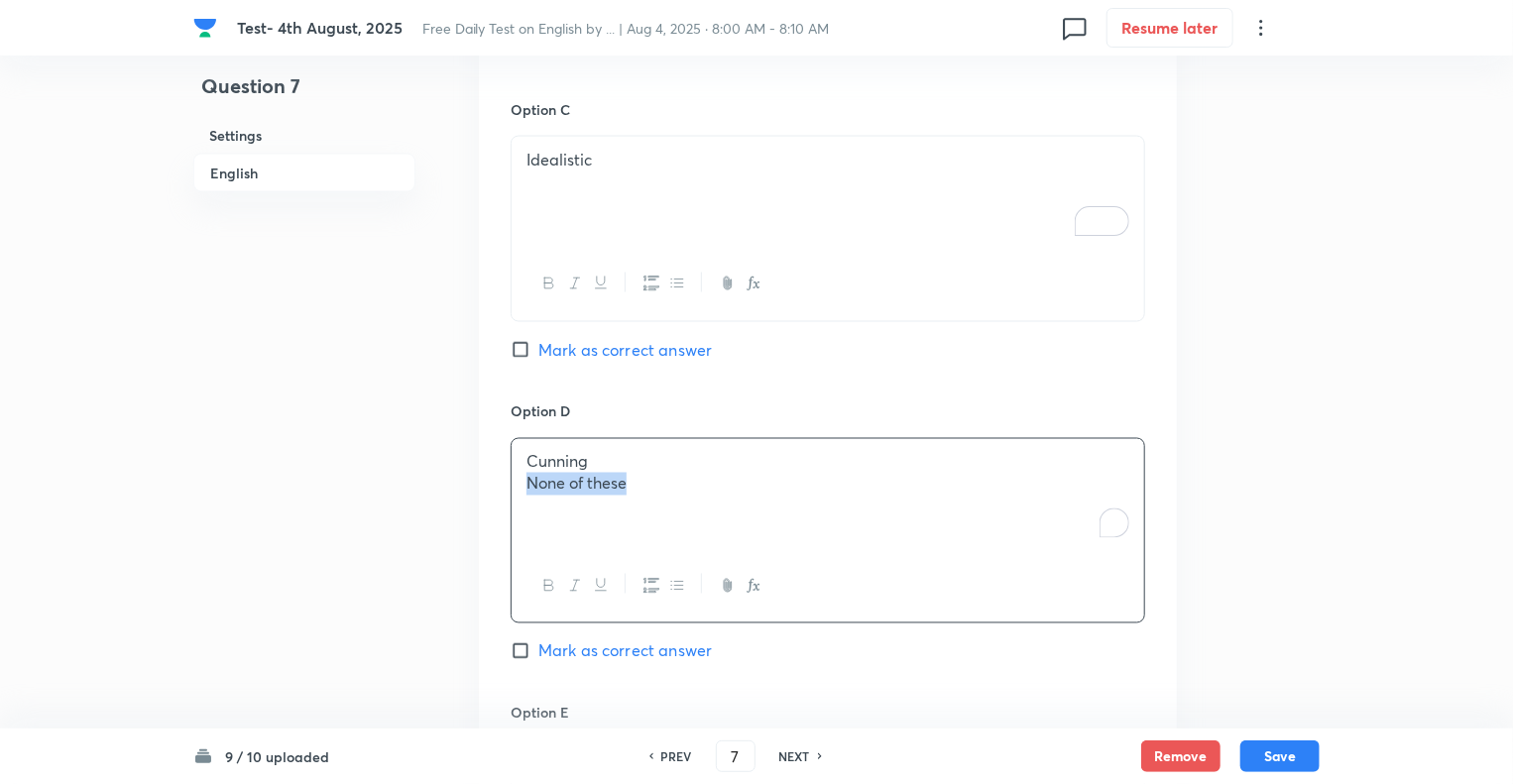 drag, startPoint x: 640, startPoint y: 490, endPoint x: 506, endPoint y: 485, distance: 134.09325 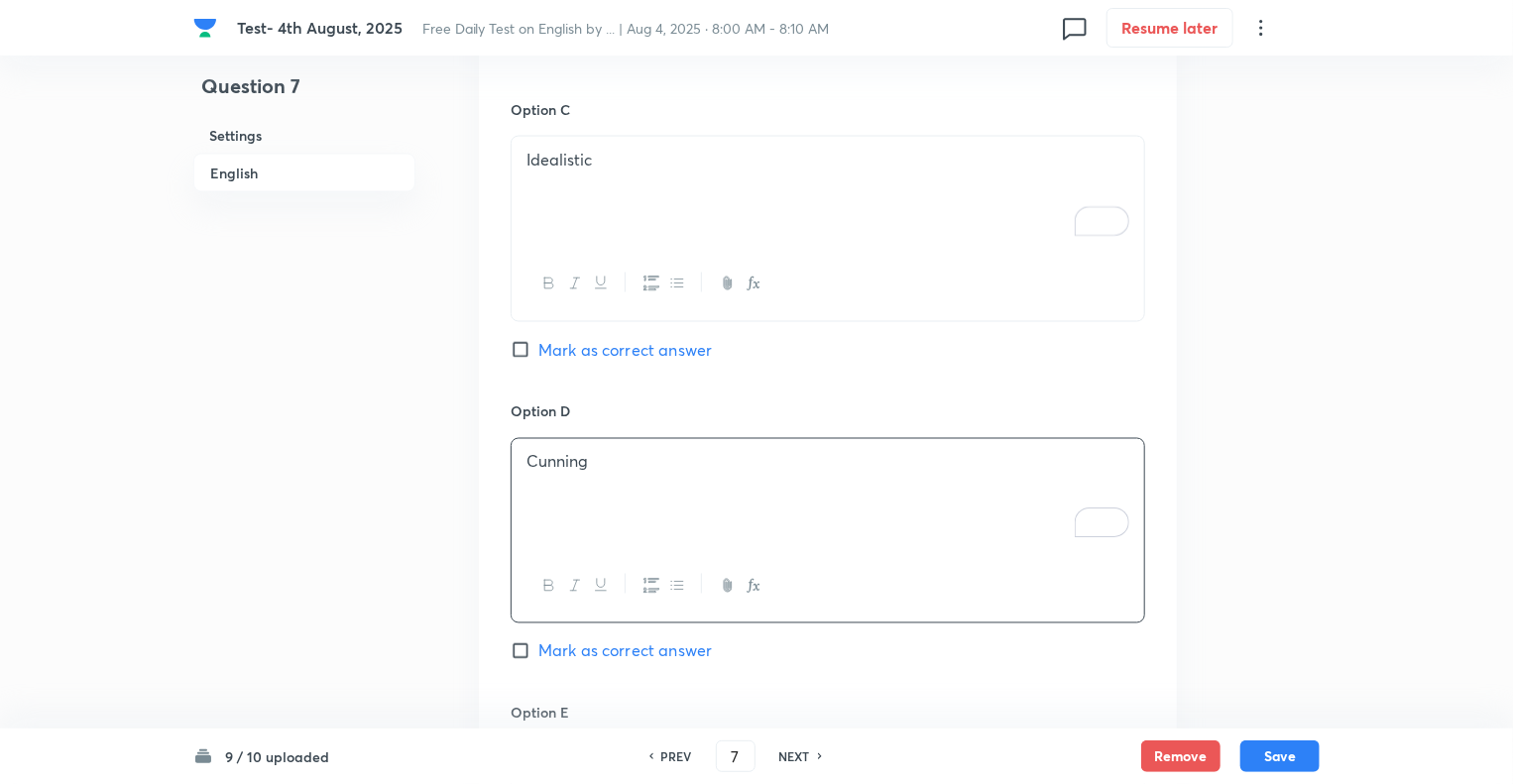 click on "Mark as correct answer" at bounding box center (524, 350) 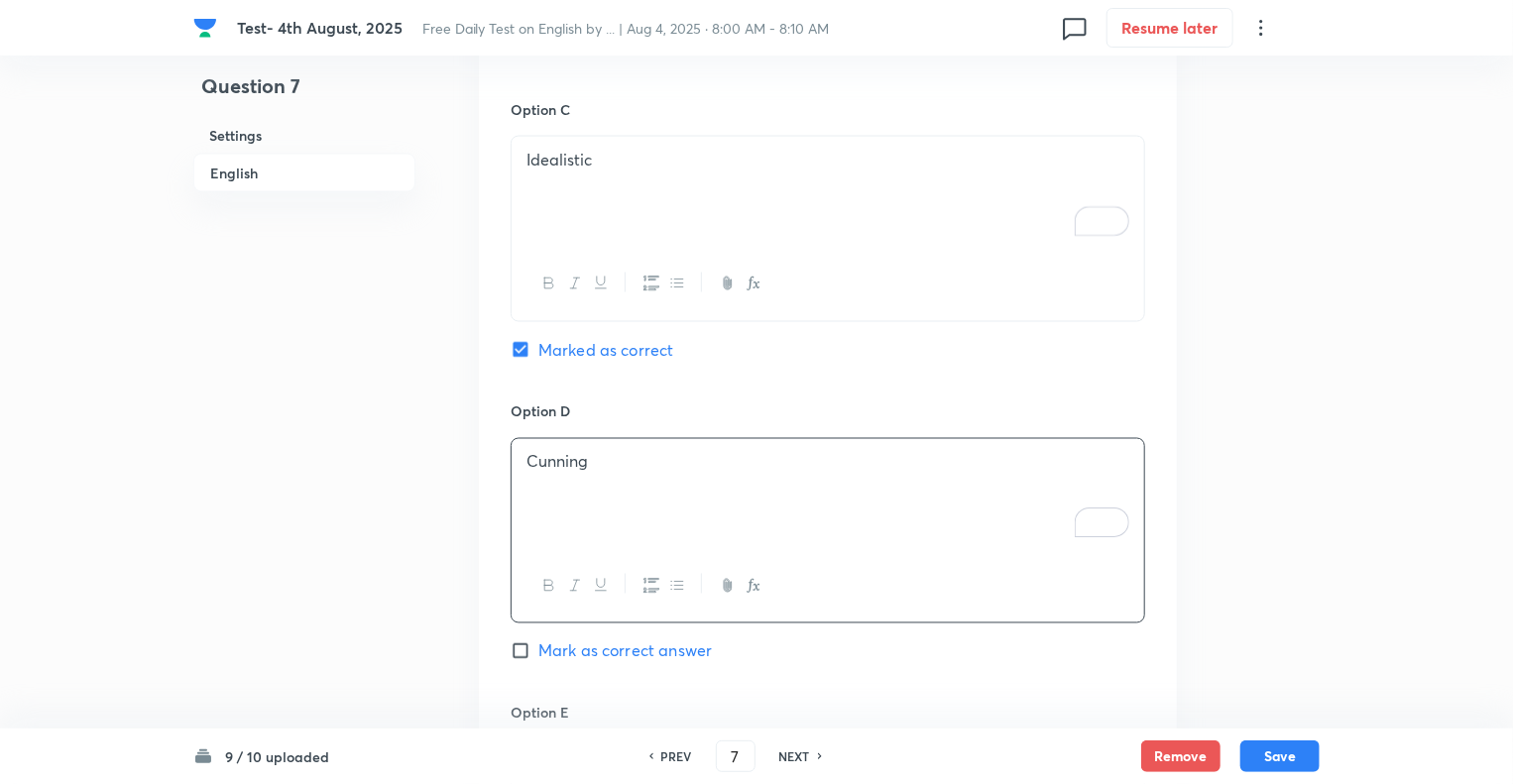 click on "Question 7 Settings English Settings Type Single choice correct 5 options + 1 mark - 0.25 marks Edit Concept English Language Vocabulary Synonyms Synonyms Edit Additional details Moderate Concept Not from PYQ paper No equation Edit In English Question Choose the word that is  closest in meaning  to  “Quixotic” : Option A Realistic Mark as correct answer Option B Practical Mark as correct answer Option C Idealistic Marked as correct Option D Cunning Mark as correct answer Option E Mark as correct answer Solution Correct Answer:   C) Idealistic Explanation: Quixotic  means  wildly idealistic, unrealistic, or impractical in pursuit of noble goals  (from Don Quixote). Idealistic  fits, though  Quixotic  is  extreme  in idealism — that’s the trick. Realistic  and  Practical  are antonyms. Cunning  is unrelated. Hence,  Option C  is the best fit." at bounding box center [756, 53] 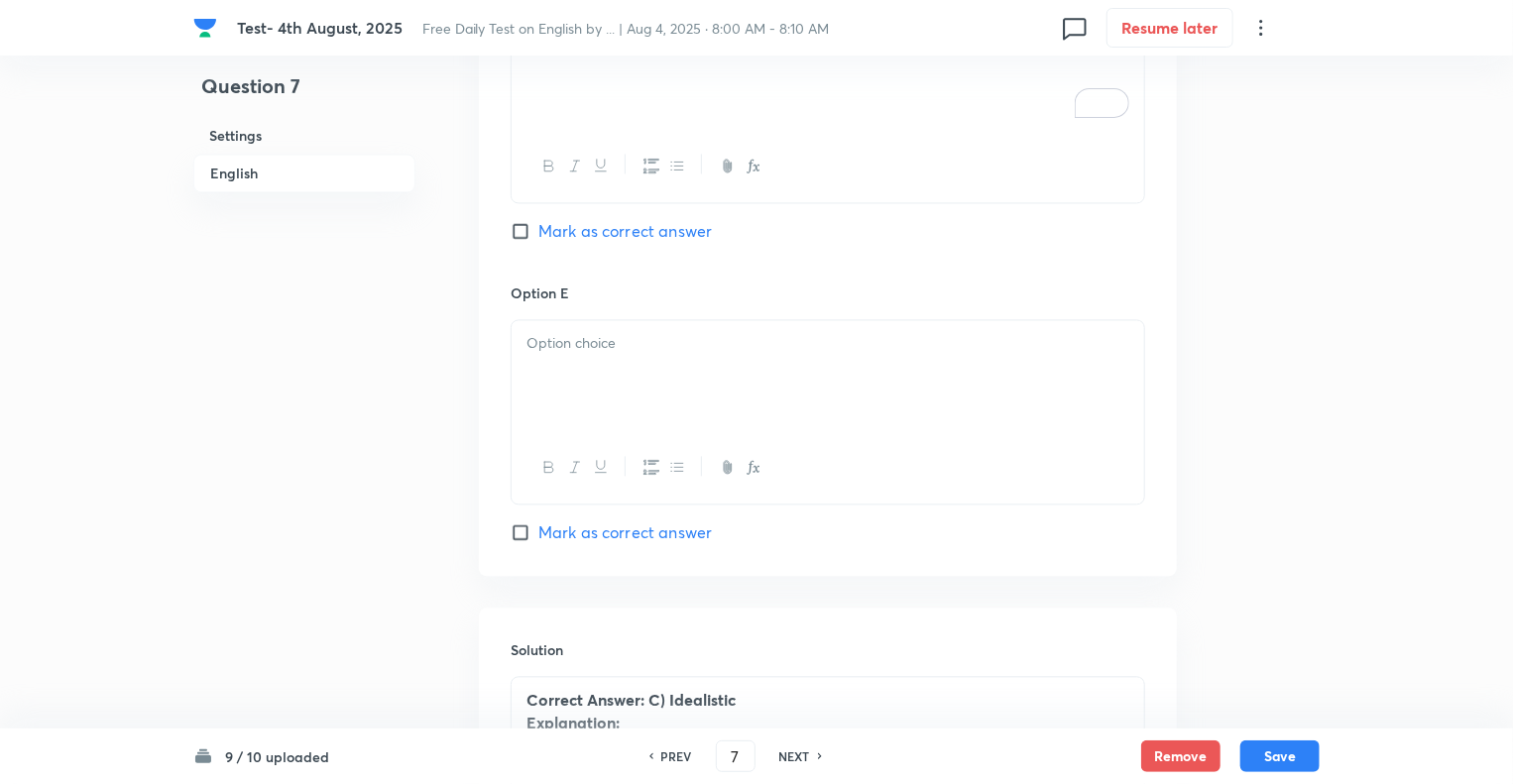 scroll, scrollTop: 2172, scrollLeft: 0, axis: vertical 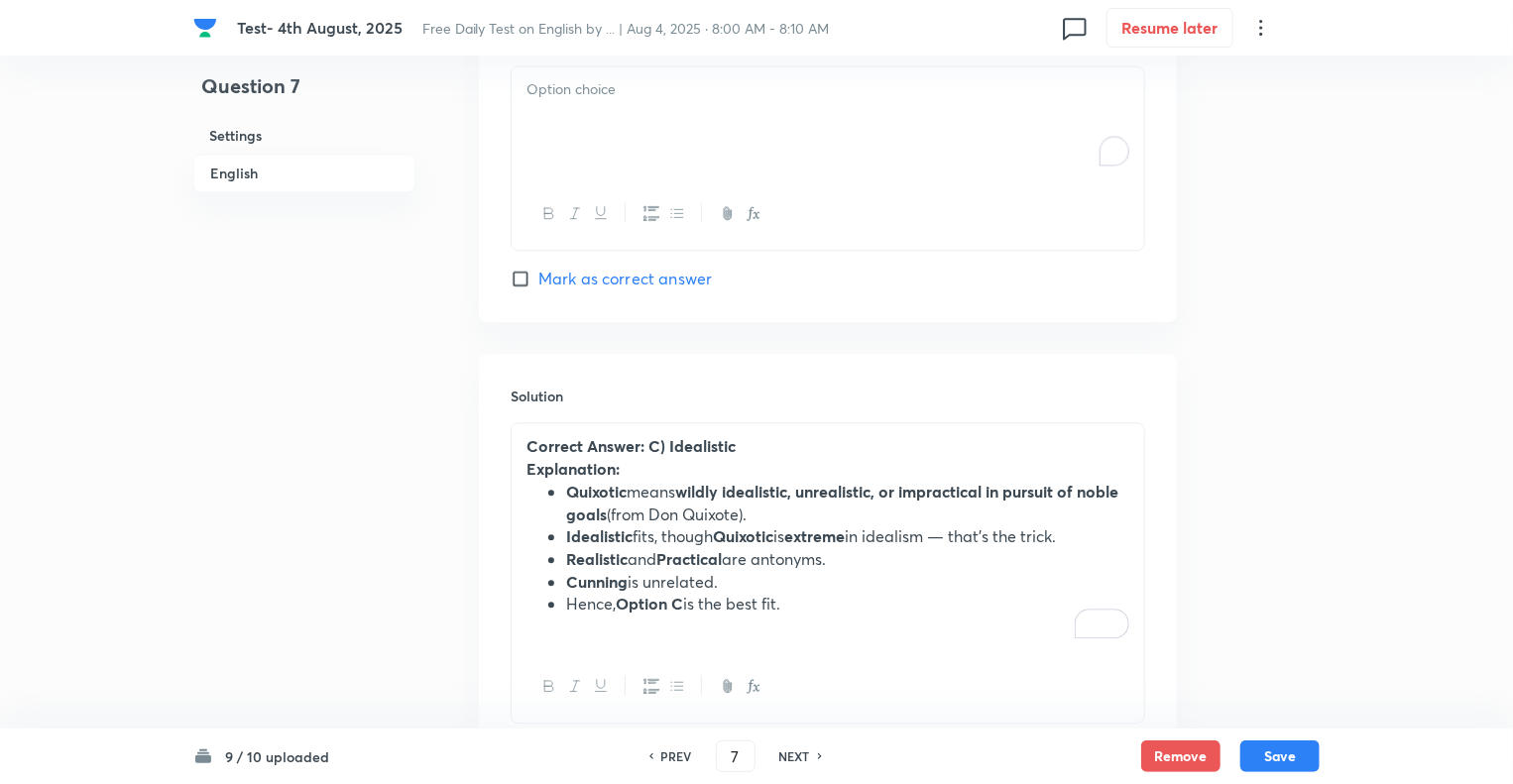 click at bounding box center [828, 122] 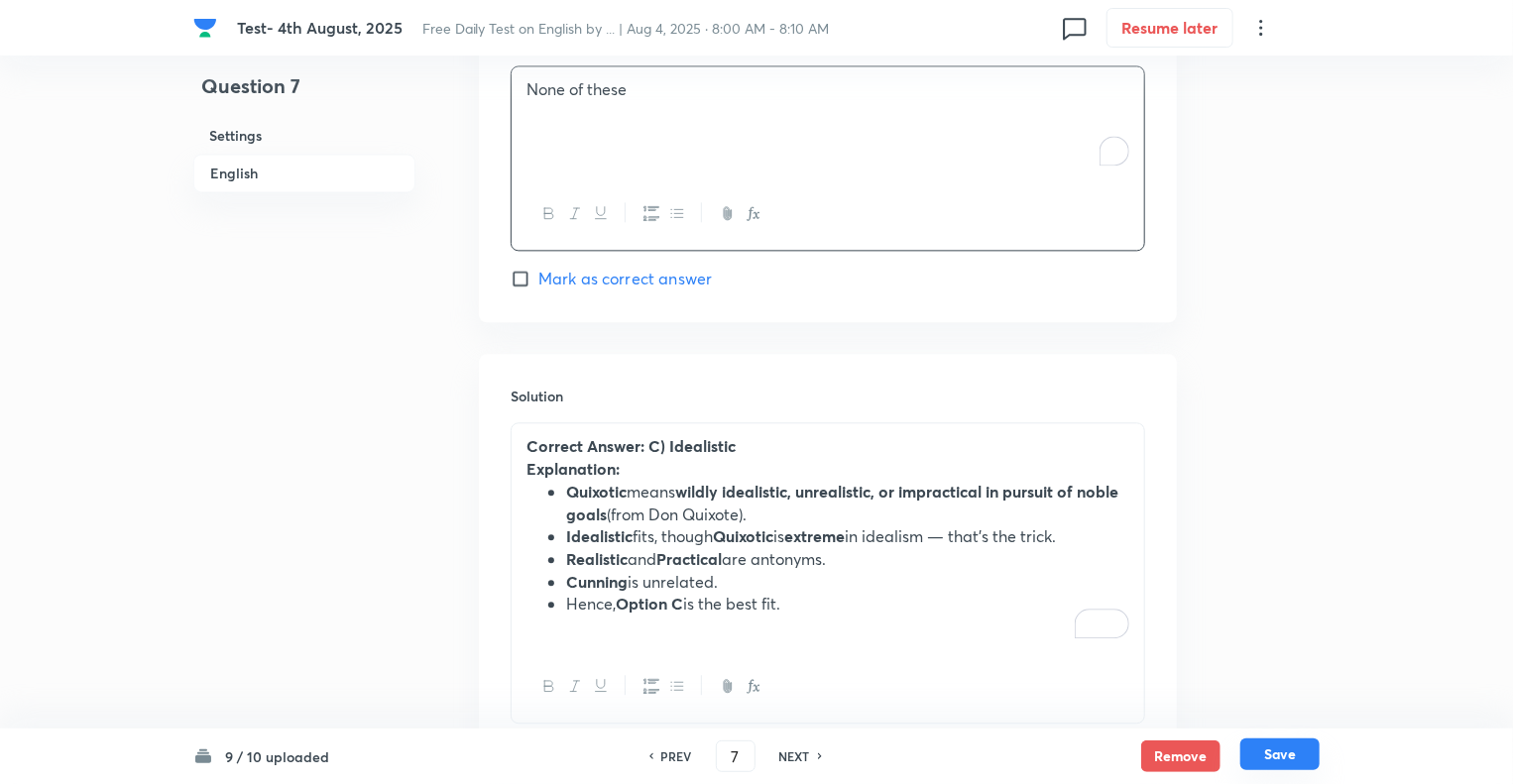 click on "Save" at bounding box center (1280, 754) 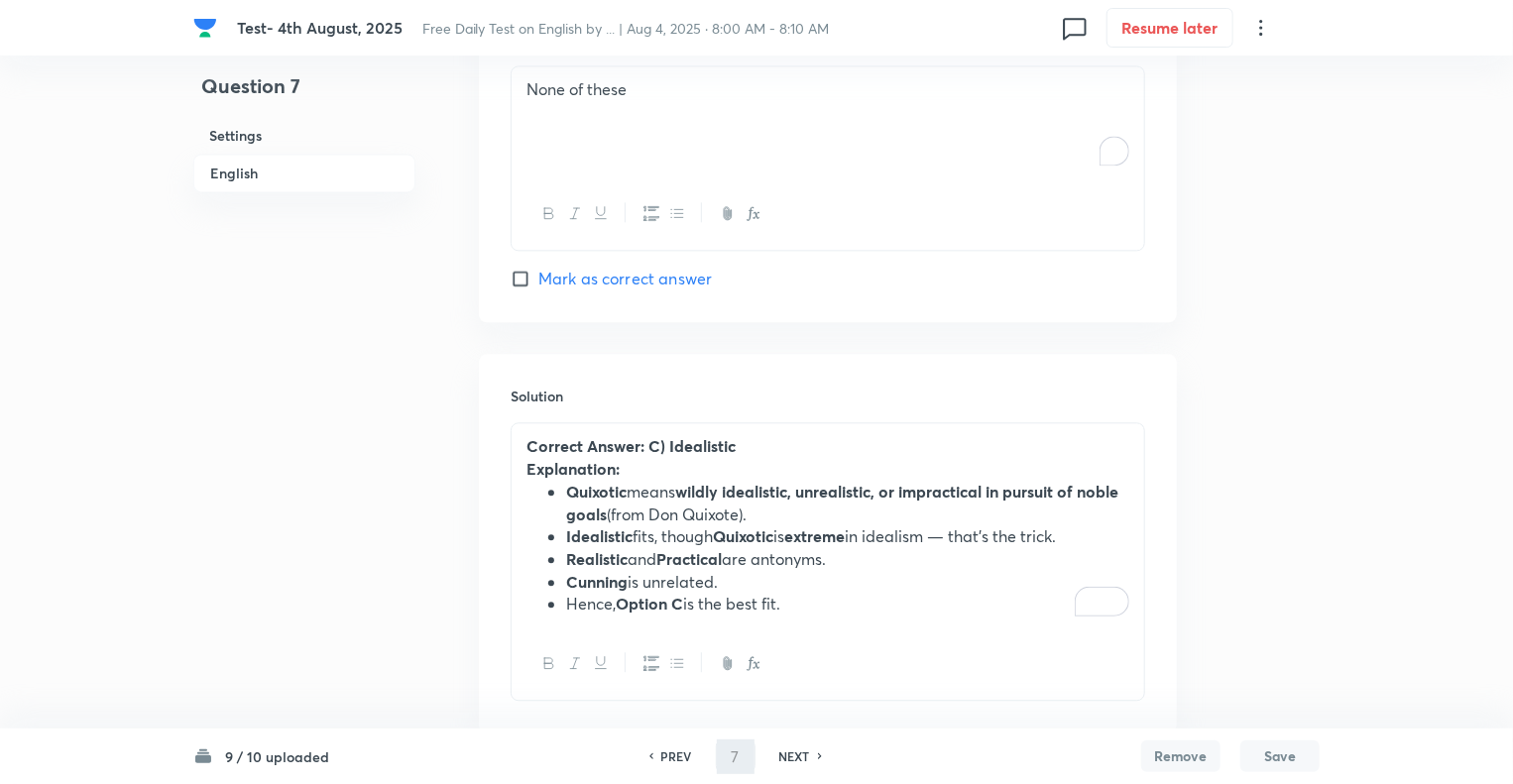 type on "8" 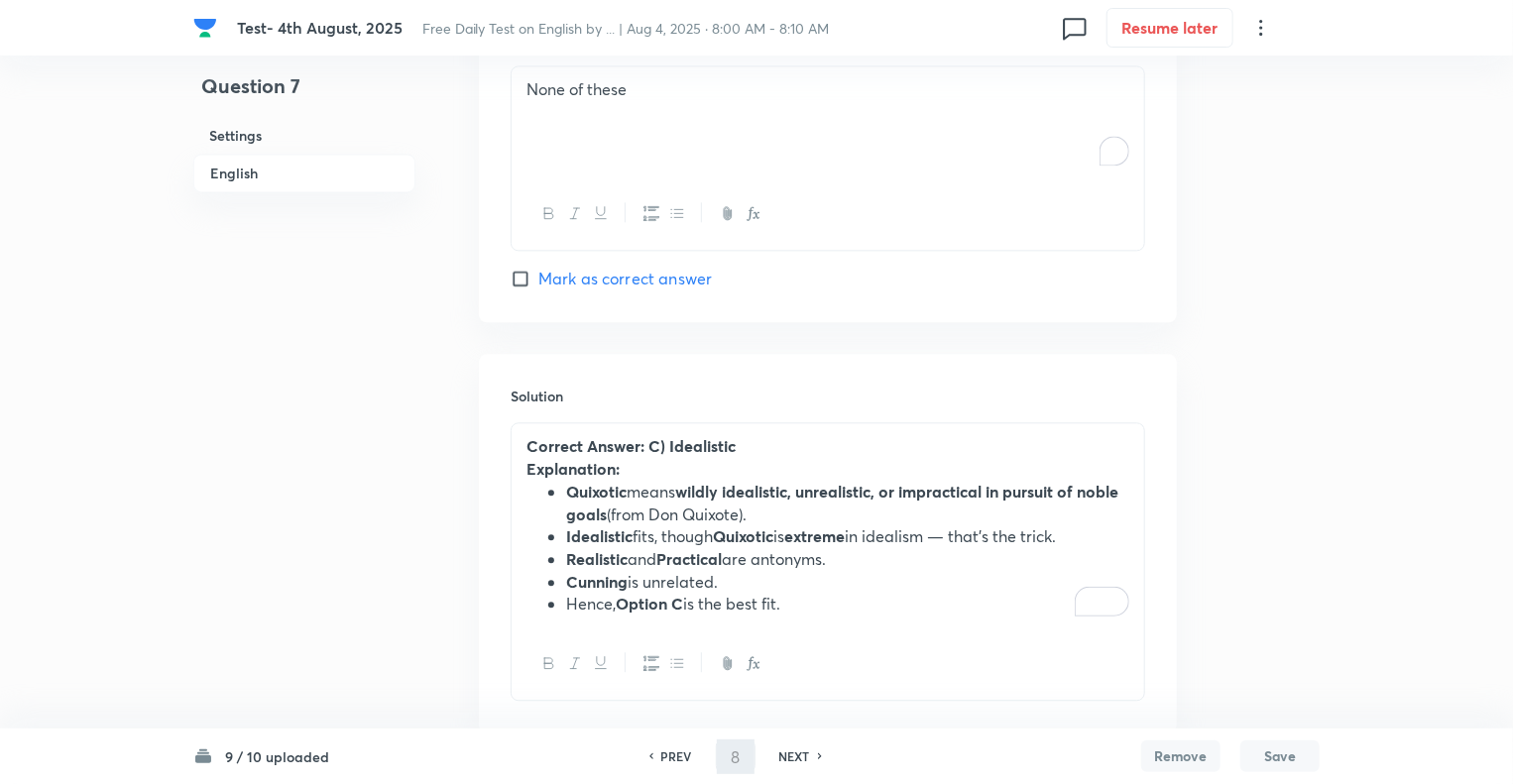 checkbox on "true" 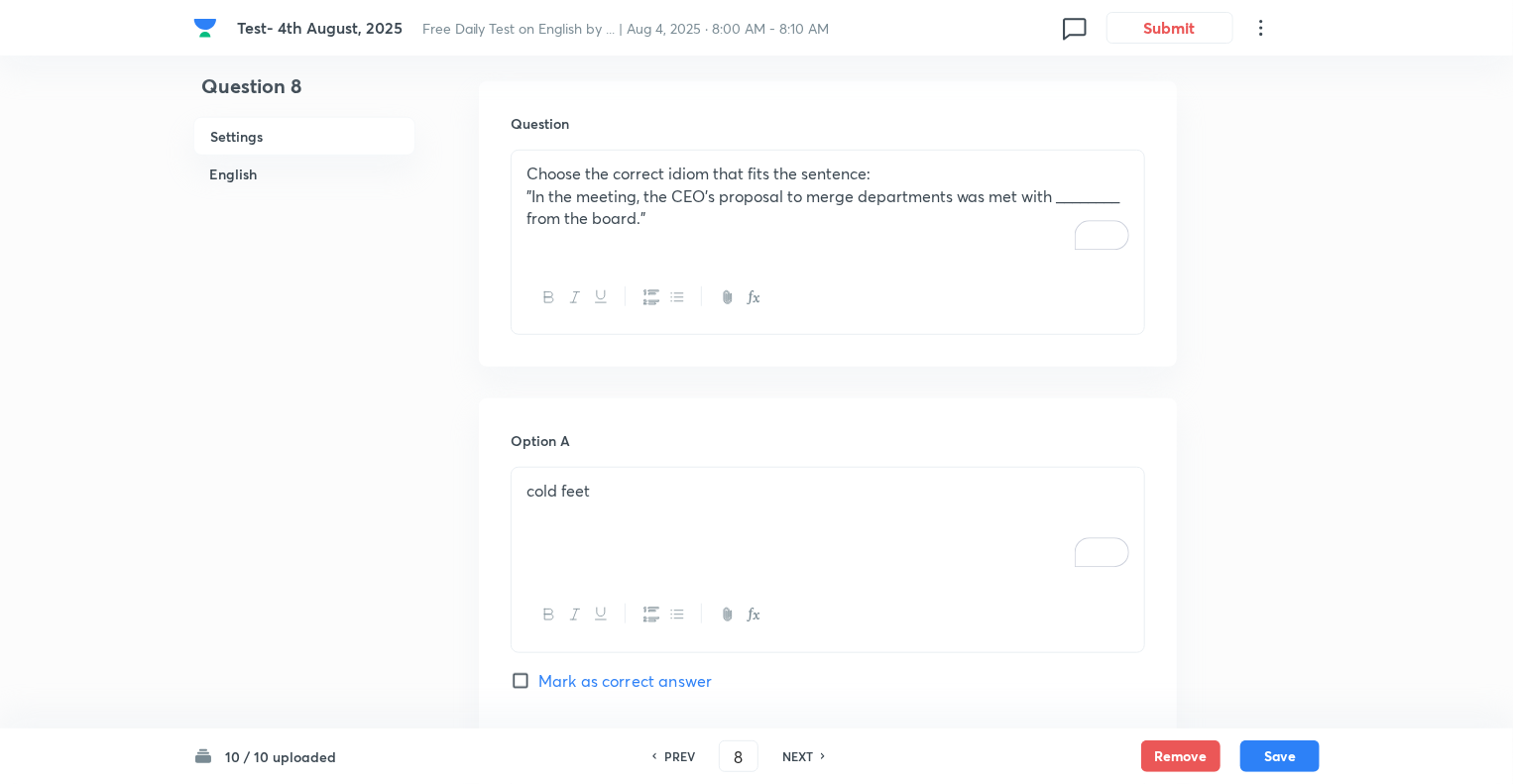 scroll, scrollTop: 0, scrollLeft: 0, axis: both 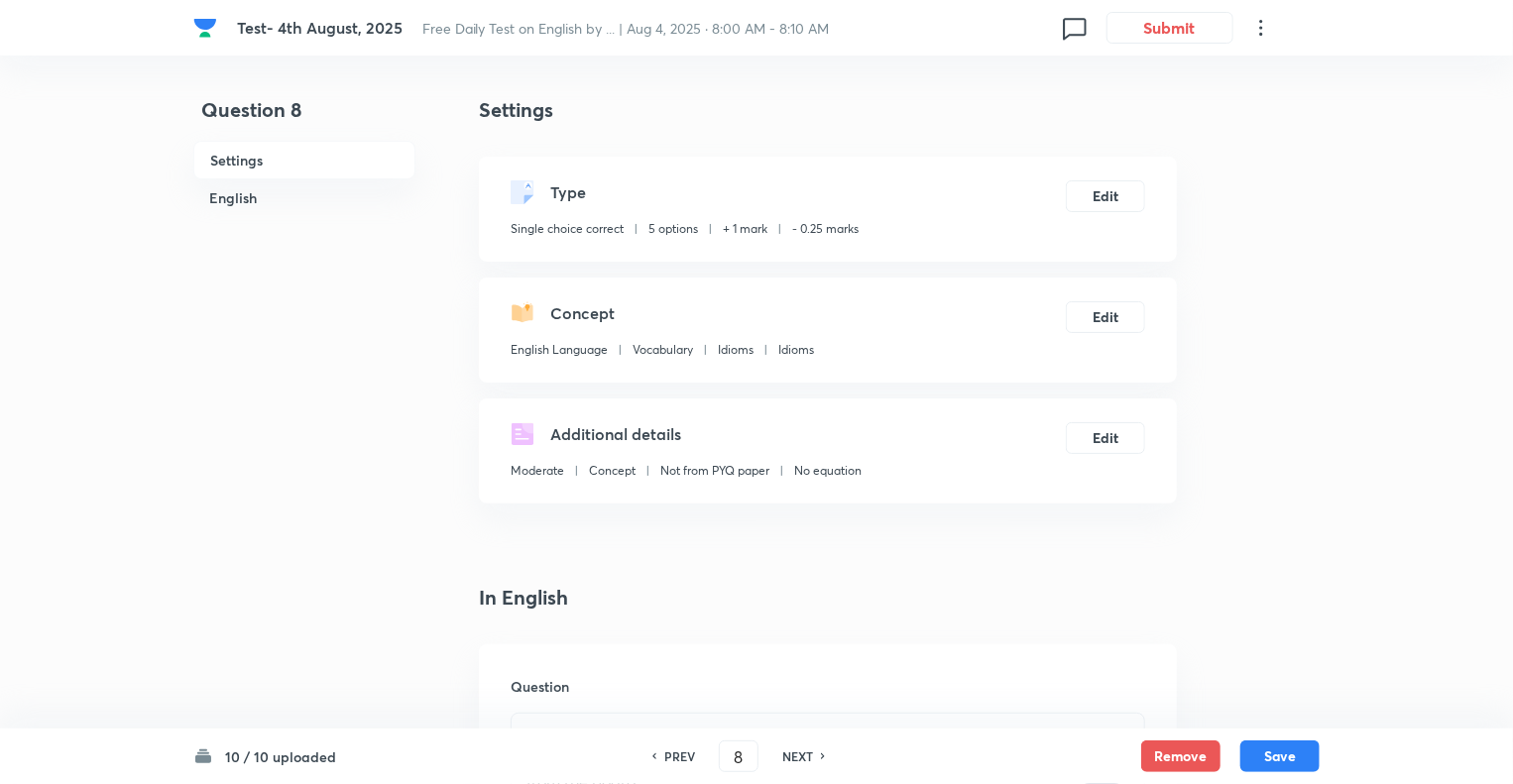 click on "NEXT" at bounding box center (797, 756) 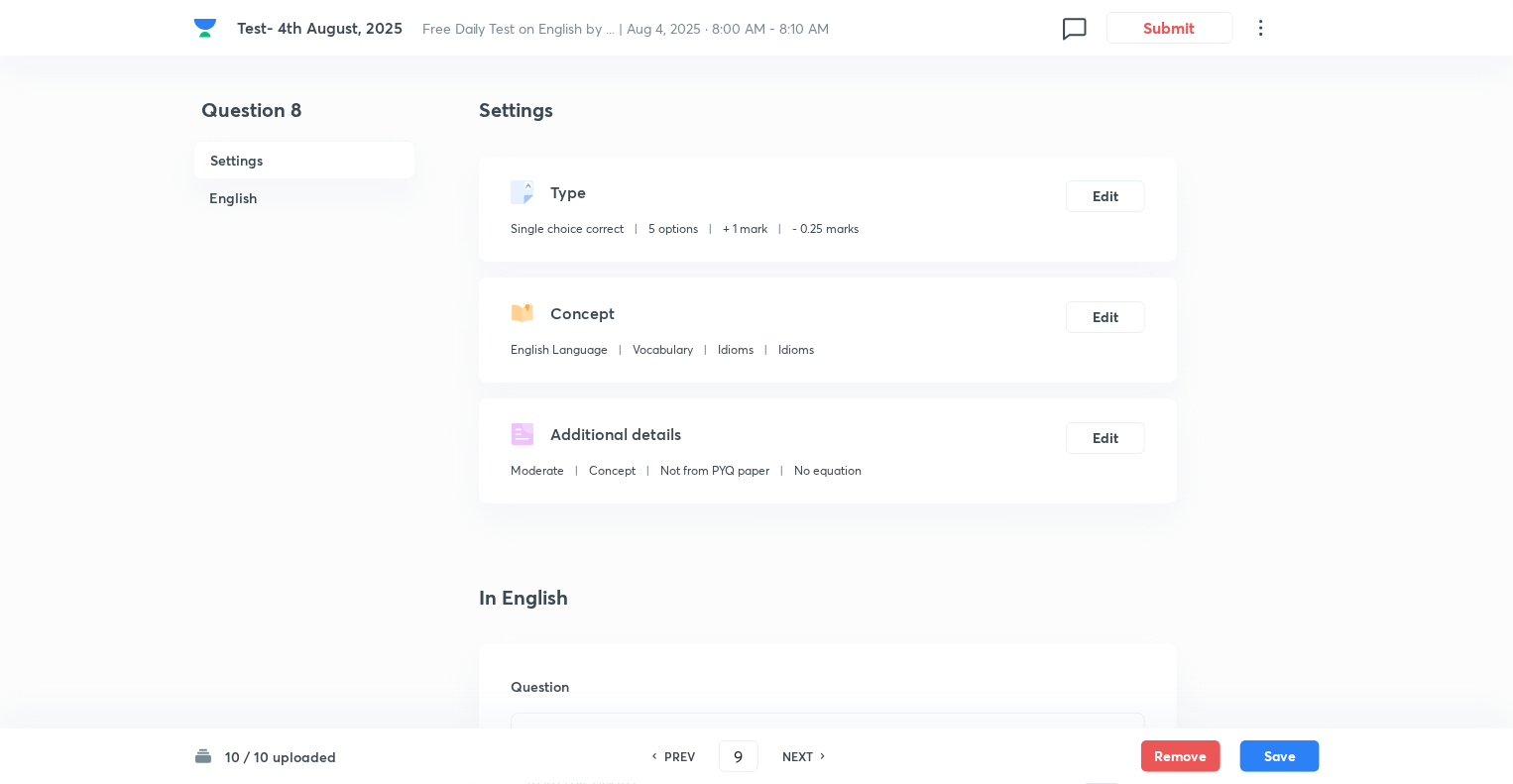 checkbox on "true" 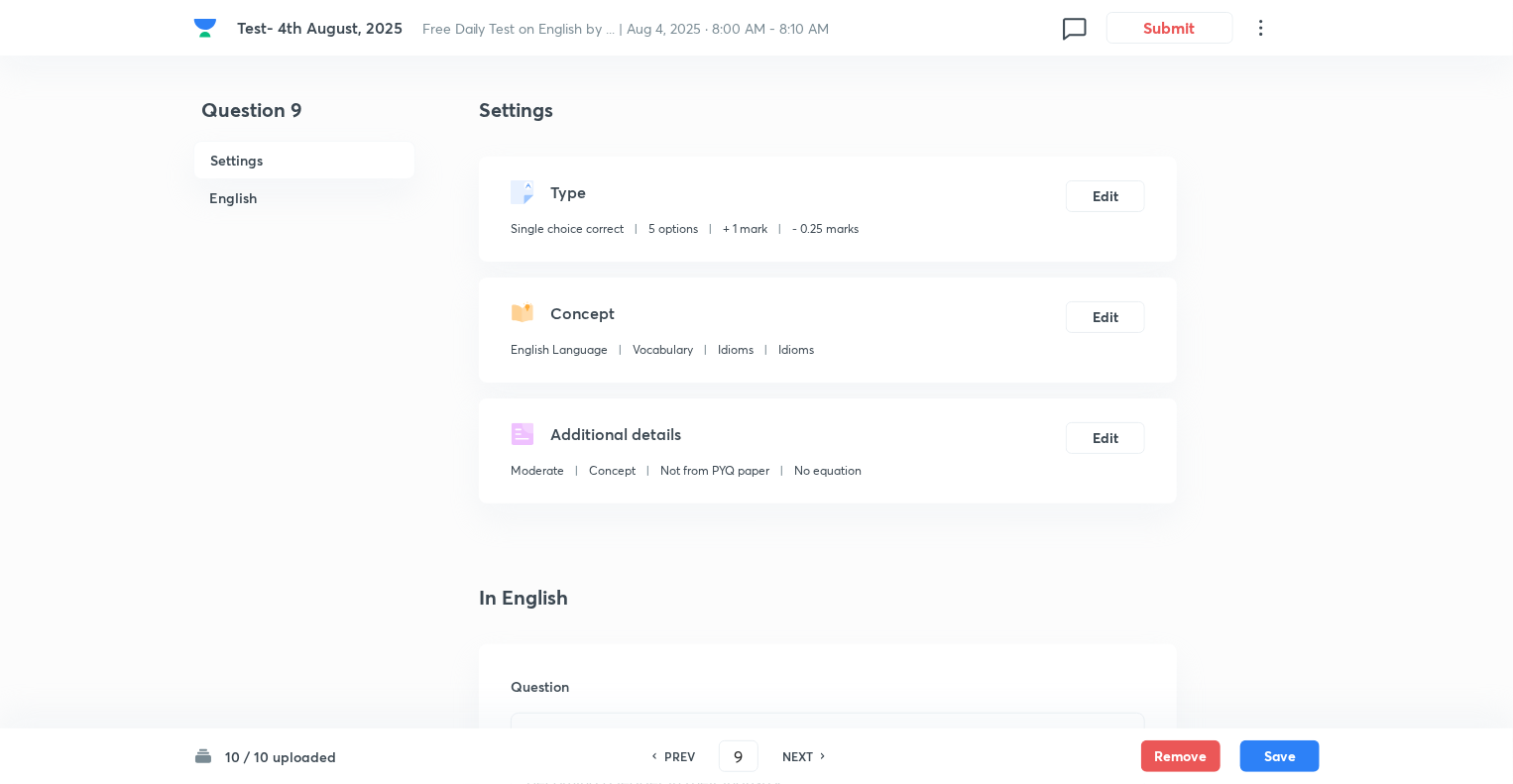 click on "NEXT" at bounding box center [797, 756] 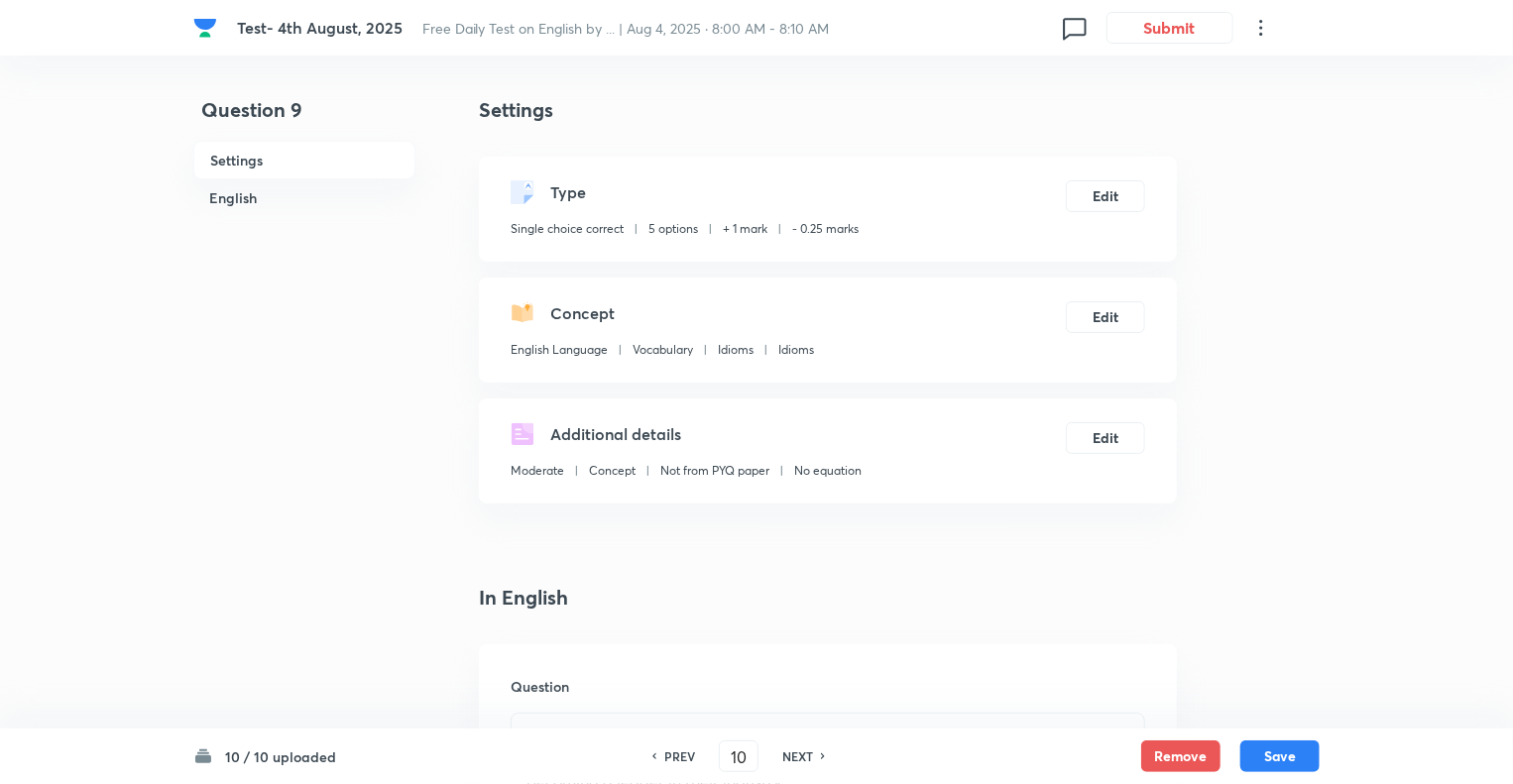 checkbox on "true" 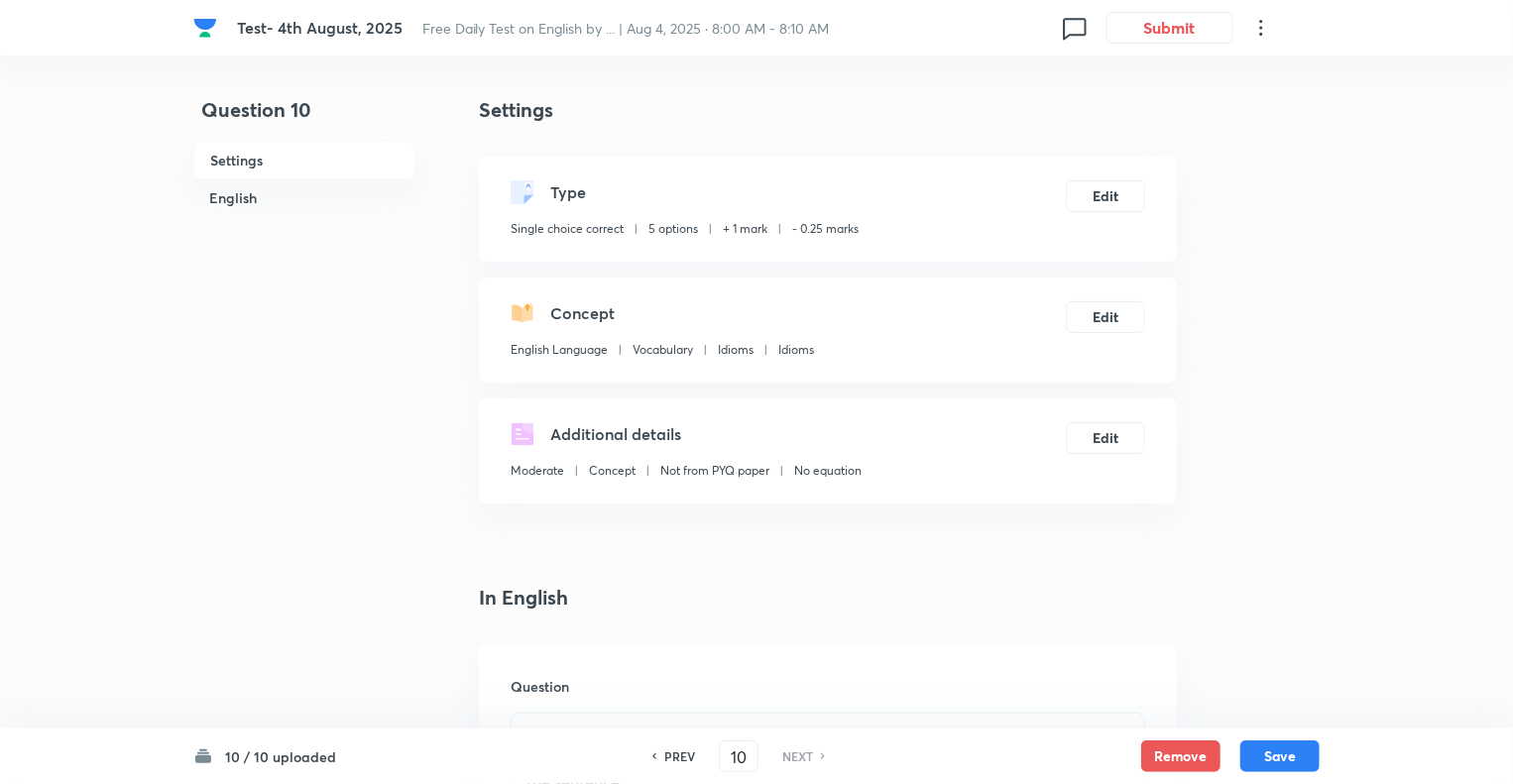 click on "NEXT" at bounding box center (797, 756) 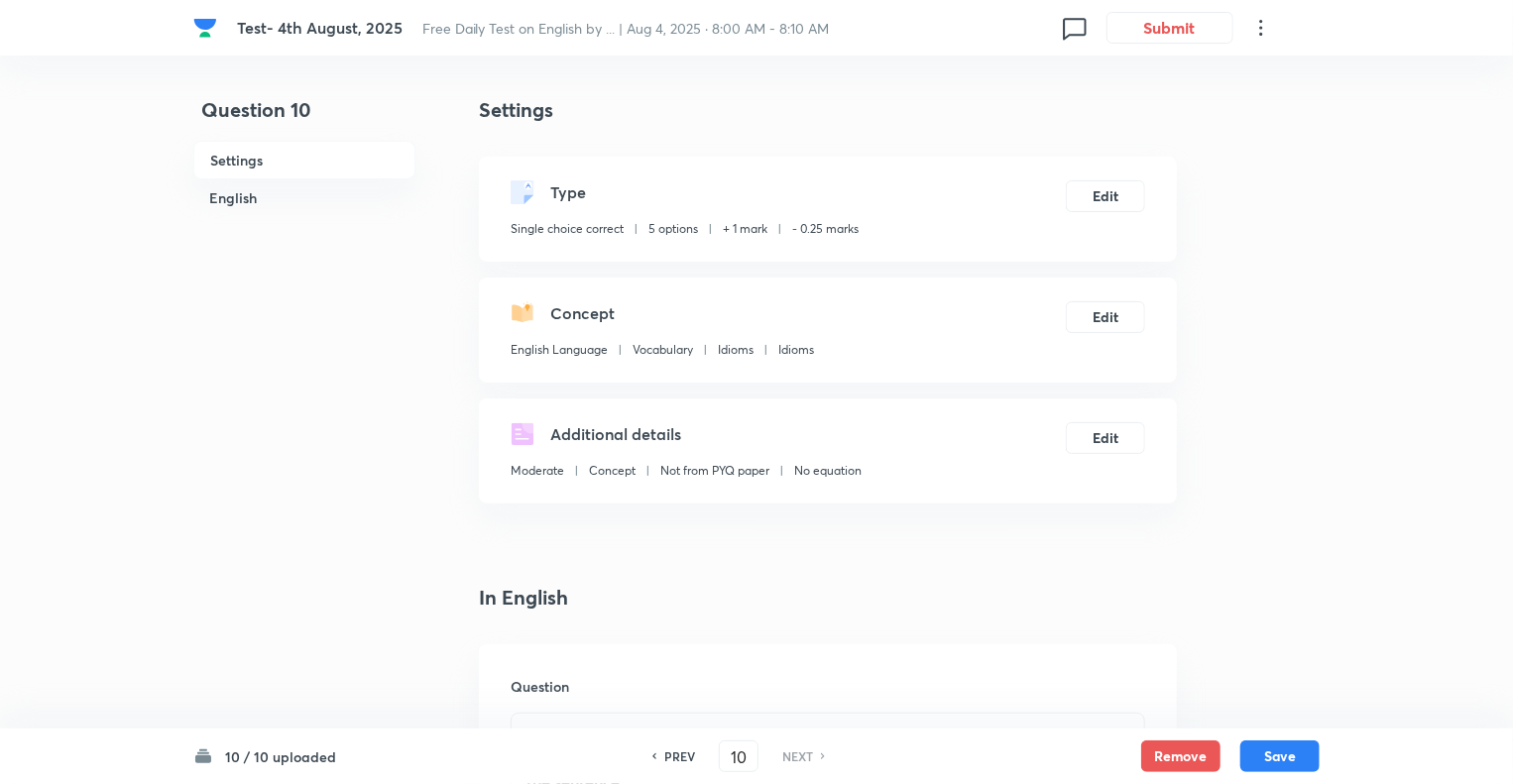 click on "PREV" at bounding box center [679, 756] 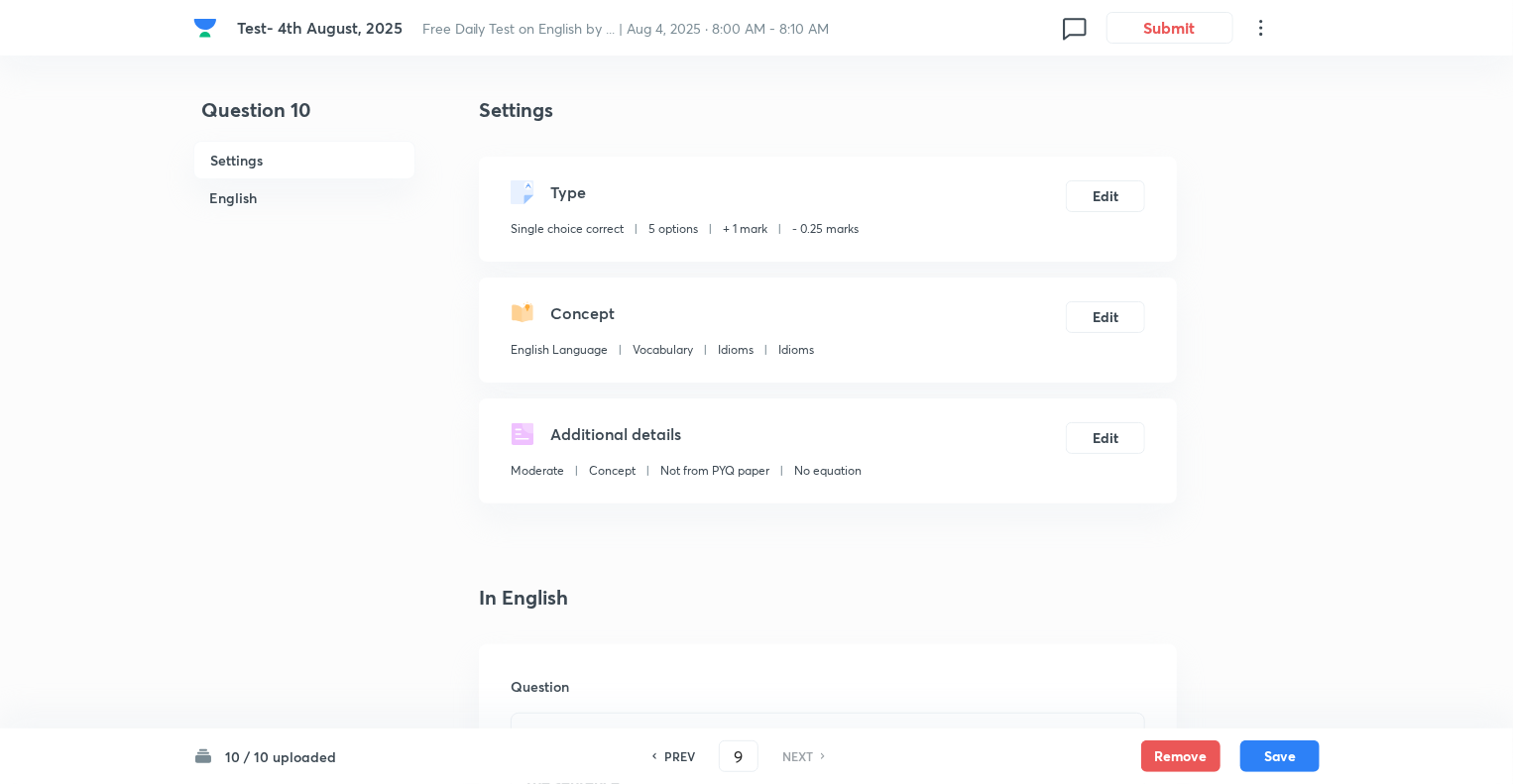checkbox on "true" 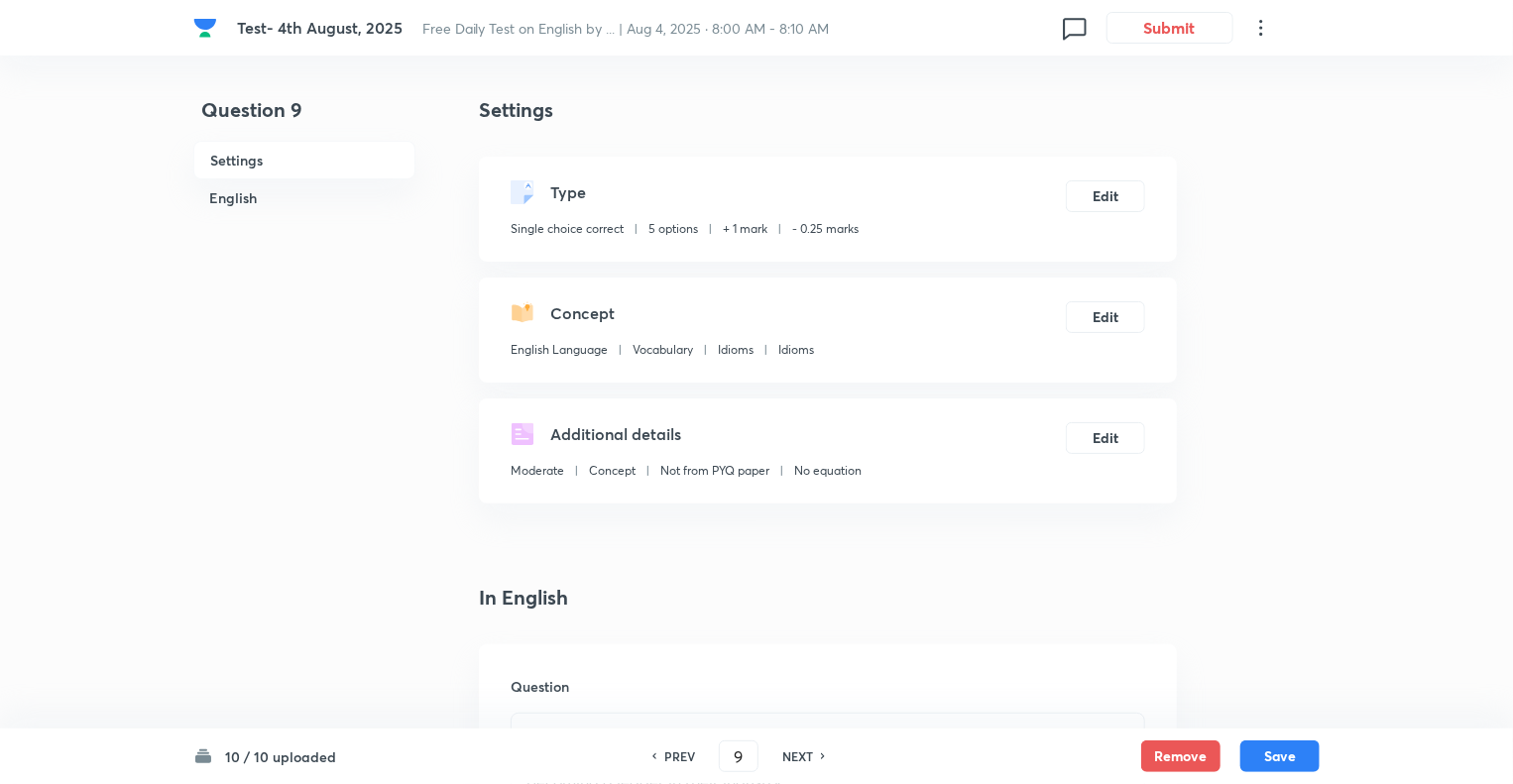 click on "PREV" at bounding box center [679, 756] 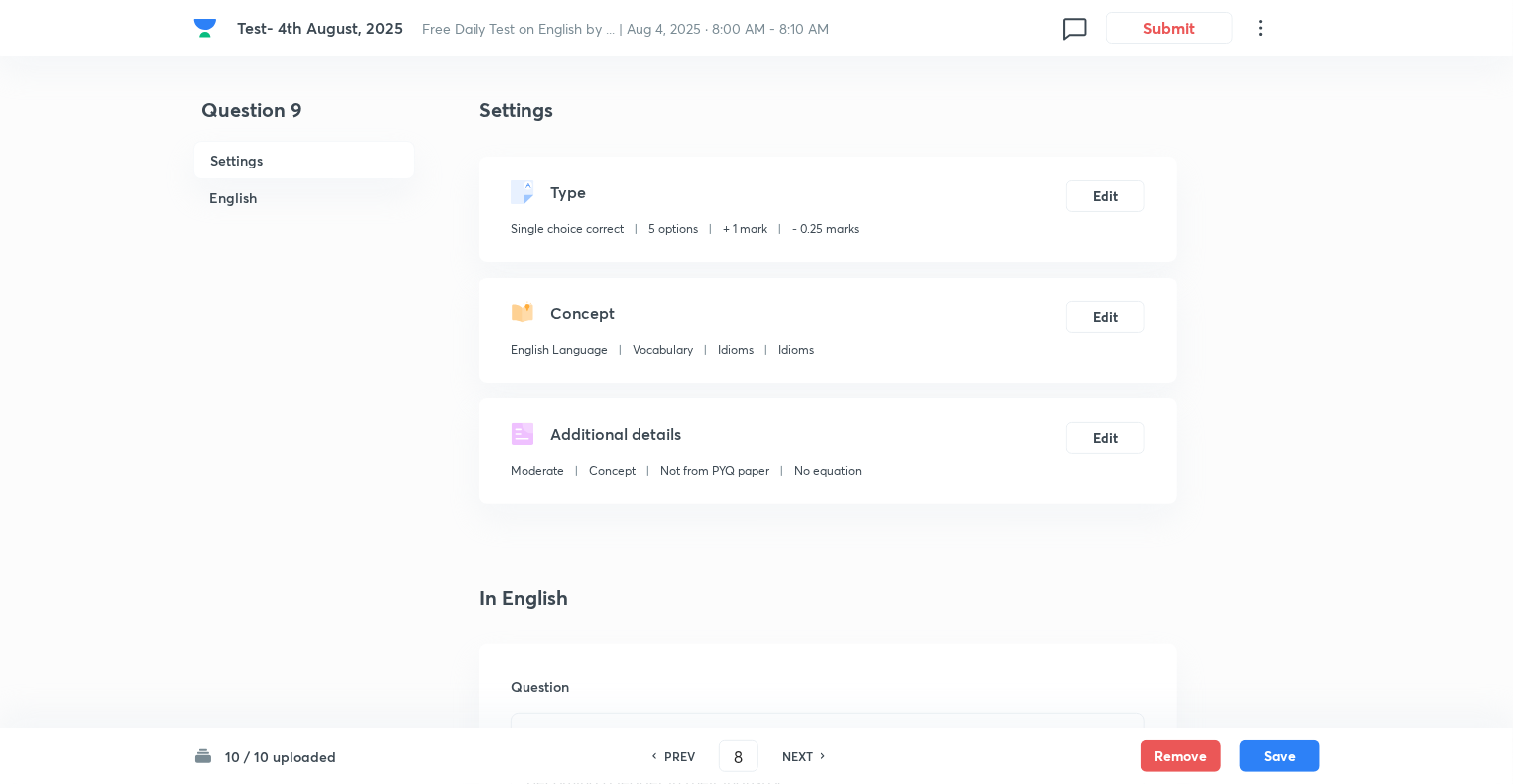 checkbox on "true" 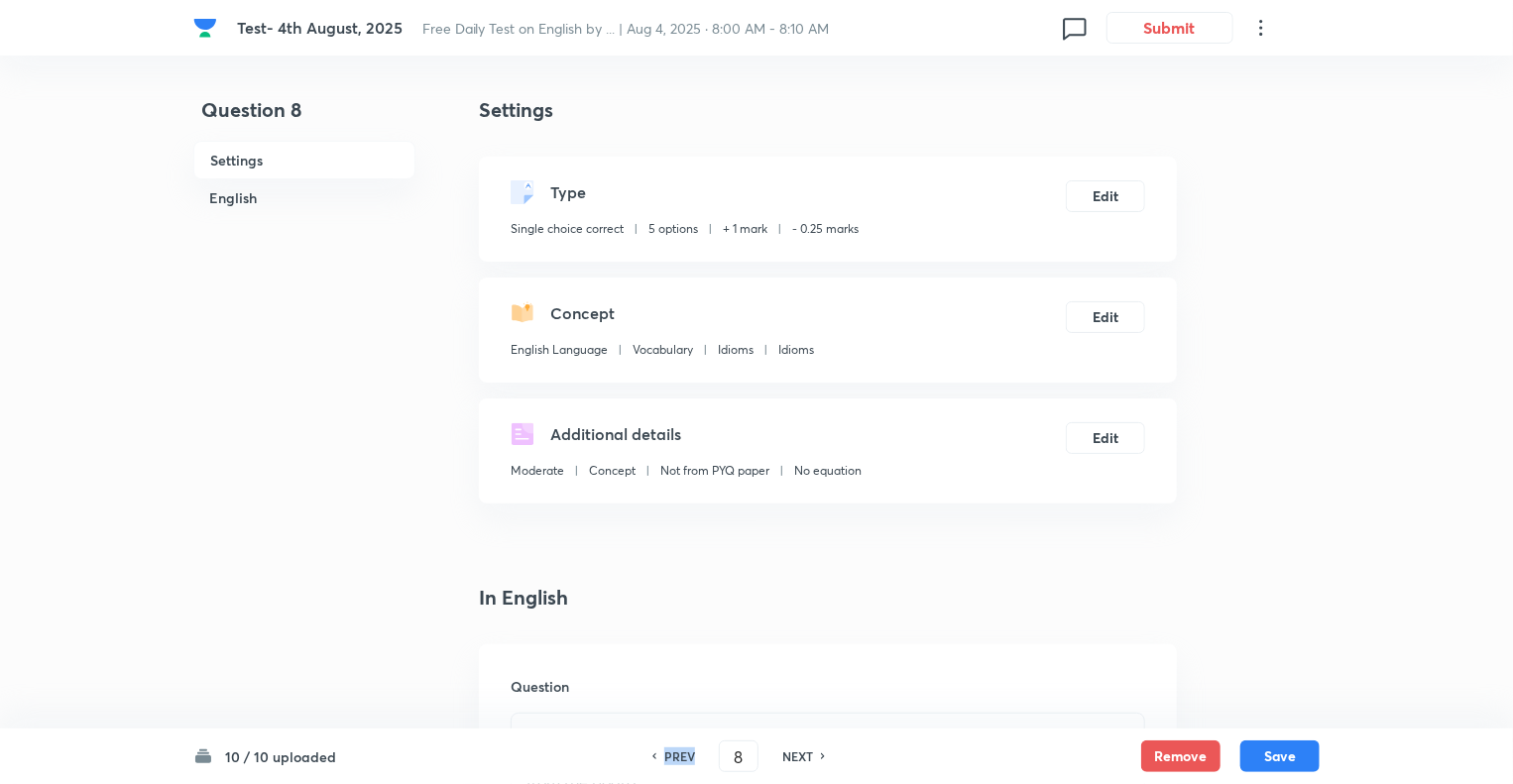click on "PREV" at bounding box center [679, 756] 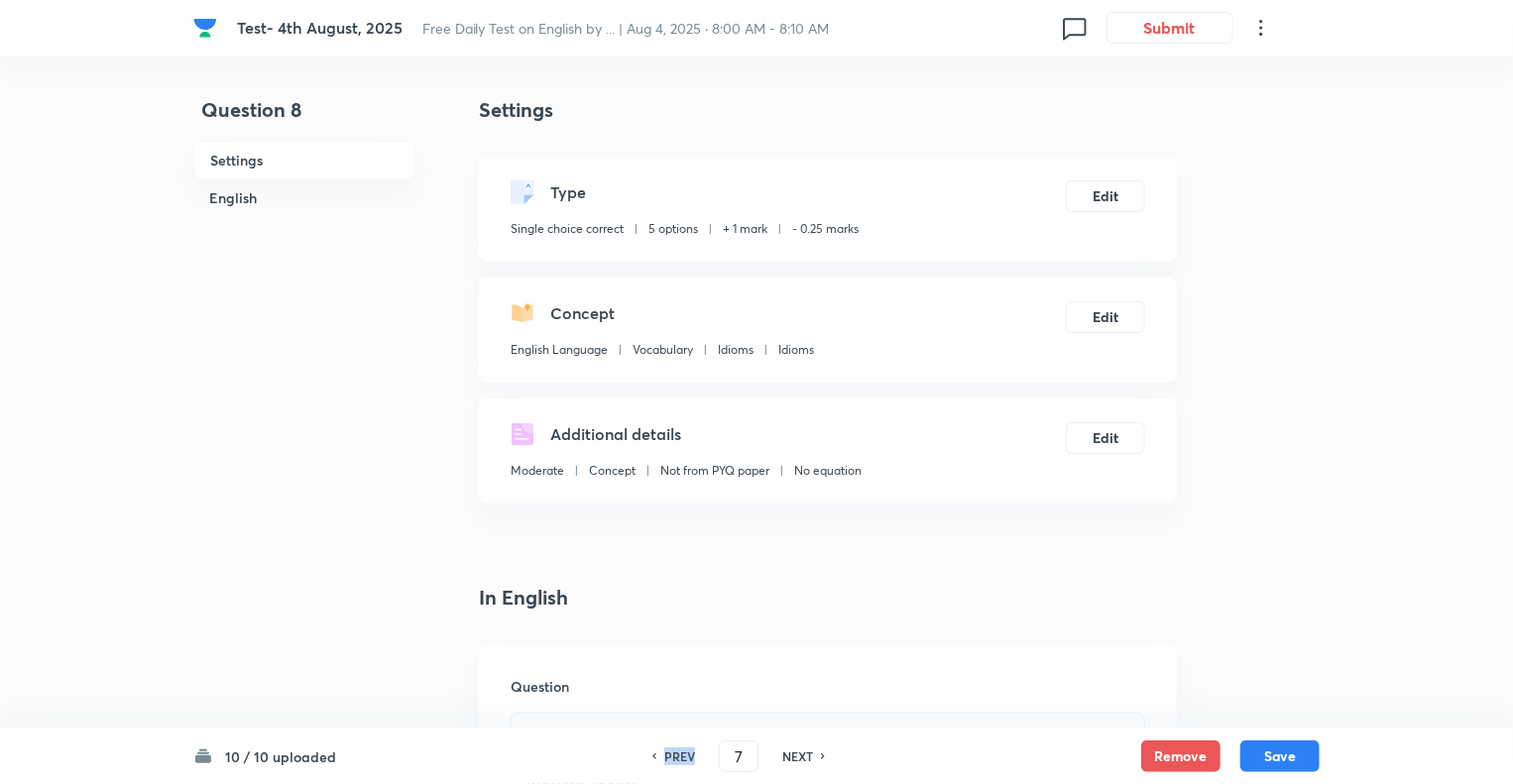 checkbox on "true" 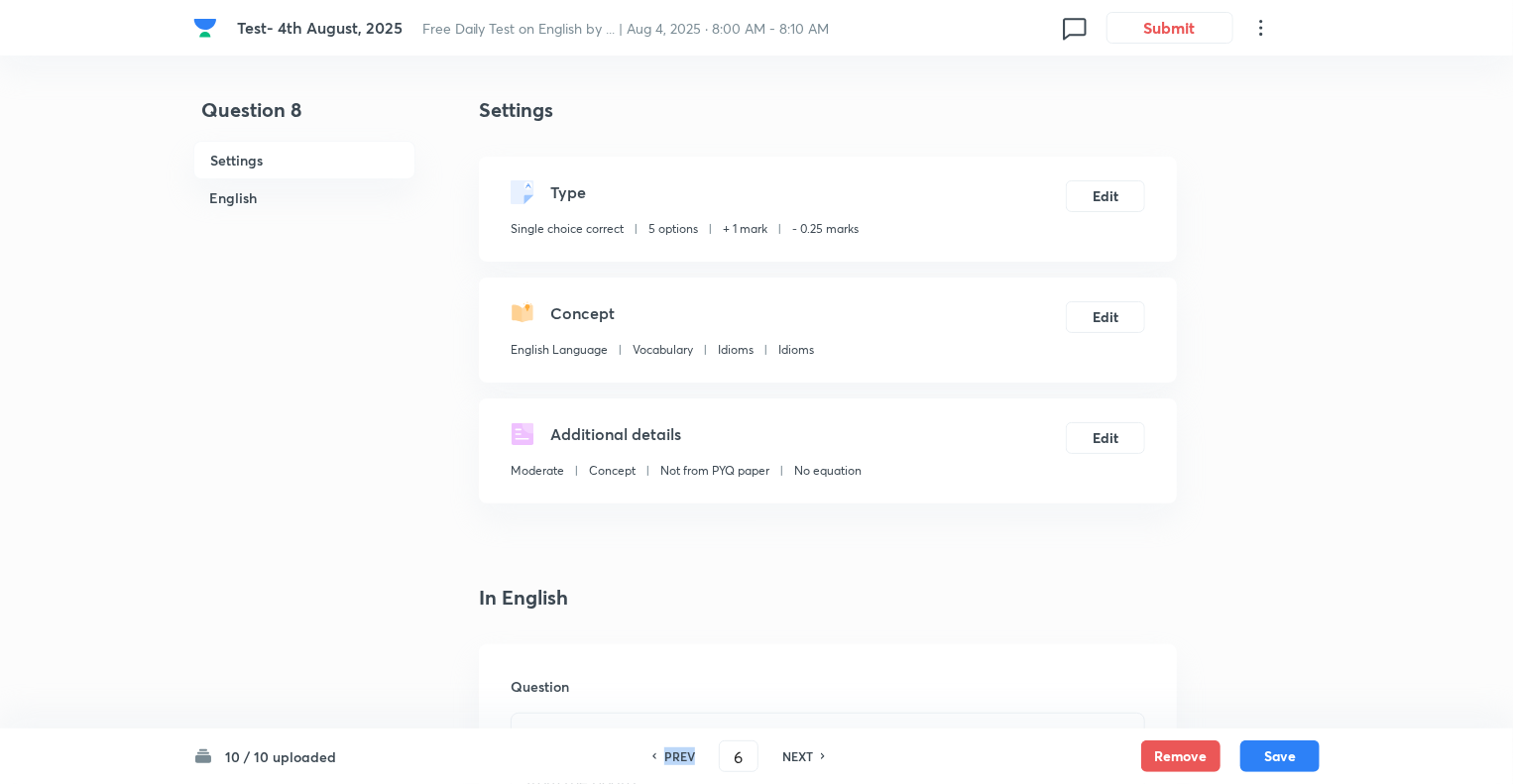 checkbox on "true" 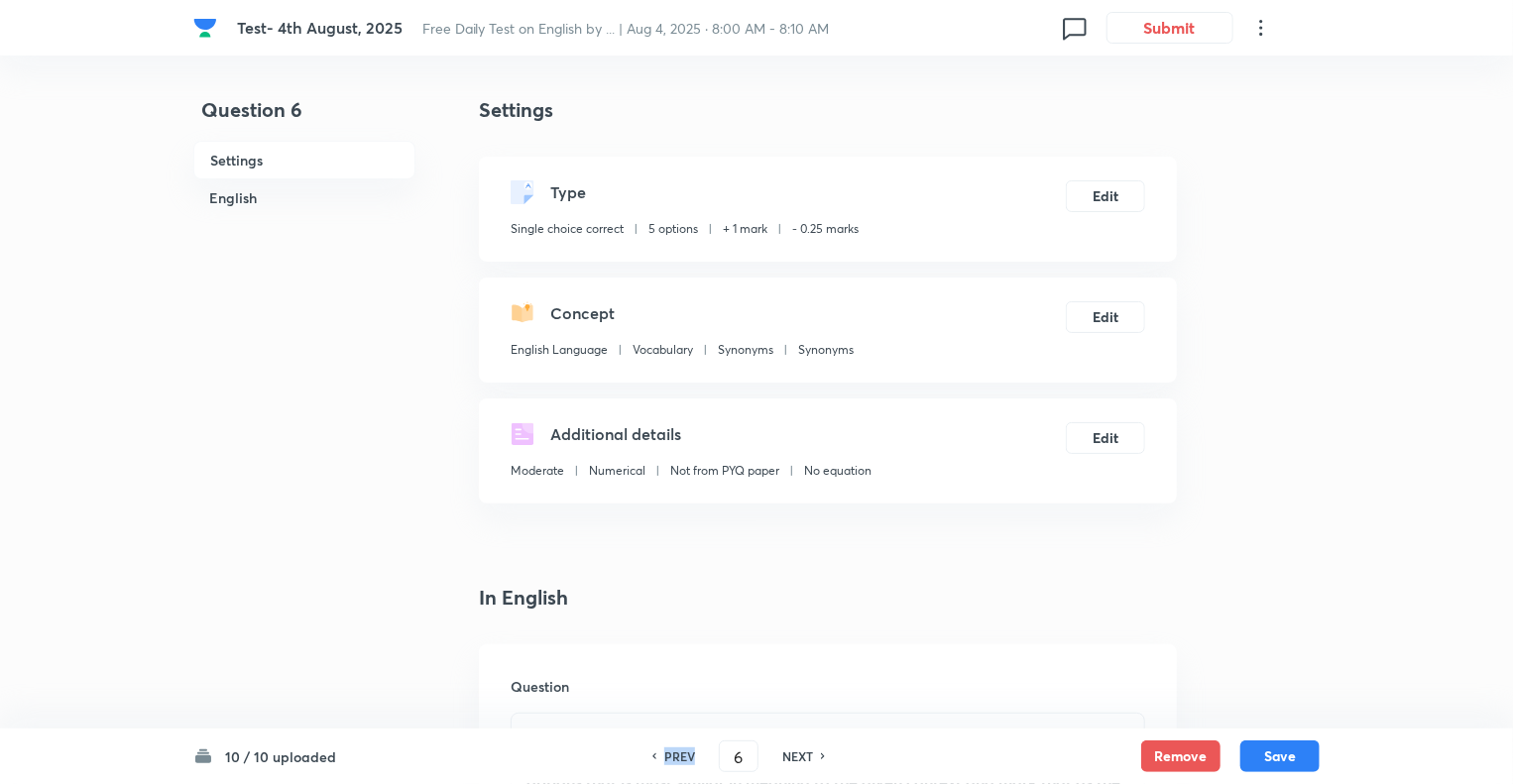 click on "PREV" at bounding box center [679, 756] 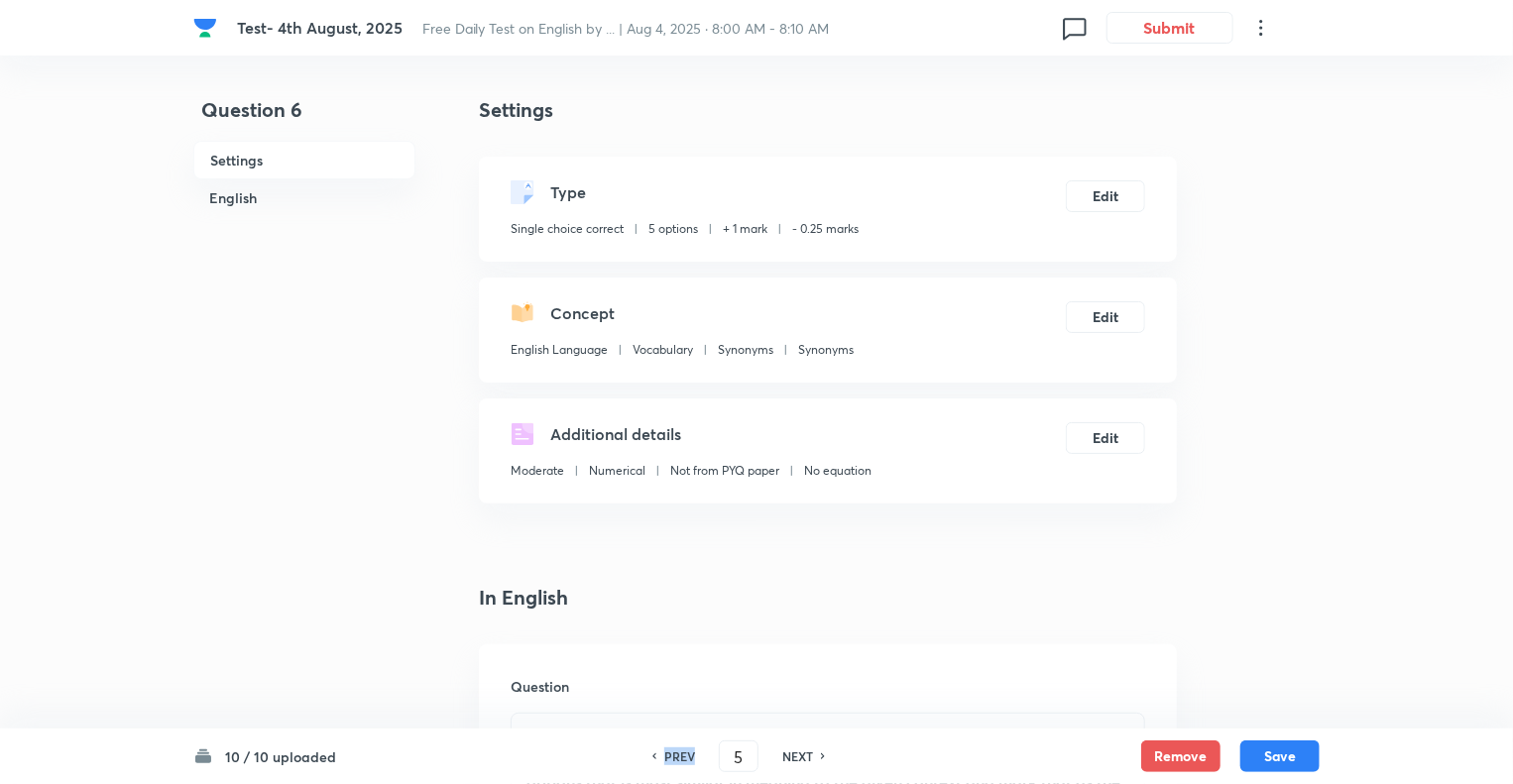 checkbox on "true" 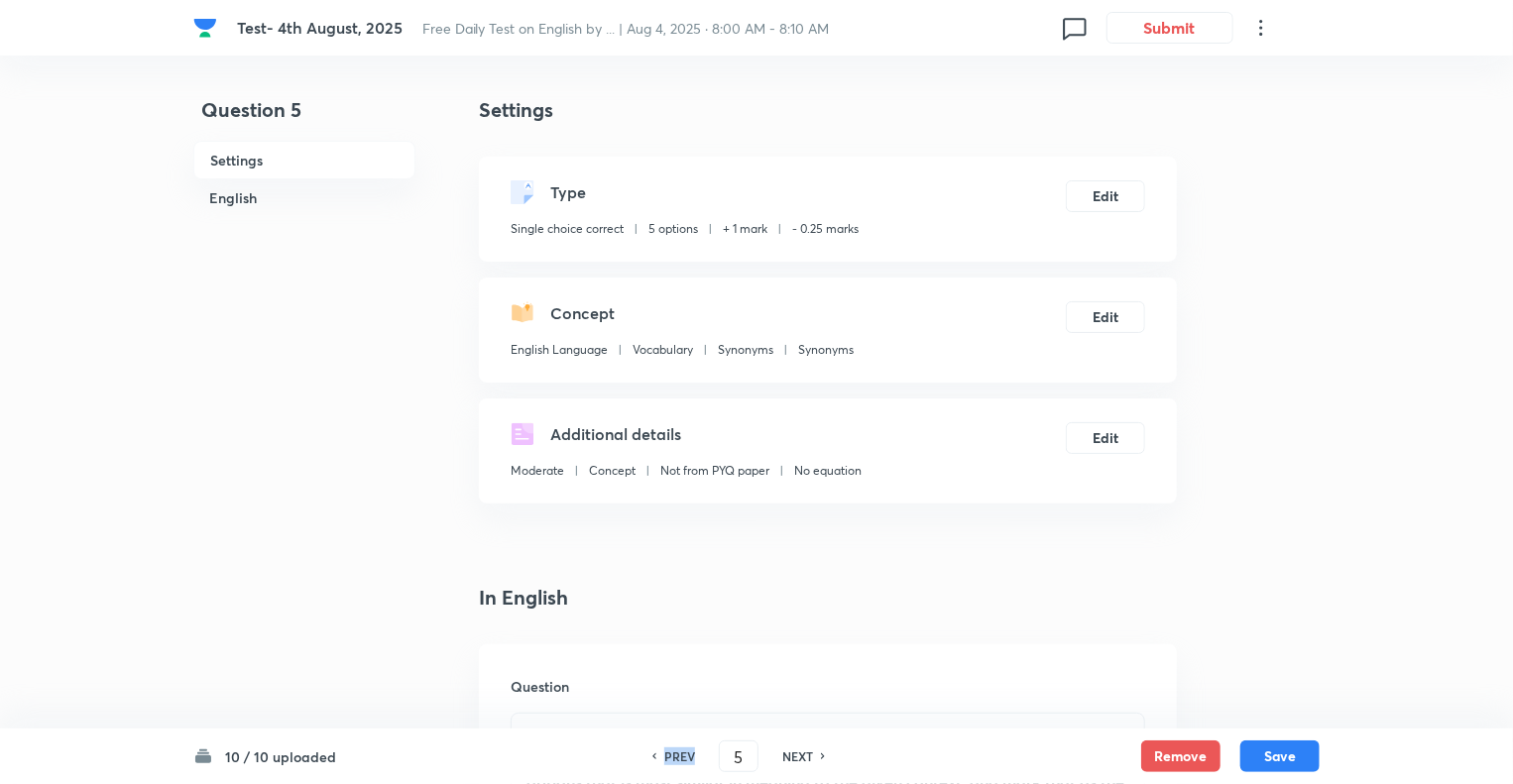 click on "PREV" at bounding box center (679, 756) 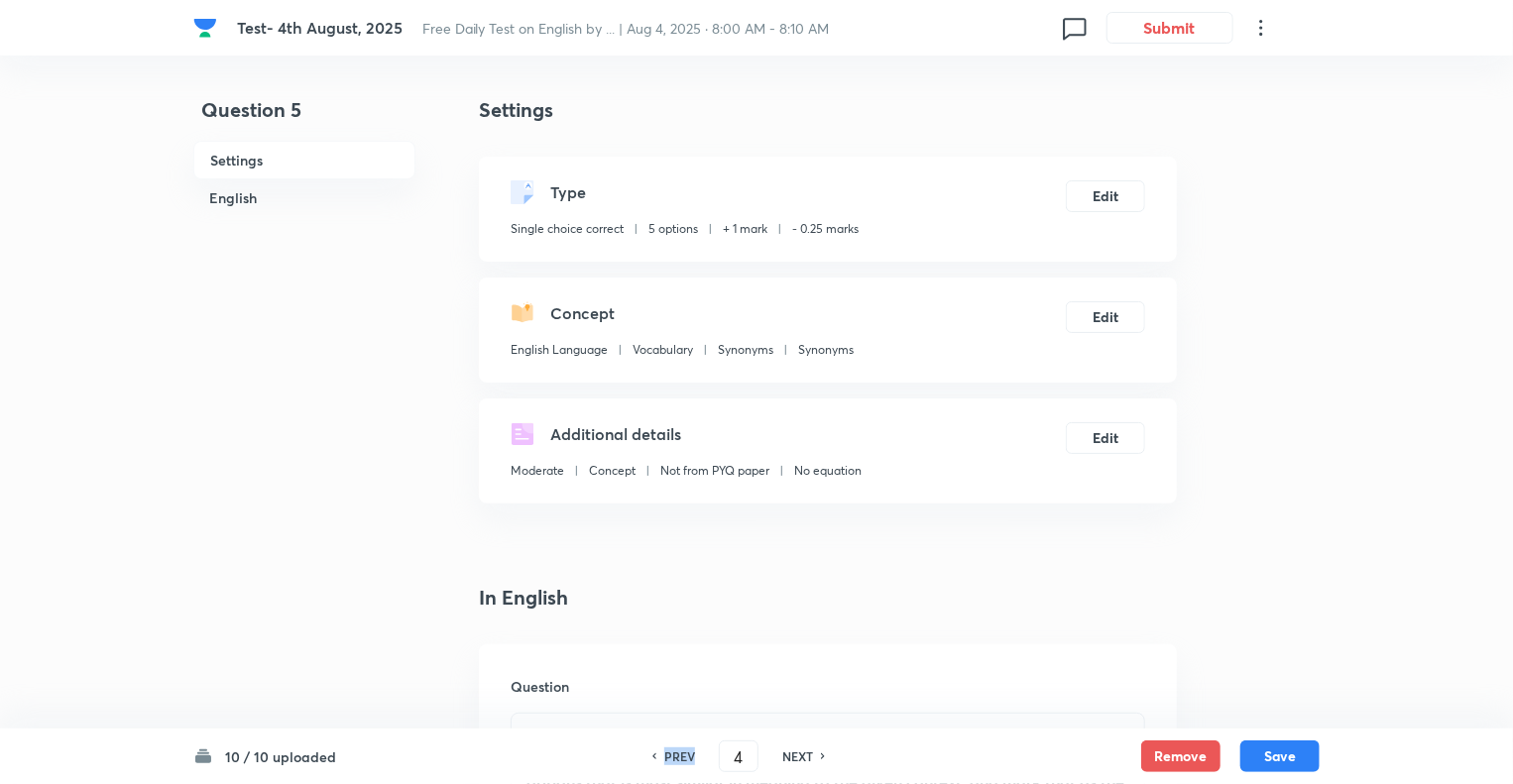 checkbox on "true" 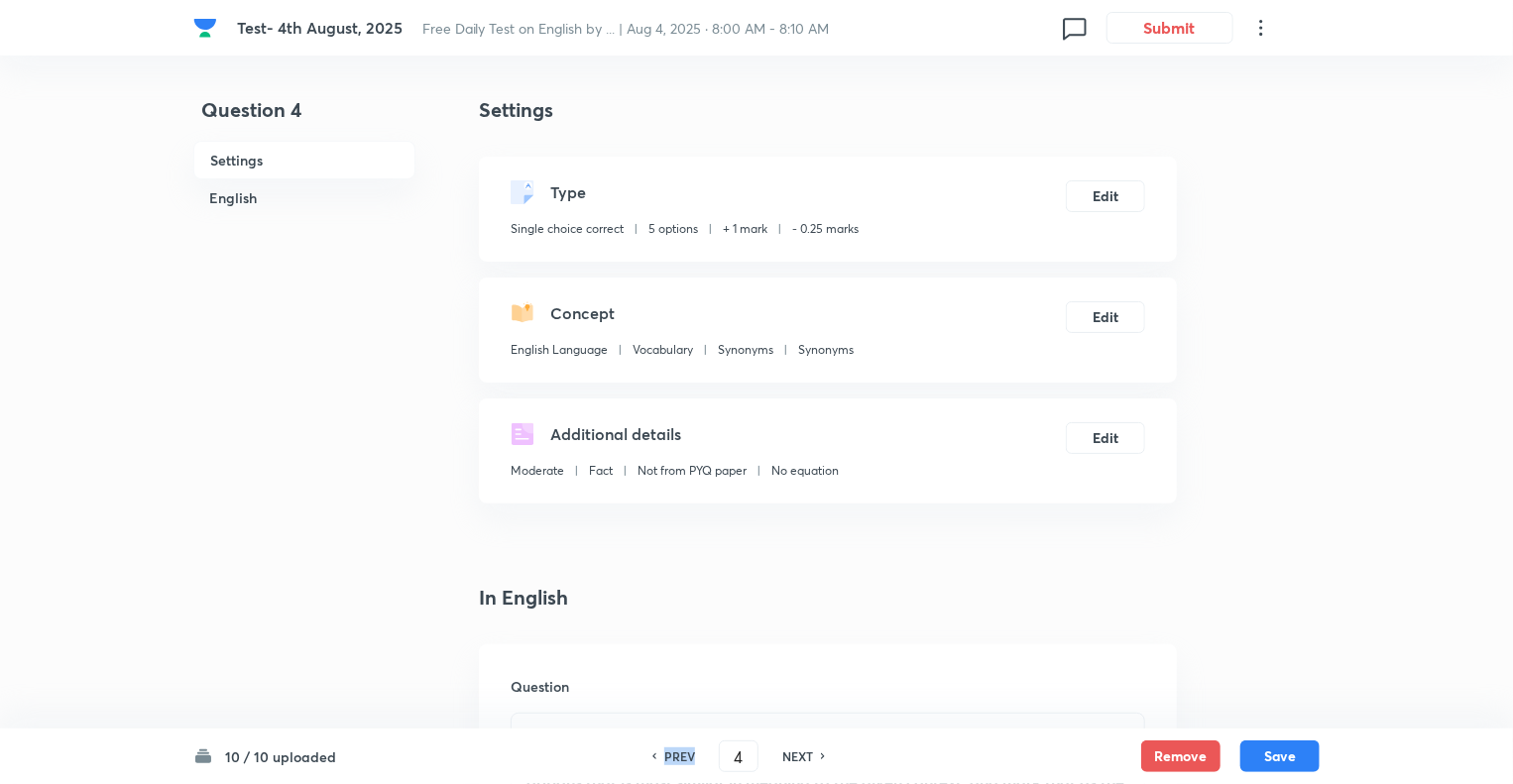 click on "PREV" at bounding box center [679, 756] 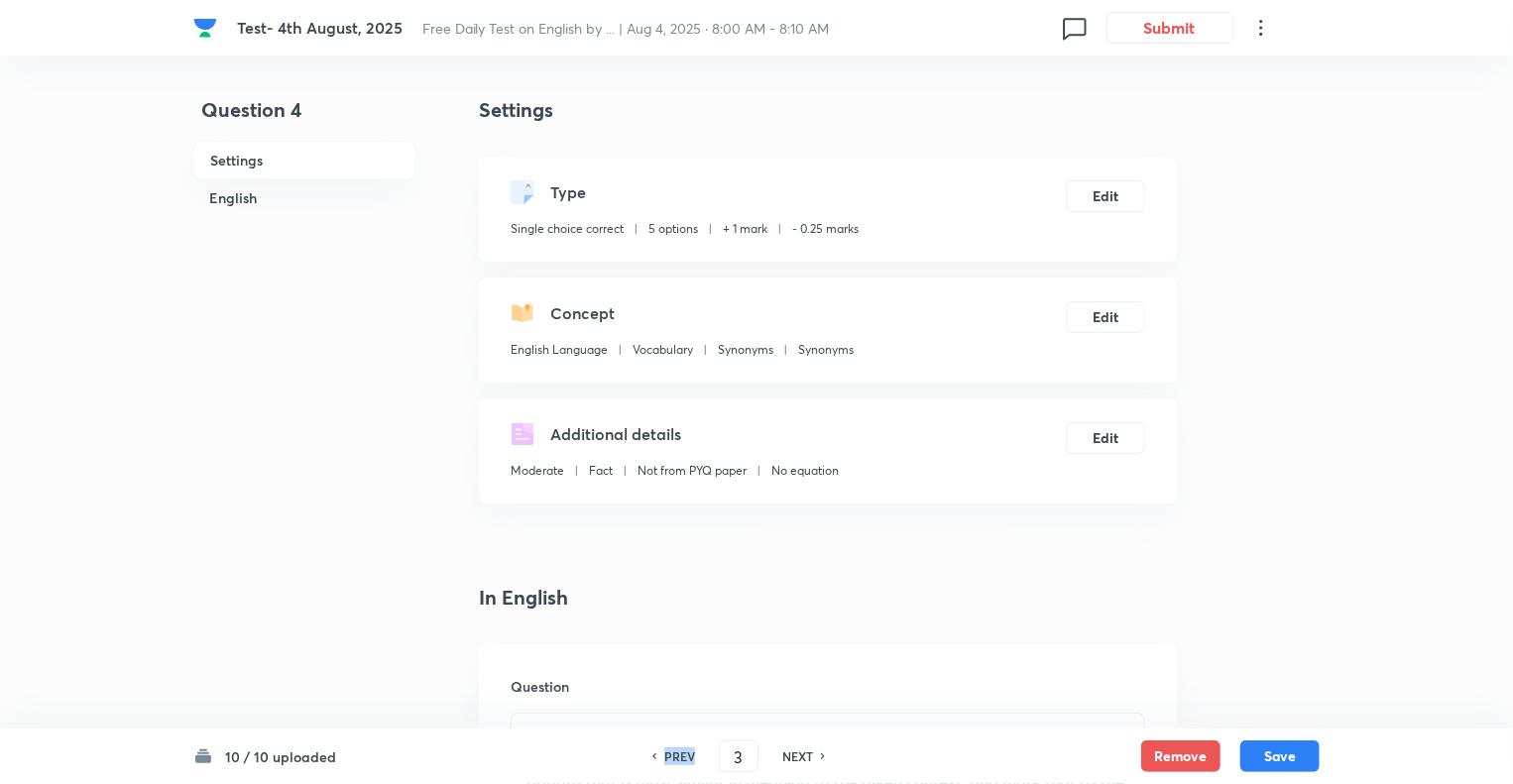 checkbox on "false" 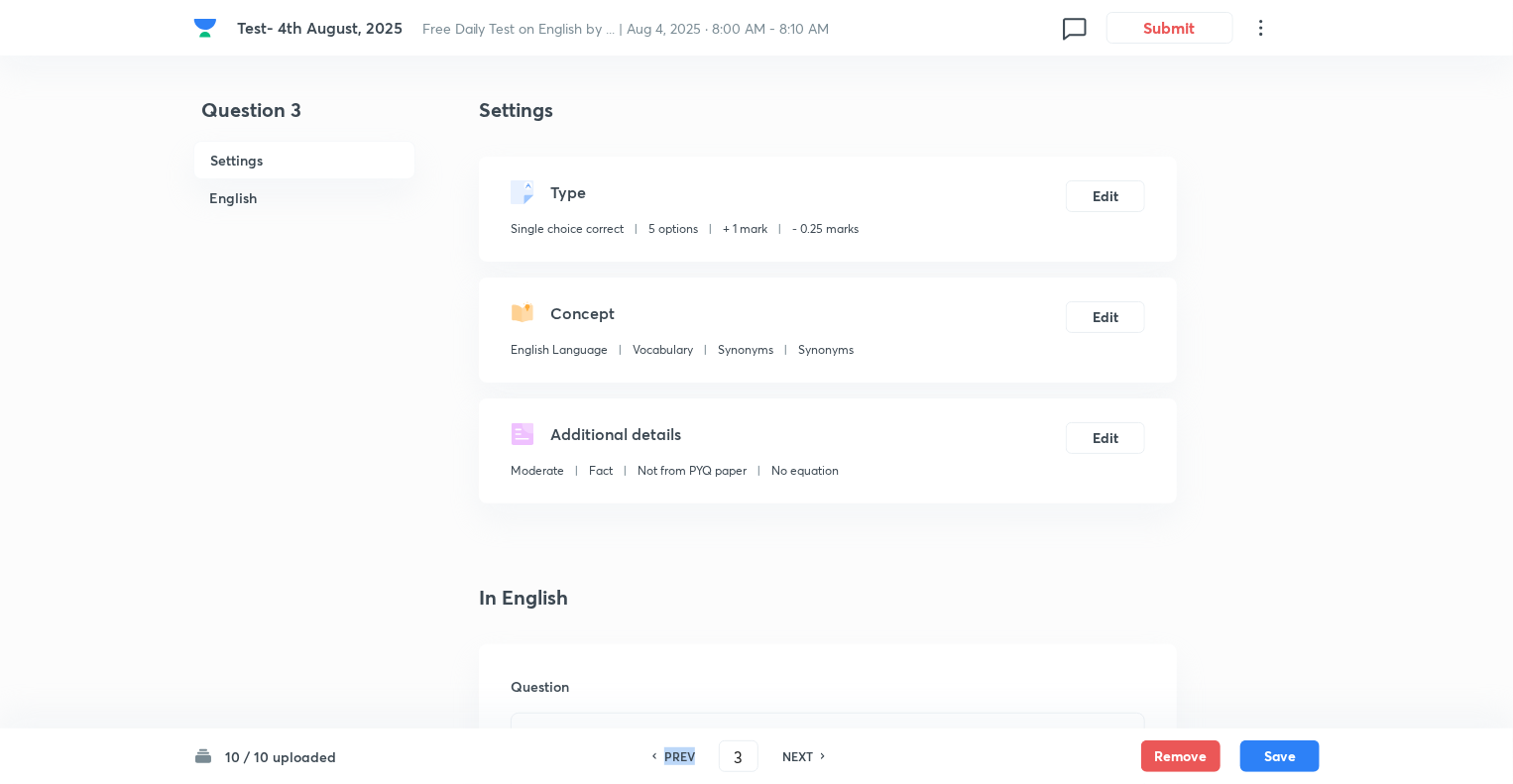 click on "PREV" at bounding box center (679, 756) 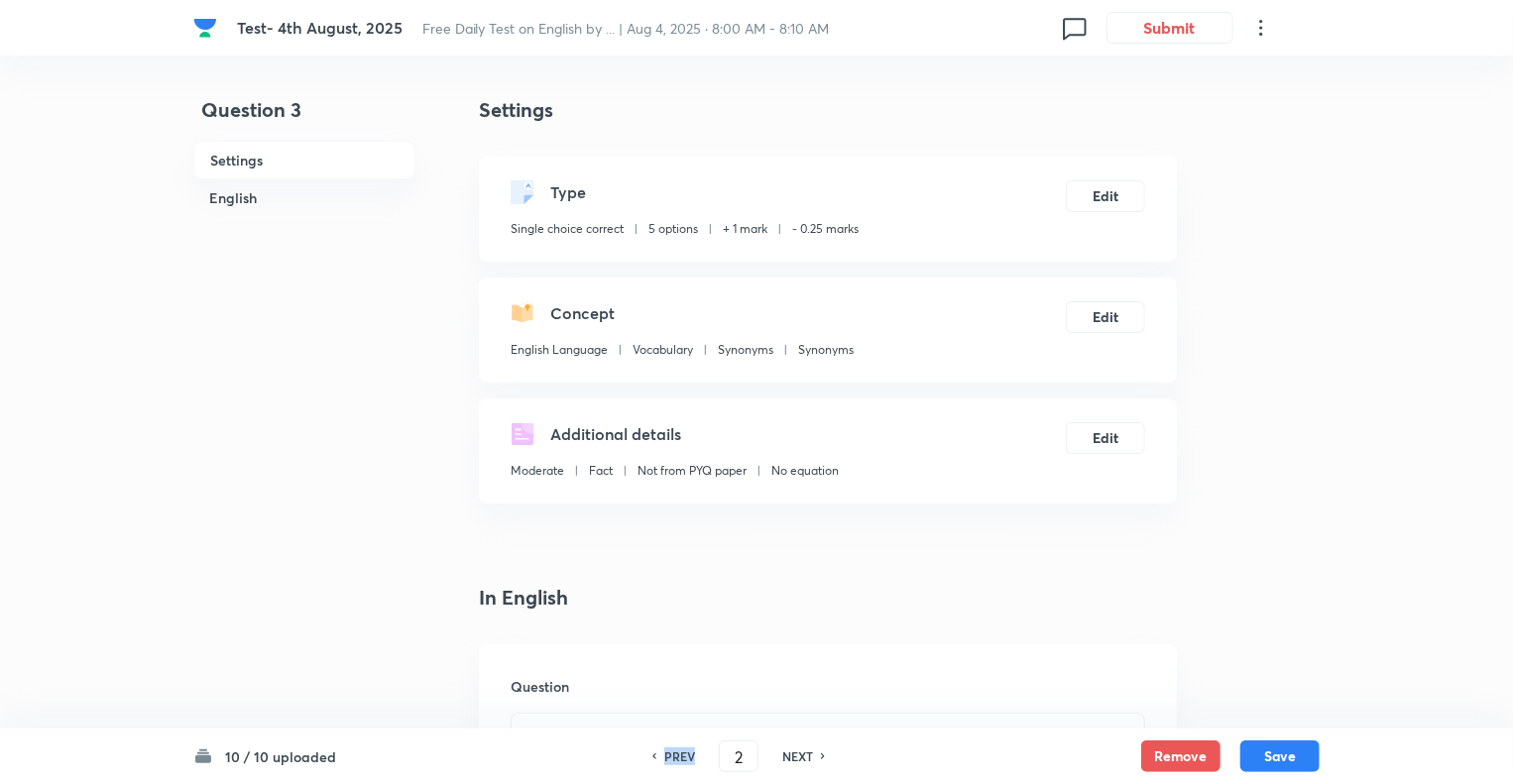 checkbox on "true" 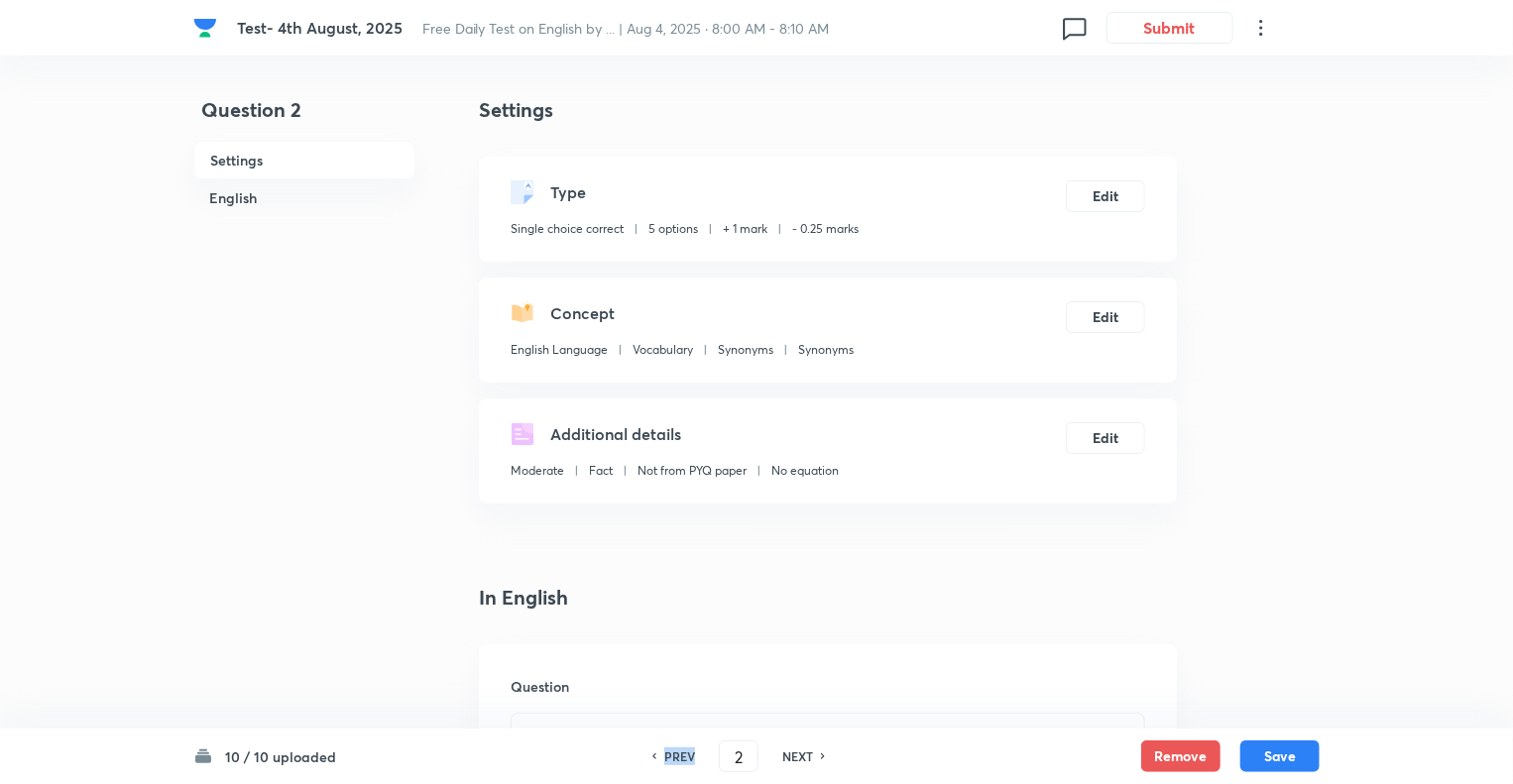 click on "PREV" at bounding box center (679, 756) 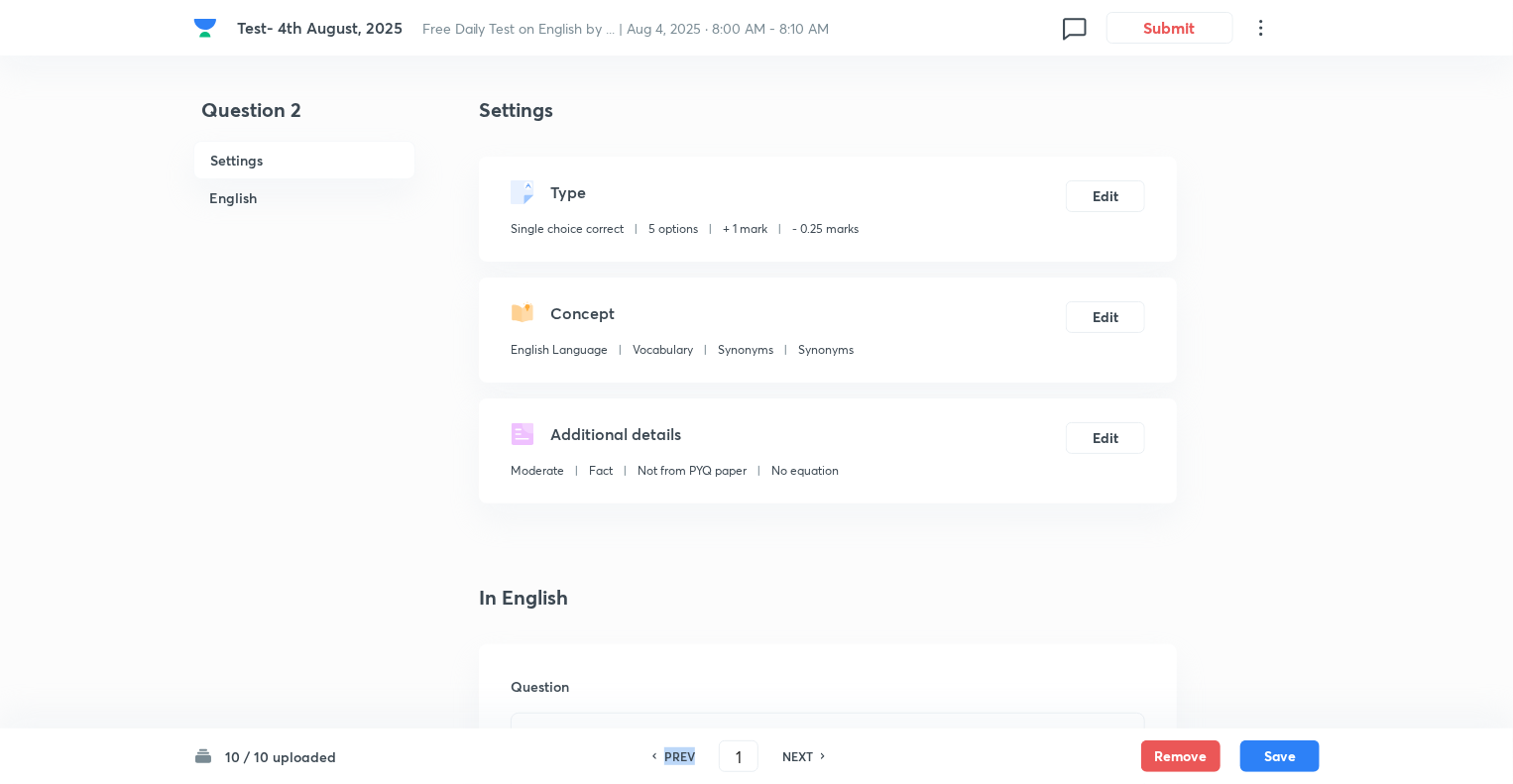 checkbox on "true" 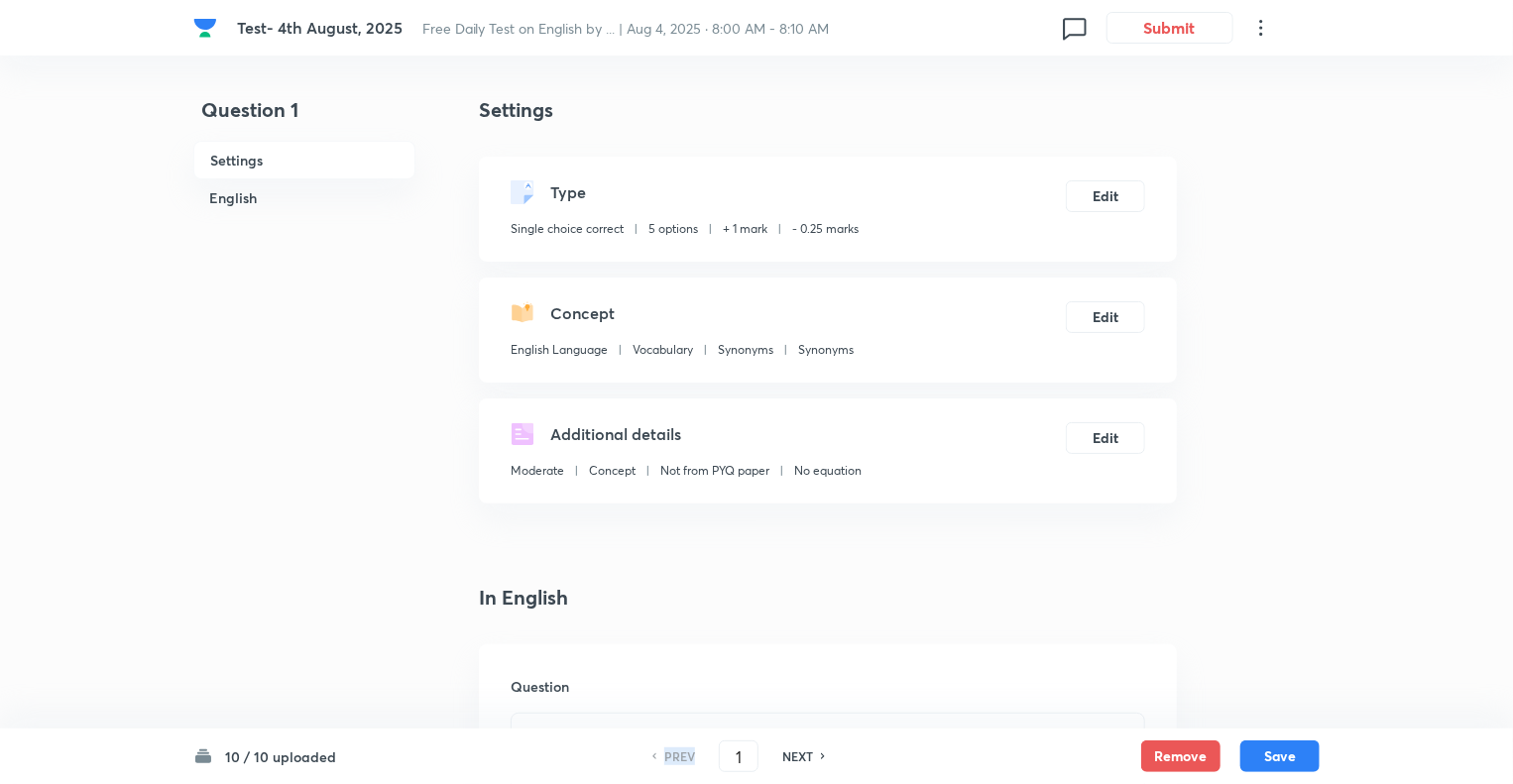 click on "PREV" at bounding box center [679, 756] 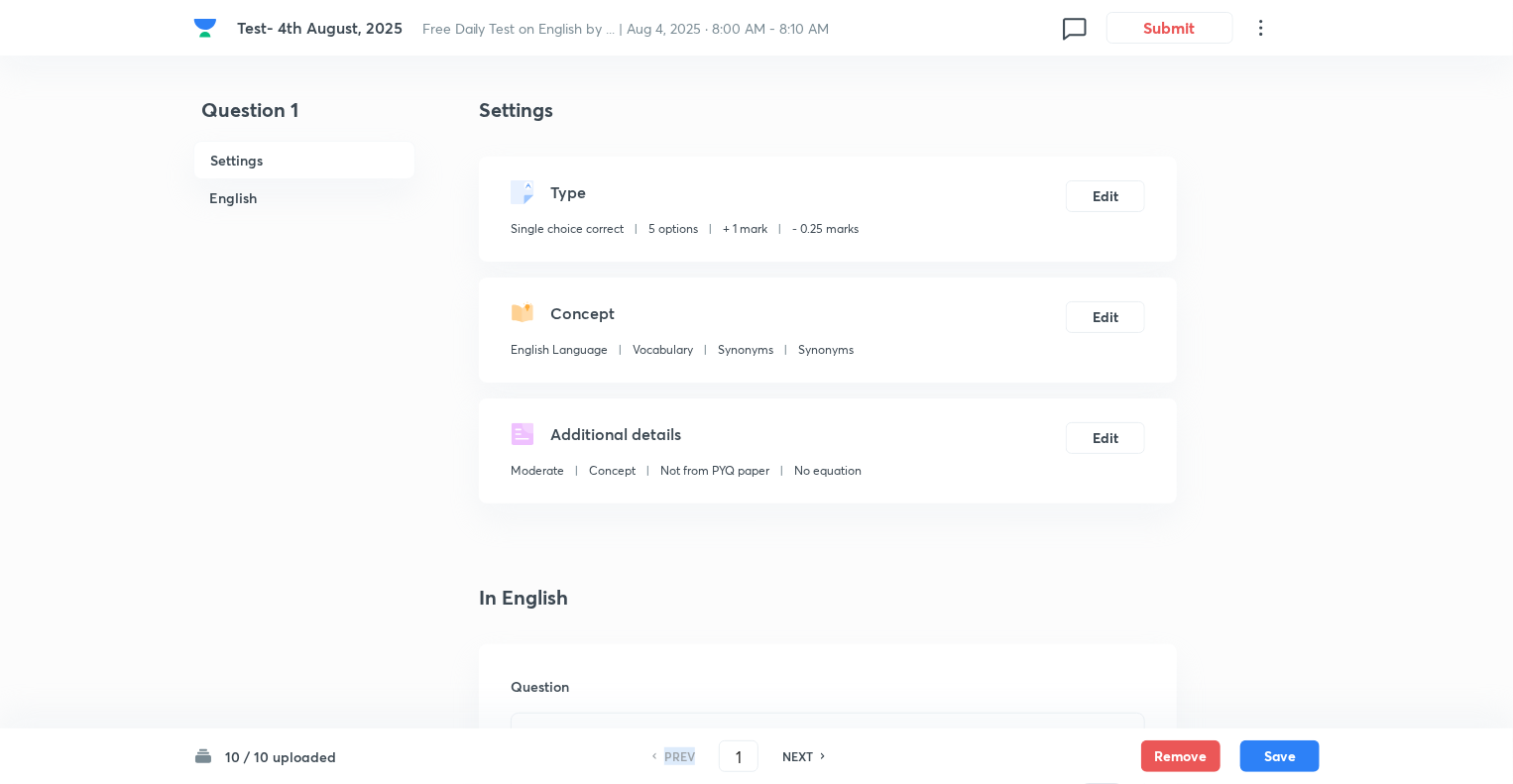 click on "PREV" at bounding box center (679, 756) 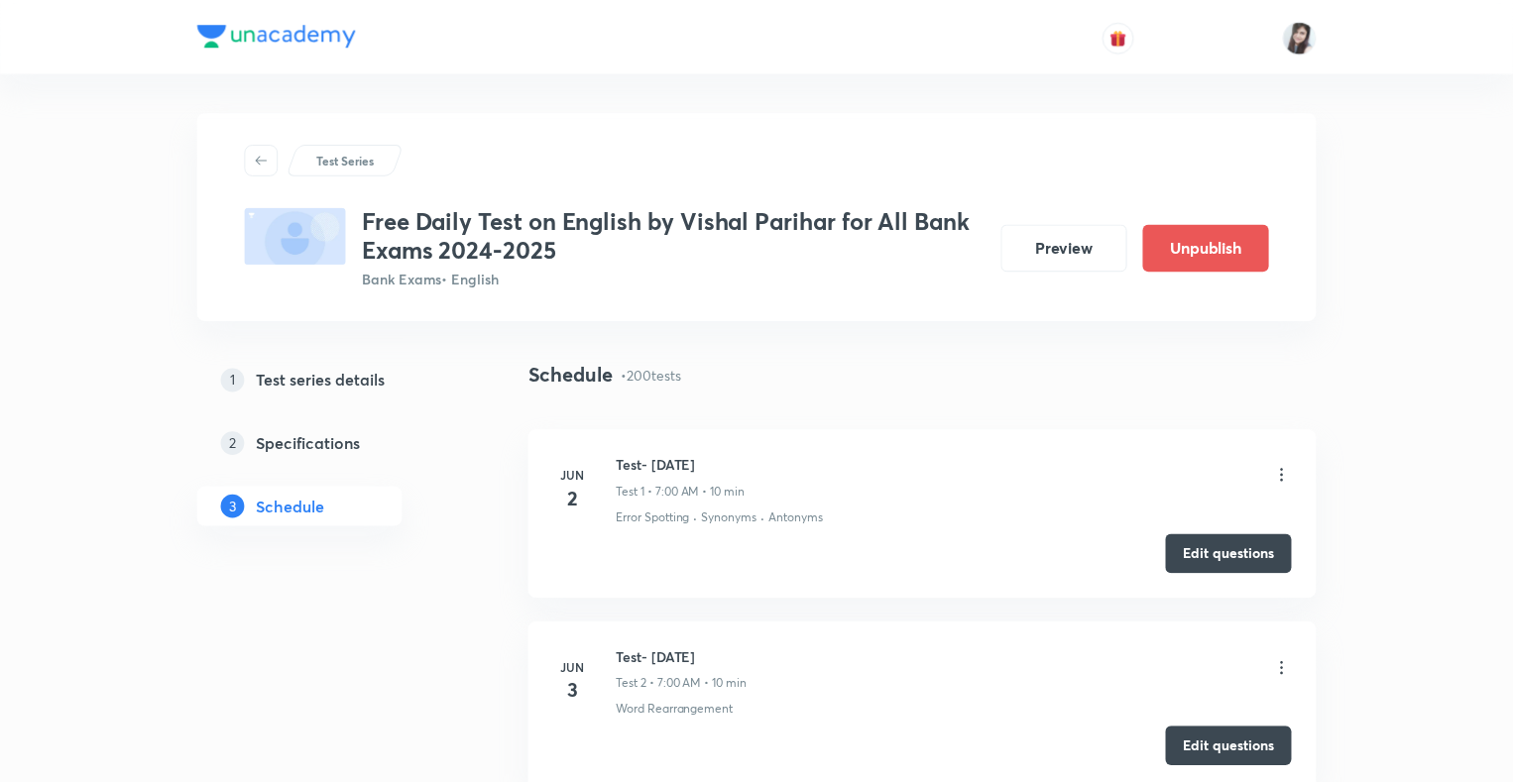 scroll, scrollTop: 39105, scrollLeft: 0, axis: vertical 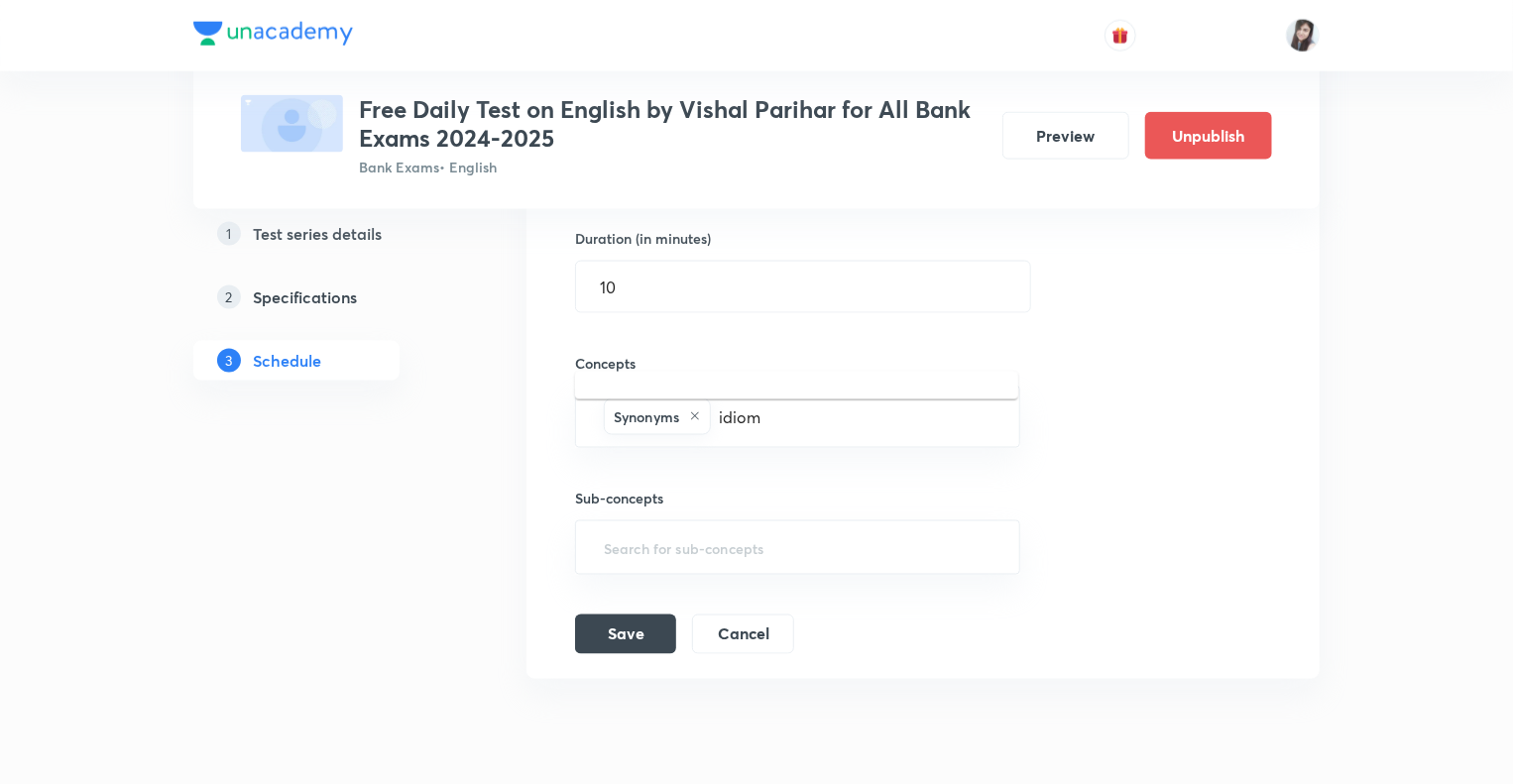 type on "idioms" 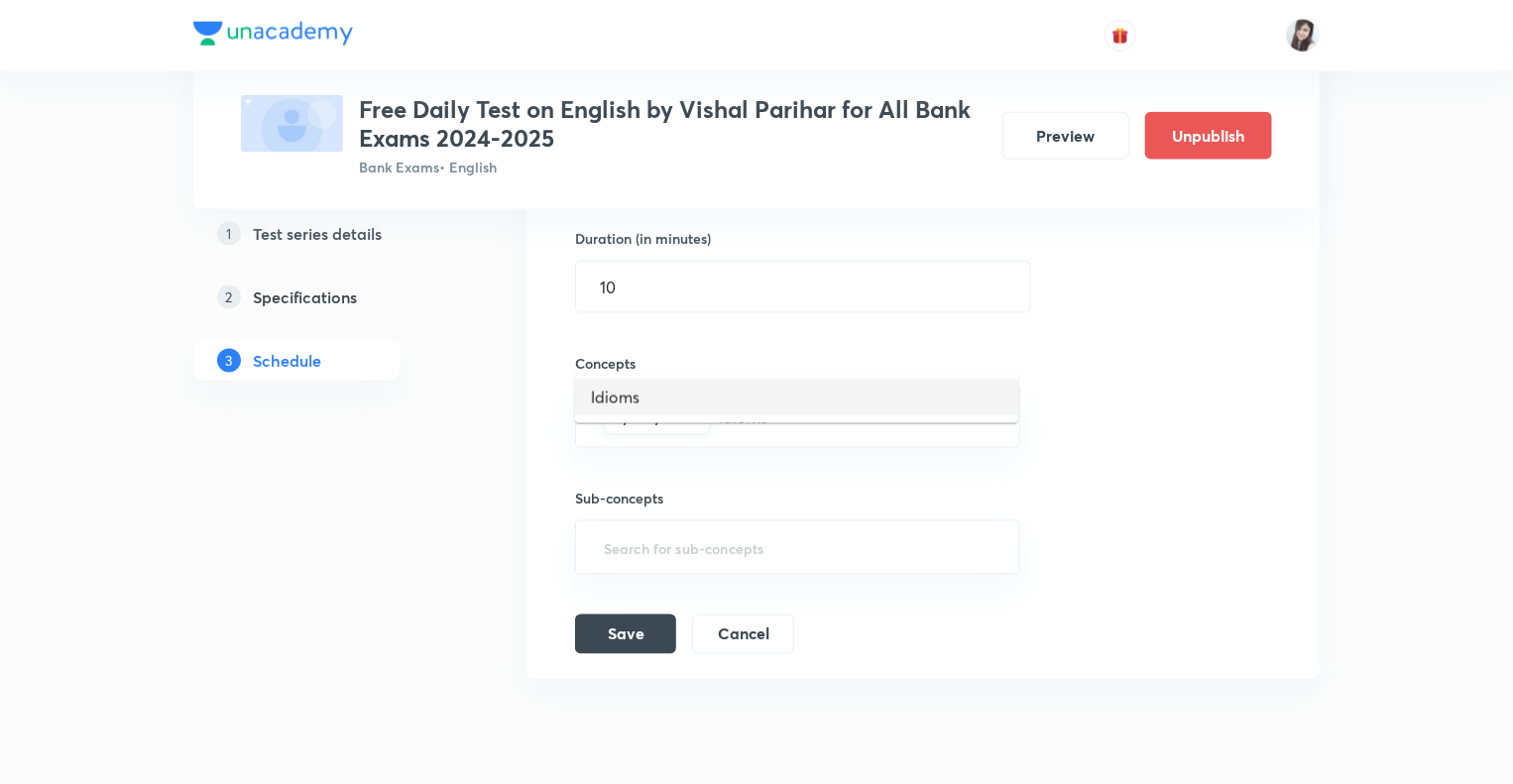 click on "Idioms" at bounding box center (796, 397) 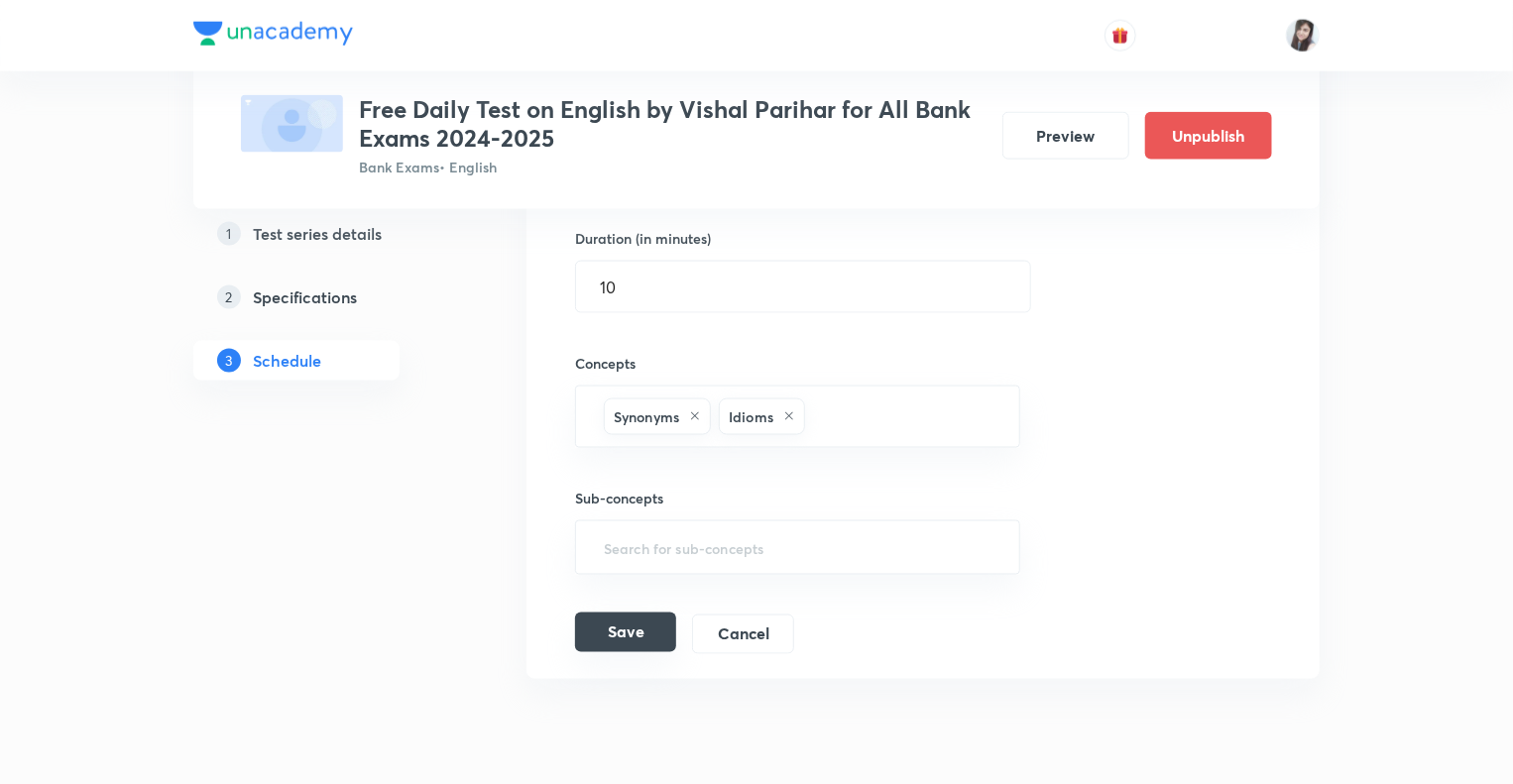 click on "Save" at bounding box center [626, 632] 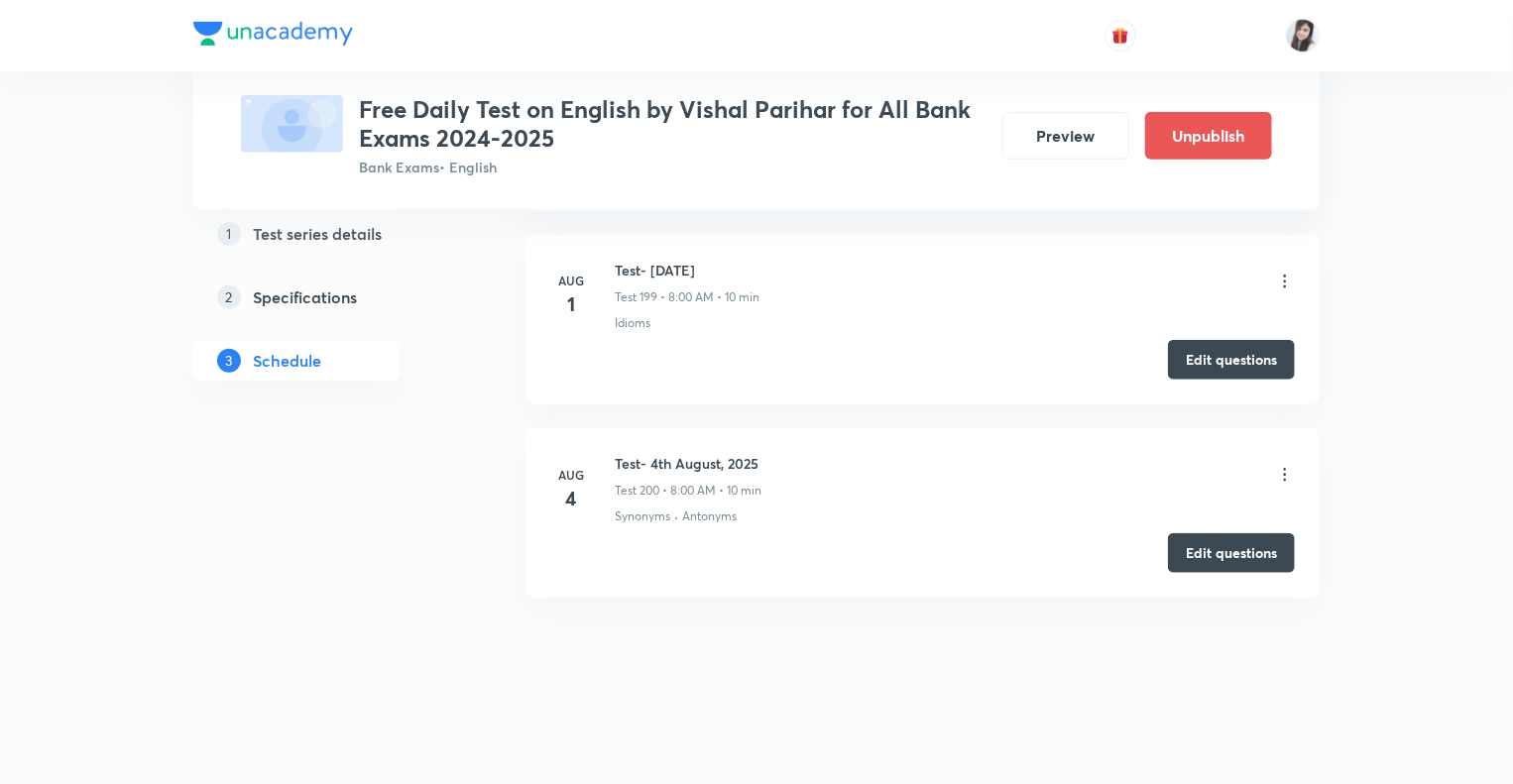scroll, scrollTop: 38532, scrollLeft: 0, axis: vertical 